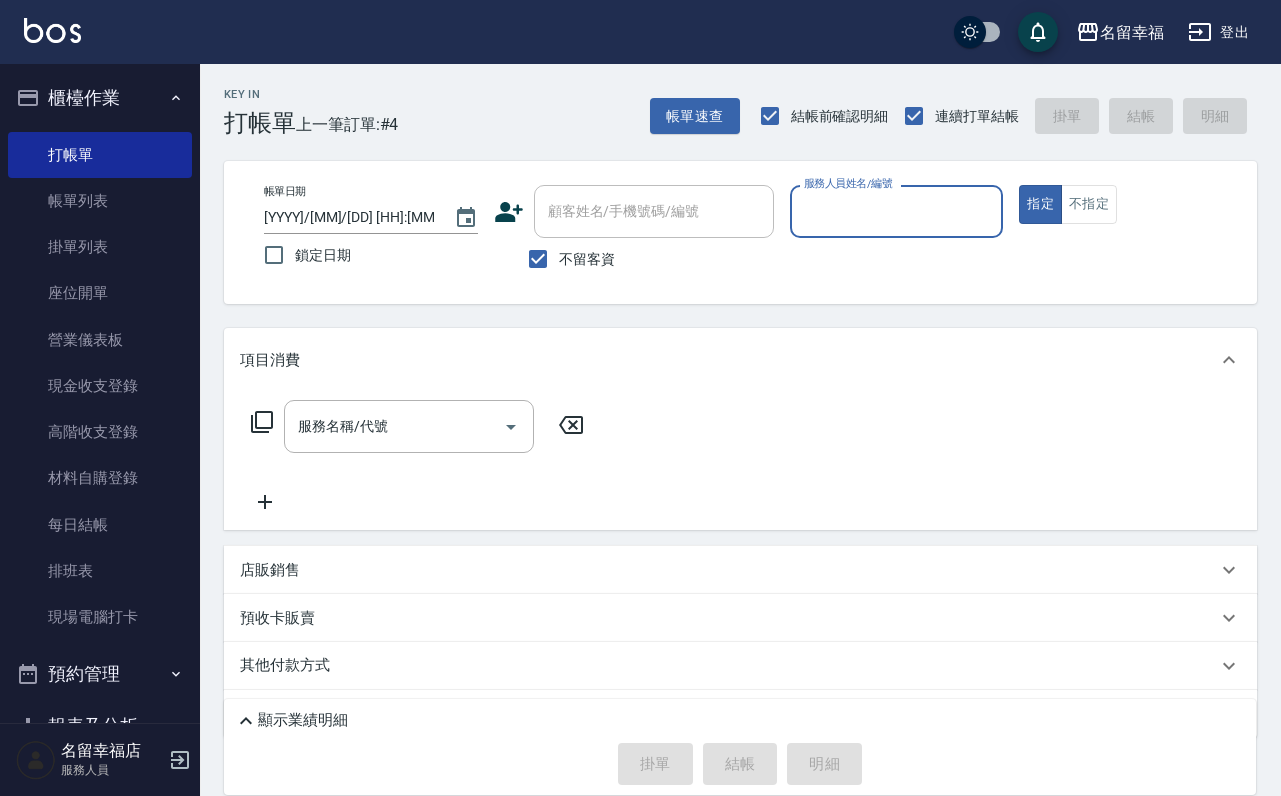 scroll, scrollTop: 0, scrollLeft: 0, axis: both 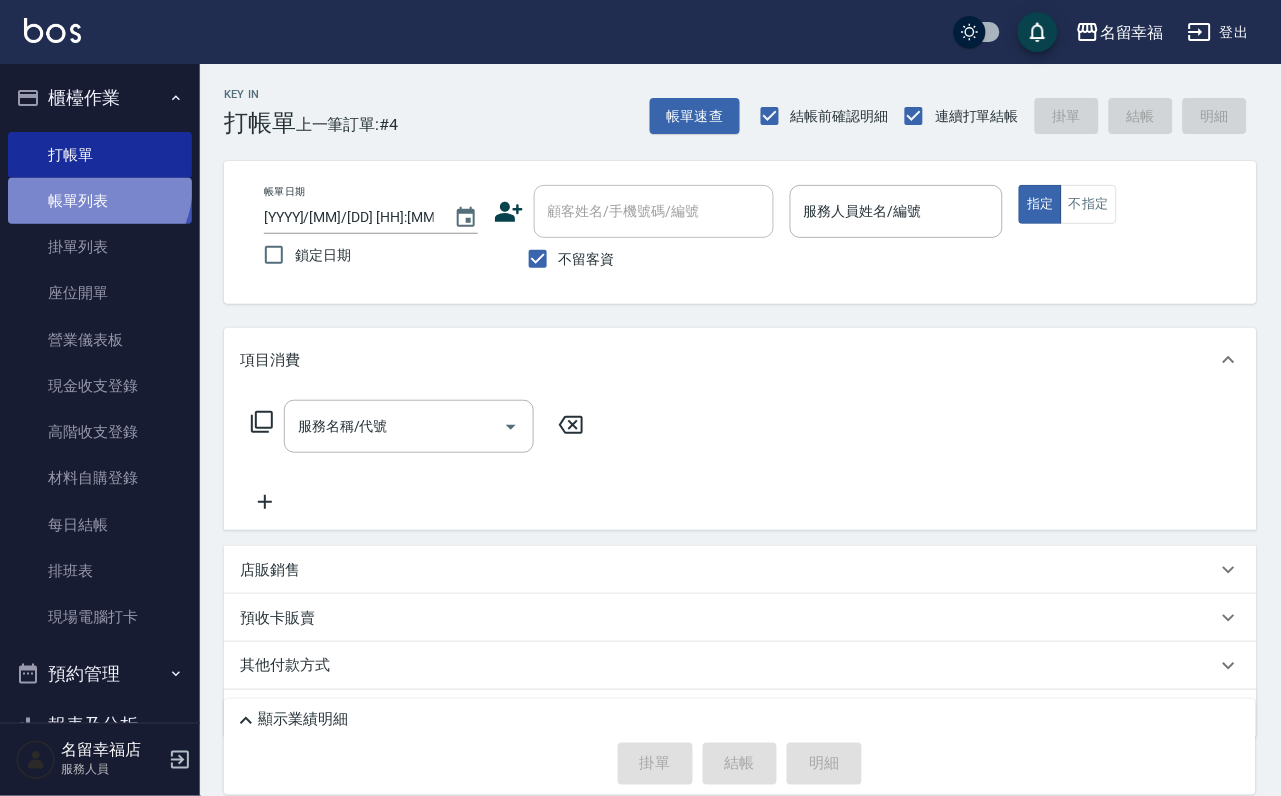 click on "帳單列表" at bounding box center (100, 201) 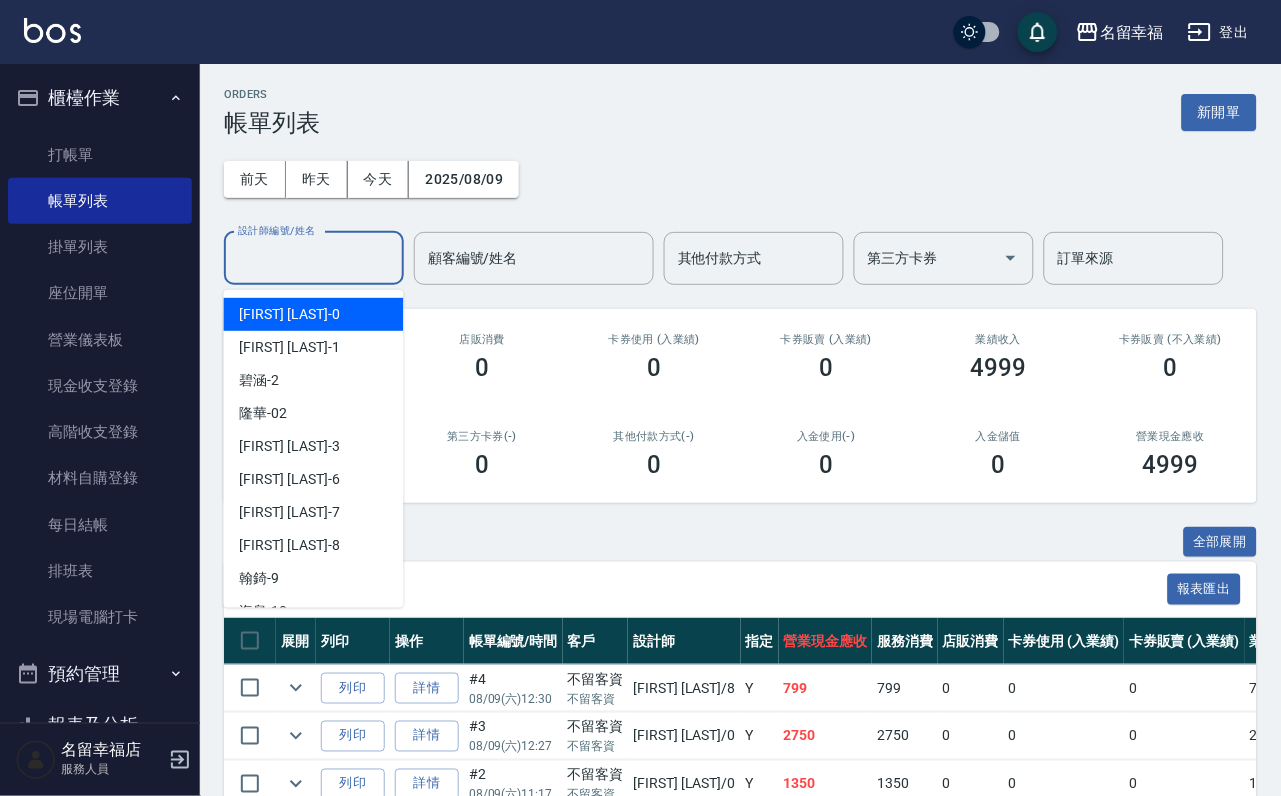 click on "設計師編號/姓名" at bounding box center [314, 258] 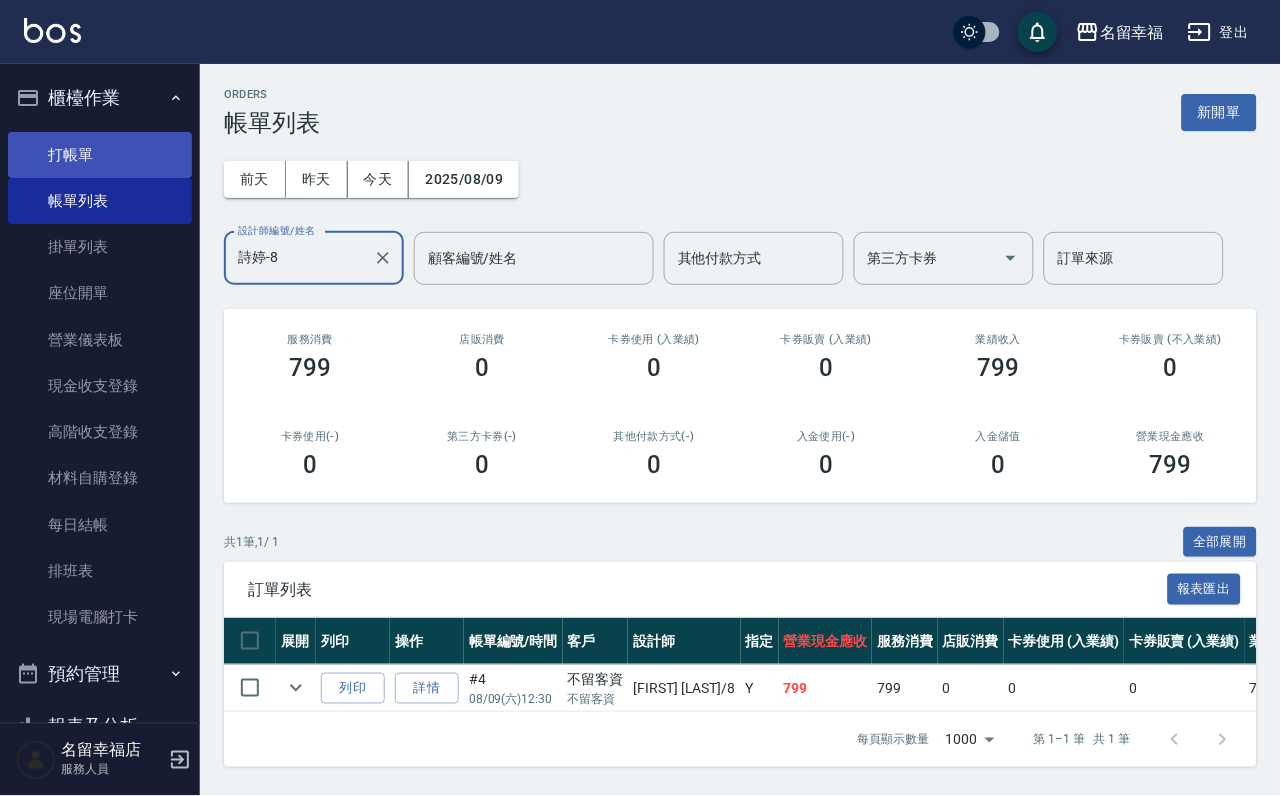 type on "詩婷-8" 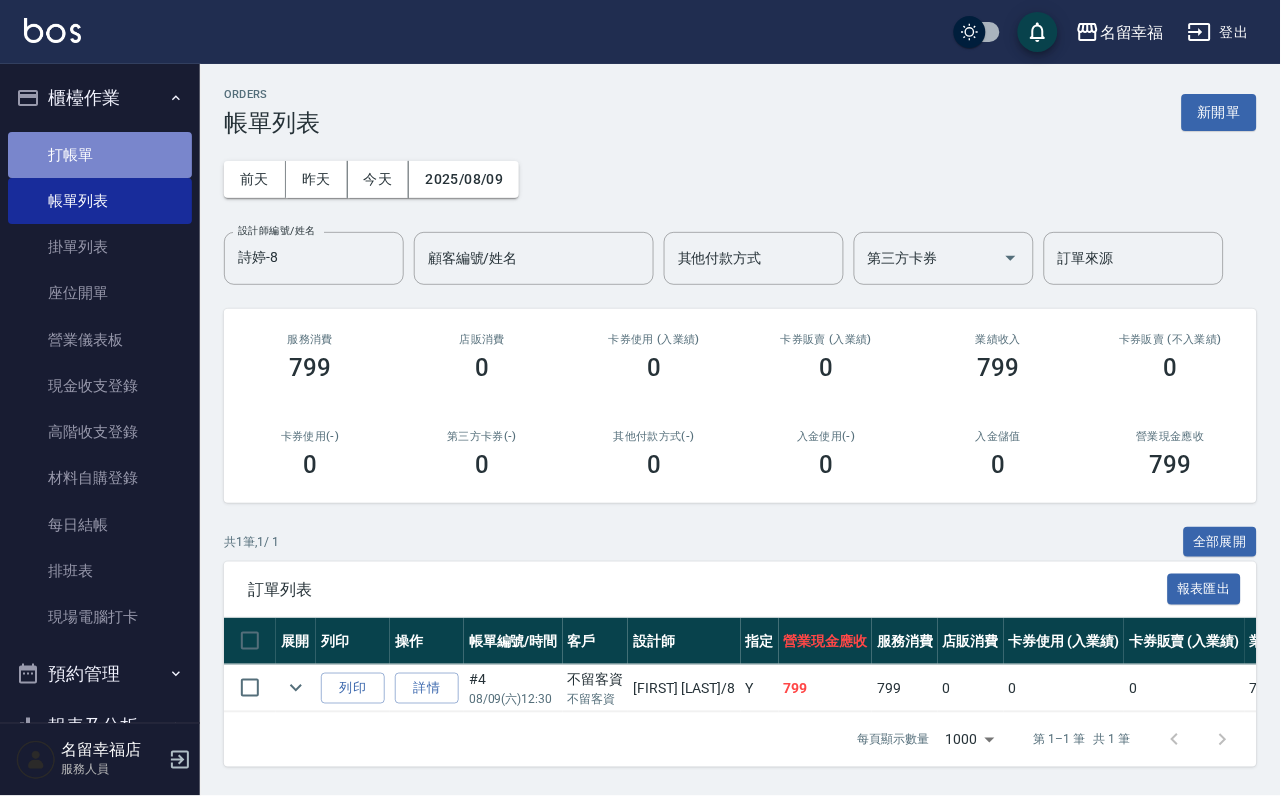 click on "打帳單" at bounding box center [100, 155] 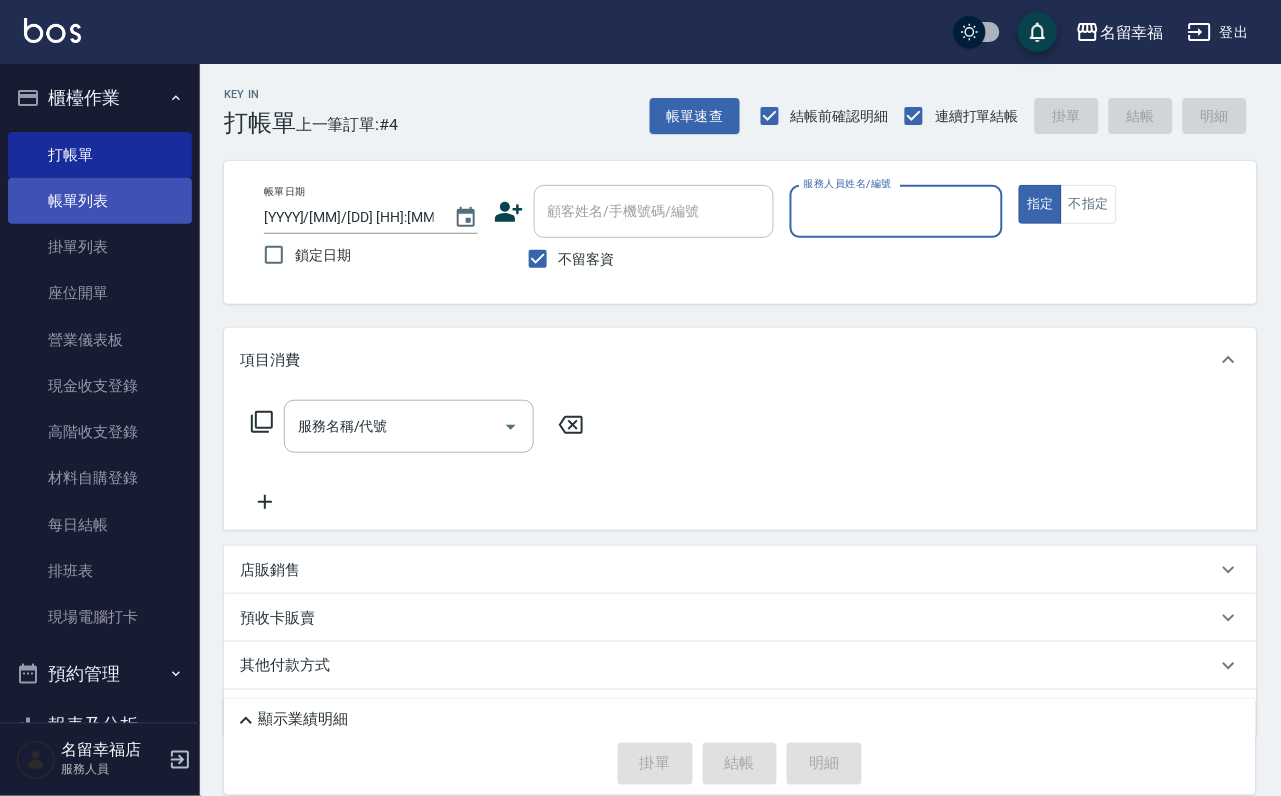 drag, startPoint x: 58, startPoint y: 217, endPoint x: 115, endPoint y: 219, distance: 57.035076 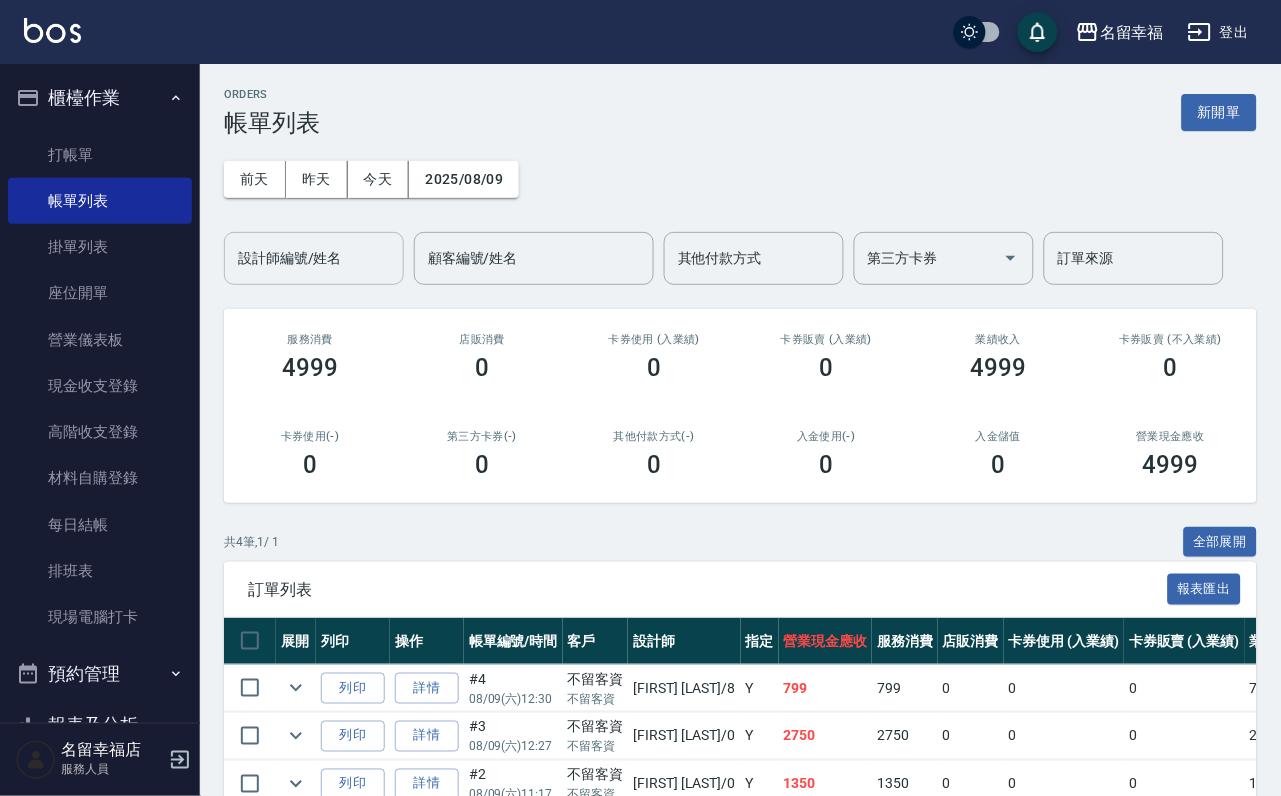 click on "設計師編號/姓名" at bounding box center (314, 258) 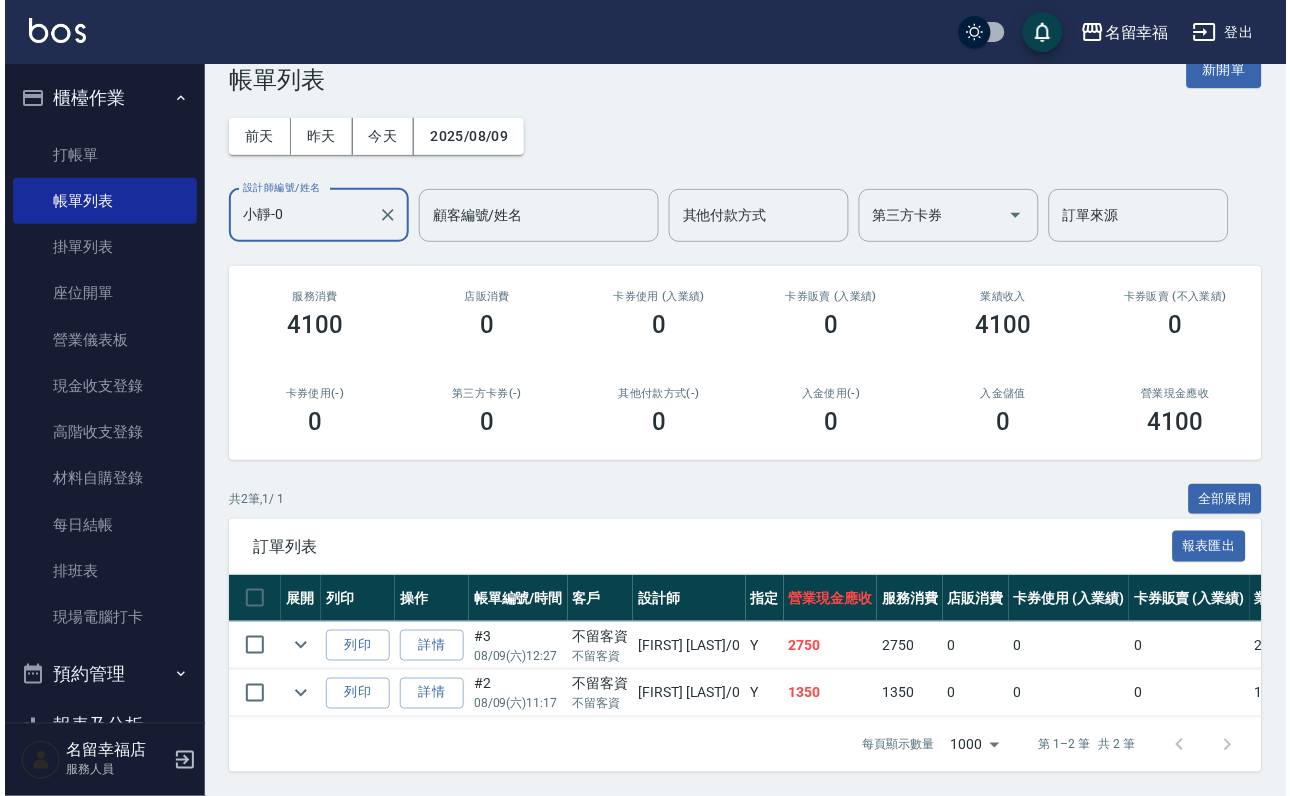 scroll, scrollTop: 0, scrollLeft: 0, axis: both 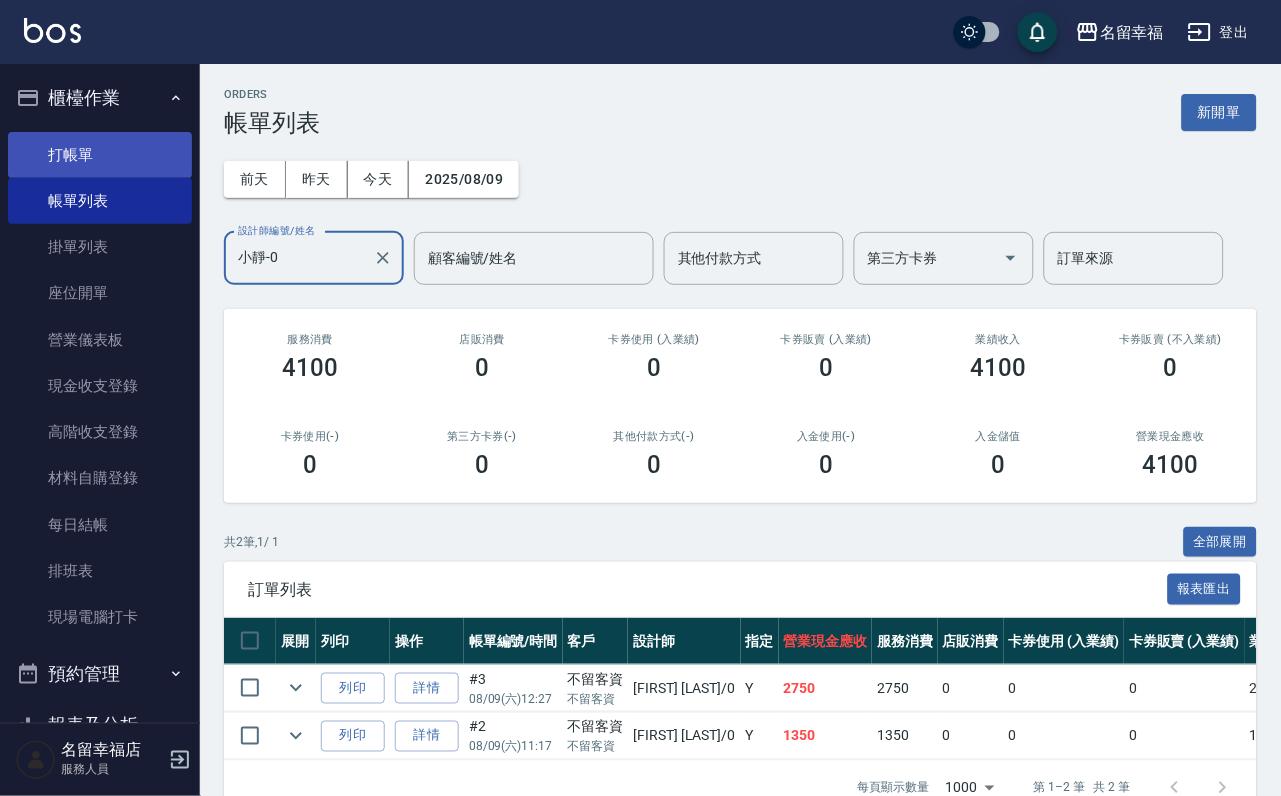 type on "小靜-0" 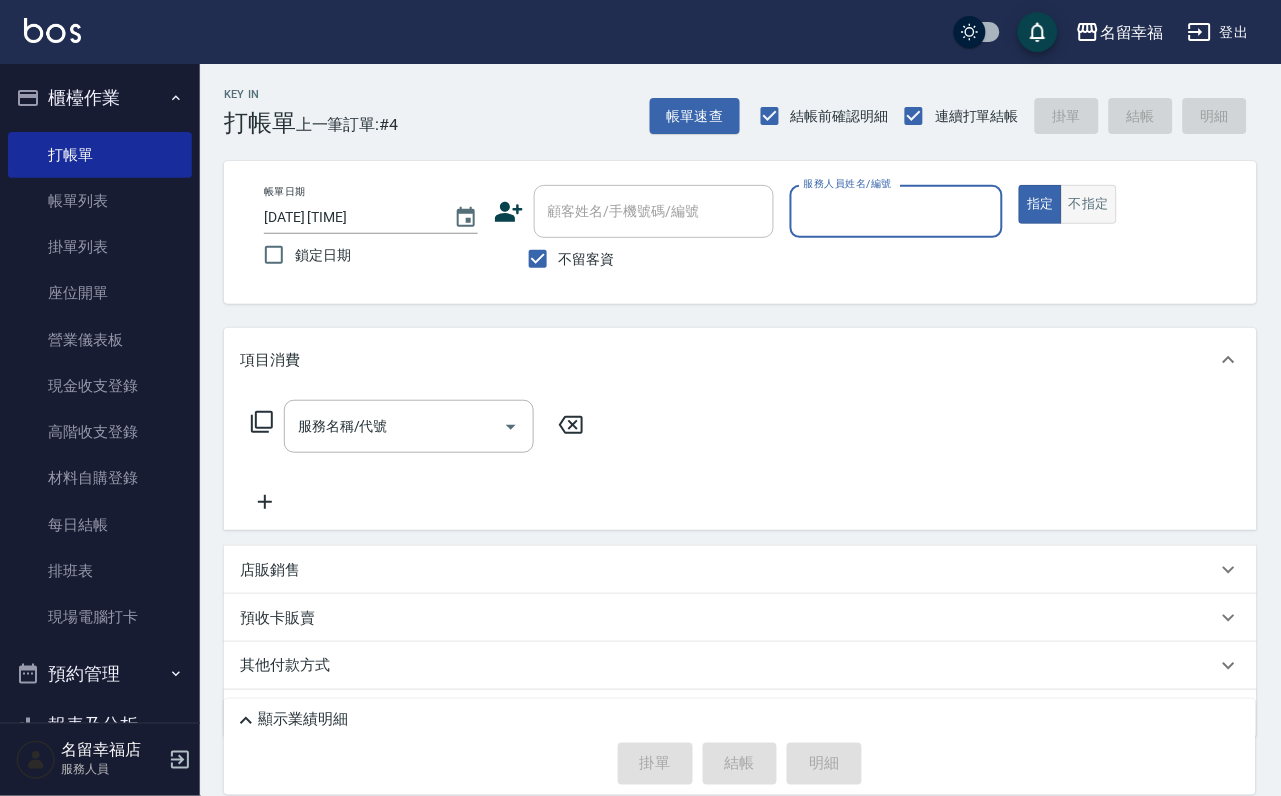 click on "不指定" at bounding box center (1089, 204) 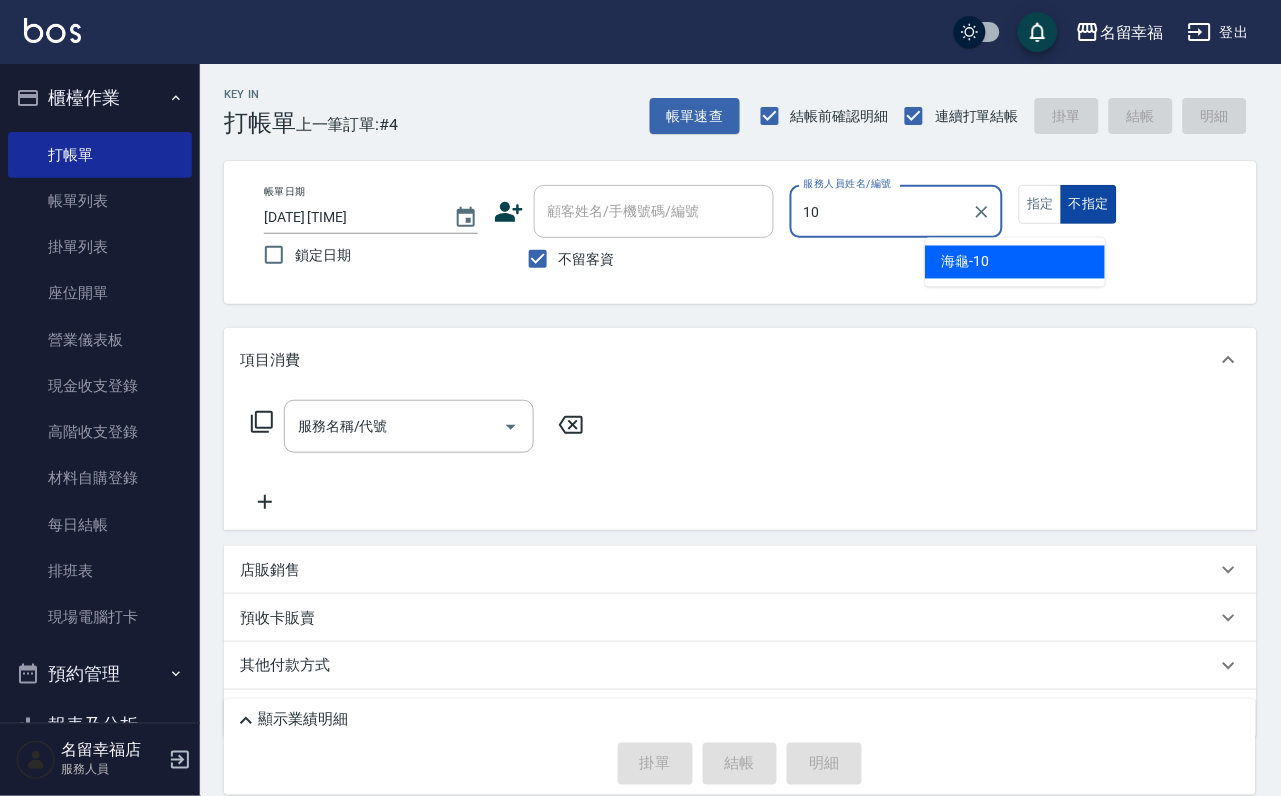 type on "海龜-10" 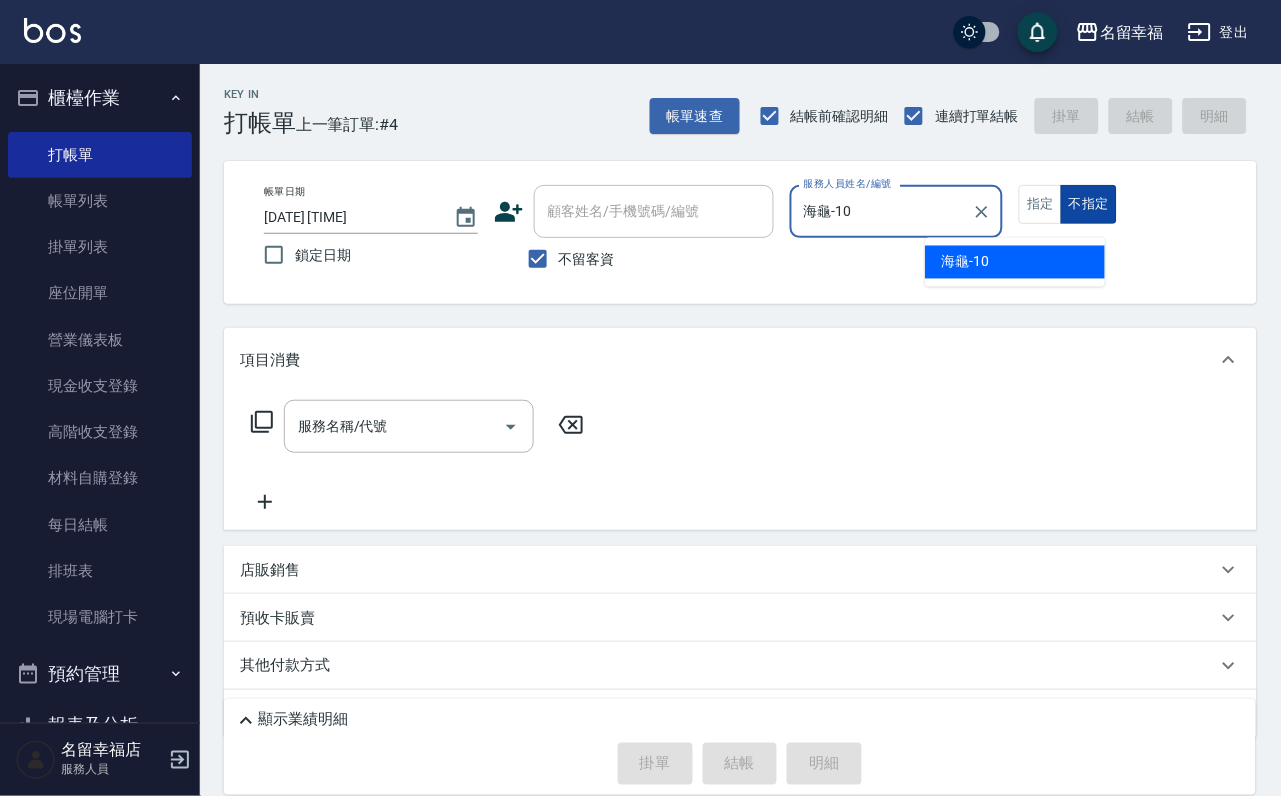 type on "false" 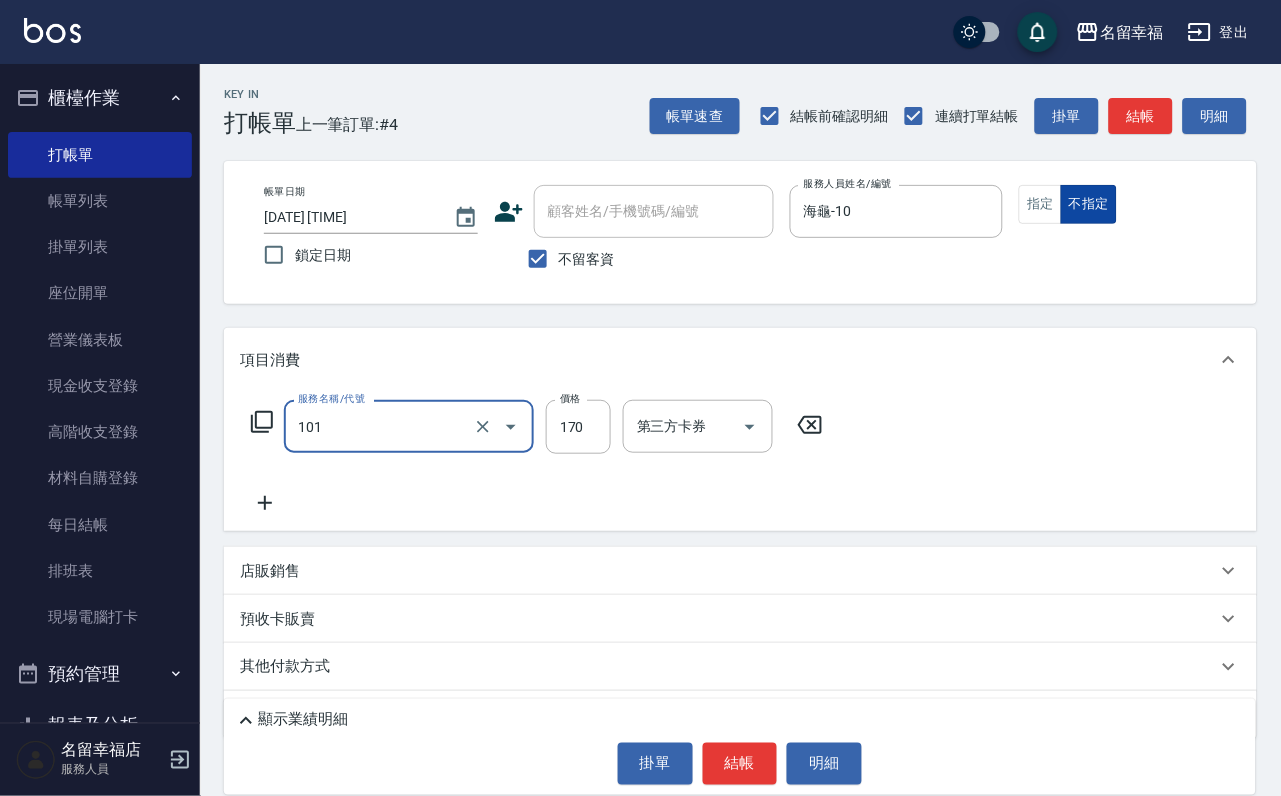 type on "洗髮(101)" 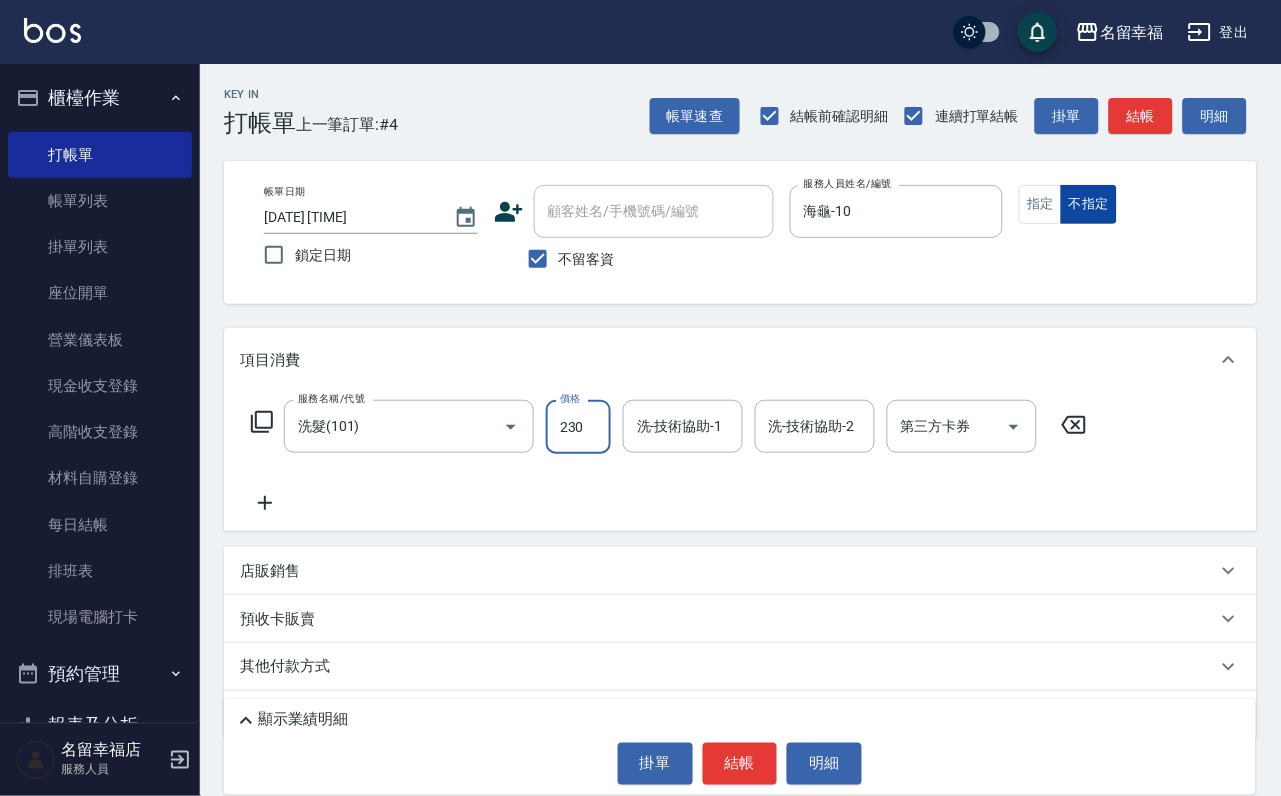 type on "230" 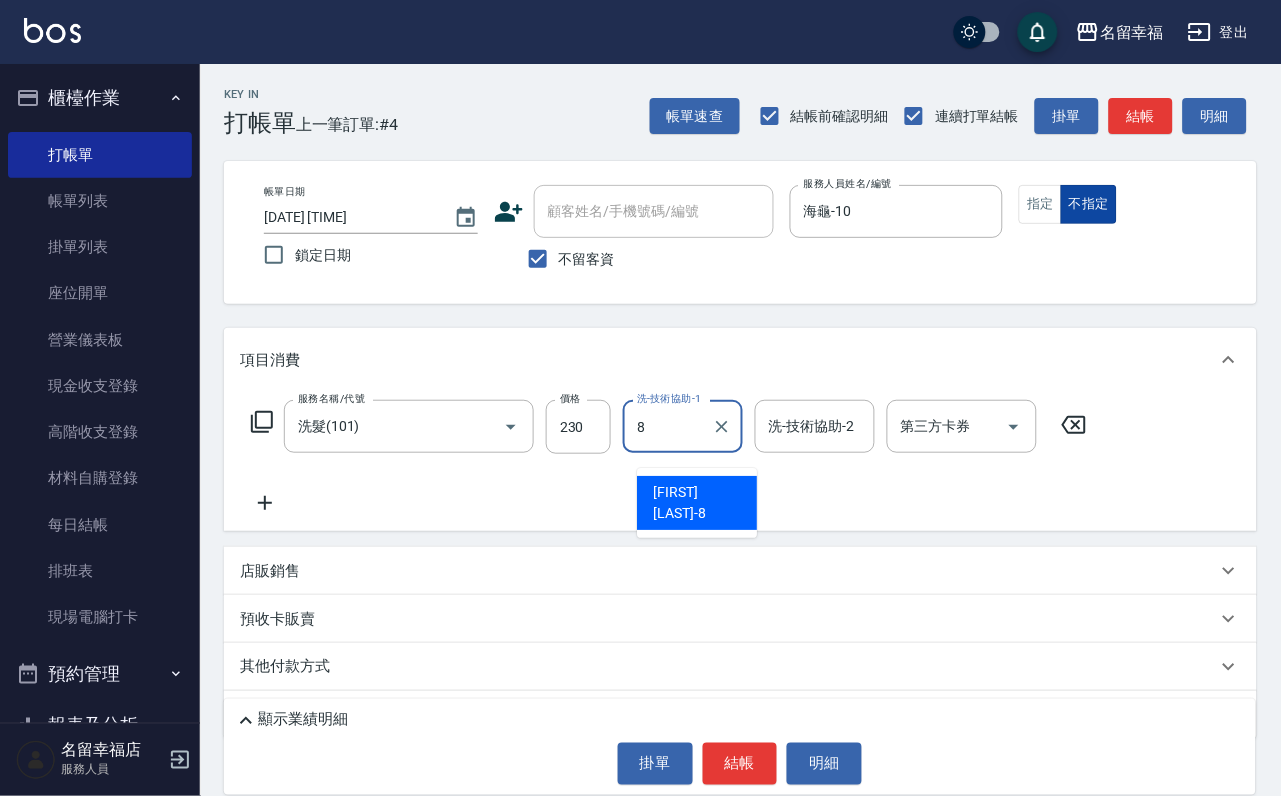 type on "詩婷-8" 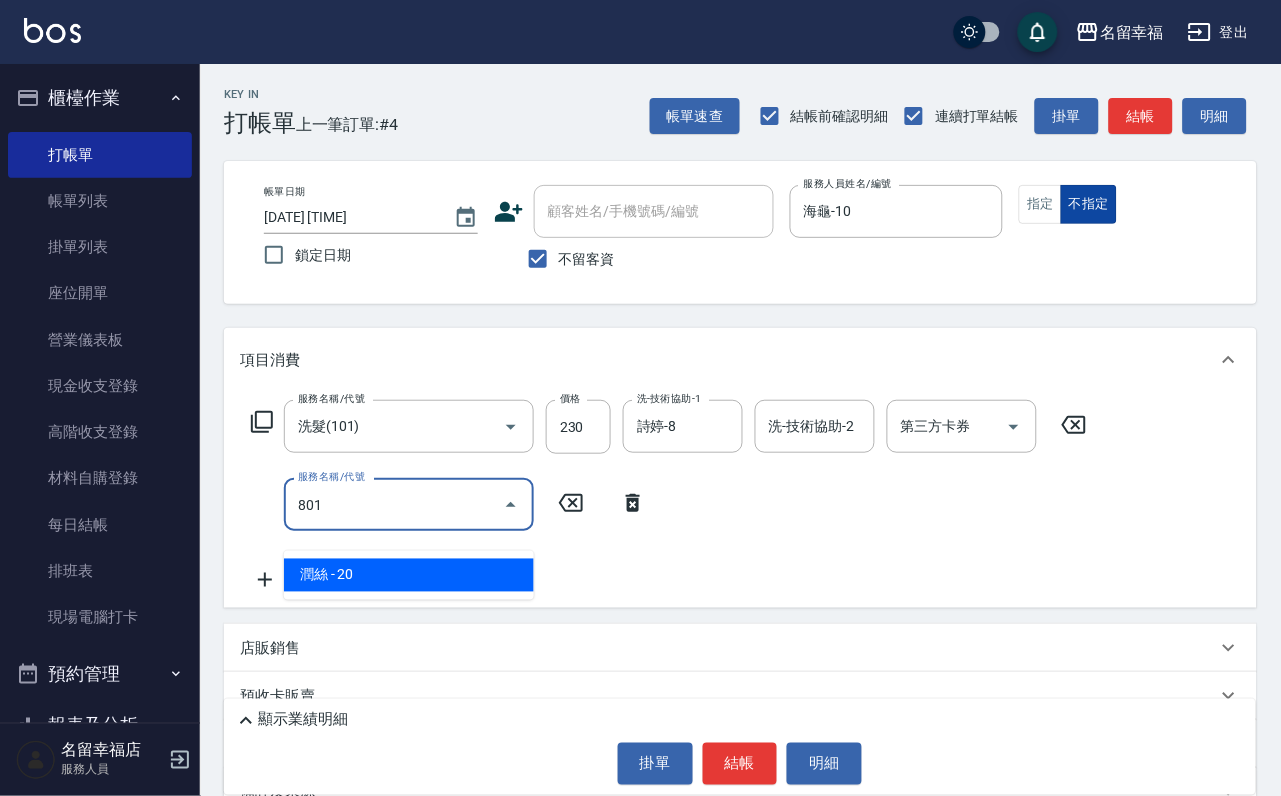 type on "潤絲(801)" 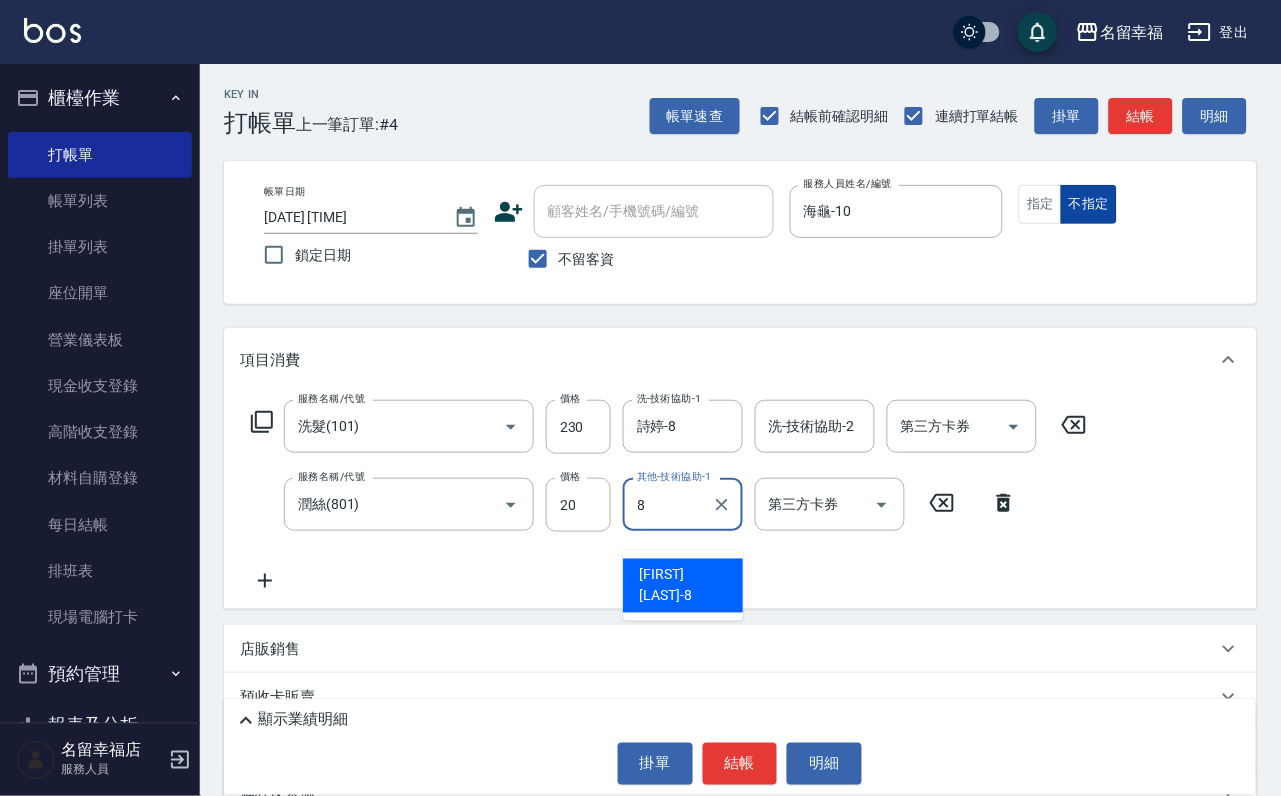 type on "詩婷-8" 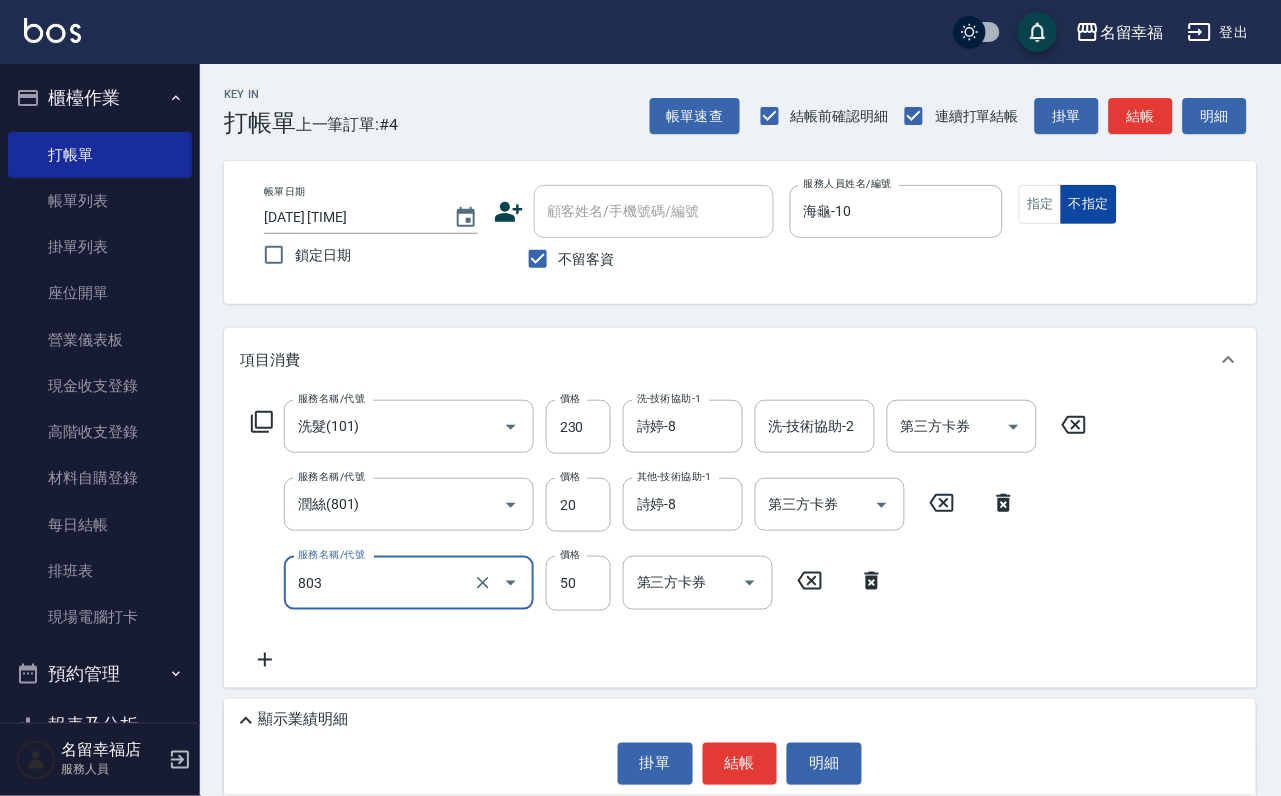 type on "吹捲/夾直/電棒/玉米鬚/青捲(803)" 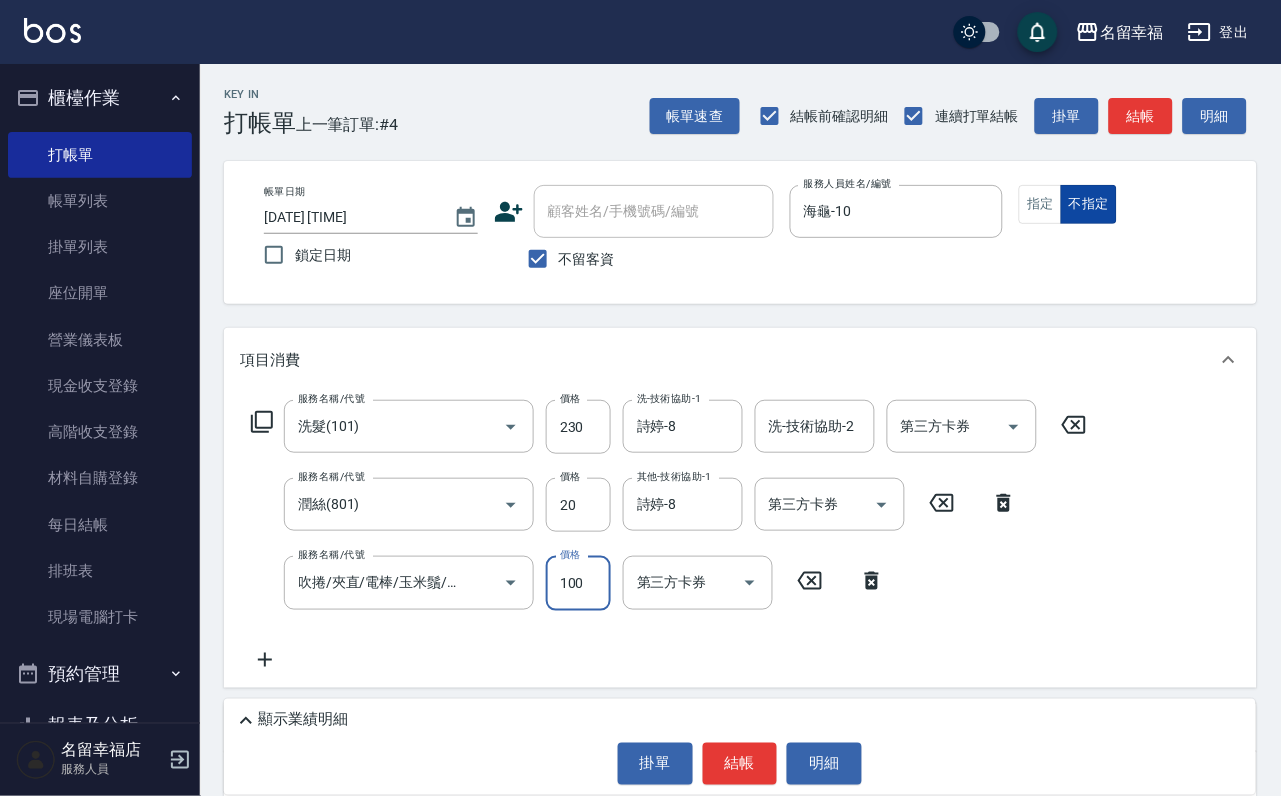 type on "100" 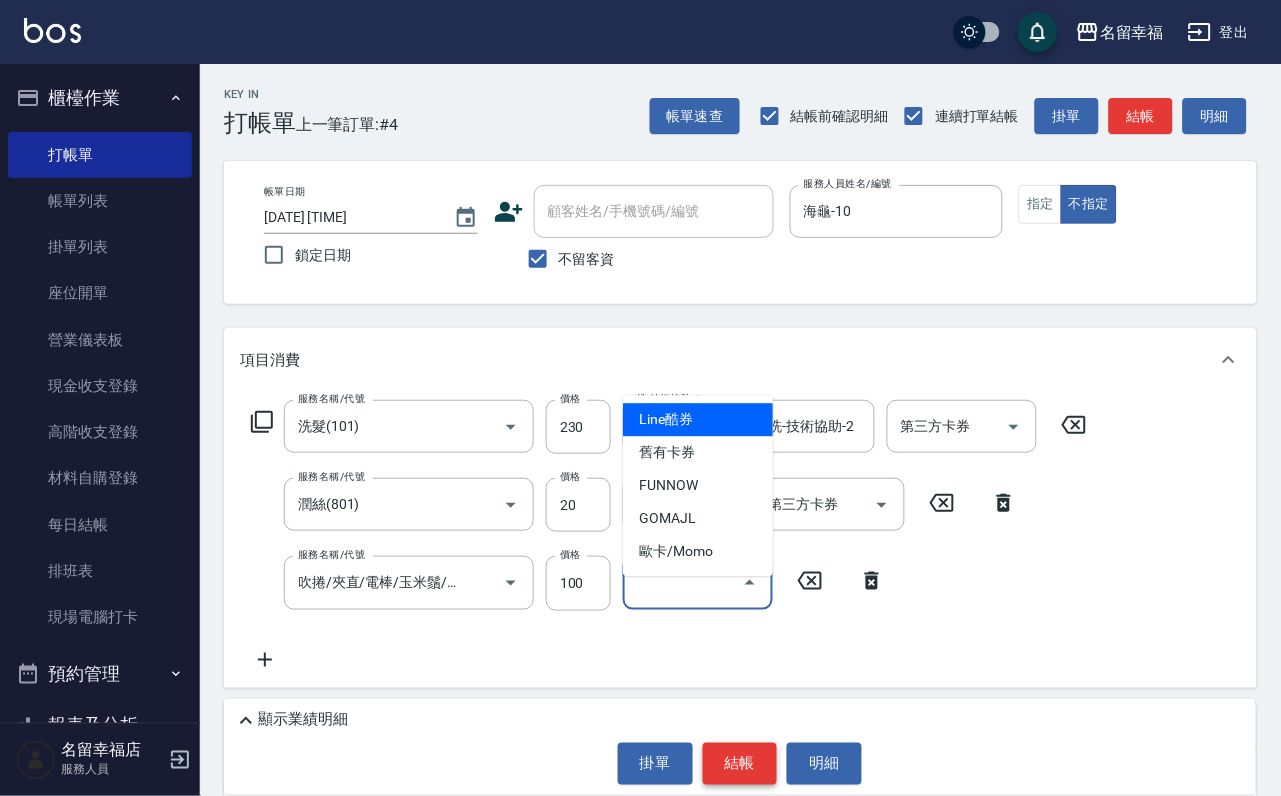 click on "結帳" at bounding box center (740, 764) 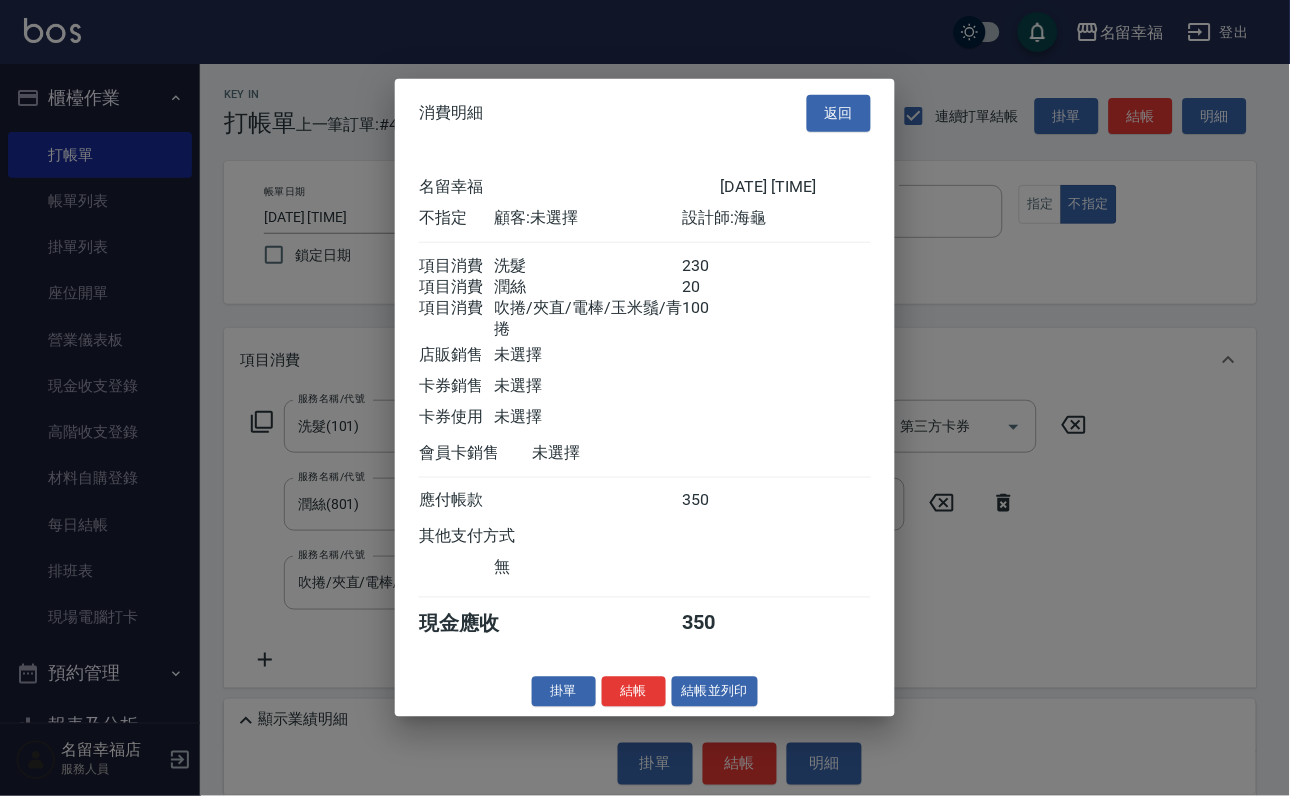 scroll, scrollTop: 434, scrollLeft: 0, axis: vertical 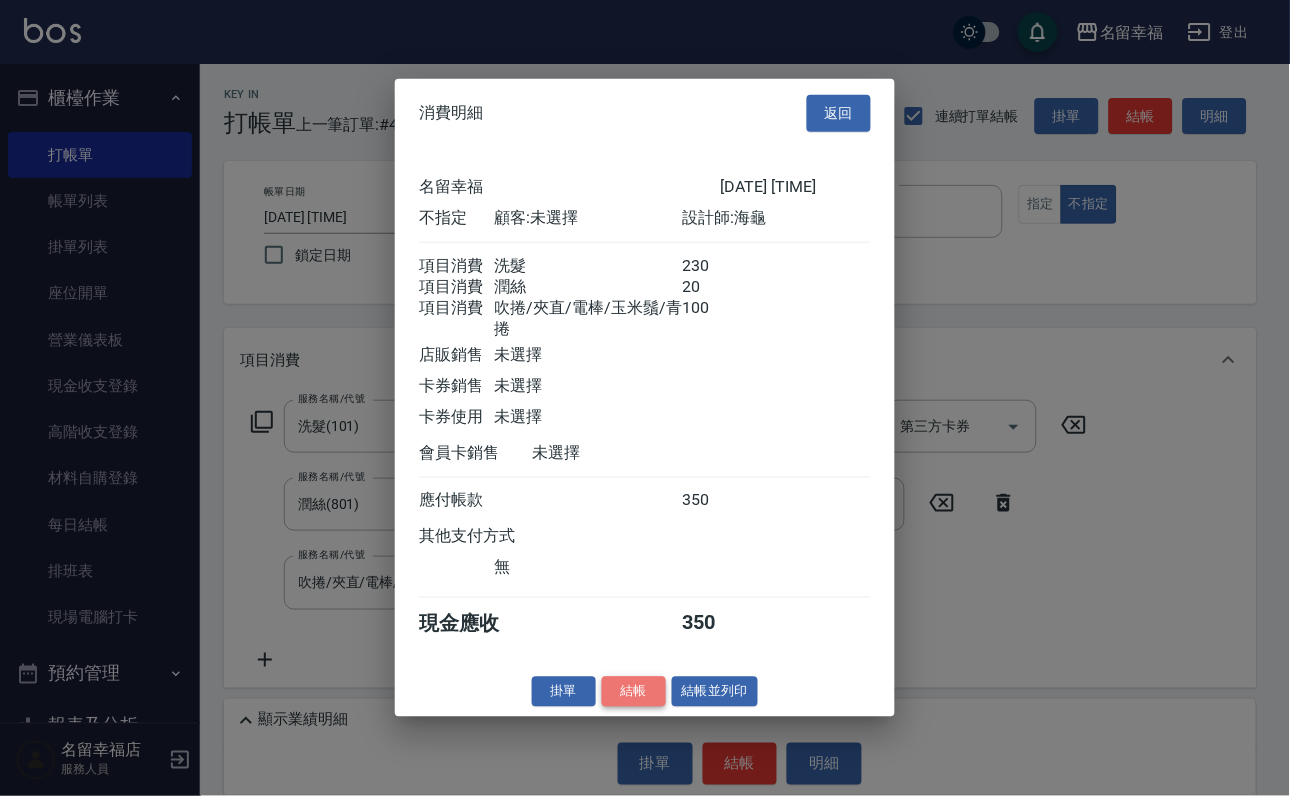click on "結帳" at bounding box center [634, 691] 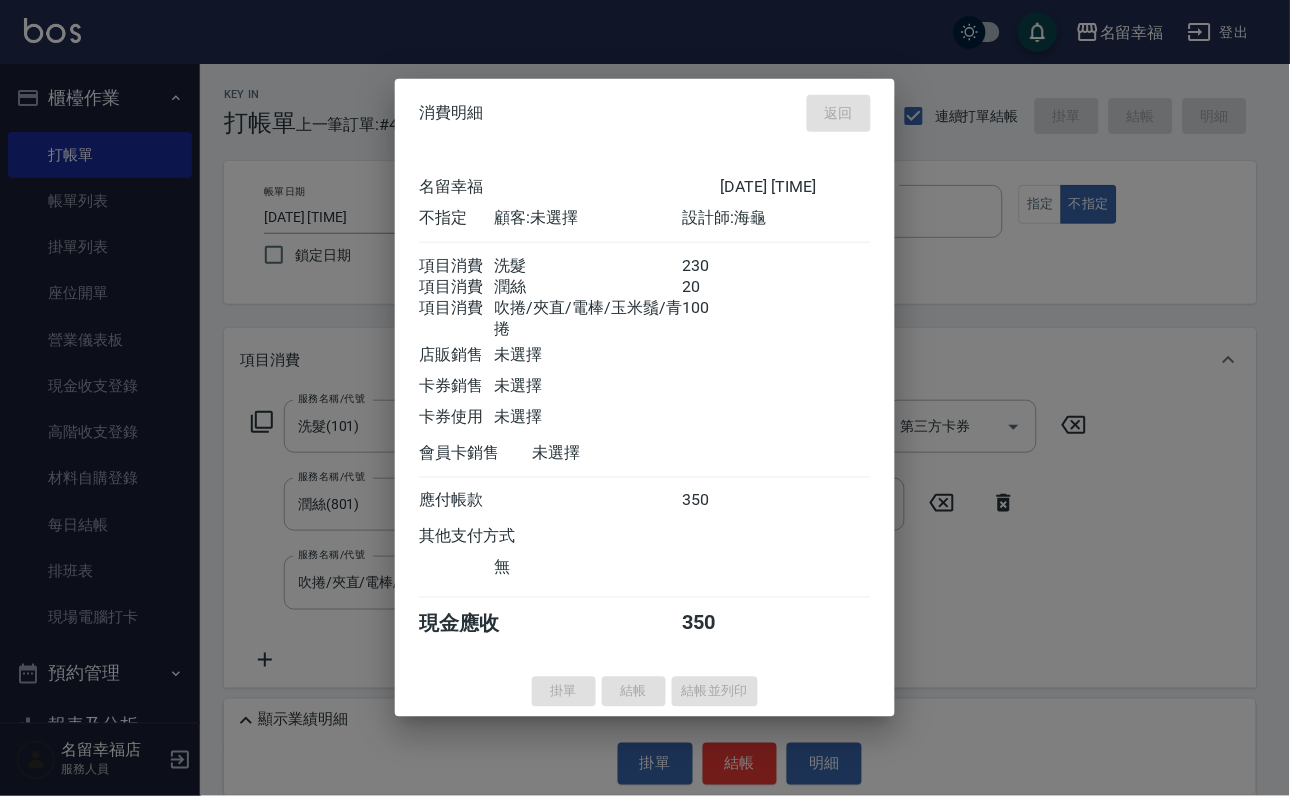 type on "[YEAR]/[MONTH]/[DAY] [HOUR]:[MINUTE]" 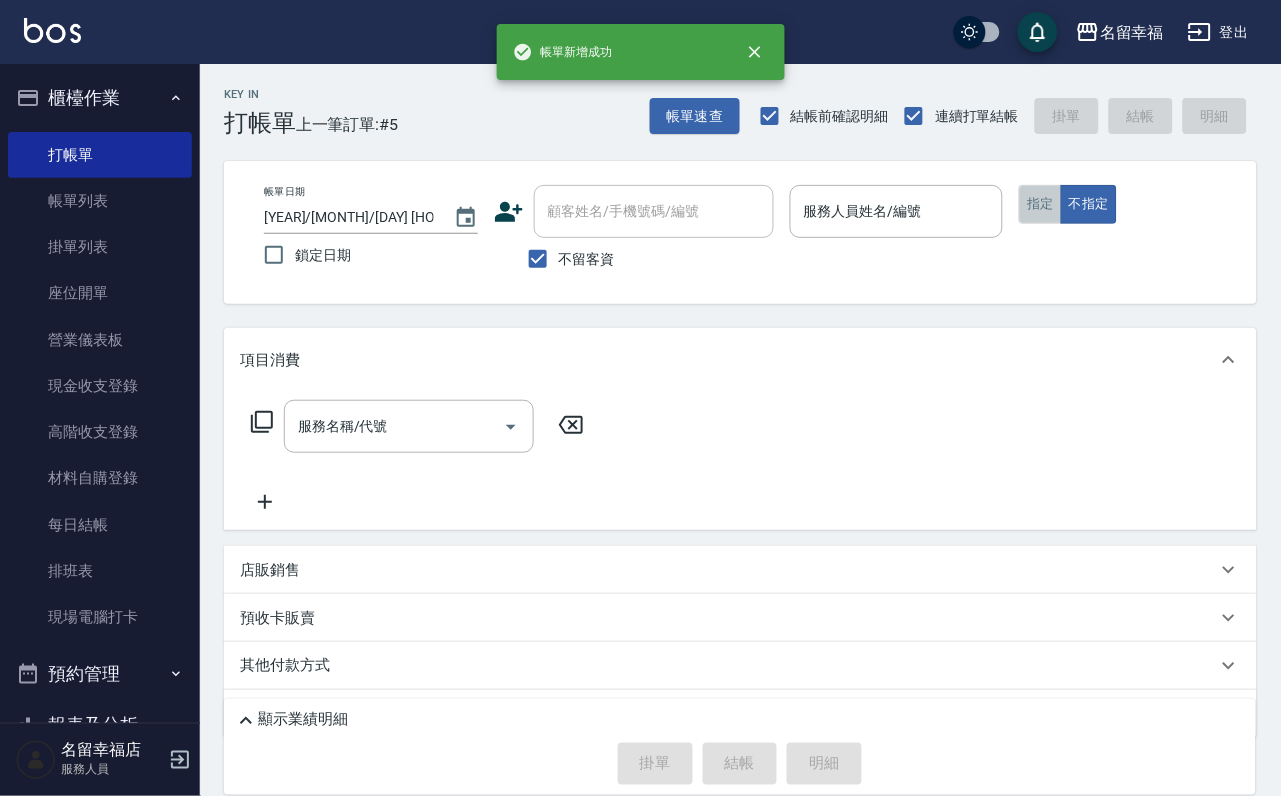 click on "指定" at bounding box center [1040, 204] 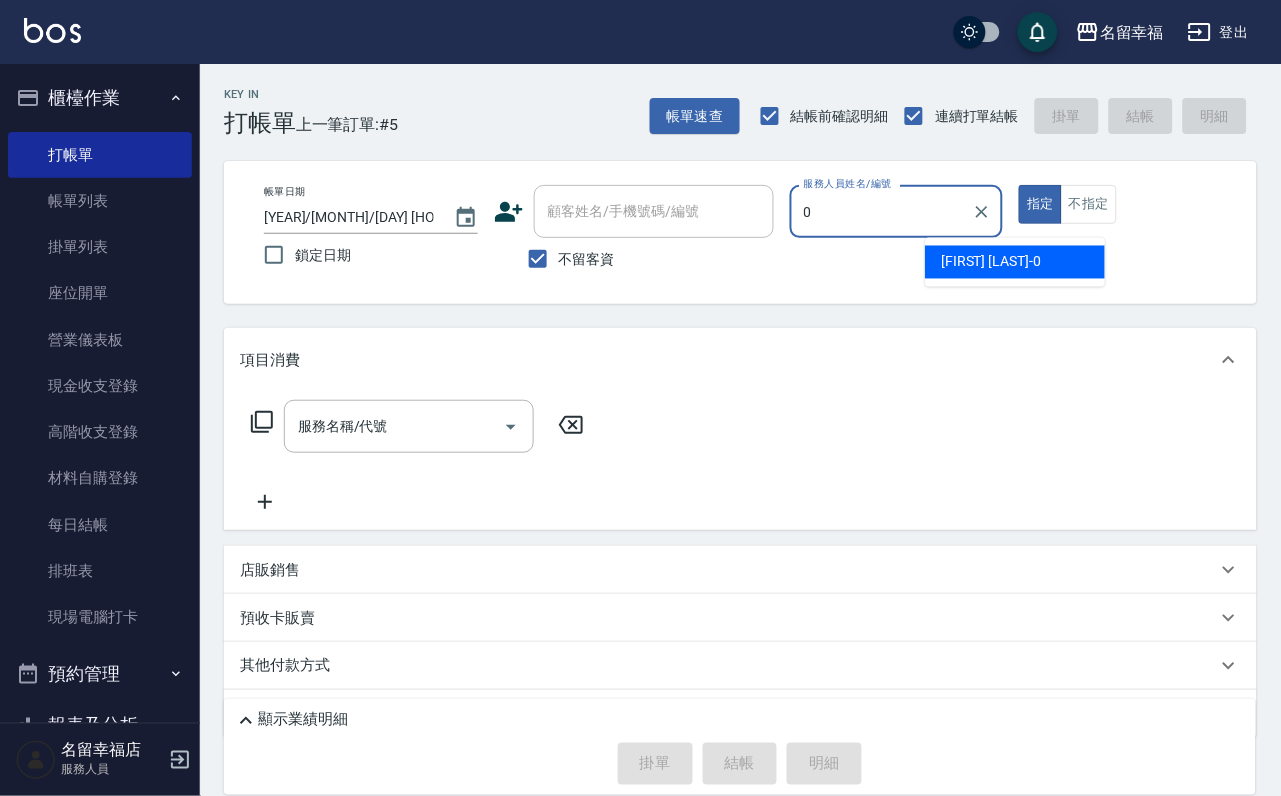 type on "小靜-0" 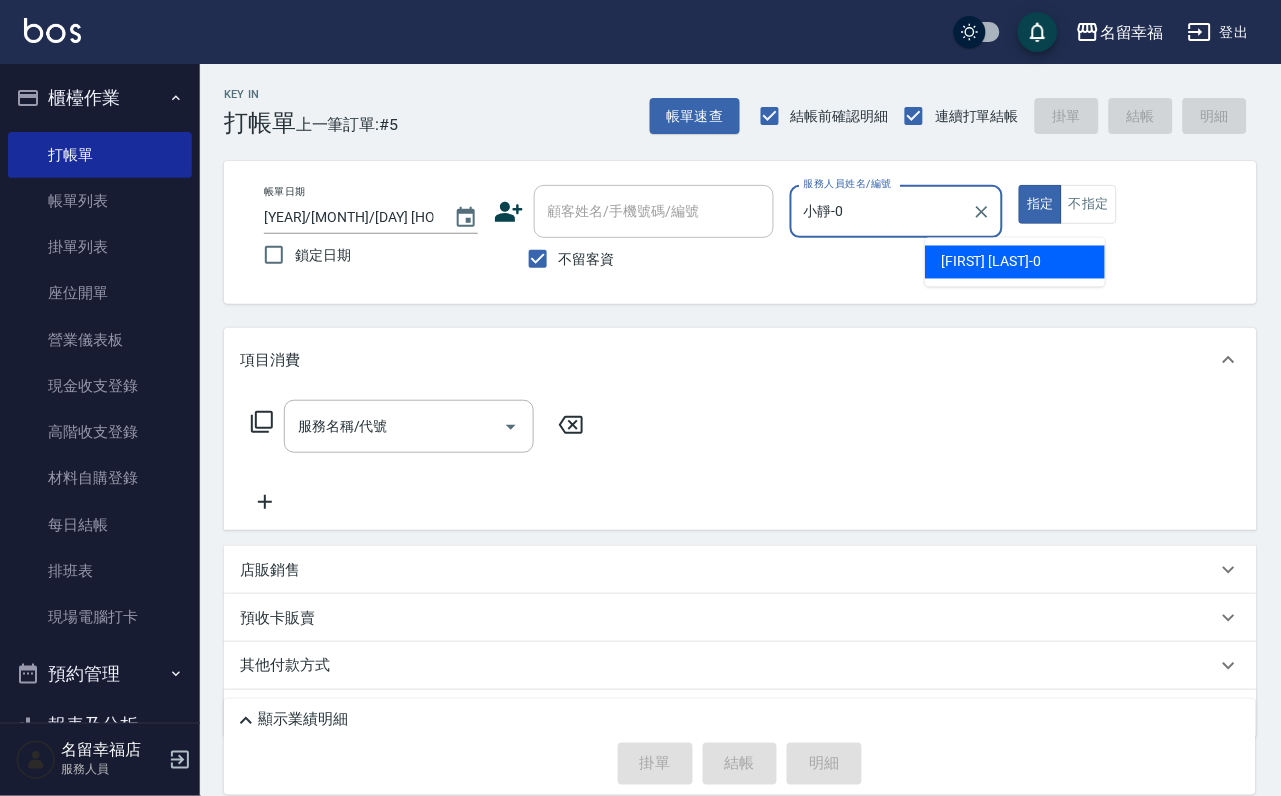 type on "true" 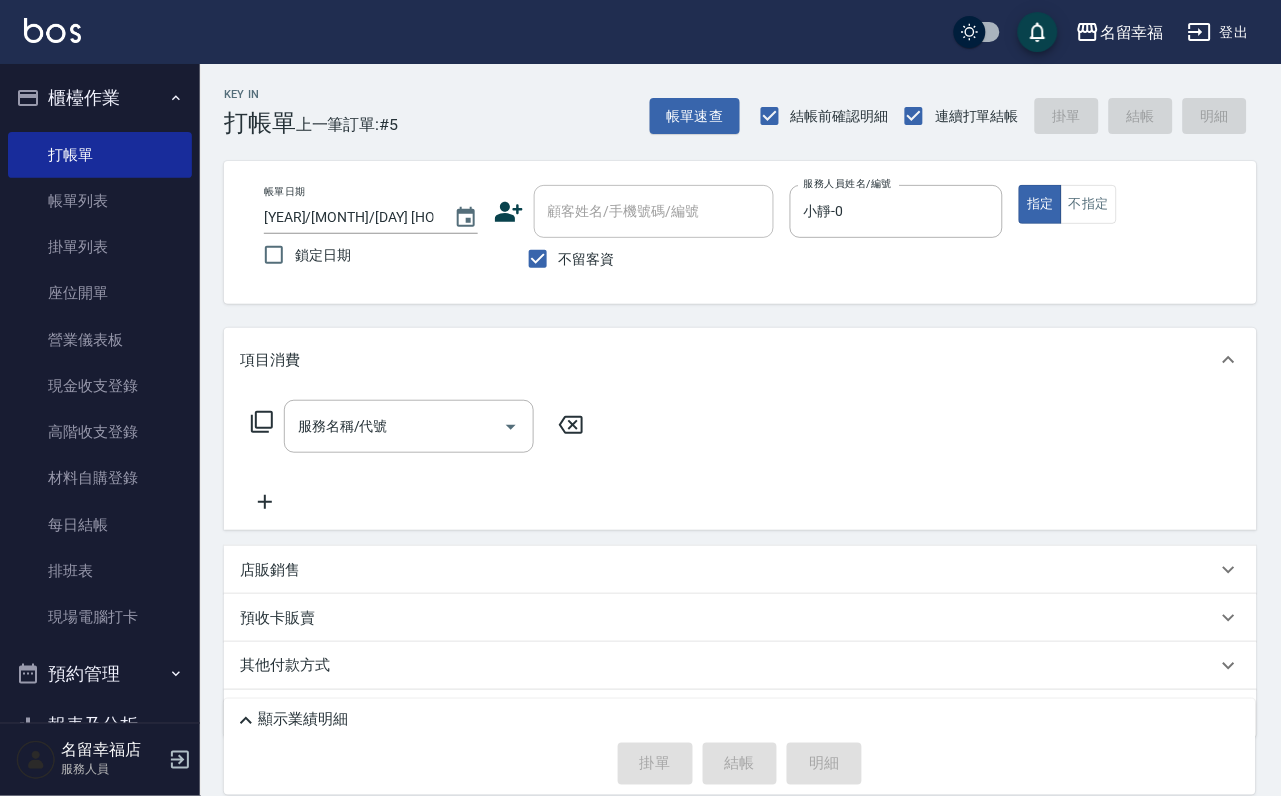 click 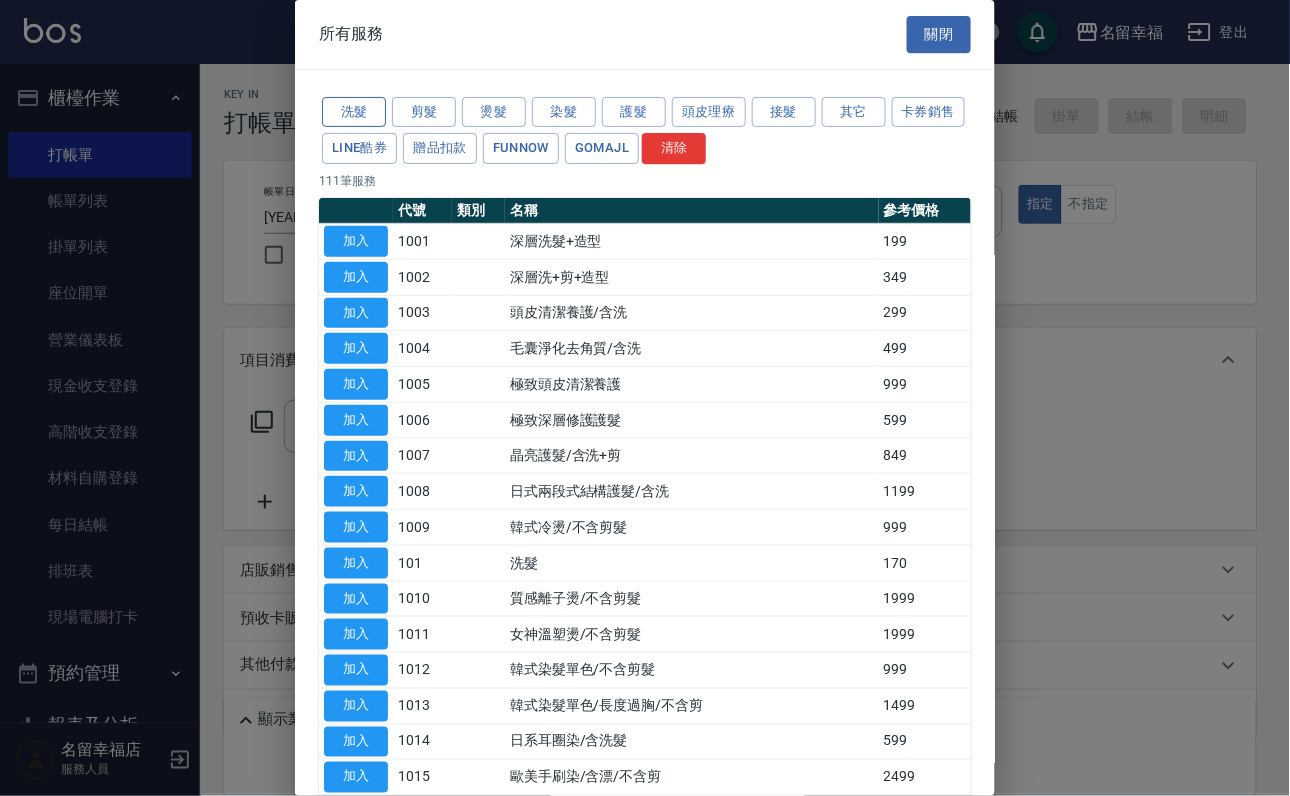 click on "洗髮" at bounding box center (354, 112) 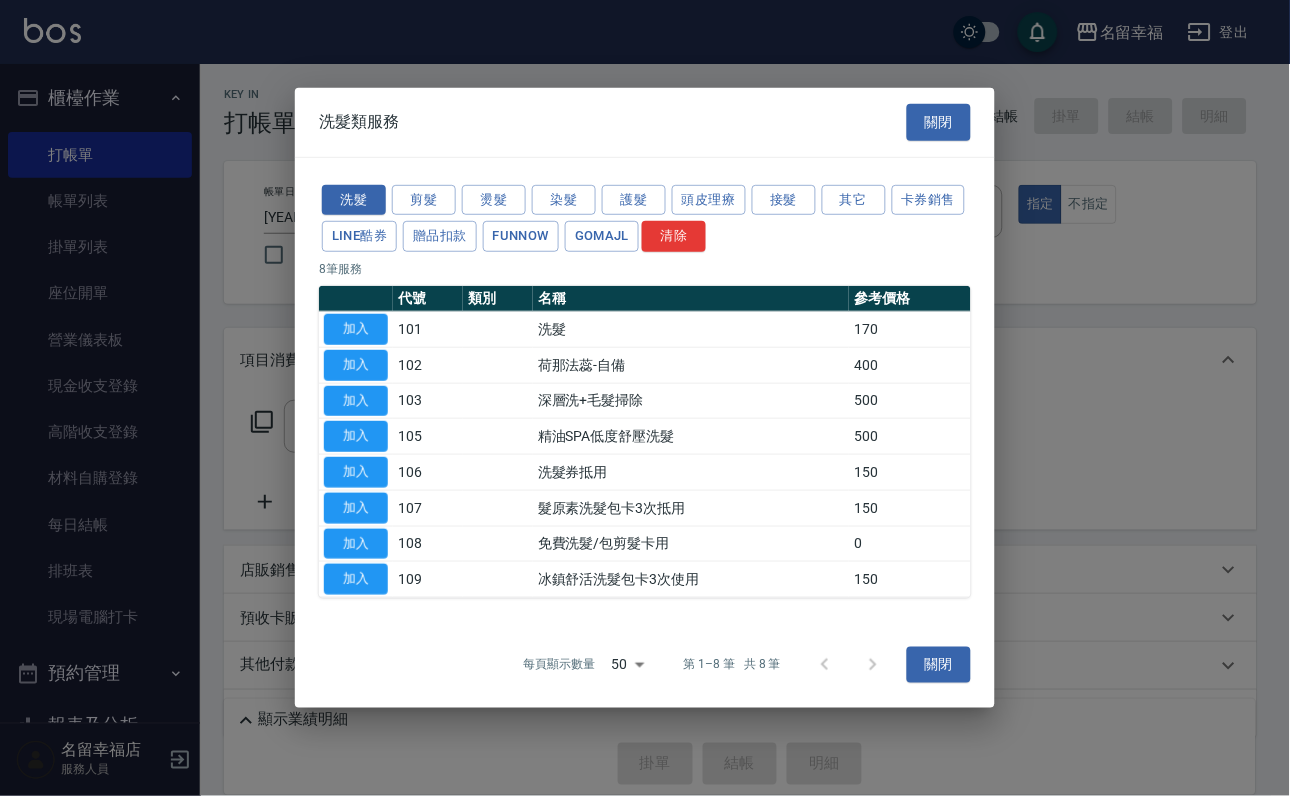 click on "加入" at bounding box center (356, 329) 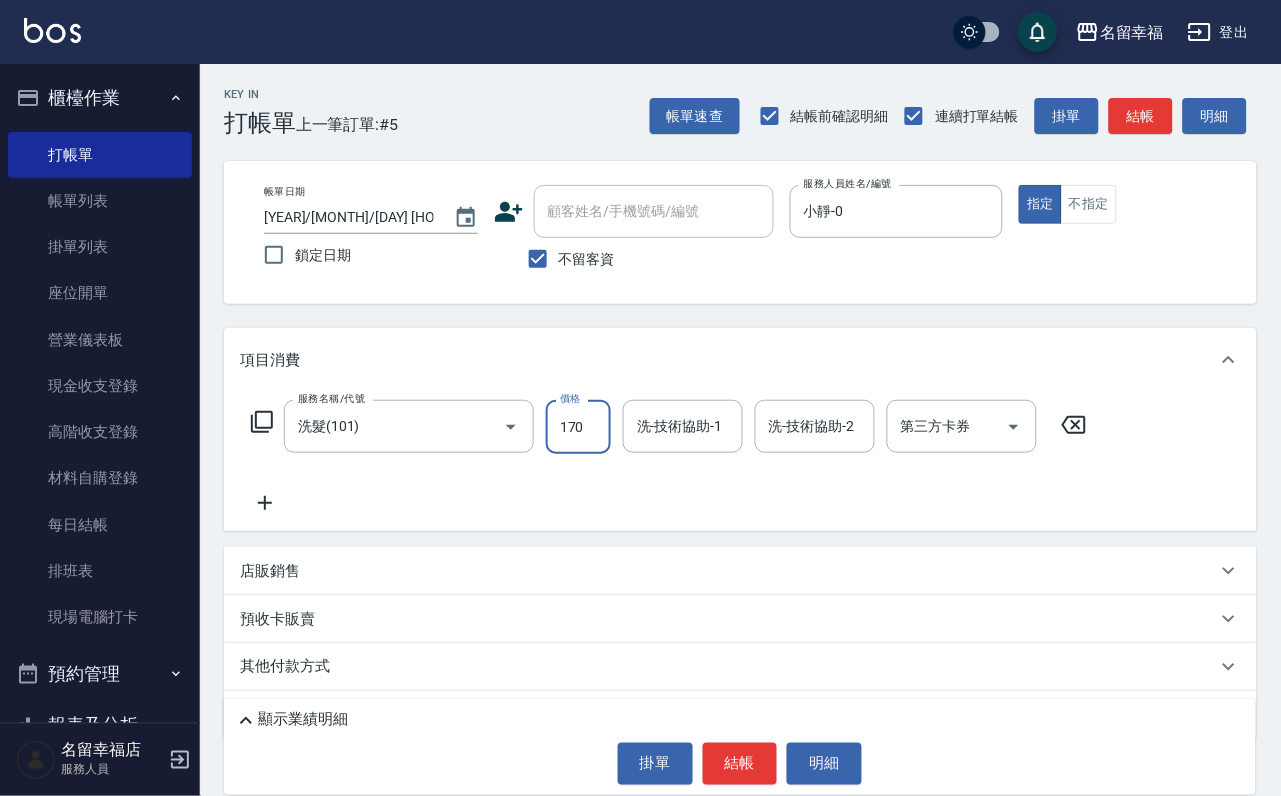 click on "170" at bounding box center (578, 427) 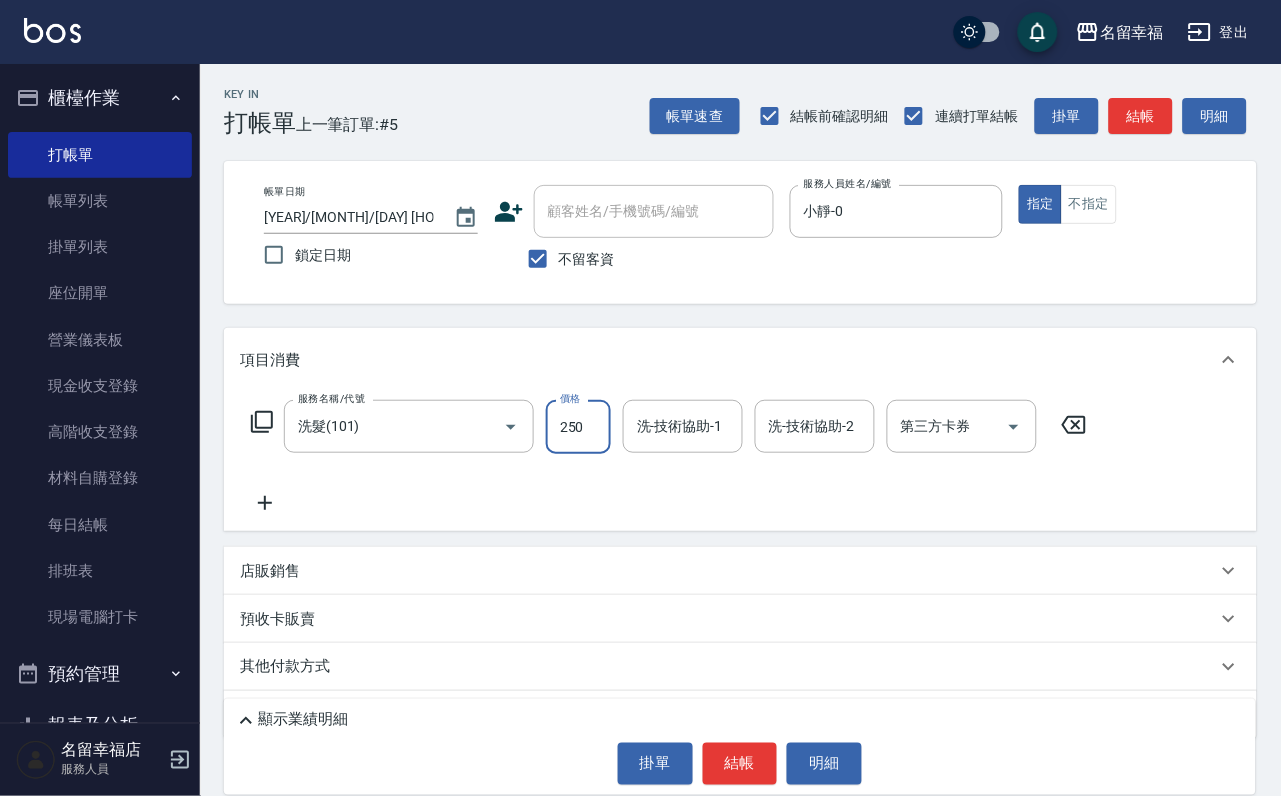 type on "250" 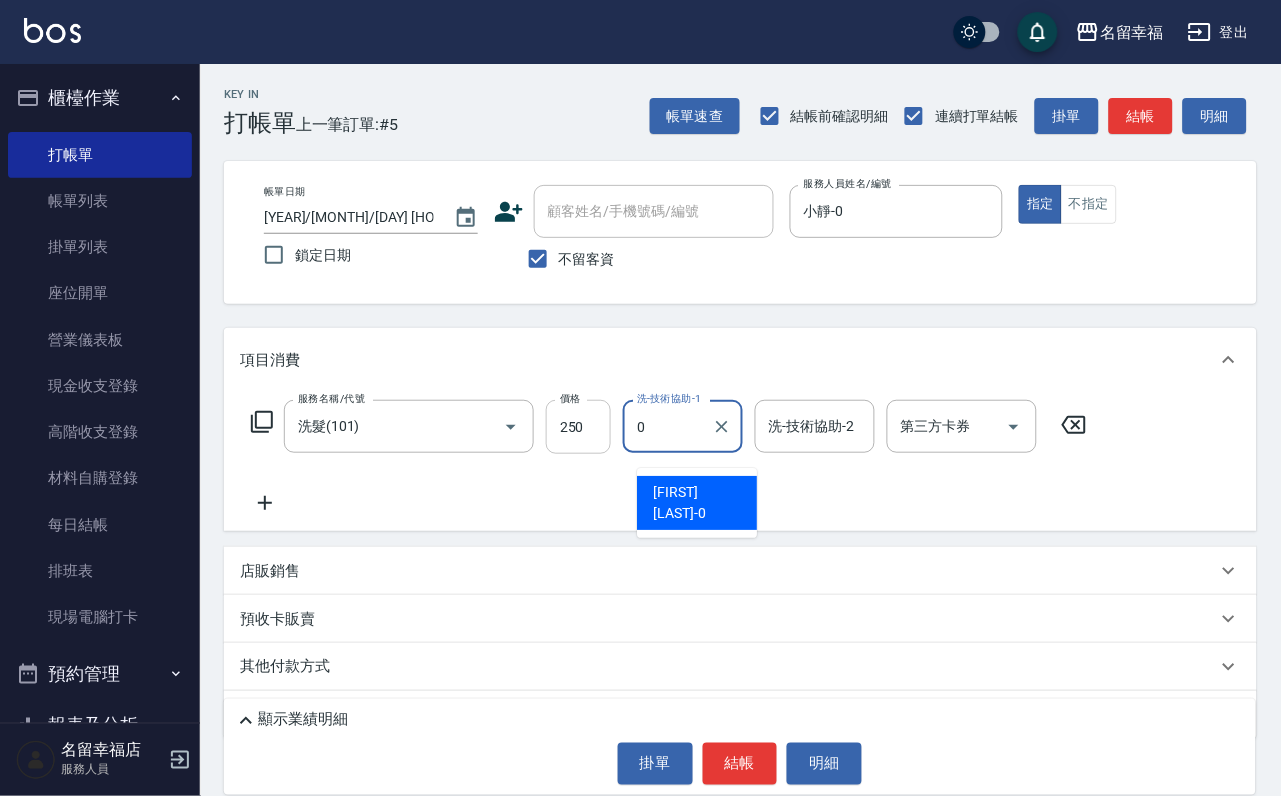type on "小靜-0" 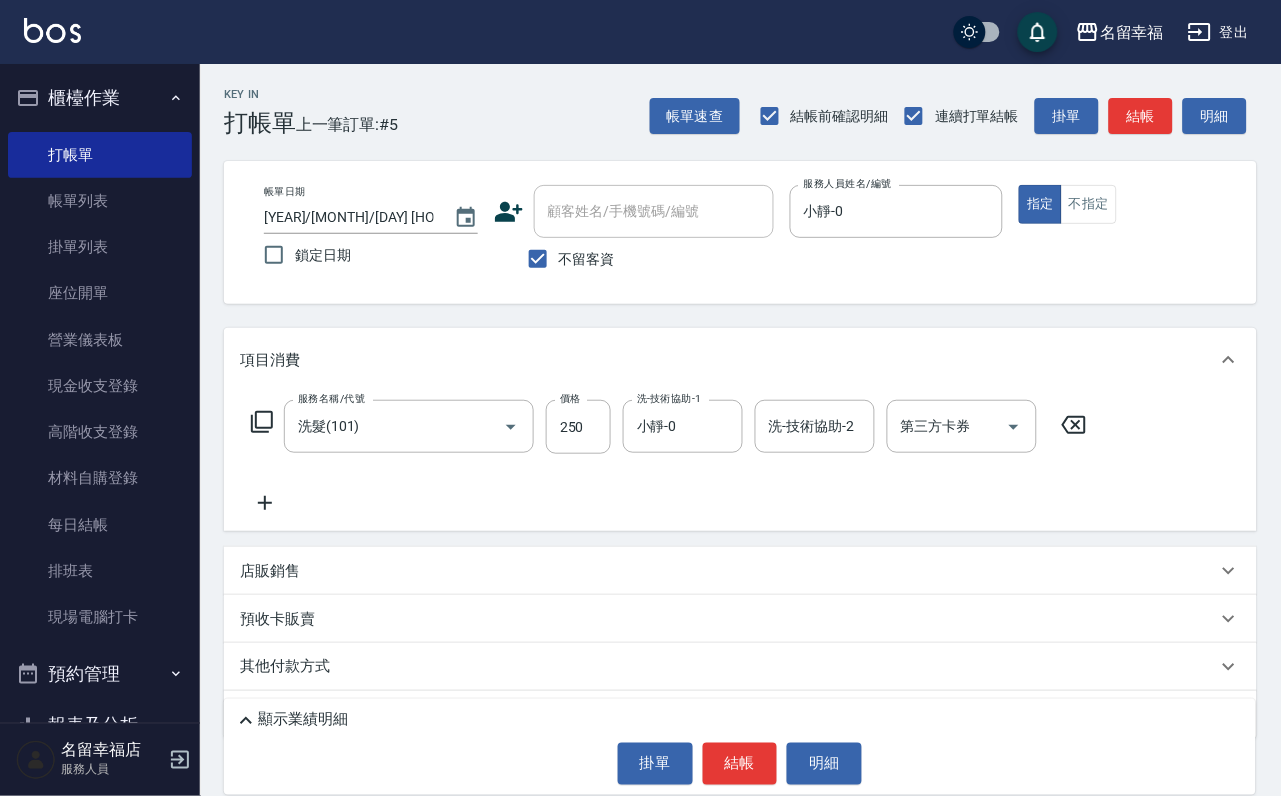 click on "服務名稱/代號 洗髮(101) 服務名稱/代號 價格 250 價格 洗-技術協助-1 [DESIGNER]-0 洗-技術協助-1 洗-技術協助-2 洗-技術協助-2 第三方卡券 第三方卡券" at bounding box center (669, 427) 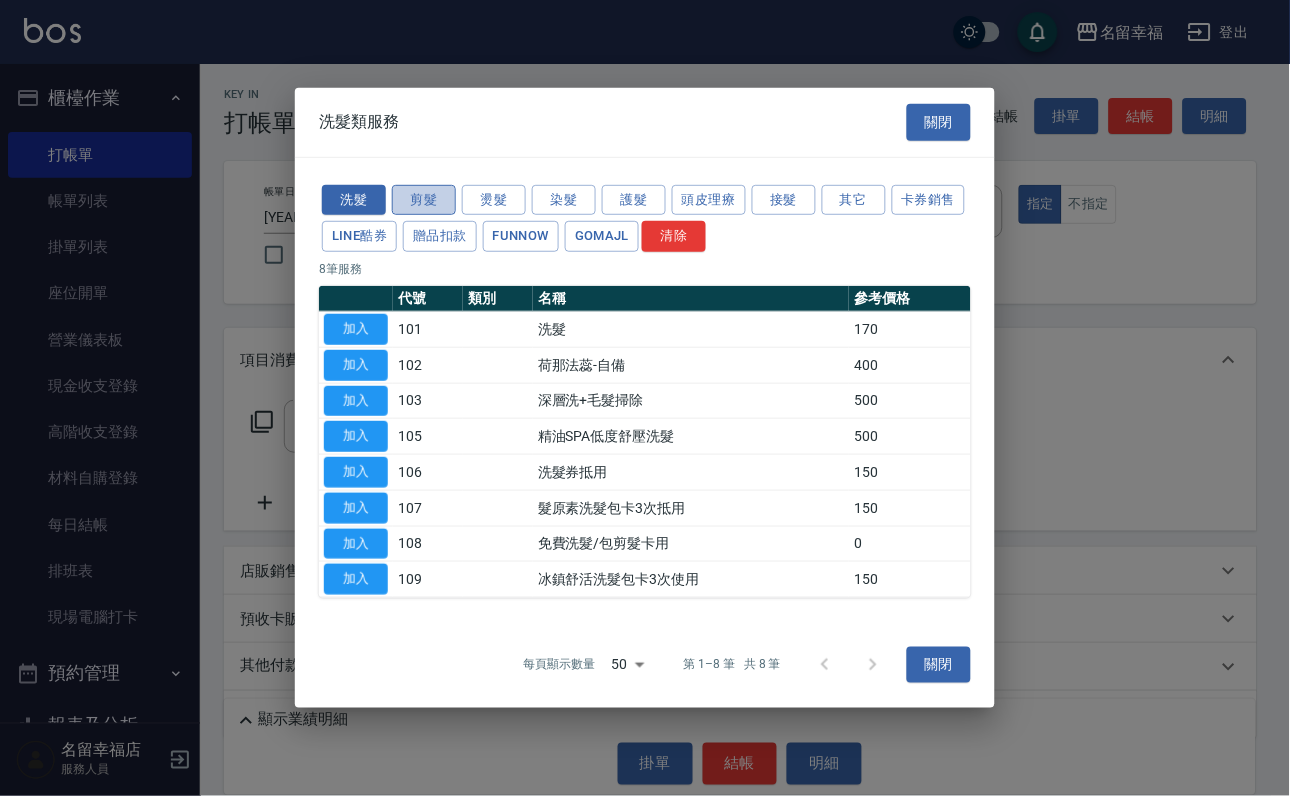 click on "剪髮" at bounding box center [424, 199] 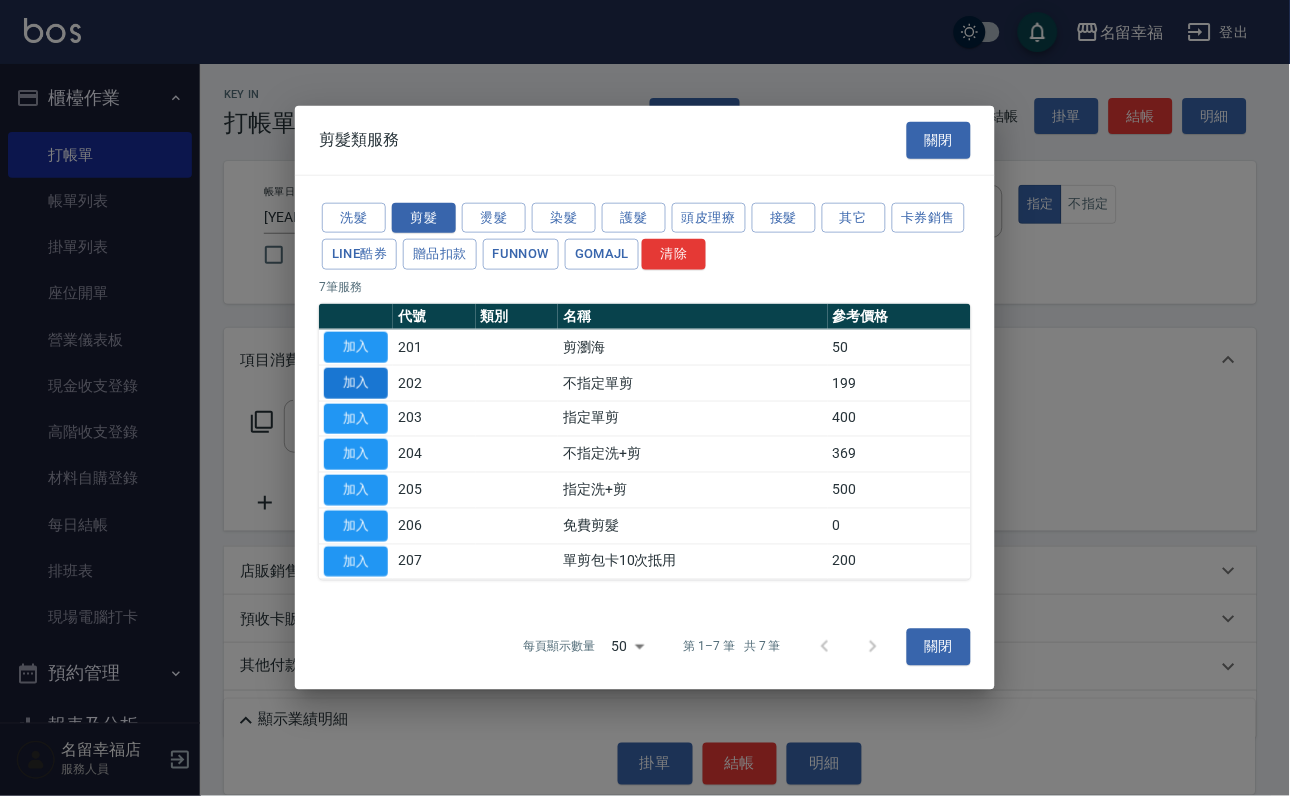 click on "加入" at bounding box center [356, 383] 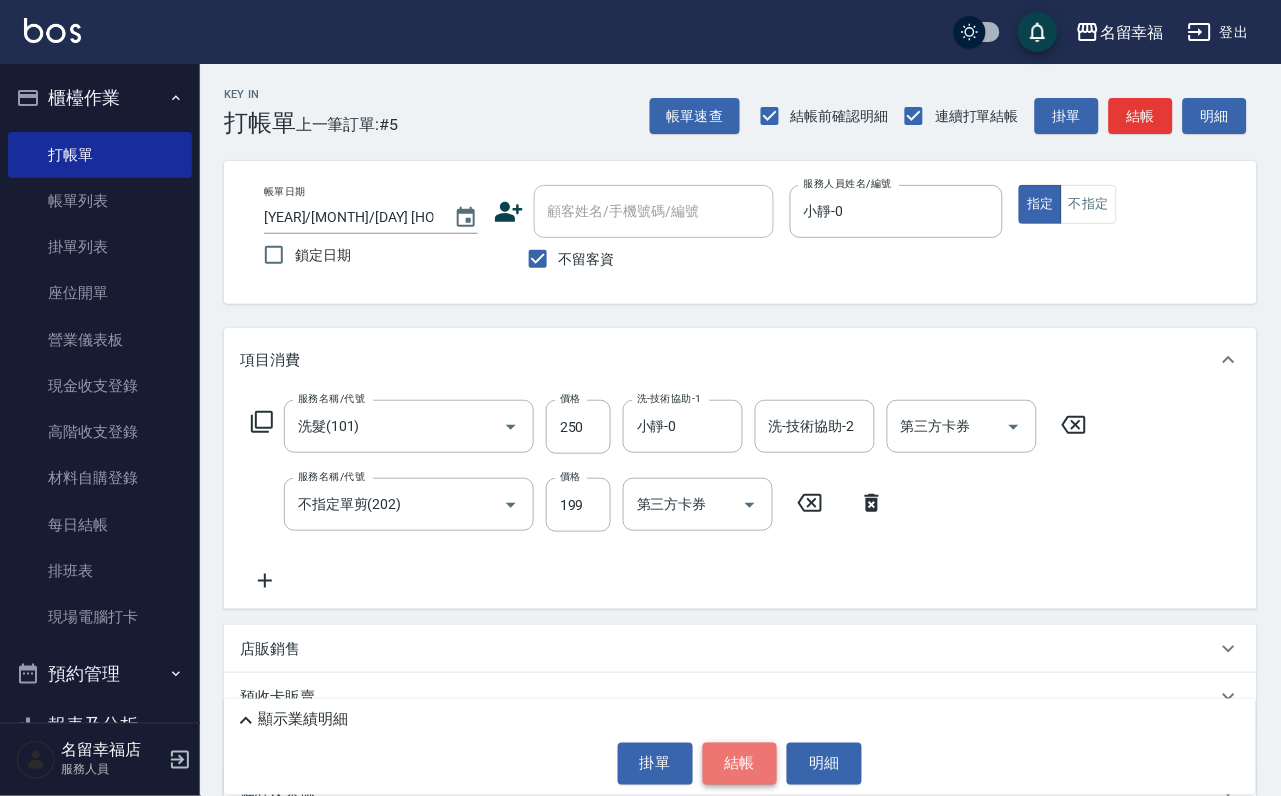 click on "結帳" at bounding box center (740, 764) 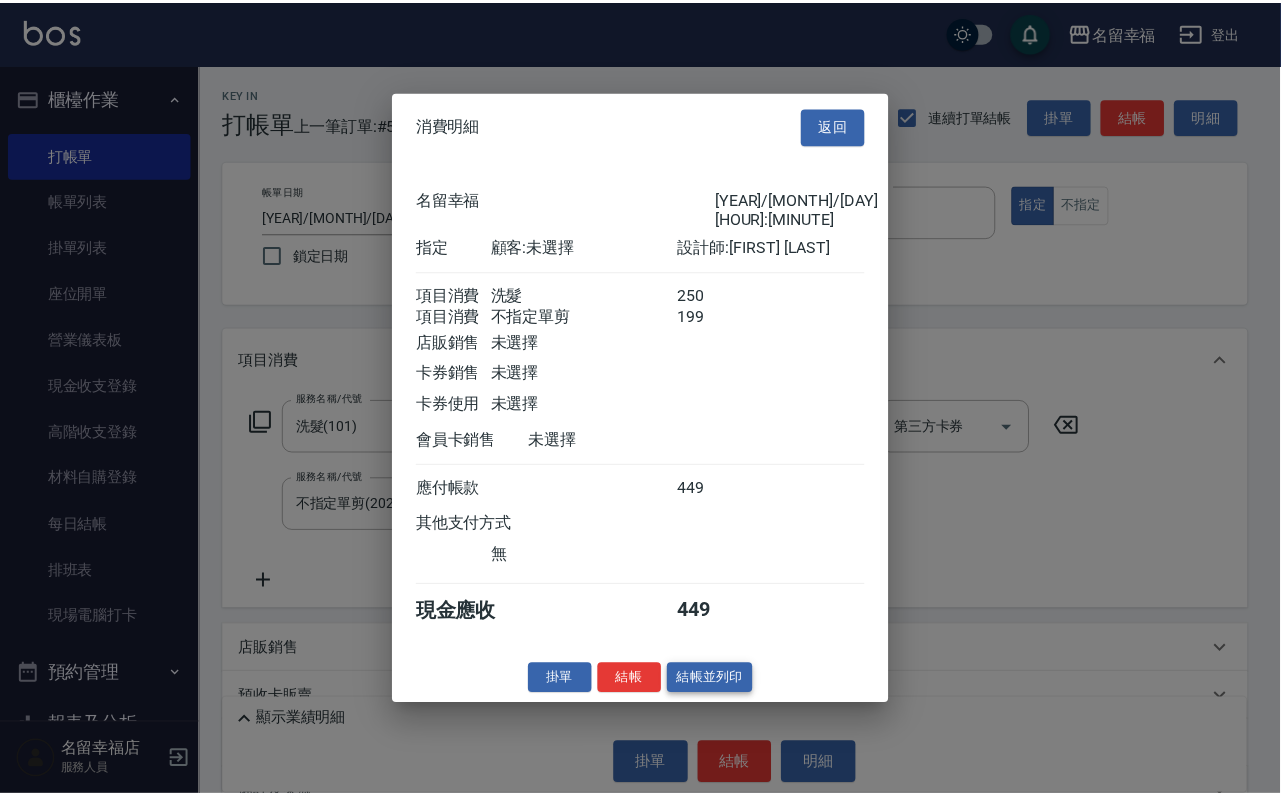 scroll, scrollTop: 322, scrollLeft: 0, axis: vertical 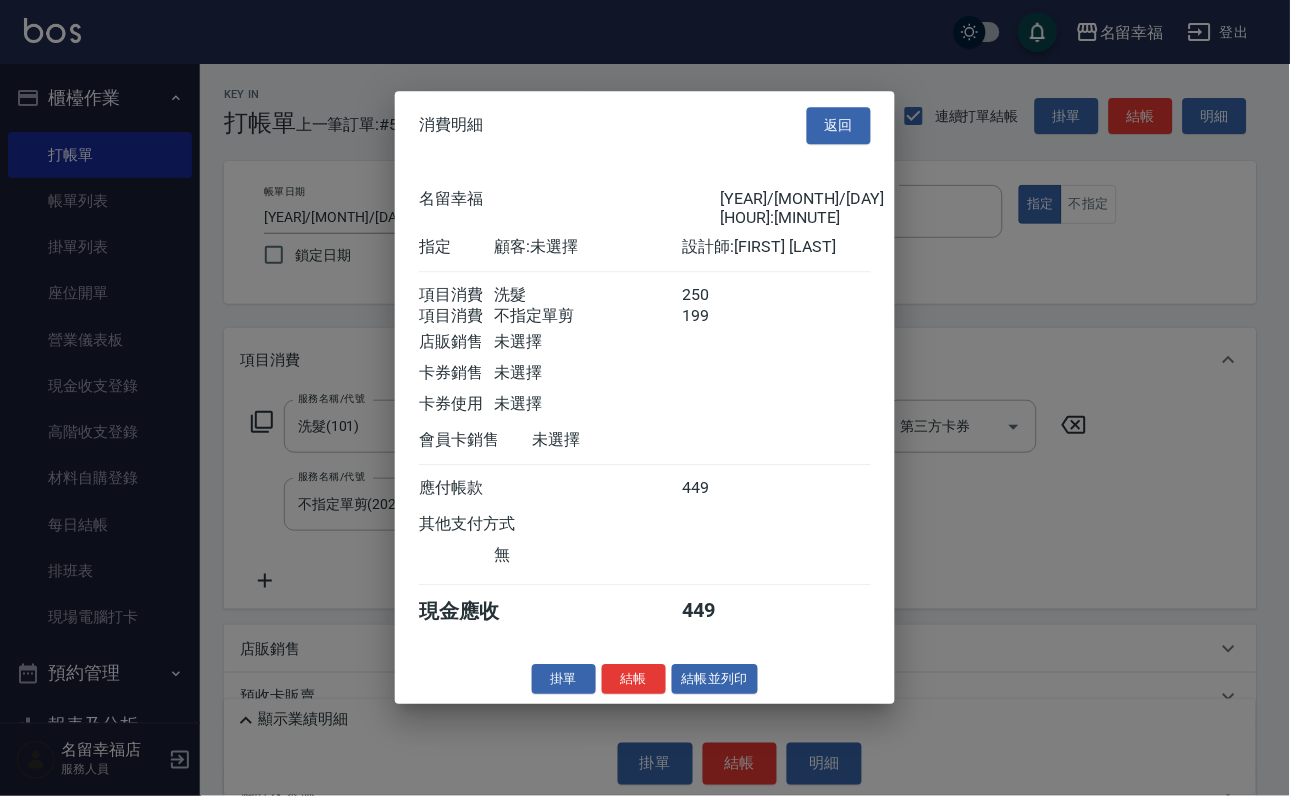 click on "結帳" at bounding box center (634, 679) 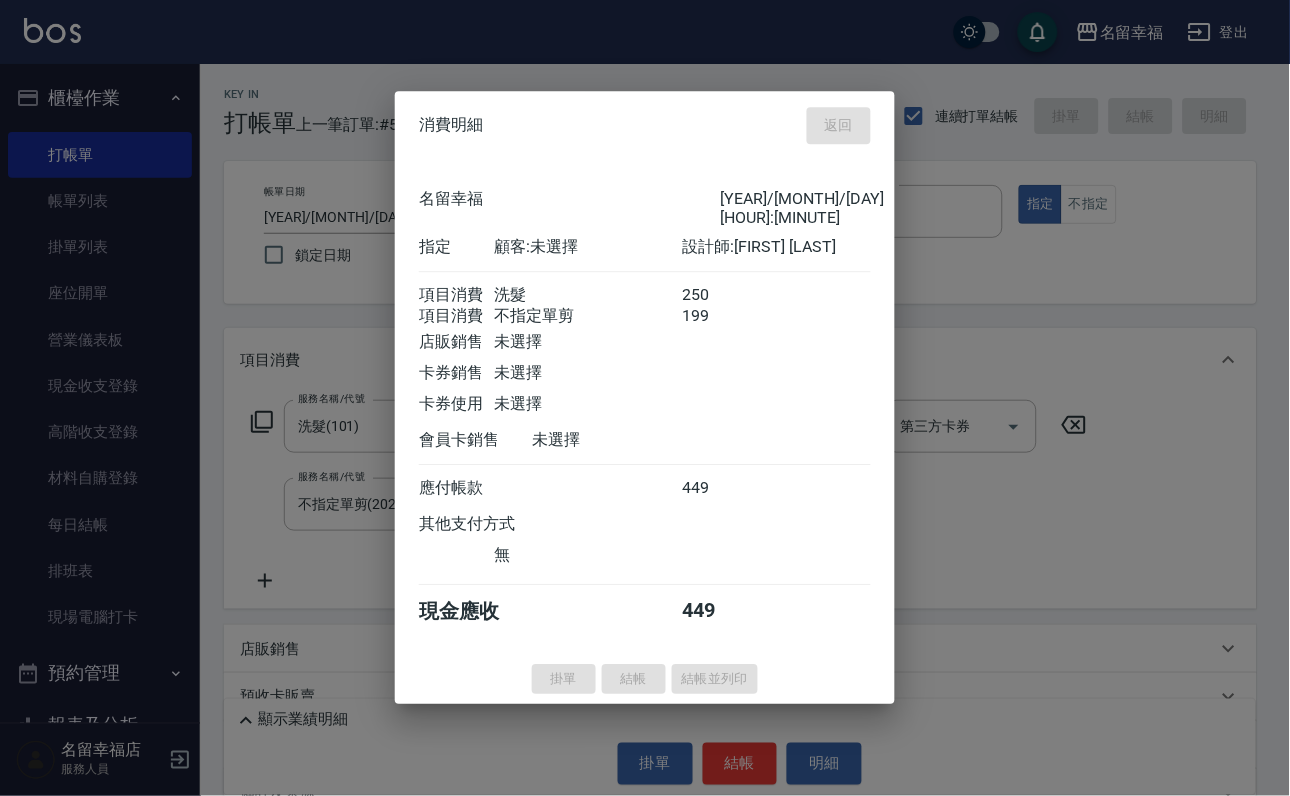 type on "[YYYY]/[MM]/[DD] [HH]:[MM]" 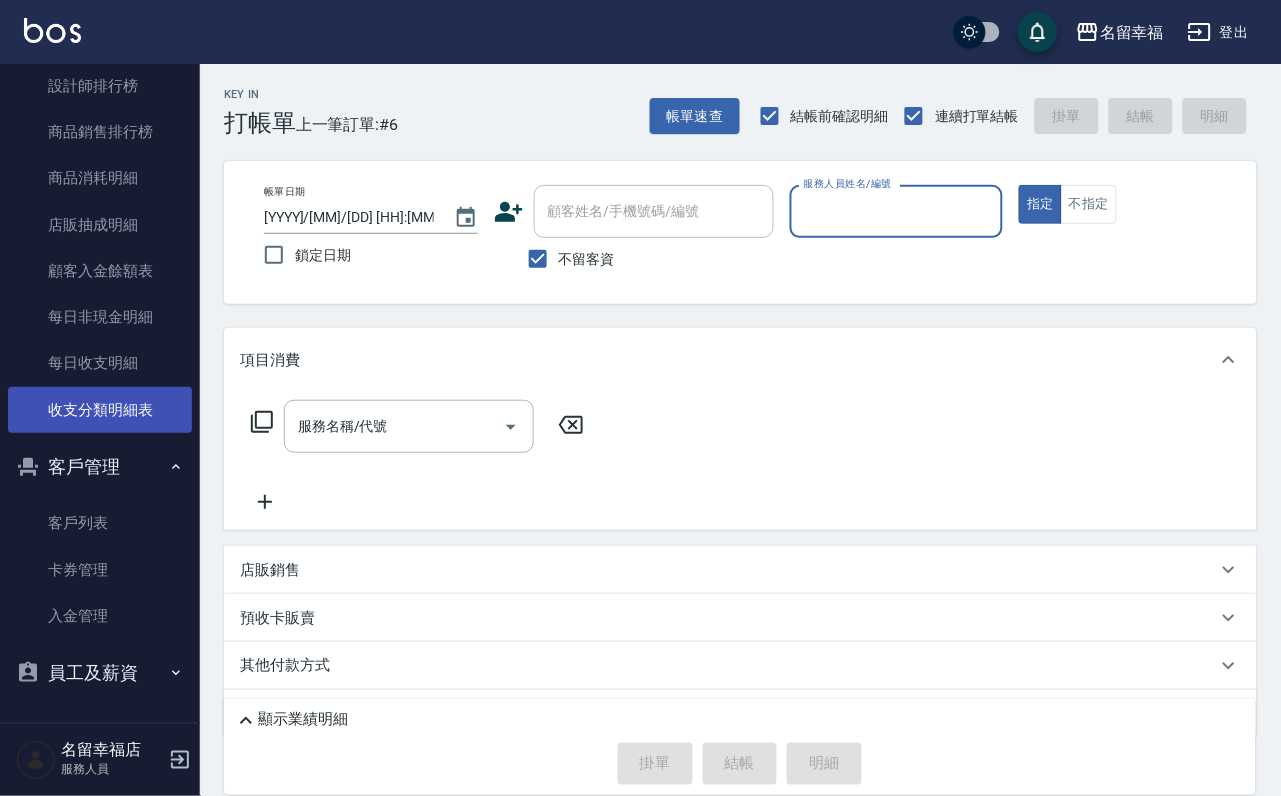 scroll, scrollTop: 1350, scrollLeft: 0, axis: vertical 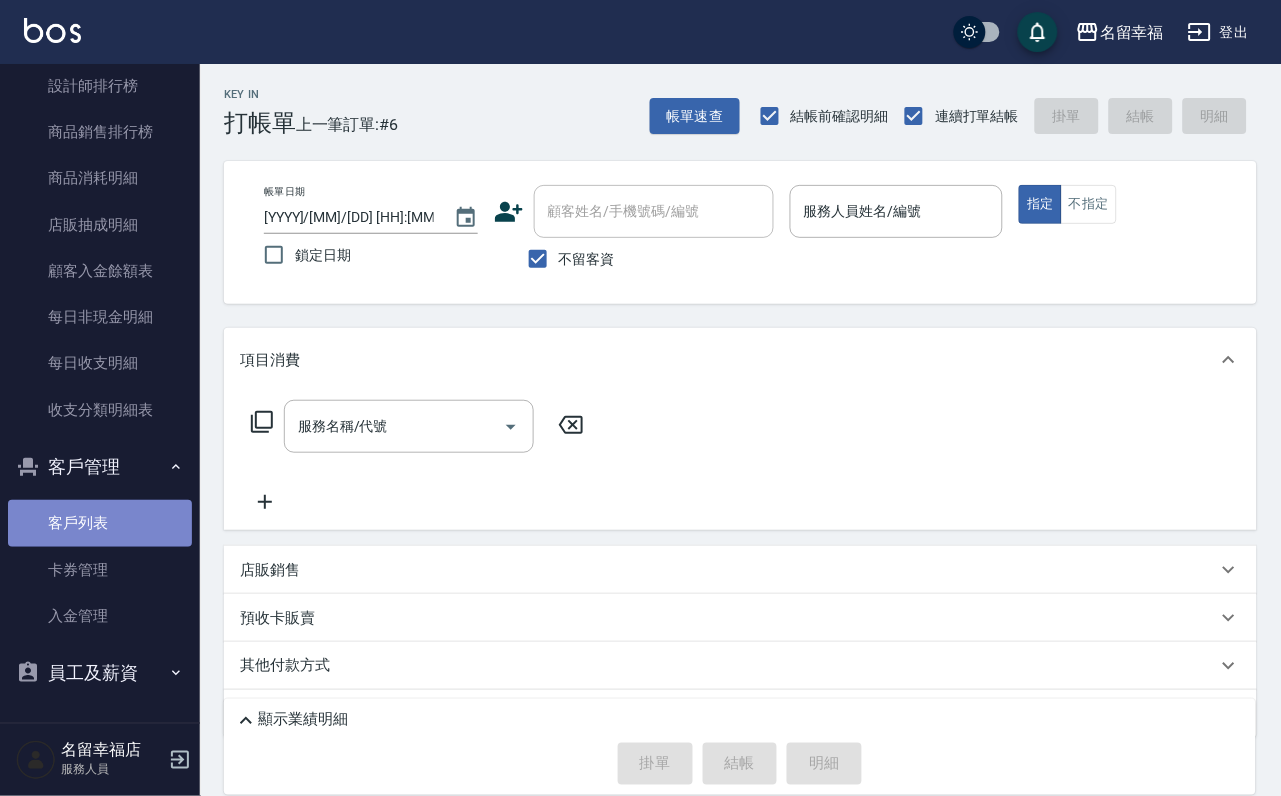 click on "客戶列表" at bounding box center [100, 523] 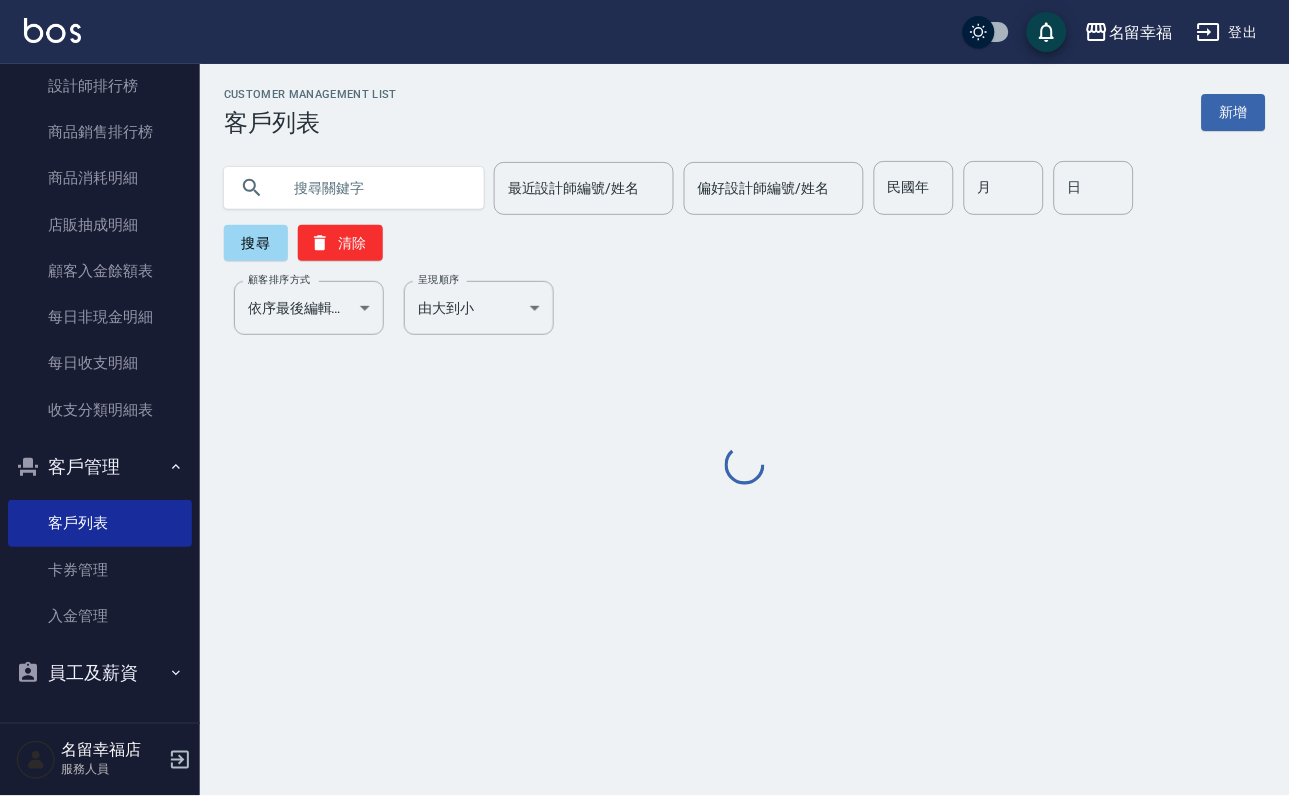 click at bounding box center (374, 188) 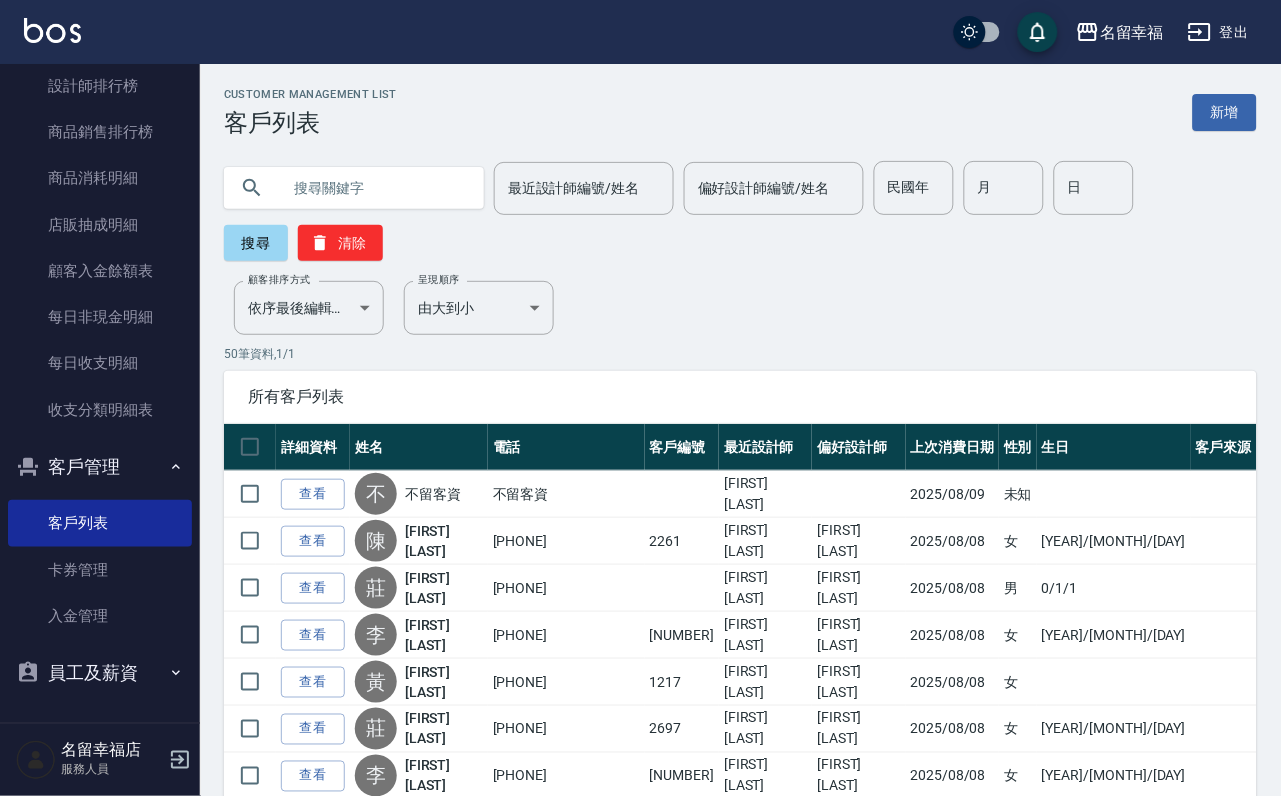 type on "ㄗ" 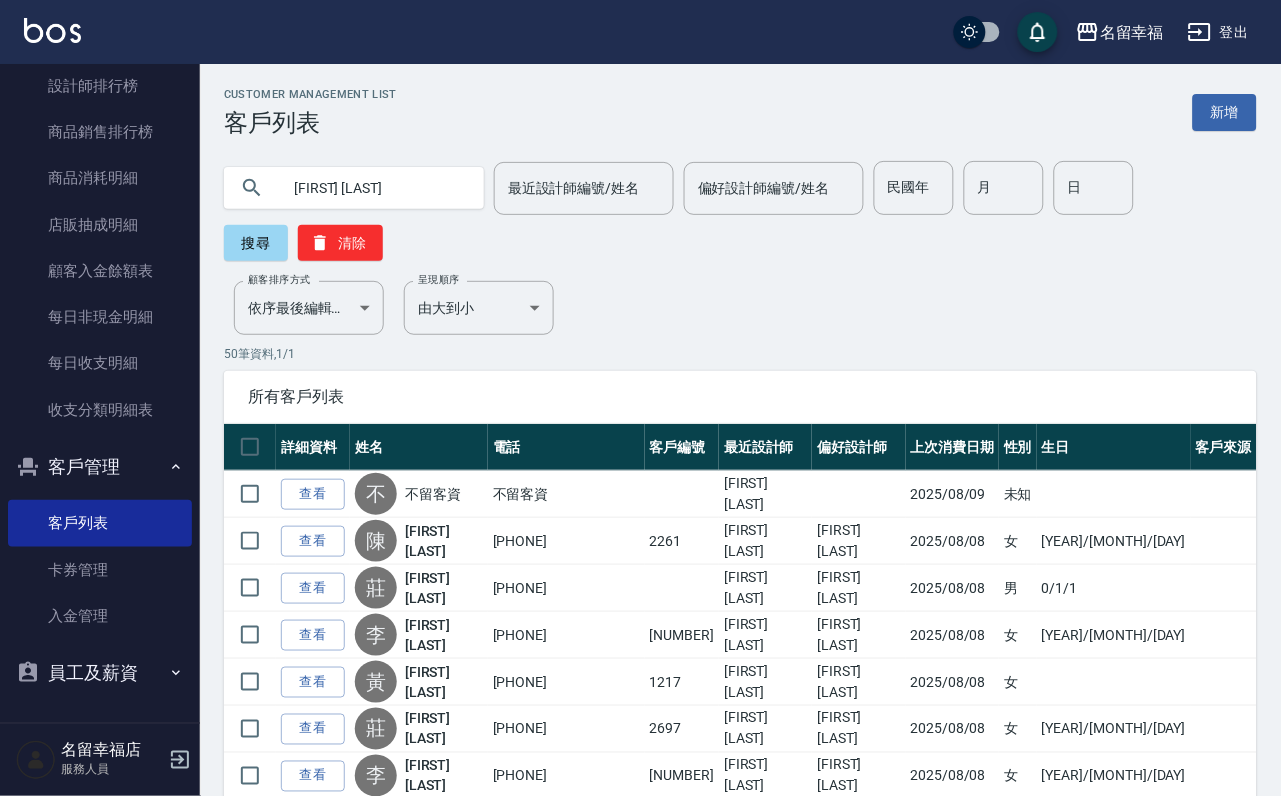 type on "[FIRST] [LAST]" 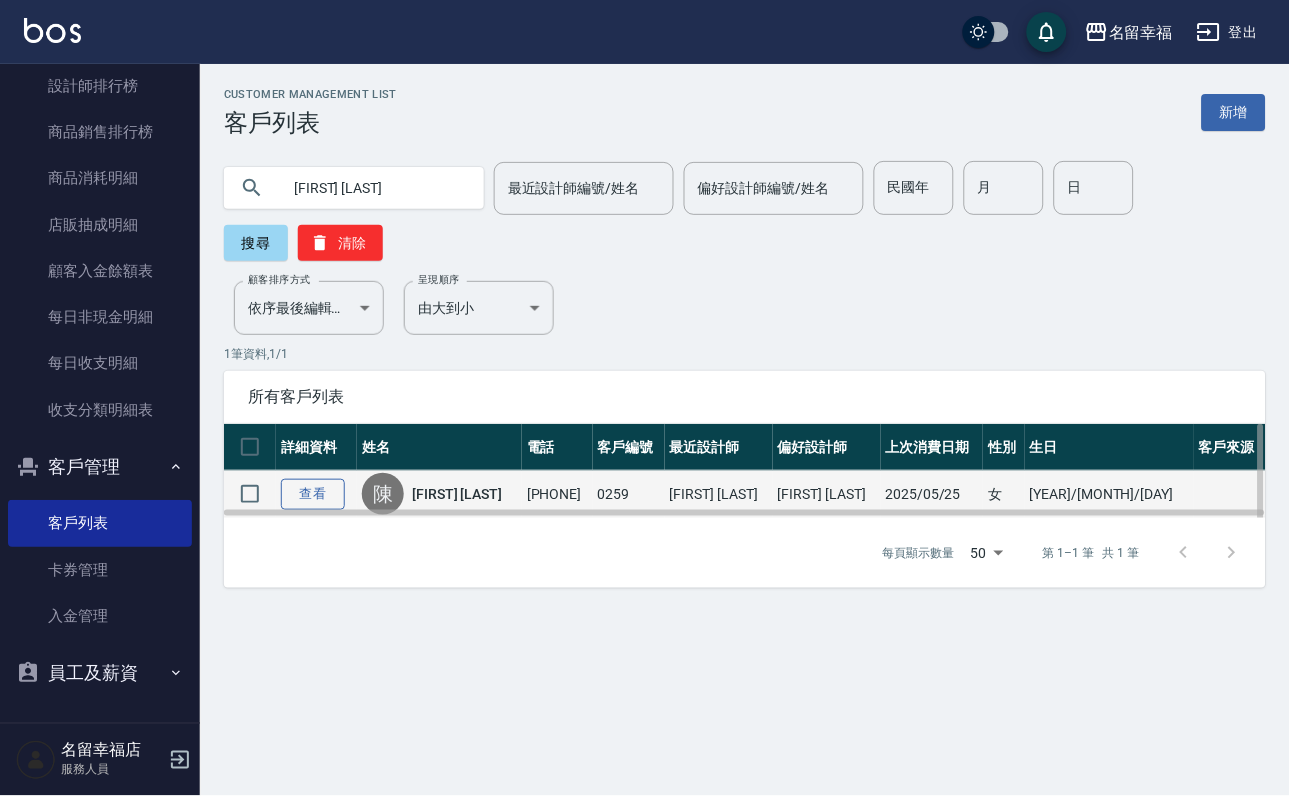 click on "查看" at bounding box center (313, 494) 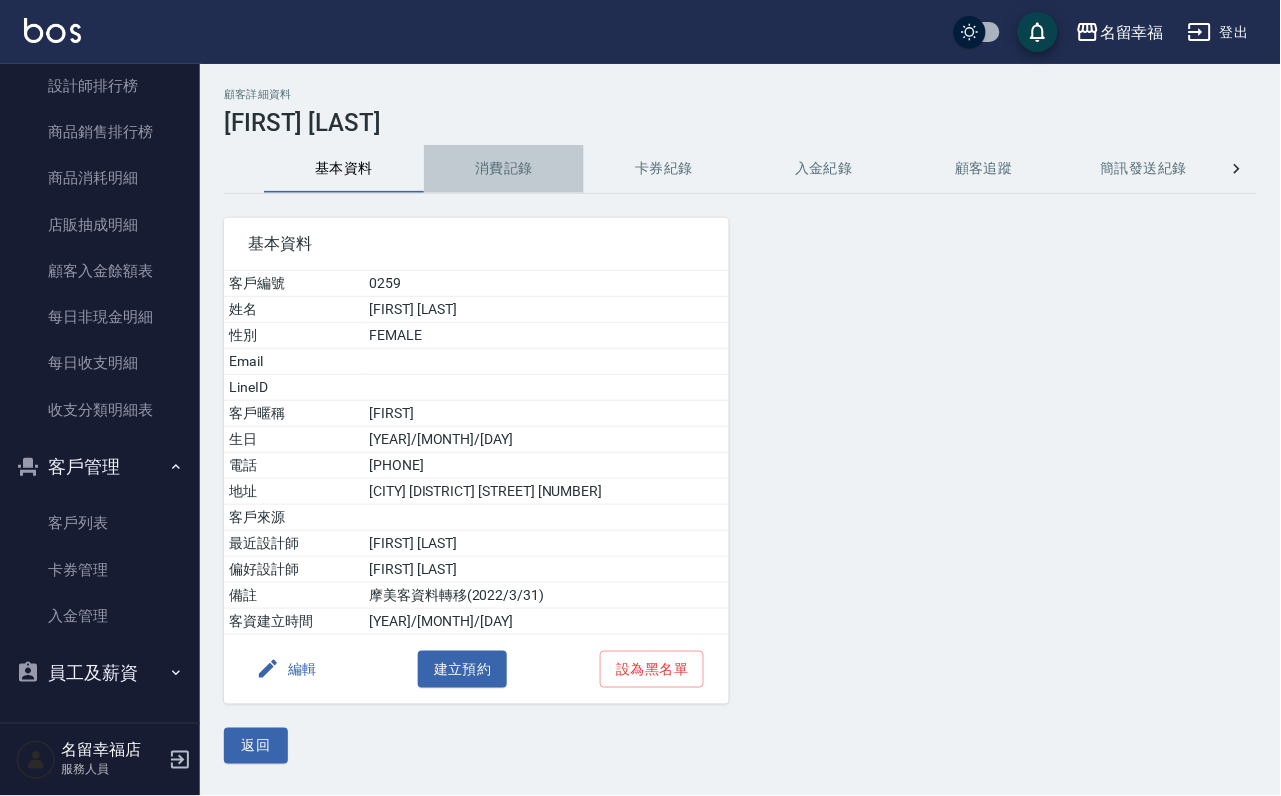 click on "消費記錄" at bounding box center [504, 169] 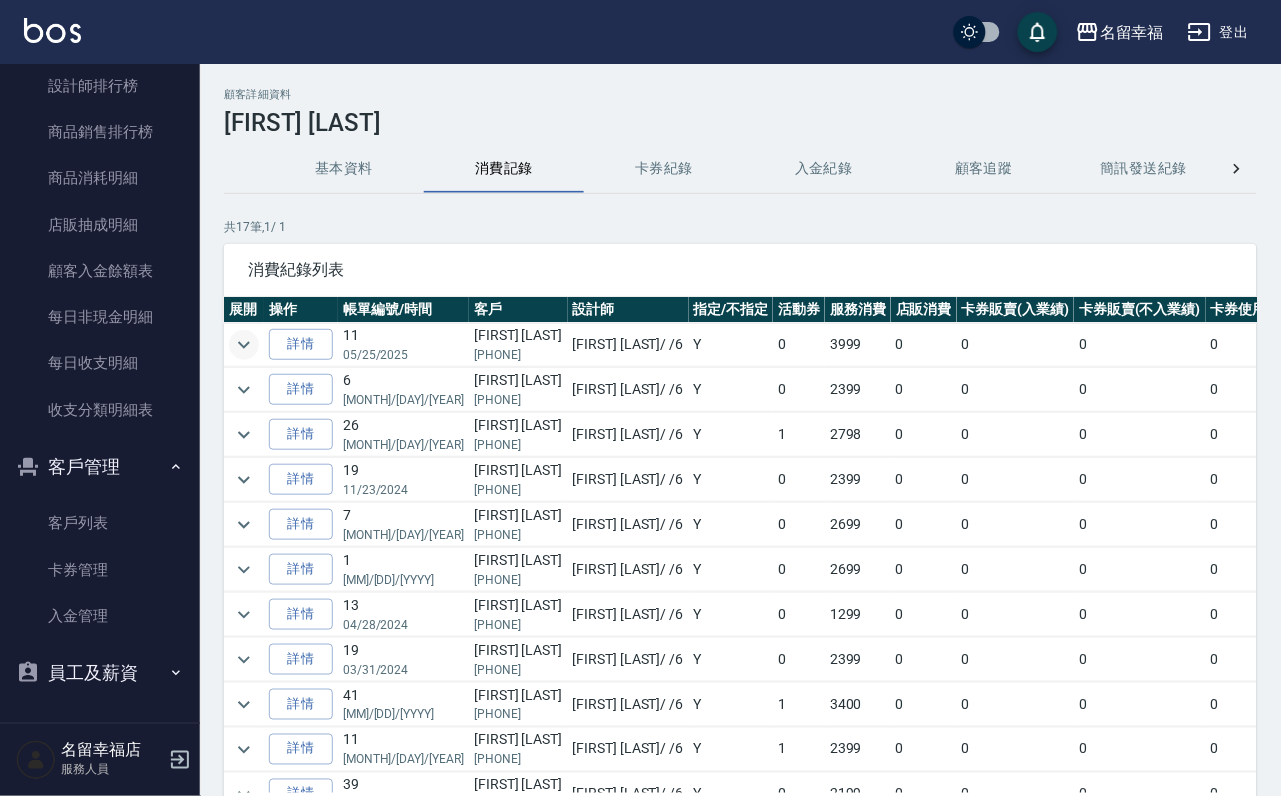 click 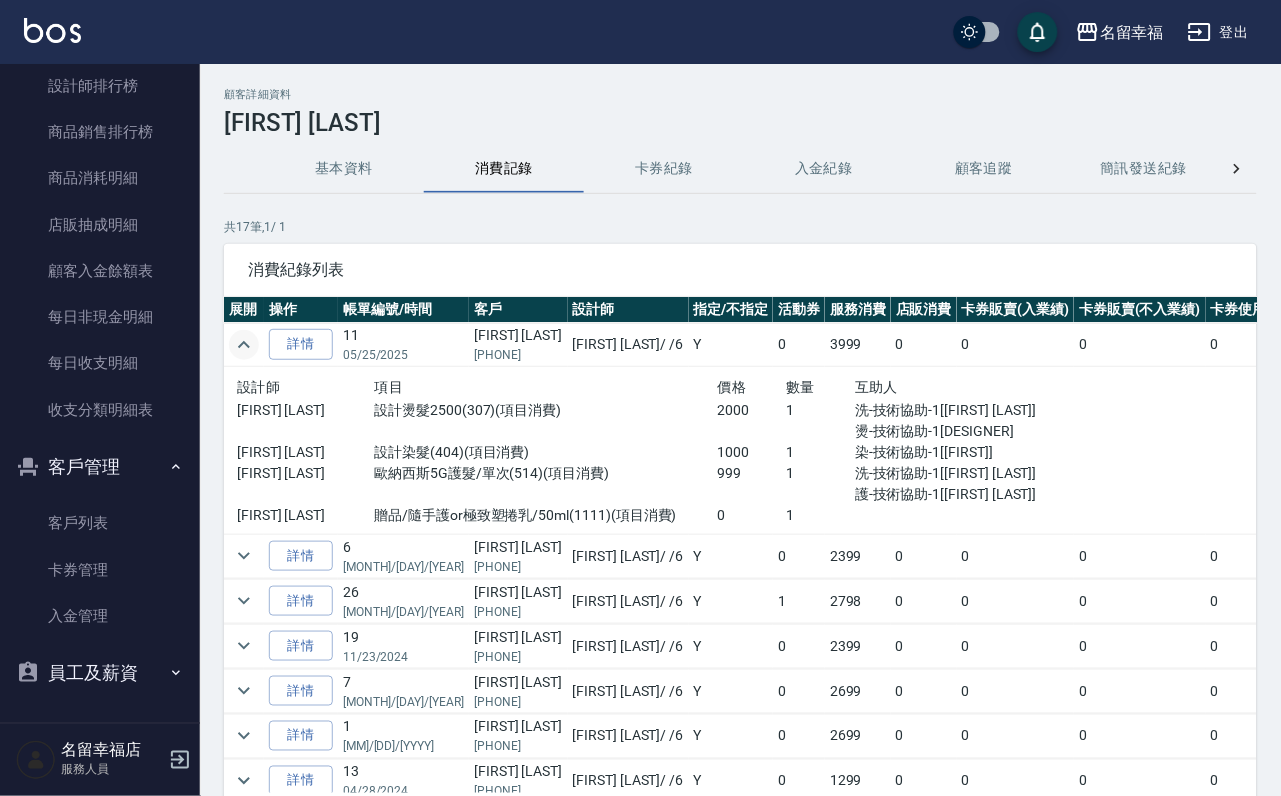 click 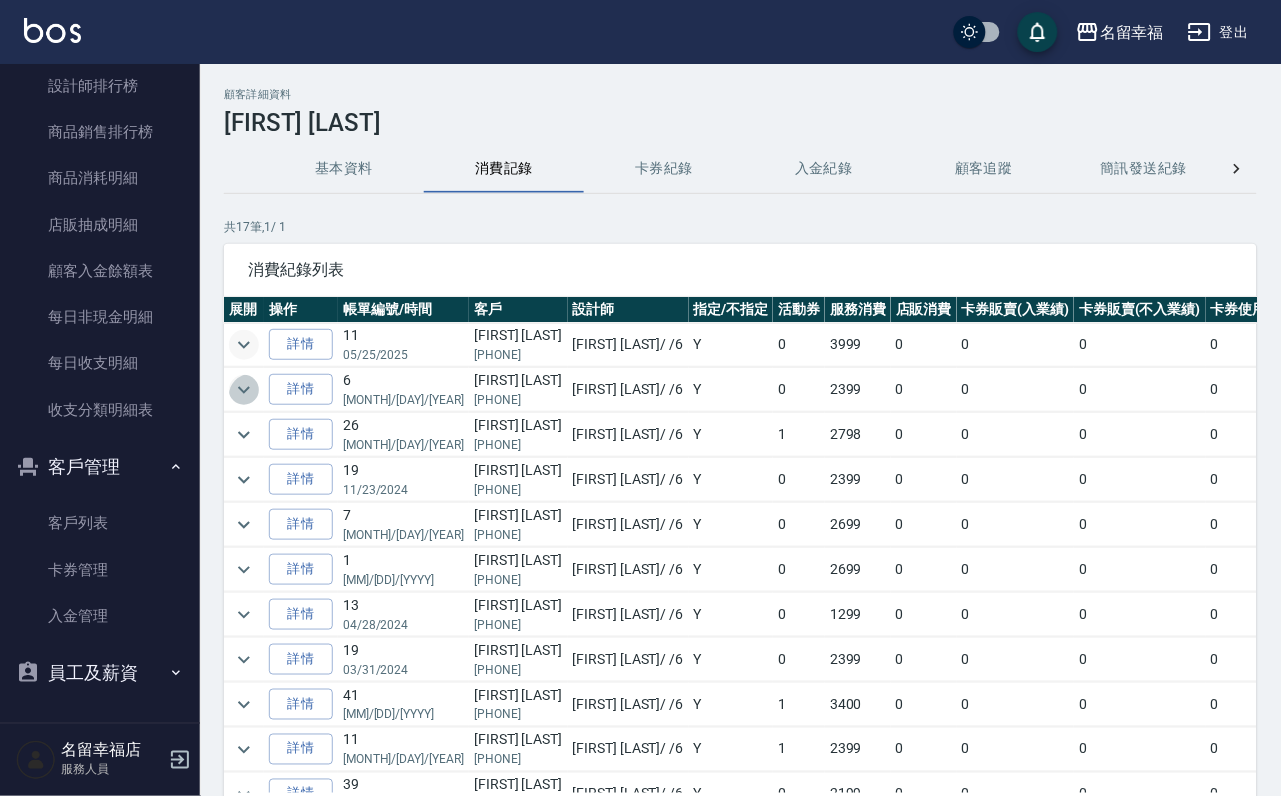 click 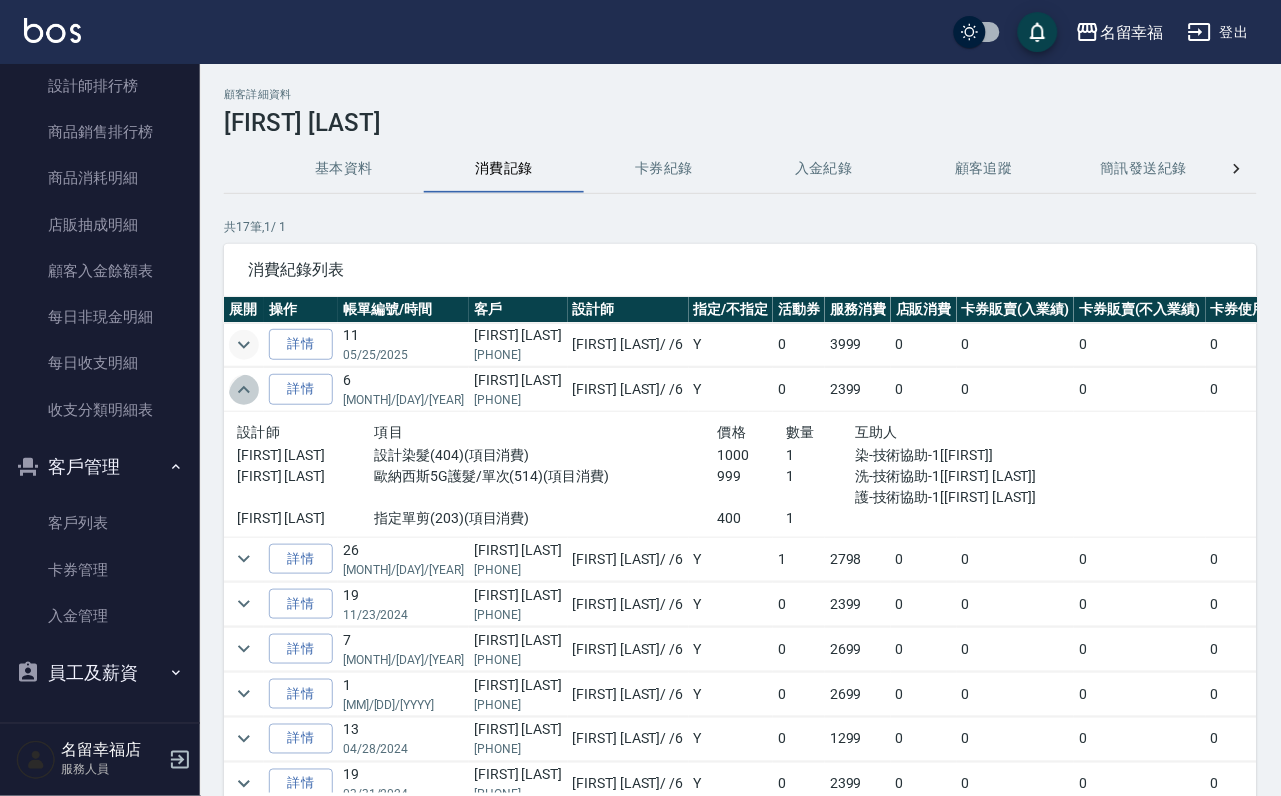 click 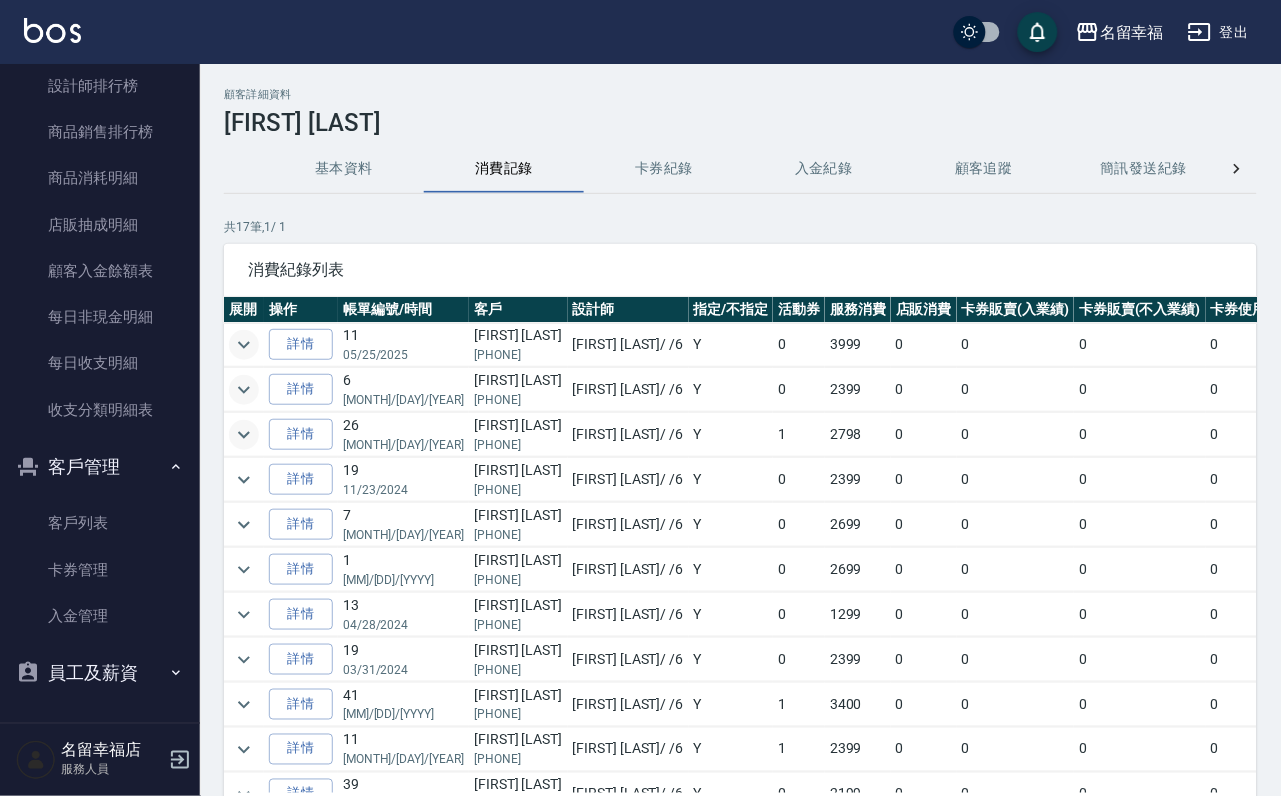 click 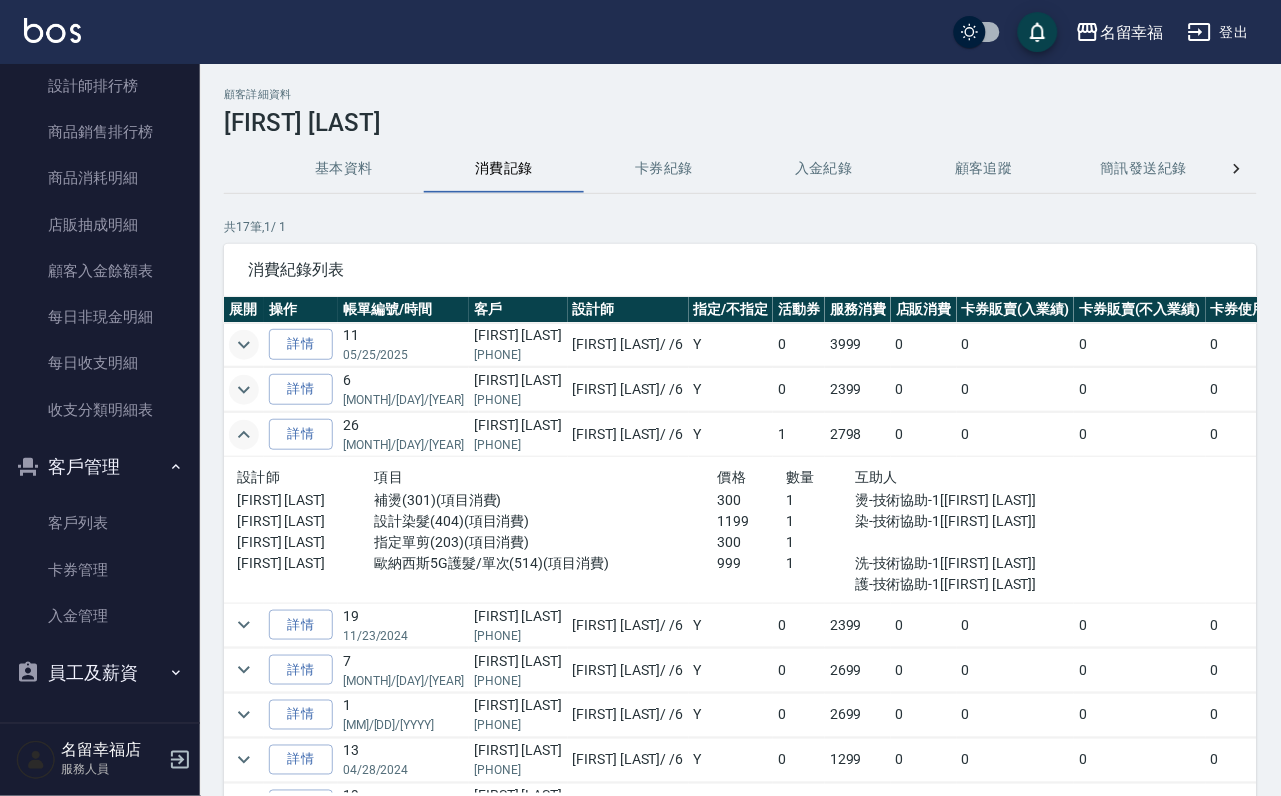 drag, startPoint x: 272, startPoint y: 385, endPoint x: 260, endPoint y: 389, distance: 12.649111 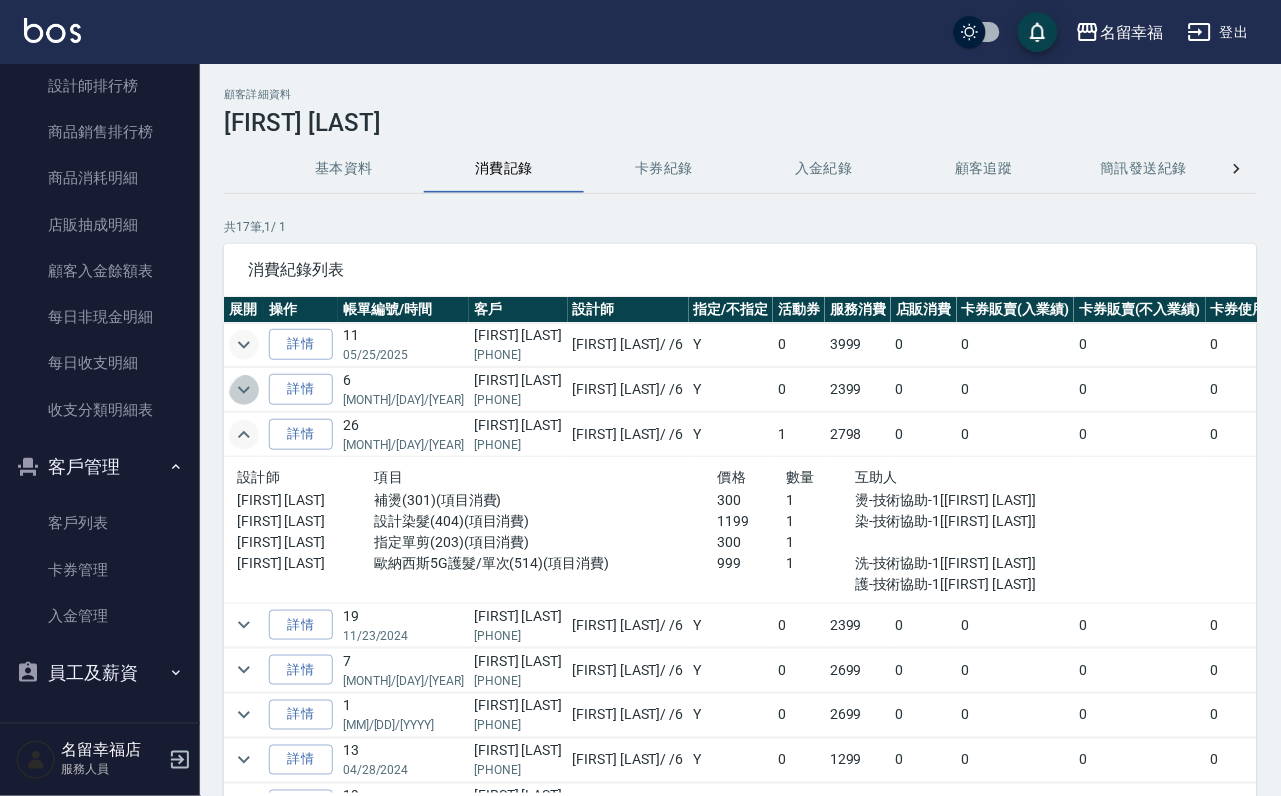 drag, startPoint x: 260, startPoint y: 389, endPoint x: 214, endPoint y: 392, distance: 46.09772 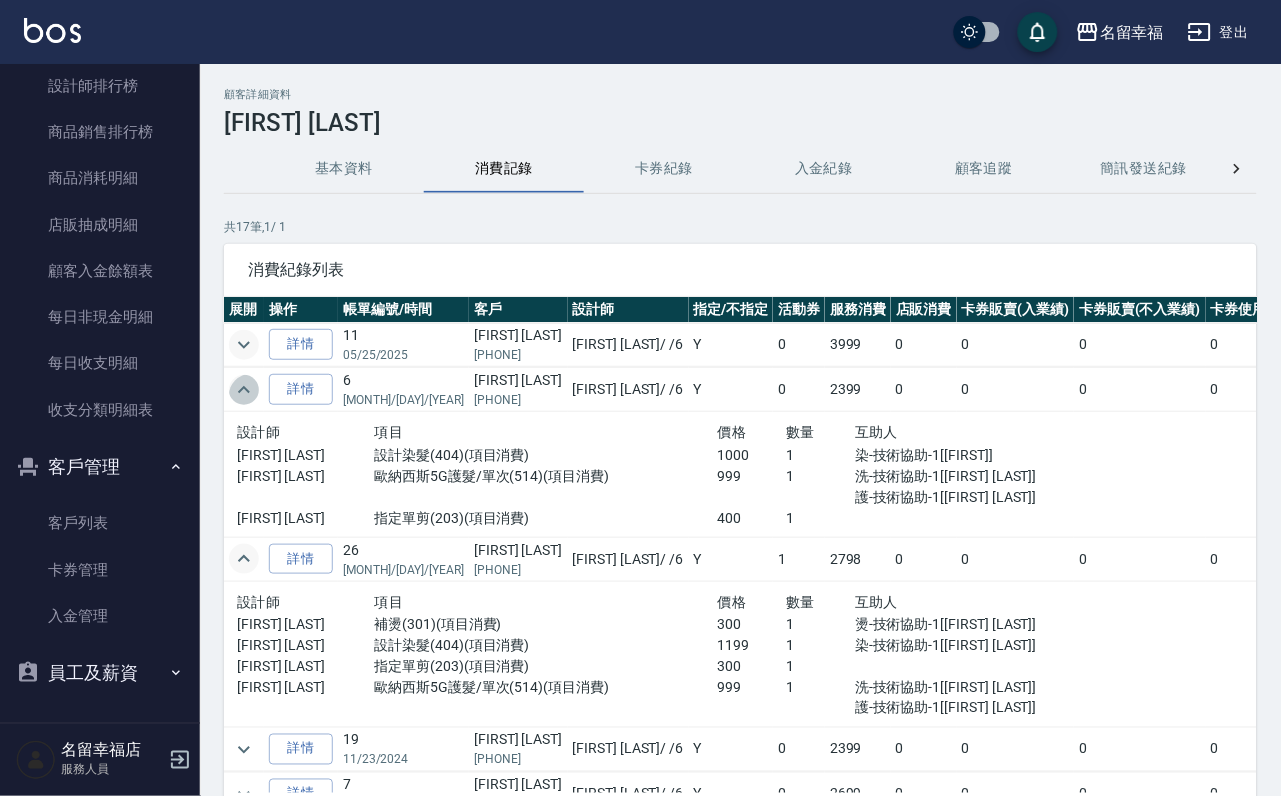 click 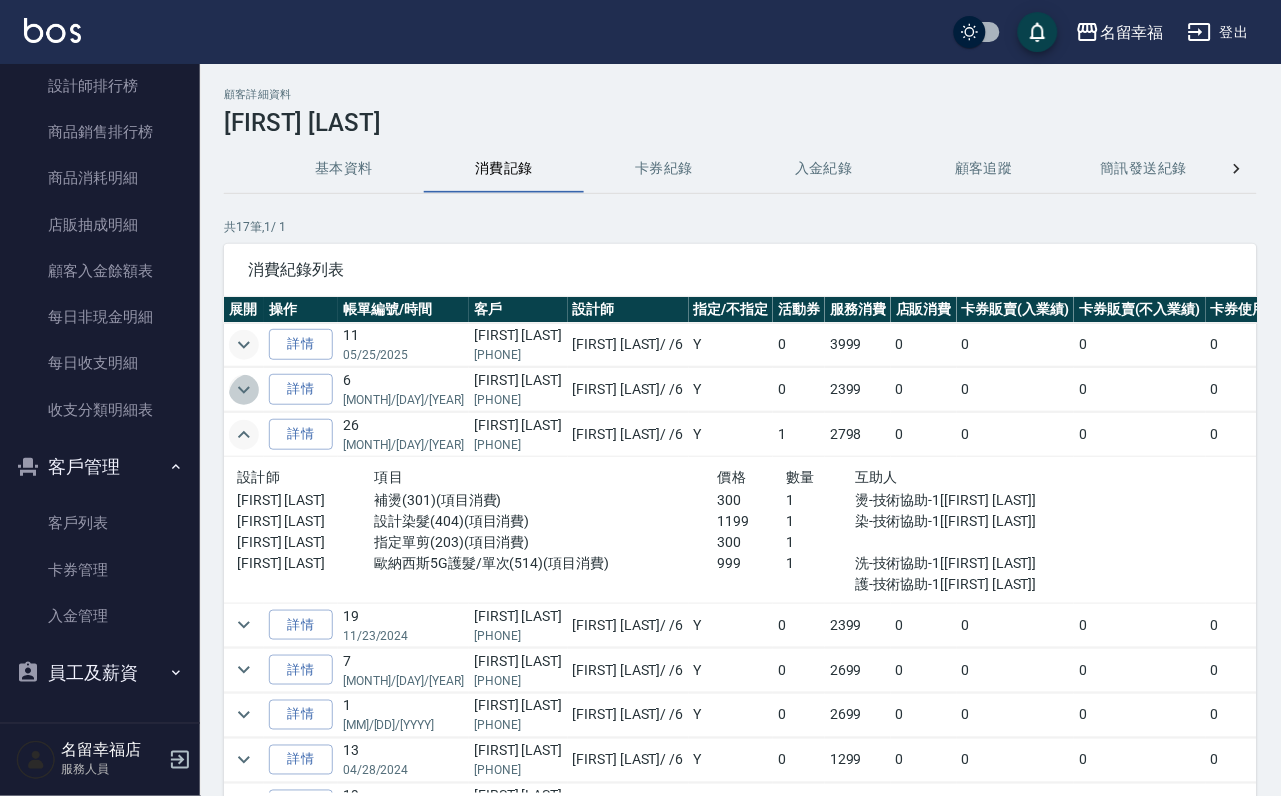 click 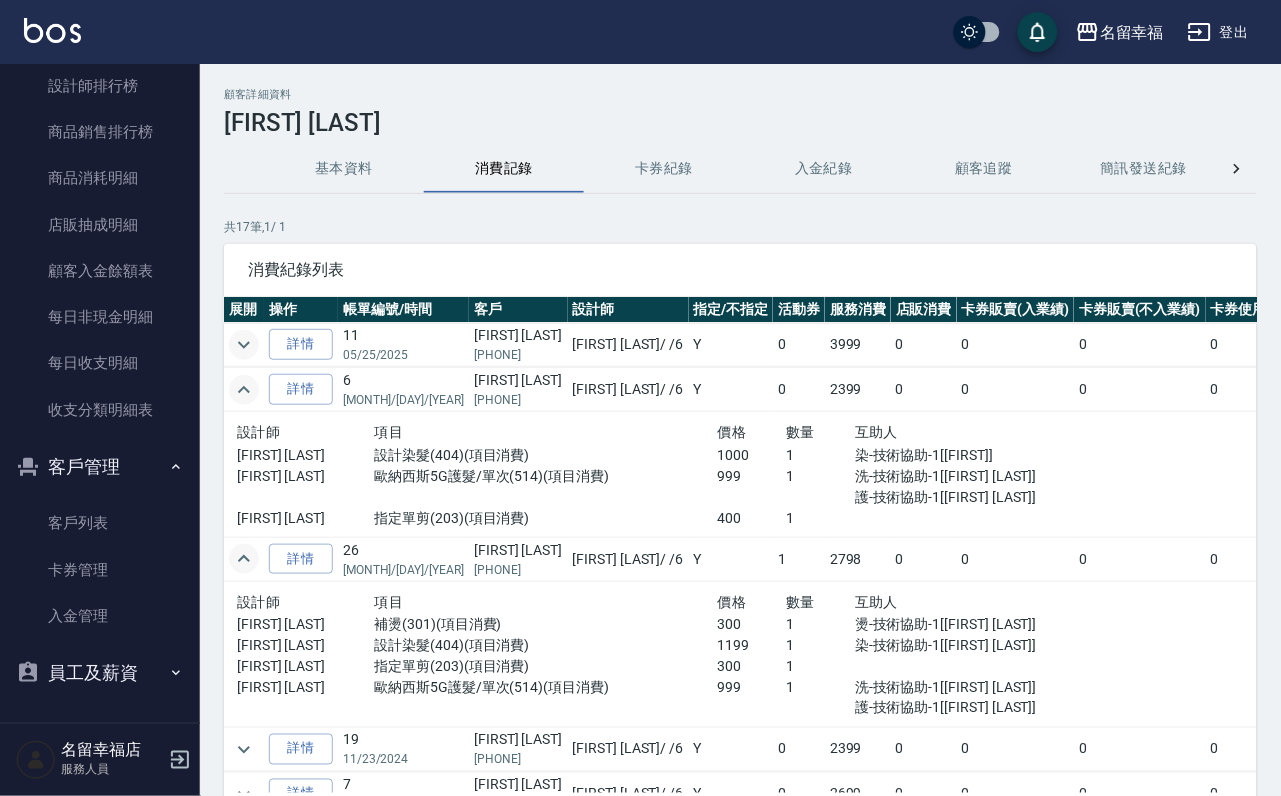 click 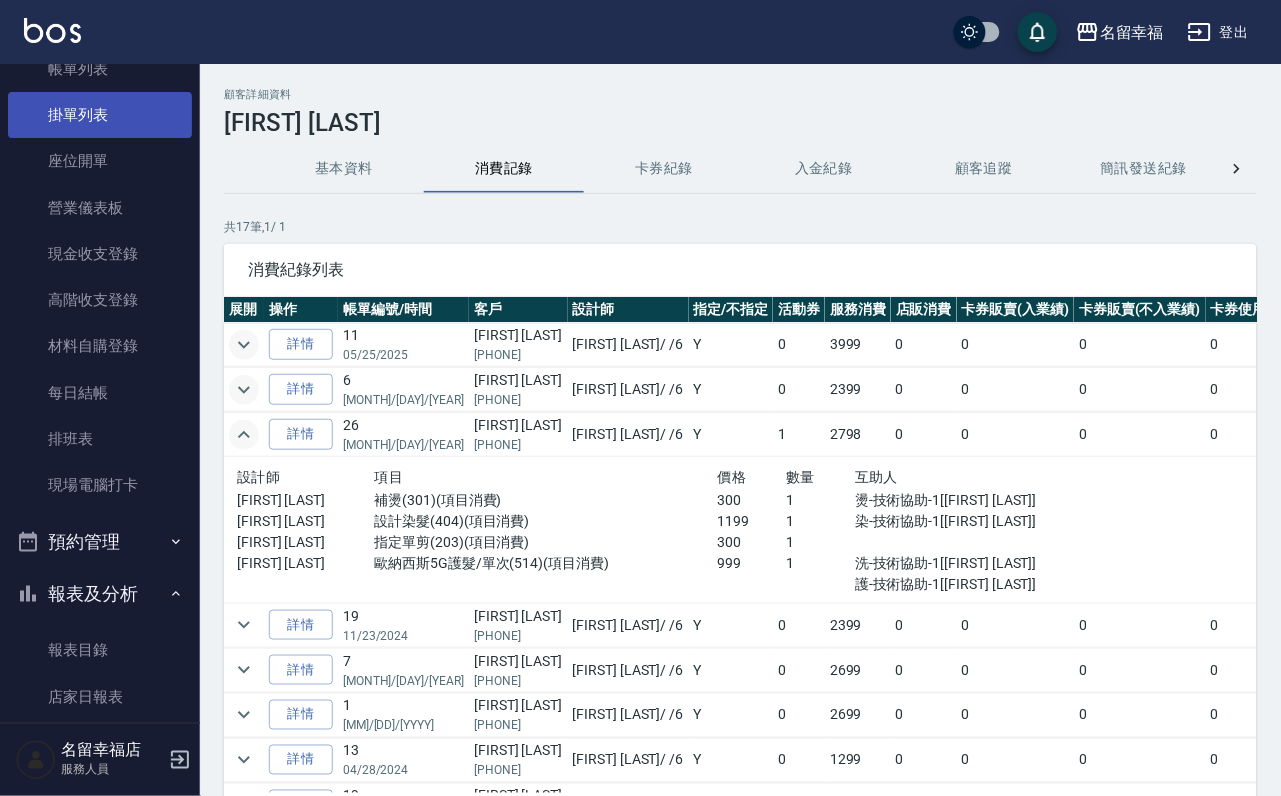 scroll, scrollTop: 0, scrollLeft: 0, axis: both 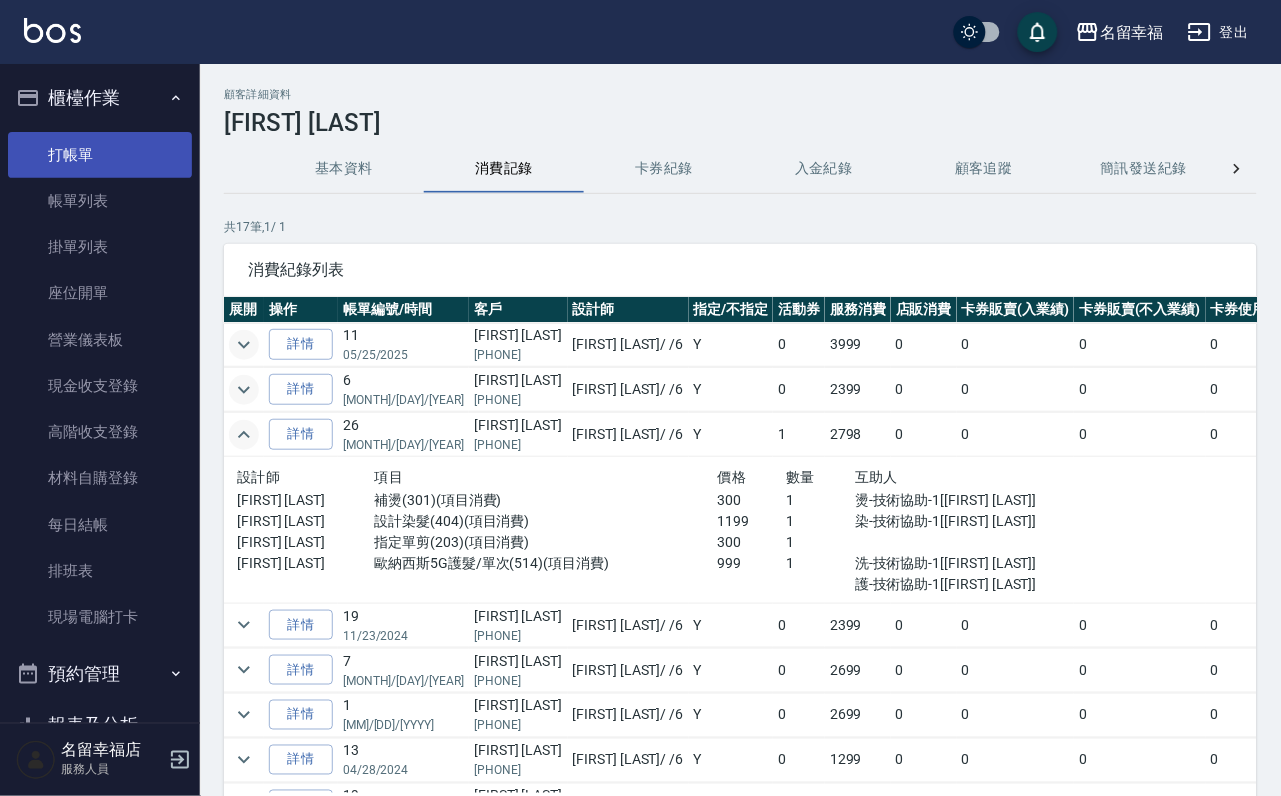 click on "打帳單" at bounding box center (100, 155) 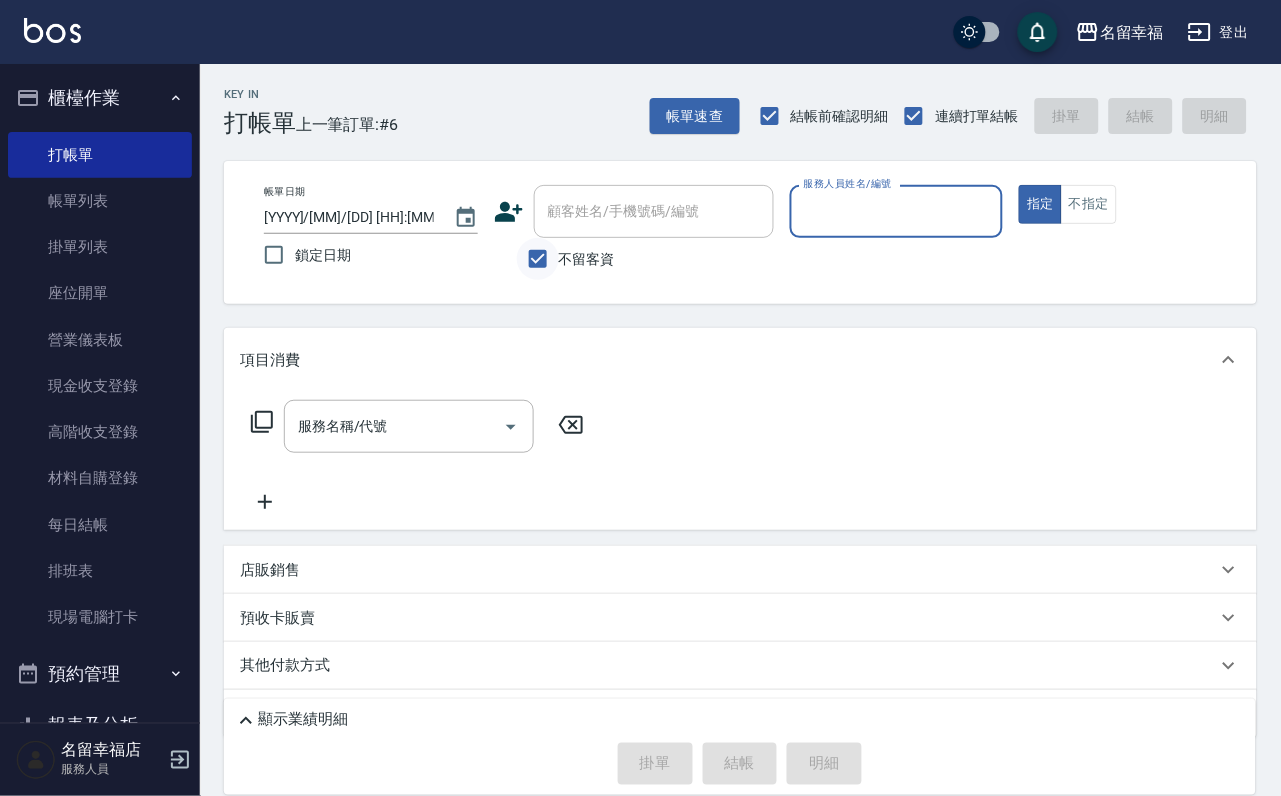click on "不留客資" at bounding box center [538, 259] 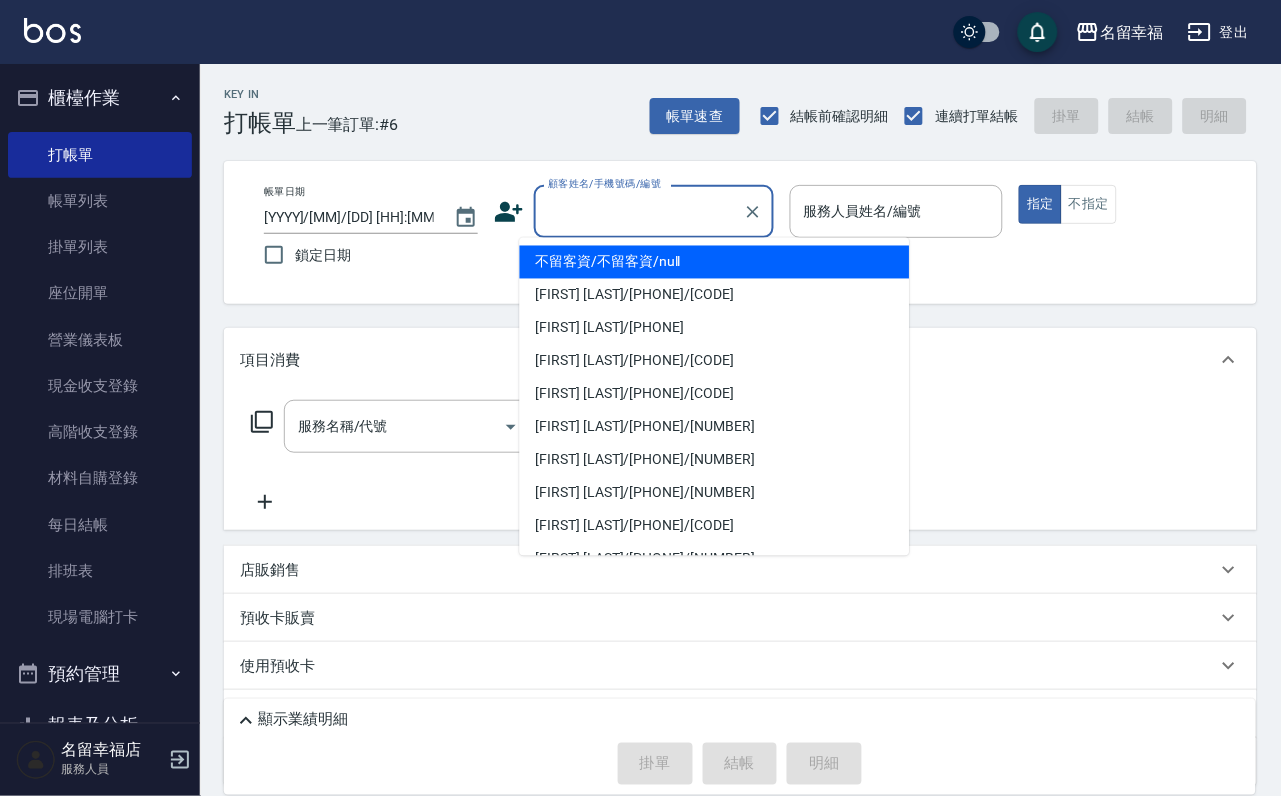 click on "顧客姓名/手機號碼/編號" at bounding box center [639, 211] 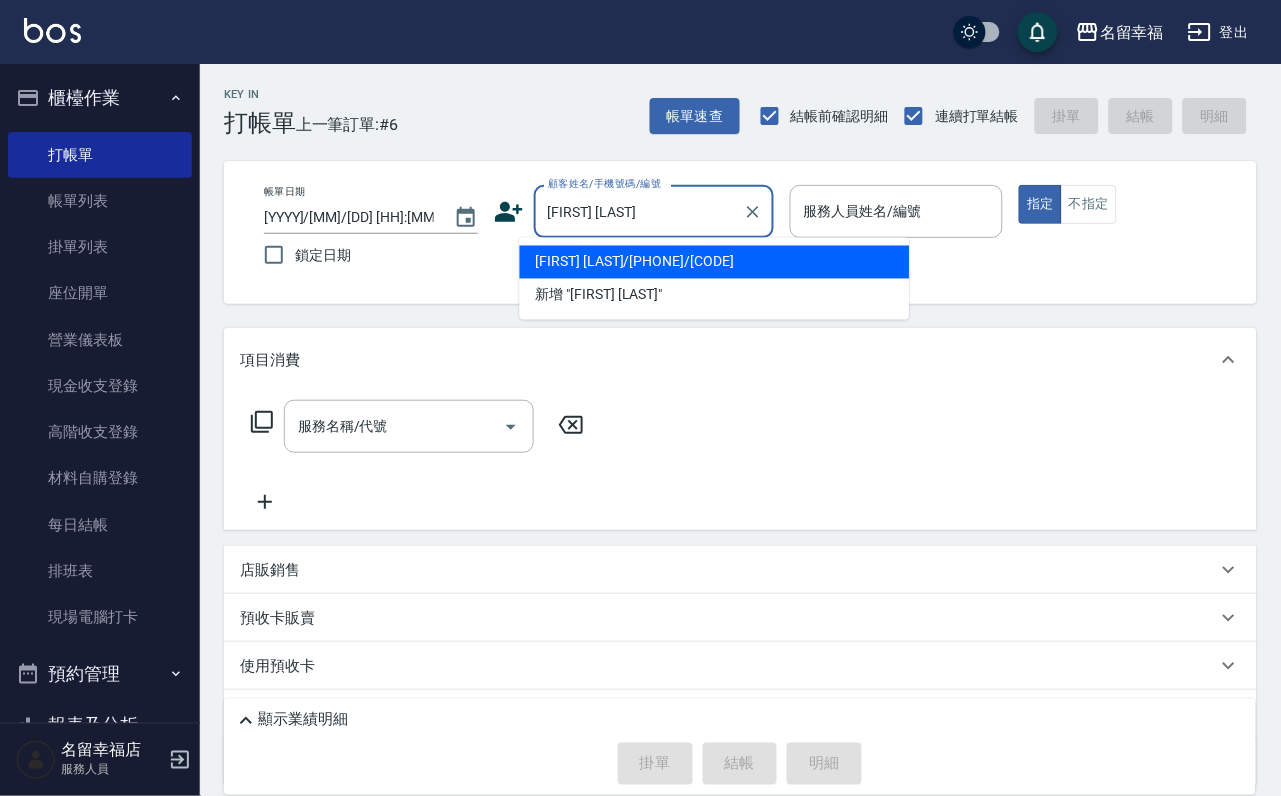 click on "[FIRST] [LAST]/[PHONE]/[CODE]" at bounding box center (715, 262) 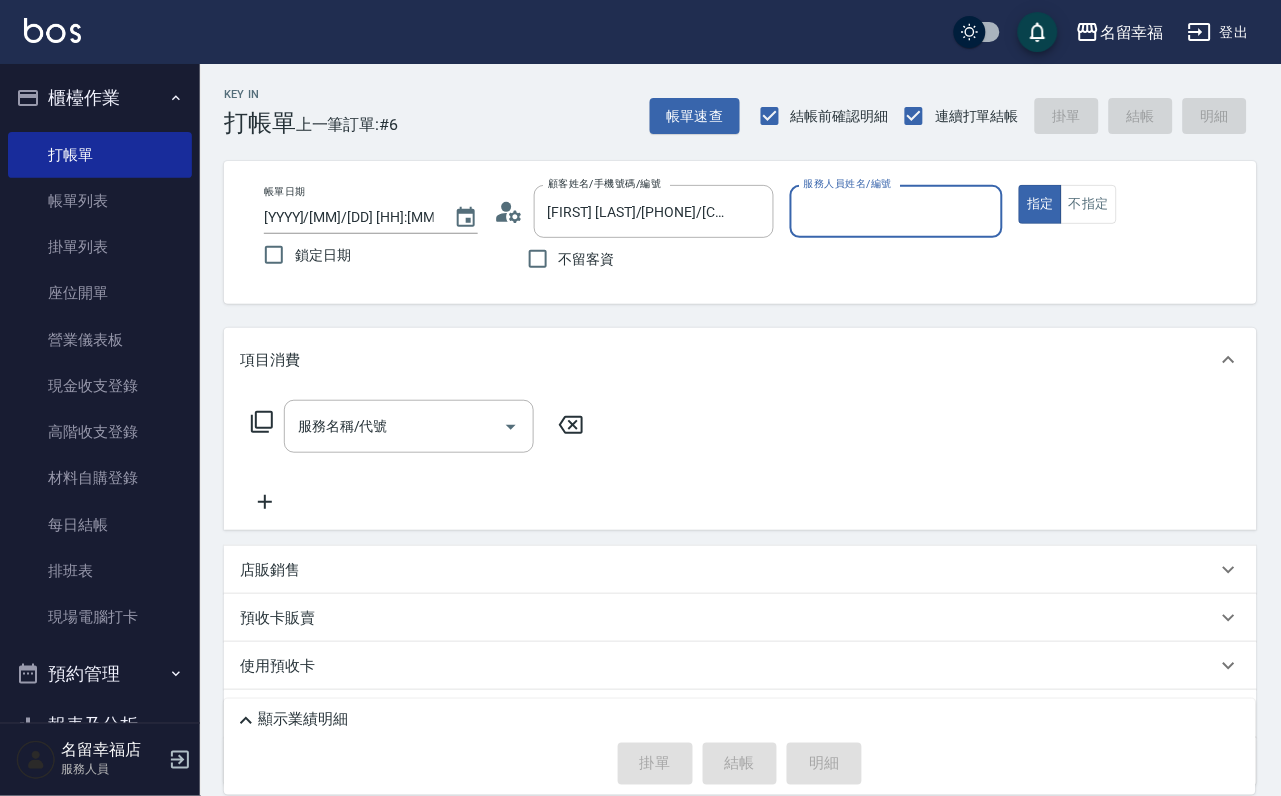 type on "[FIRST]-[NUMBER]" 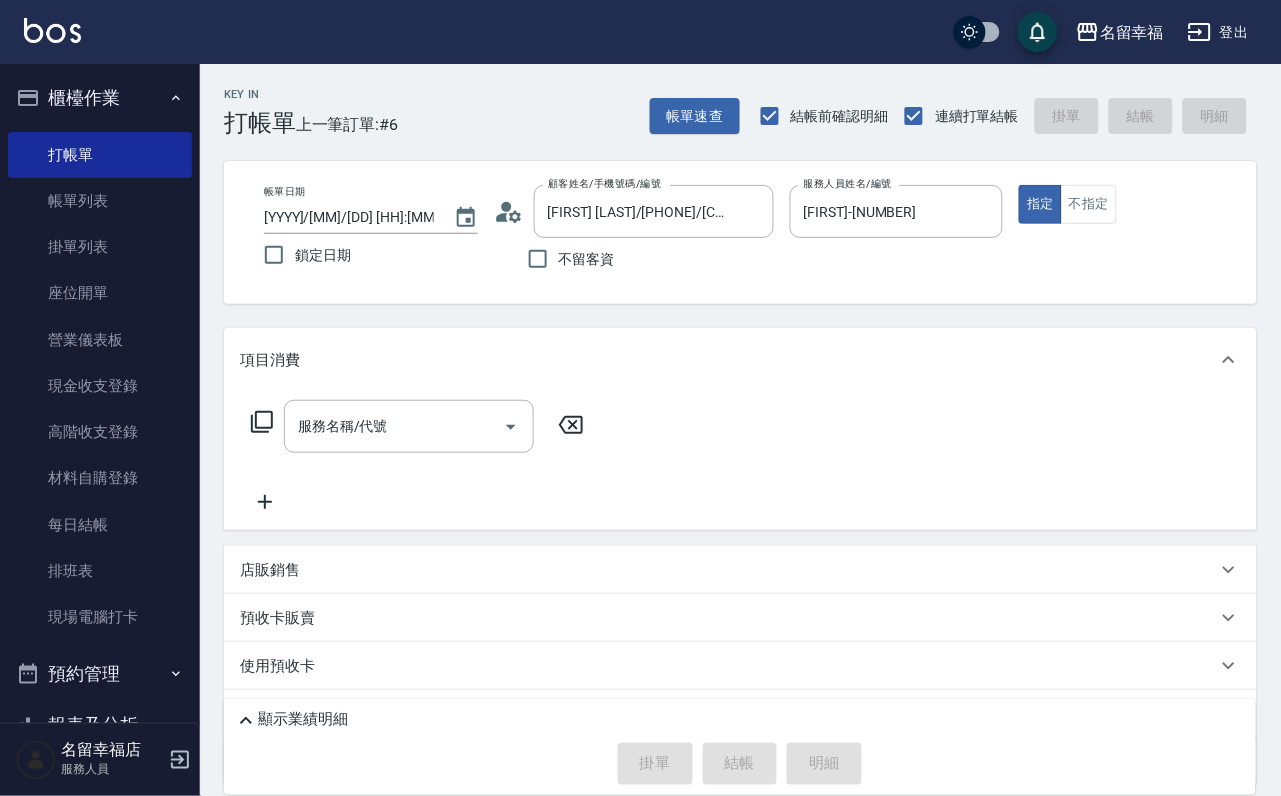 click 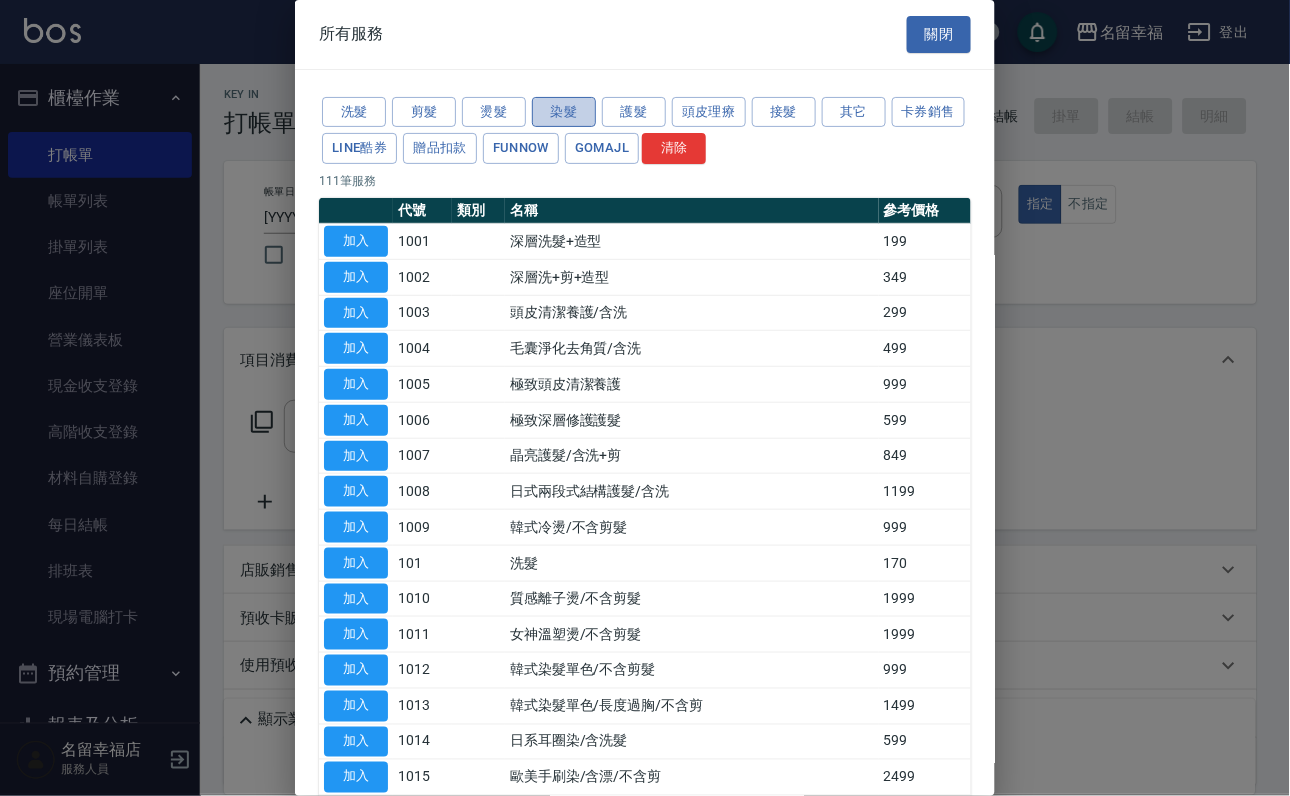 click on "染髮" at bounding box center [564, 112] 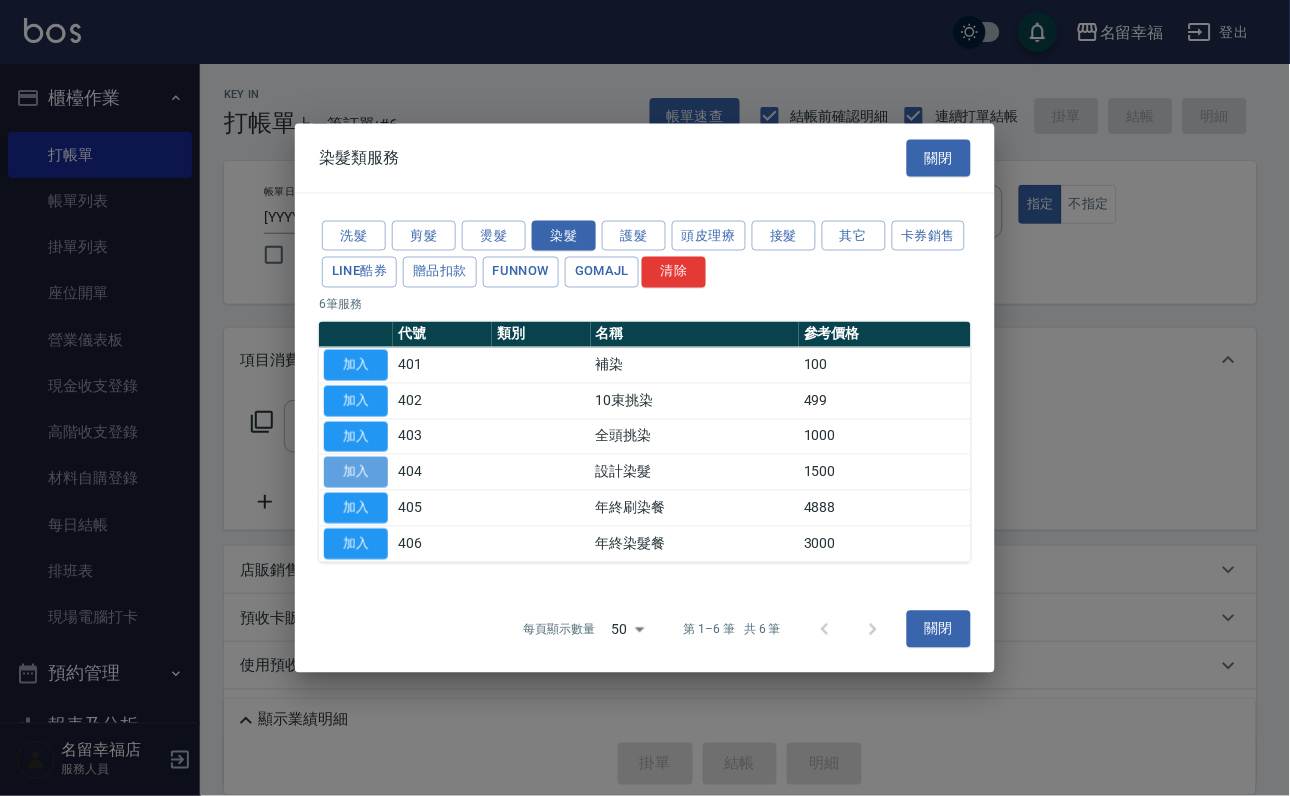click on "加入" at bounding box center (356, 472) 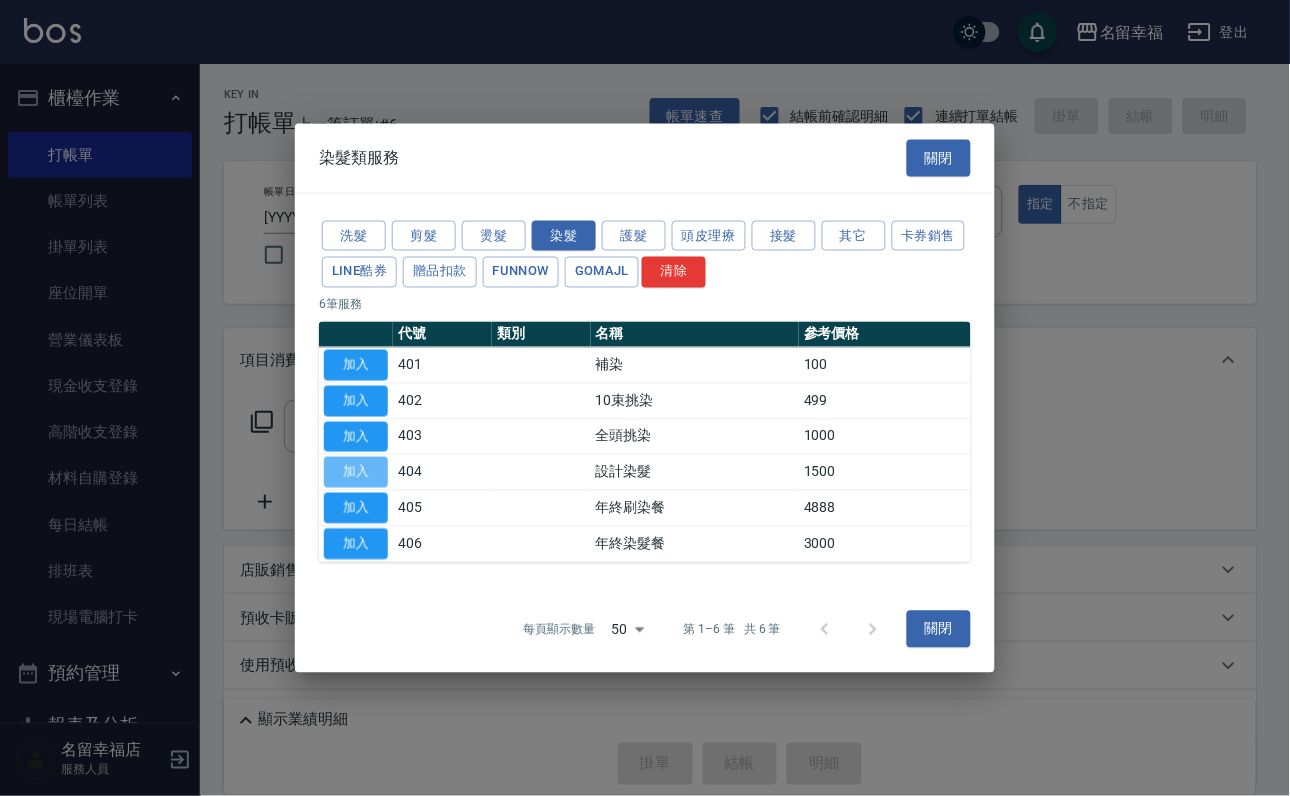 type on "設計染髮(404)" 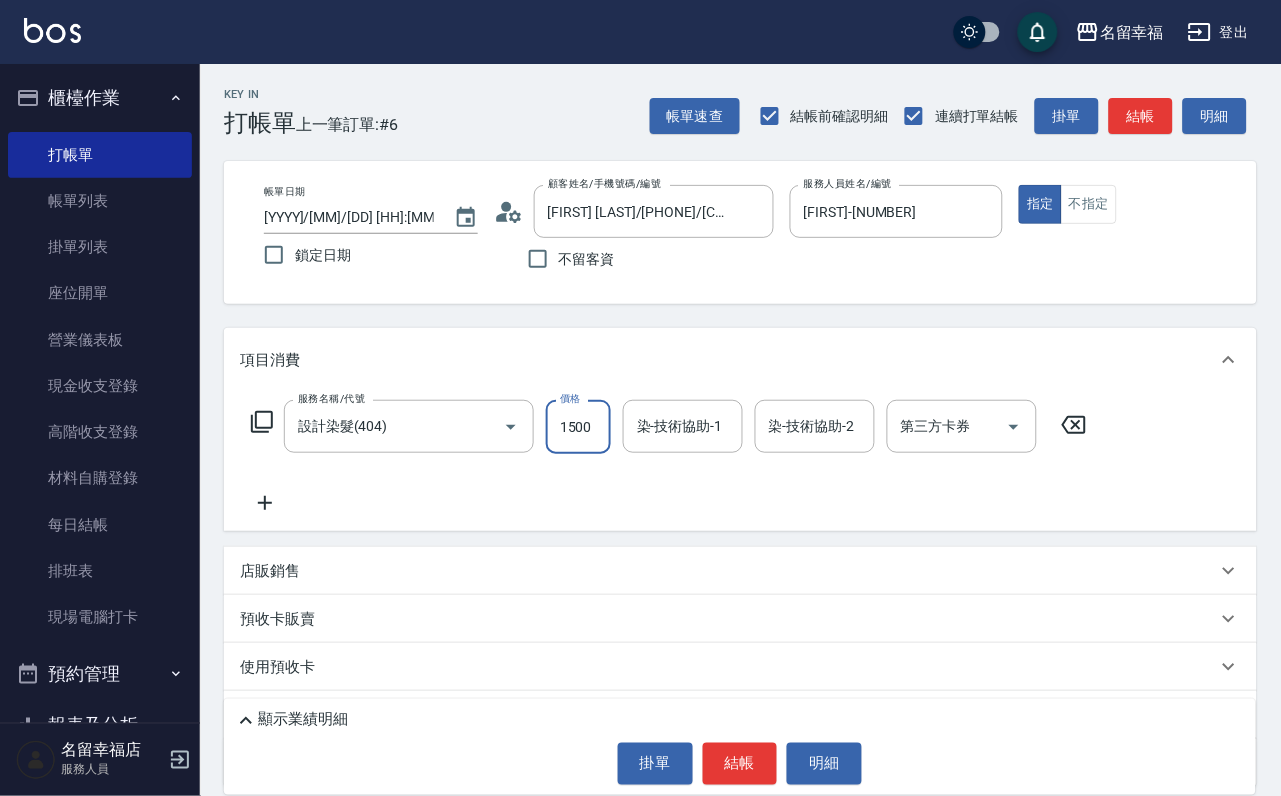 click on "1500" at bounding box center (578, 427) 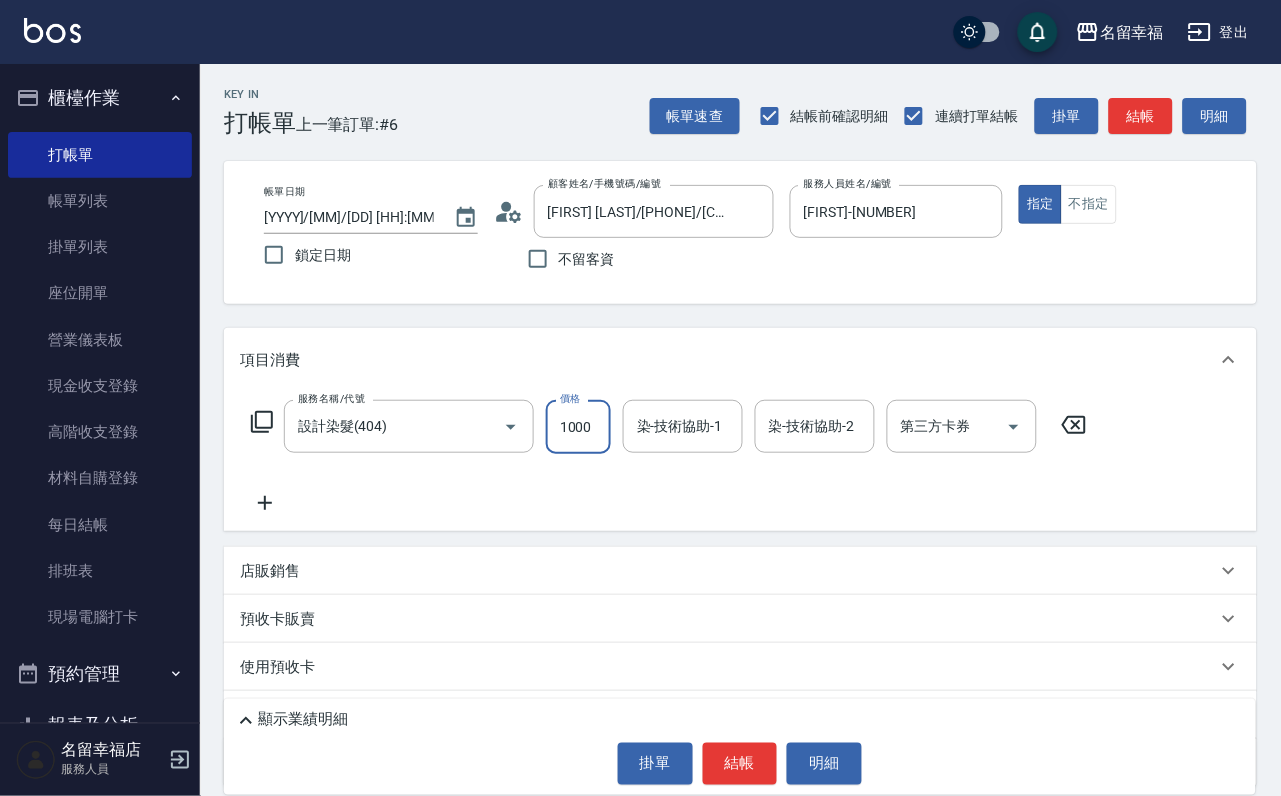 scroll, scrollTop: 0, scrollLeft: 1, axis: horizontal 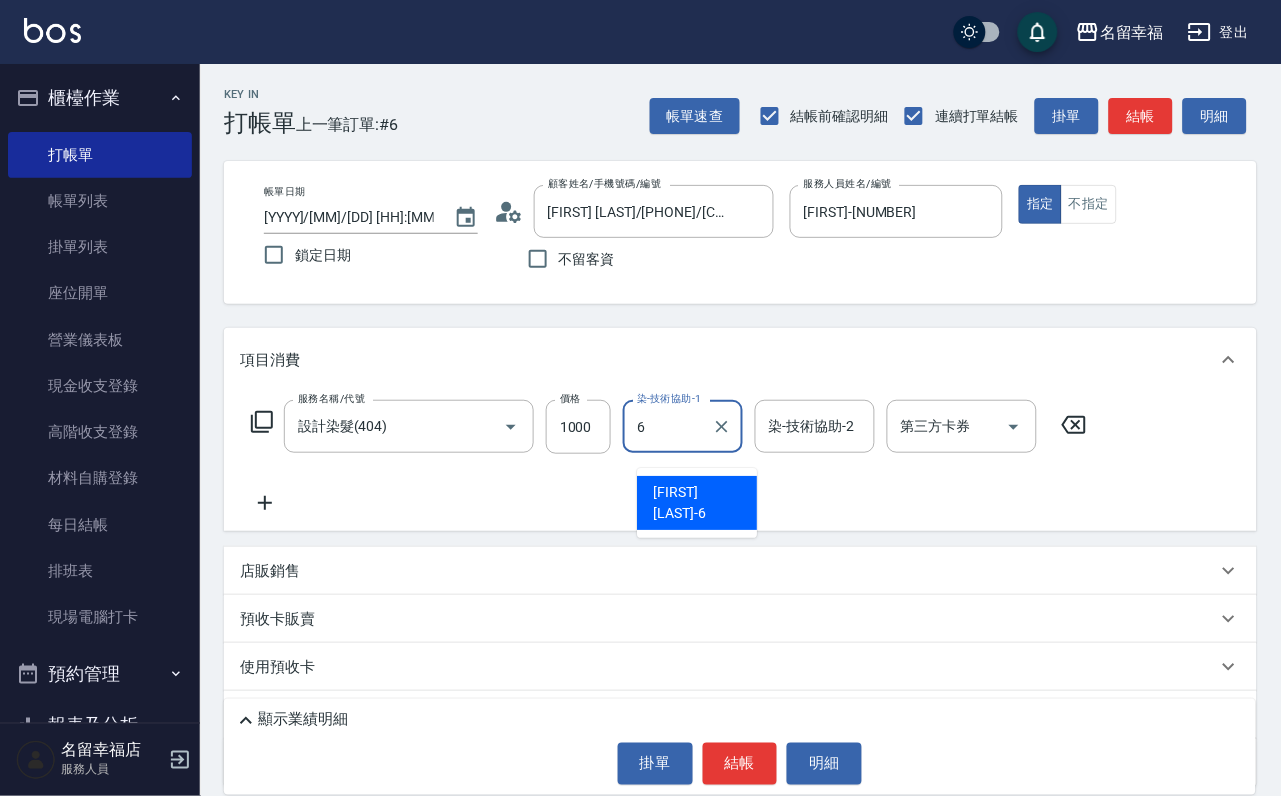 type on "[FIRST]-[NUMBER]" 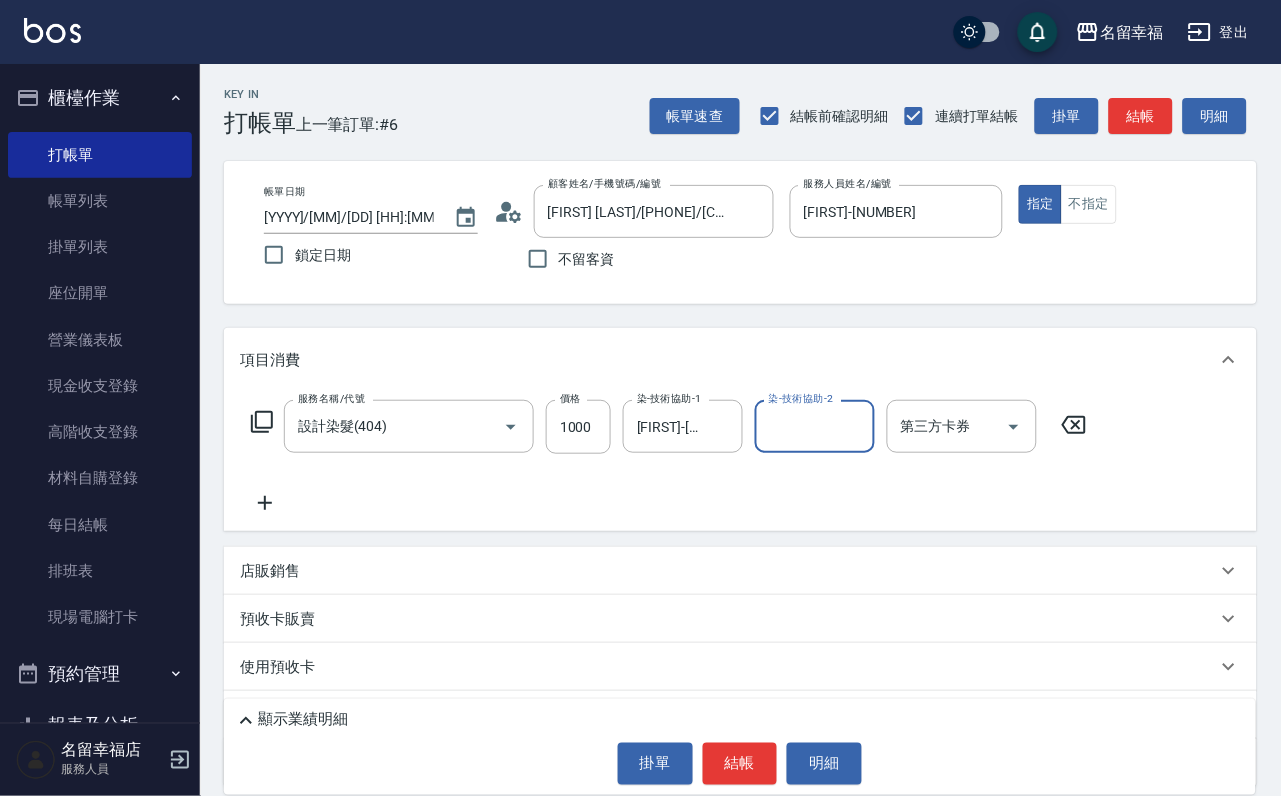 click 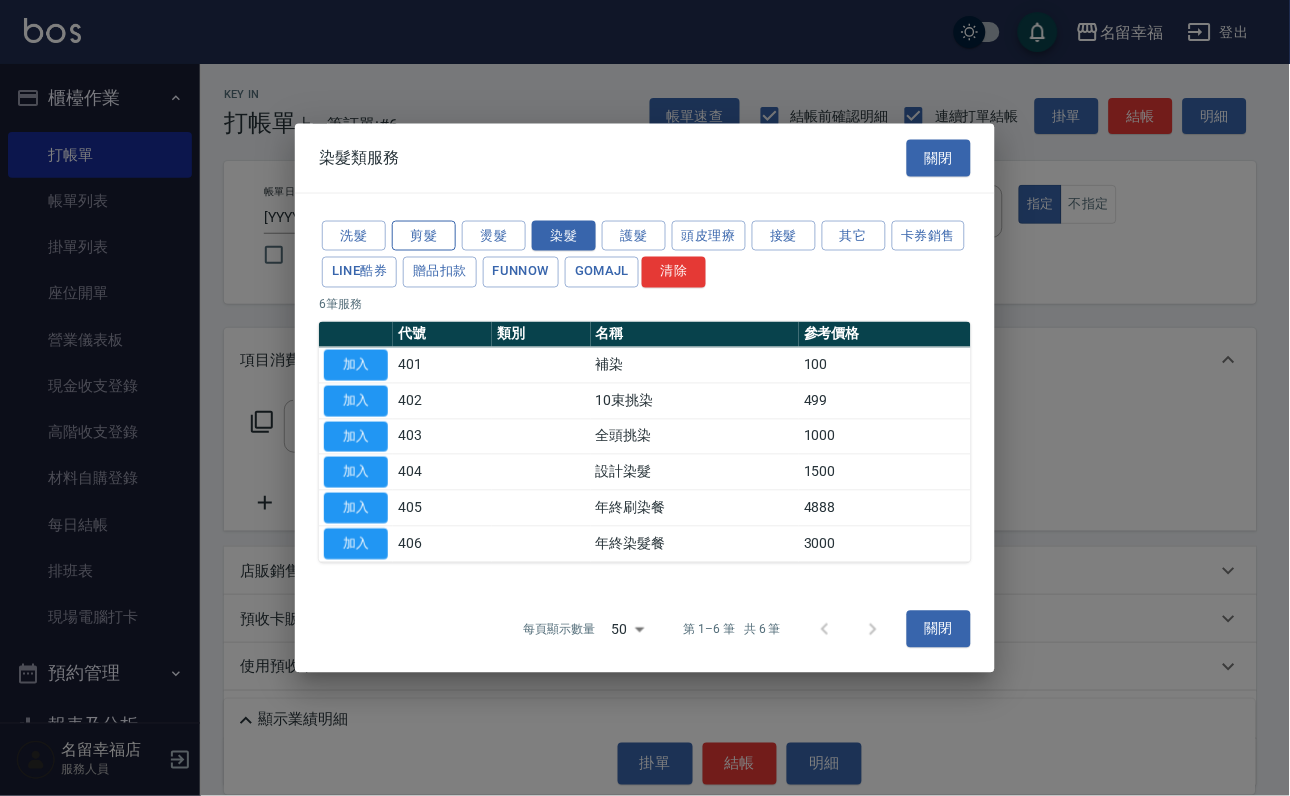 click on "剪髮" at bounding box center (424, 235) 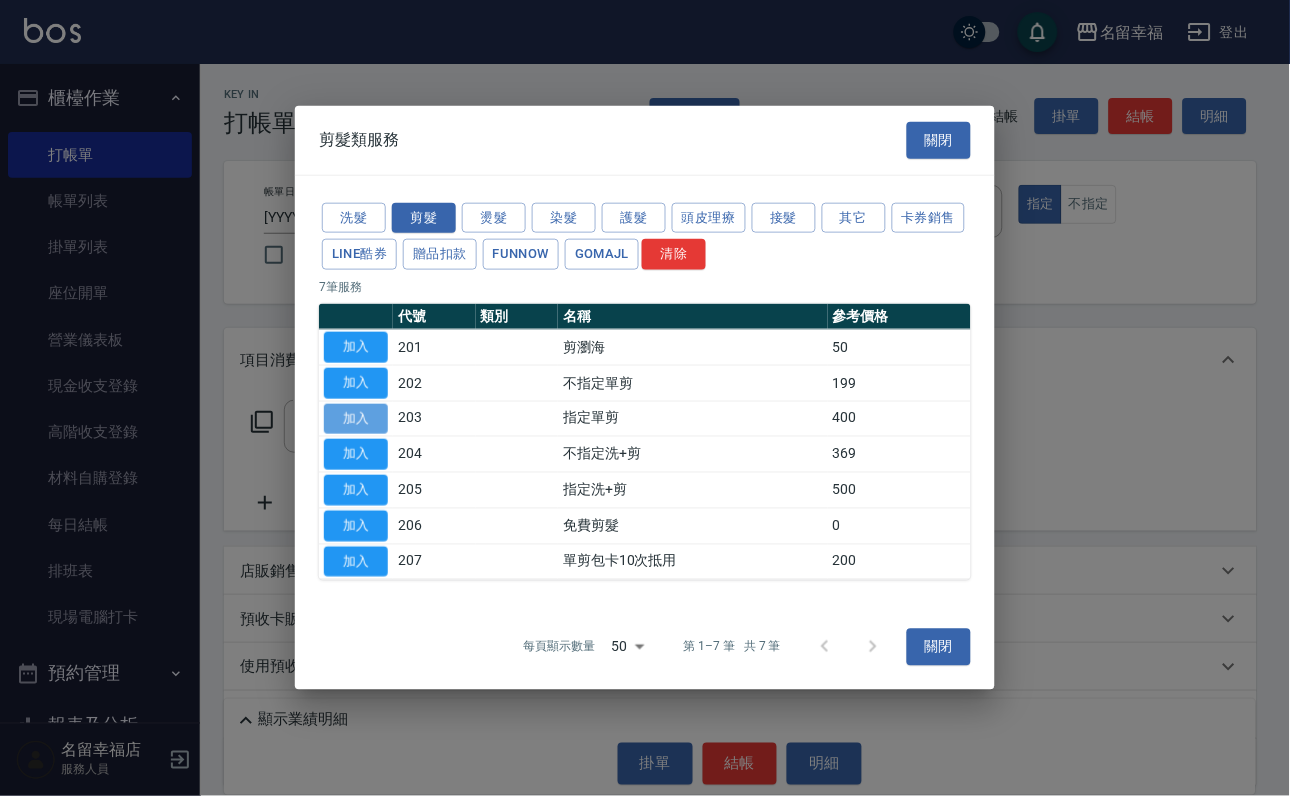 click on "加入" at bounding box center (356, 418) 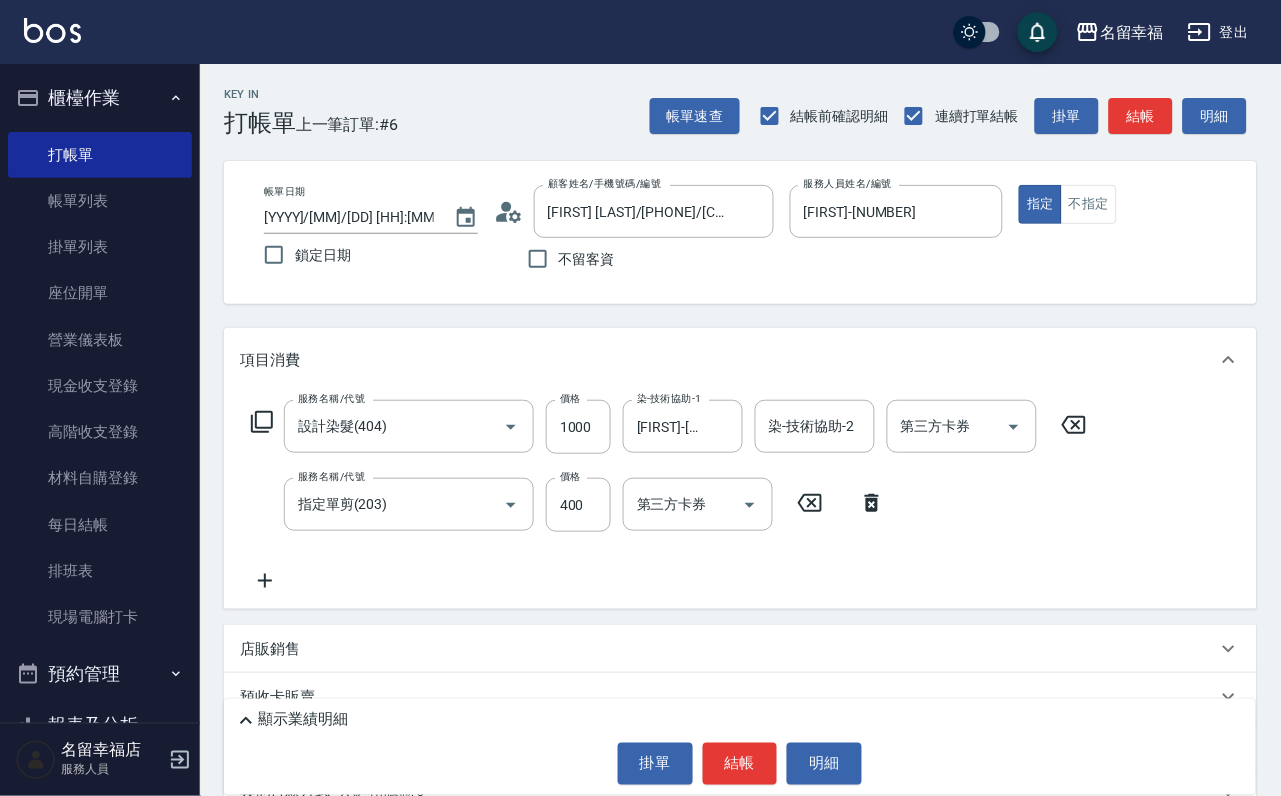 click 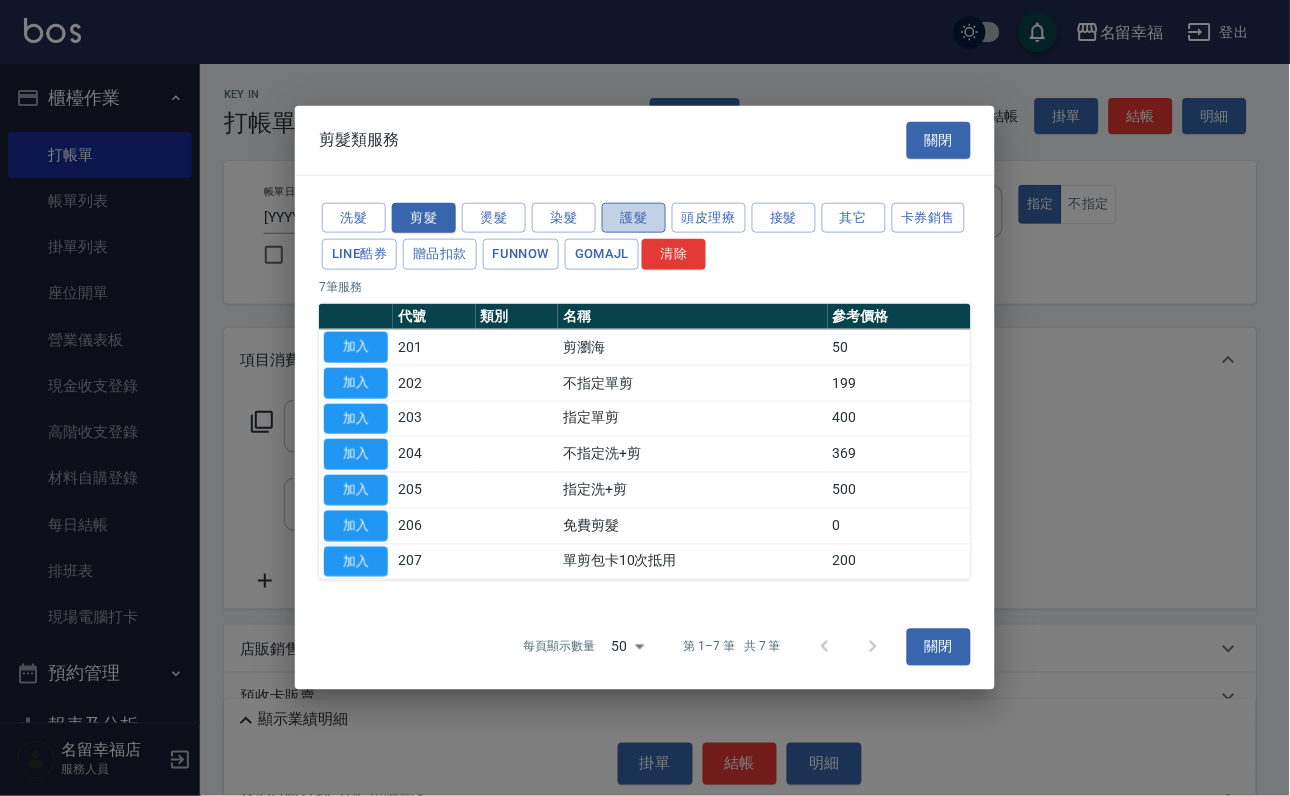 click on "護髮" at bounding box center [634, 217] 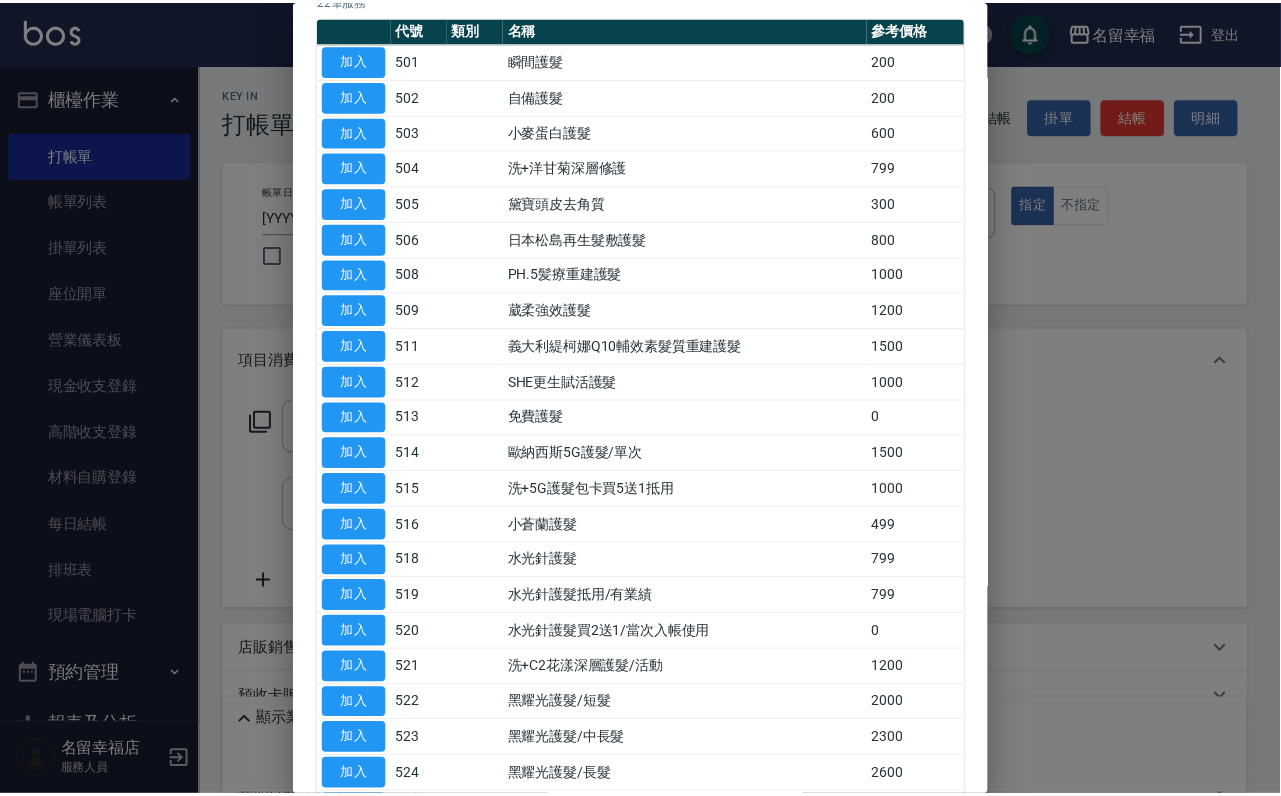 scroll, scrollTop: 450, scrollLeft: 0, axis: vertical 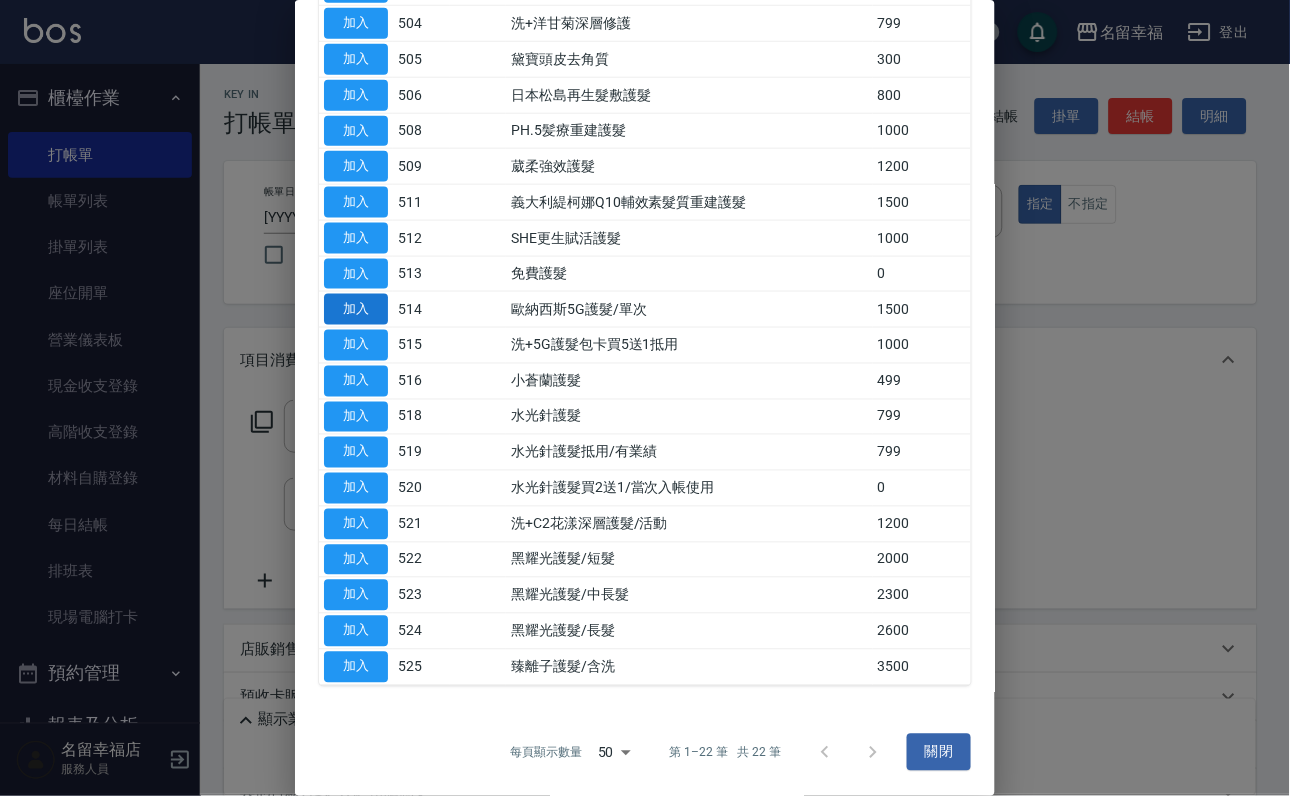 click on "加入" at bounding box center (356, 309) 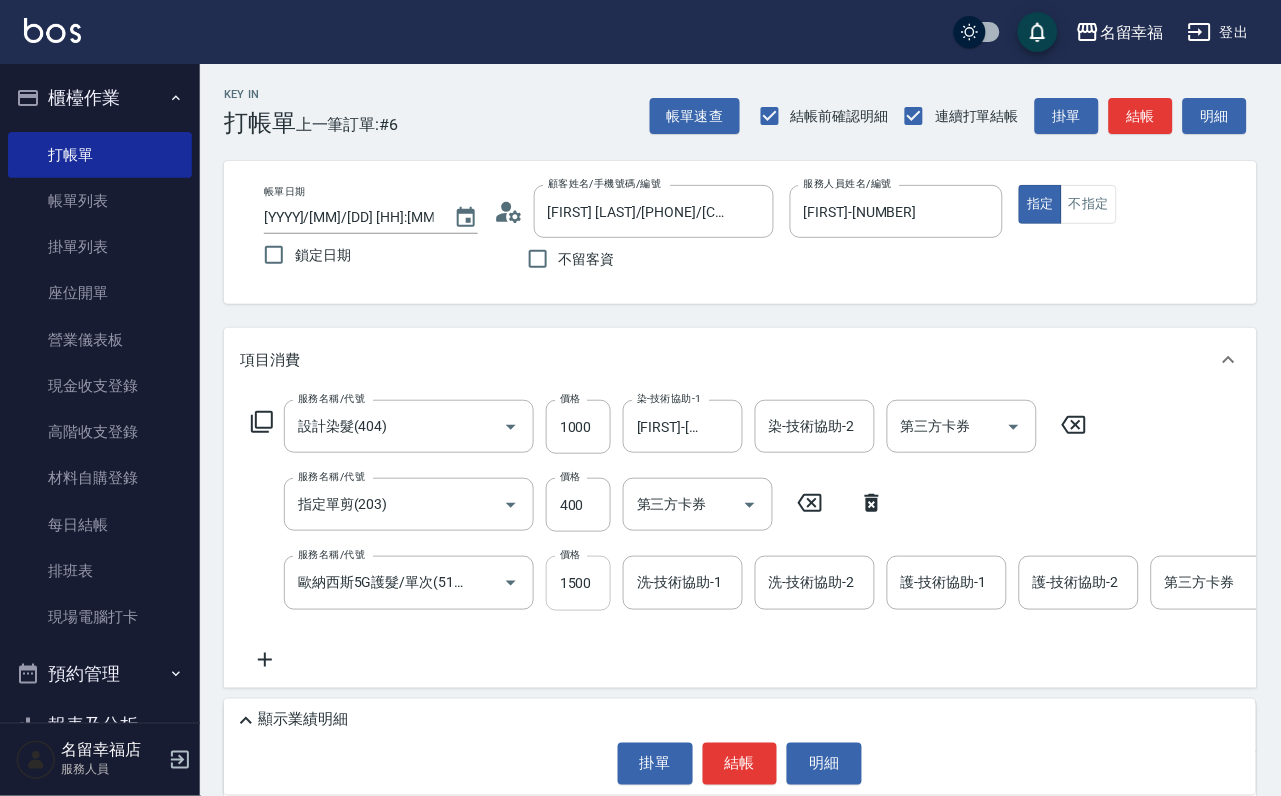 click on "1500" at bounding box center [578, 583] 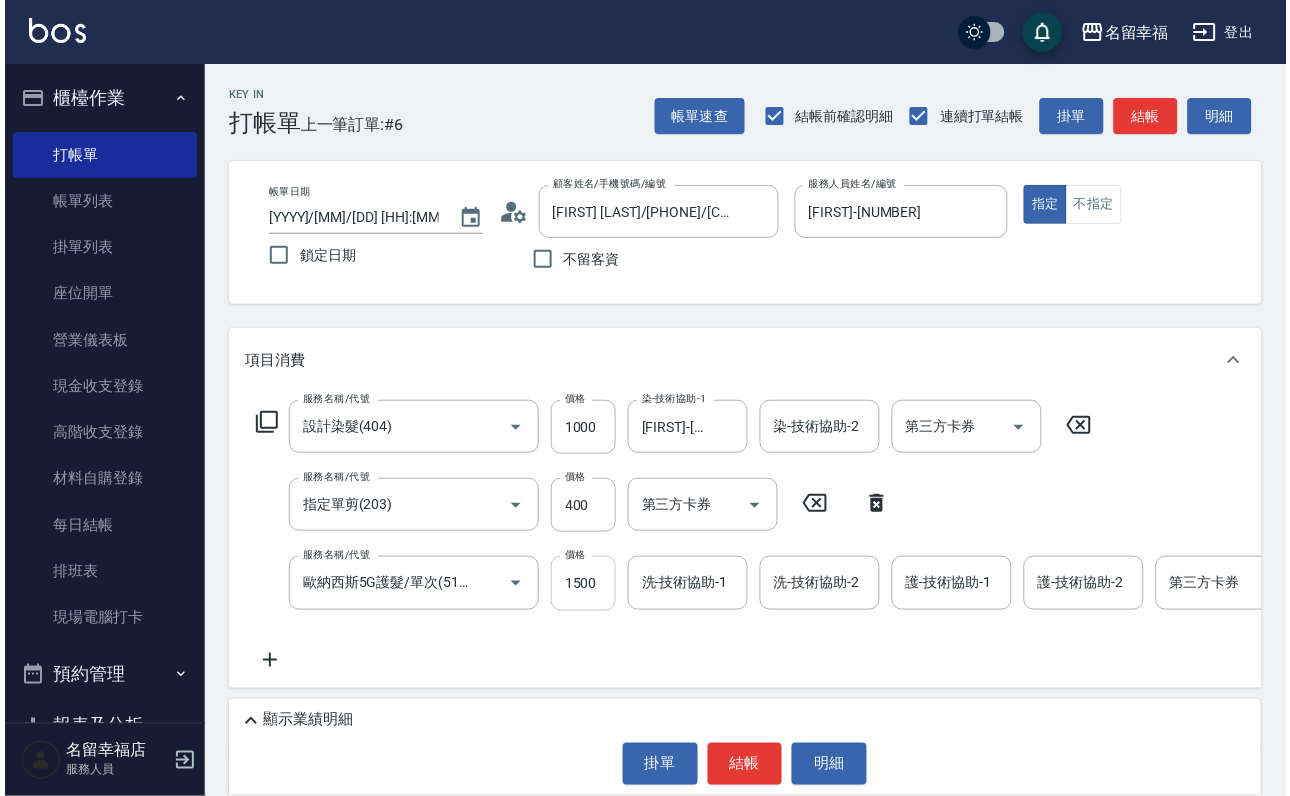 scroll, scrollTop: 0, scrollLeft: 0, axis: both 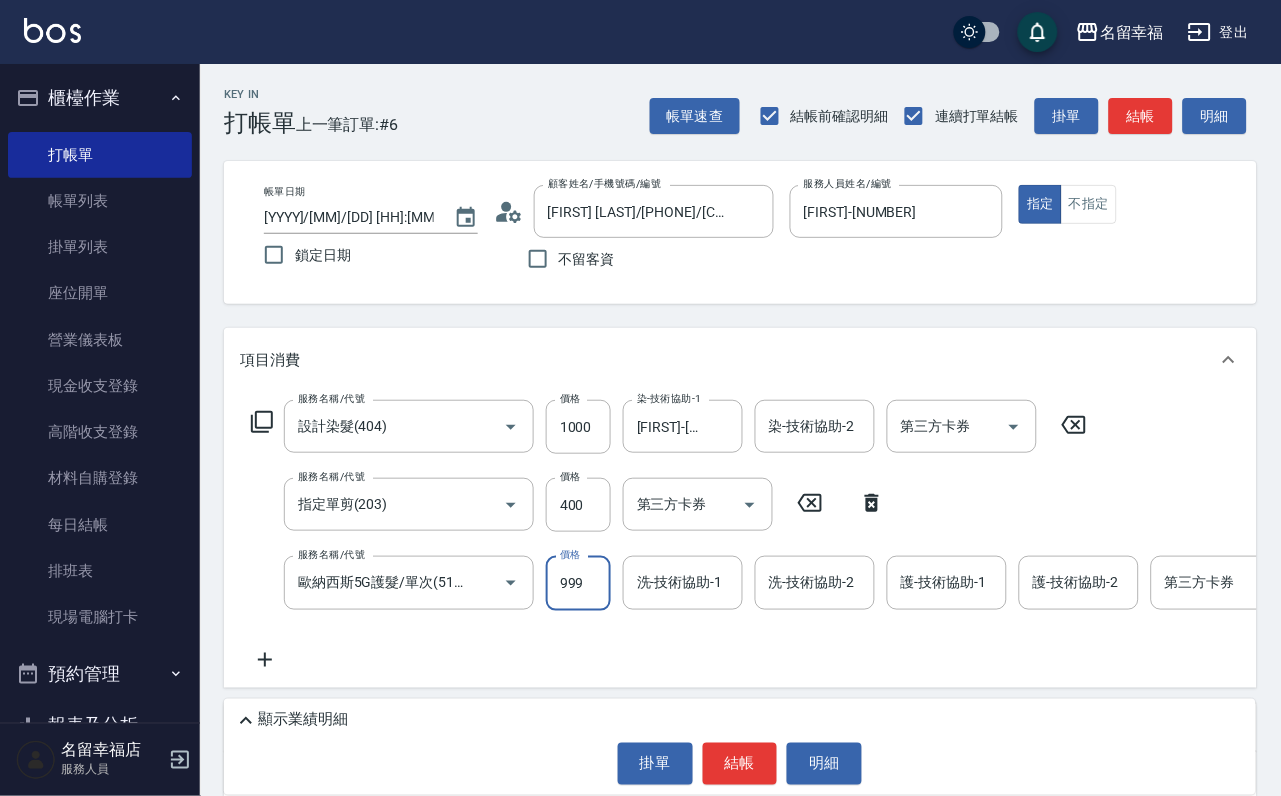 type on "999" 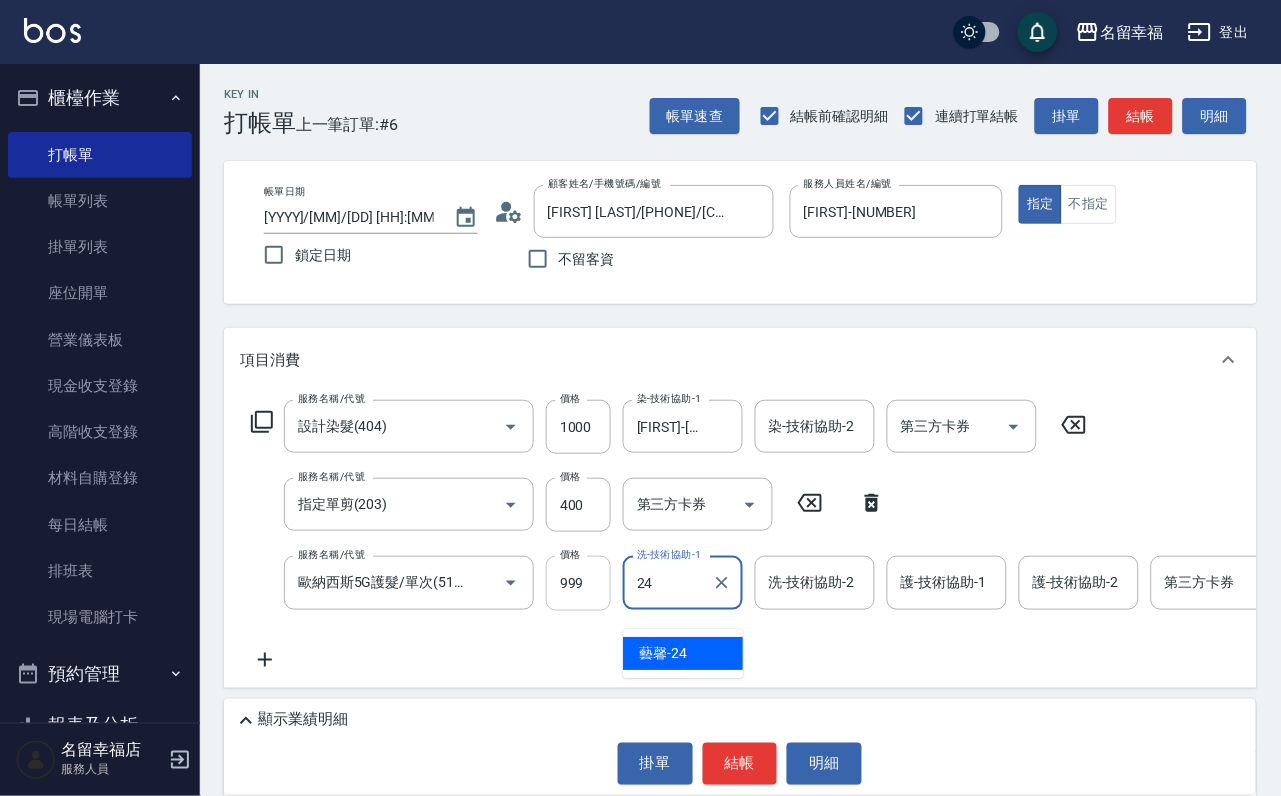 type on "藝馨-24" 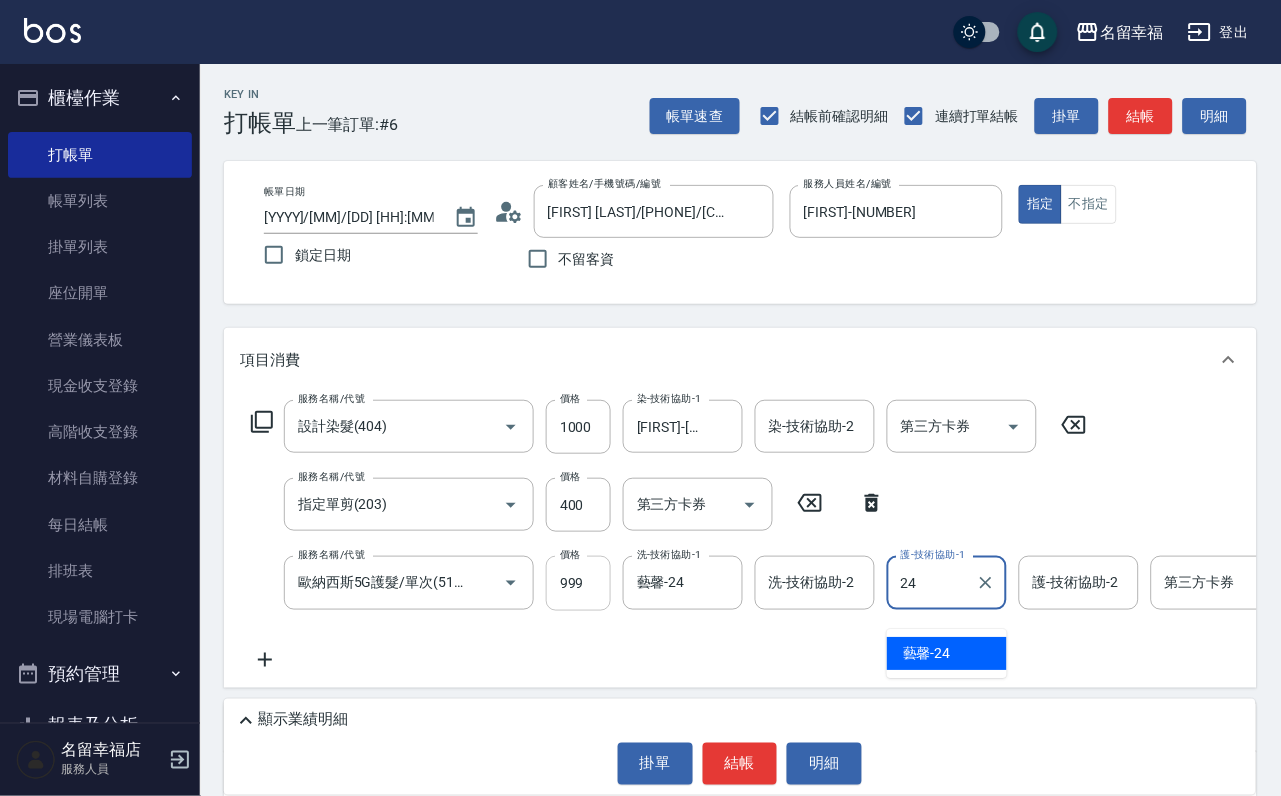 type on "藝馨-24" 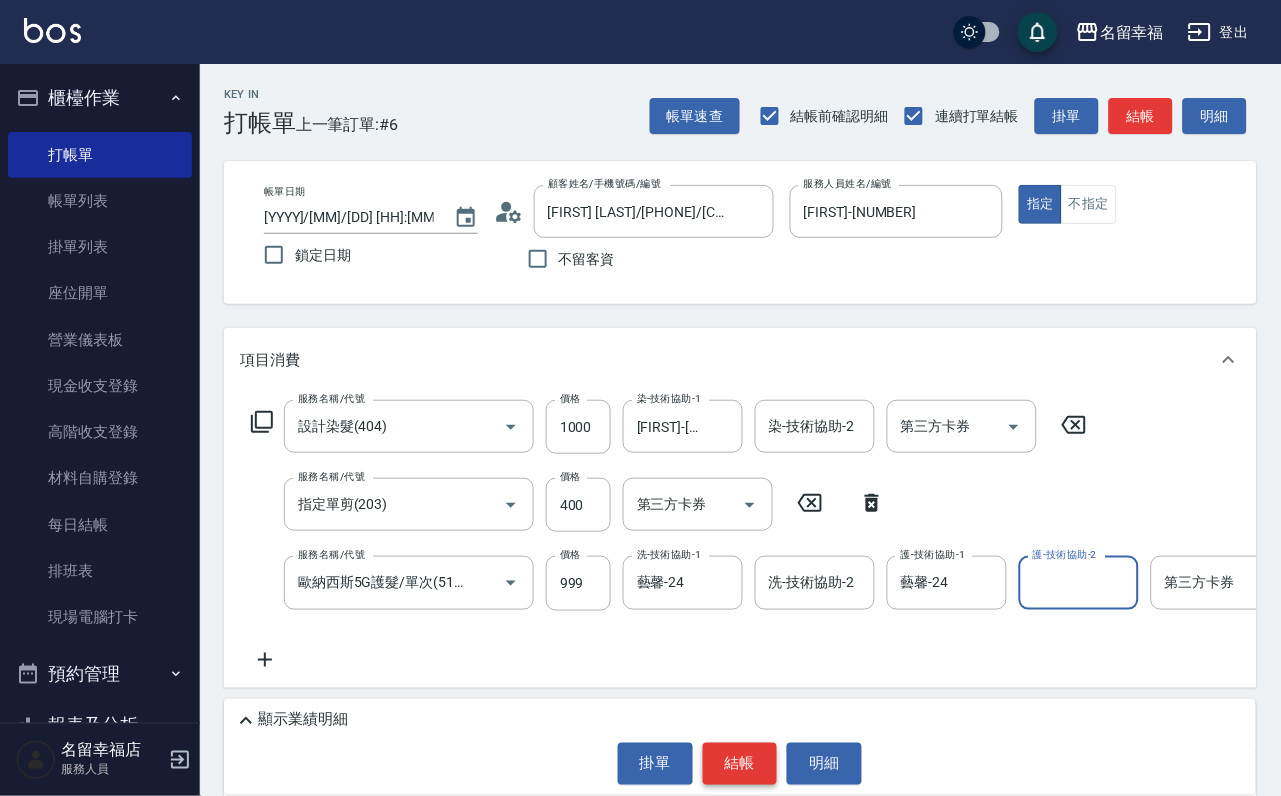 click on "結帳" at bounding box center [740, 764] 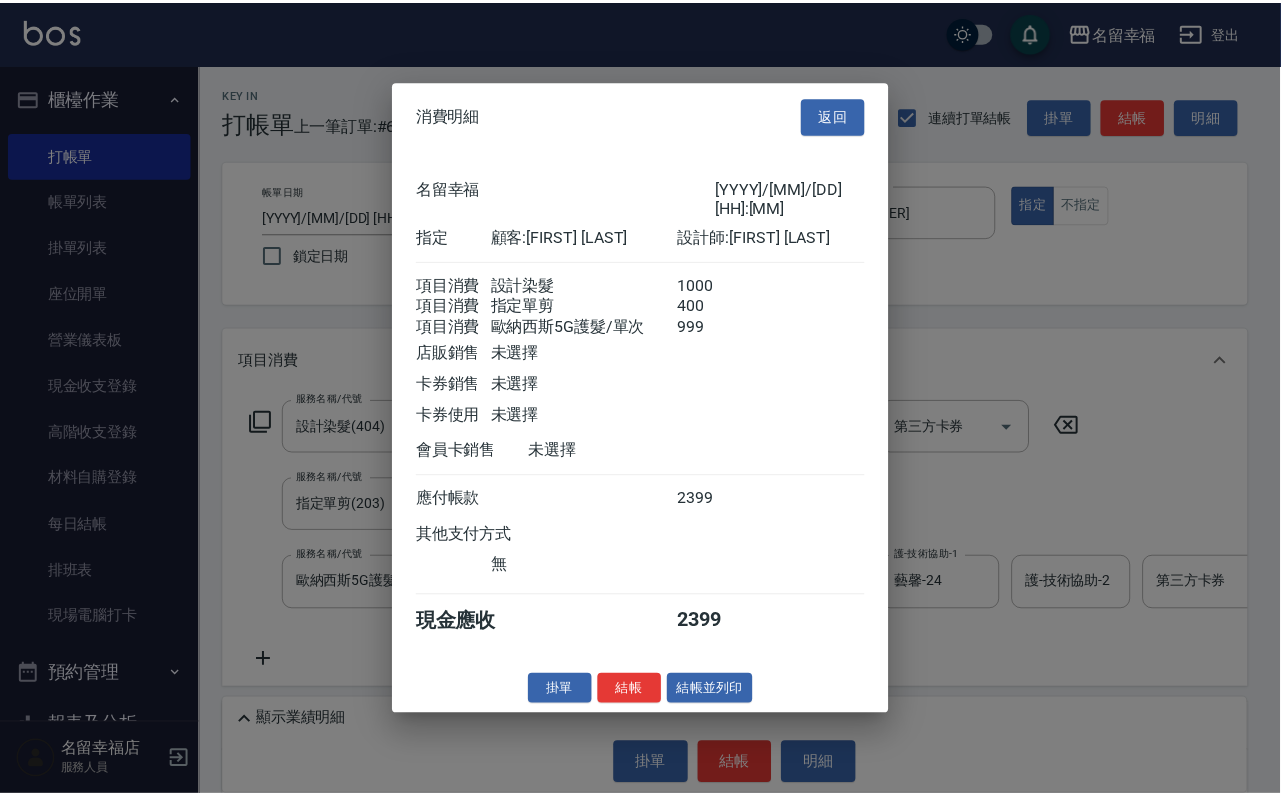 scroll, scrollTop: 396, scrollLeft: 0, axis: vertical 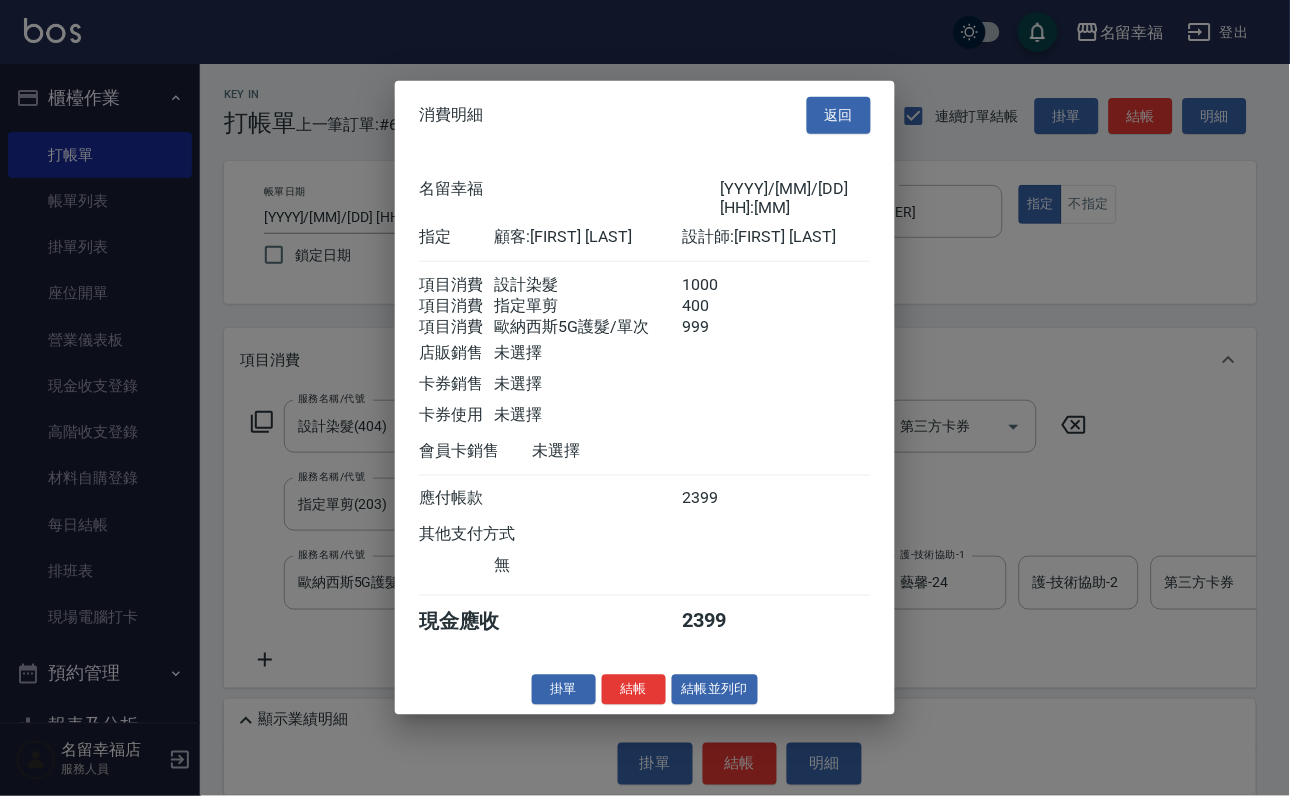 click on "結帳" at bounding box center [634, 689] 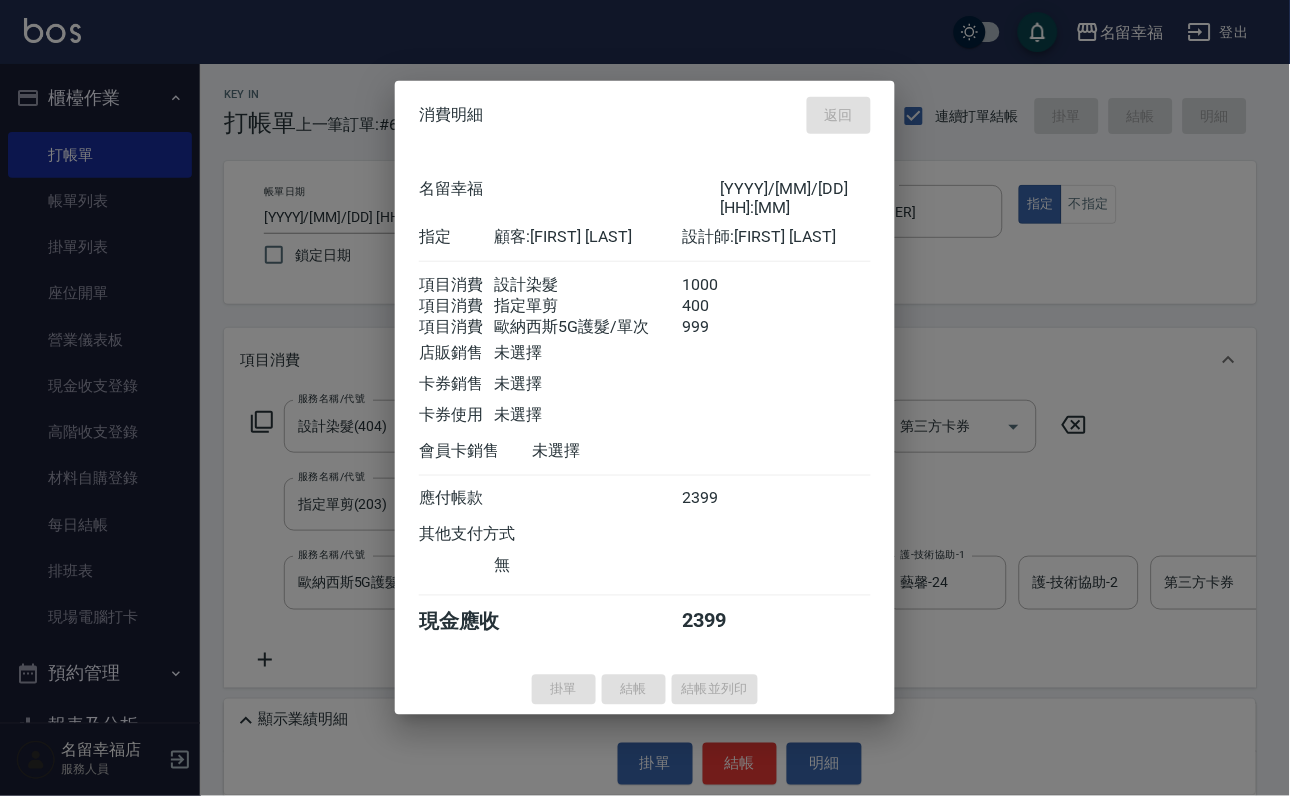 type on "[YYYY]/[MM]/[DD] [HH]:[MM]" 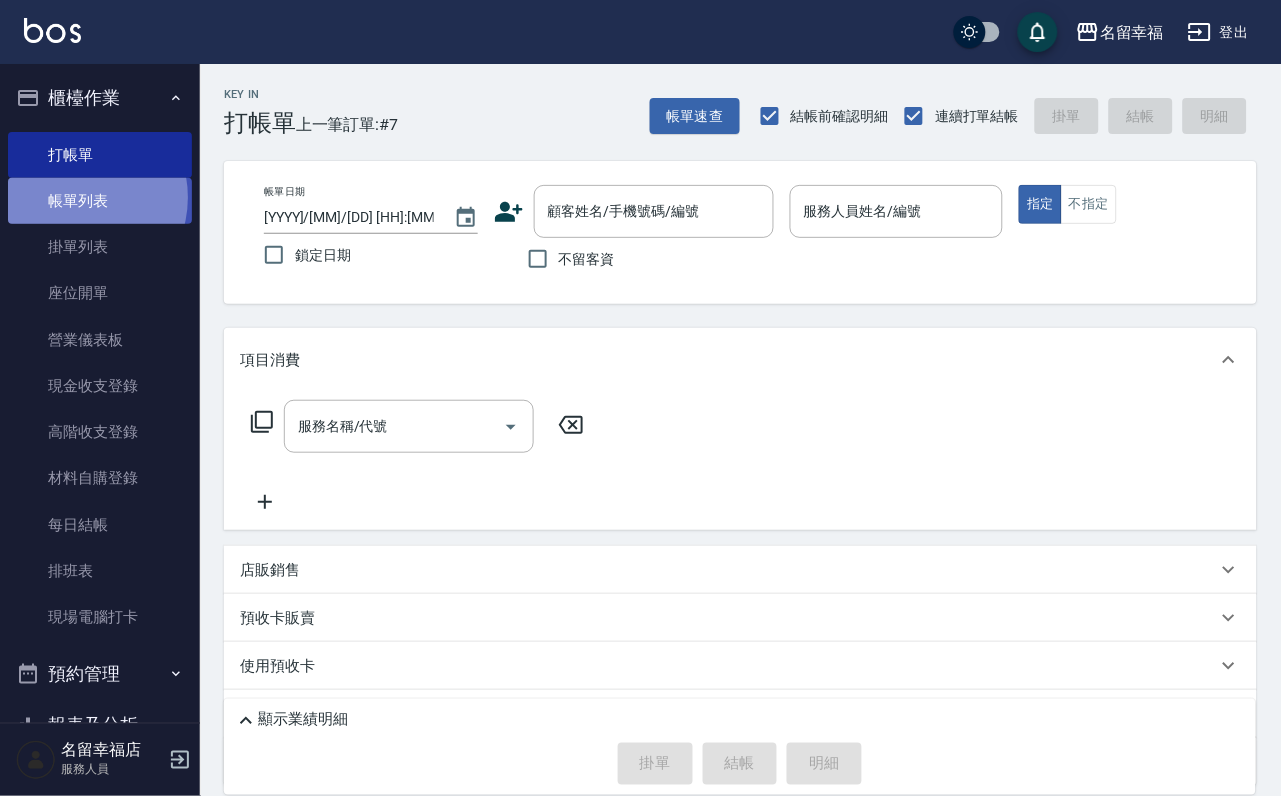 click on "帳單列表" at bounding box center (100, 201) 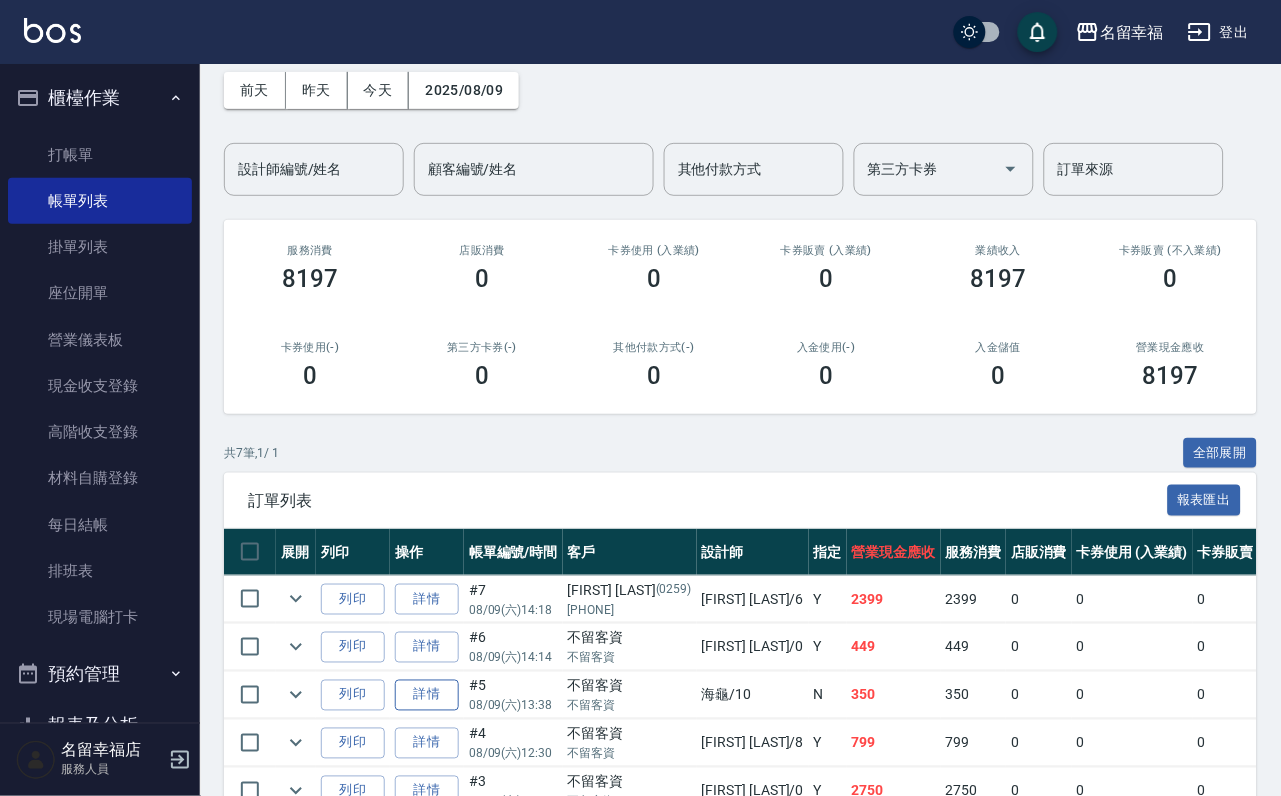 scroll, scrollTop: 150, scrollLeft: 0, axis: vertical 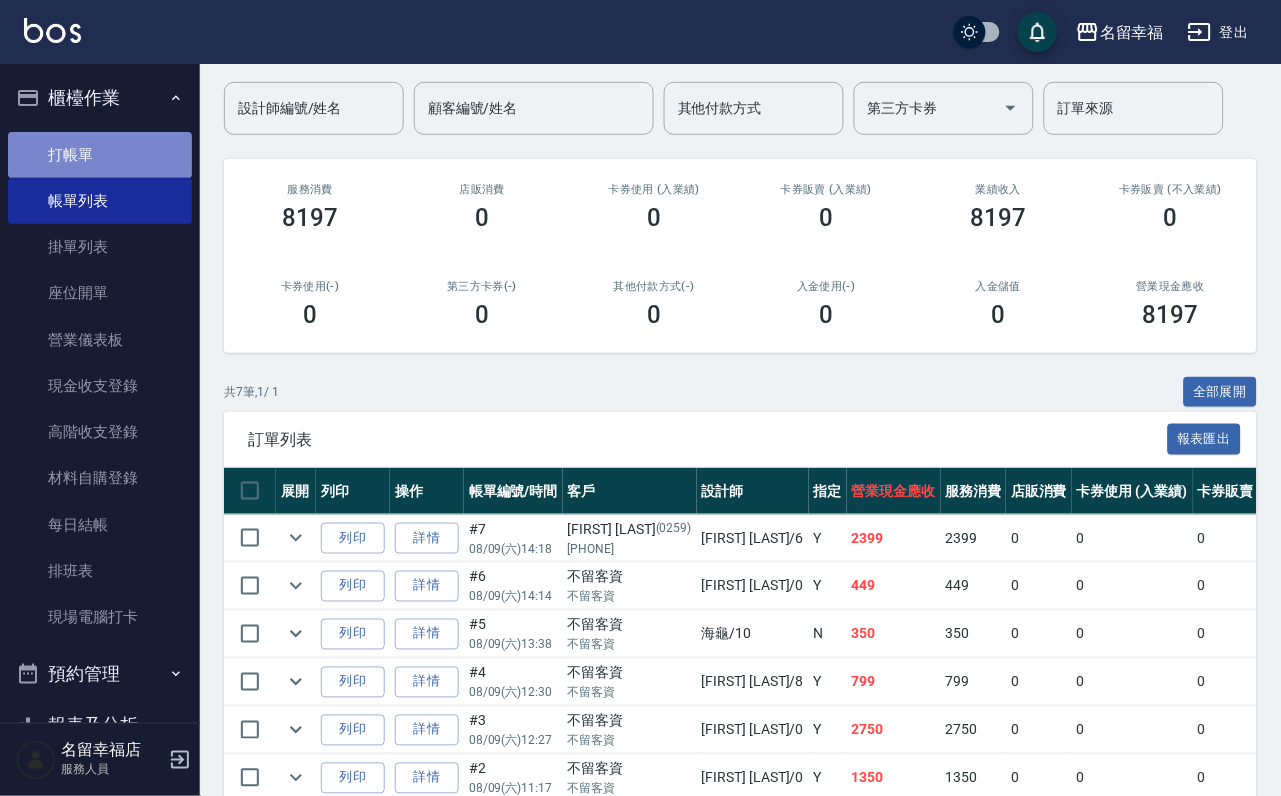 click on "打帳單" at bounding box center (100, 155) 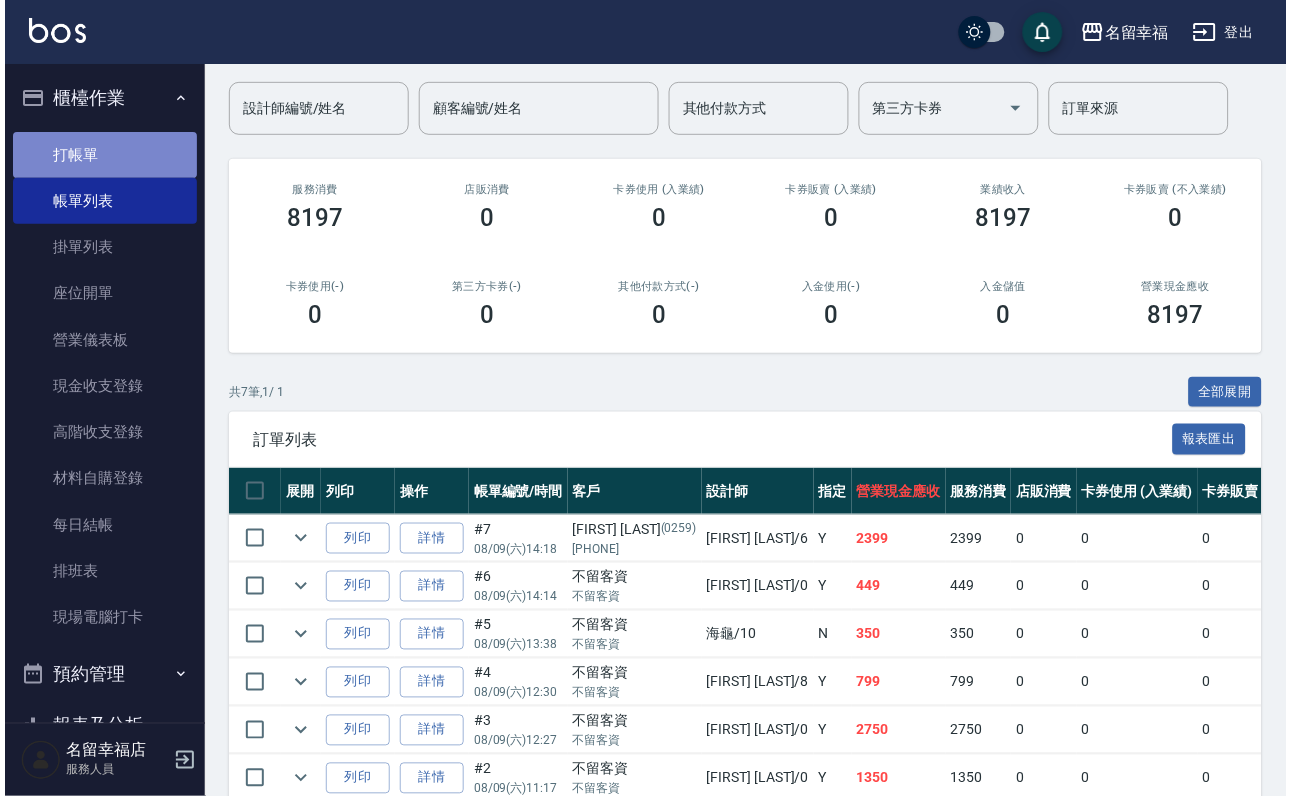 scroll, scrollTop: 0, scrollLeft: 0, axis: both 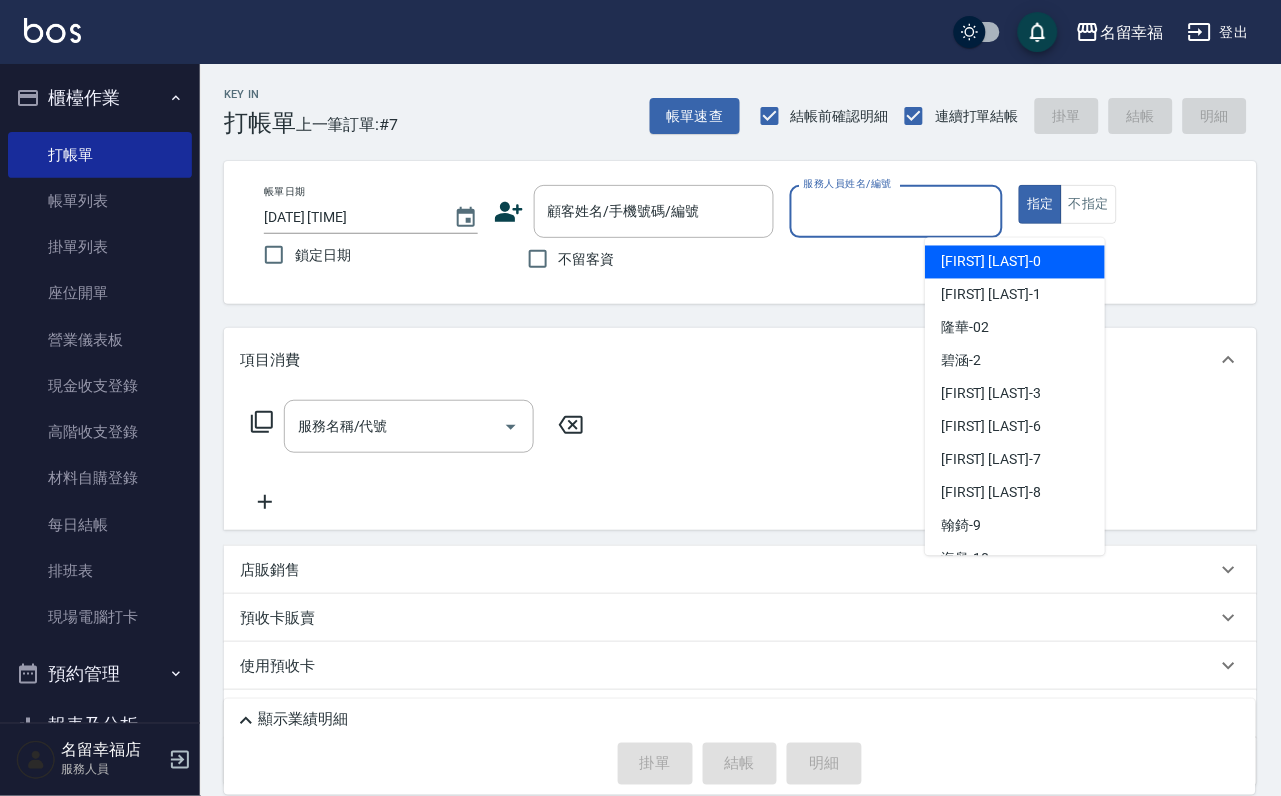 click on "服務人員姓名/編號" at bounding box center (897, 211) 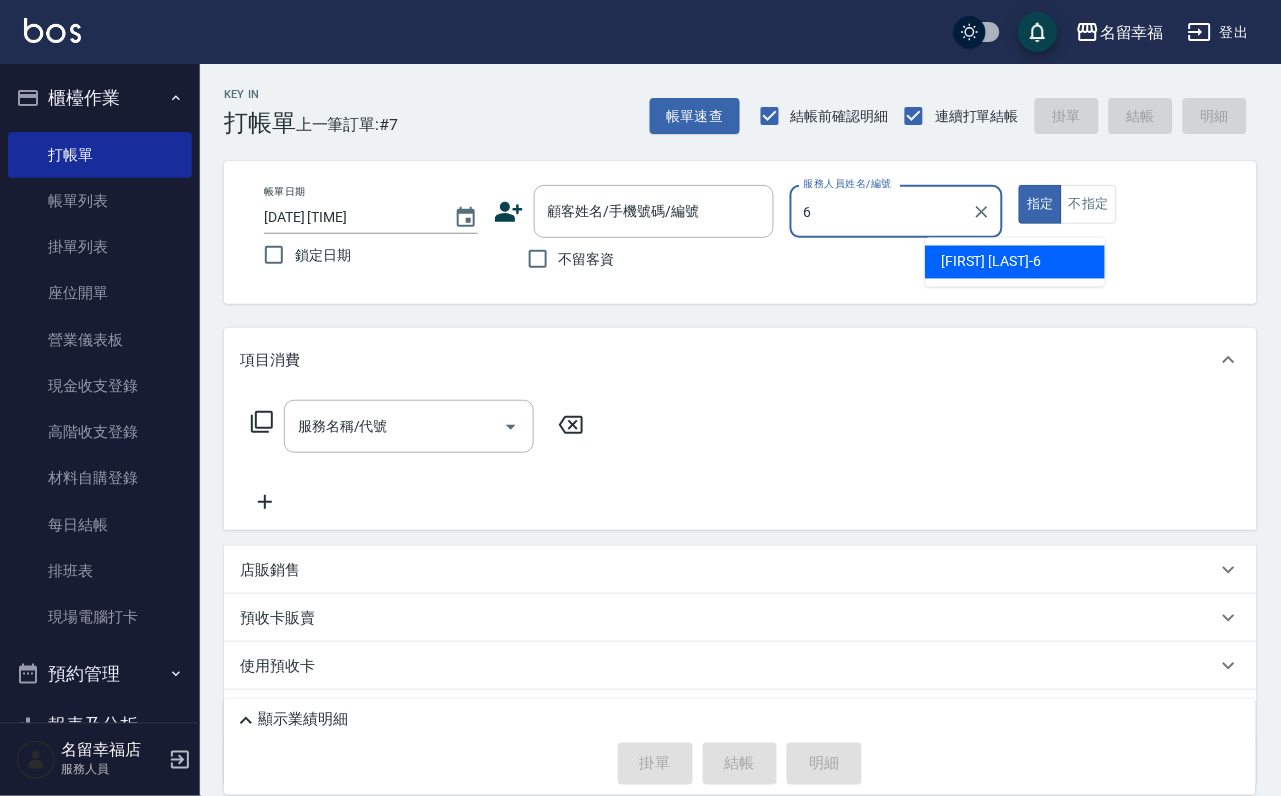 type on "[FIRST]-[NUMBER]" 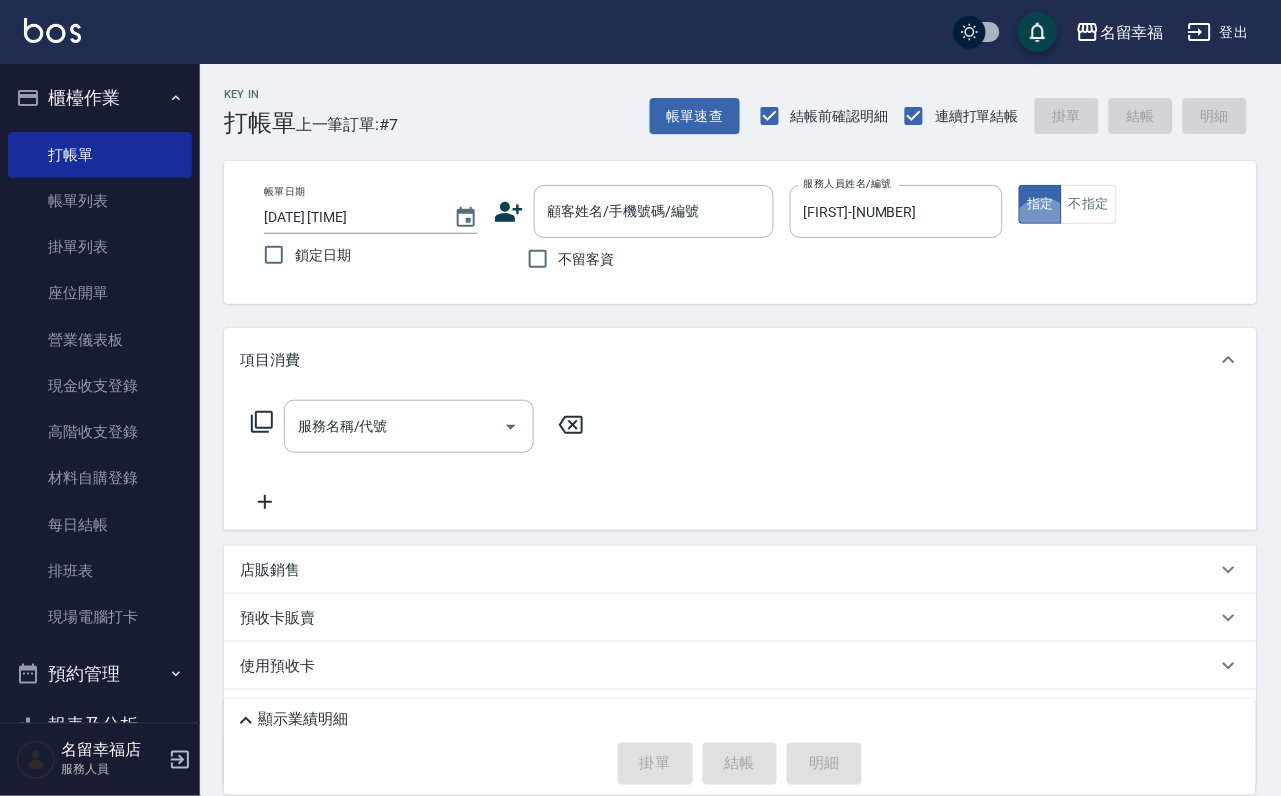 type on "true" 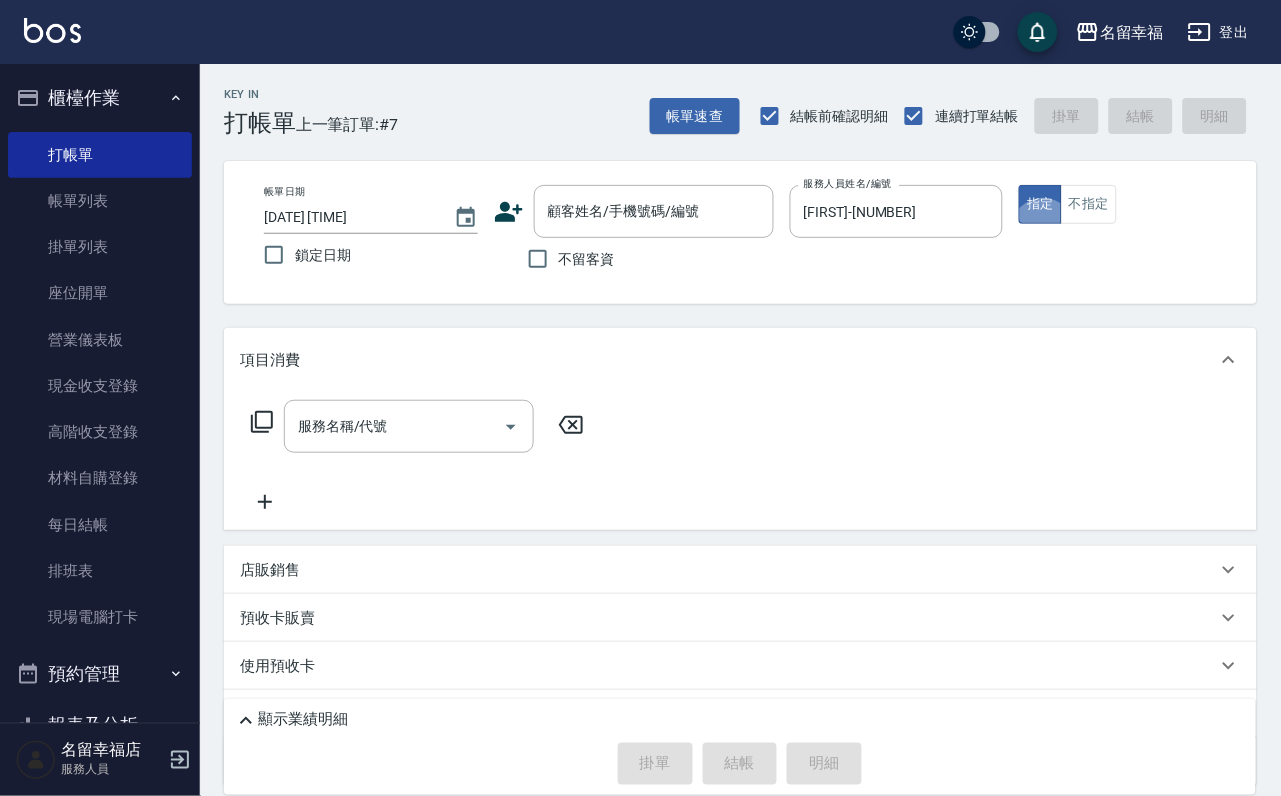 click 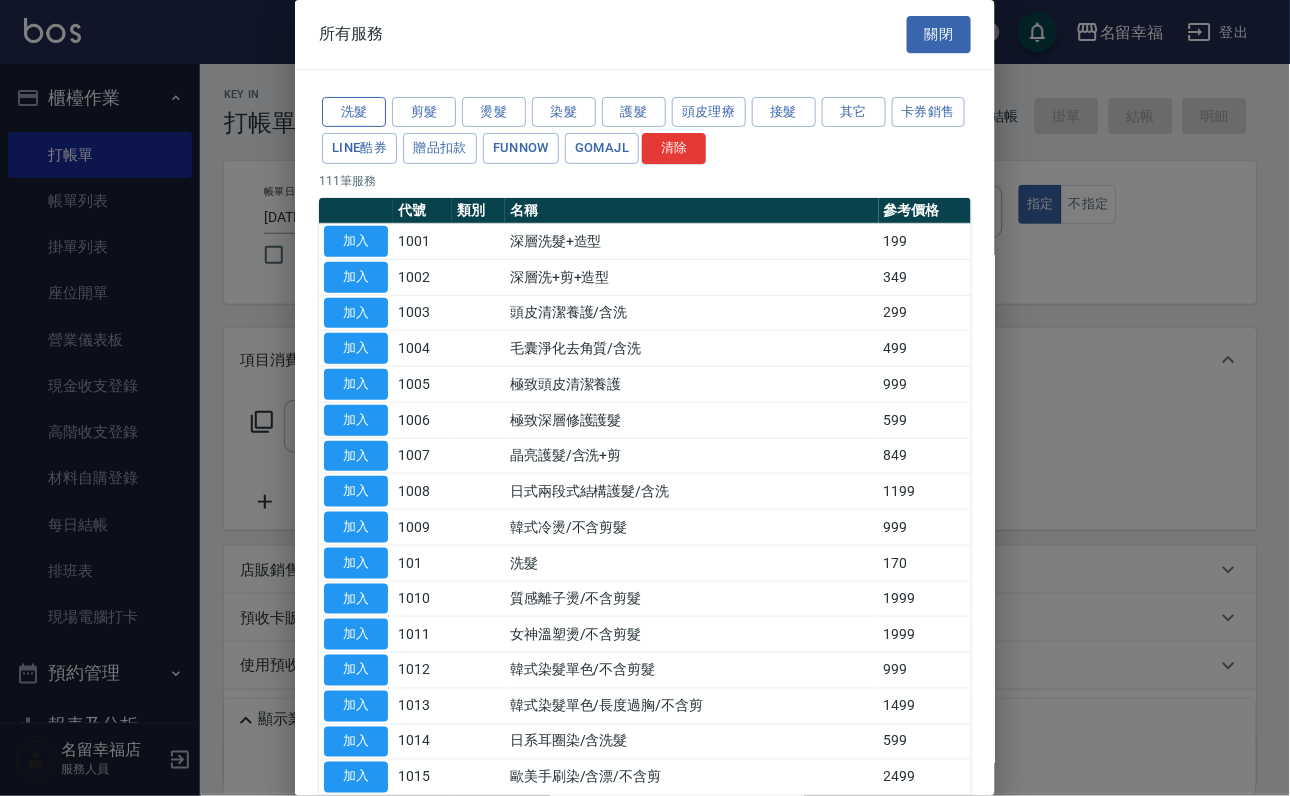 click on "洗髮" at bounding box center [354, 112] 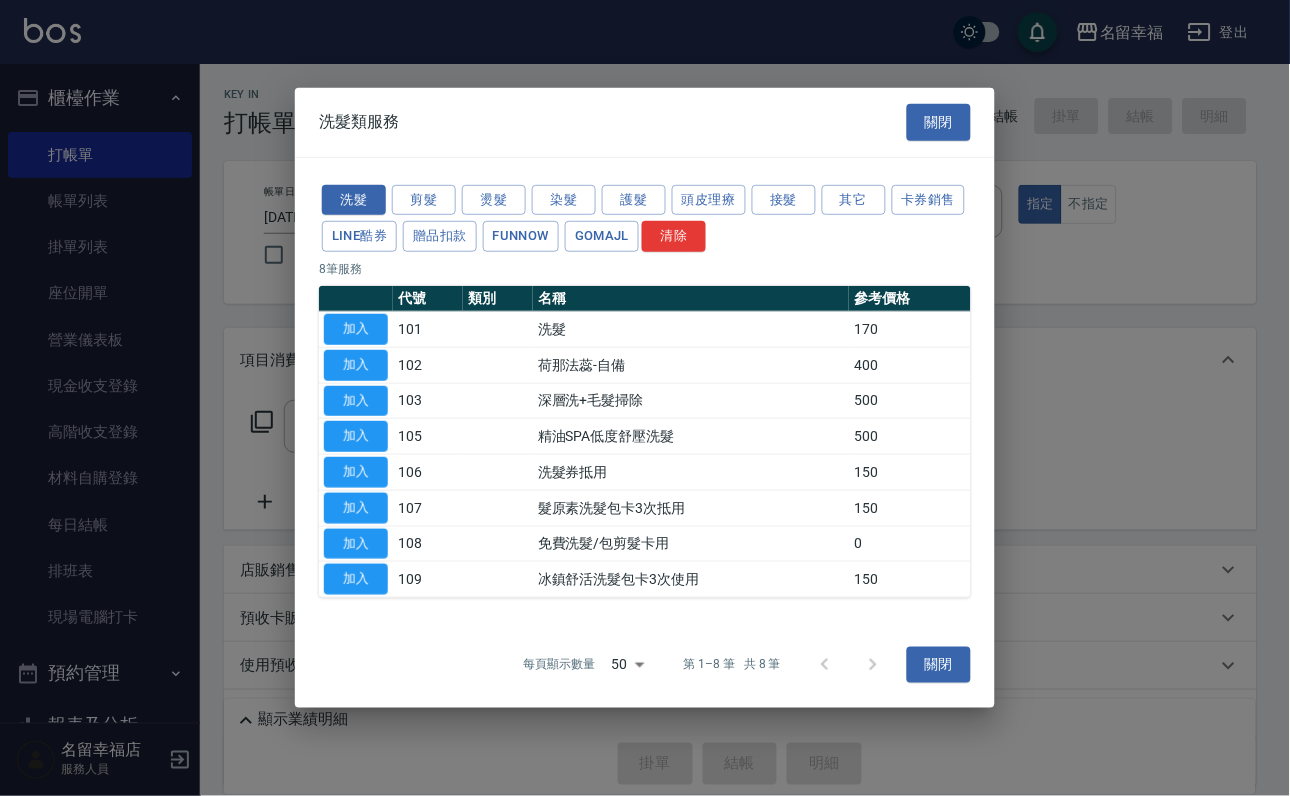 drag, startPoint x: 371, startPoint y: 296, endPoint x: 376, endPoint y: 311, distance: 15.811388 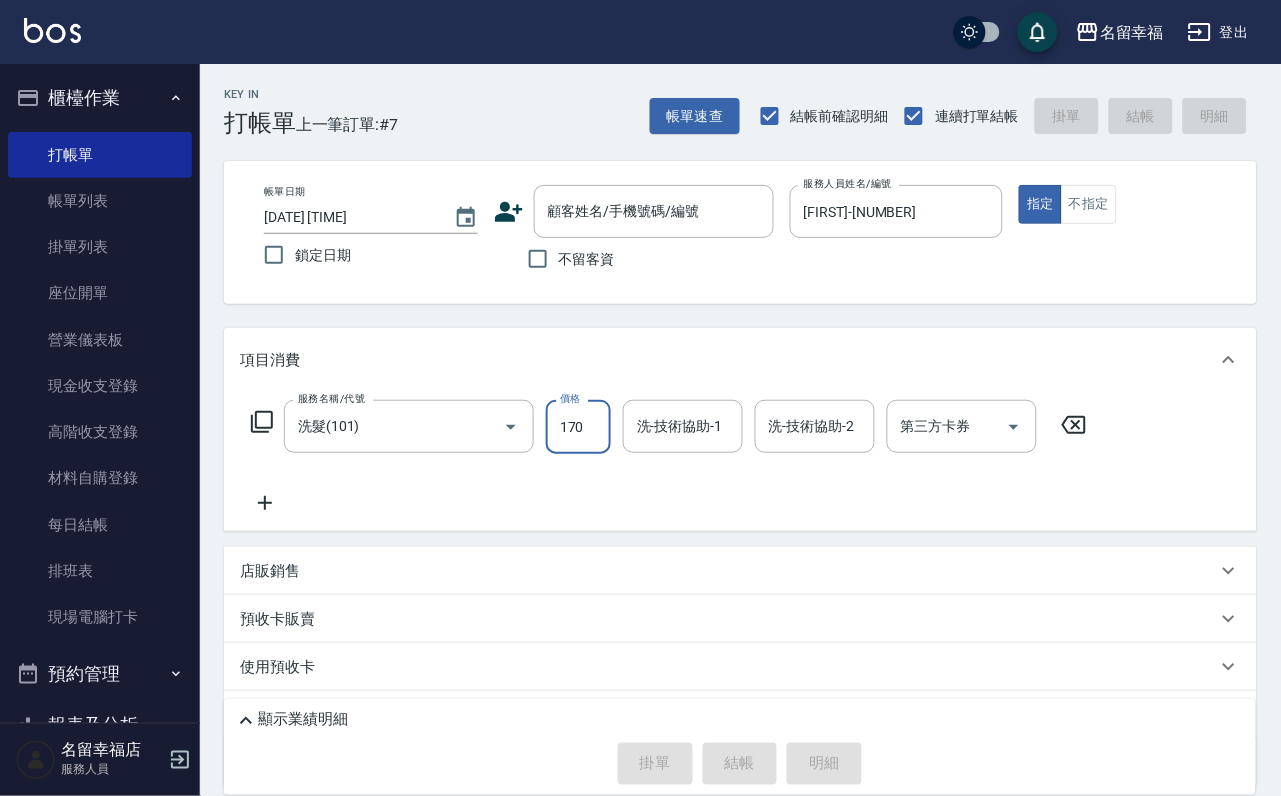 click on "170" at bounding box center (578, 427) 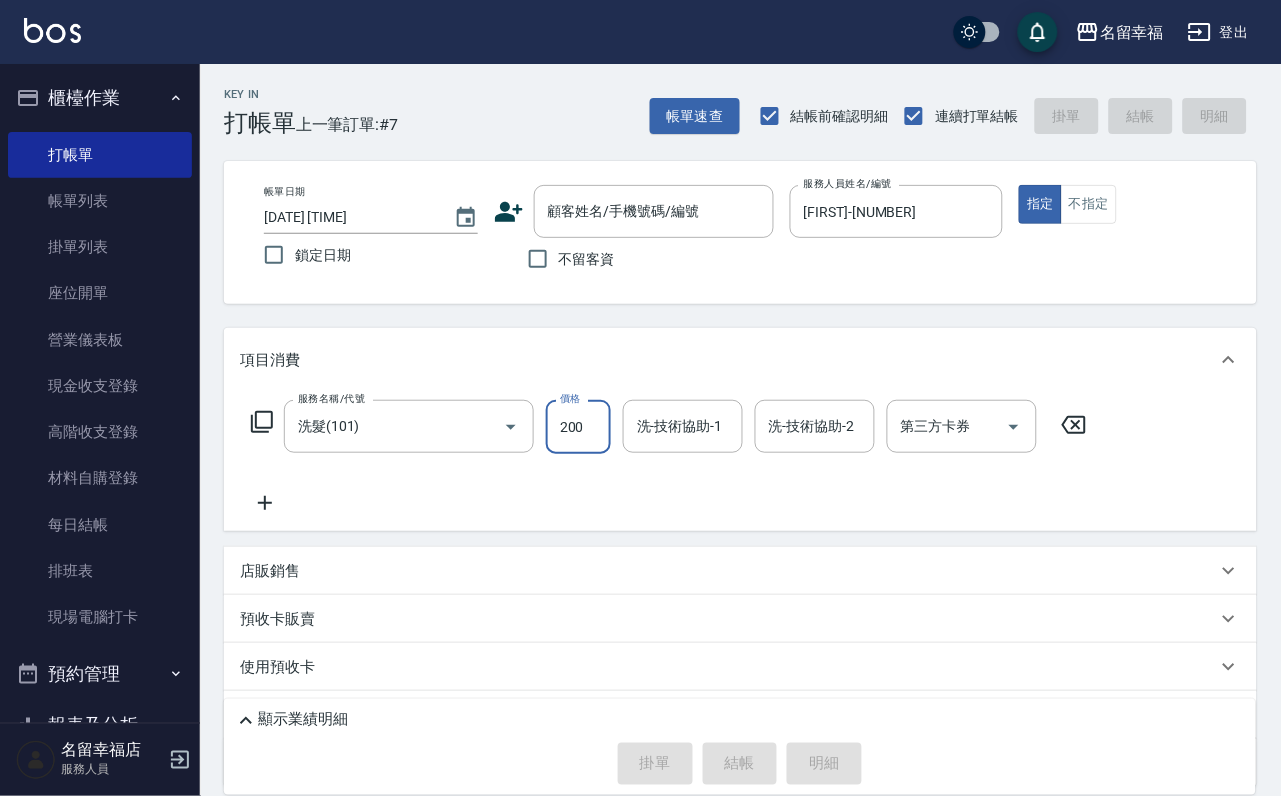 type on "200" 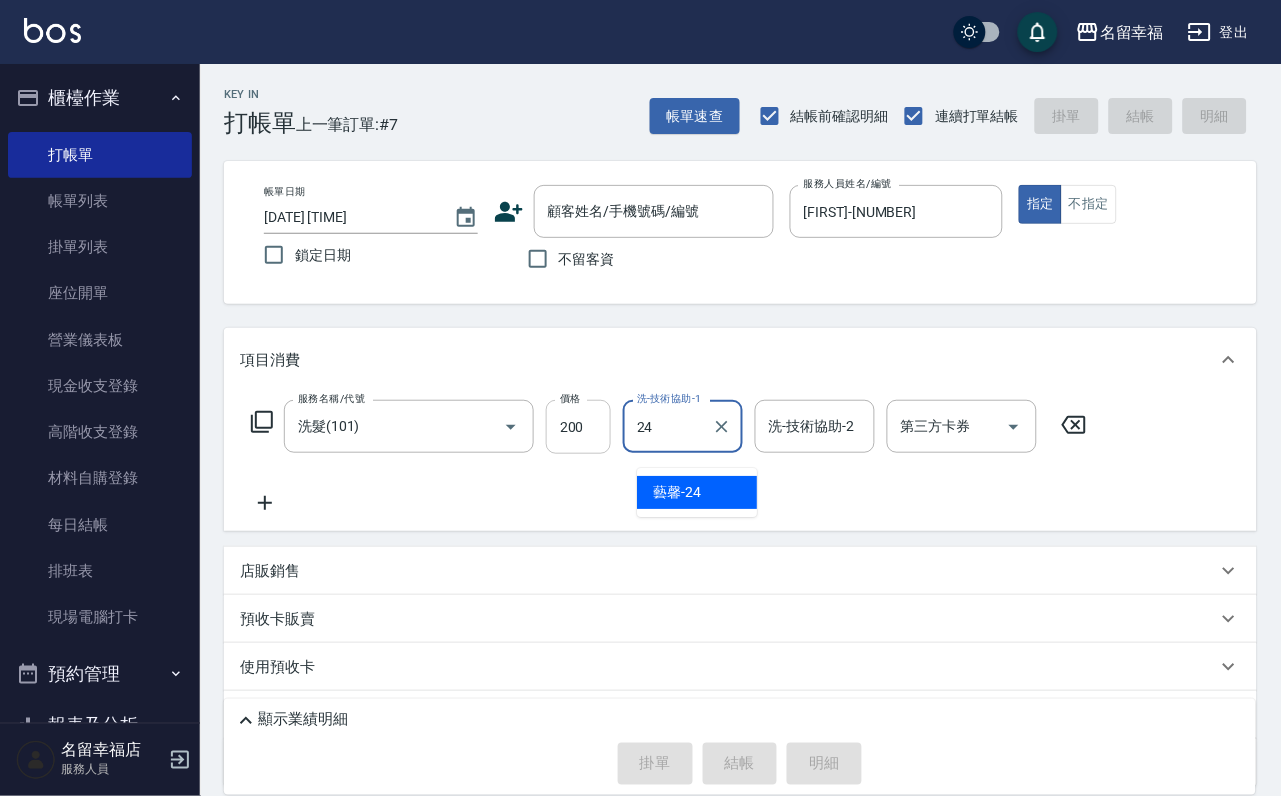 type on "藝馨-24" 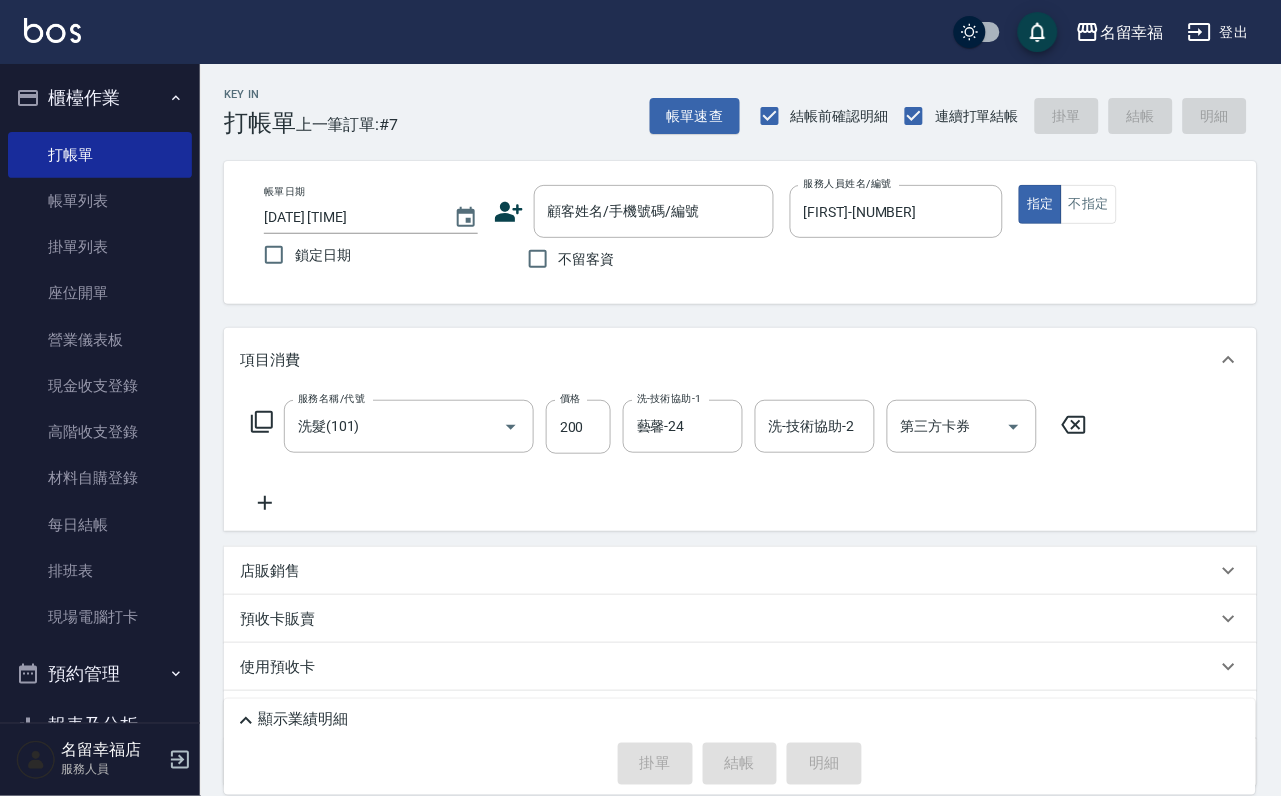 click 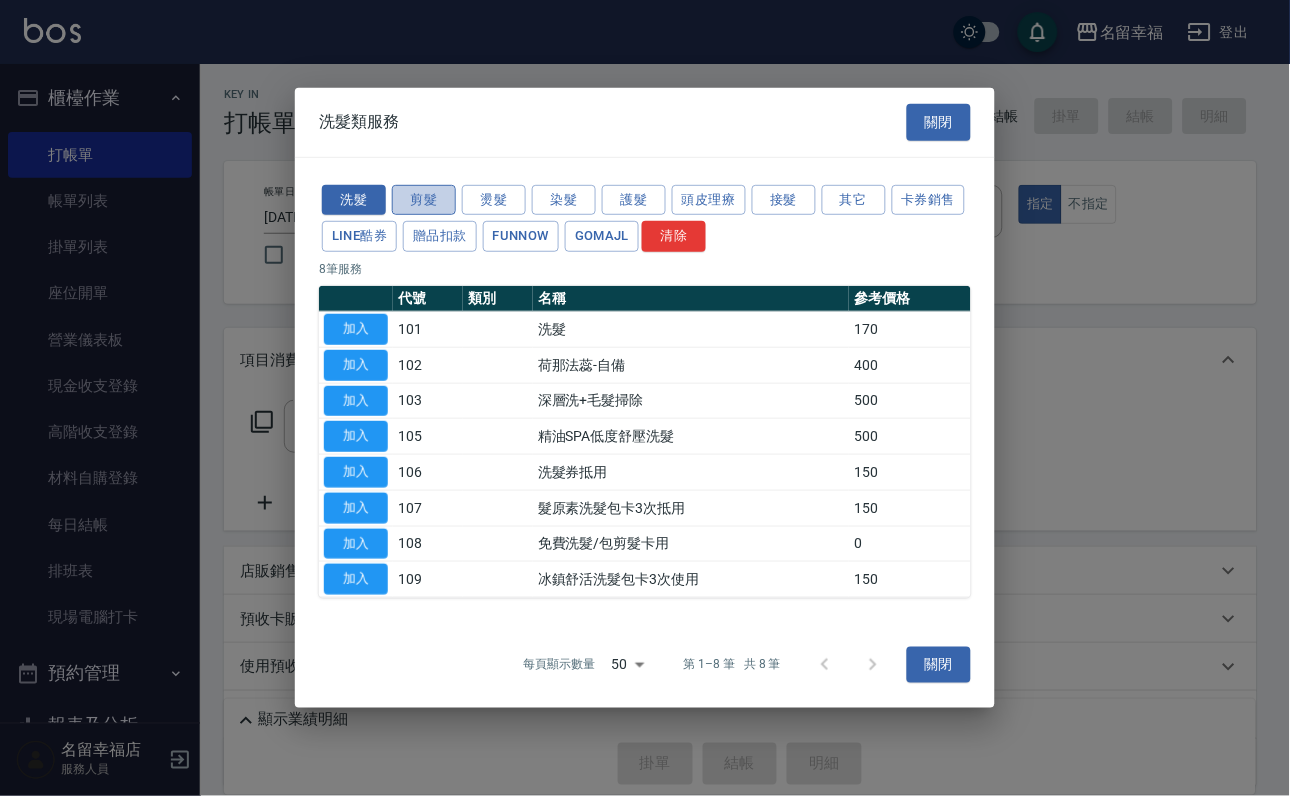 click on "剪髮" at bounding box center [424, 199] 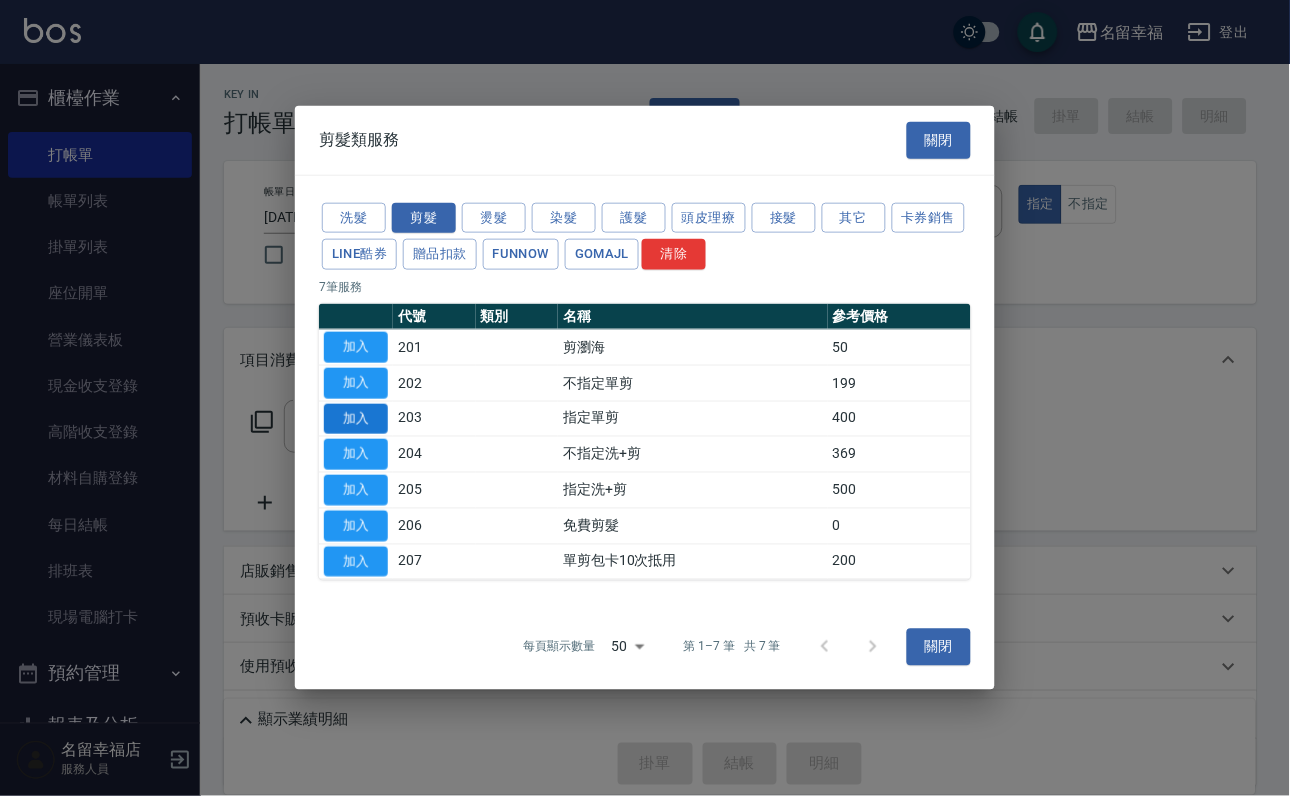 click on "加入" at bounding box center (356, 418) 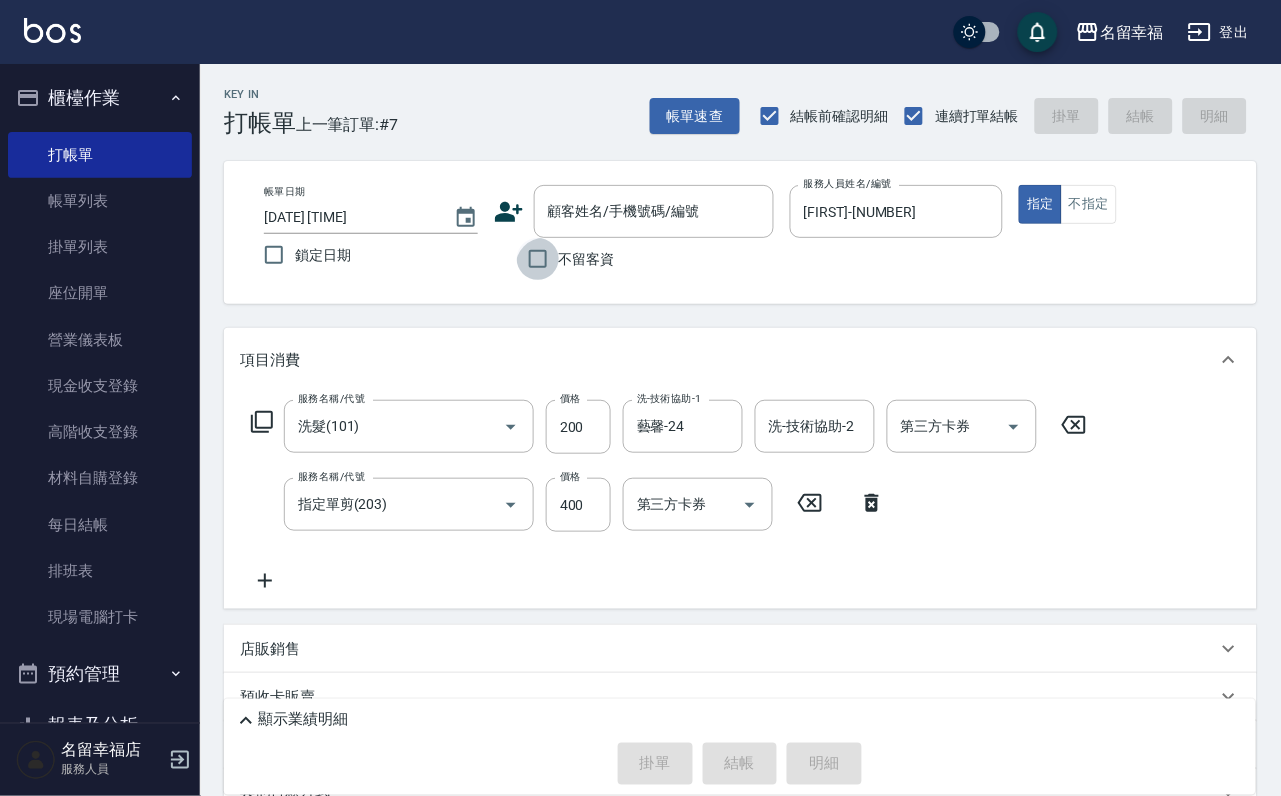 click on "不留客資" at bounding box center (538, 259) 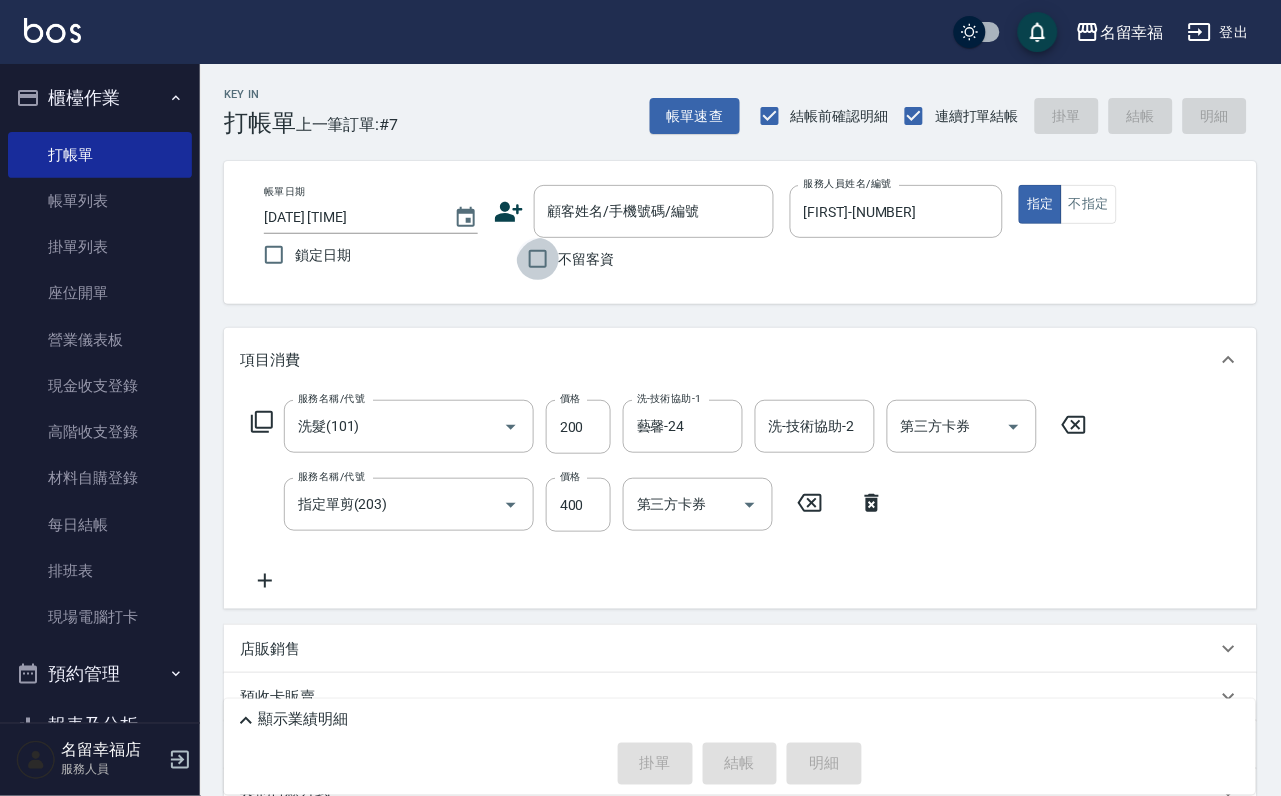 checkbox on "true" 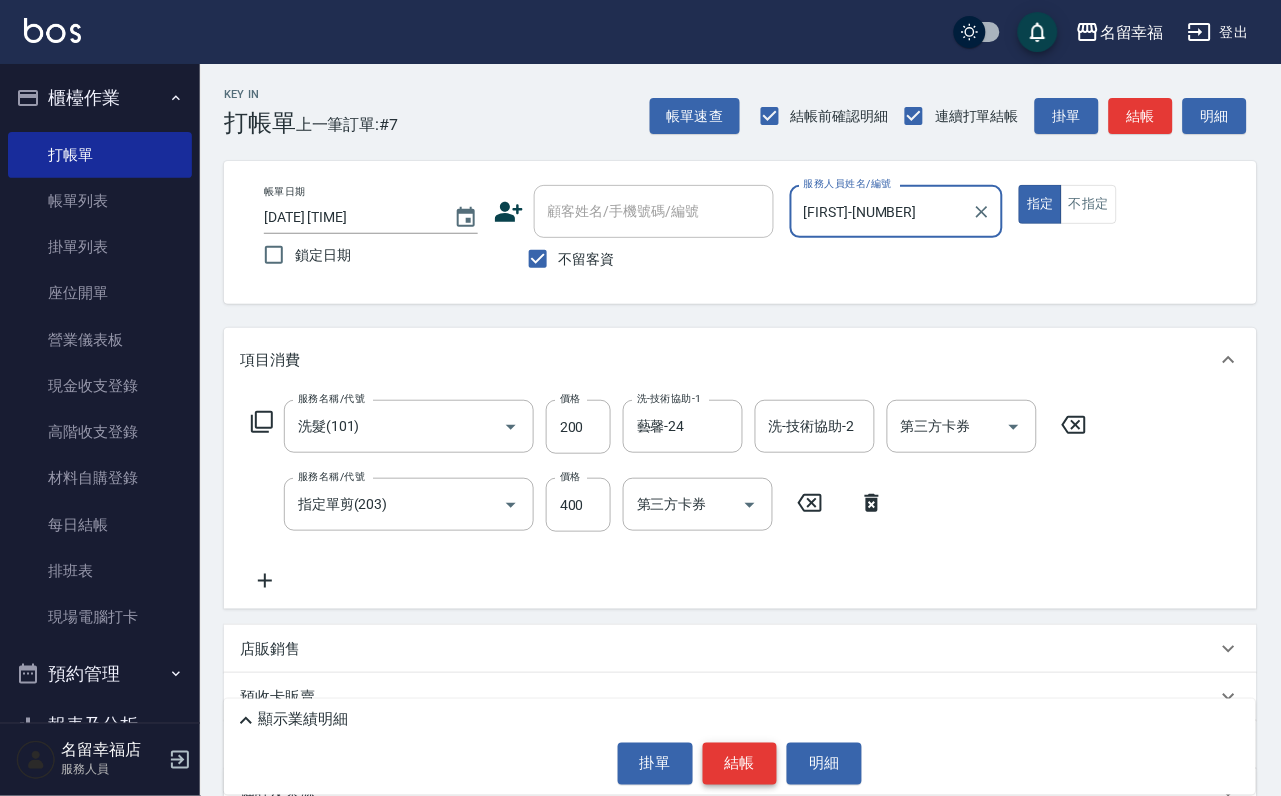 click on "結帳" at bounding box center (740, 764) 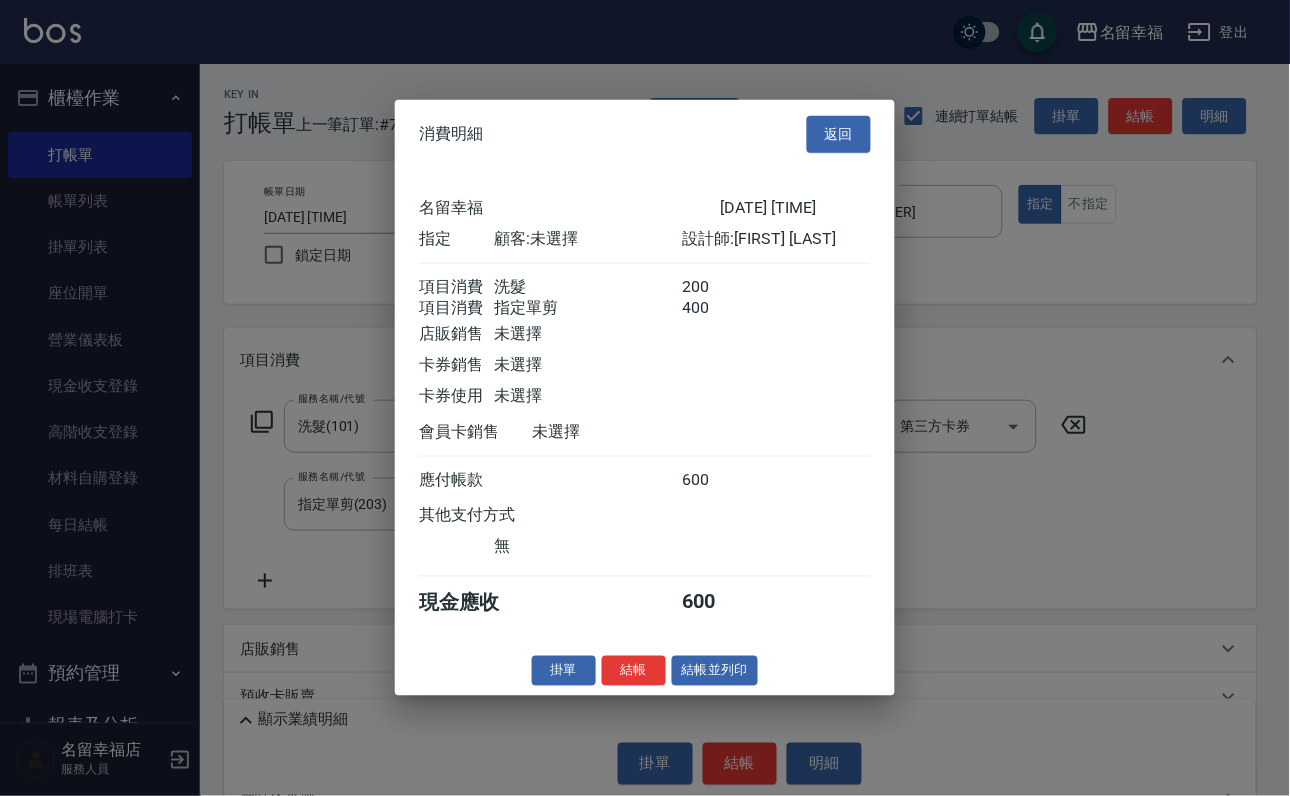 click at bounding box center (645, 398) 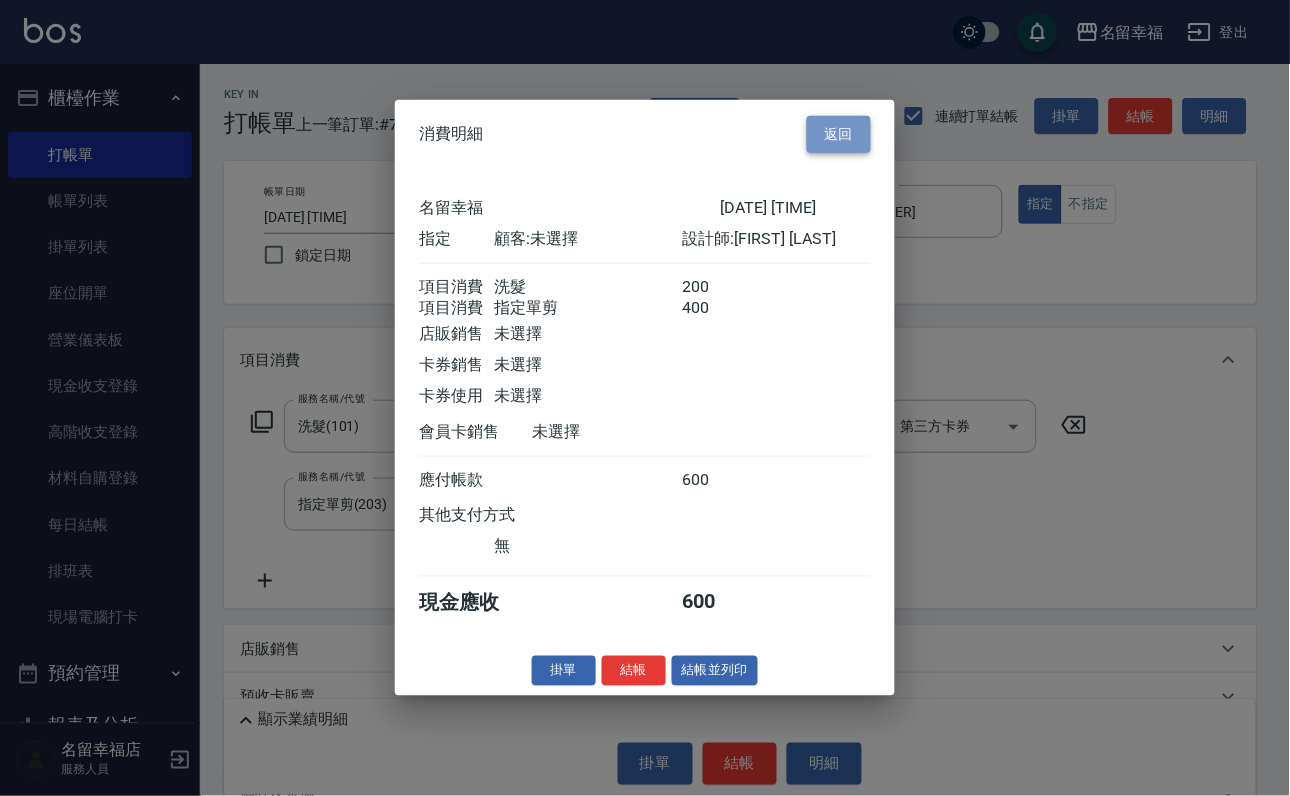 click on "返回" at bounding box center [839, 134] 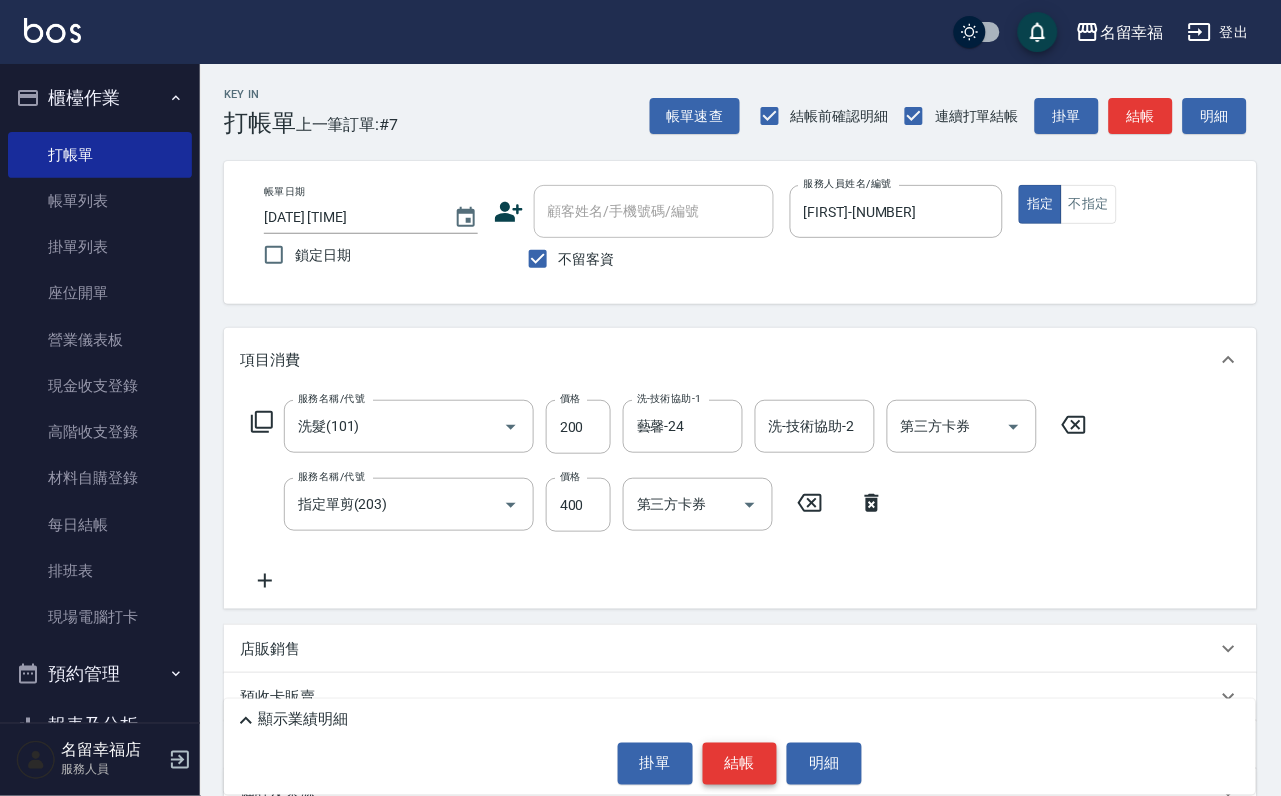click on "結帳" at bounding box center [740, 764] 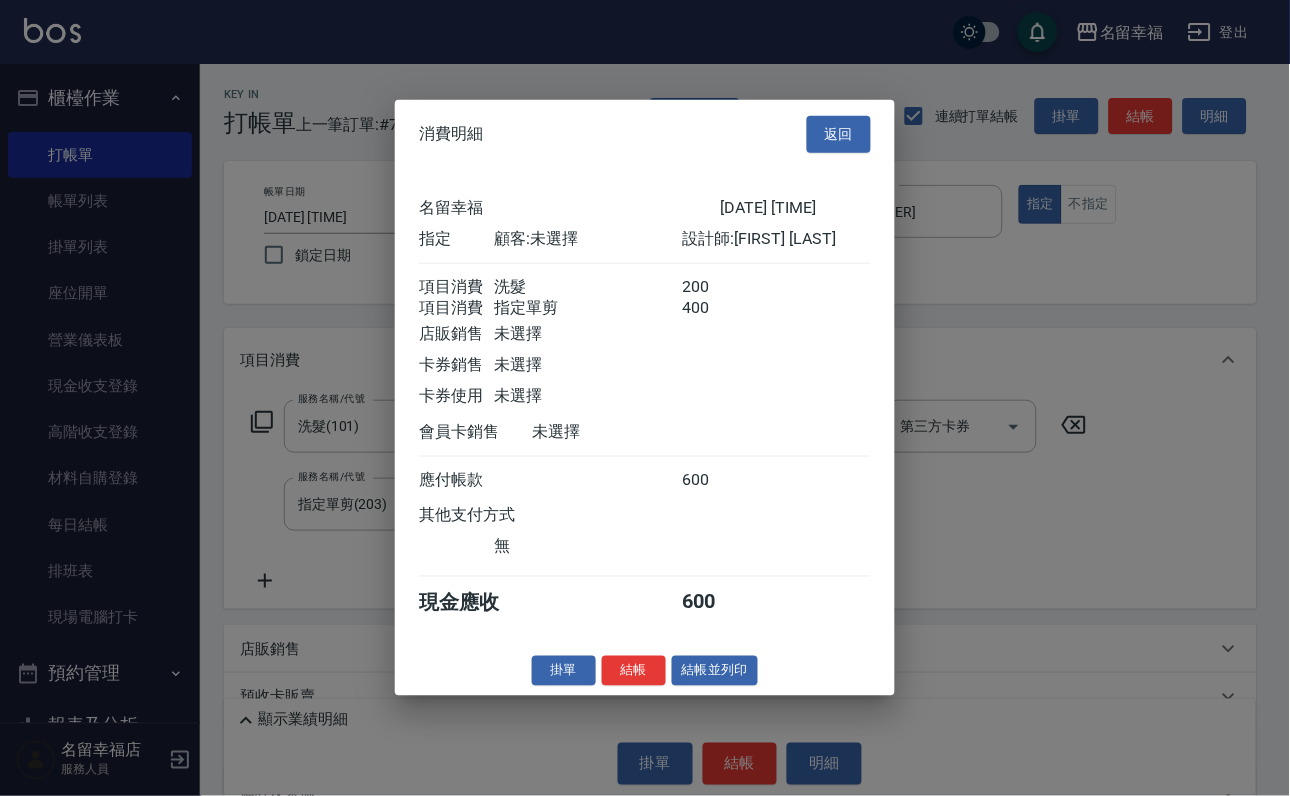 scroll, scrollTop: 322, scrollLeft: 0, axis: vertical 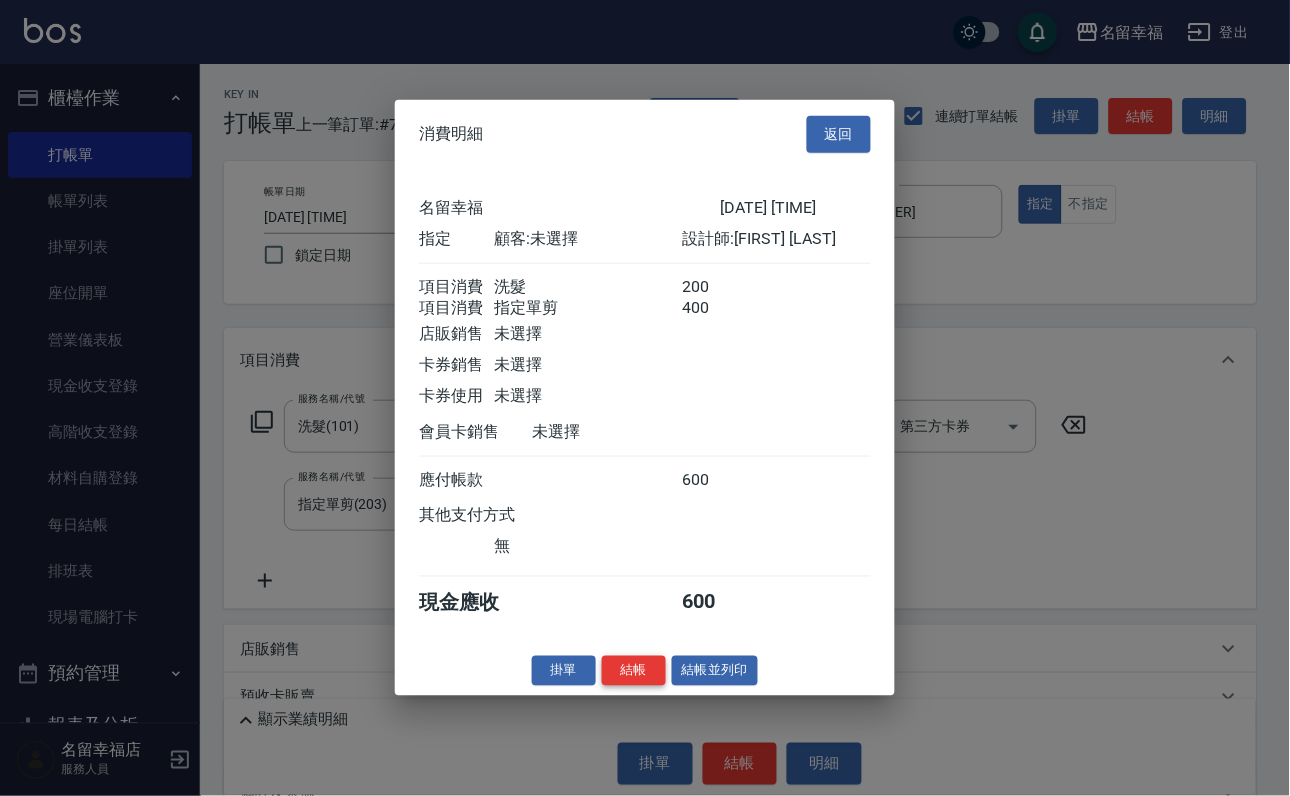 click on "結帳" at bounding box center (634, 670) 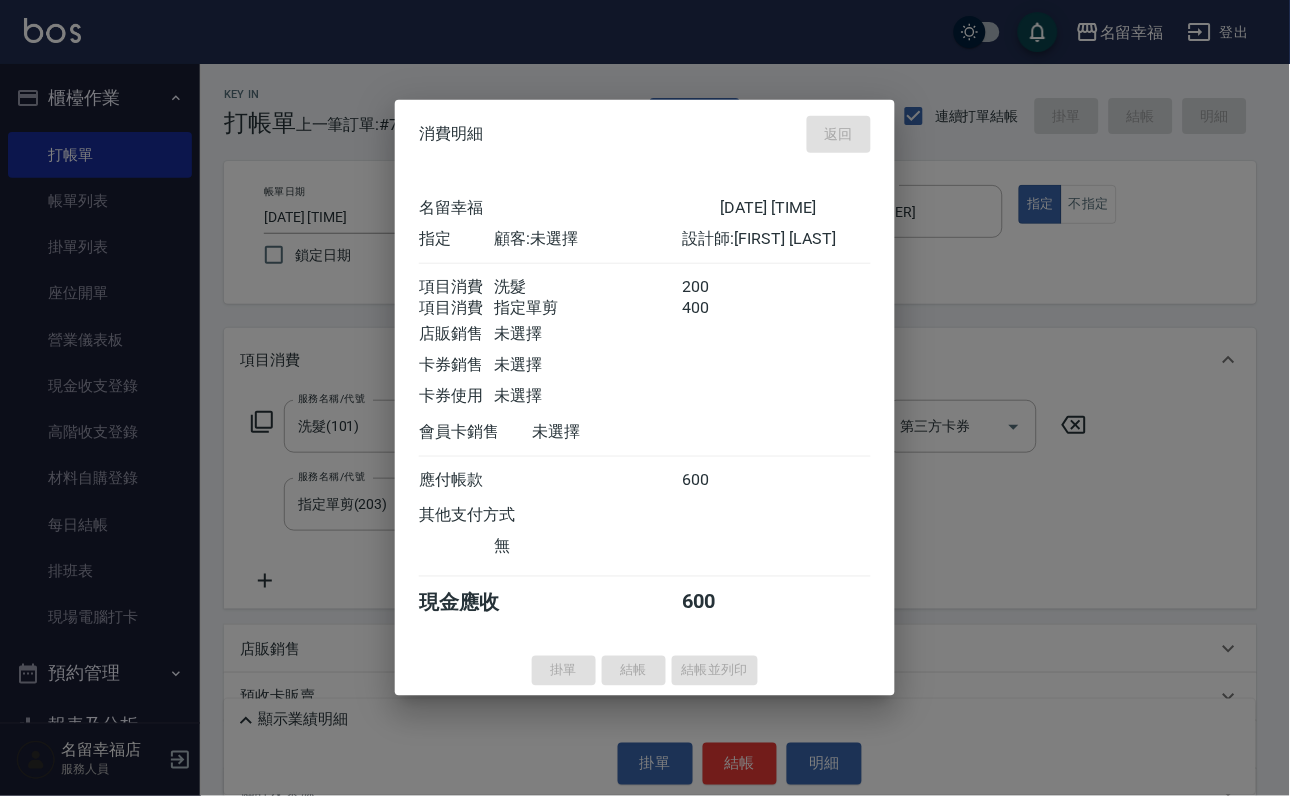 type on "[YEAR]/[MONTH]/[DAY] [HOUR]:[MINUTE]" 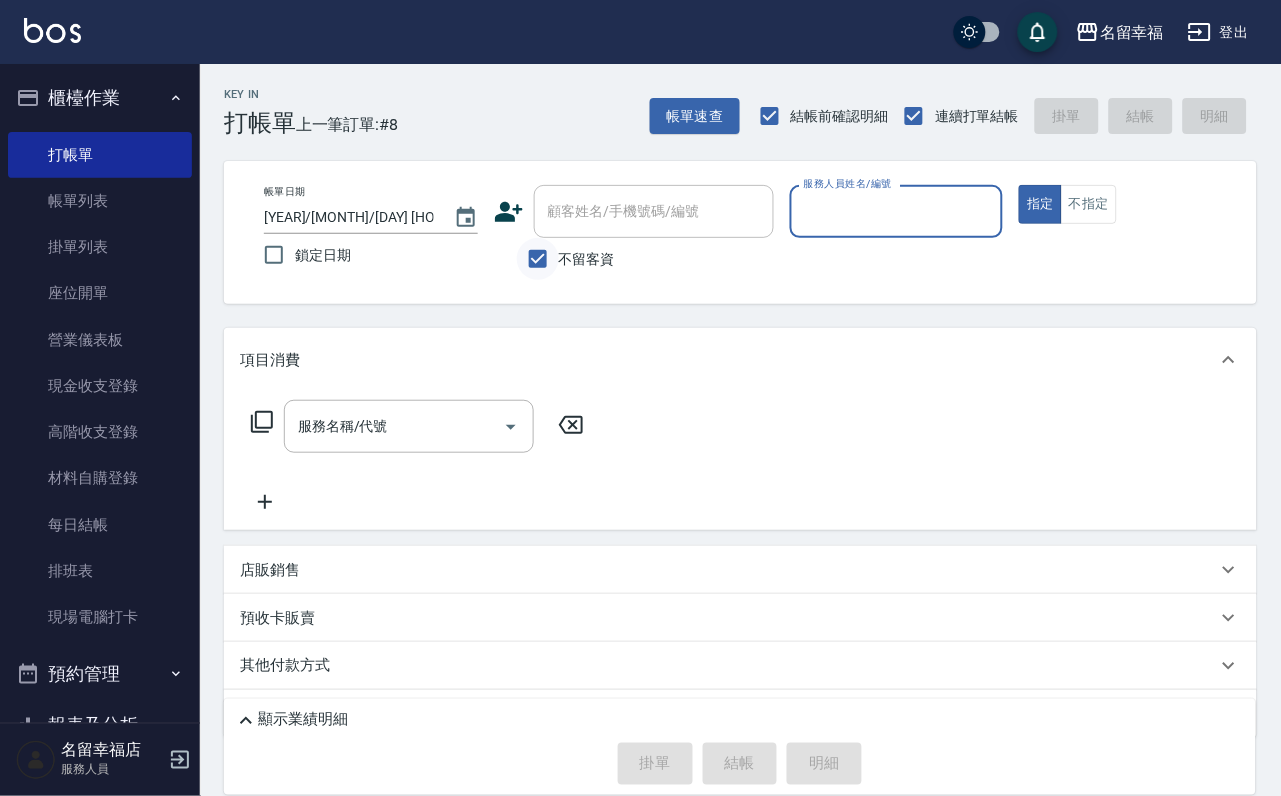 click on "不留客資" at bounding box center (538, 259) 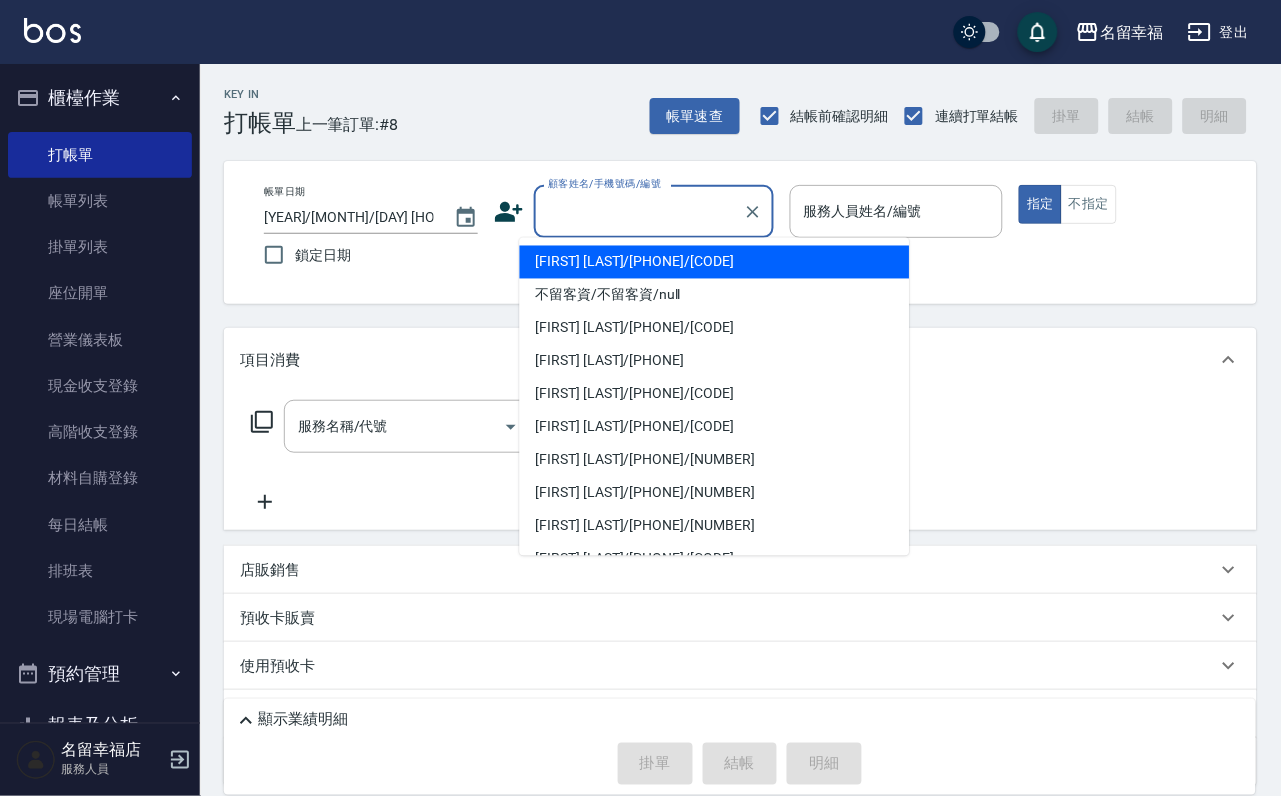 click on "顧客姓名/手機號碼/編號" at bounding box center (639, 211) 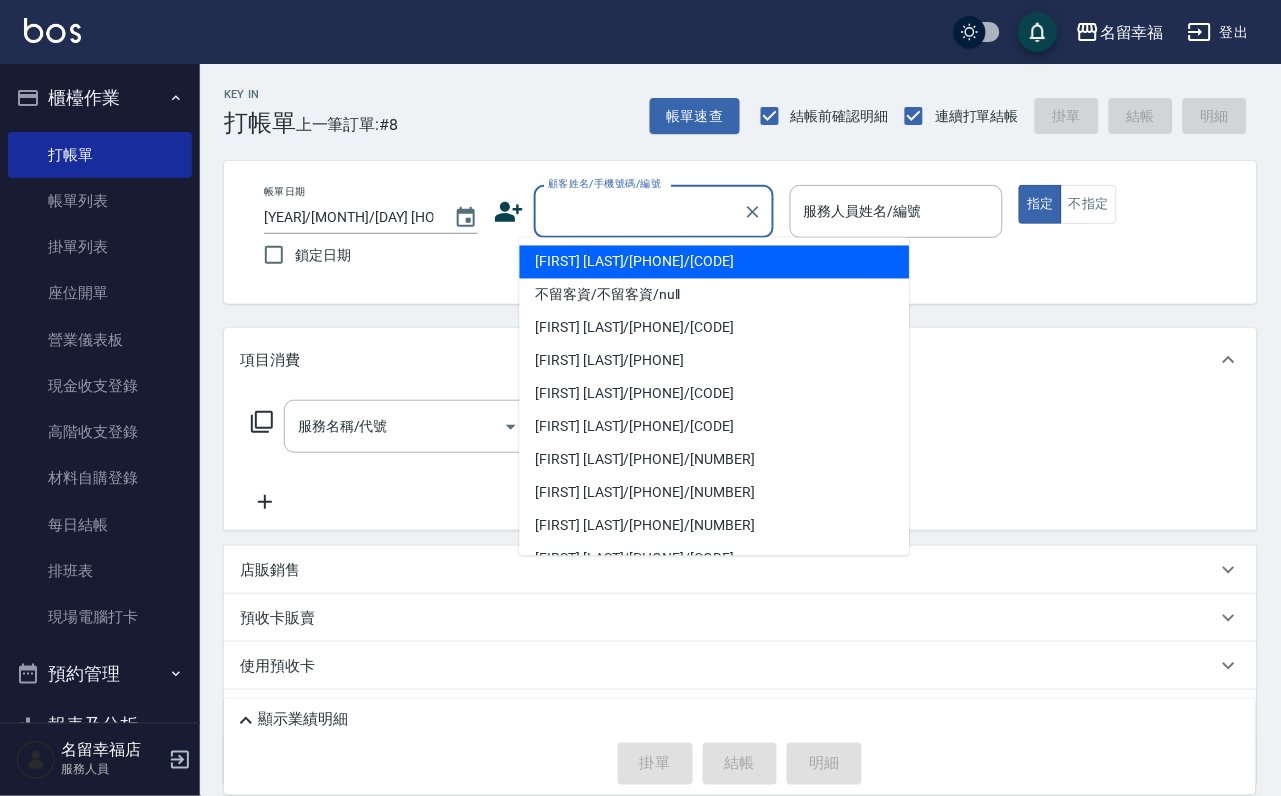 click on "顧客姓名/手機號碼/編號" at bounding box center (639, 211) 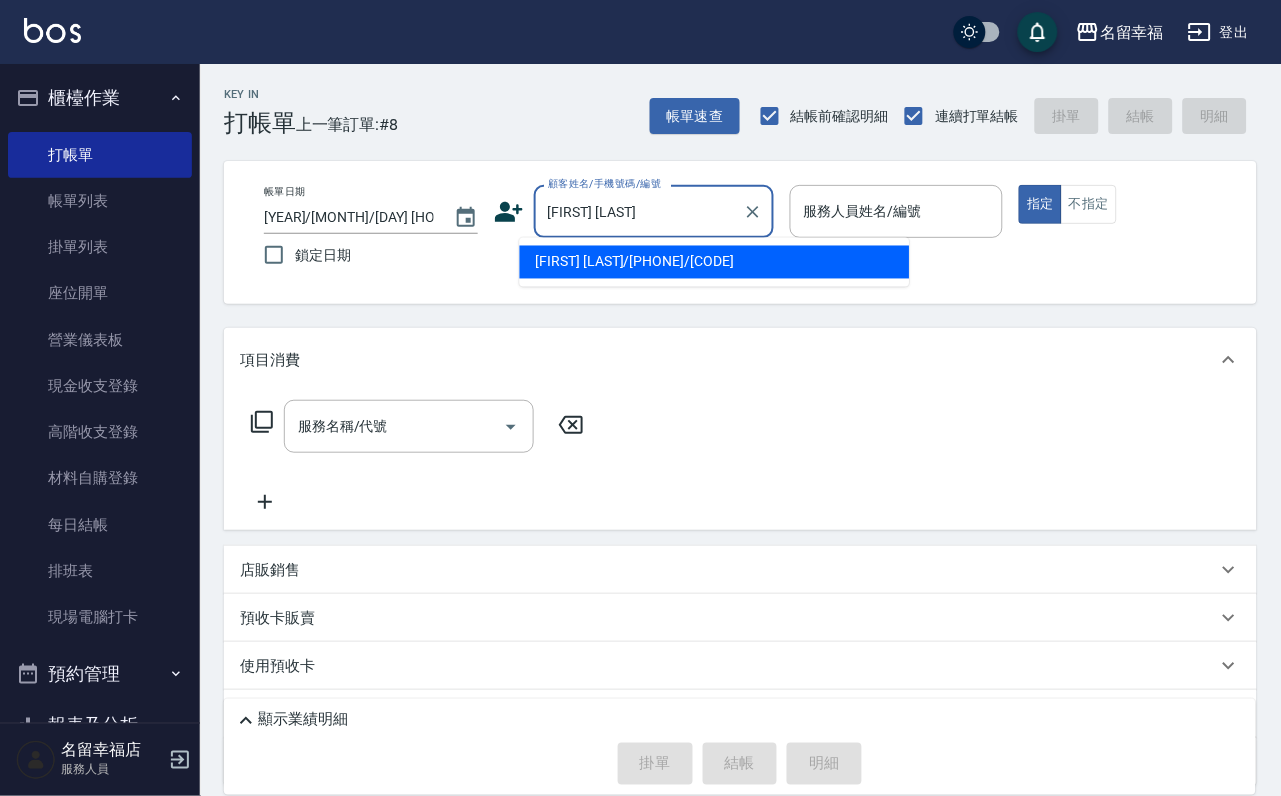 click on "[FIRST] [LAST]" at bounding box center (639, 211) 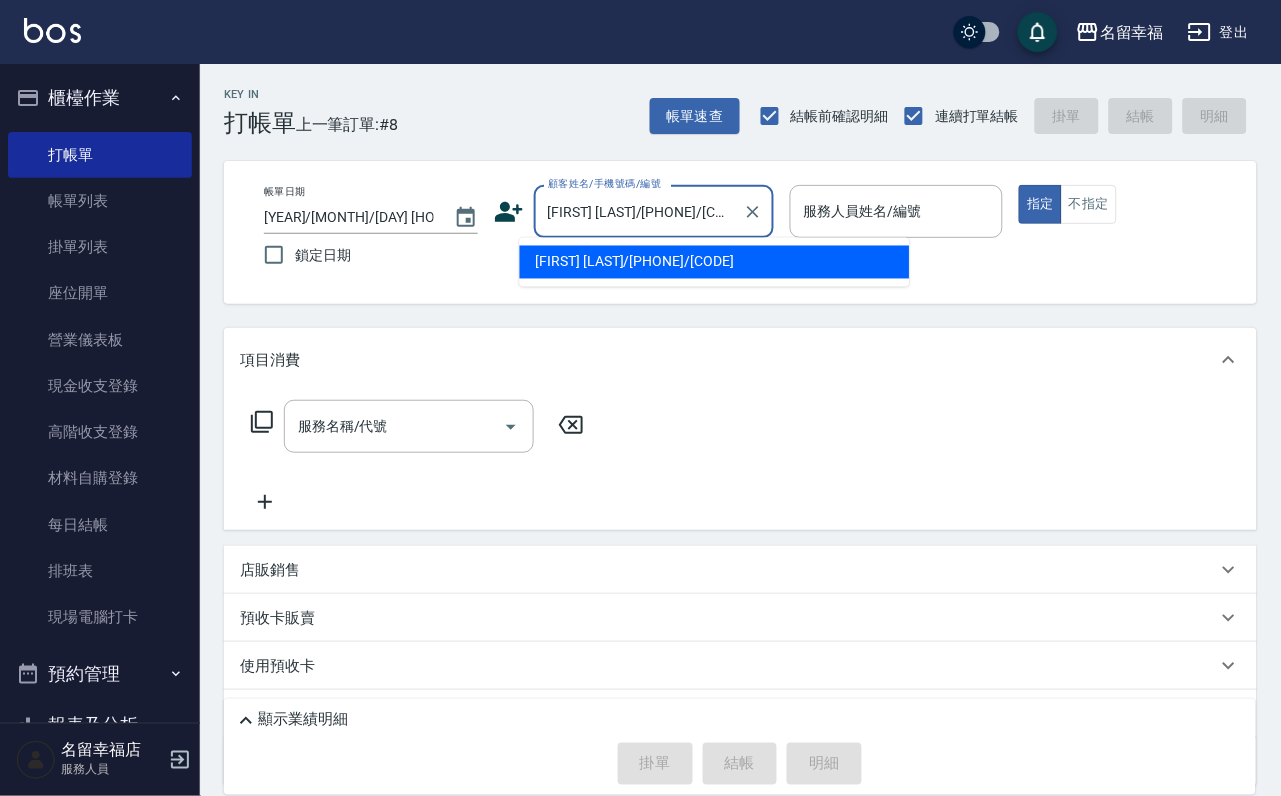 type on "[FIRST]-[NUMBER]" 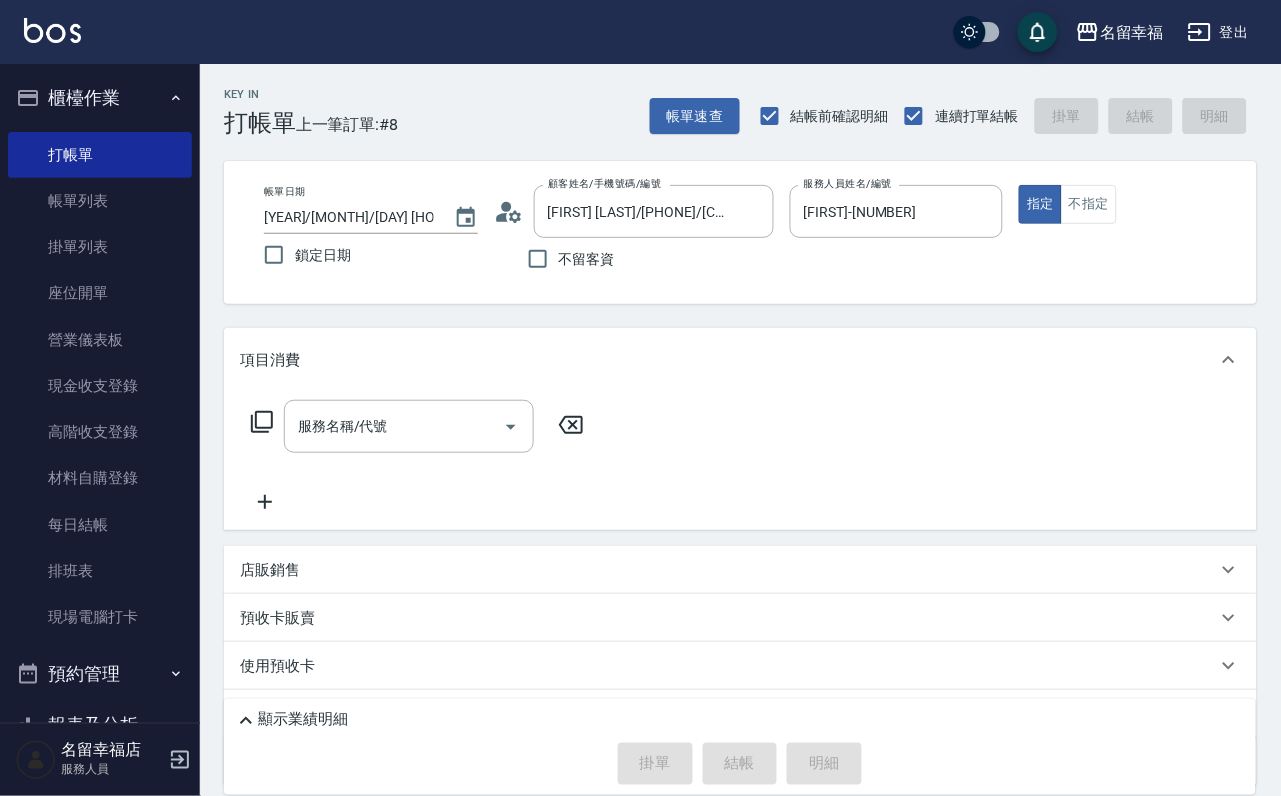 click 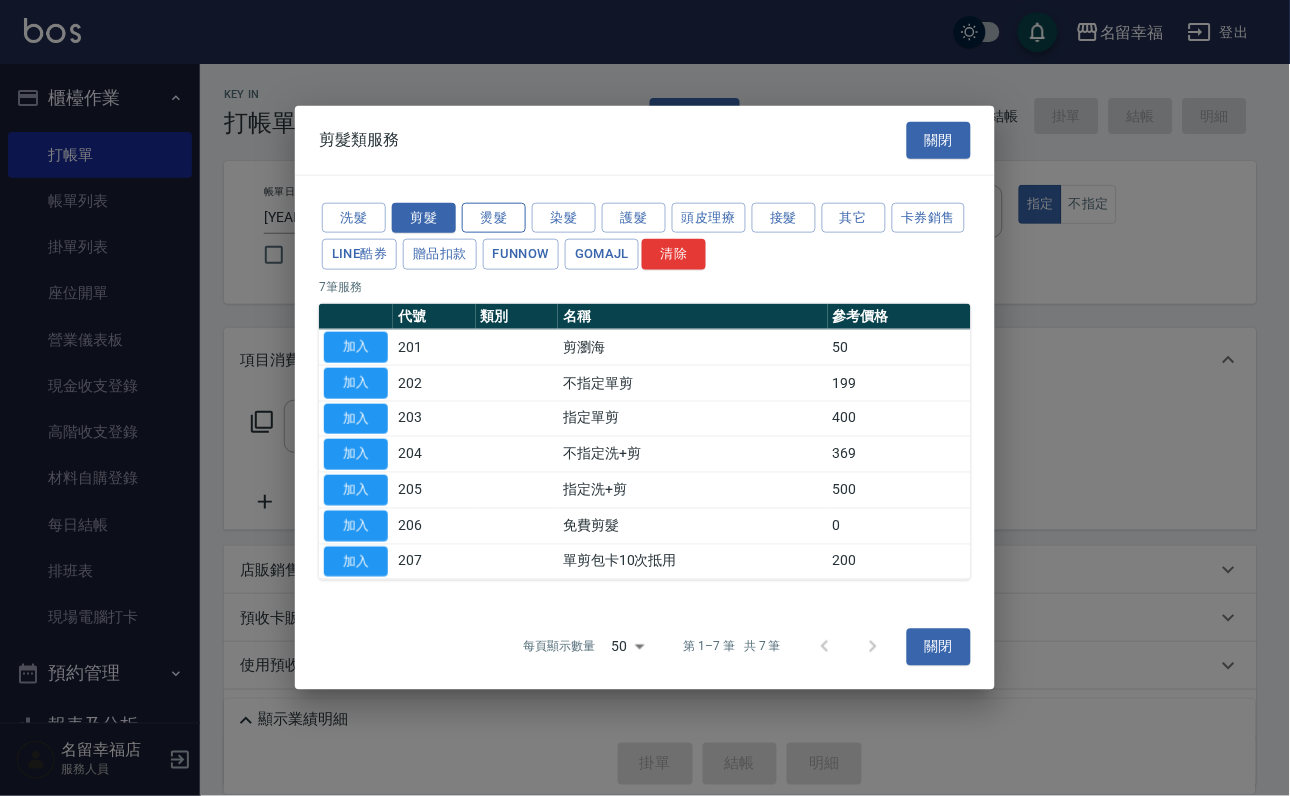 click on "燙髮" at bounding box center [494, 217] 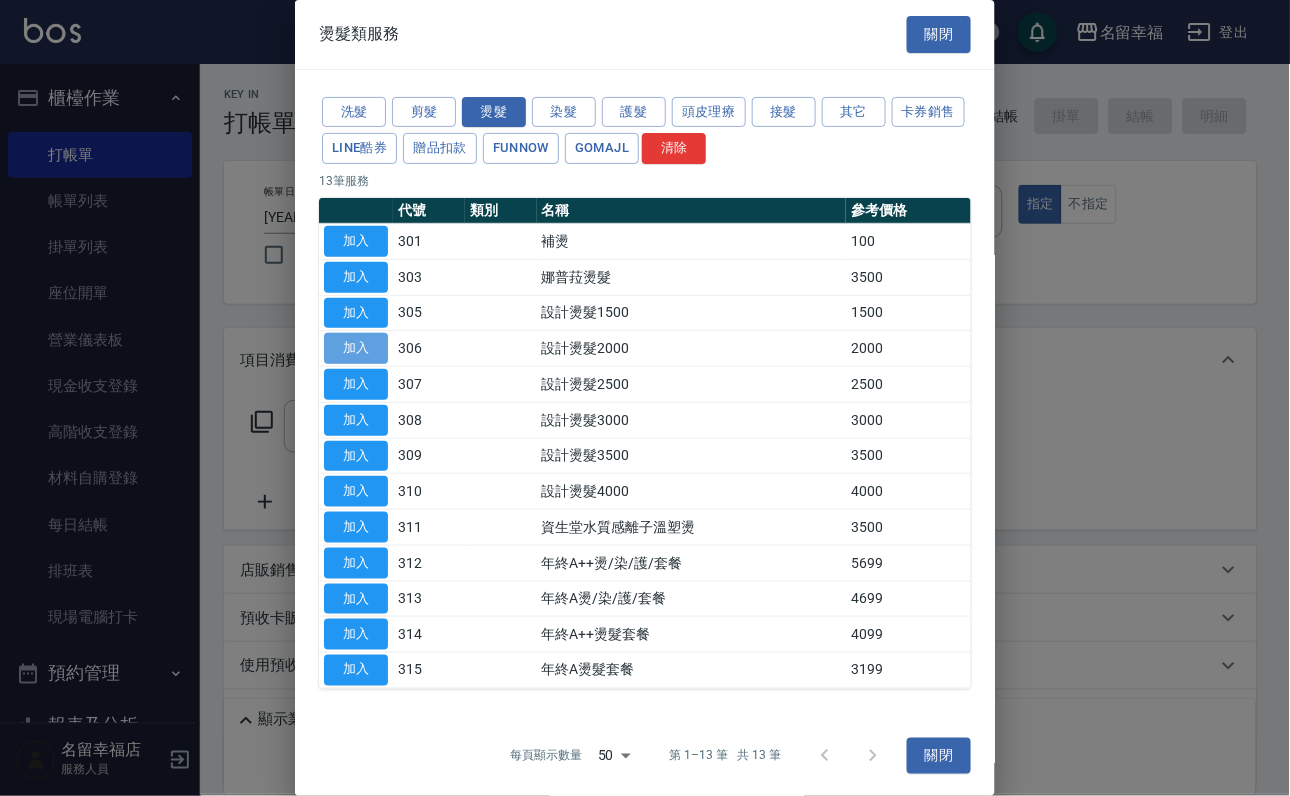 click on "加入" at bounding box center (356, 348) 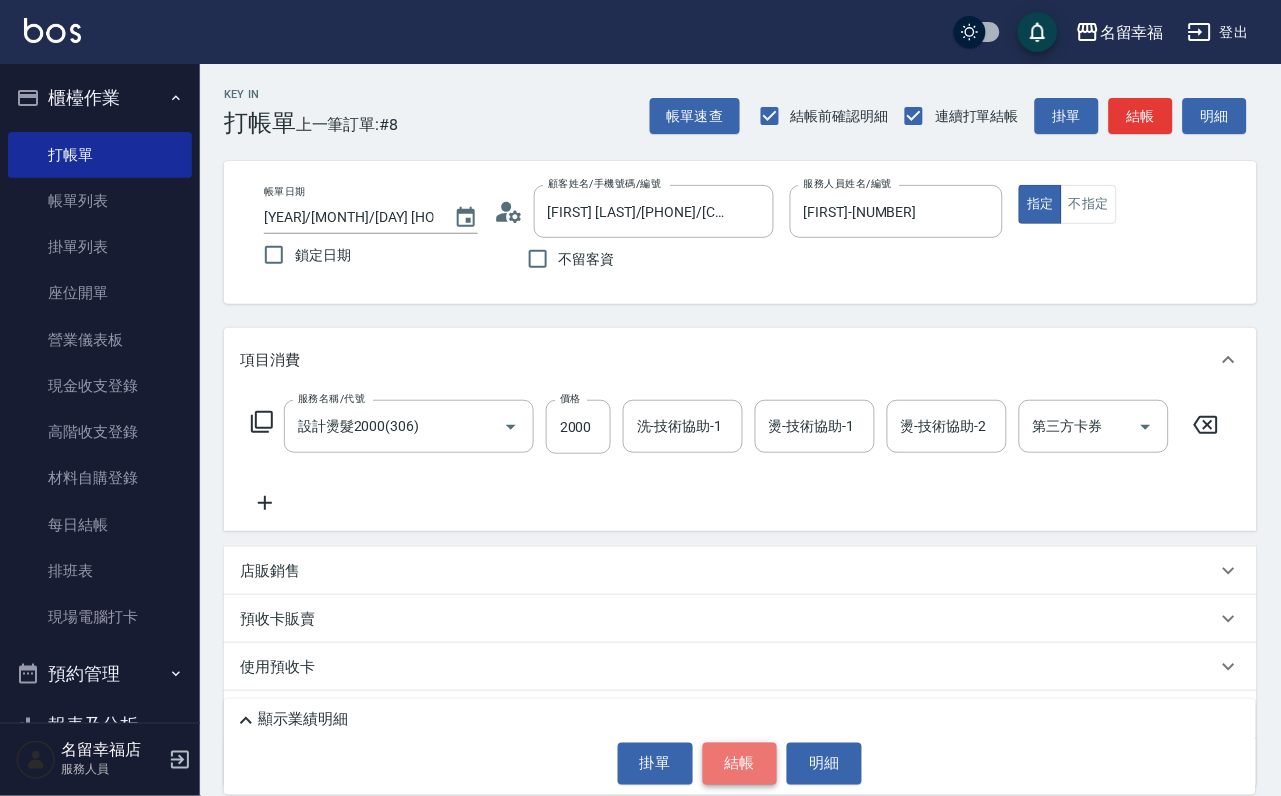 click on "結帳" at bounding box center (740, 764) 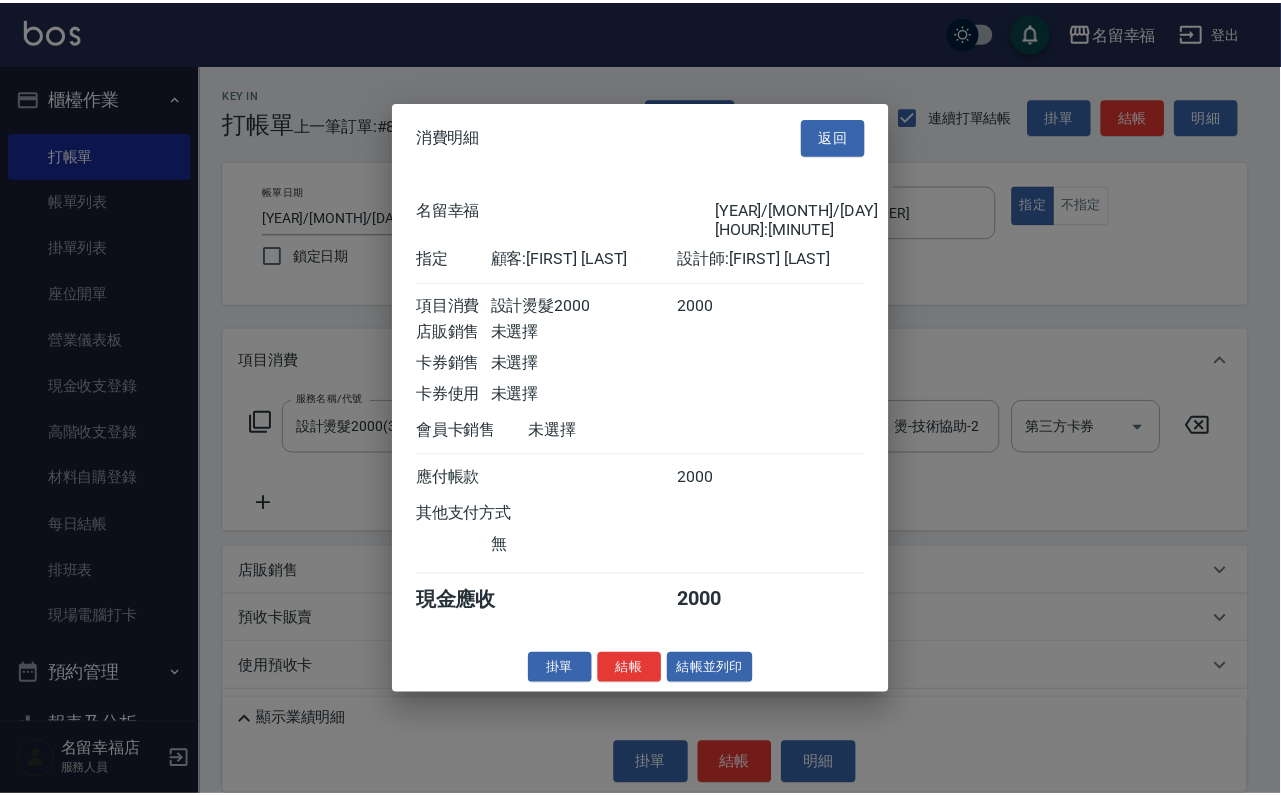 scroll, scrollTop: 247, scrollLeft: 0, axis: vertical 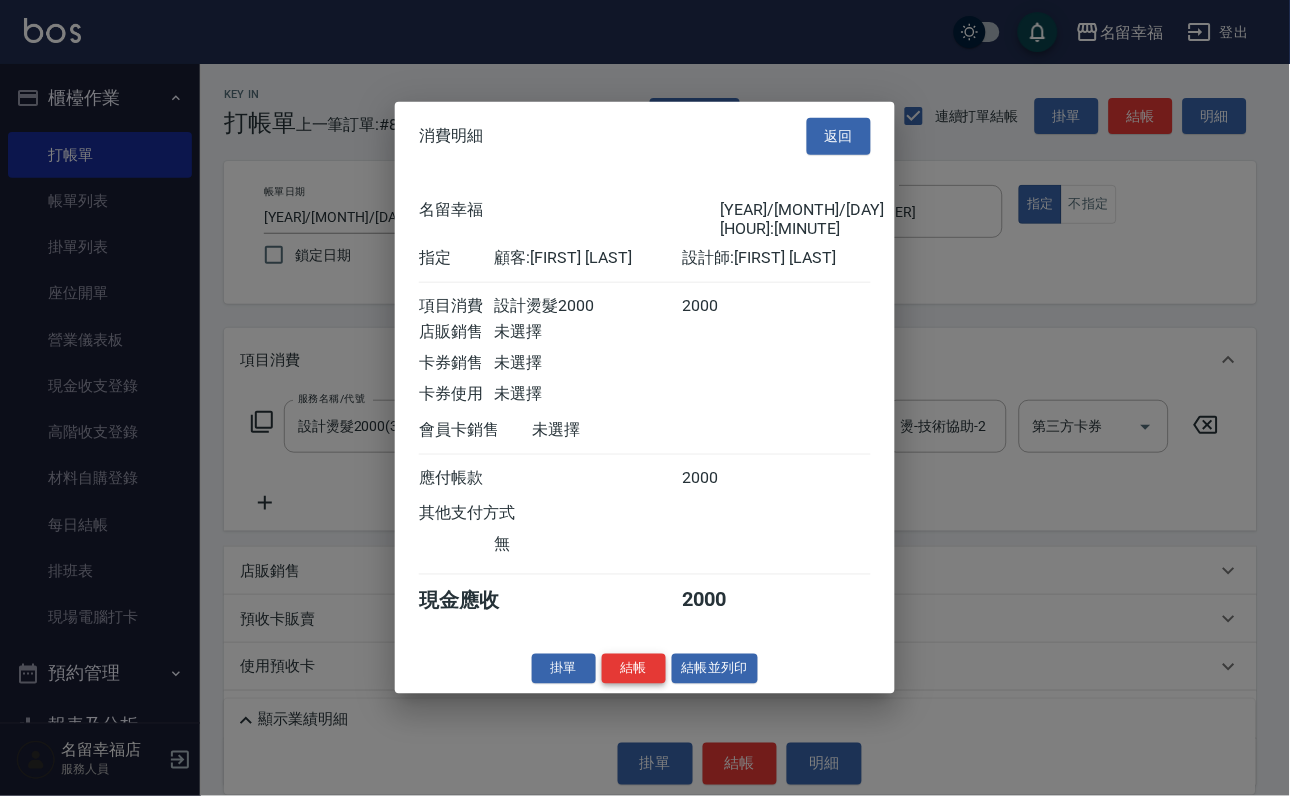 click on "結帳" at bounding box center [634, 668] 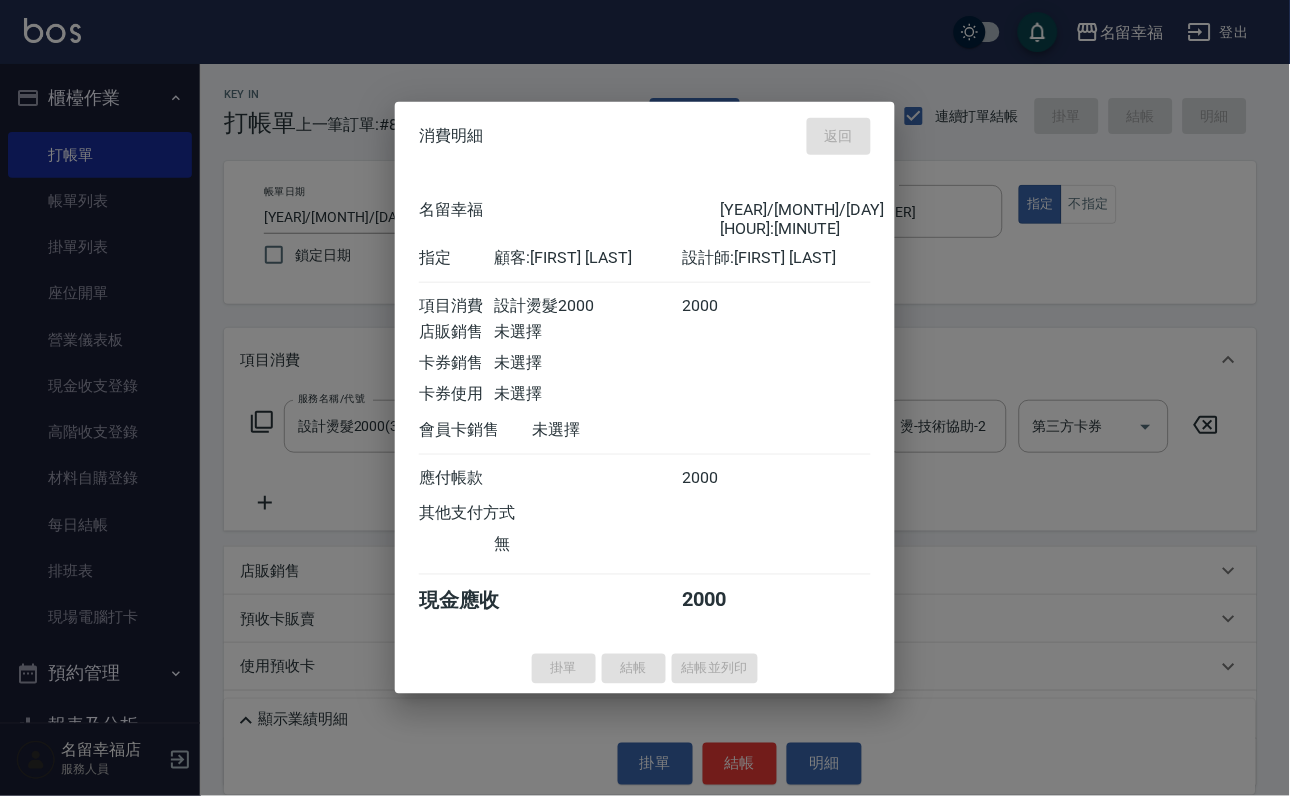 type on "[YYYY]/[MM]/[DD] [HH]:[MM]" 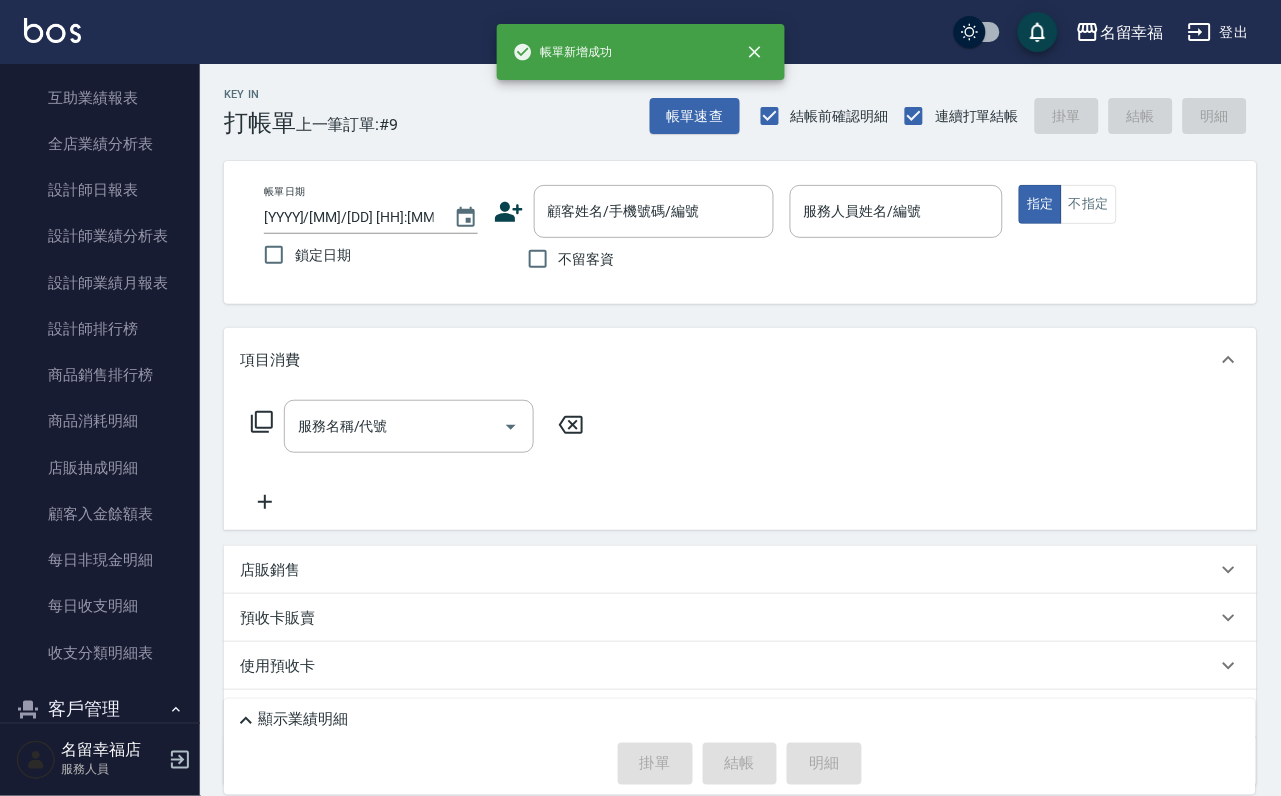 scroll, scrollTop: 1350, scrollLeft: 0, axis: vertical 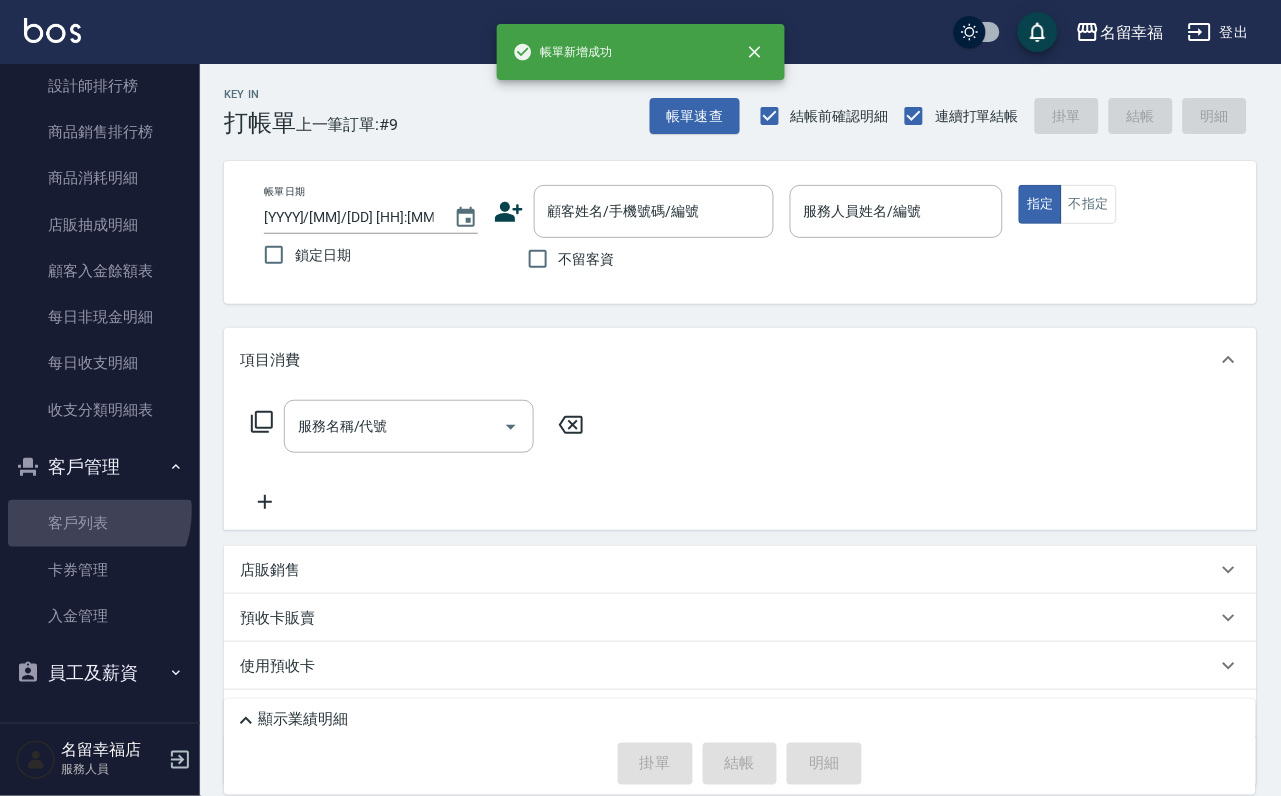 drag, startPoint x: 85, startPoint y: 511, endPoint x: 90, endPoint y: 496, distance: 15.811388 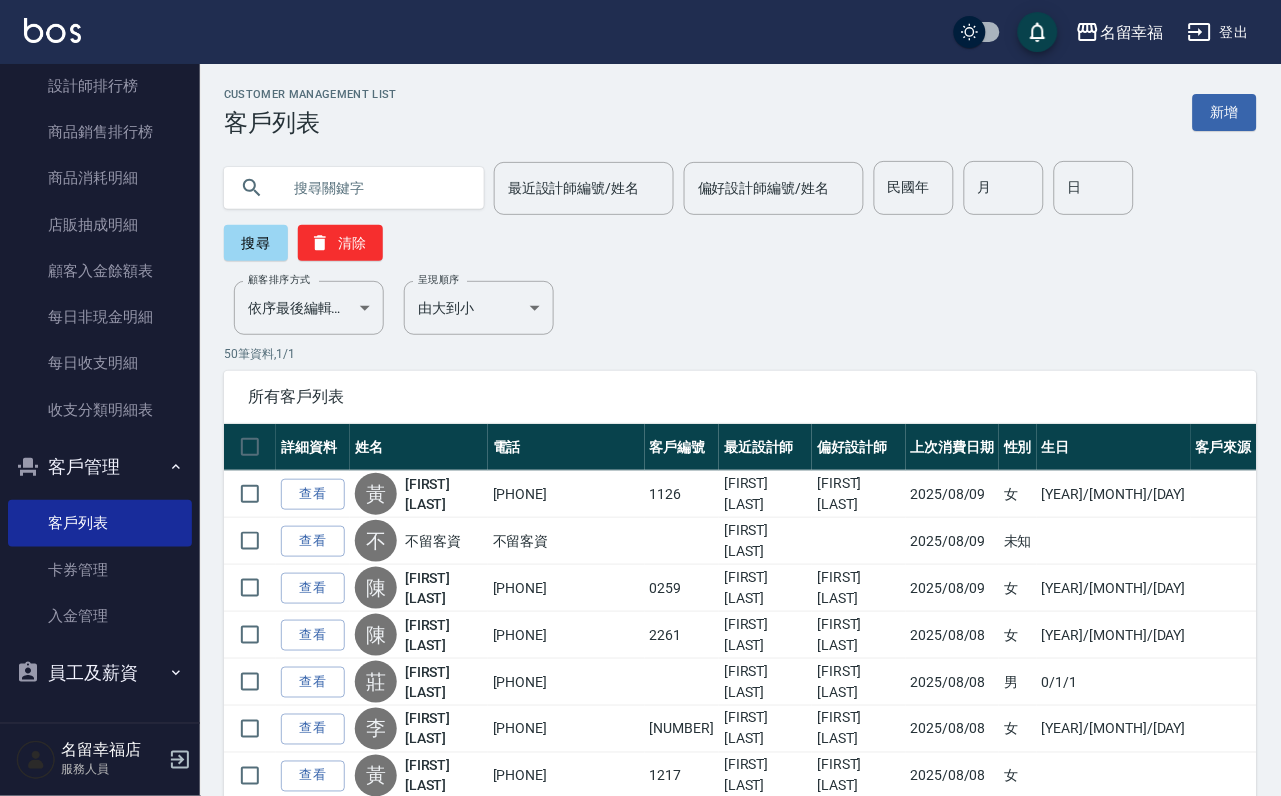 click at bounding box center [374, 188] 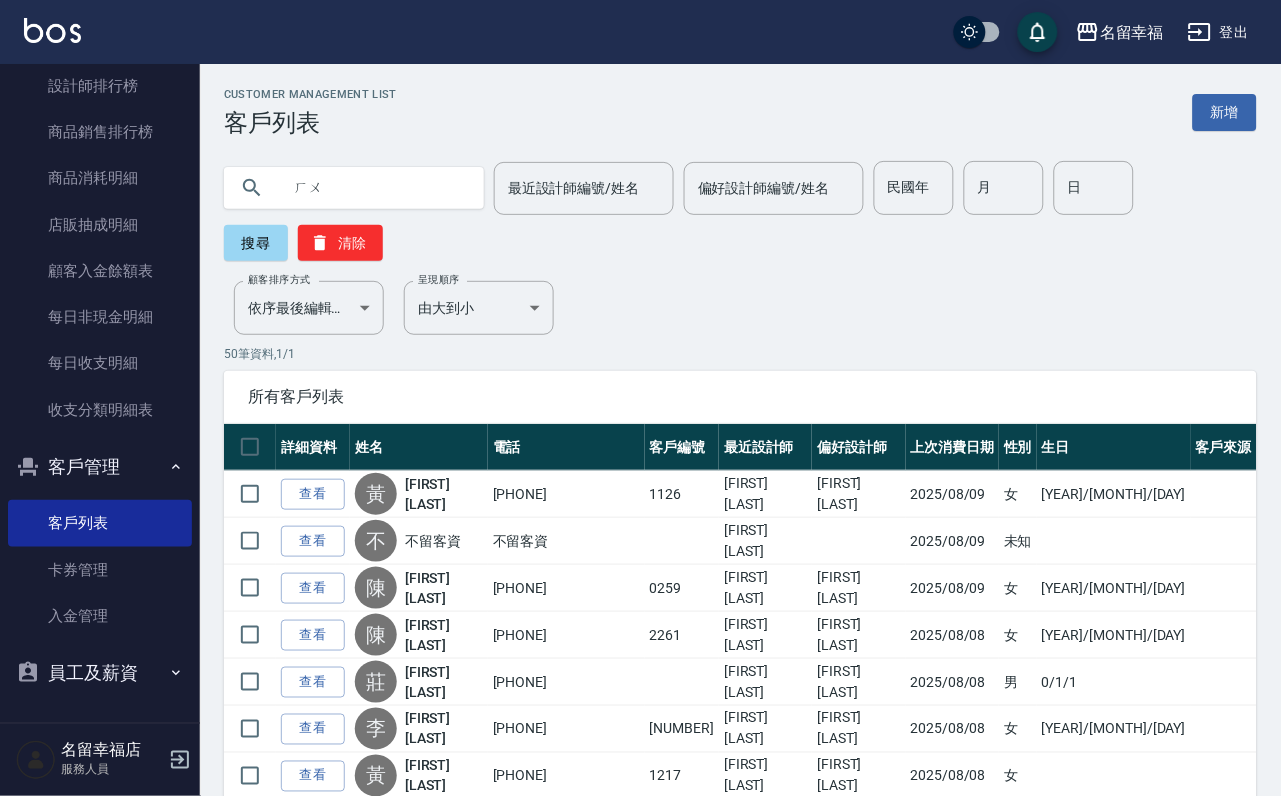 type on "ㄏㄨㄤ" 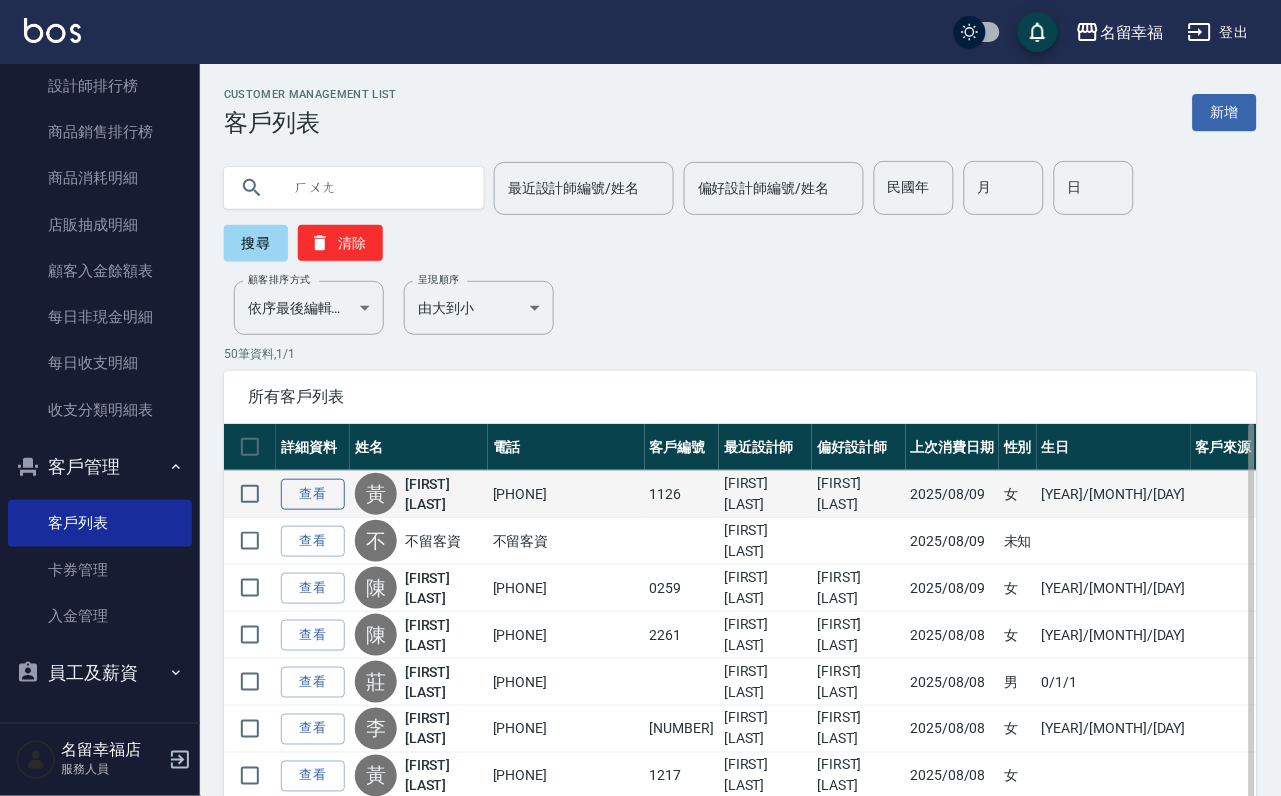 type 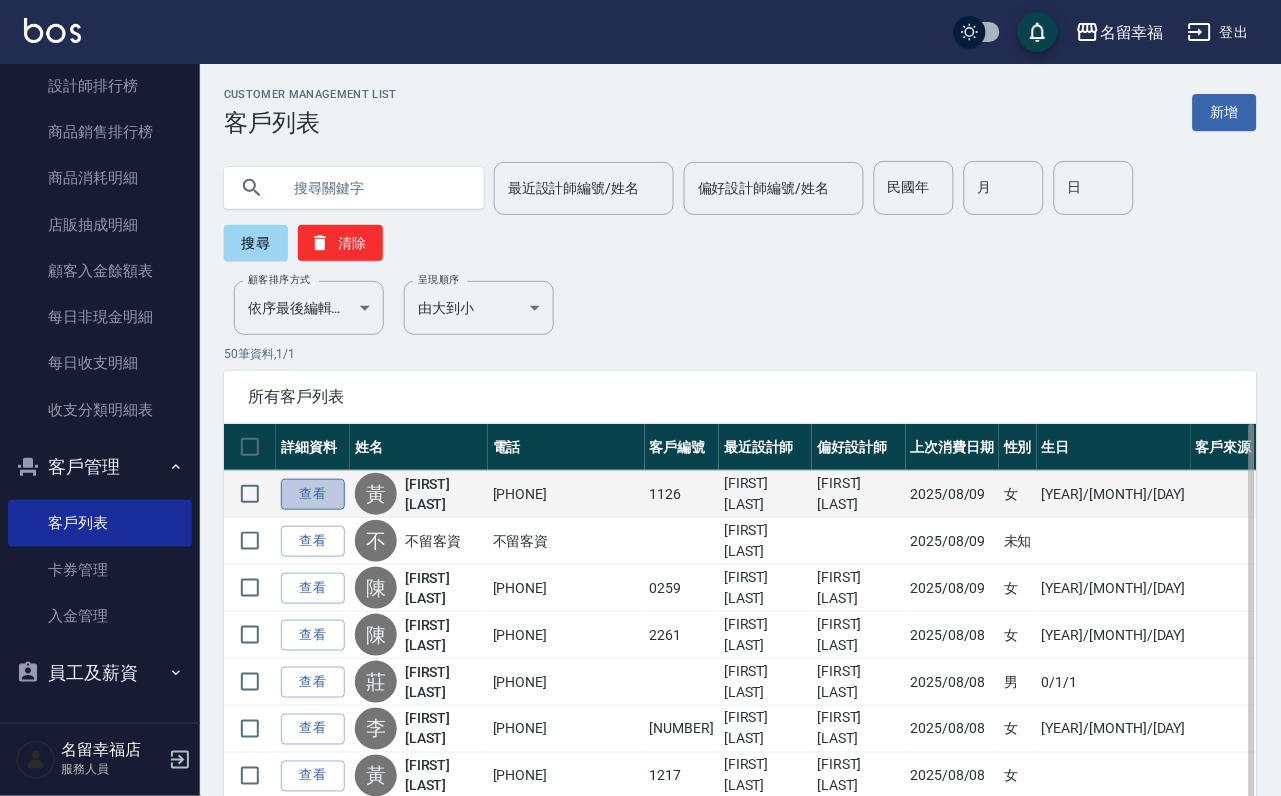 click on "查看" at bounding box center [313, 494] 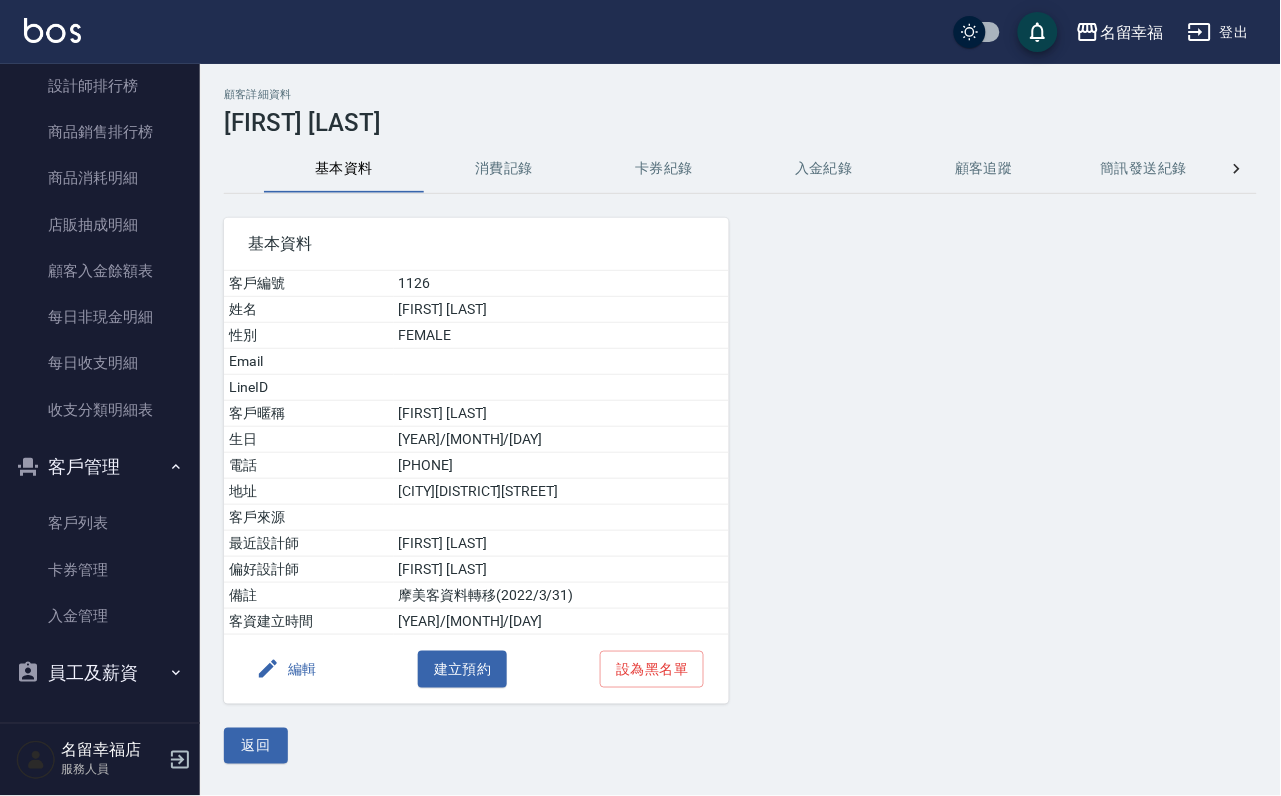 click on "消費記錄" at bounding box center (504, 169) 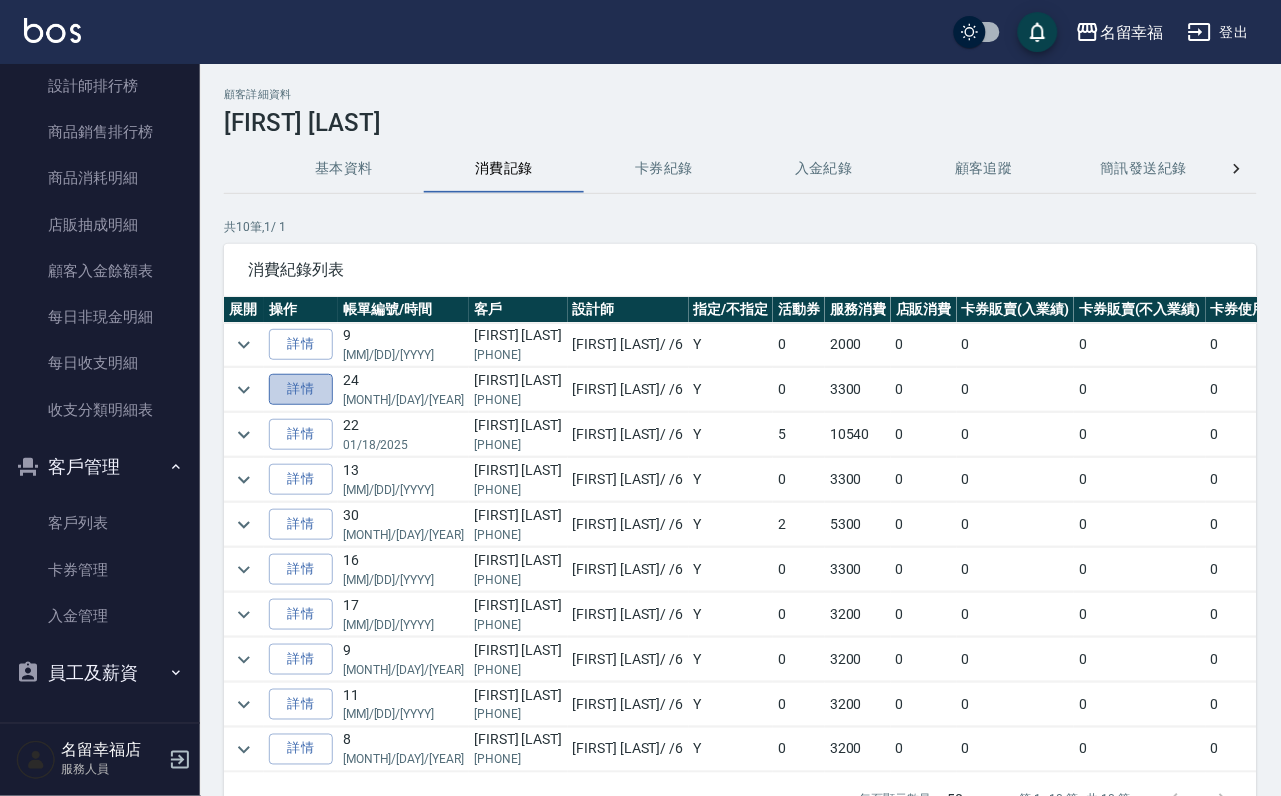 click on "詳情" at bounding box center [301, 389] 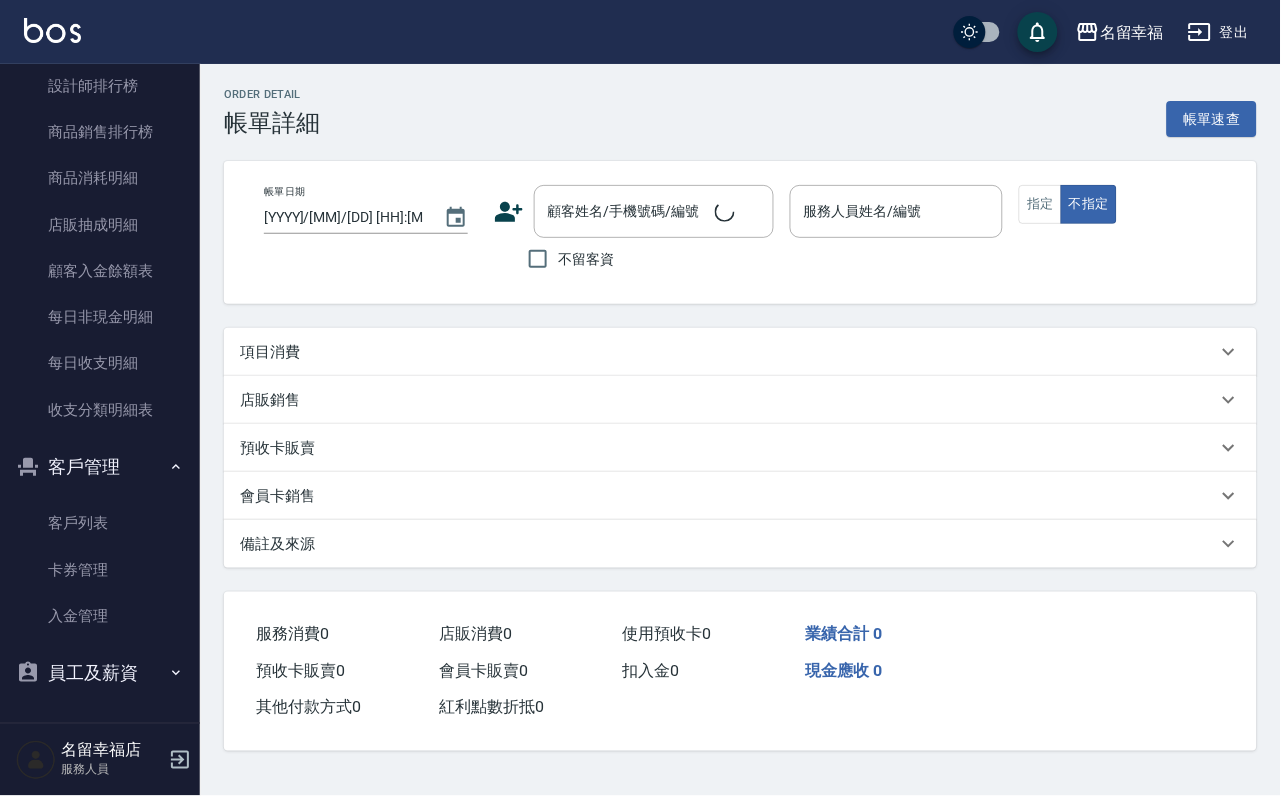 type on "[YYYY]/[MM]/[DD] [HH]:[MM]" 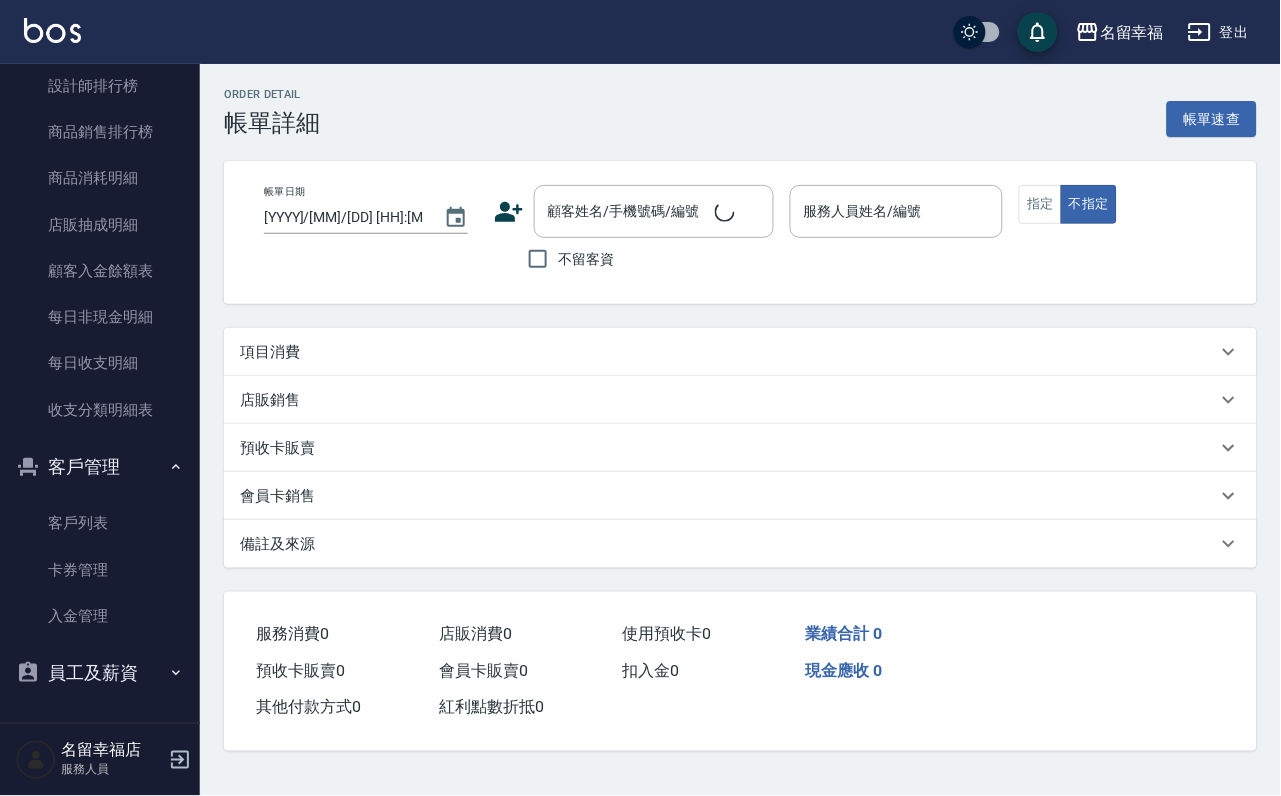 type on "[FIRST]-[NUMBER]" 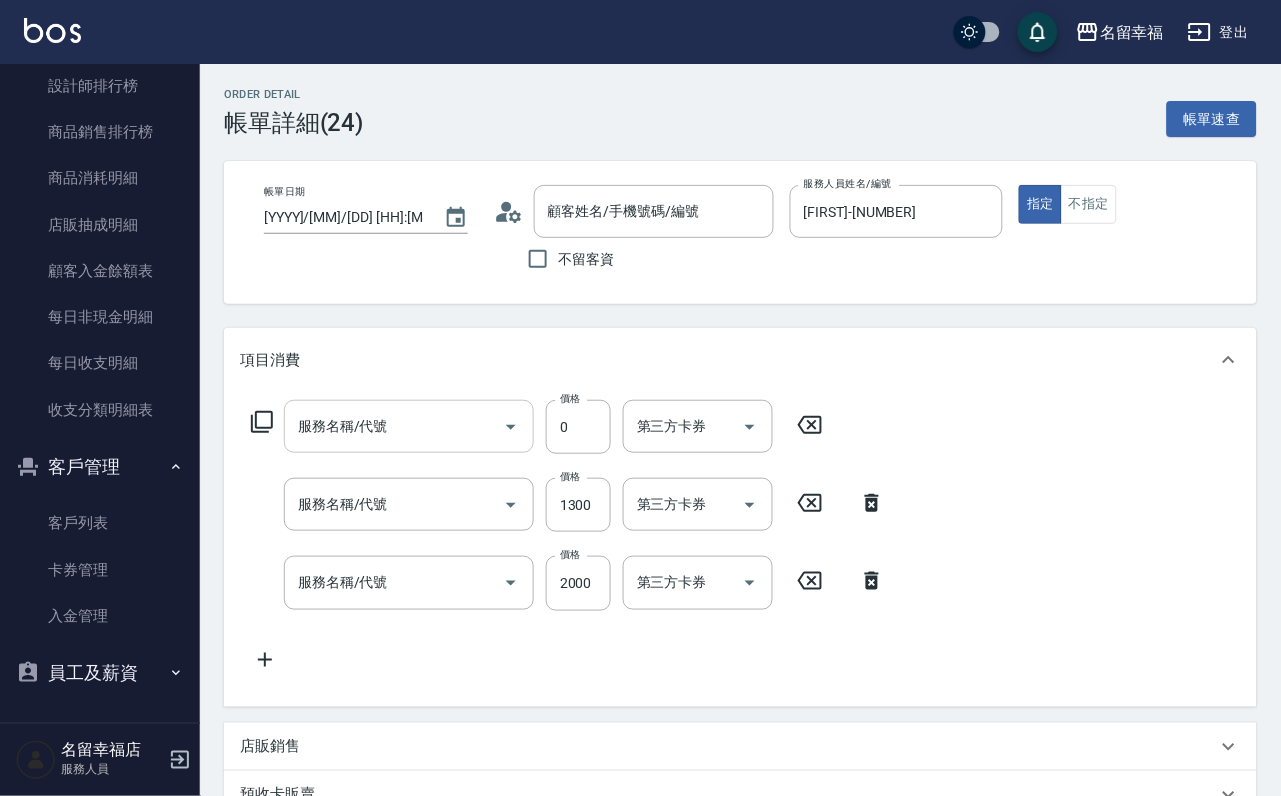 type on "[FIRST] [LAST]/[PHONE]/[CODE]" 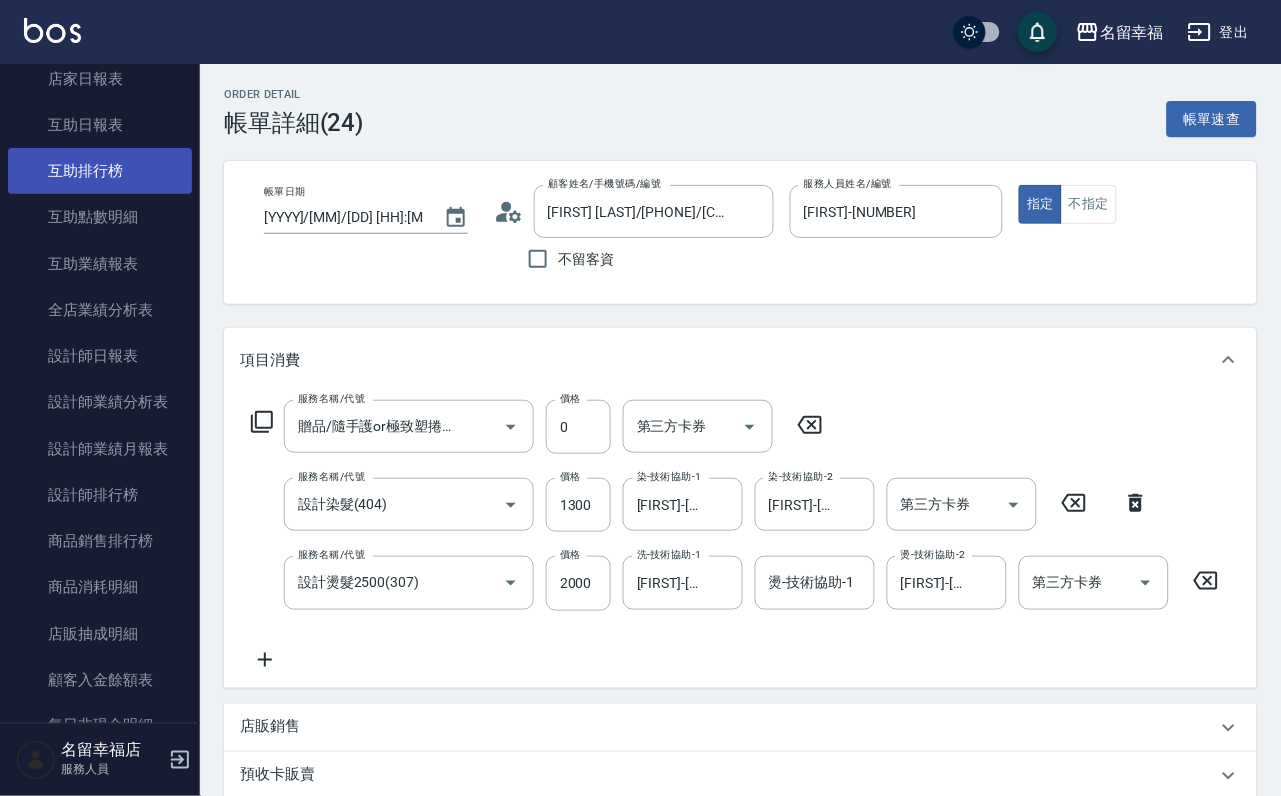 scroll, scrollTop: 0, scrollLeft: 0, axis: both 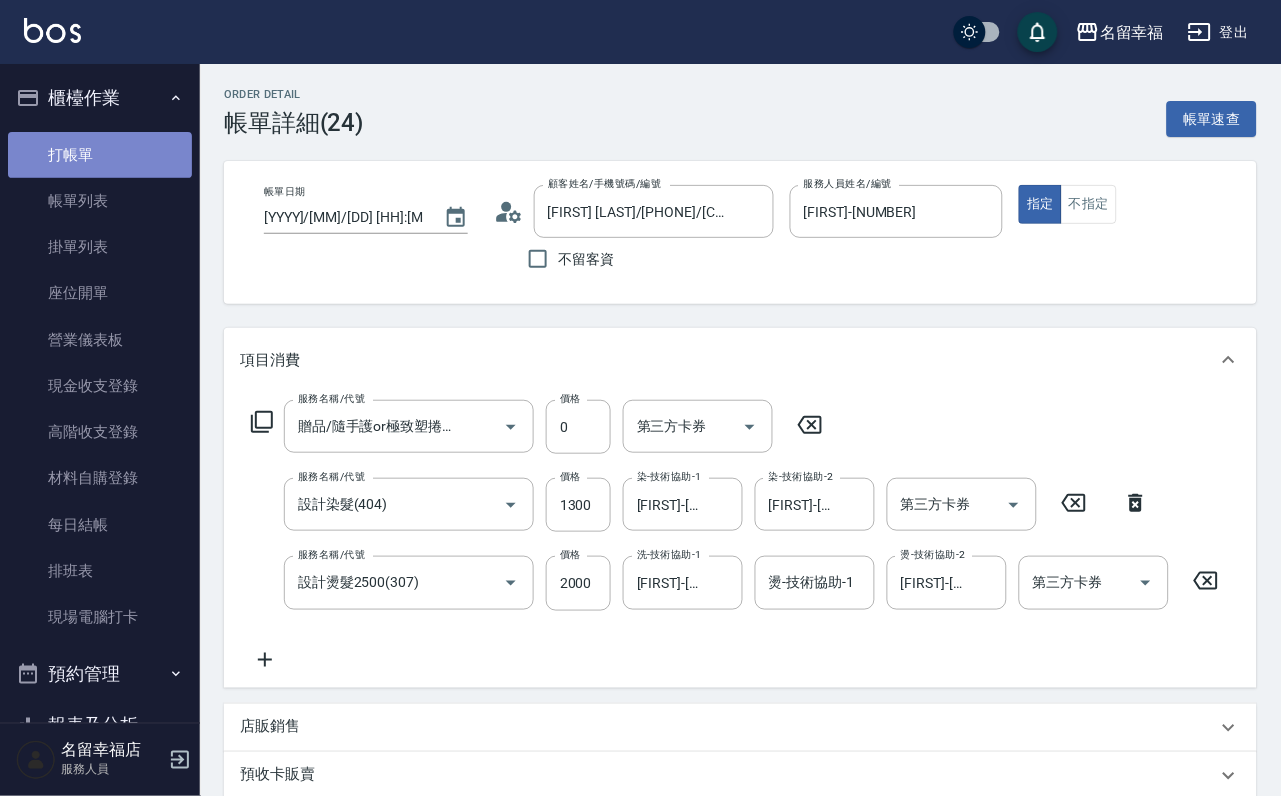 click on "打帳單" at bounding box center [100, 155] 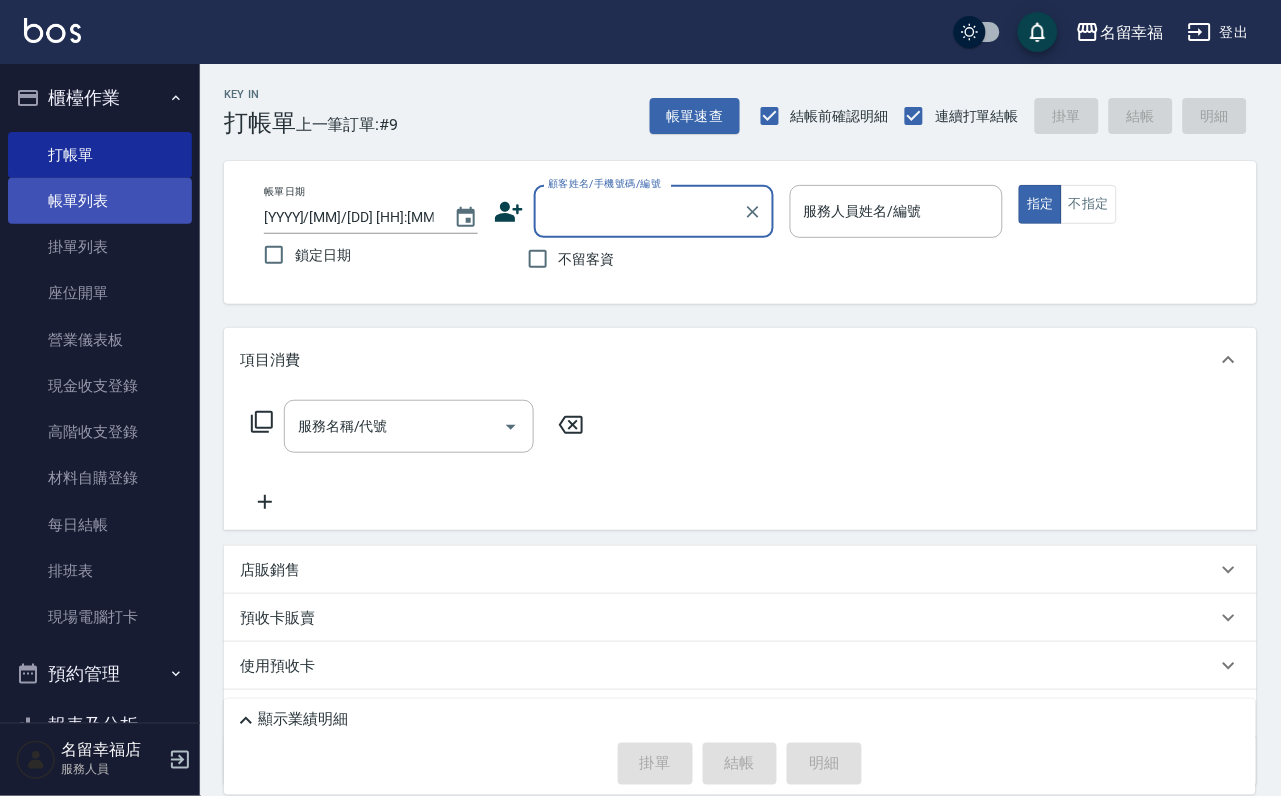 click on "帳單列表" at bounding box center (100, 201) 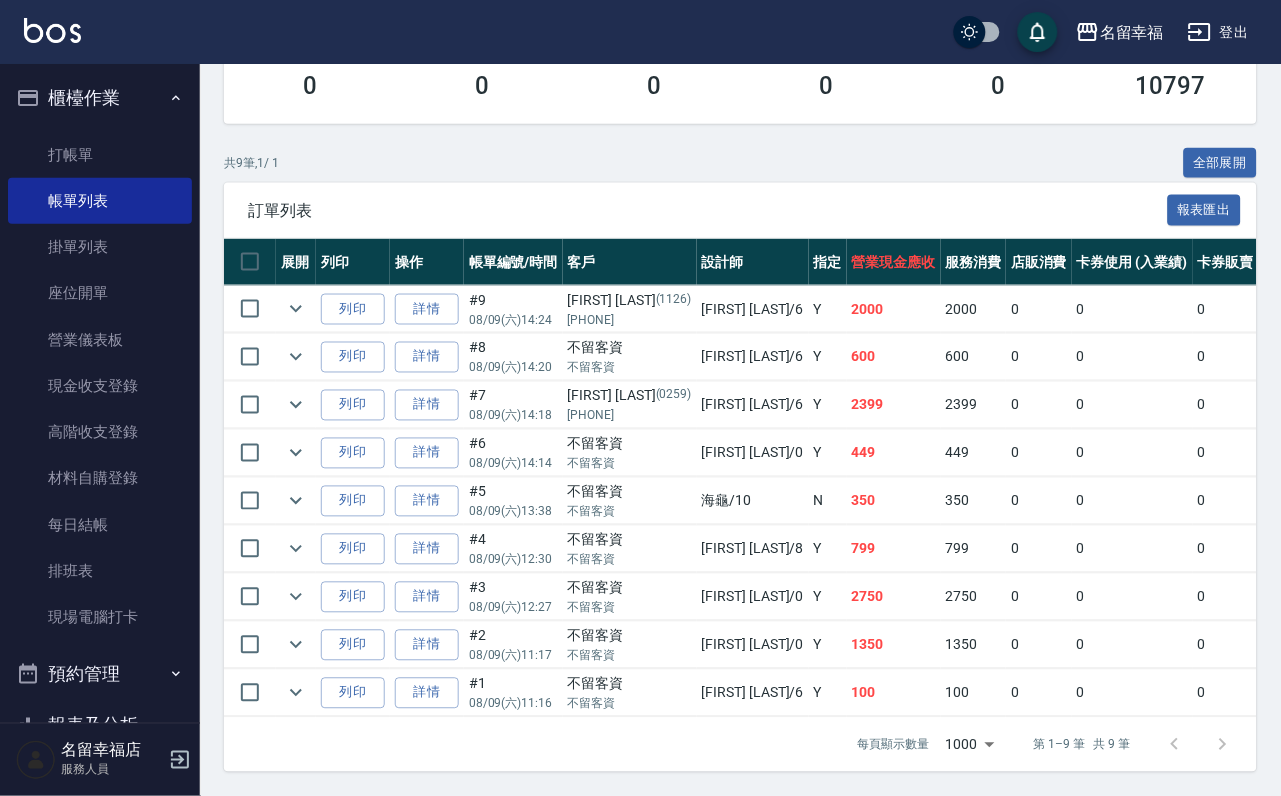 scroll, scrollTop: 450, scrollLeft: 0, axis: vertical 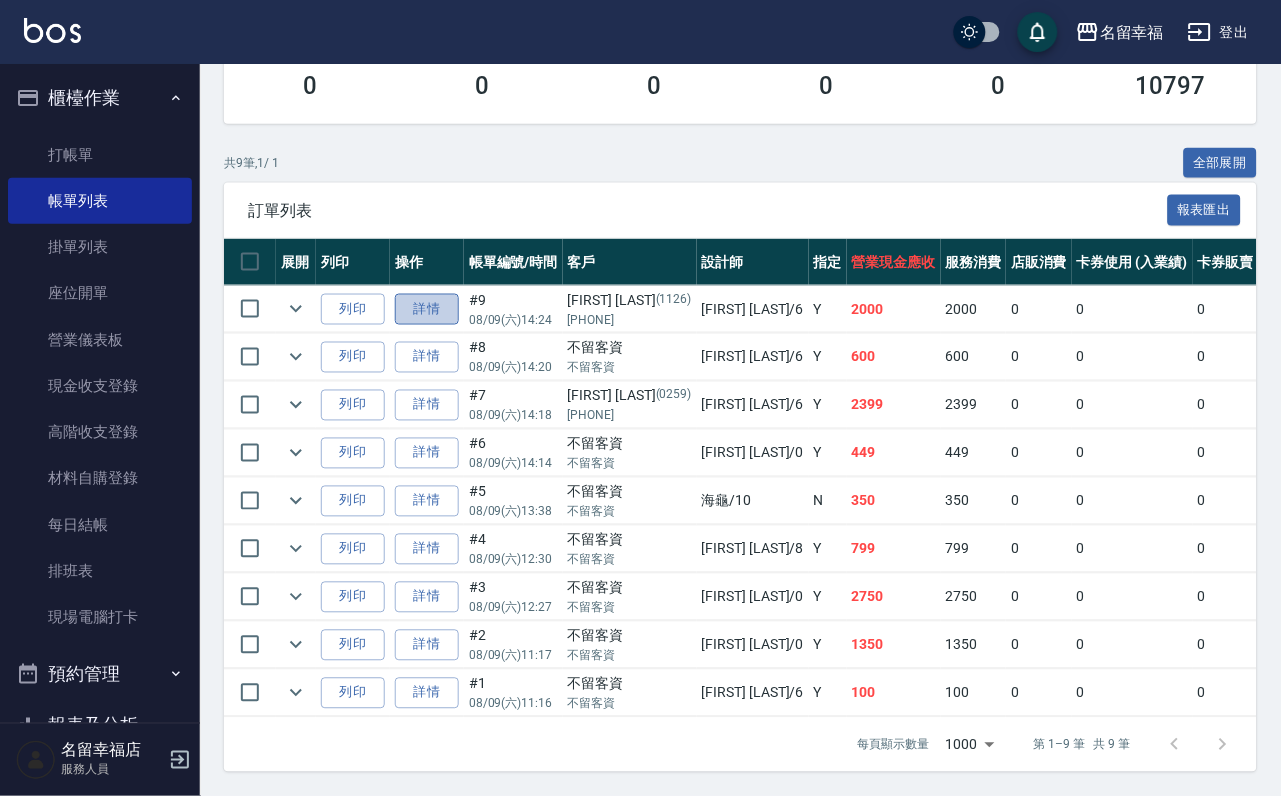 click on "詳情" at bounding box center (427, 309) 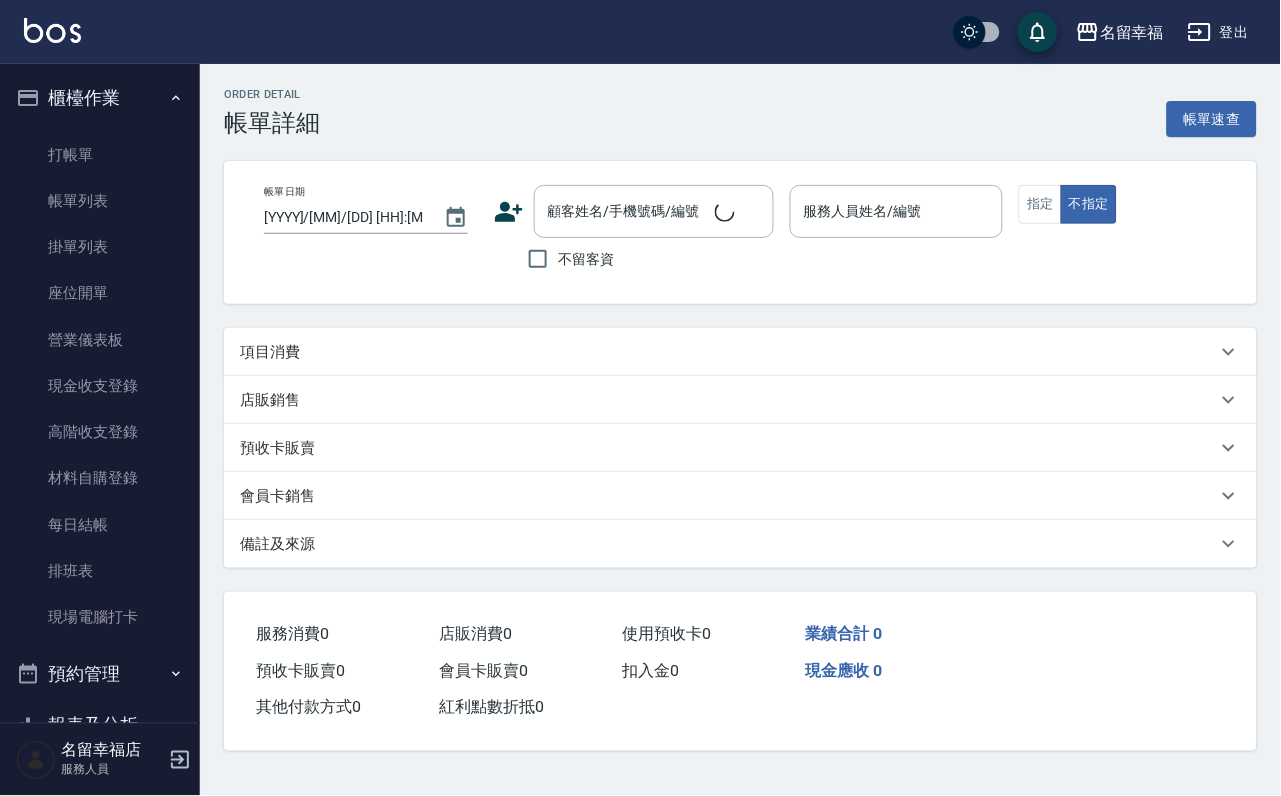 type on "[YEAR]/[MONTH]/[DAY] [HOUR]:[MINUTE]" 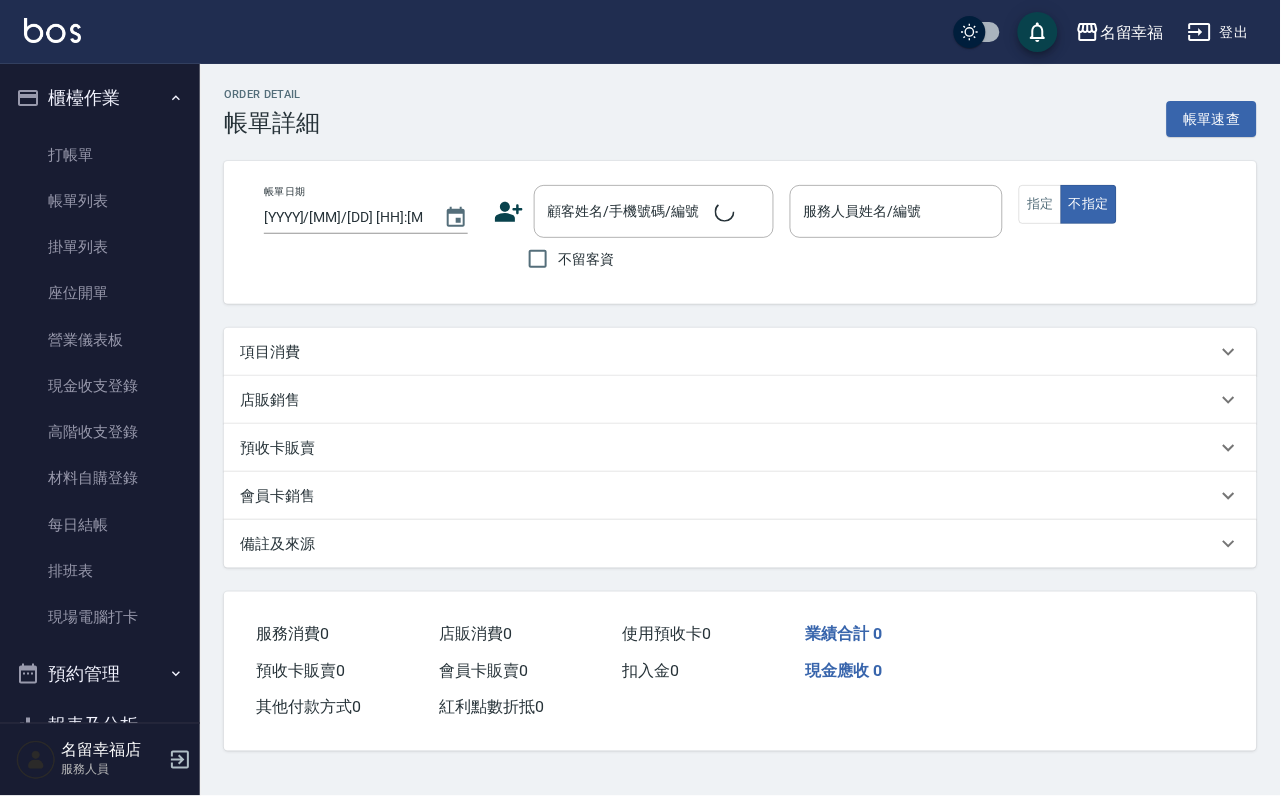 type on "[FIRST]-[NUMBER]" 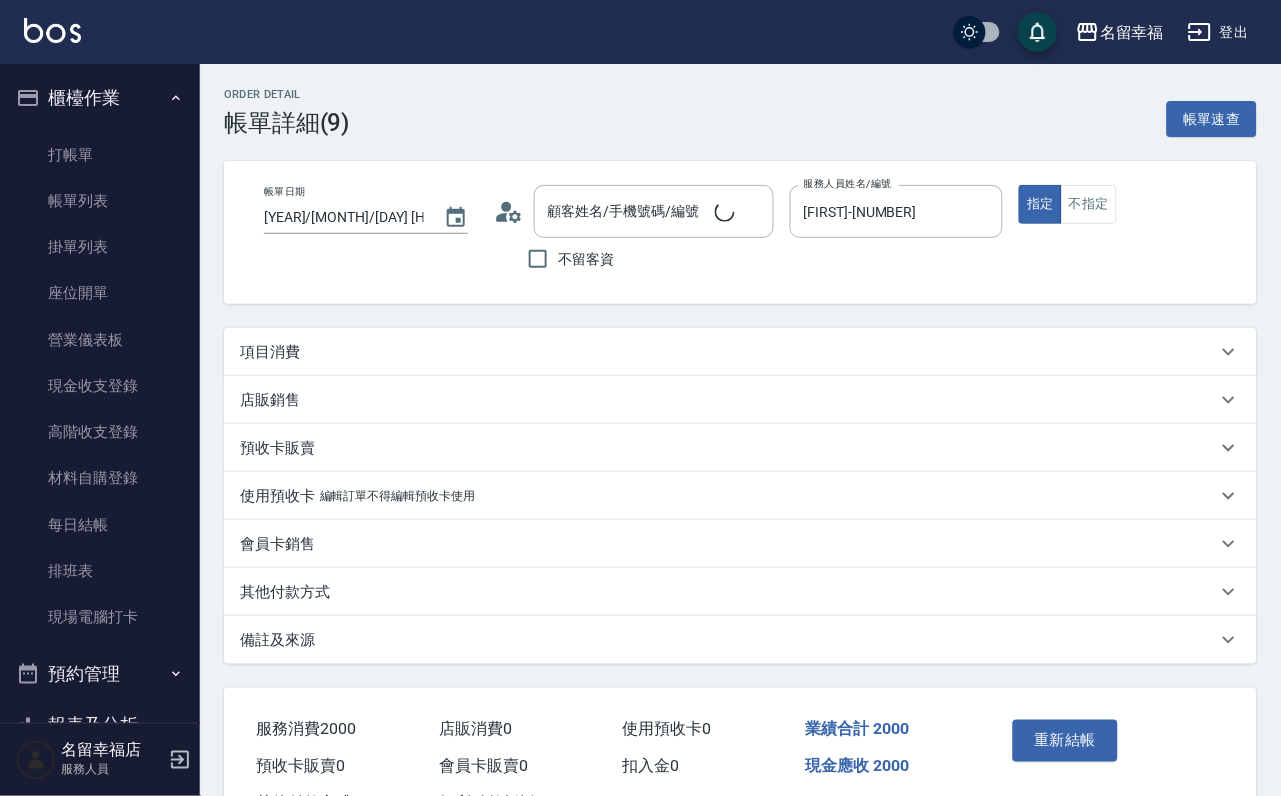 type on "[FIRST] [LAST]/[PHONE]/[CODE]" 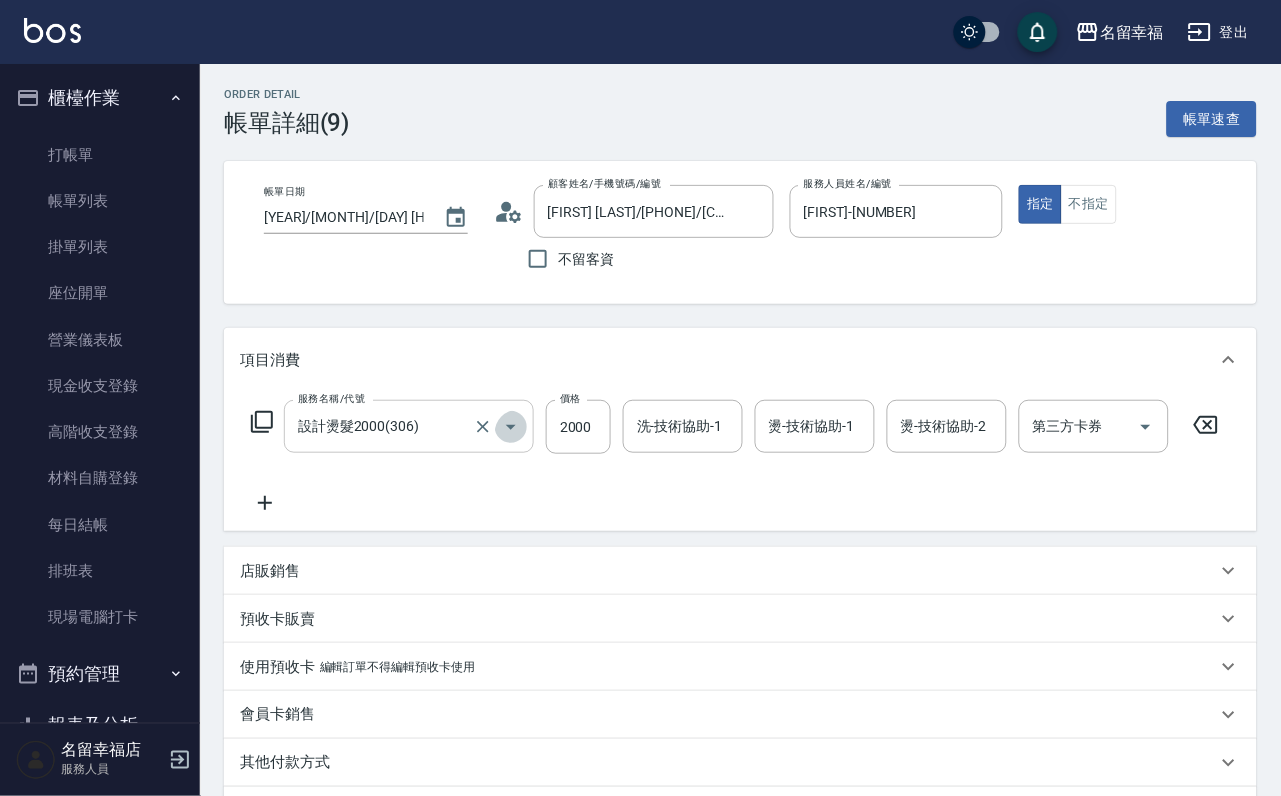 click 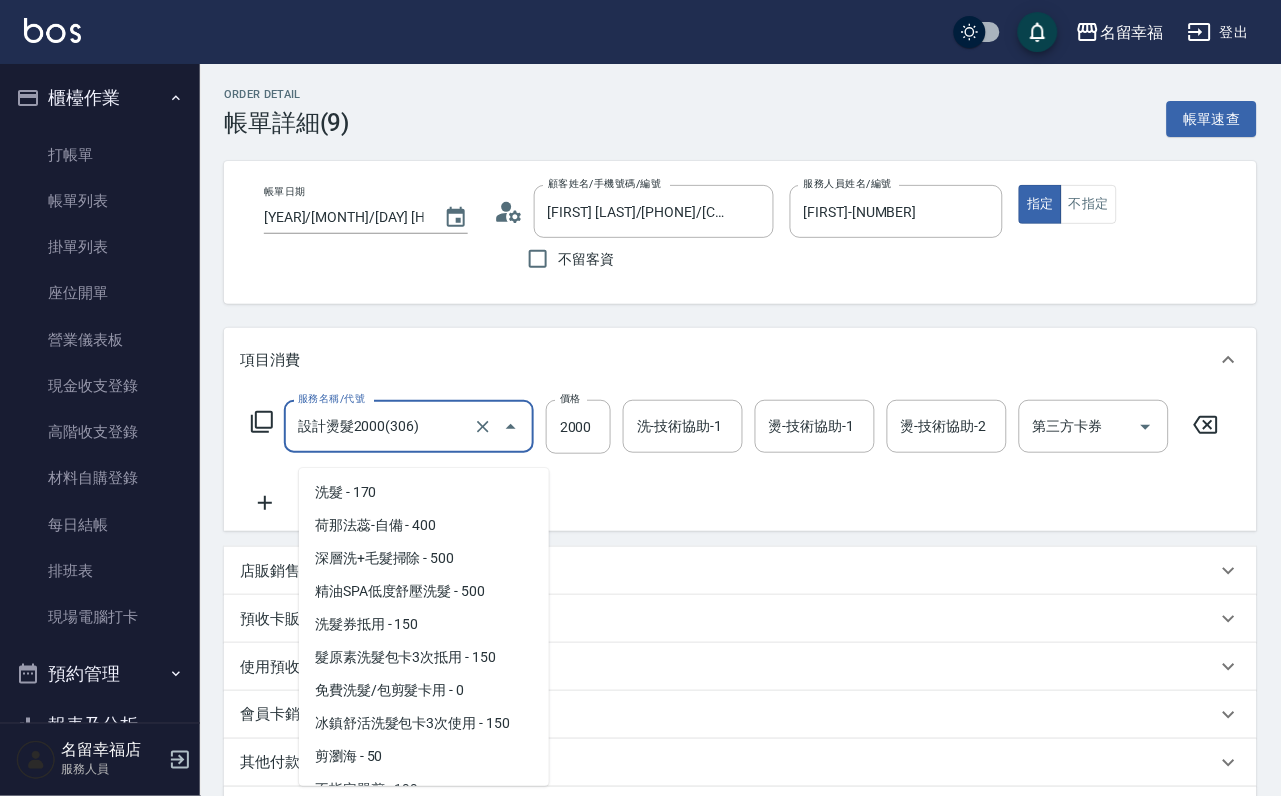 scroll, scrollTop: 358, scrollLeft: 0, axis: vertical 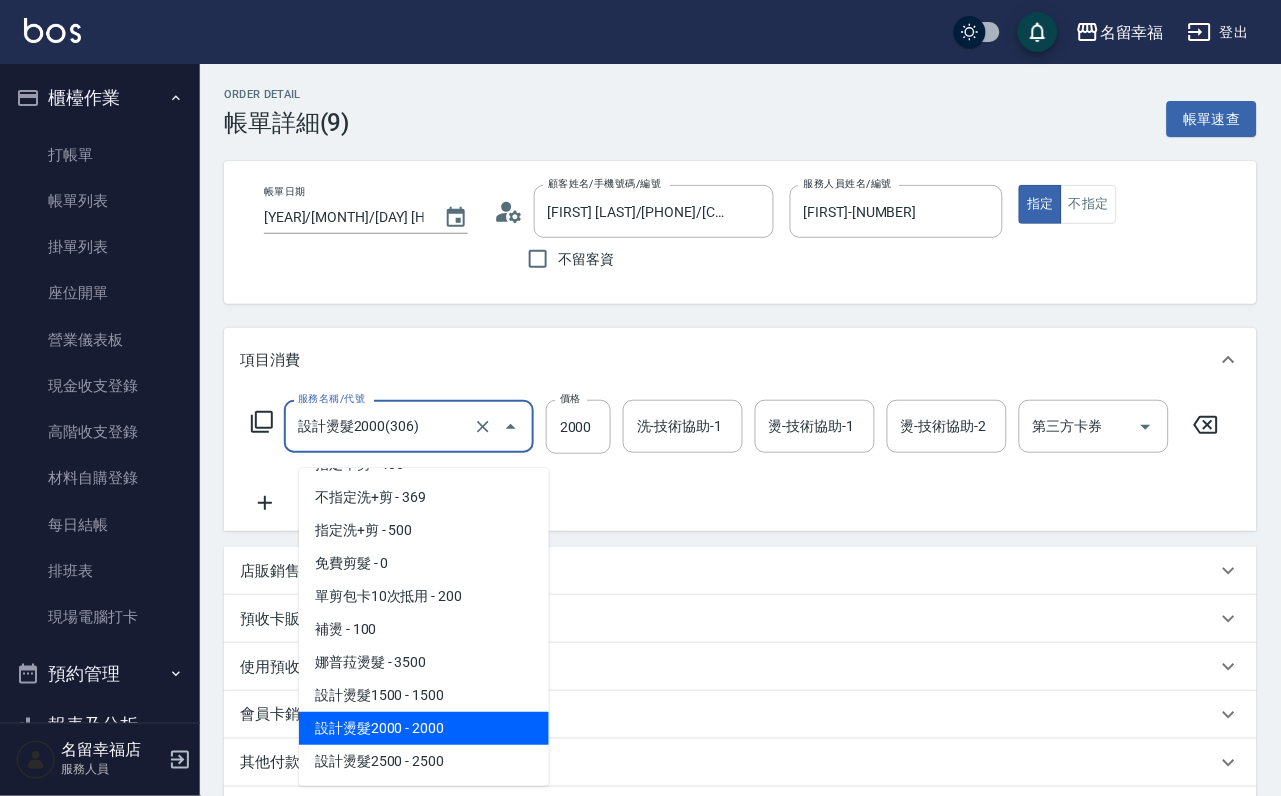 click on "服務名稱/代號 設計燙髮[PRICE]([CODE]) 服務名稱/代號 價格 [PRICE] 價格 洗-技術協助-1 洗-技術協助-1 燙-技術協助-1 燙-技術協助-1 燙-技術協助-2 燙-技術協助-2 第三方卡券 第三方卡券" at bounding box center (740, 461) 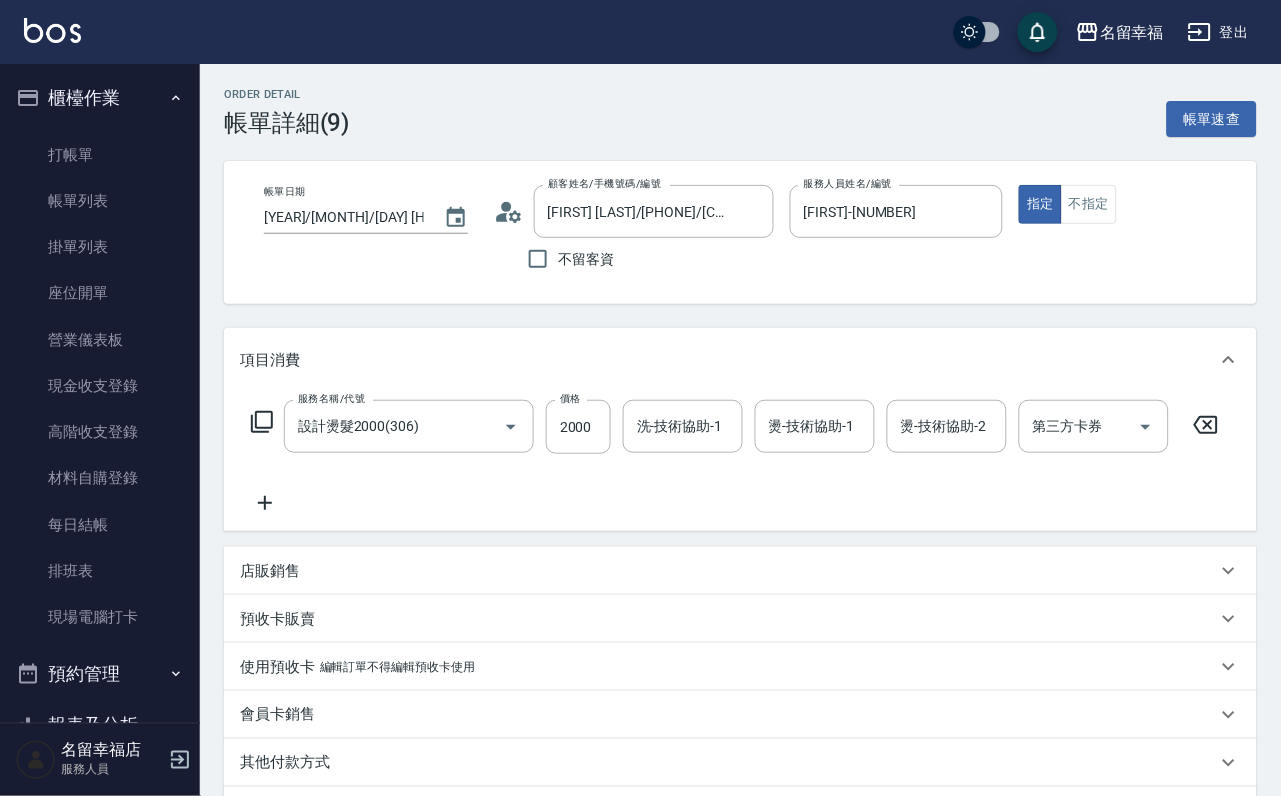click 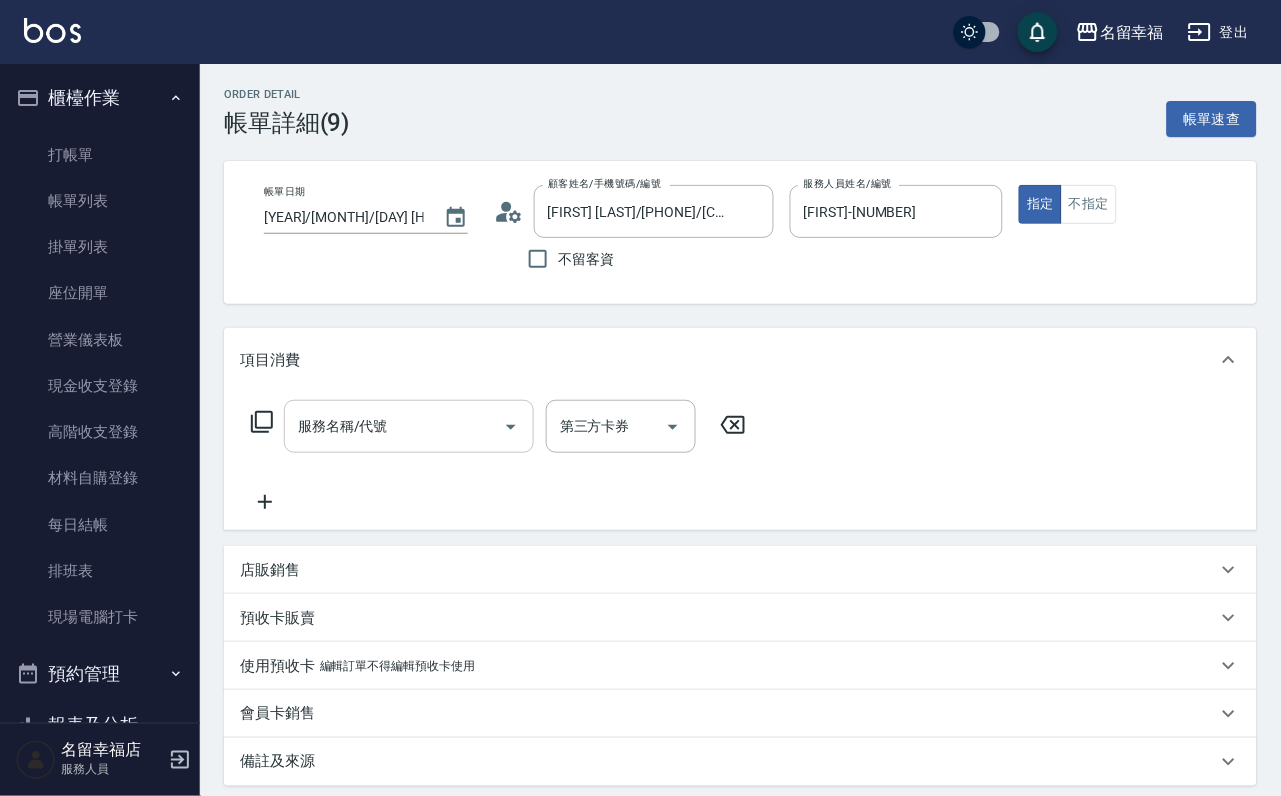 click on "服務名稱/代號" at bounding box center [394, 426] 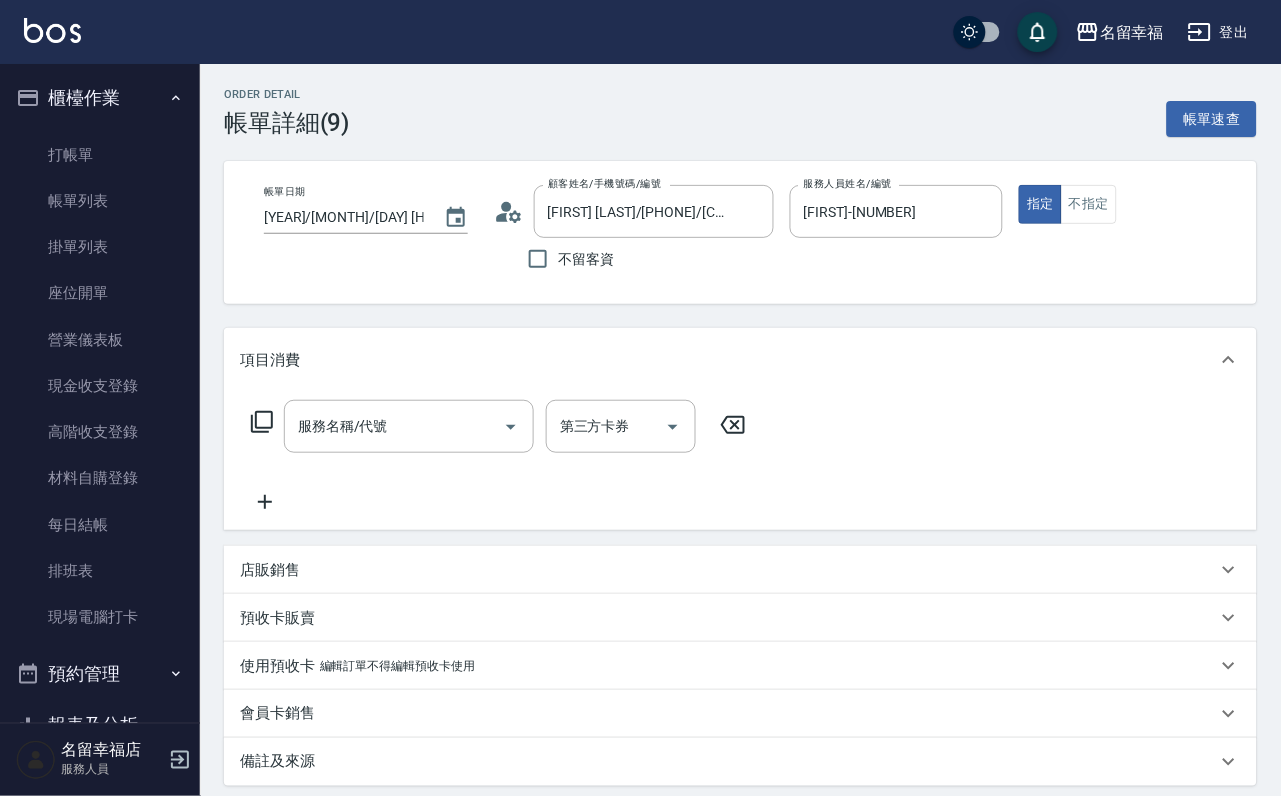 click 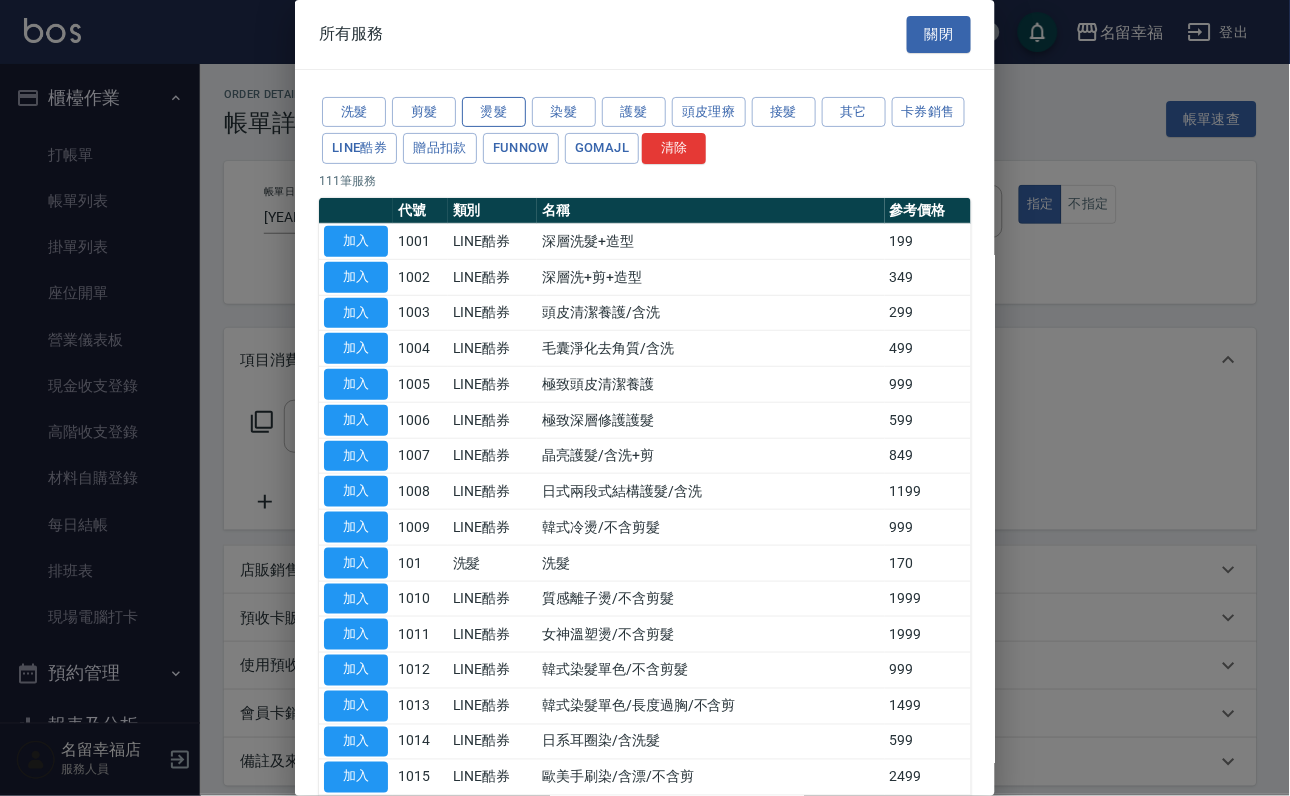 click on "燙髮" at bounding box center (494, 112) 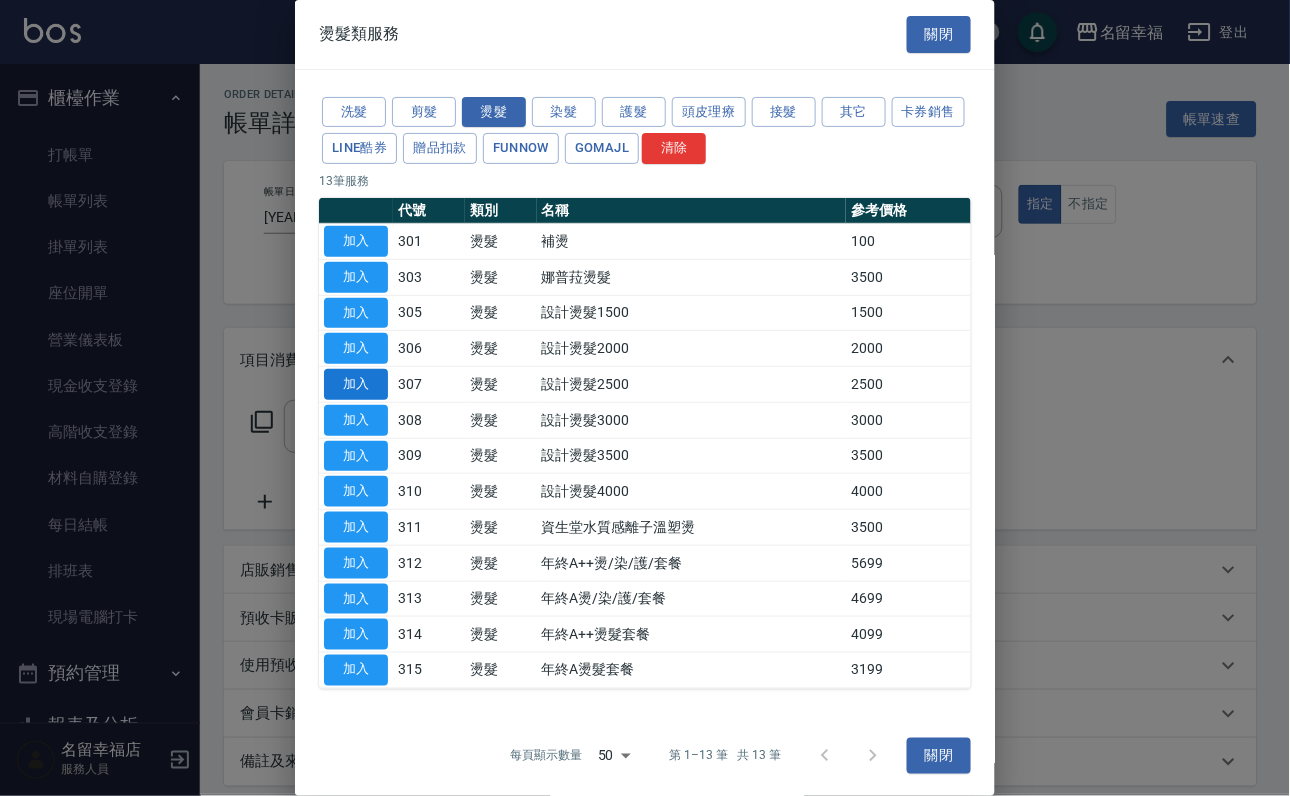 click on "加入" at bounding box center [356, 384] 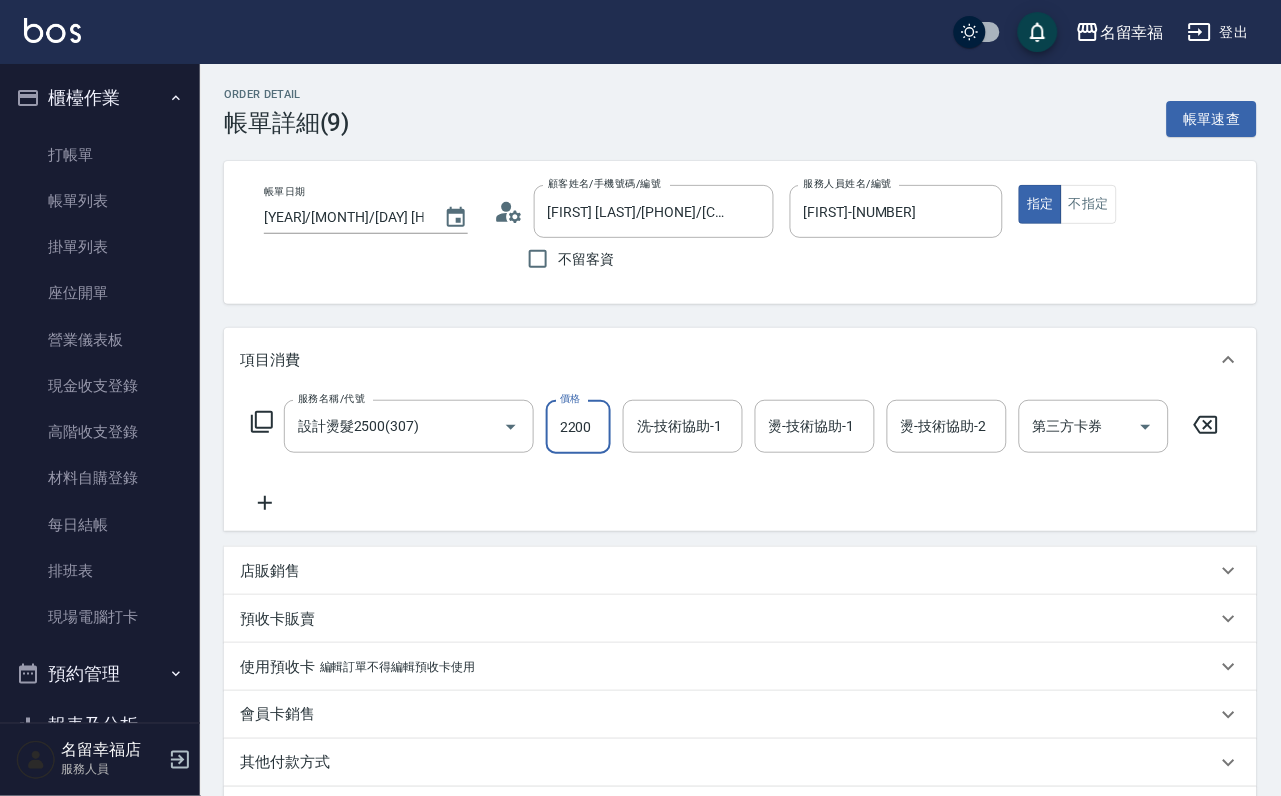 scroll, scrollTop: 0, scrollLeft: 1, axis: horizontal 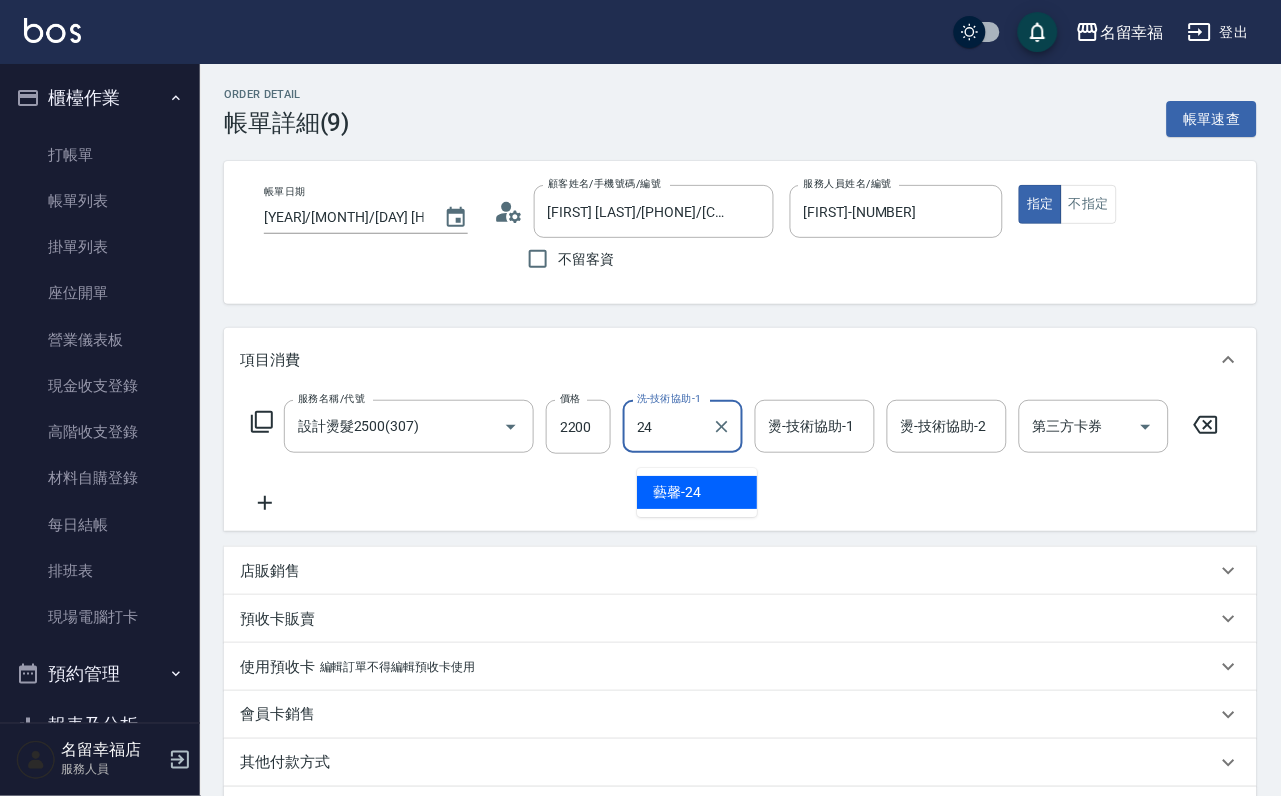 type on "藝馨-24" 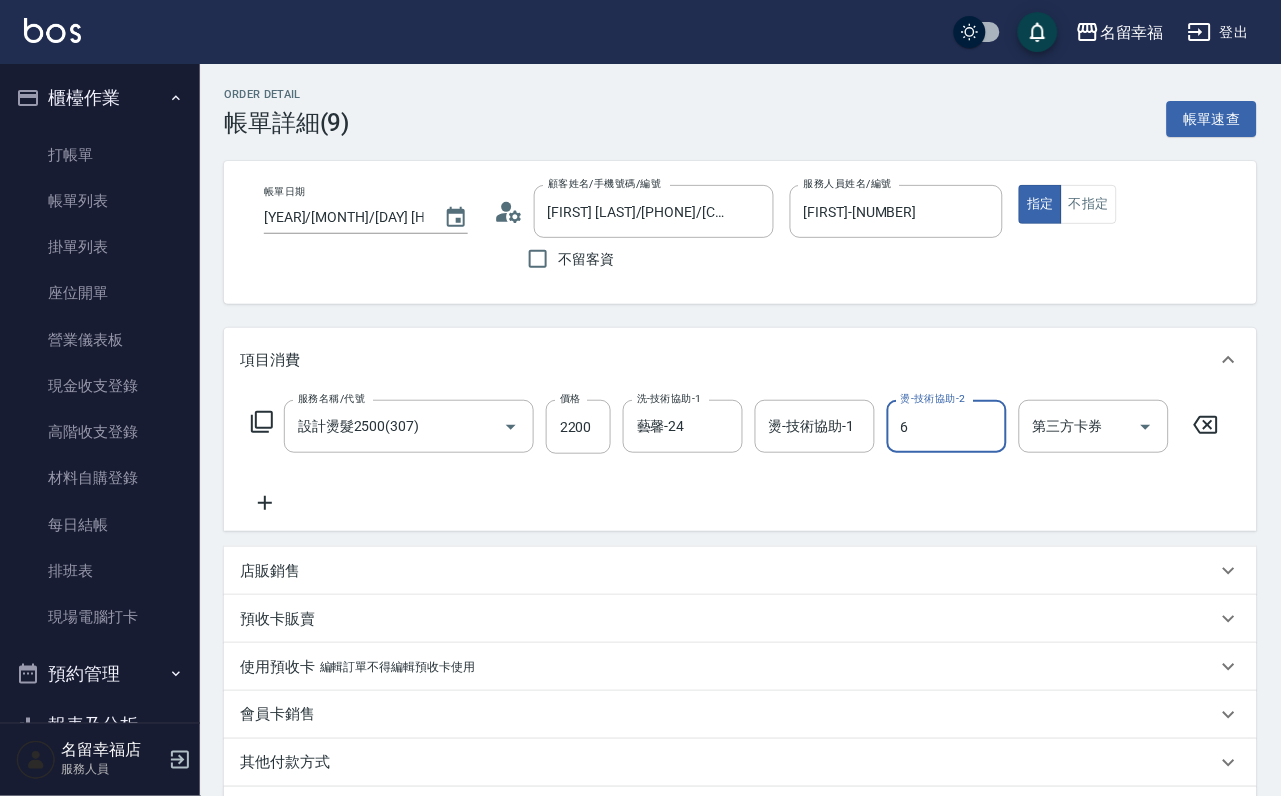 type on "[FIRST]-[NUMBER]" 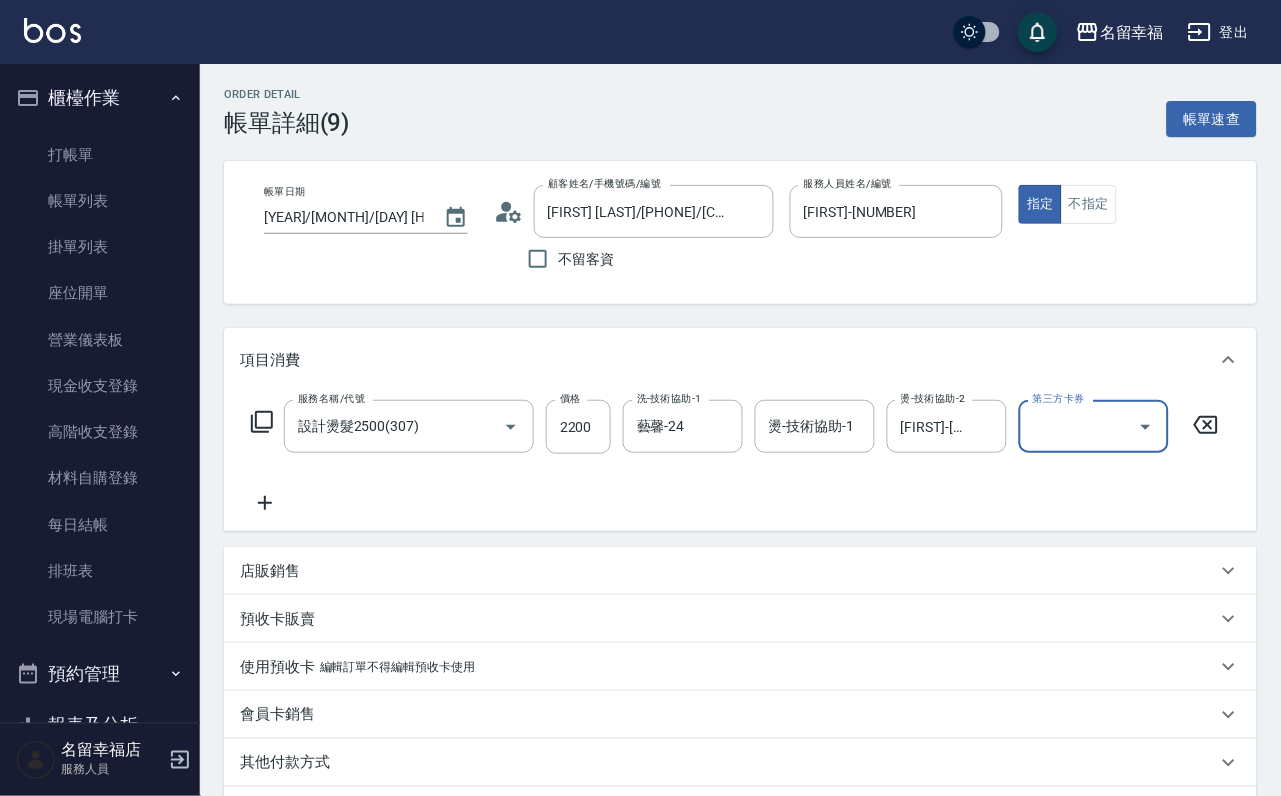 click 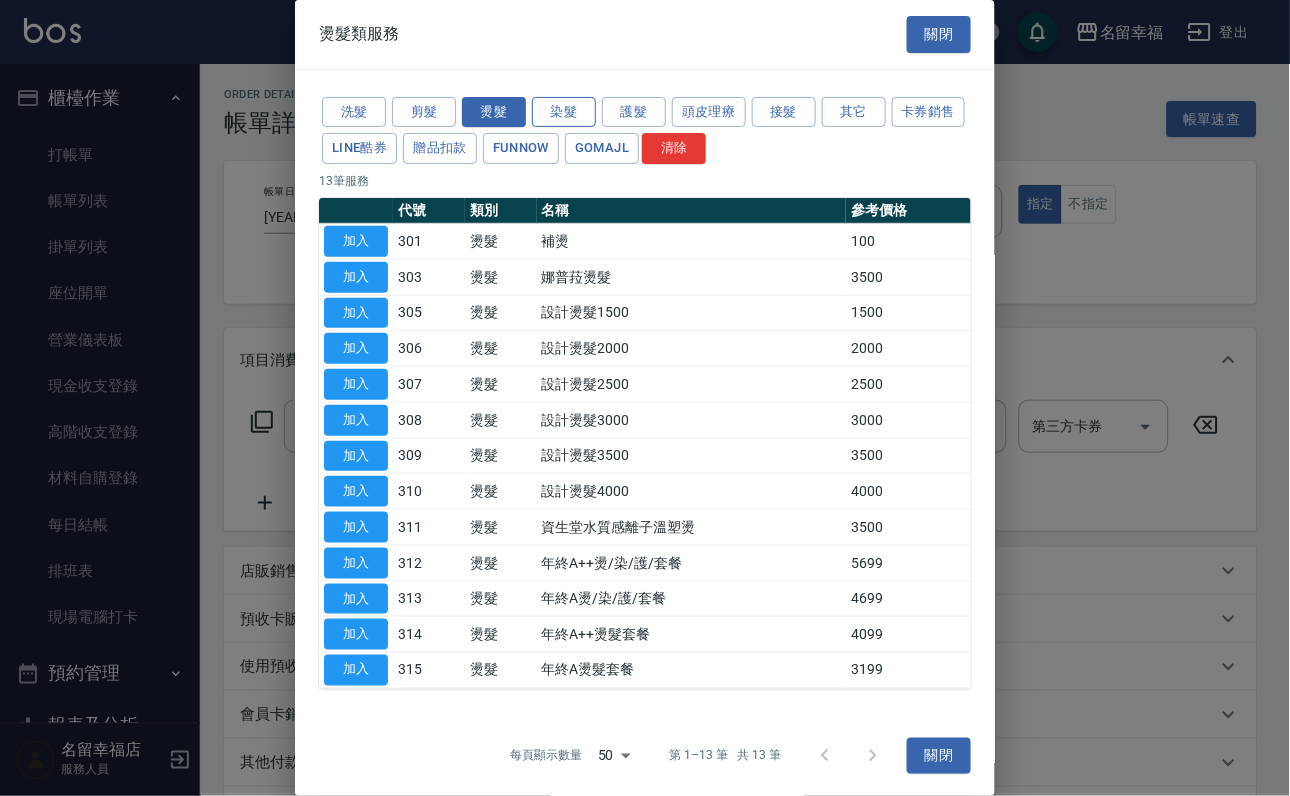 click on "染髮" at bounding box center [564, 112] 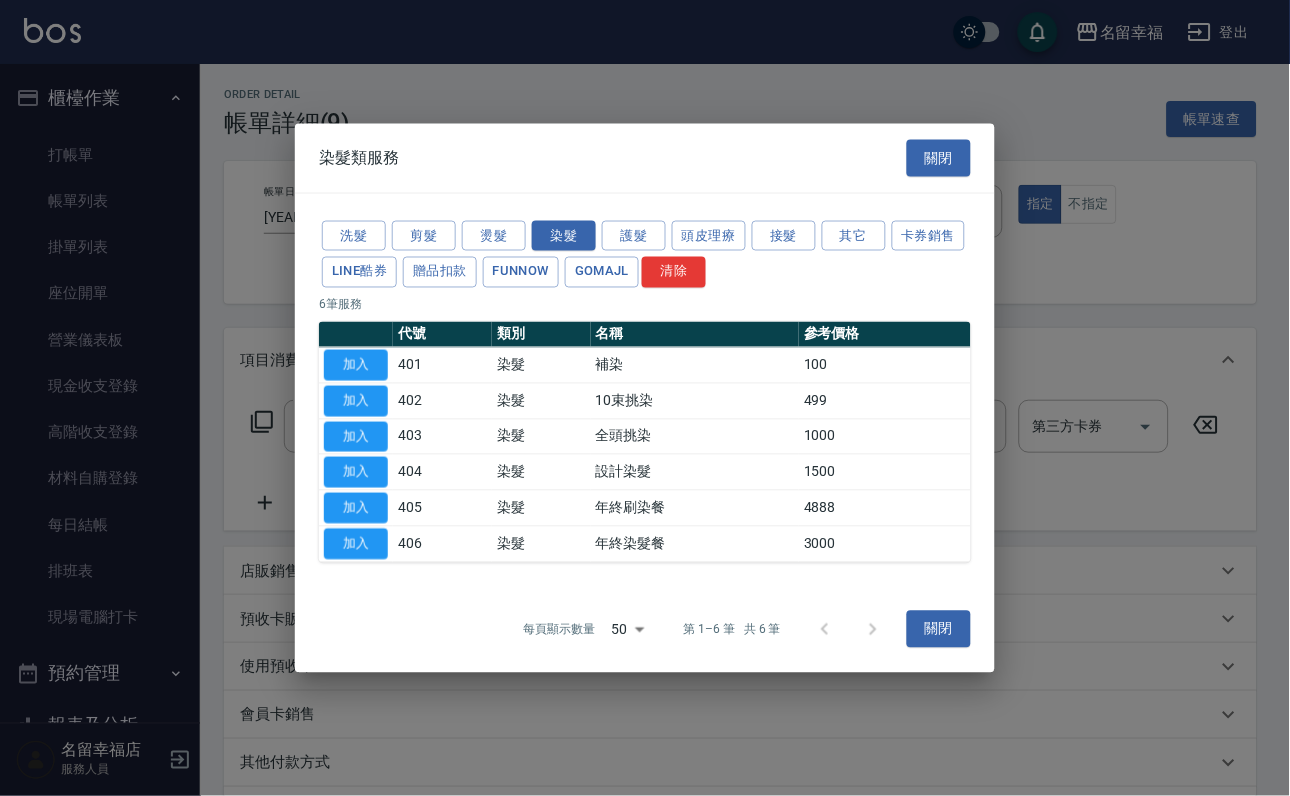 drag, startPoint x: 332, startPoint y: 486, endPoint x: 311, endPoint y: 485, distance: 21.023796 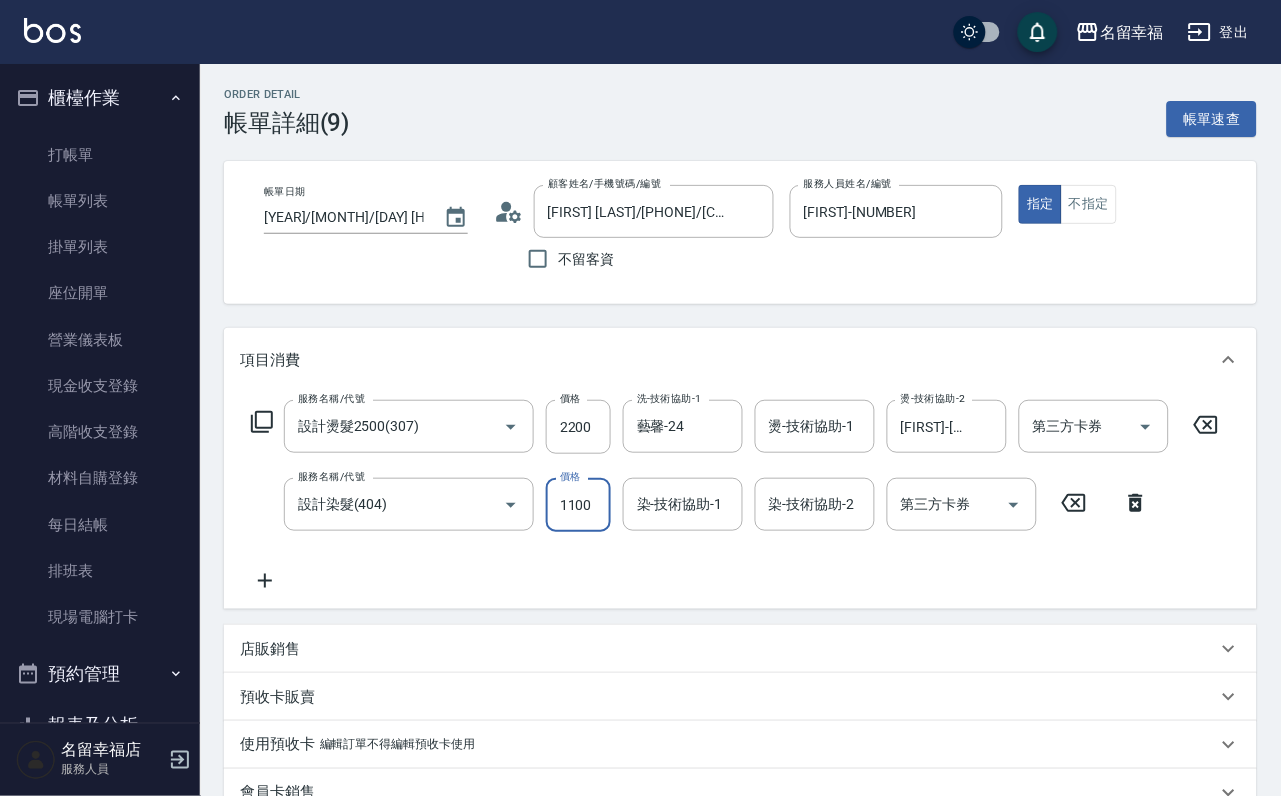 scroll, scrollTop: 0, scrollLeft: 1, axis: horizontal 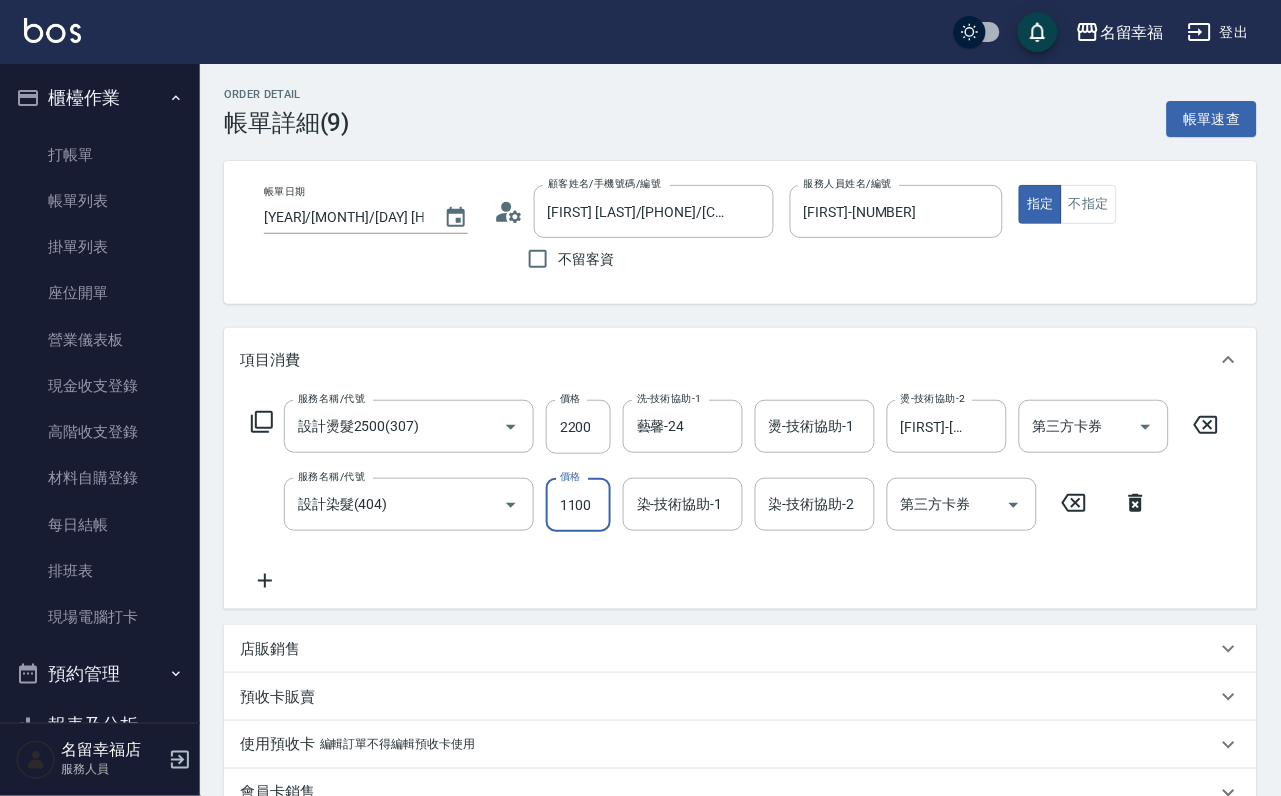 type on "1100" 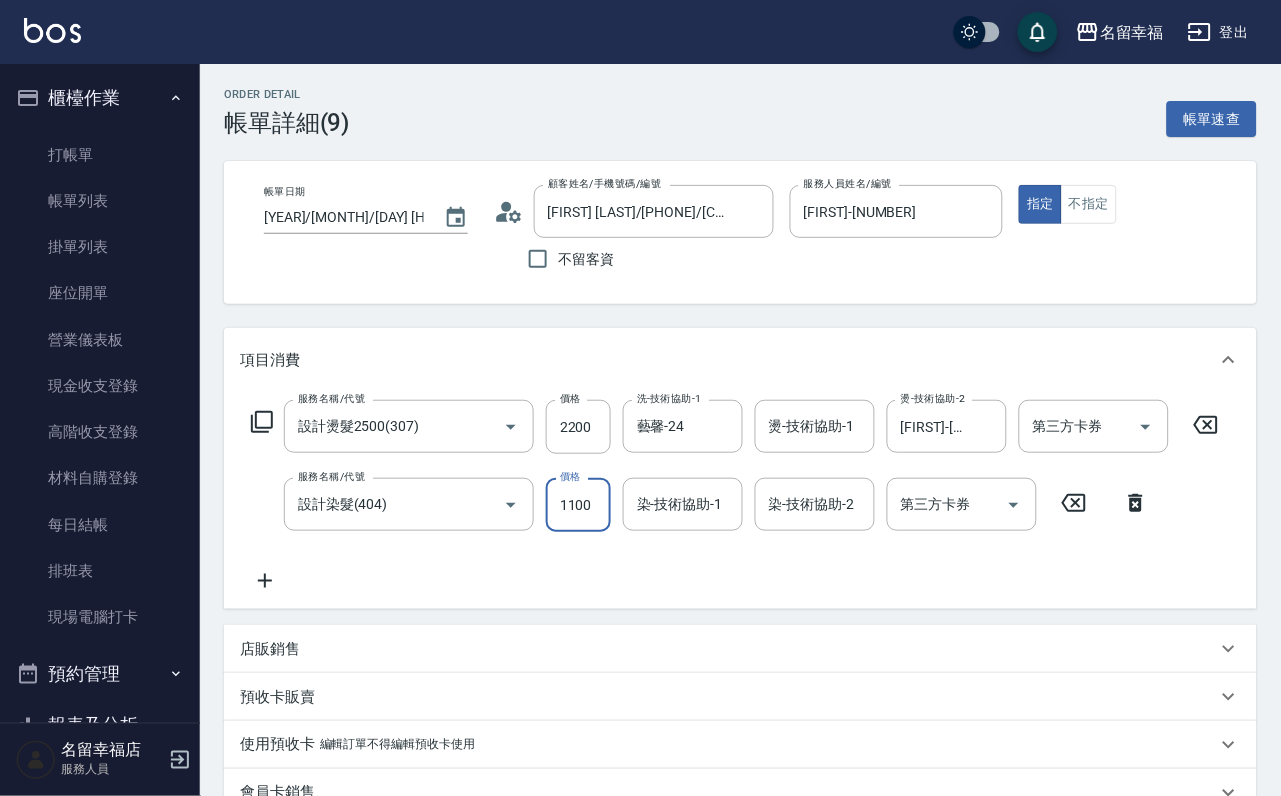scroll, scrollTop: 0, scrollLeft: 0, axis: both 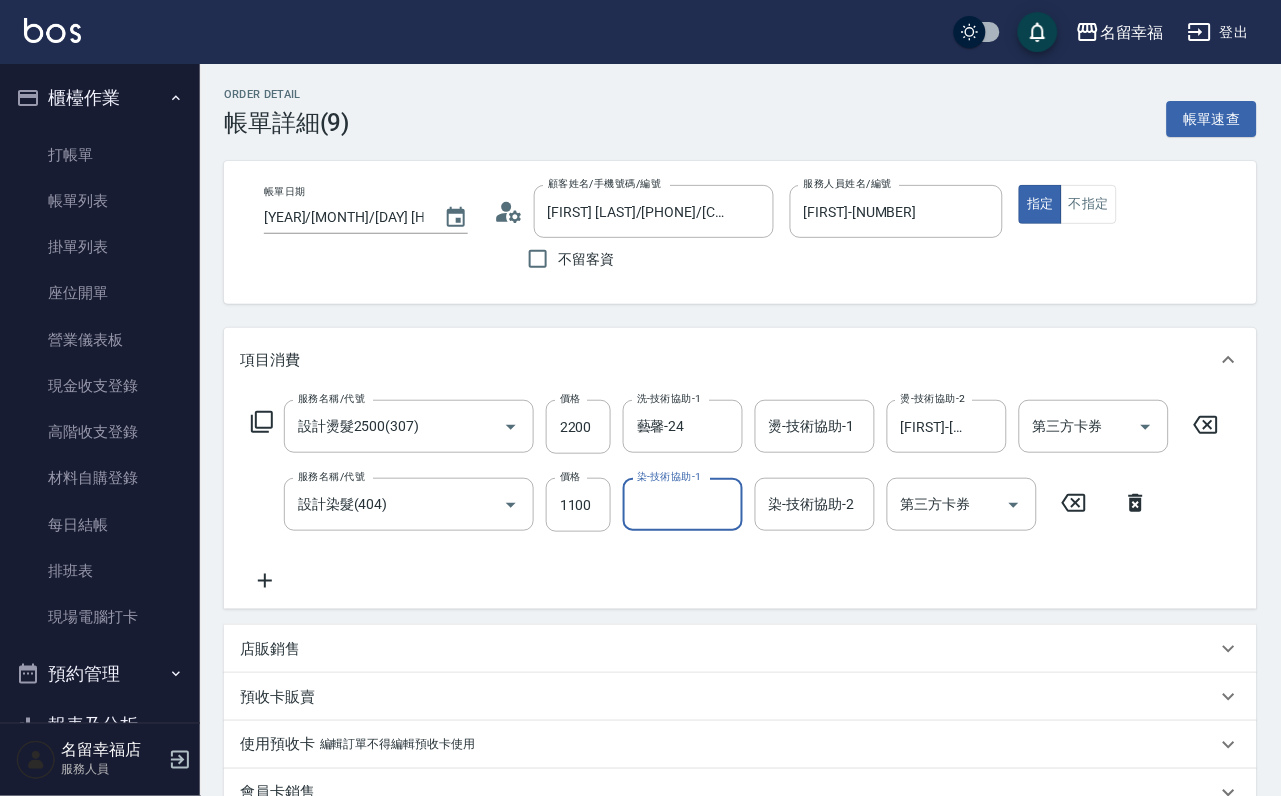 type on "6" 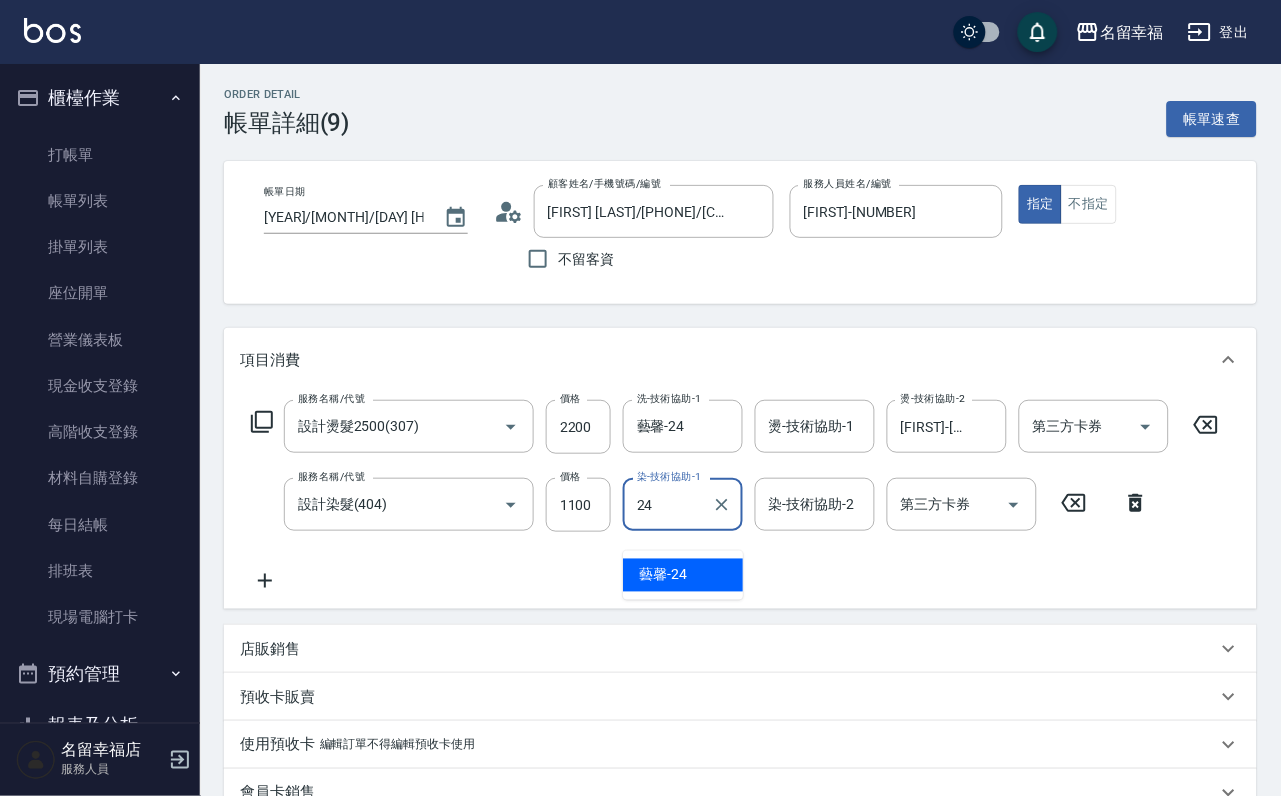 type on "藝馨-24" 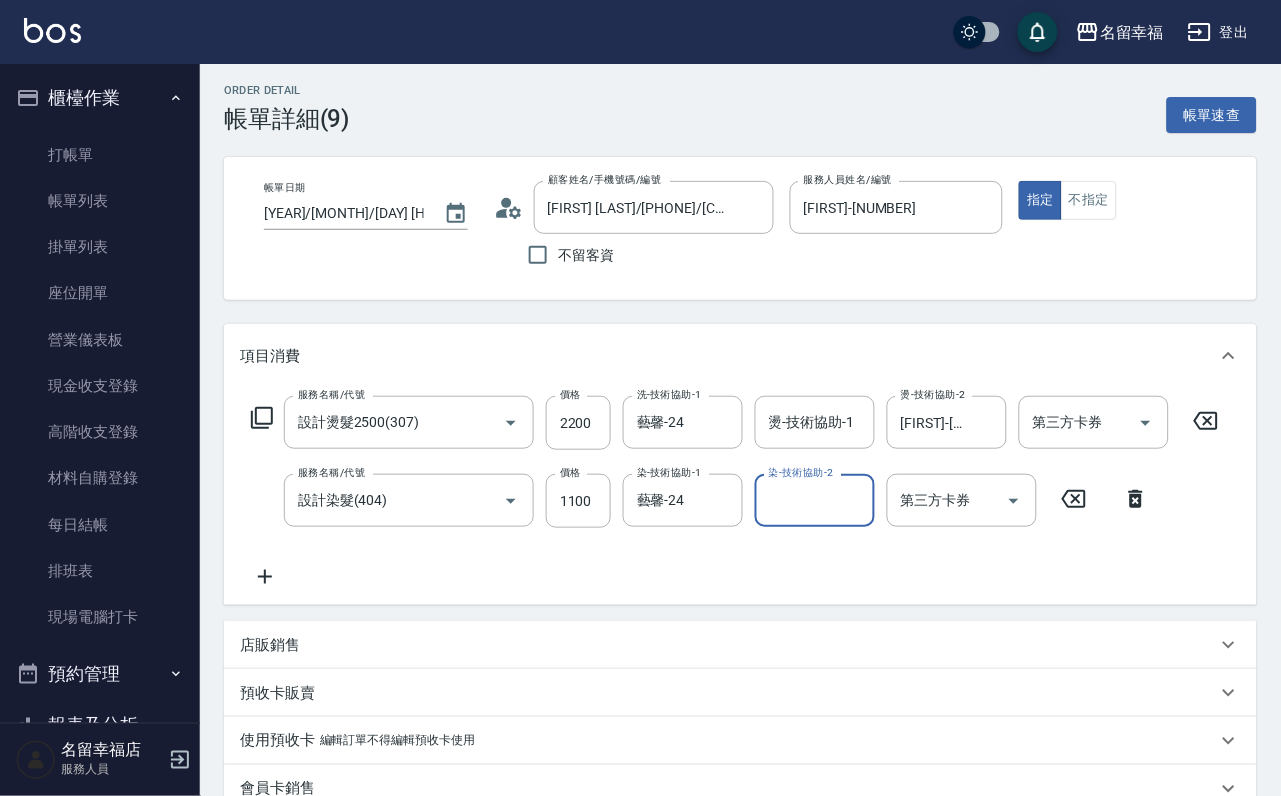 scroll, scrollTop: 0, scrollLeft: 0, axis: both 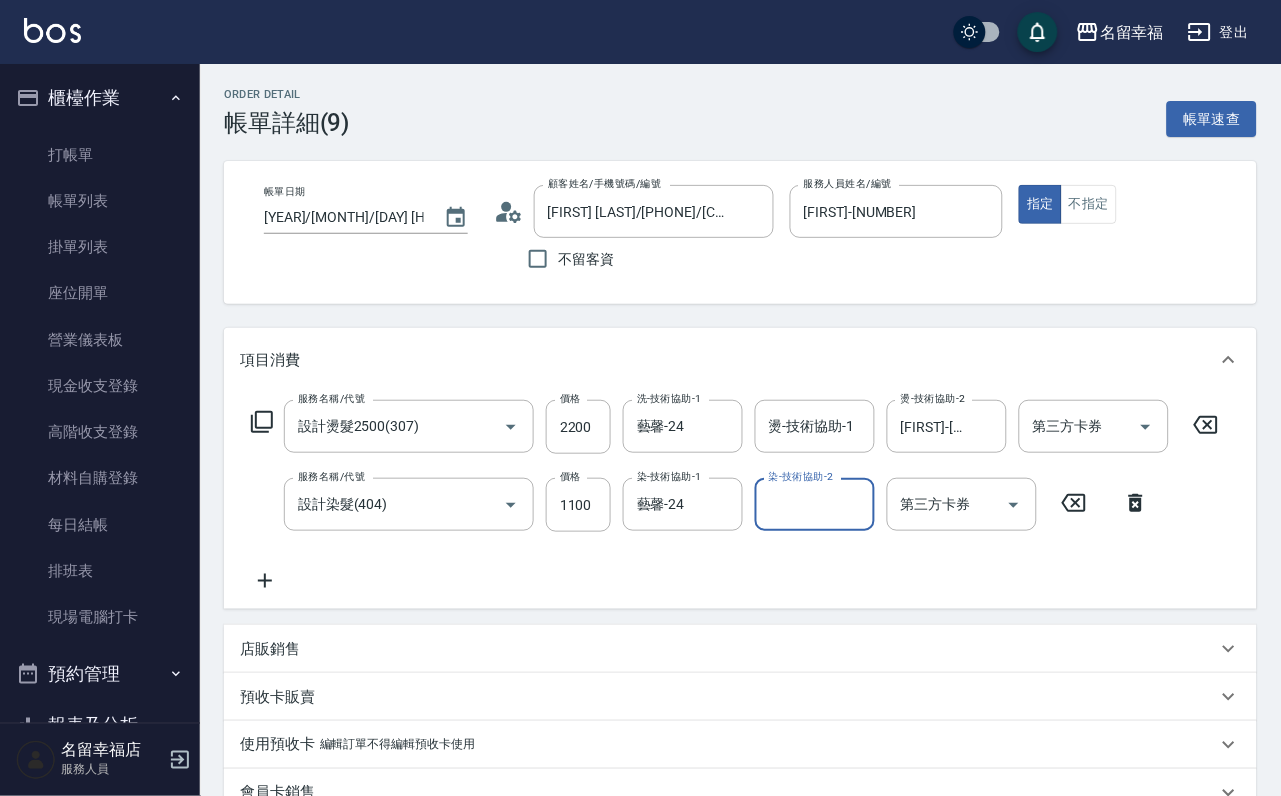 click 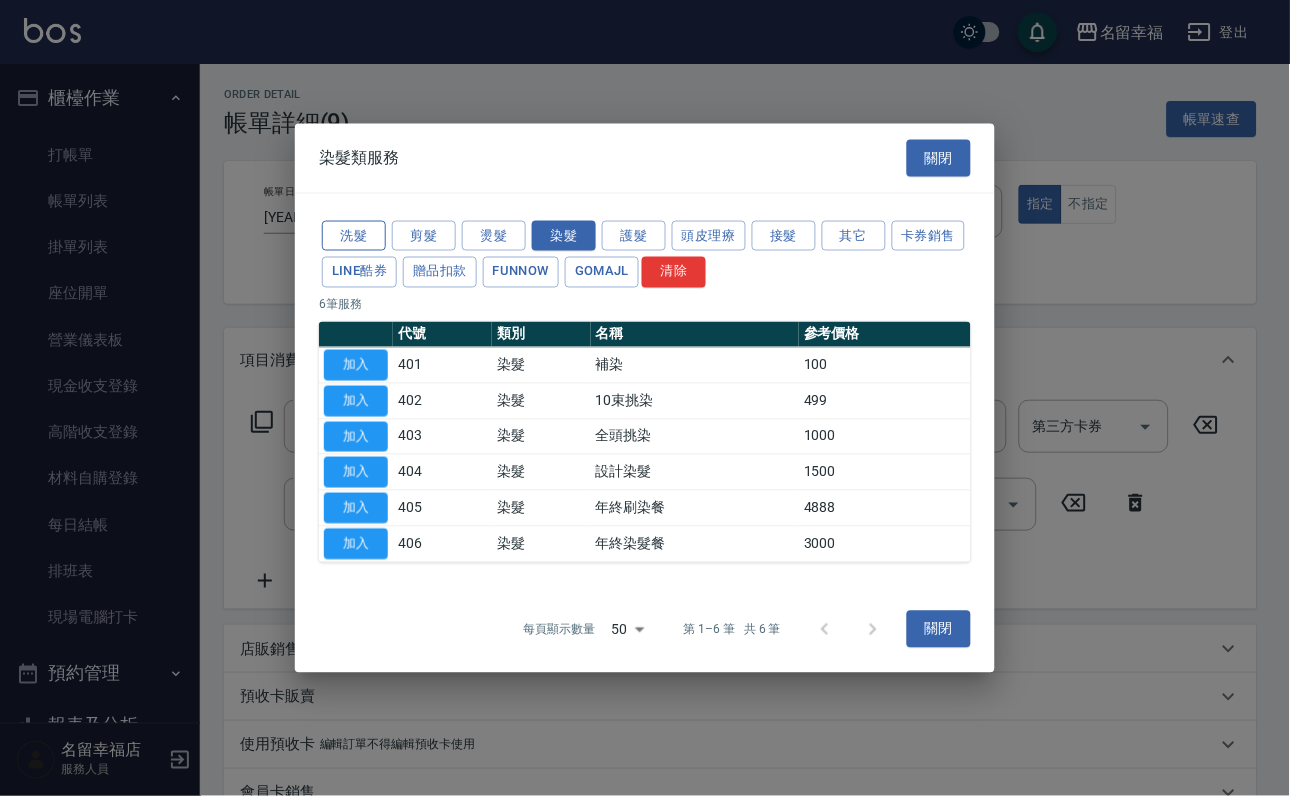 click on "洗髮" at bounding box center [354, 235] 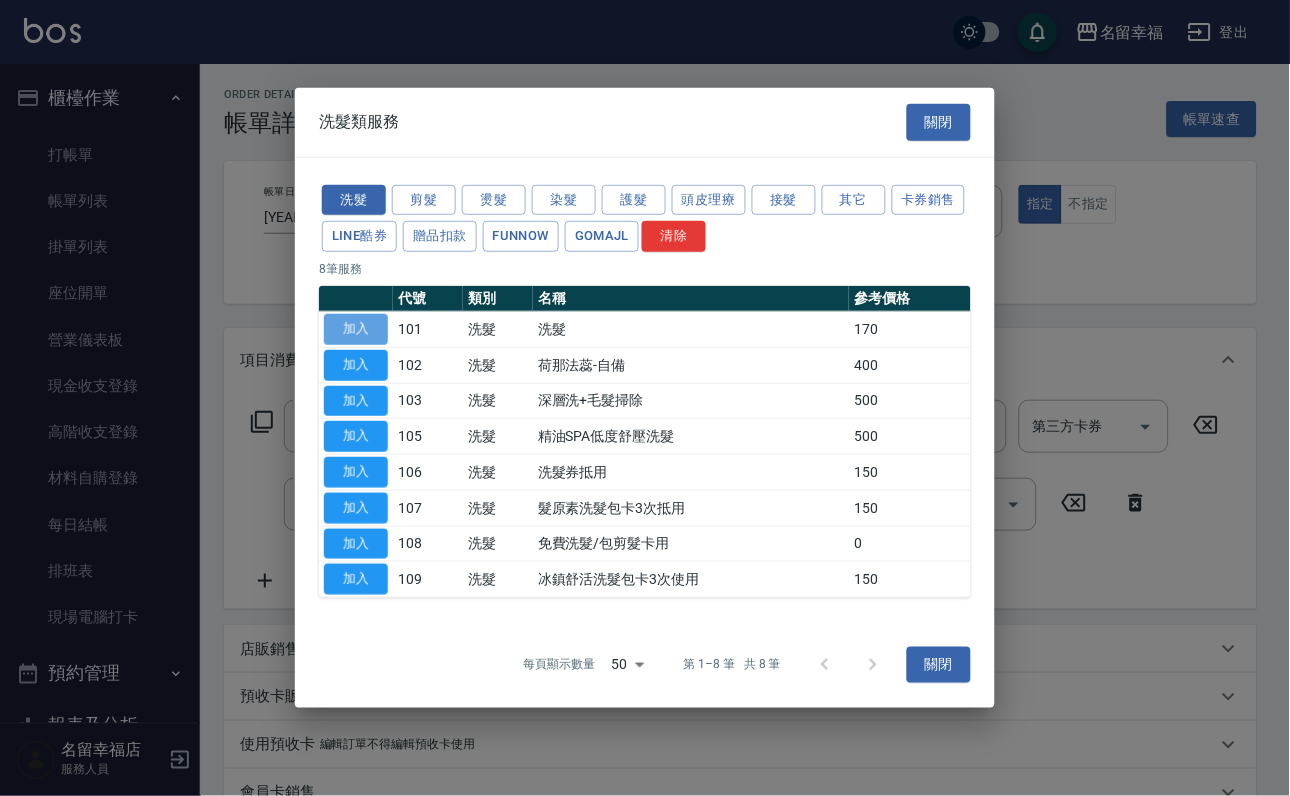 click on "加入" at bounding box center [356, 329] 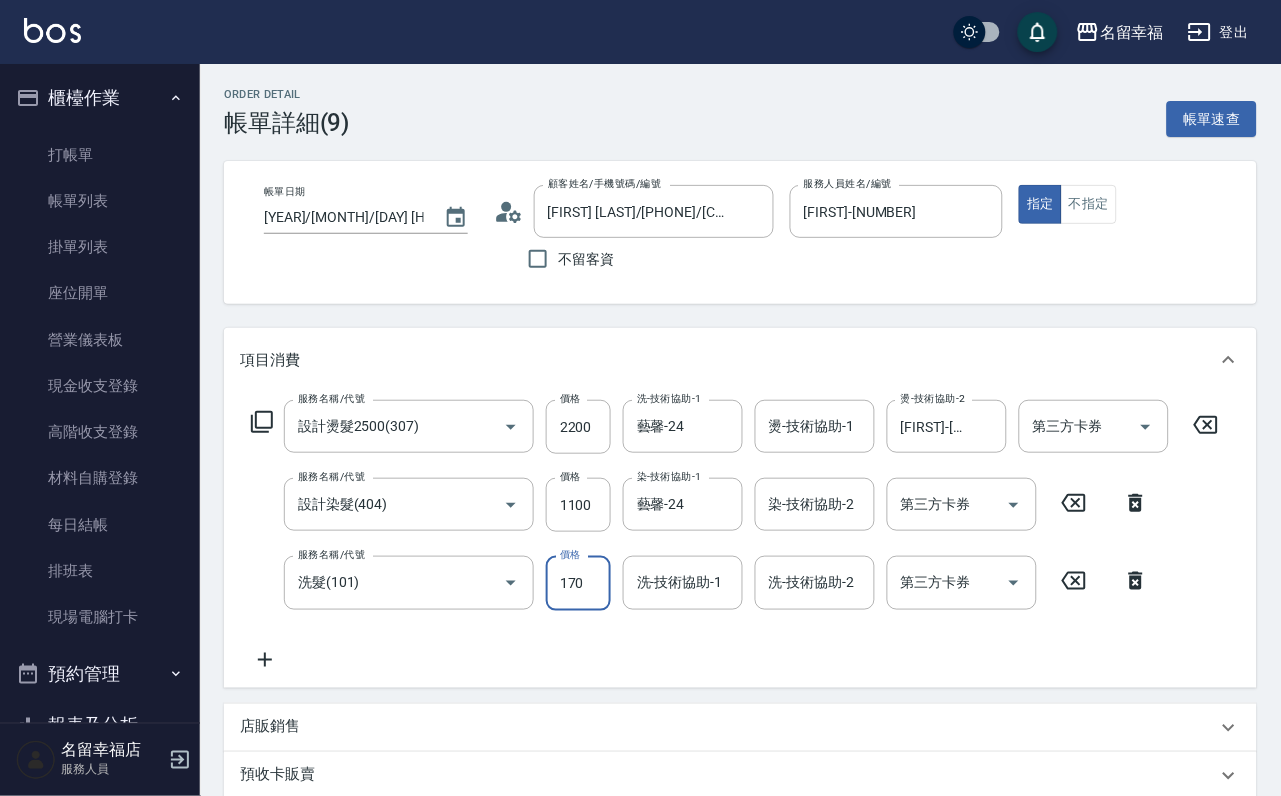 click on "170" at bounding box center (578, 583) 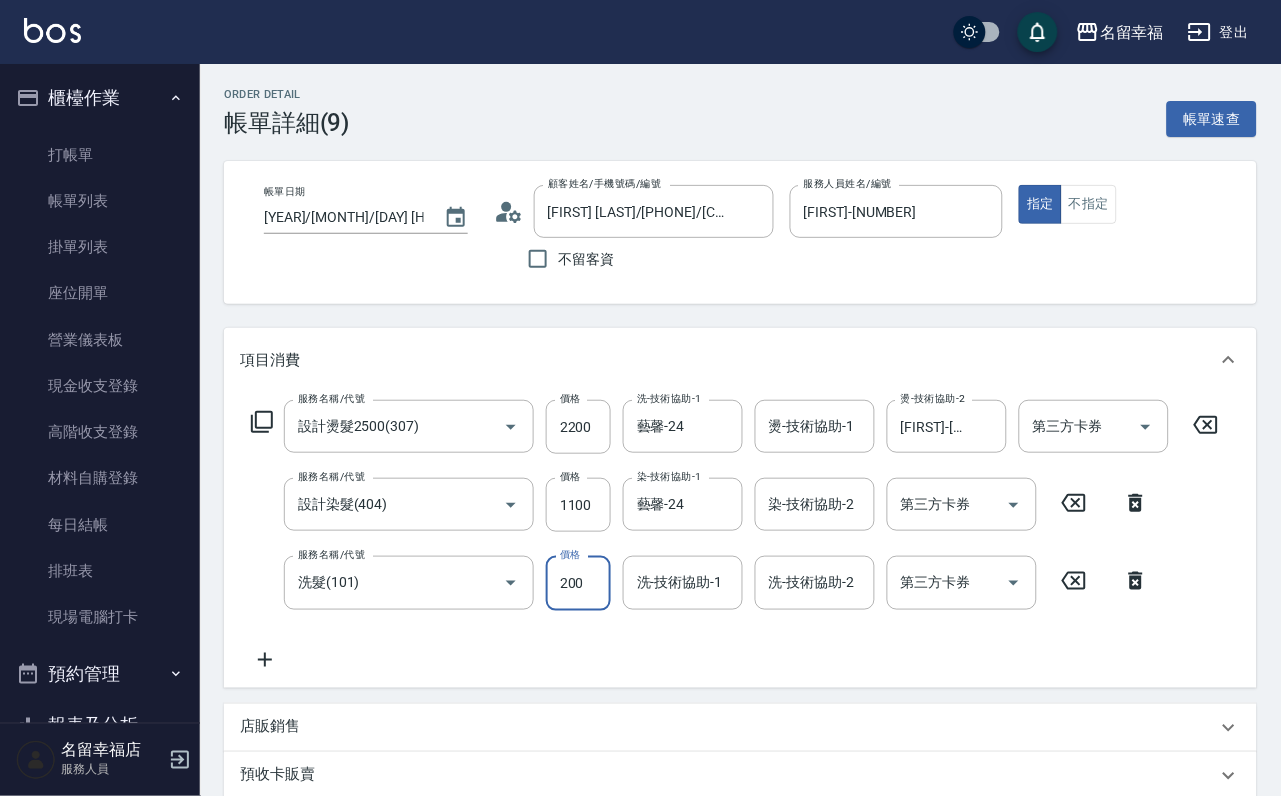 type on "200" 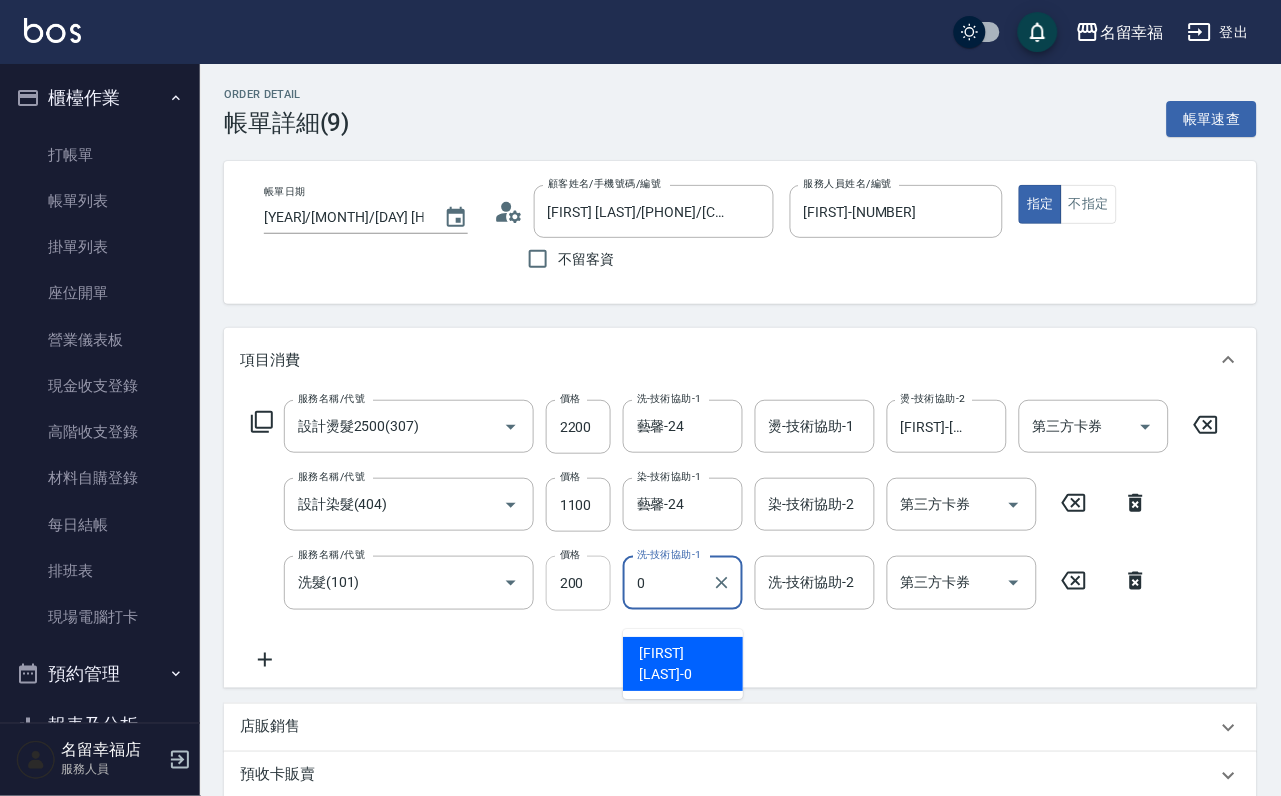 type on "小靜-0" 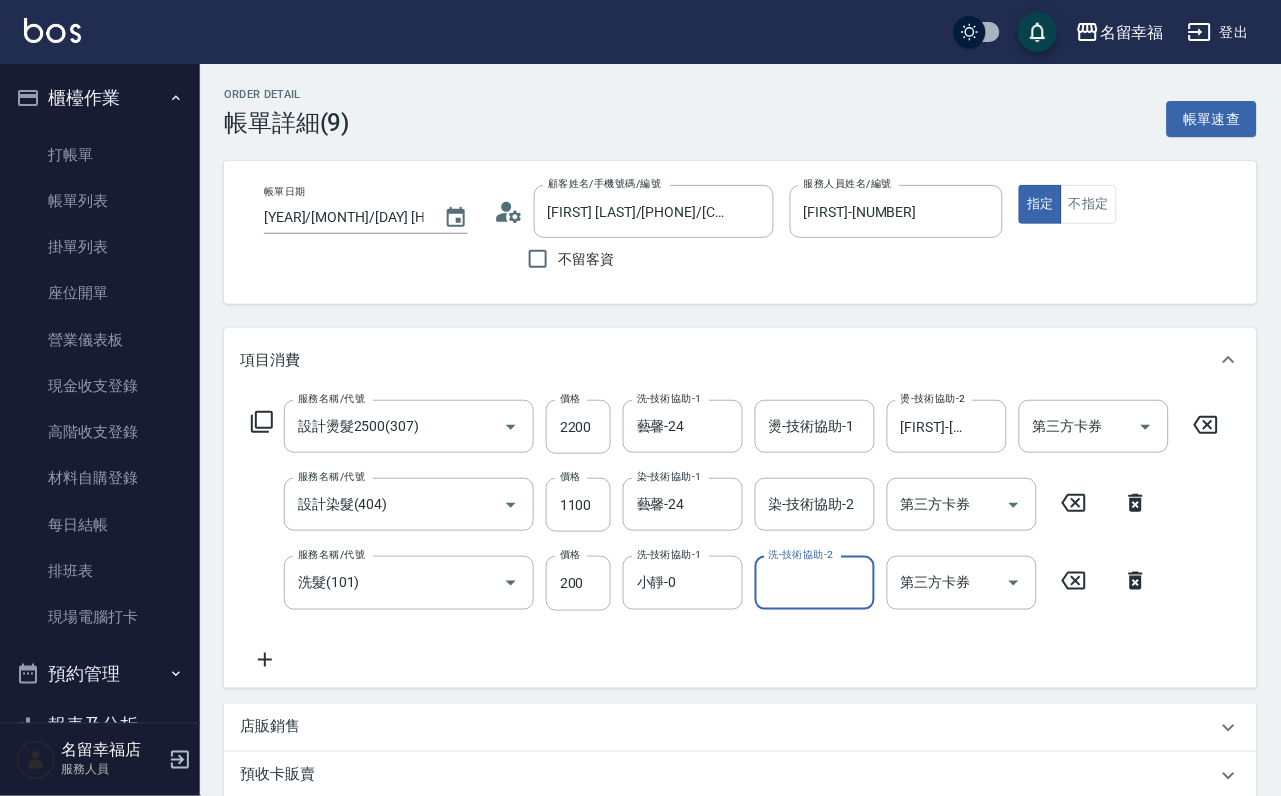 click 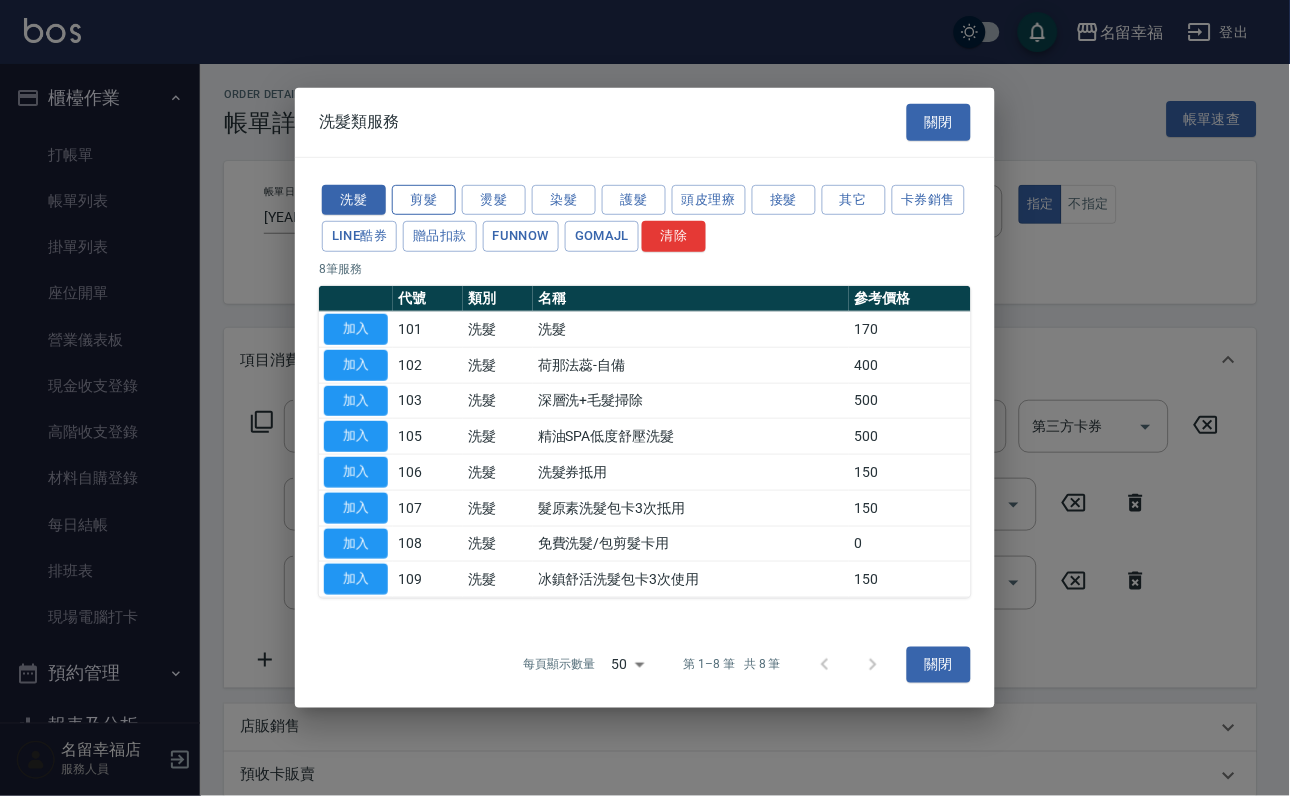 click on "剪髮" at bounding box center (424, 199) 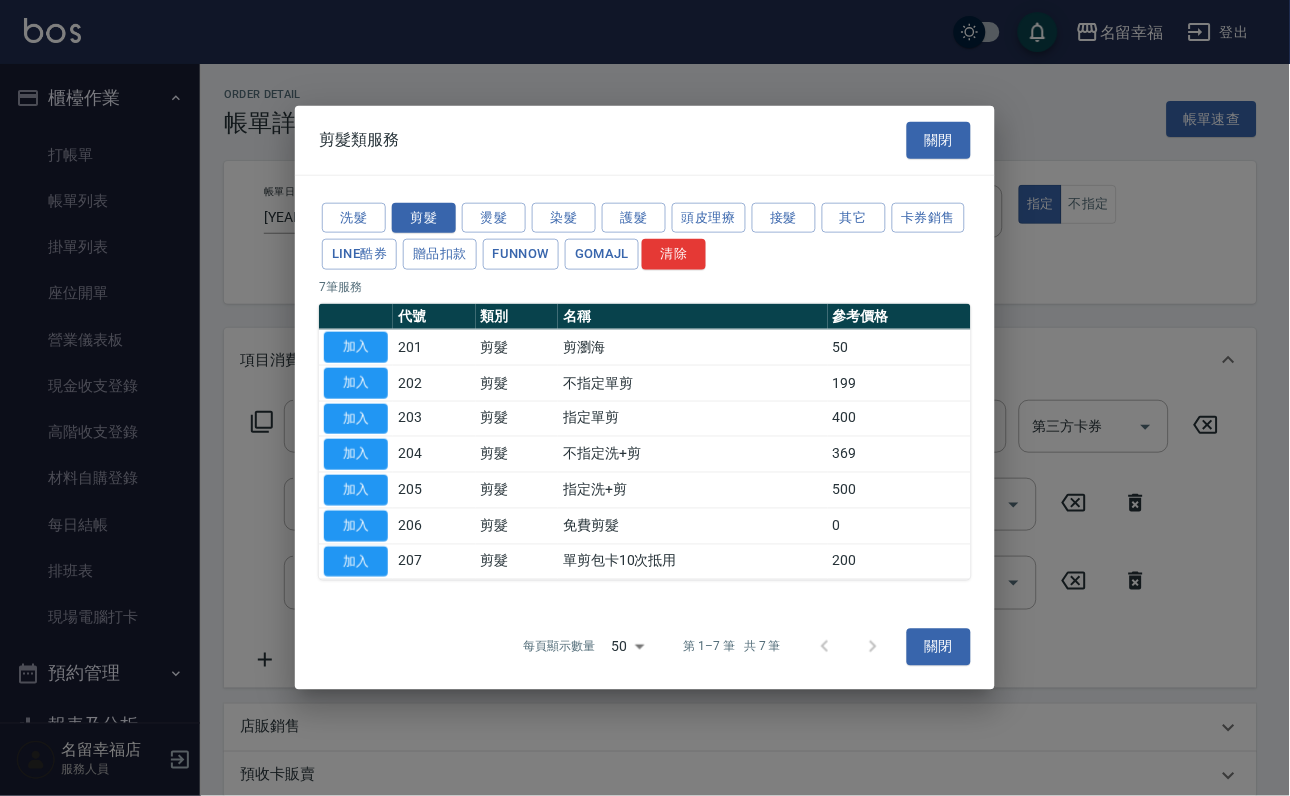 click on "加入" at bounding box center (356, 418) 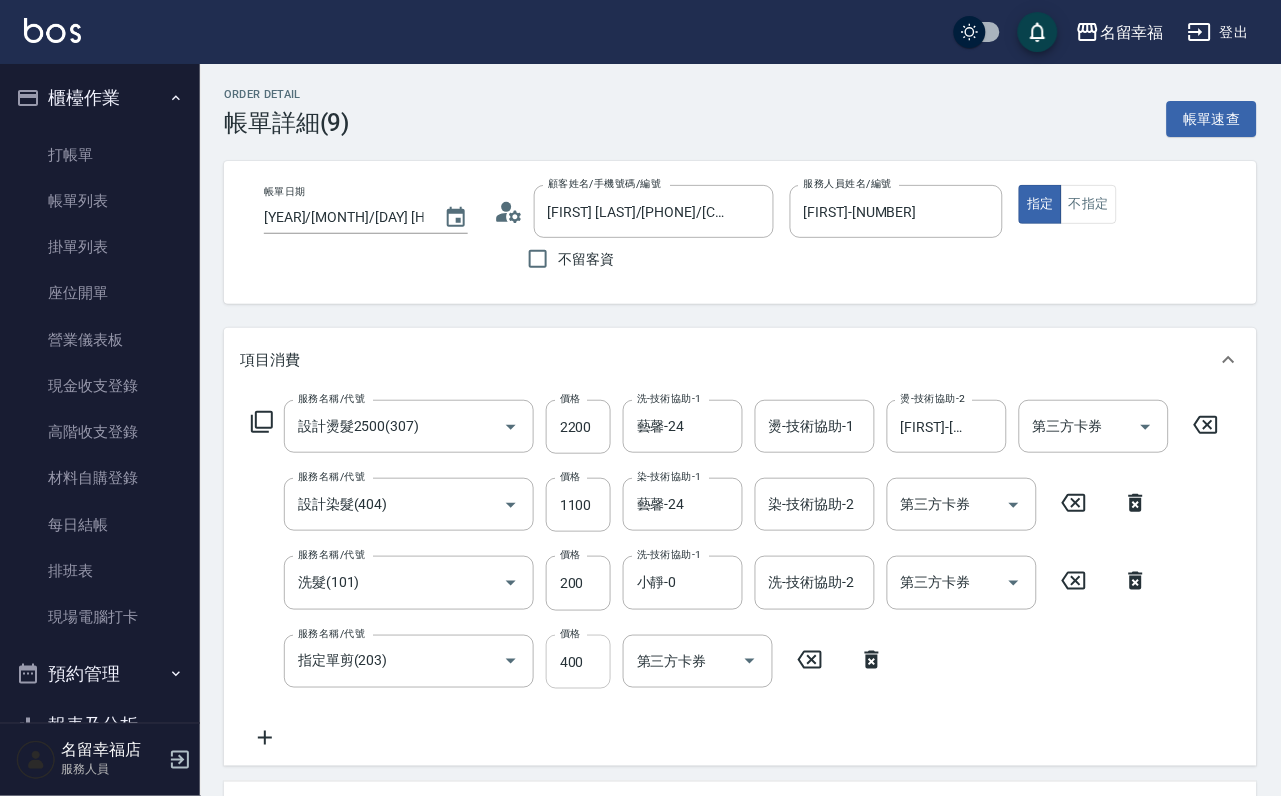 click on "400" at bounding box center (578, 662) 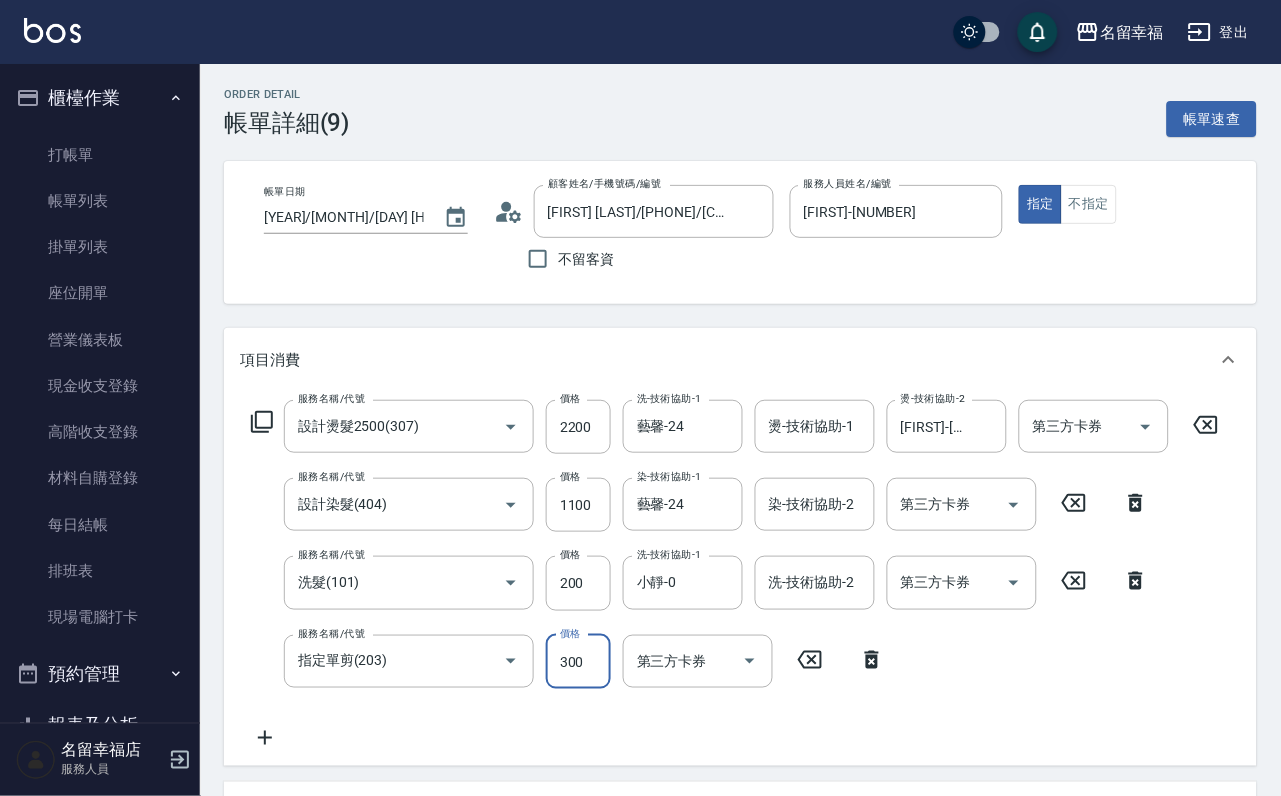type on "300" 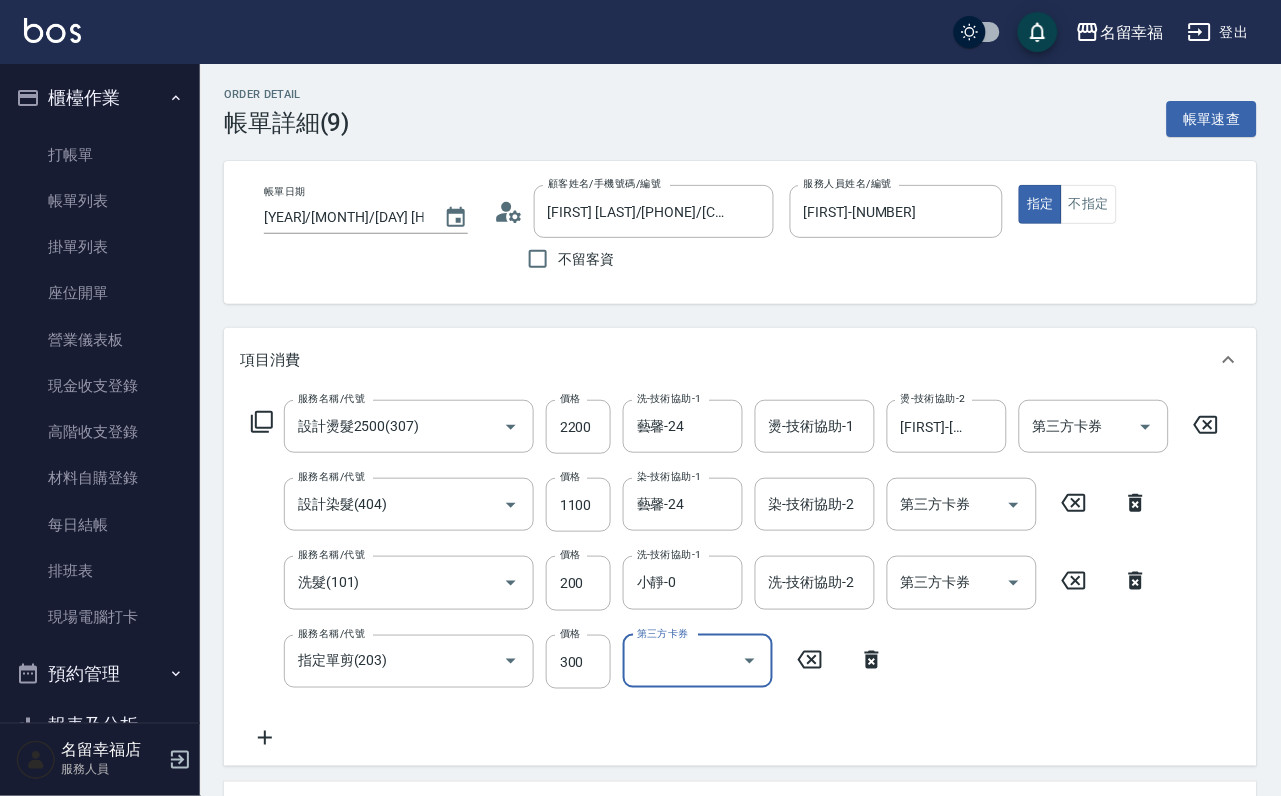 click 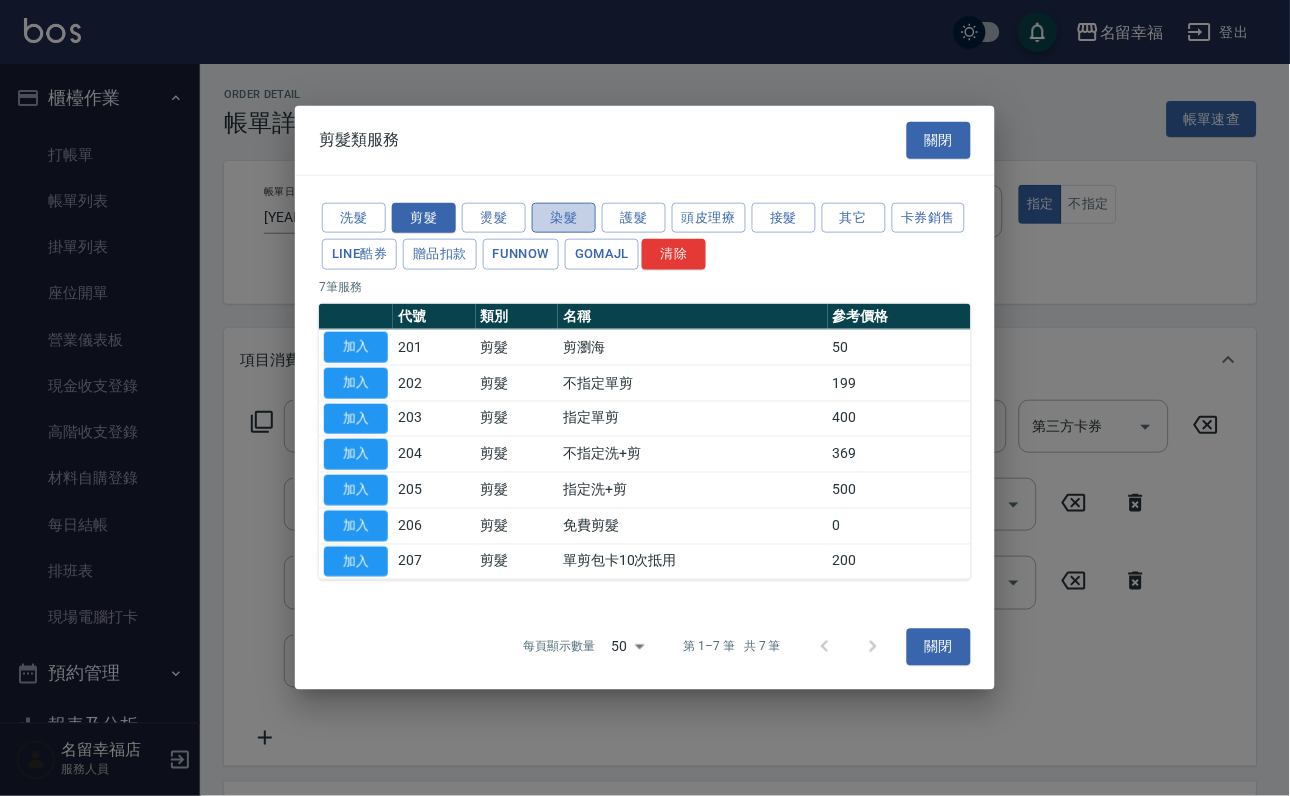 click on "染髮" at bounding box center (564, 217) 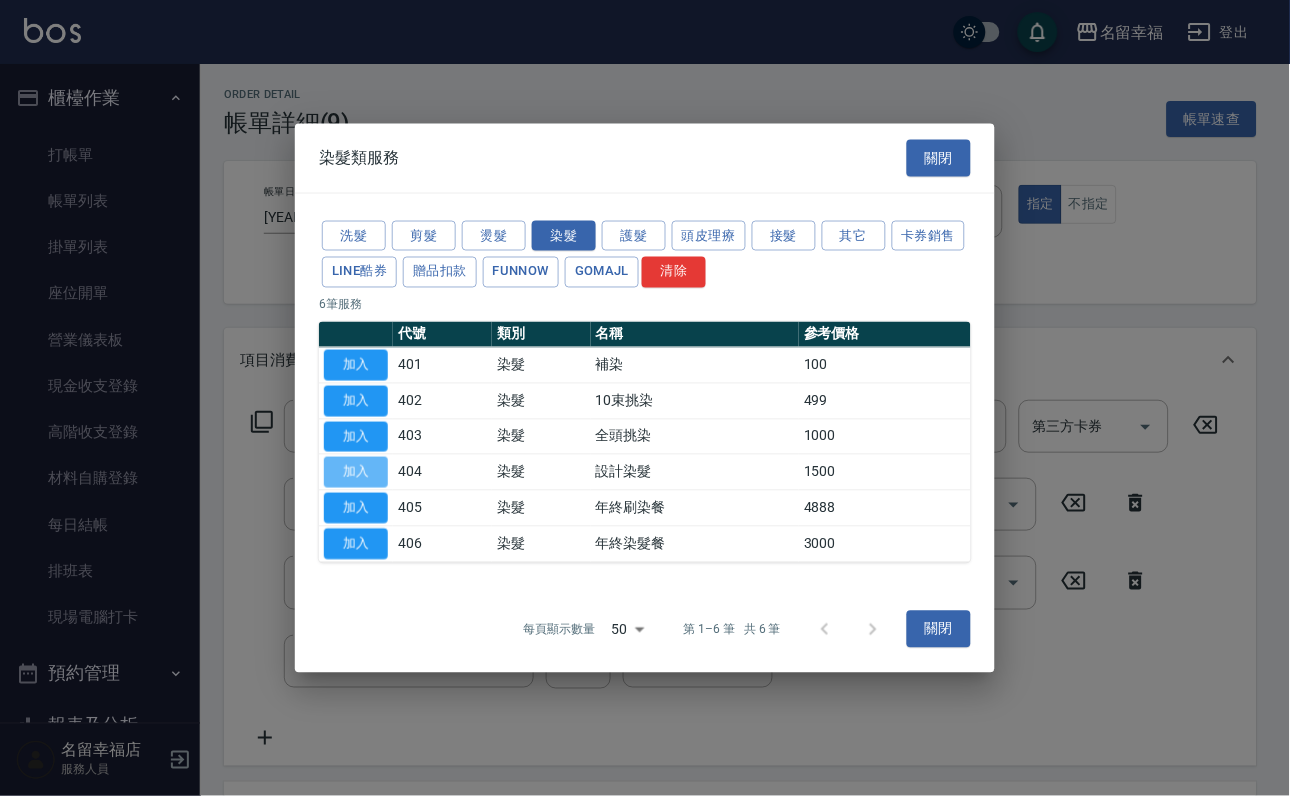 drag, startPoint x: 353, startPoint y: 491, endPoint x: 359, endPoint y: 503, distance: 13.416408 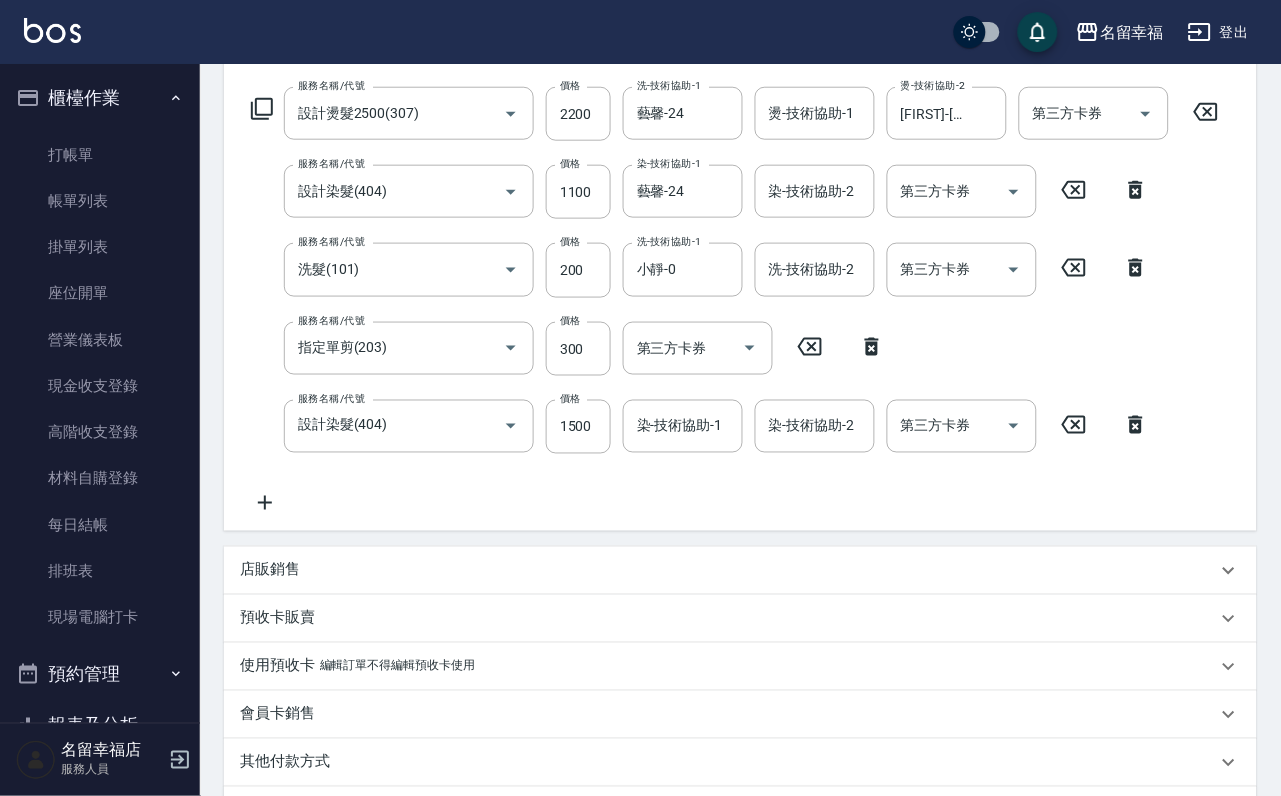 scroll, scrollTop: 450, scrollLeft: 0, axis: vertical 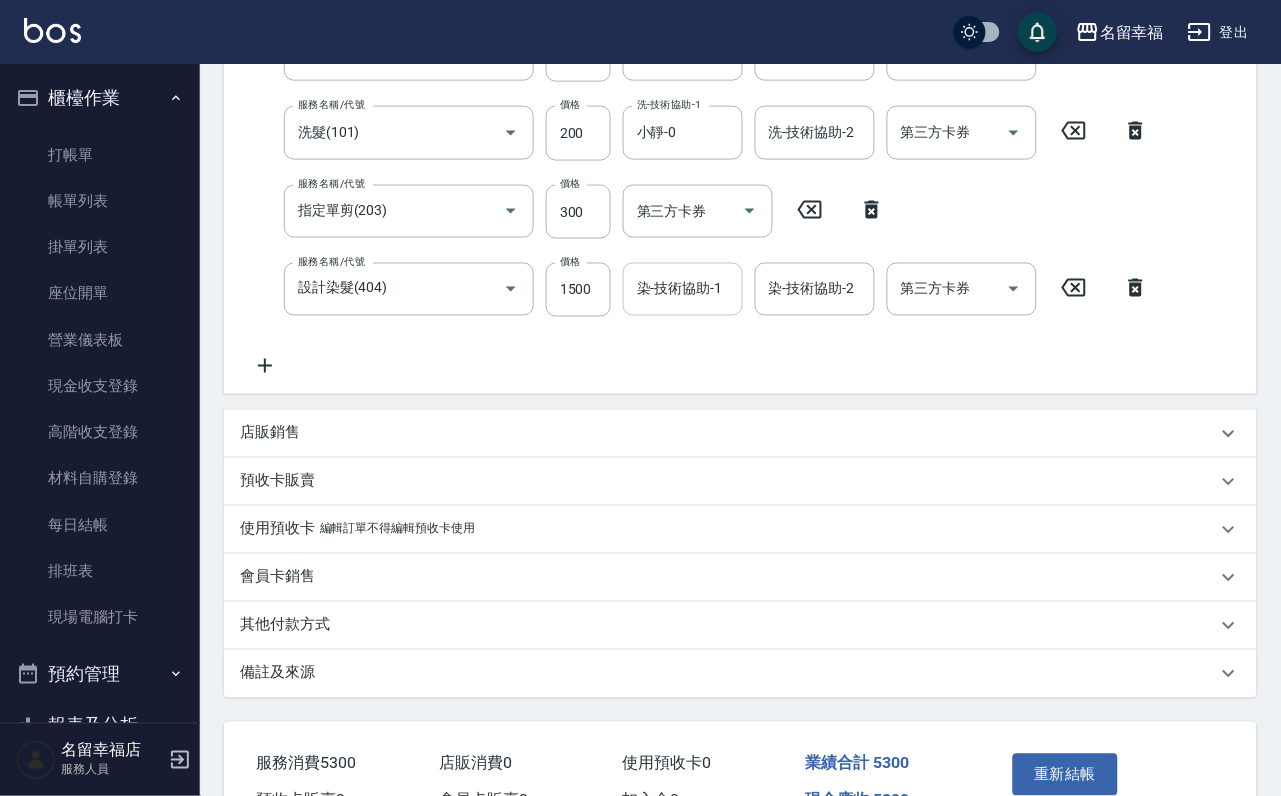 click on "染-技術協助-1" at bounding box center [683, 289] 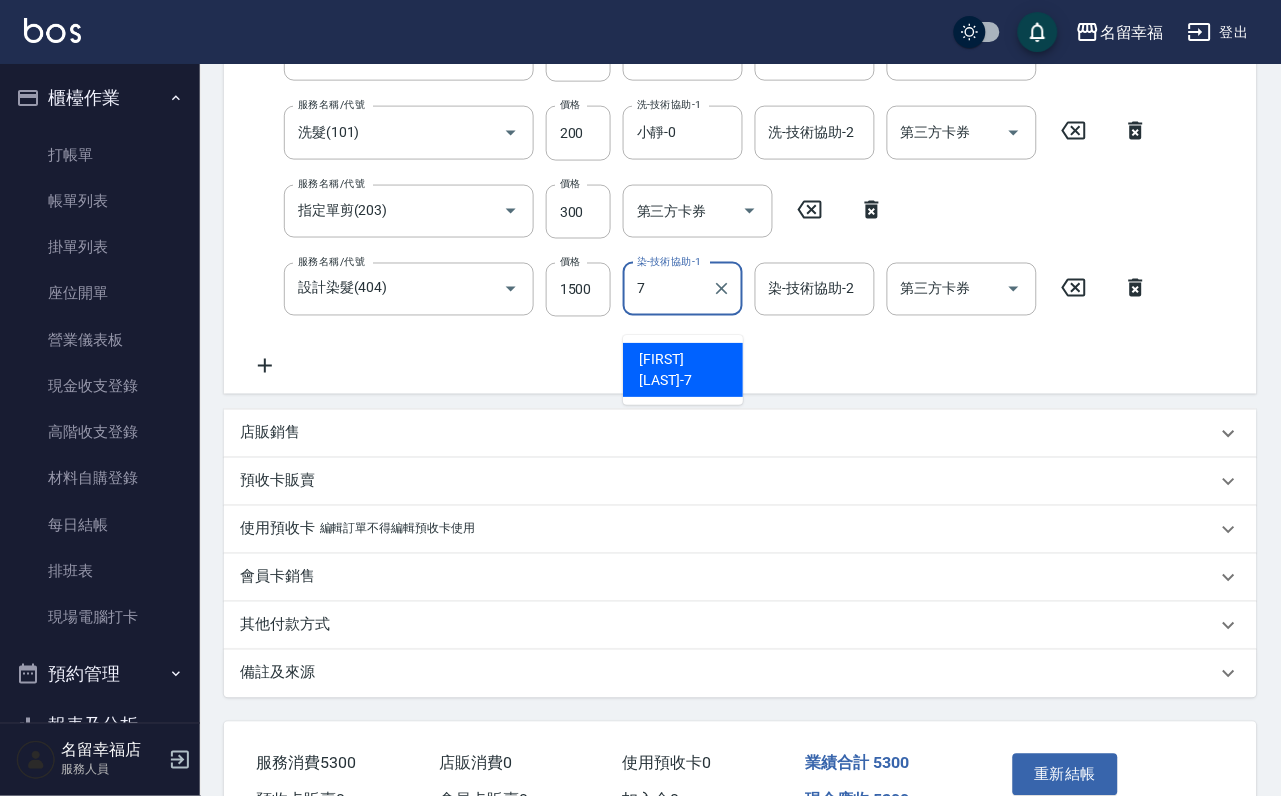 type on "[FIRST] -[NUMBER]" 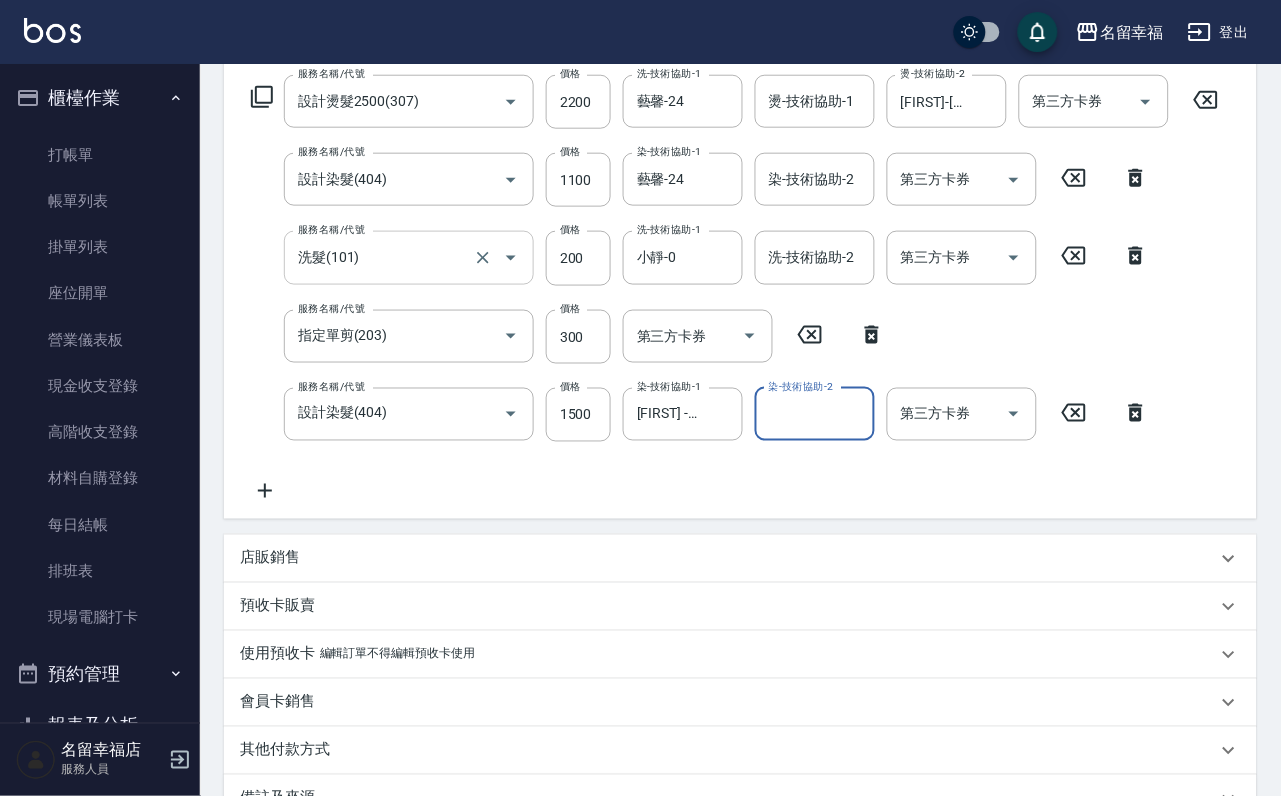scroll, scrollTop: 300, scrollLeft: 0, axis: vertical 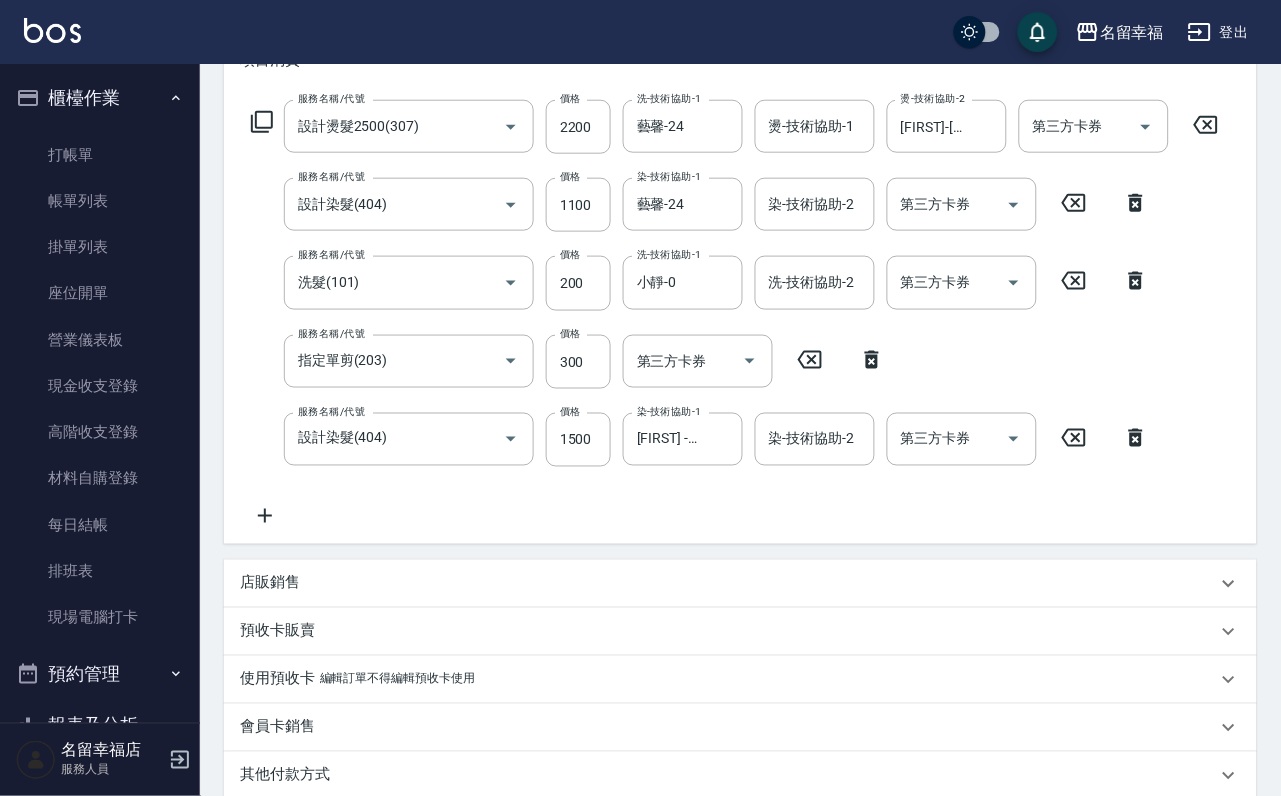 click 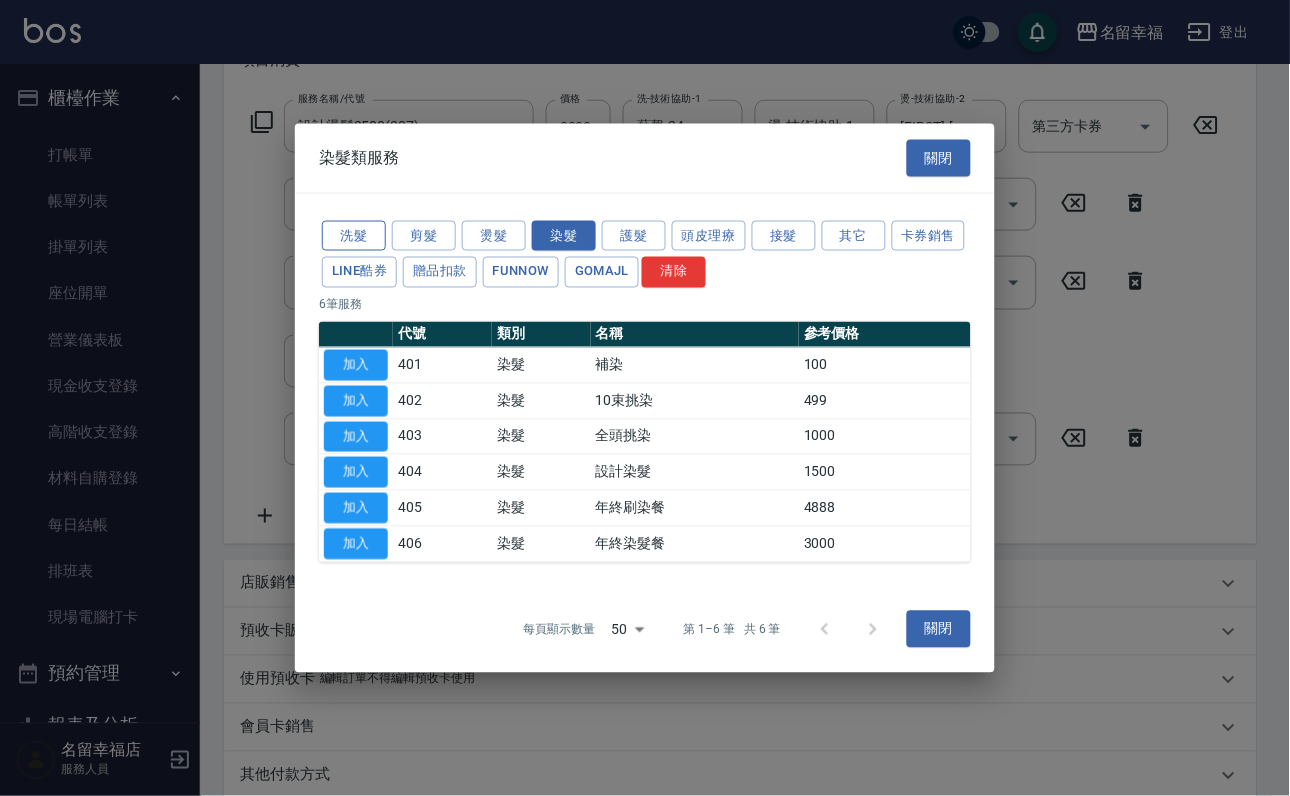 click on "洗髮" at bounding box center [354, 235] 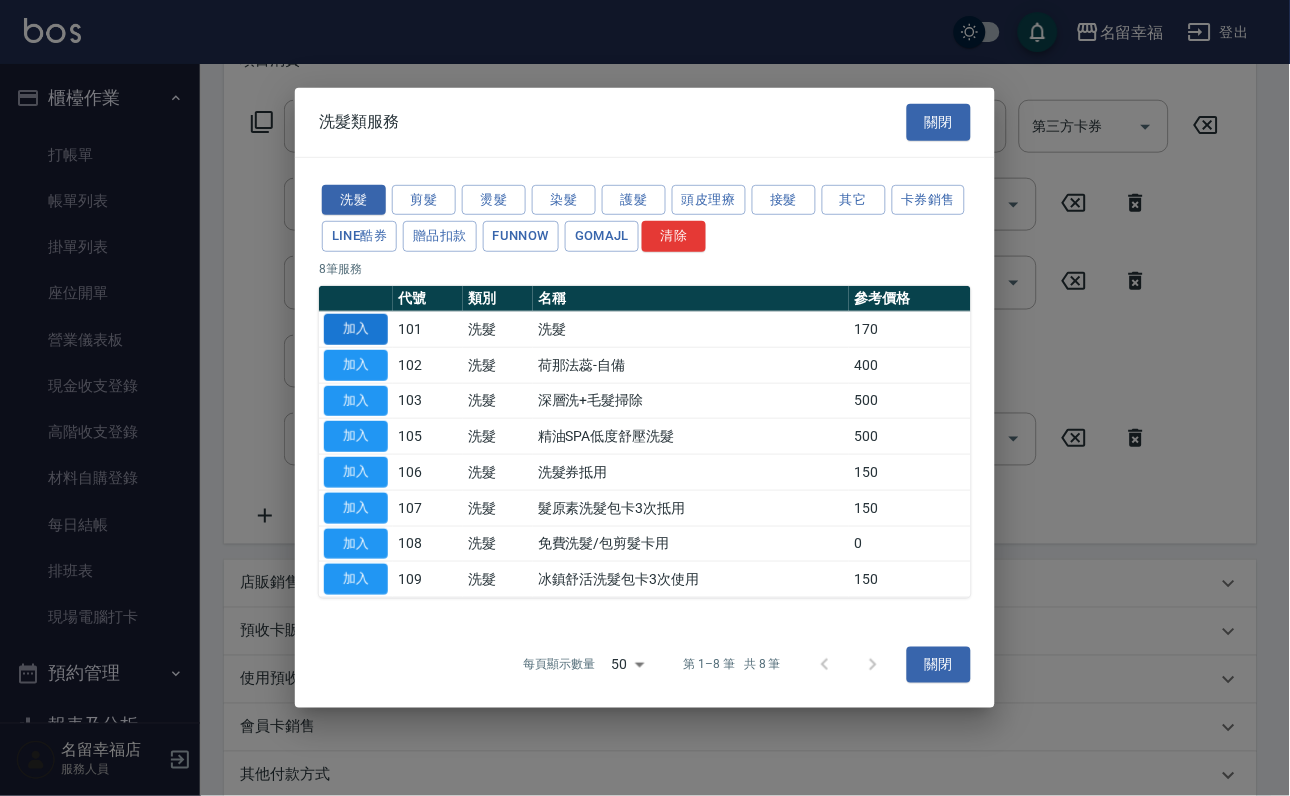 click on "加入" at bounding box center (356, 329) 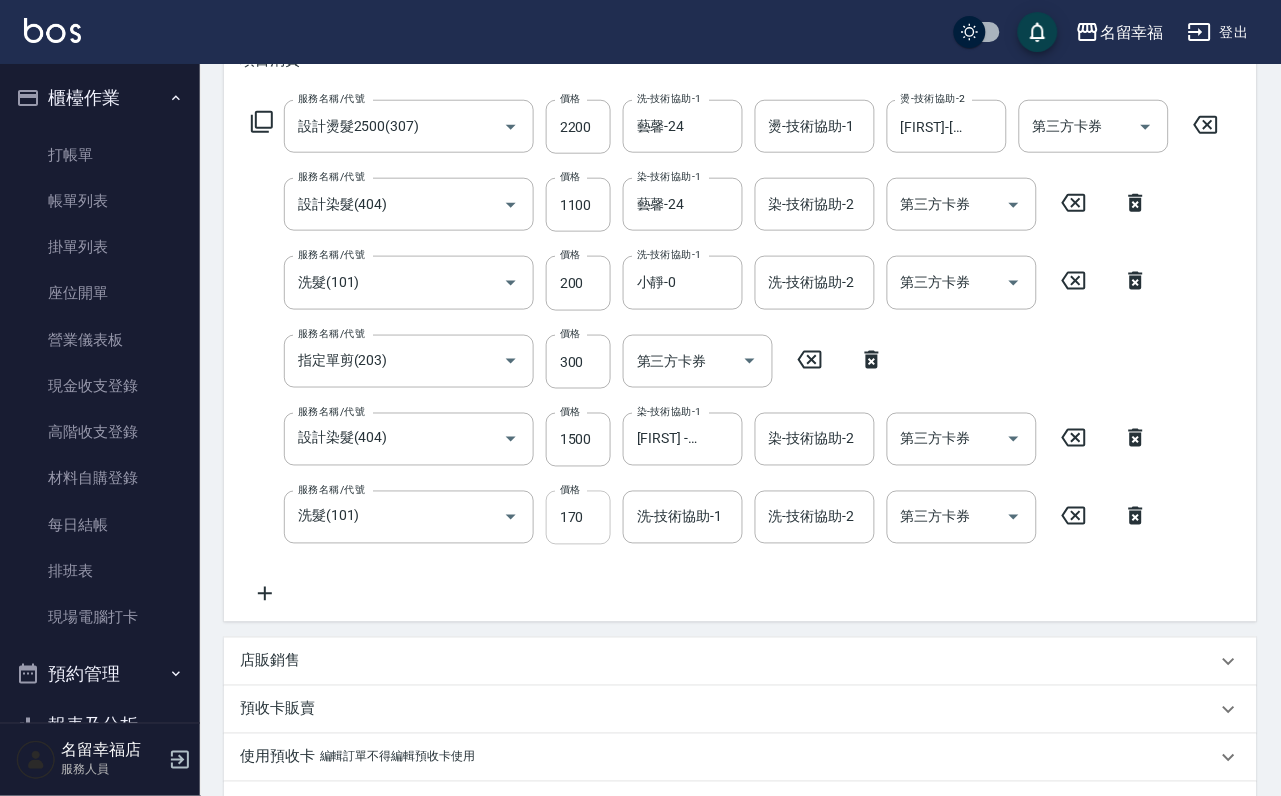 drag, startPoint x: 567, startPoint y: 537, endPoint x: 513, endPoint y: 556, distance: 57.245087 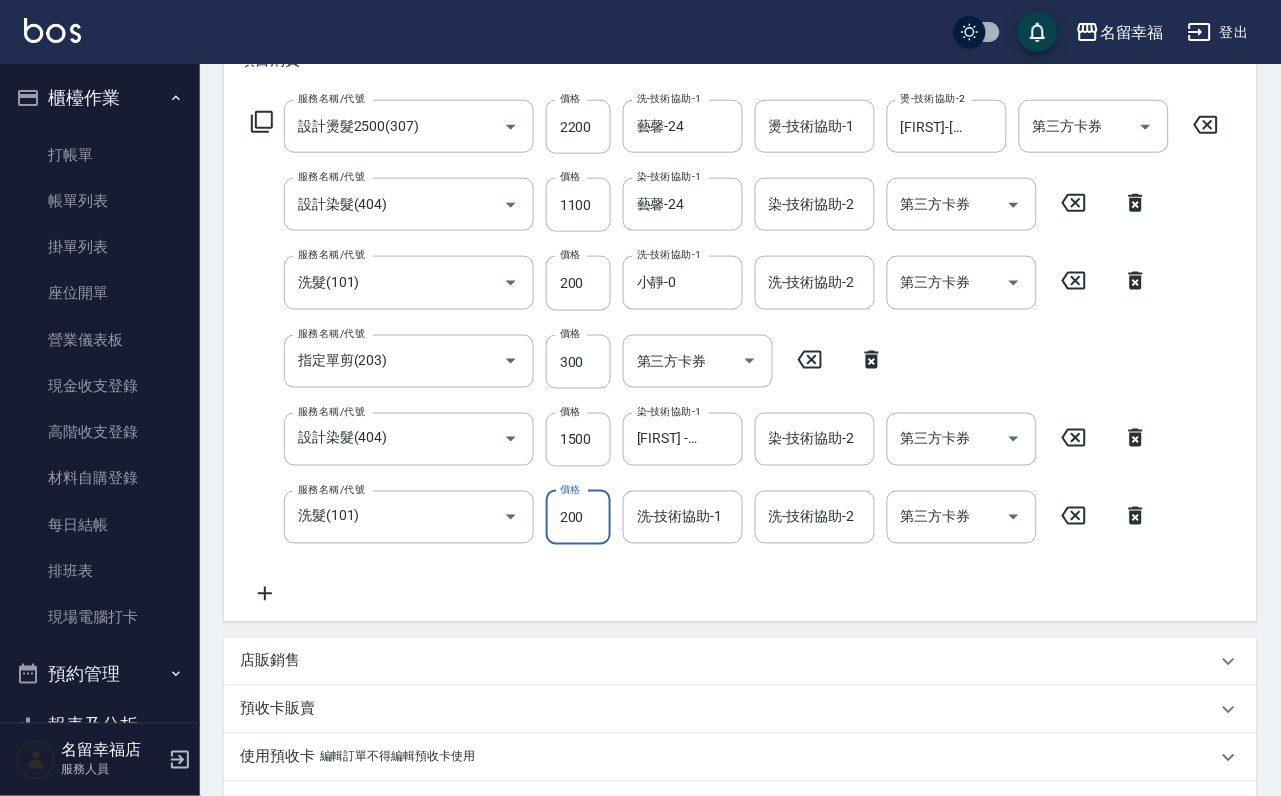 type on "200" 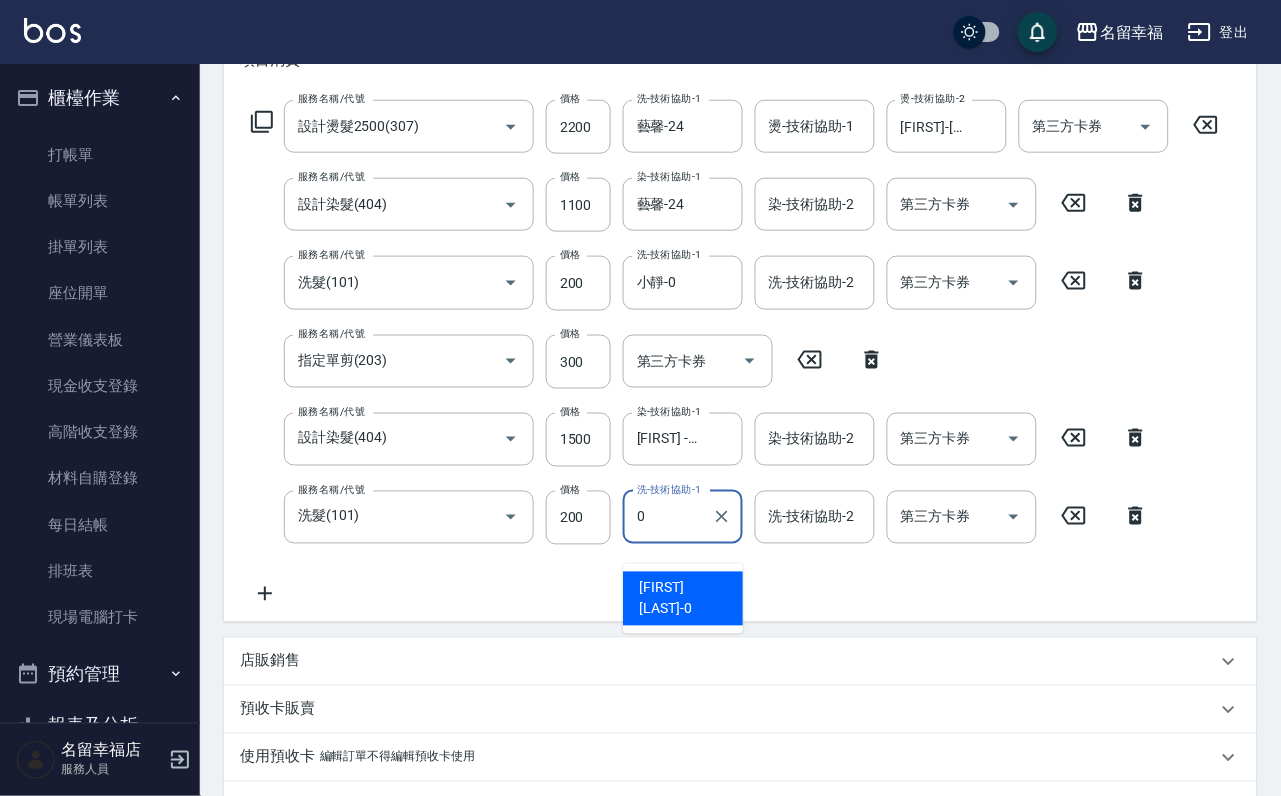 type on "小靜-0" 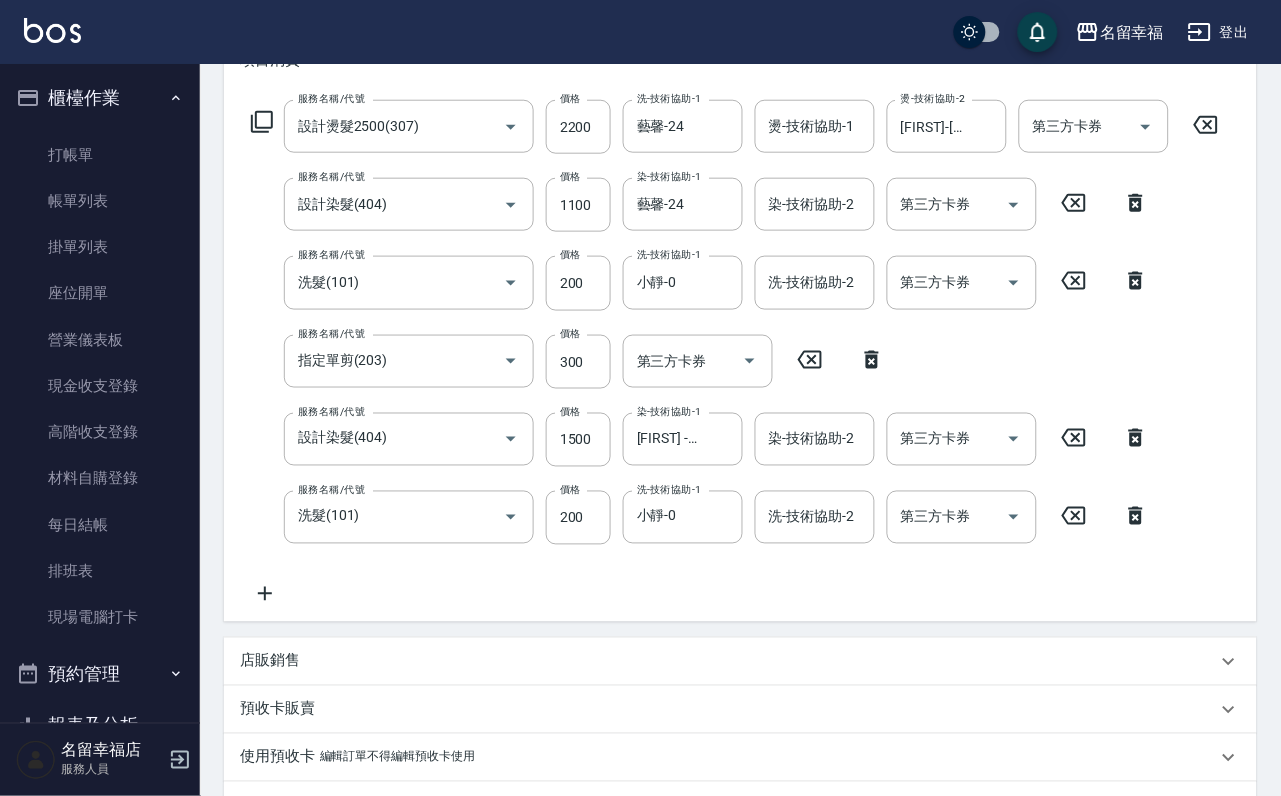 click 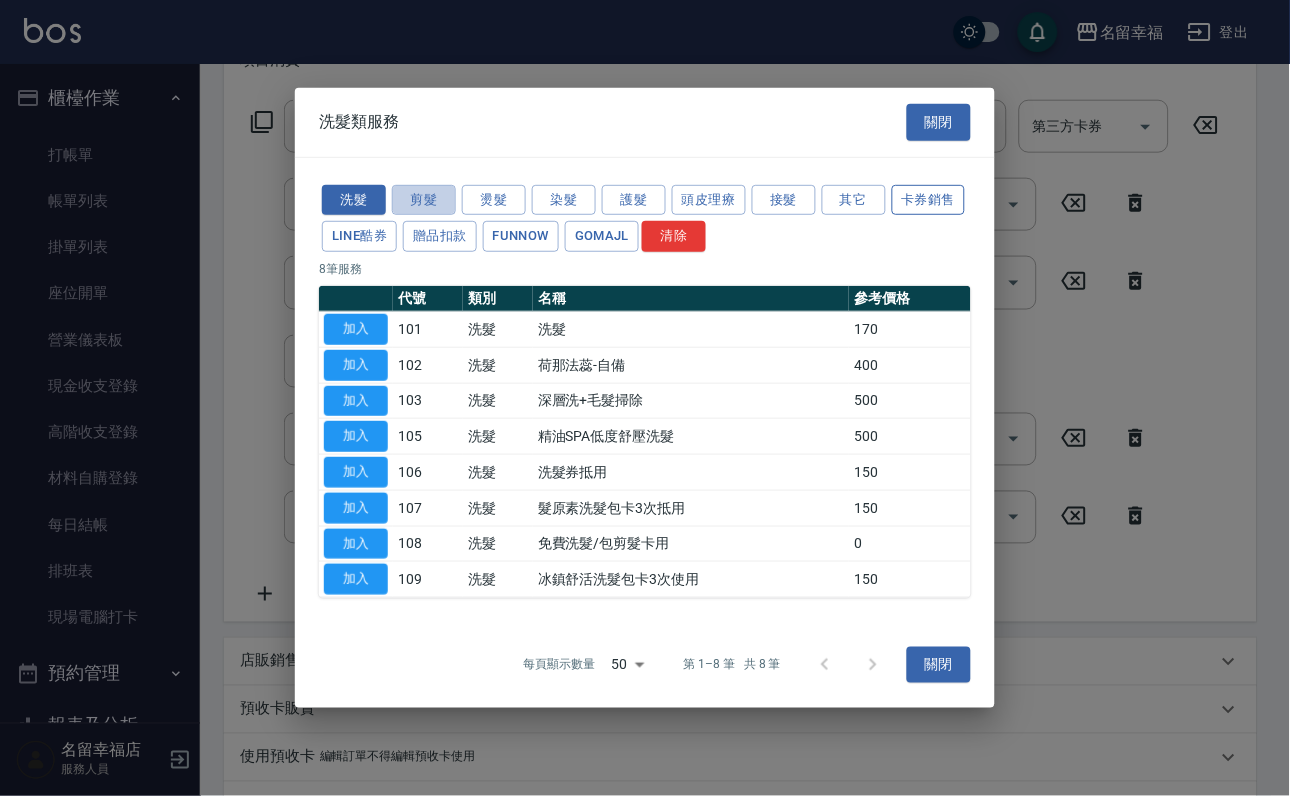 drag, startPoint x: 430, startPoint y: 143, endPoint x: 422, endPoint y: 204, distance: 61.522354 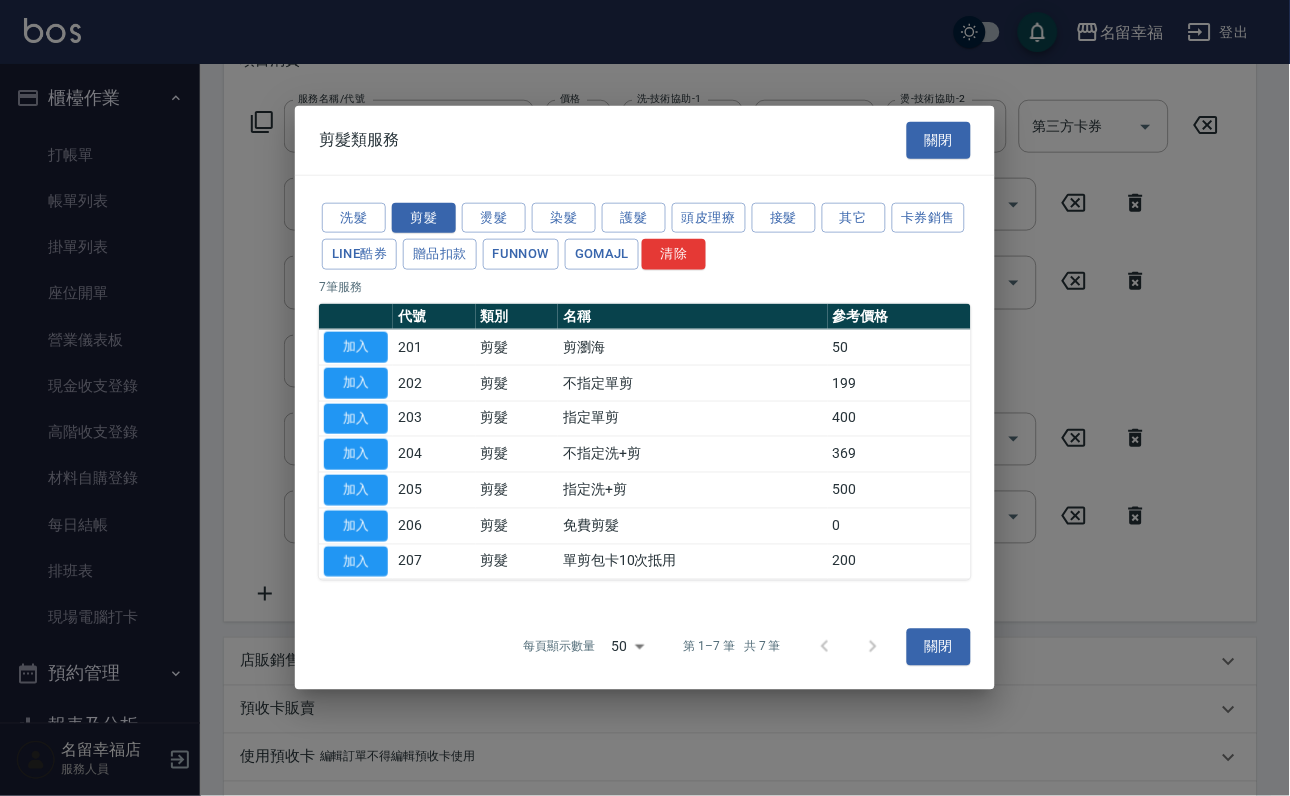 drag, startPoint x: 345, startPoint y: 413, endPoint x: 362, endPoint y: 424, distance: 20.248457 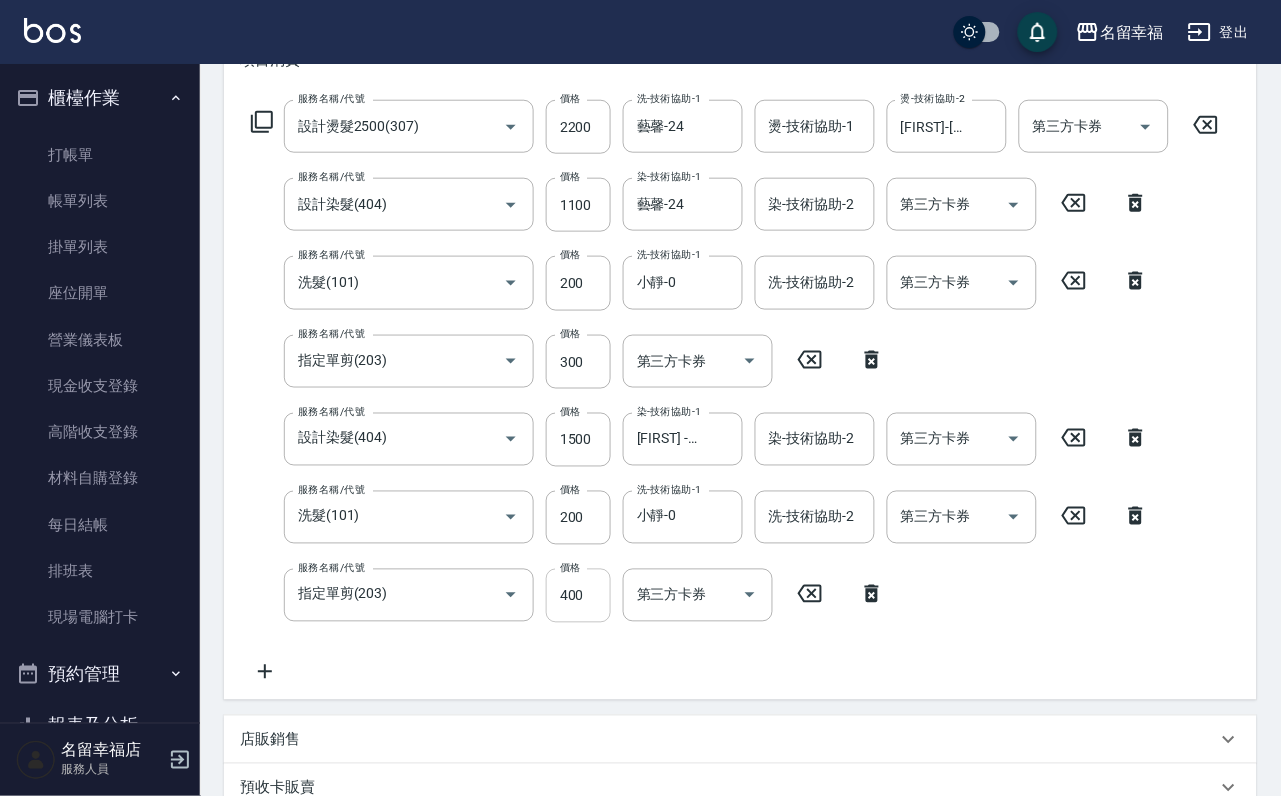 click on "400" at bounding box center [578, 596] 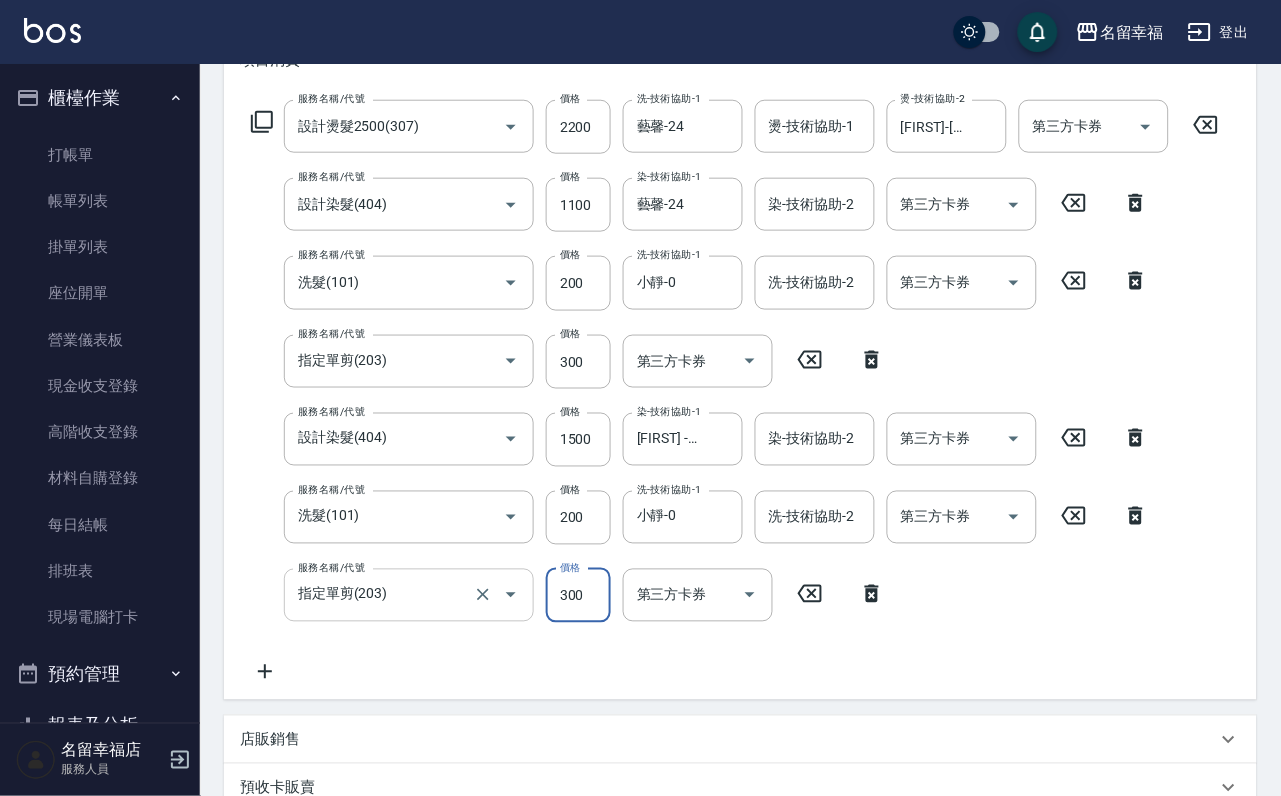 type on "300" 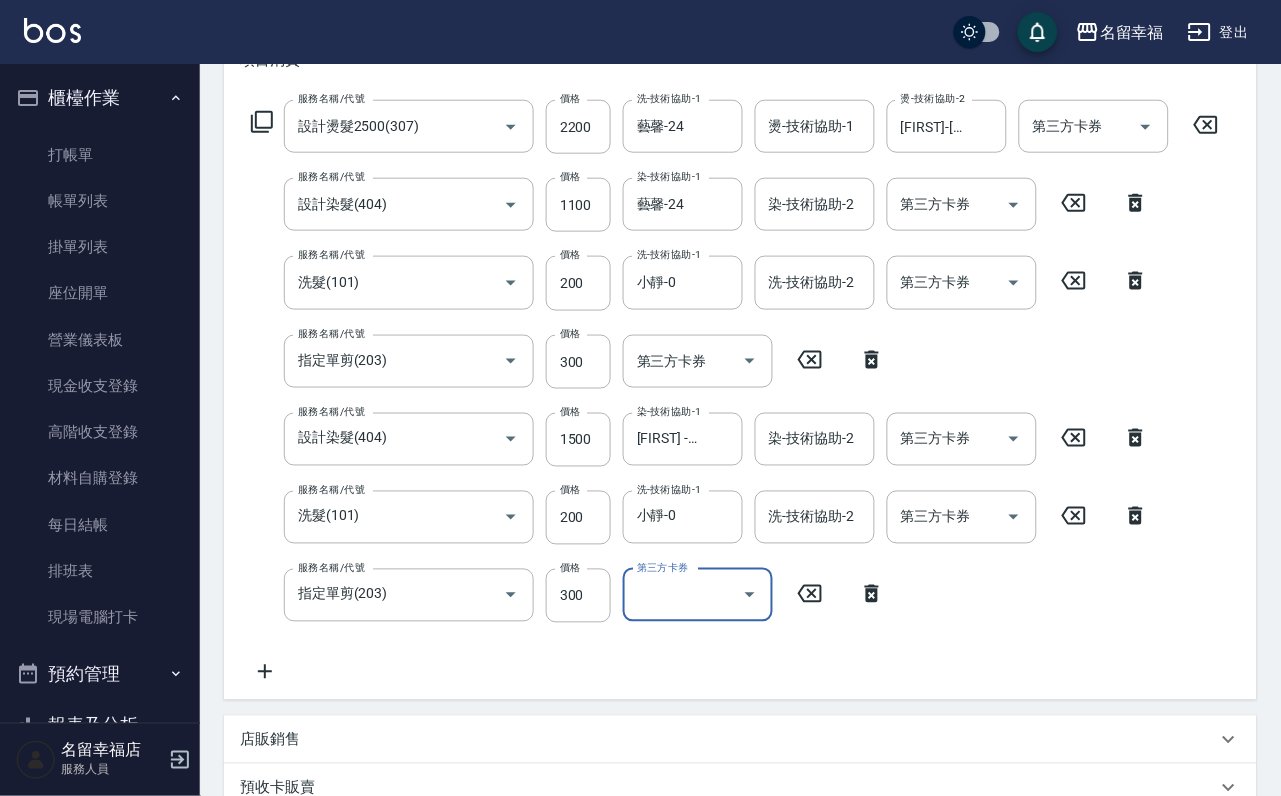 click 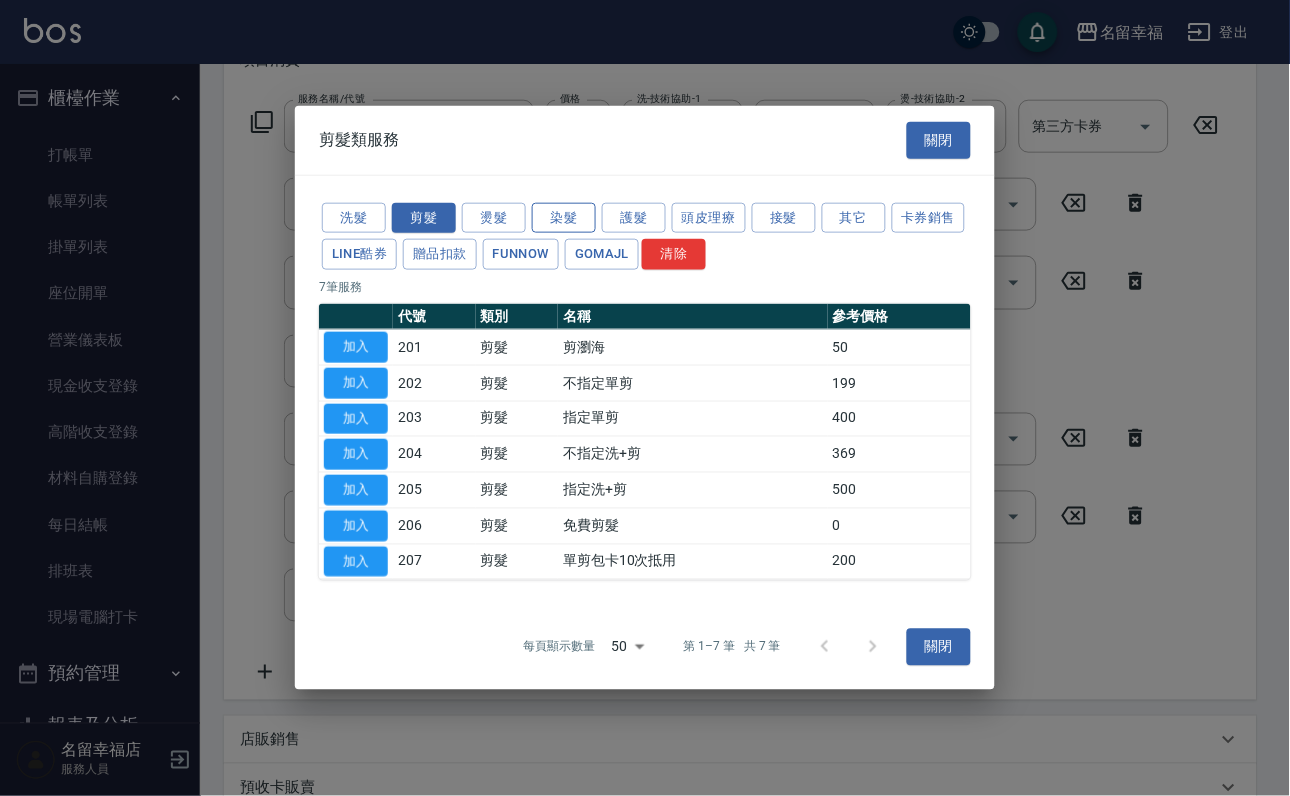 drag, startPoint x: 565, startPoint y: 149, endPoint x: 555, endPoint y: 164, distance: 18.027756 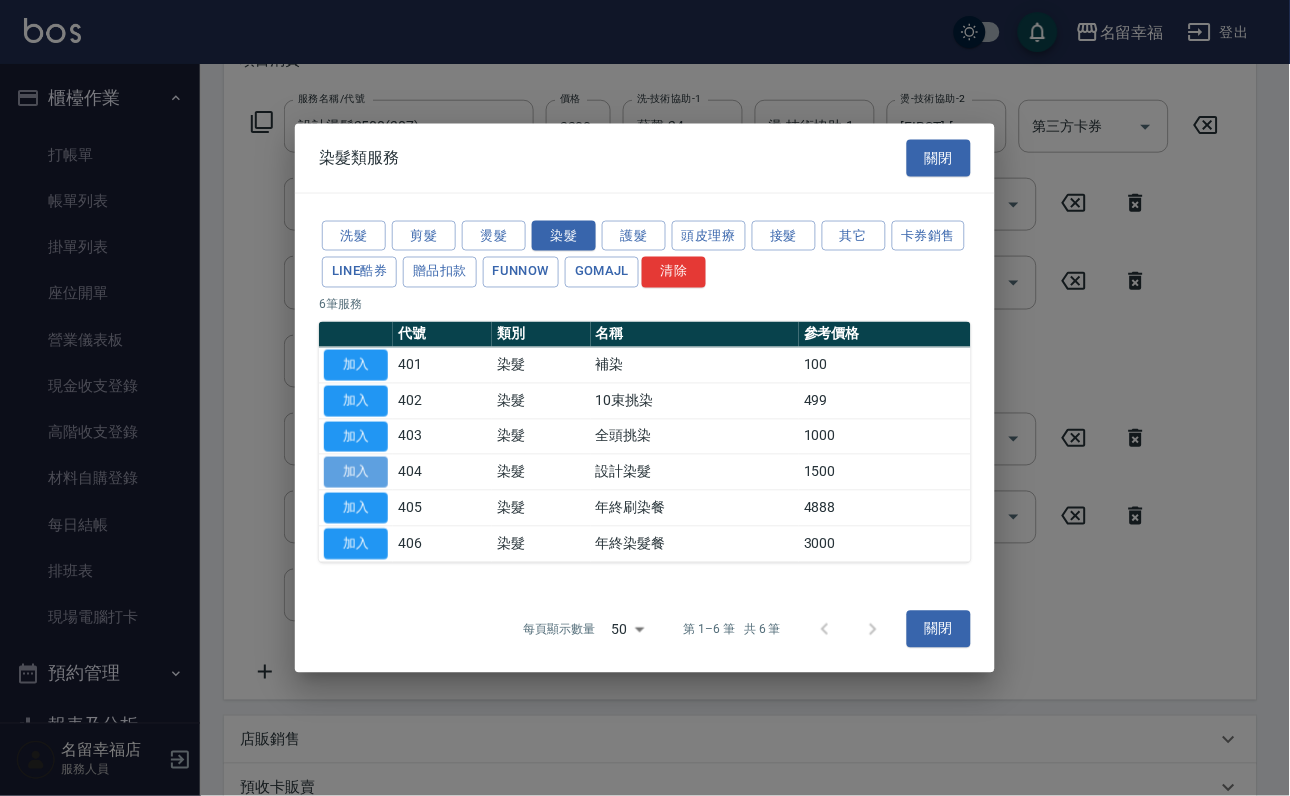 click on "加入" at bounding box center [356, 472] 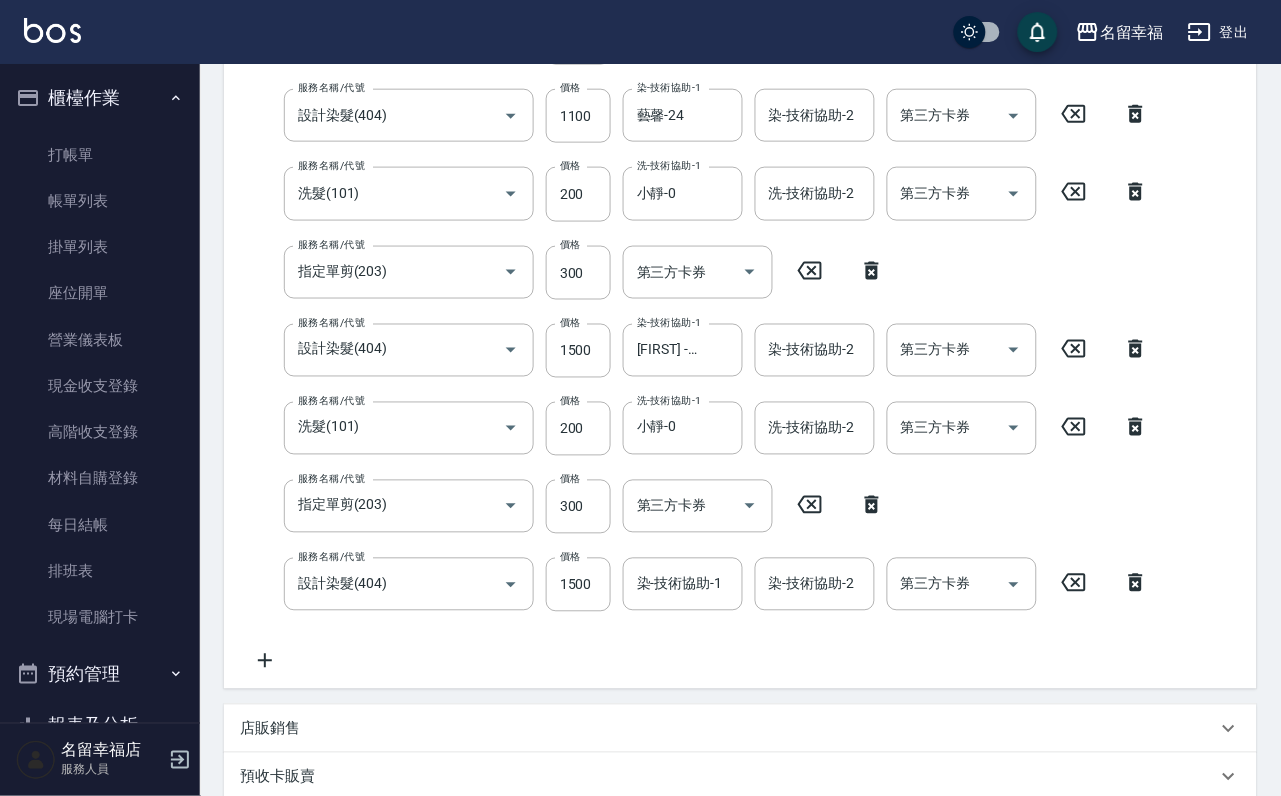 scroll, scrollTop: 450, scrollLeft: 0, axis: vertical 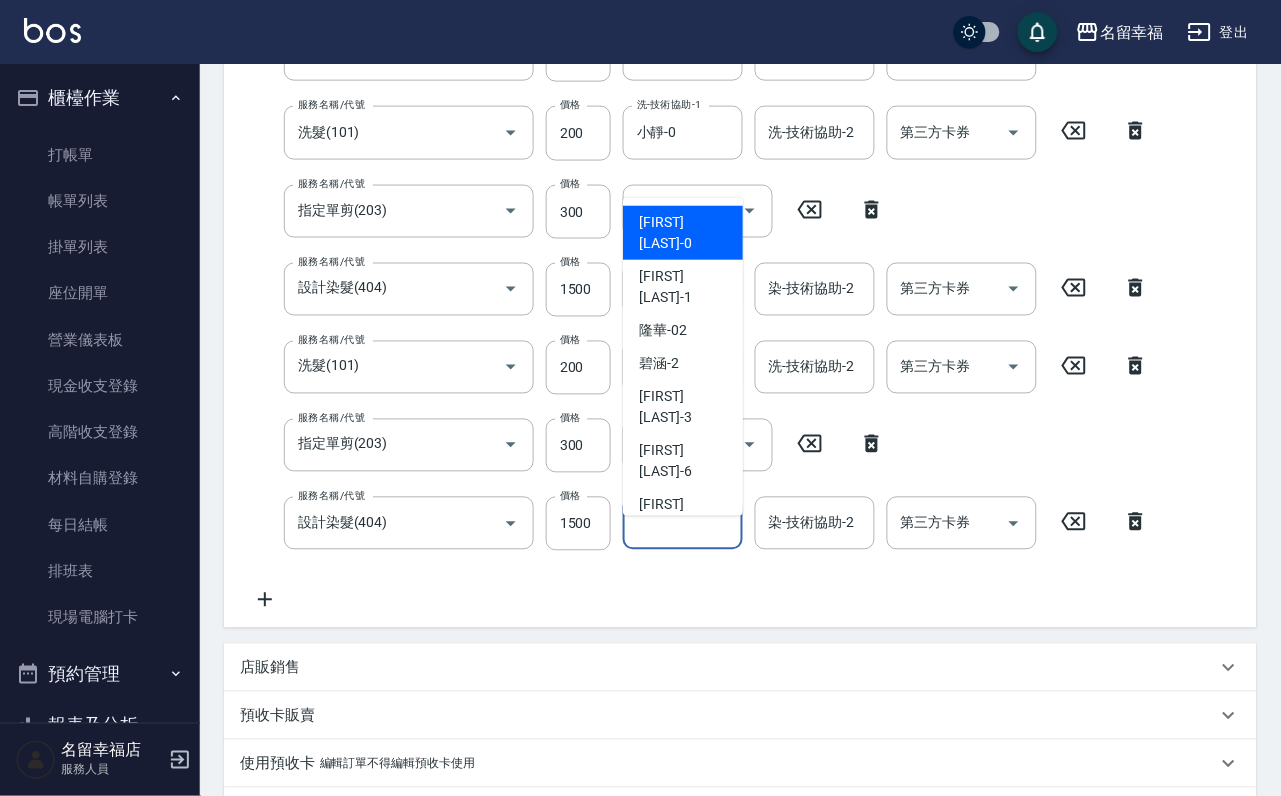 drag, startPoint x: 687, startPoint y: 545, endPoint x: 624, endPoint y: 587, distance: 75.716576 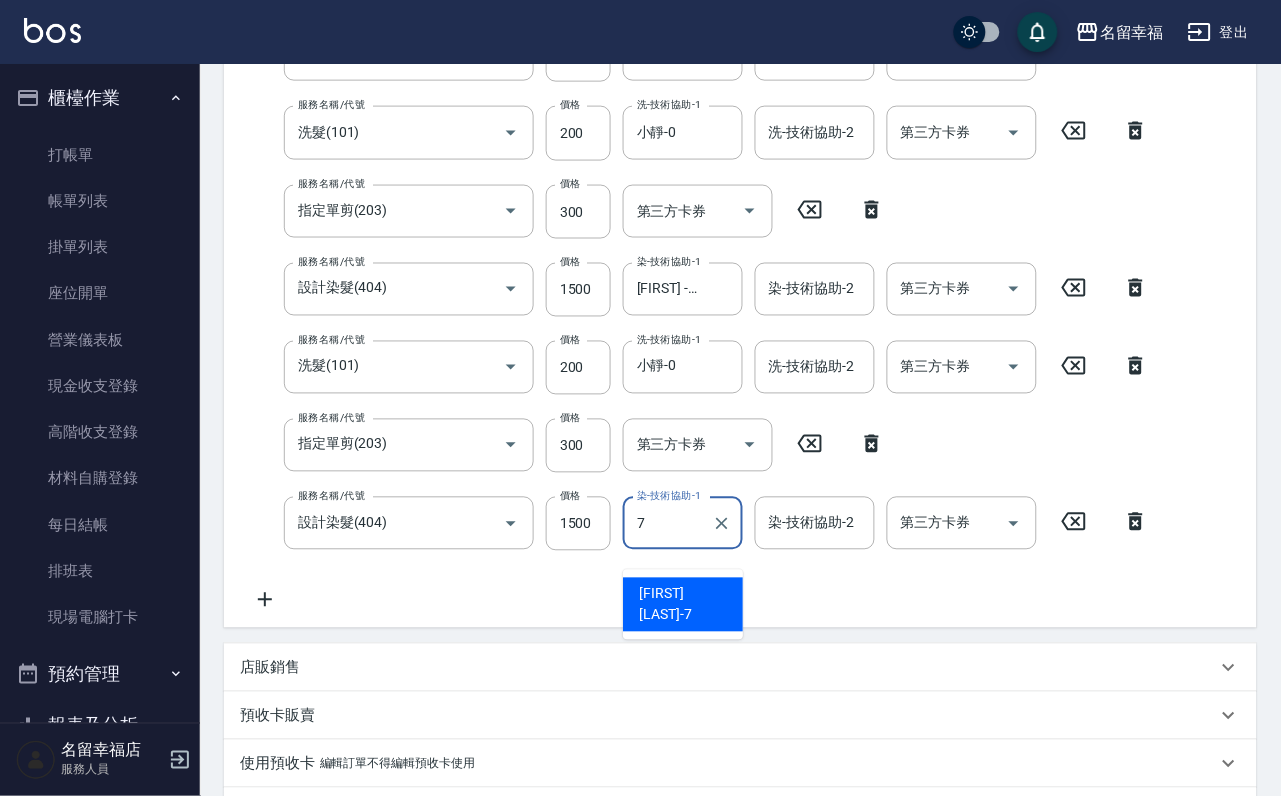 type on "[FIRST] -[NUMBER]" 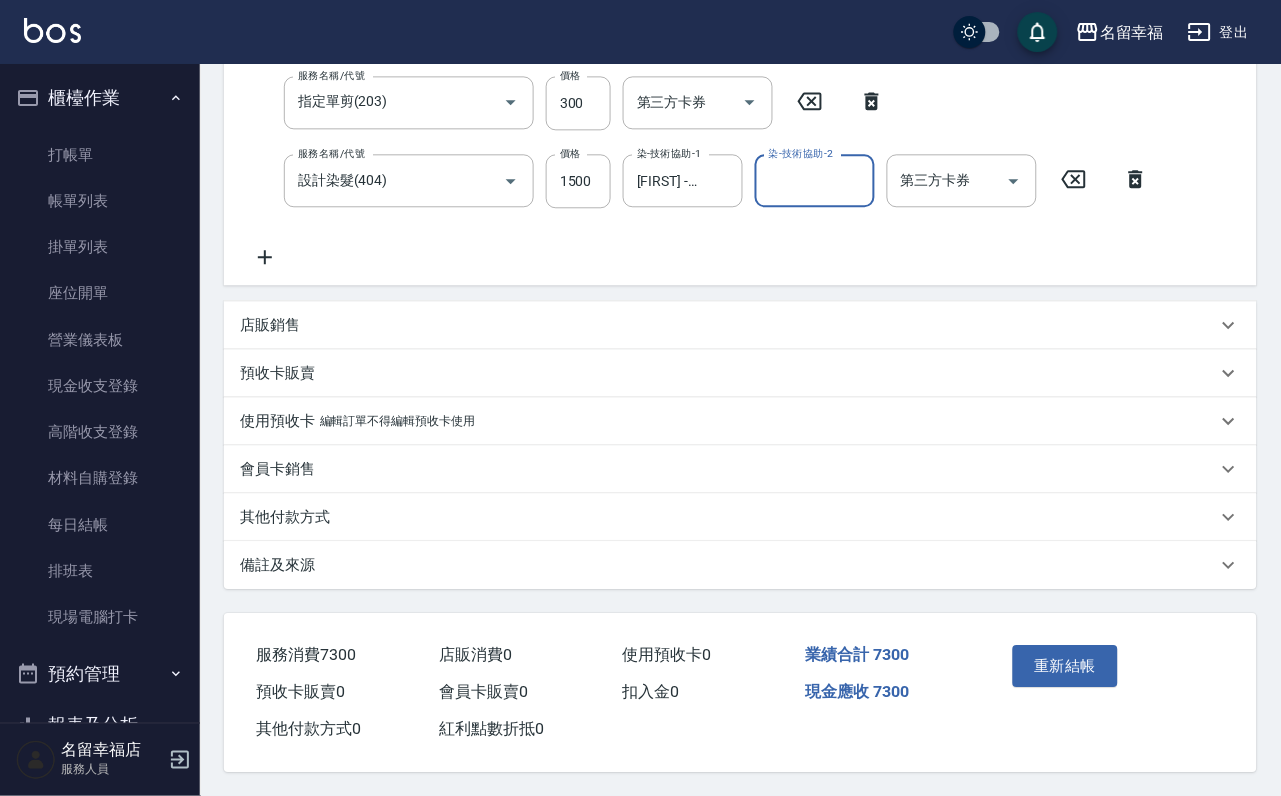 scroll, scrollTop: 898, scrollLeft: 0, axis: vertical 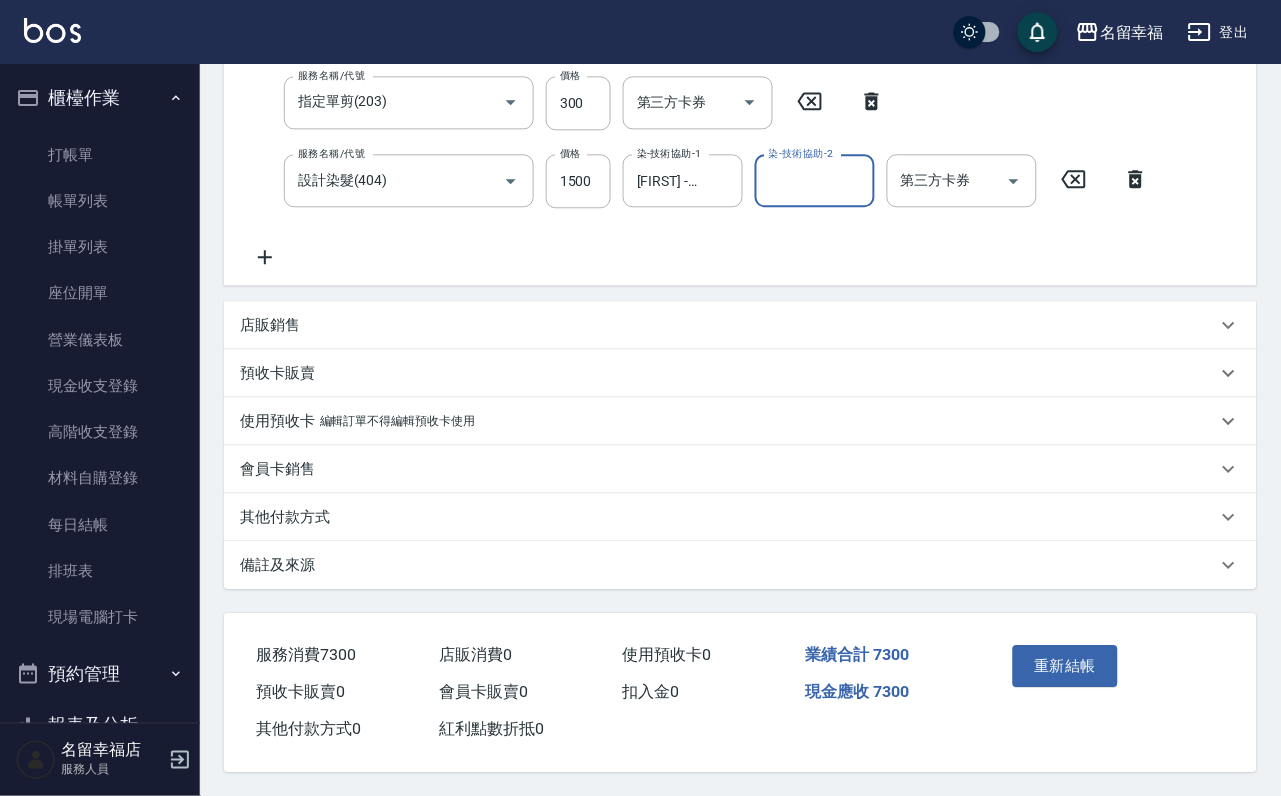 click on "重新結帳" at bounding box center [1066, 666] 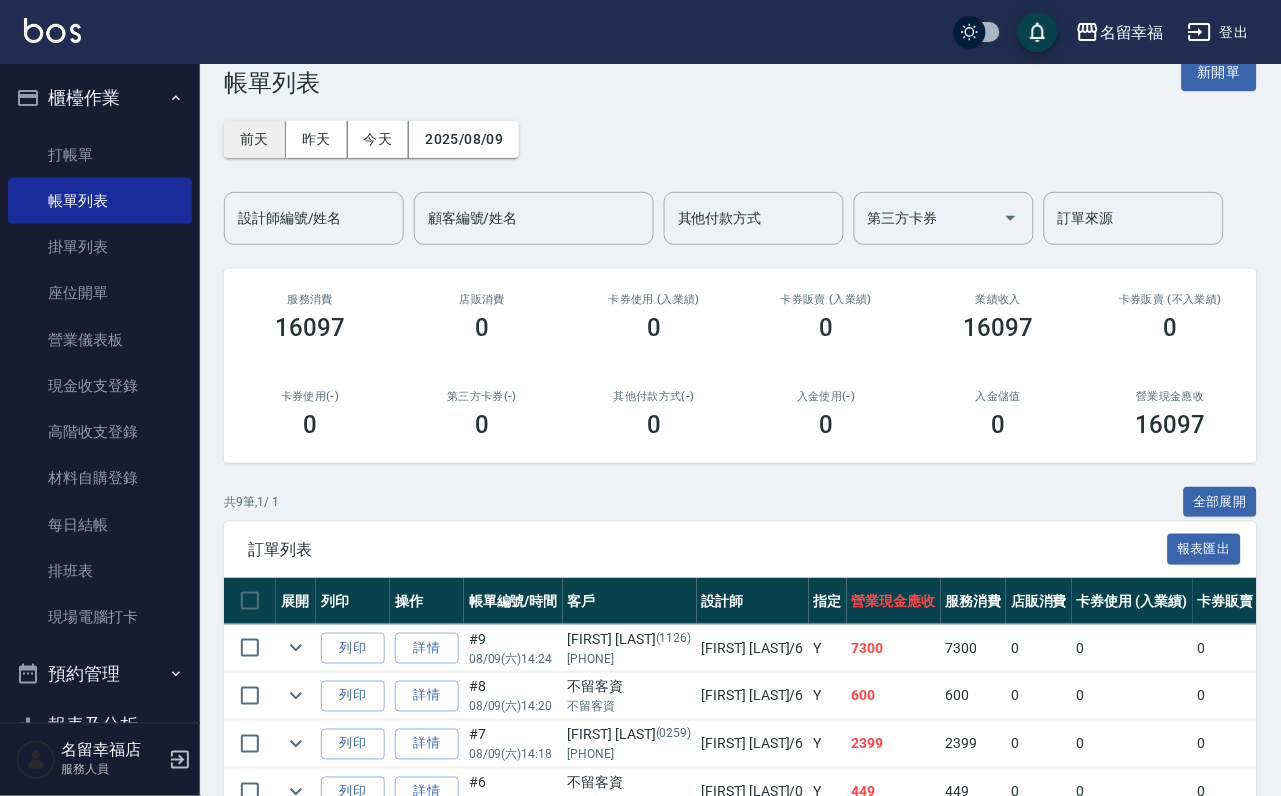 scroll, scrollTop: 0, scrollLeft: 0, axis: both 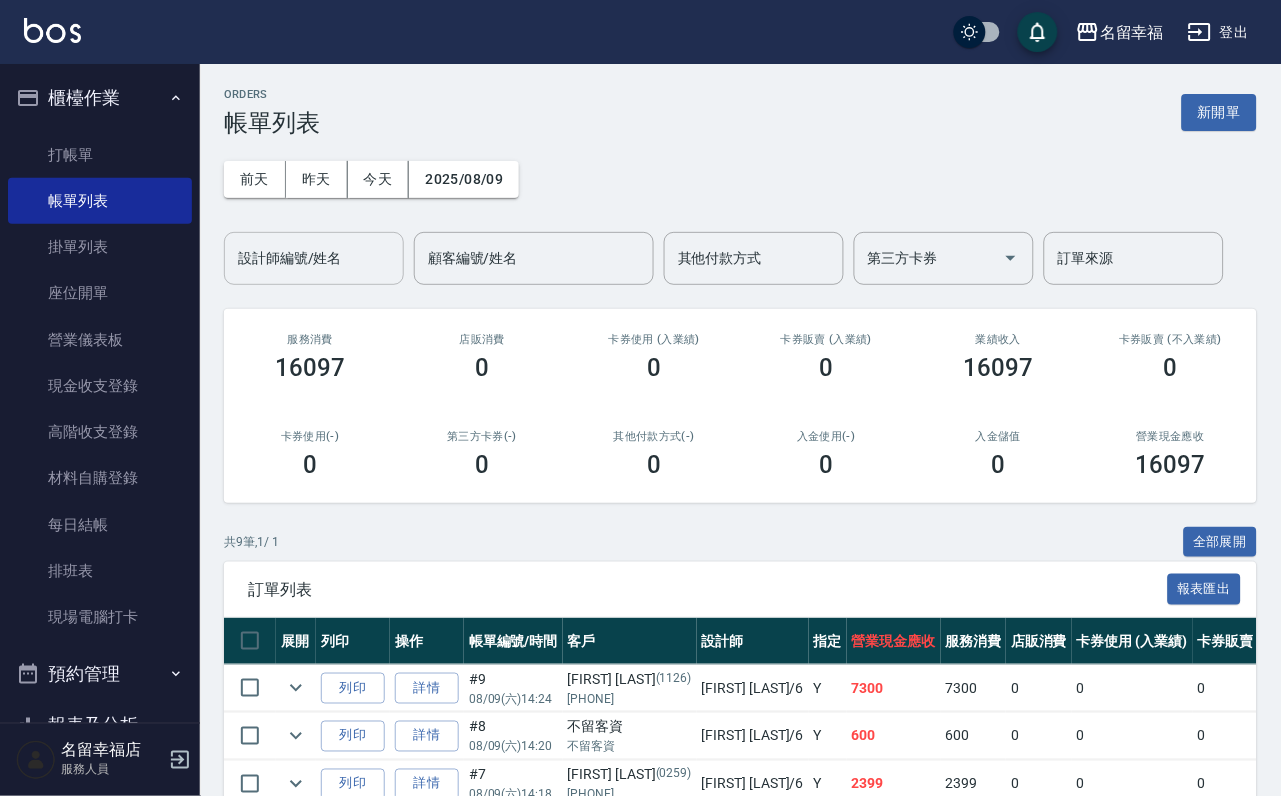 click on "設計師編號/姓名" at bounding box center [314, 258] 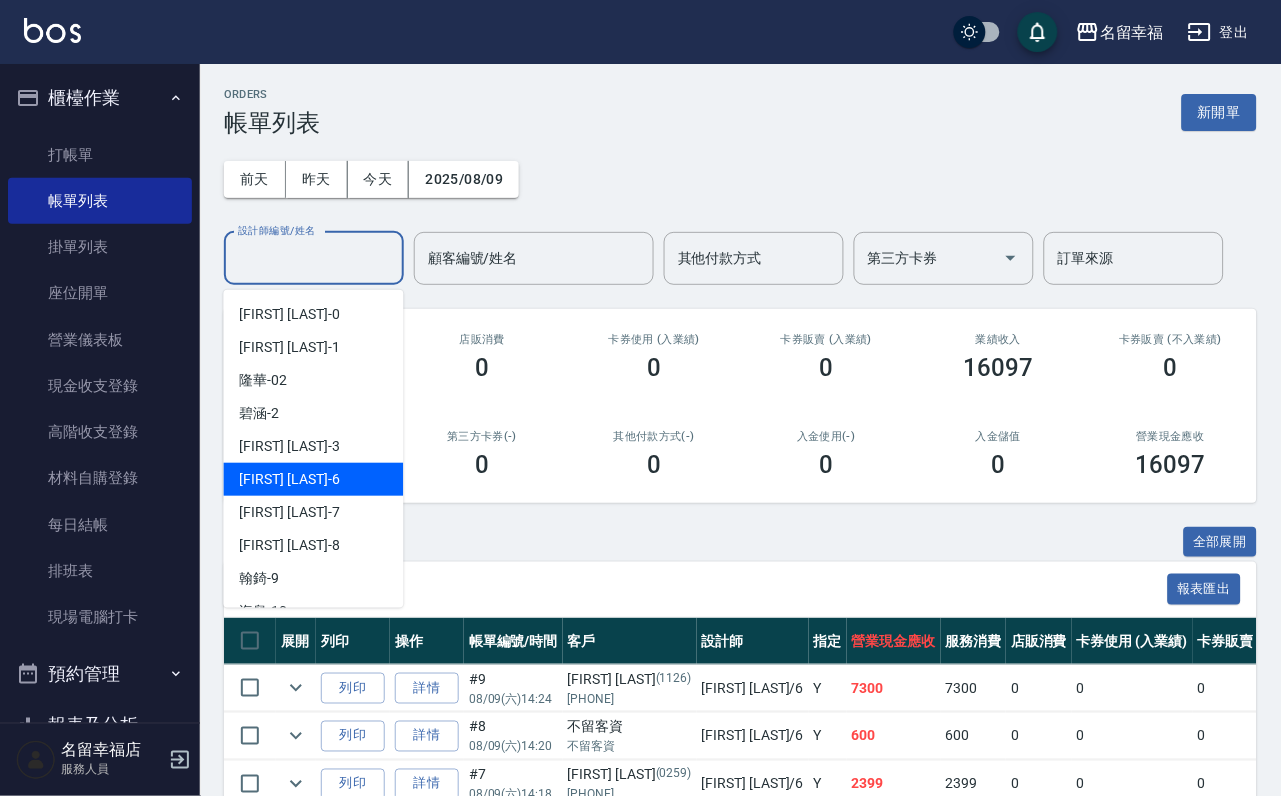 click on "[FIRST] -[NUMBER]" at bounding box center (314, 479) 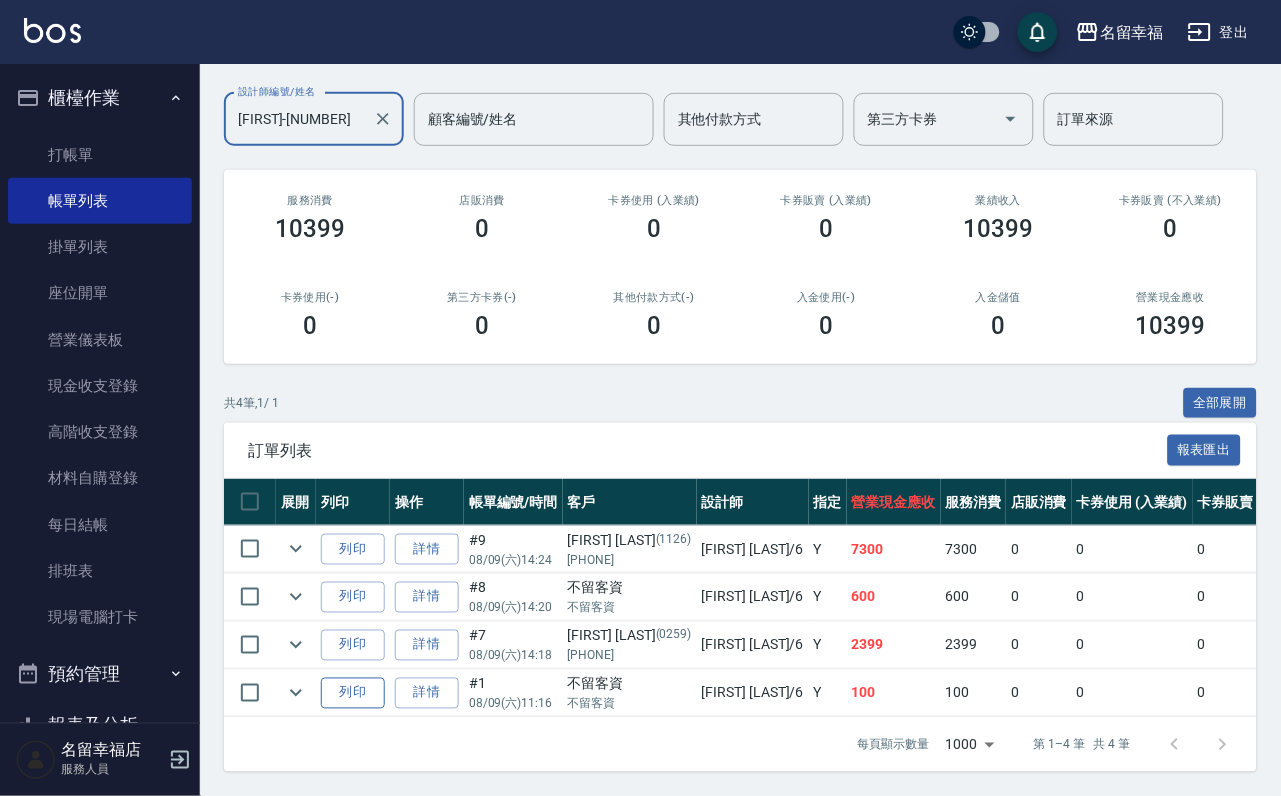scroll, scrollTop: 0, scrollLeft: 0, axis: both 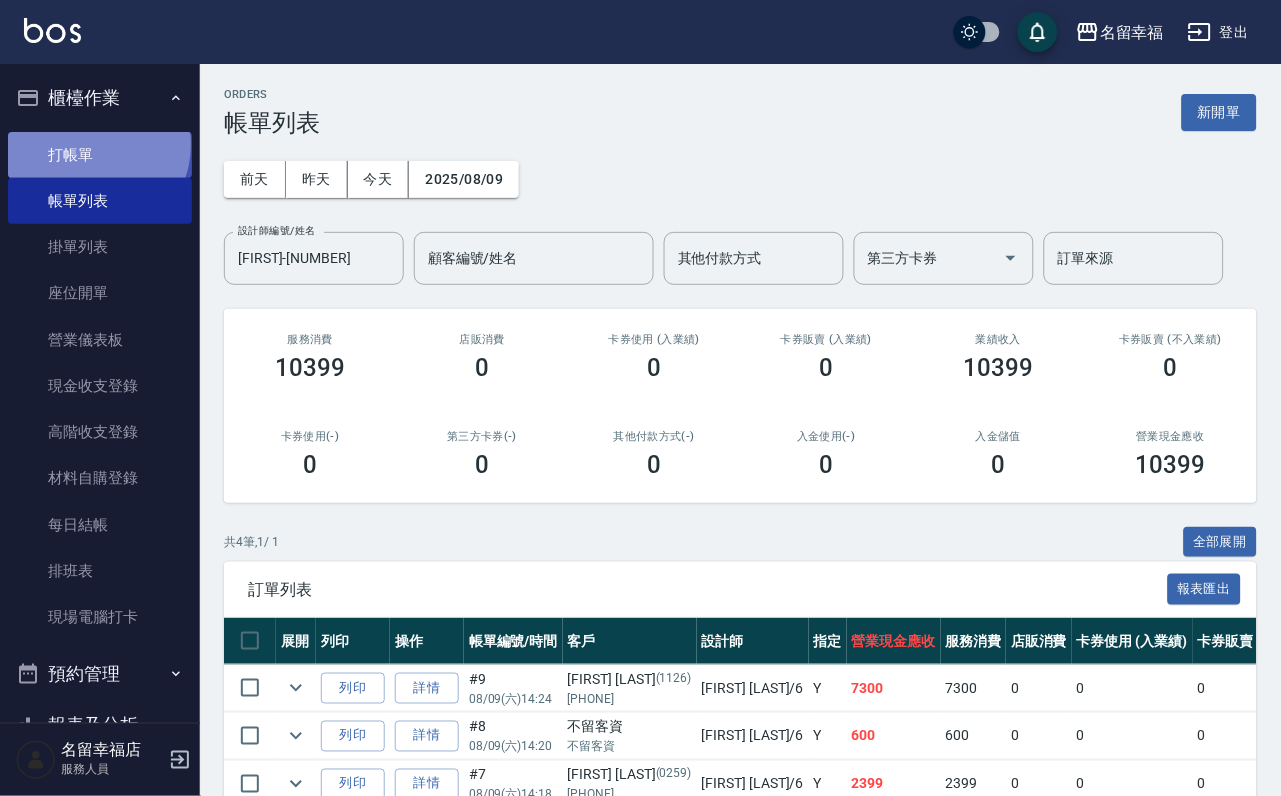 click on "打帳單" at bounding box center (100, 155) 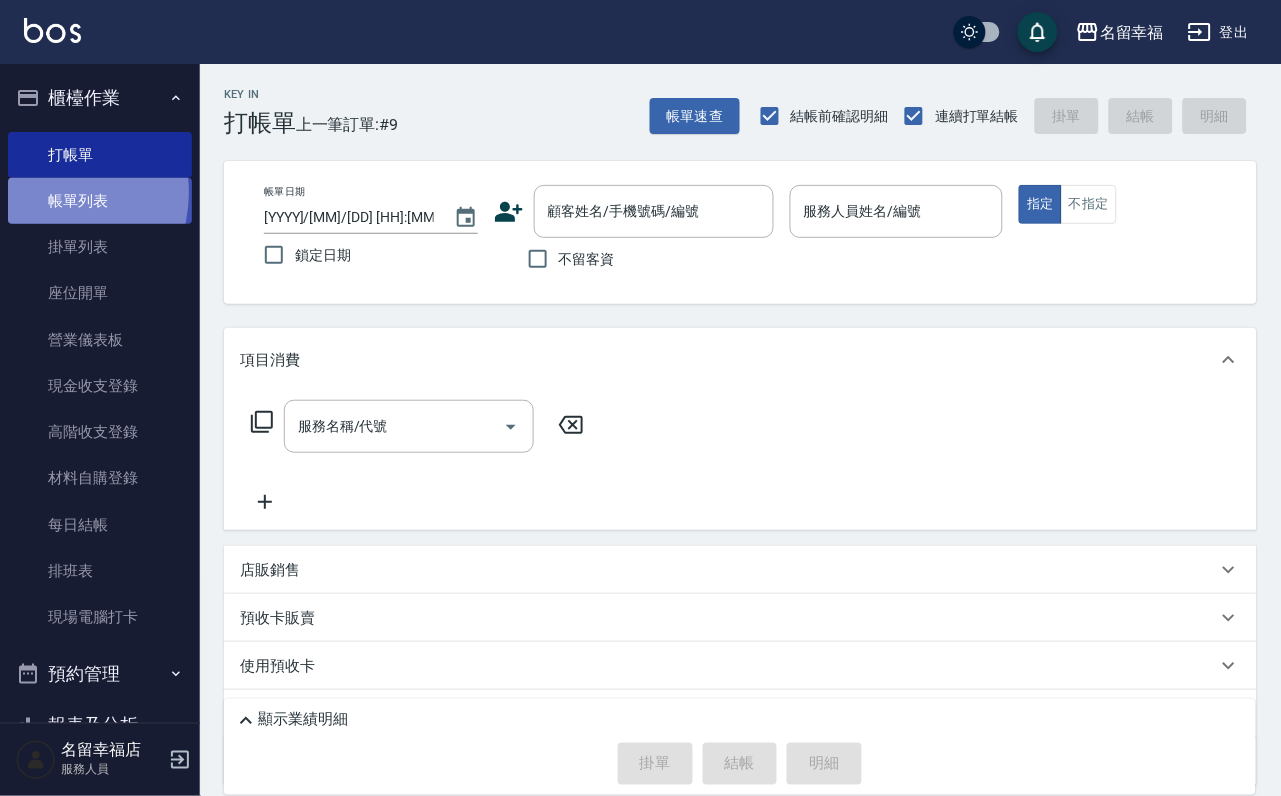 drag, startPoint x: 51, startPoint y: 204, endPoint x: 40, endPoint y: 200, distance: 11.7046995 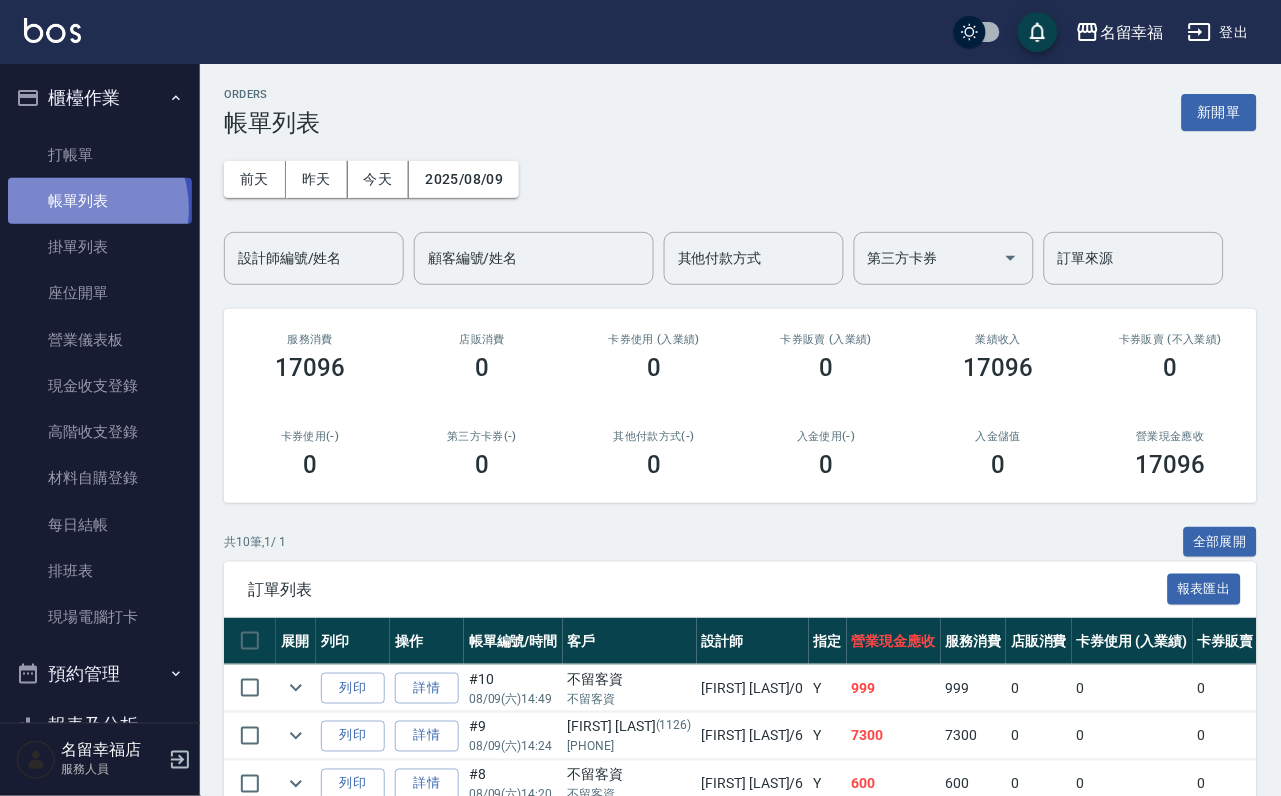 click on "帳單列表" at bounding box center (100, 201) 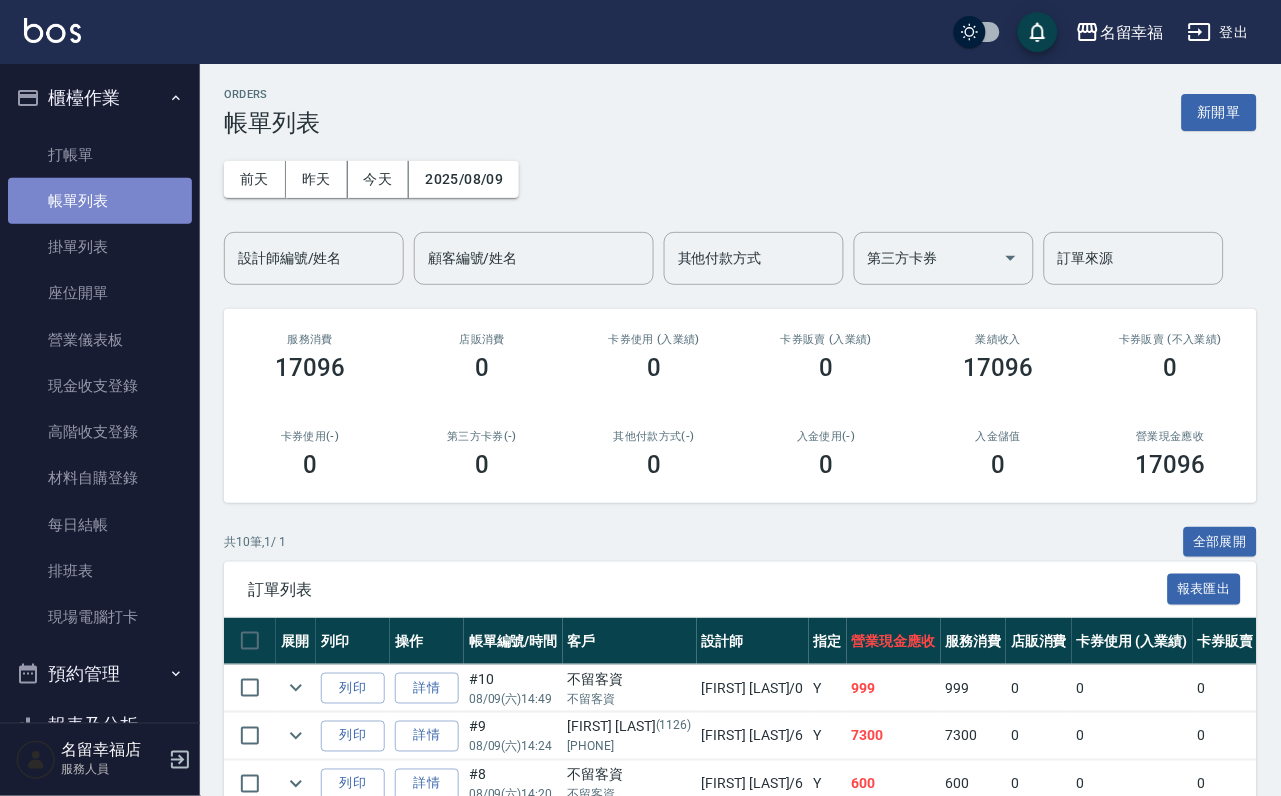 click on "帳單列表" at bounding box center (100, 201) 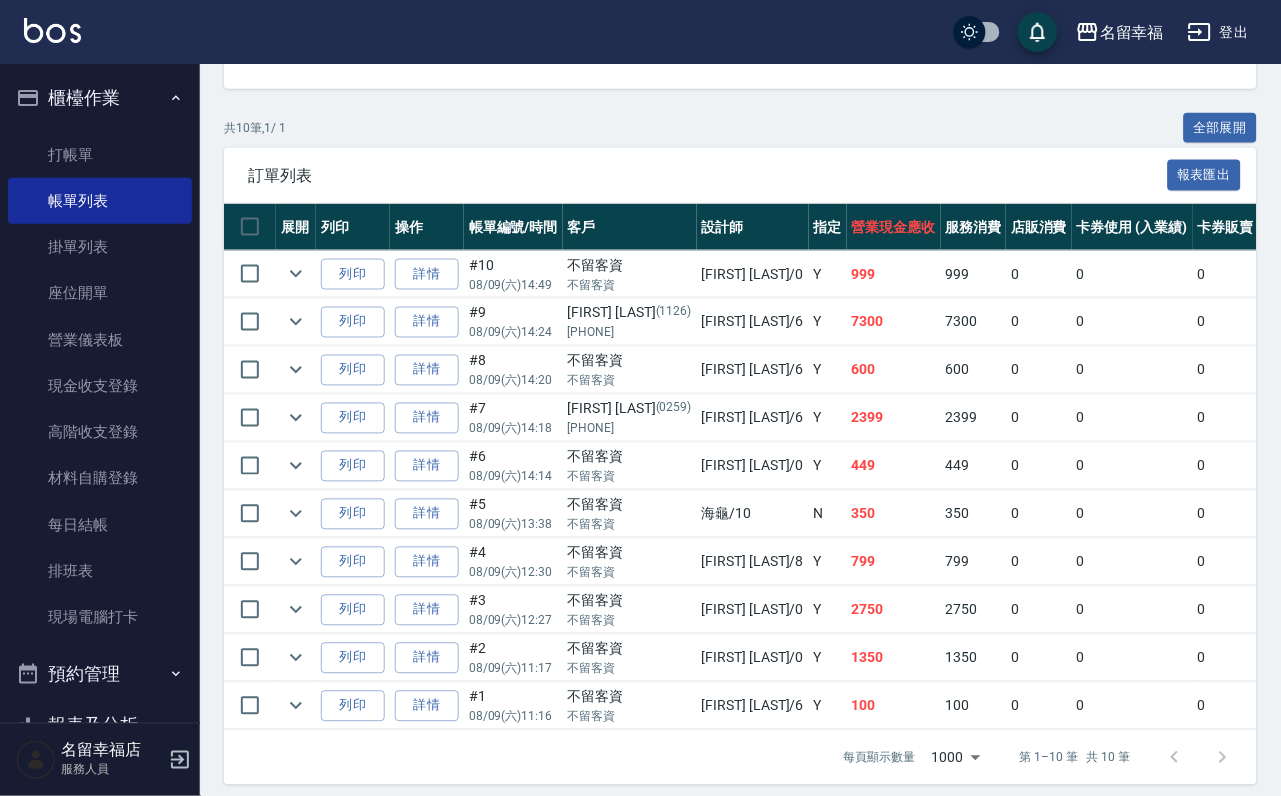 scroll, scrollTop: 450, scrollLeft: 0, axis: vertical 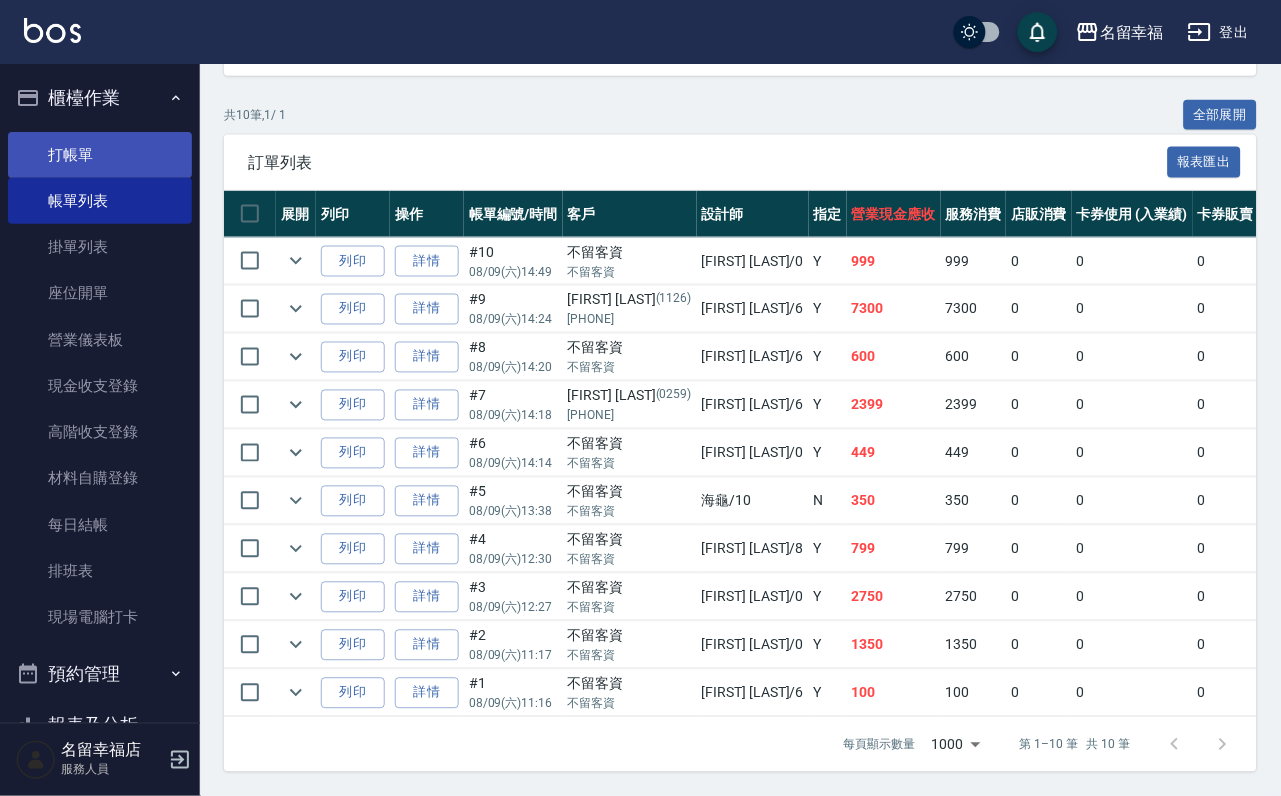click on "打帳單" at bounding box center (100, 155) 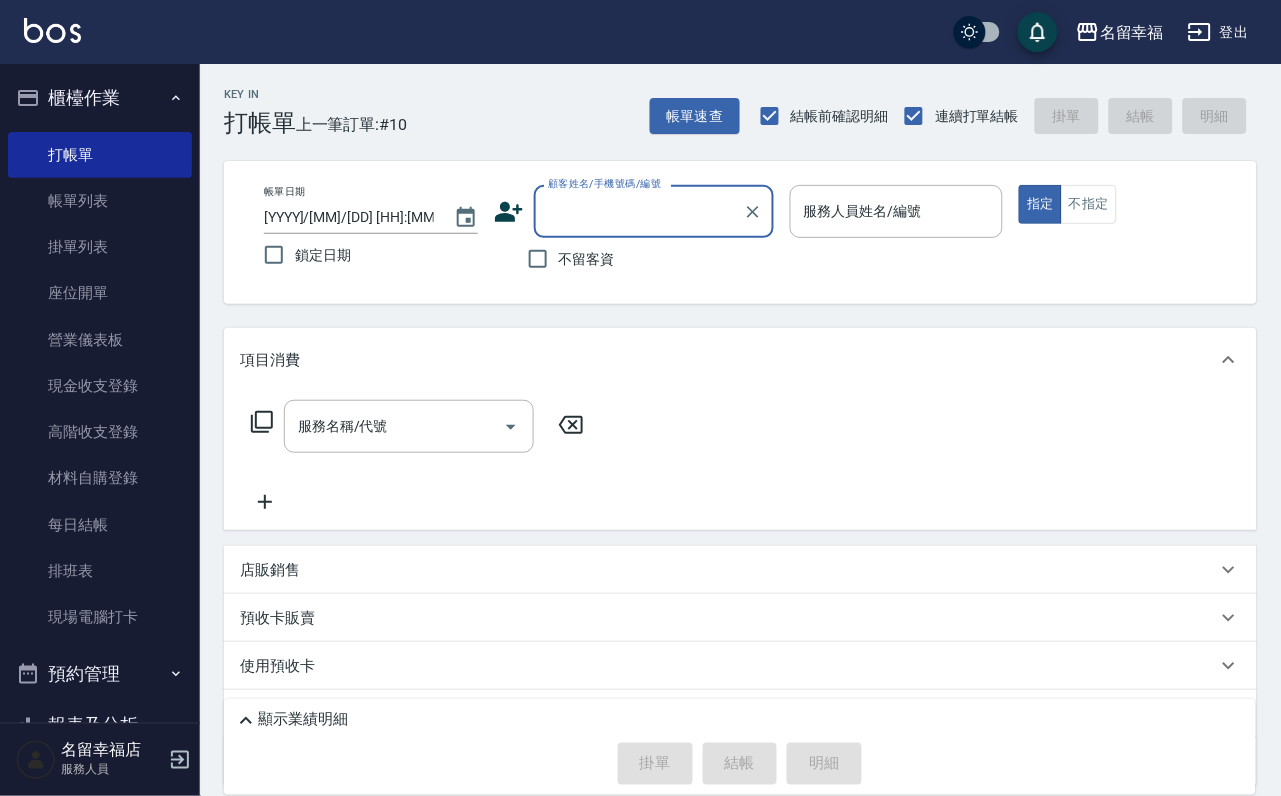 click 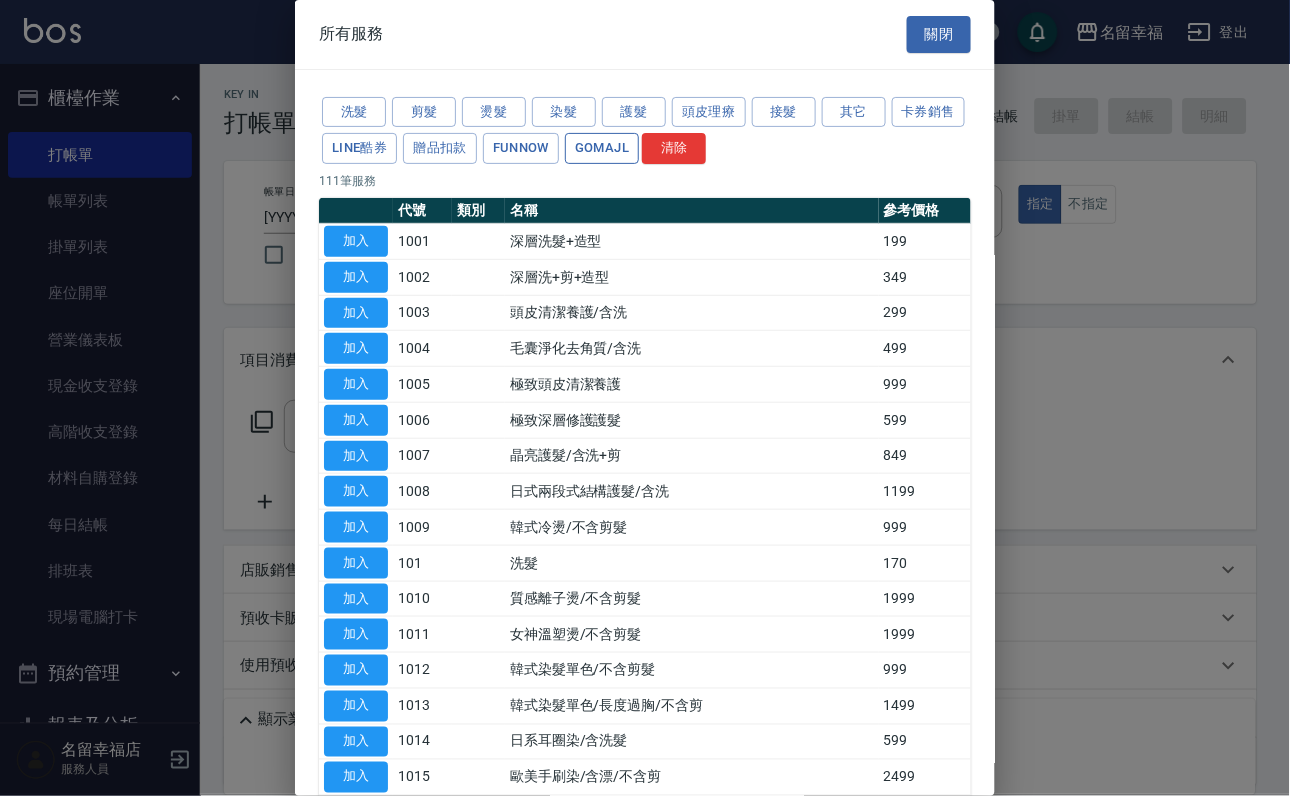 click on "GOMAJL" at bounding box center [602, 148] 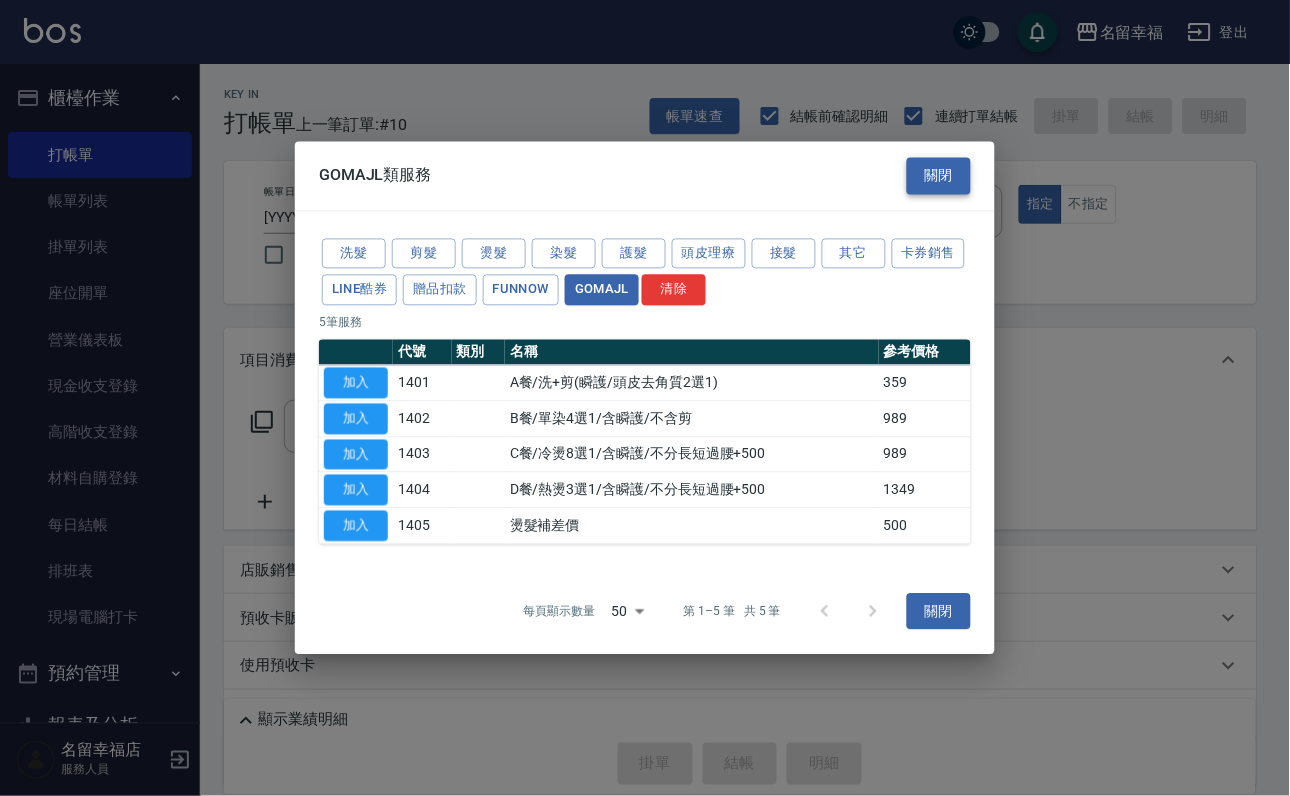 click on "關閉" at bounding box center (939, 176) 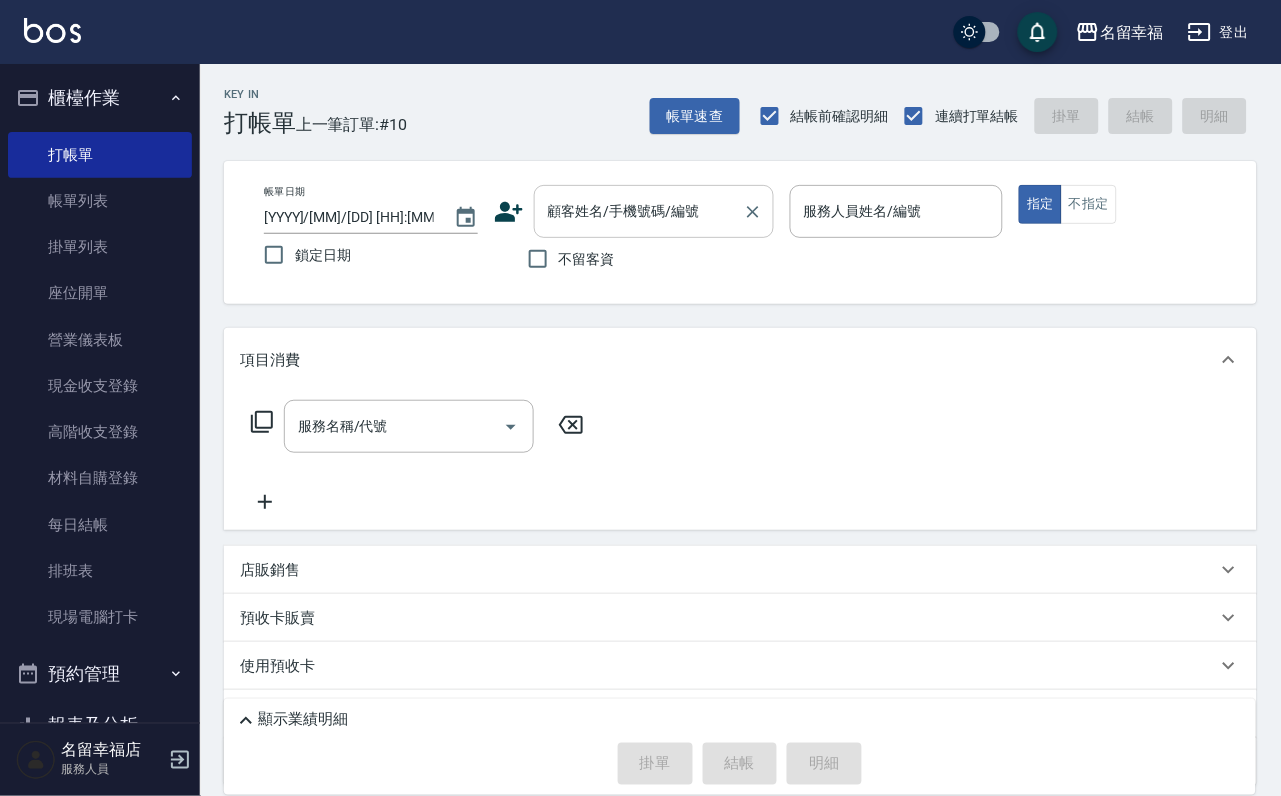 click on "顧客姓名/手機號碼/編號" at bounding box center [654, 211] 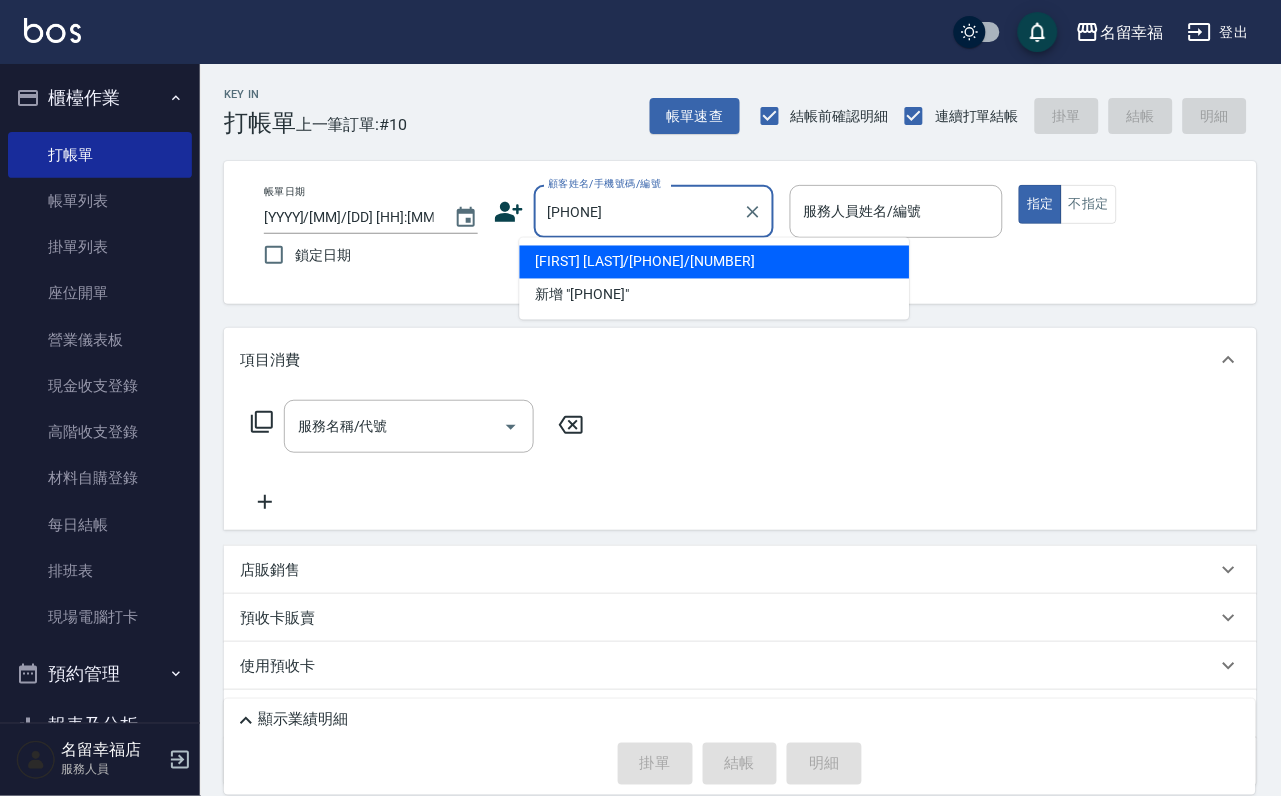 click on "[FIRST] [LAST]/[PHONE]/[NUMBER]" at bounding box center [715, 262] 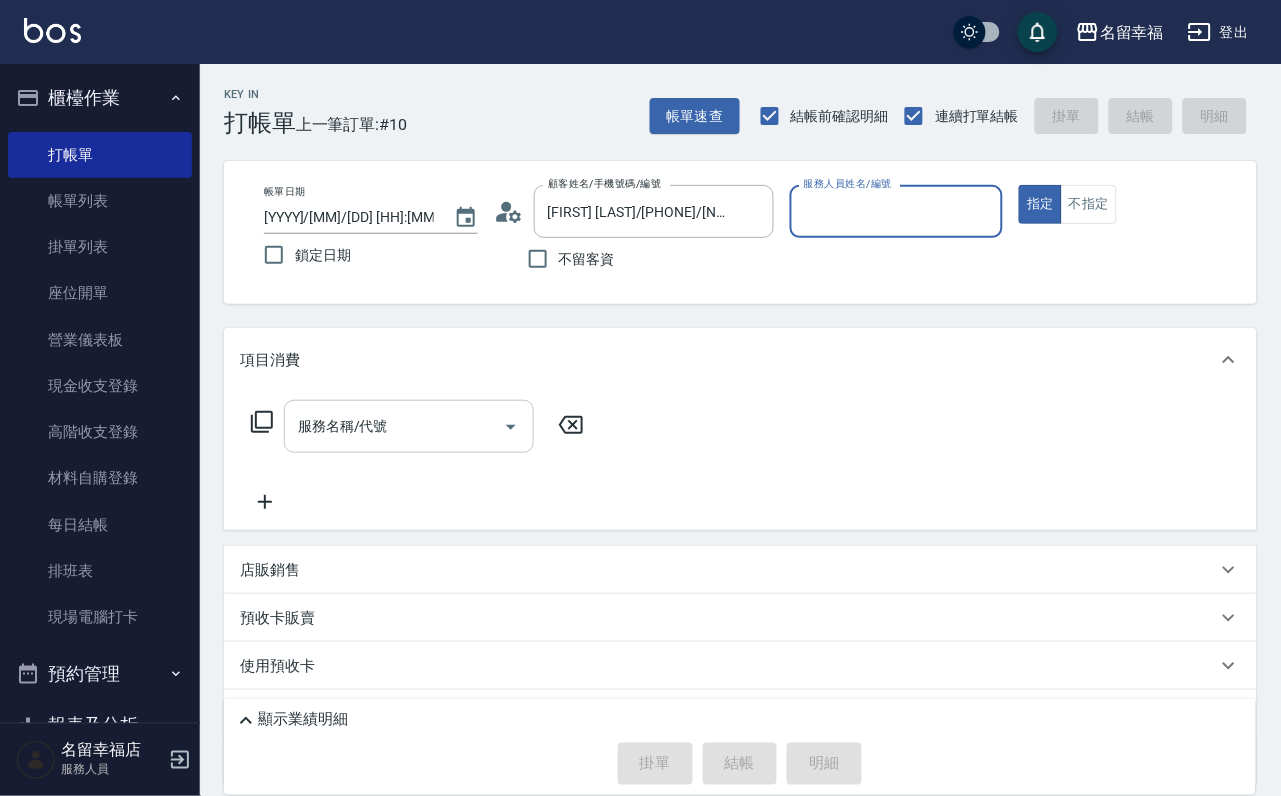 click on "服務名稱/代號 服務名稱/代號" at bounding box center [409, 426] 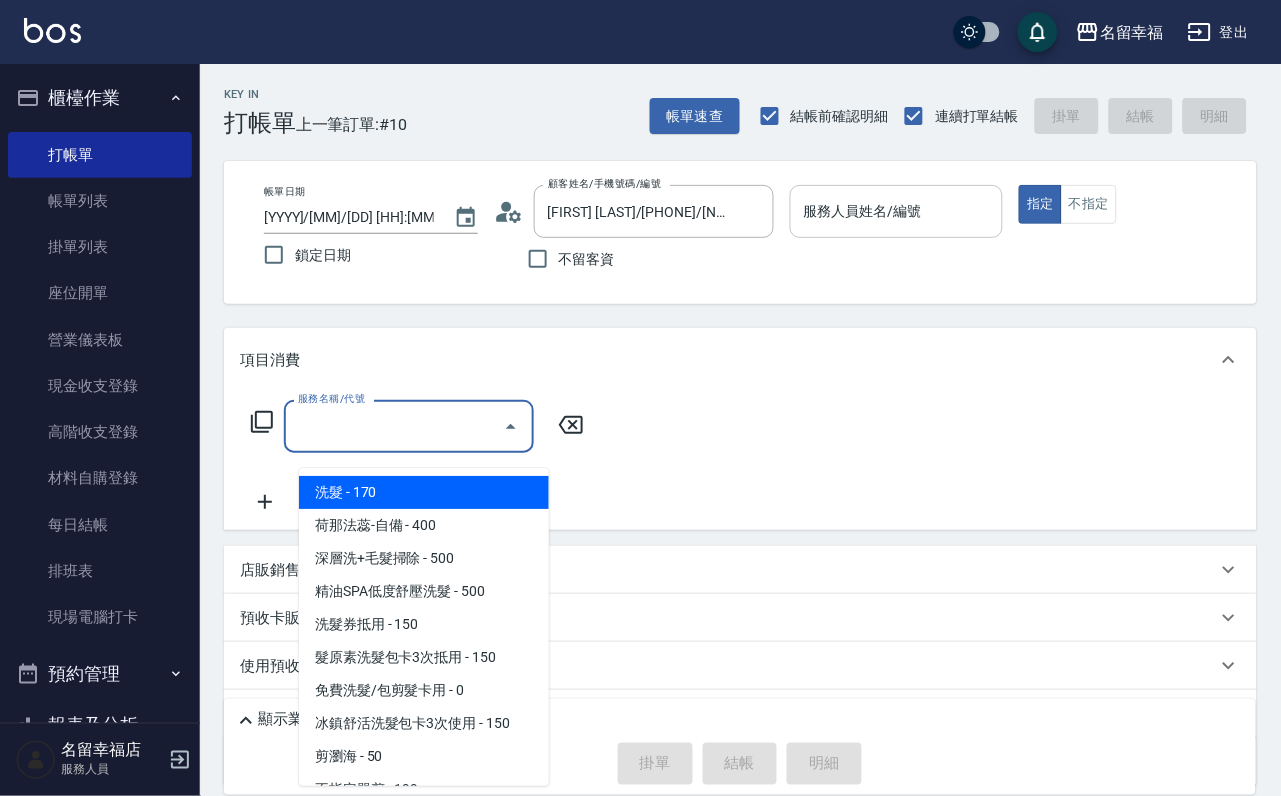 click on "服務人員姓名/編號" at bounding box center [897, 211] 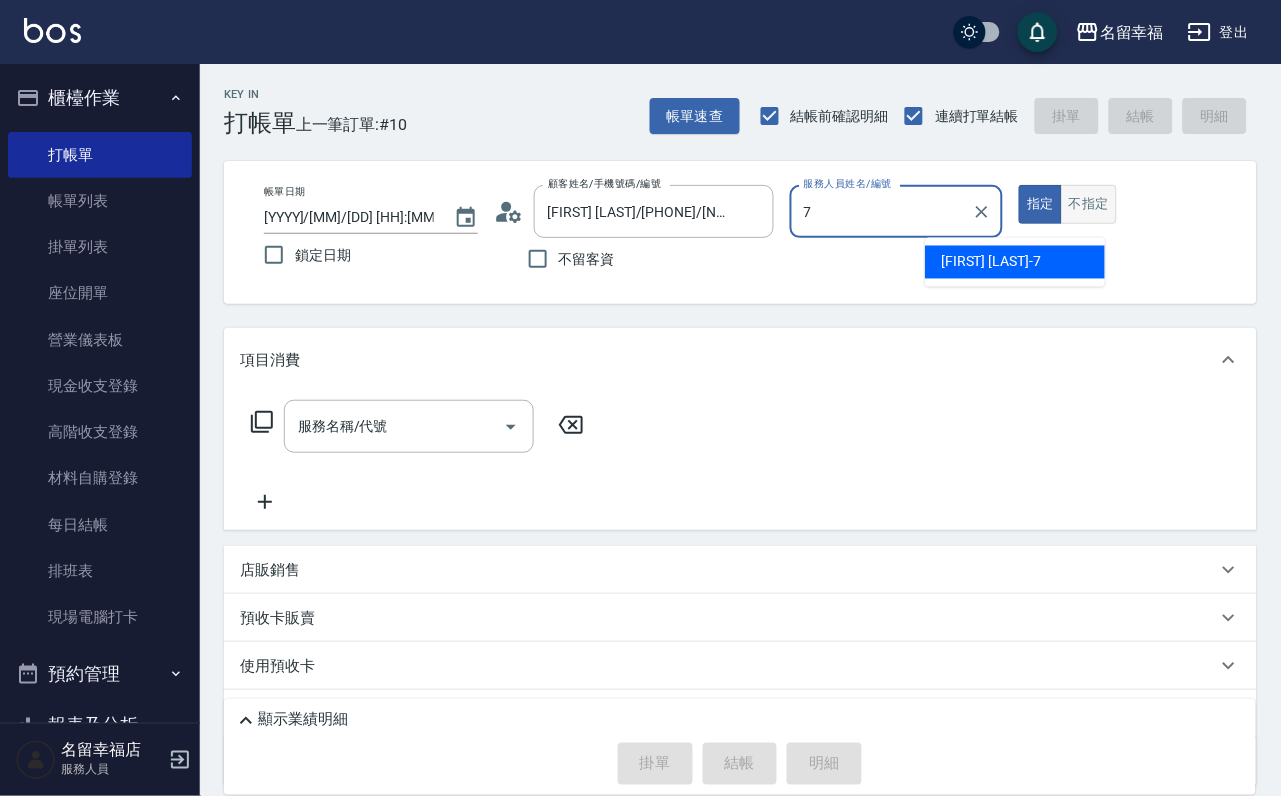 type on "7" 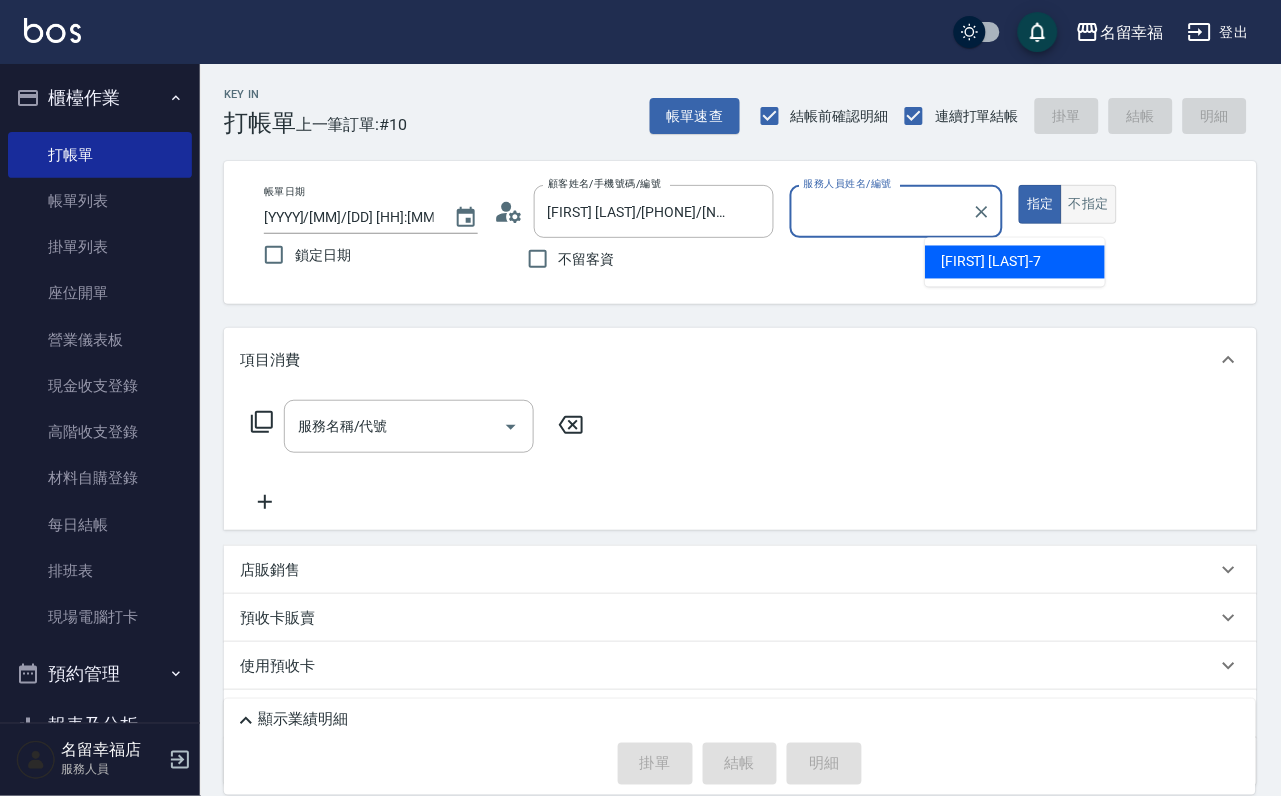 click on "不指定" at bounding box center (1089, 204) 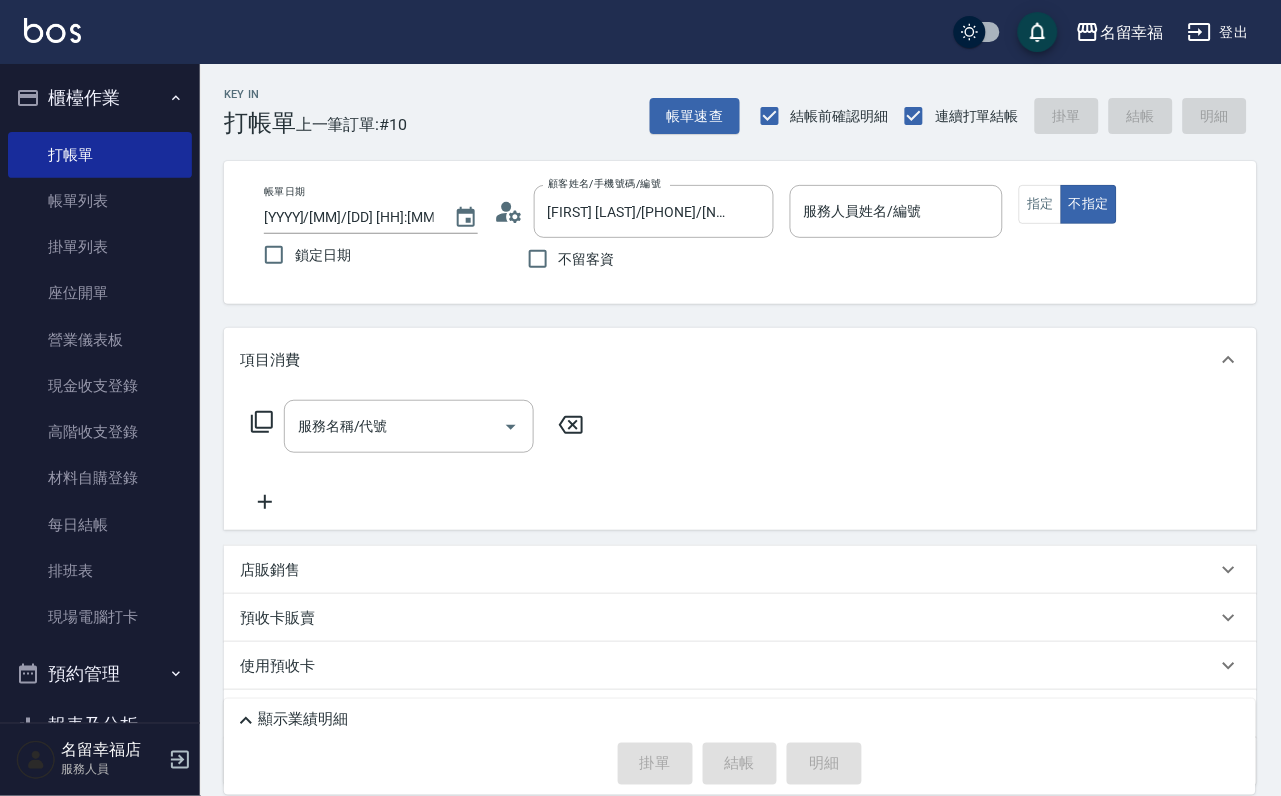 click on "服務人員姓名/編號 服務人員姓名/編號" at bounding box center [897, 211] 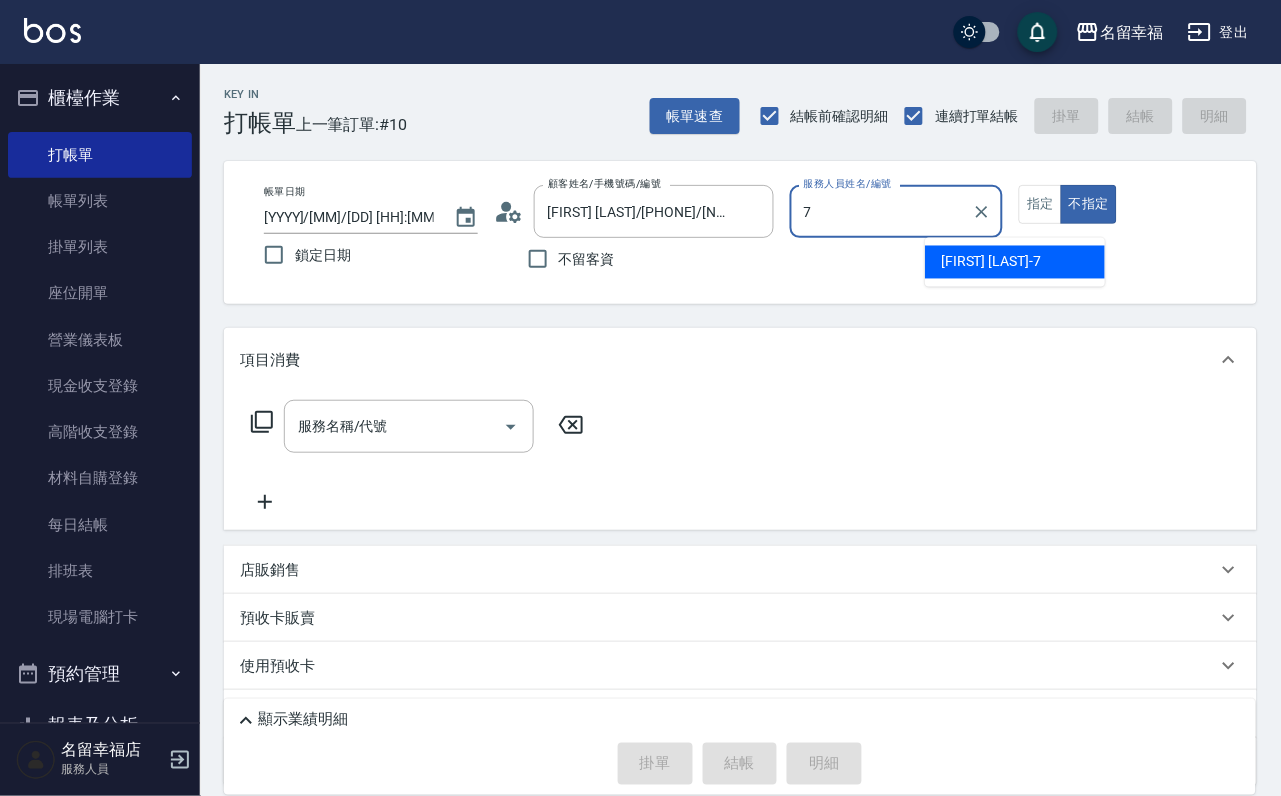 type on "[FIRST] -[NUMBER]" 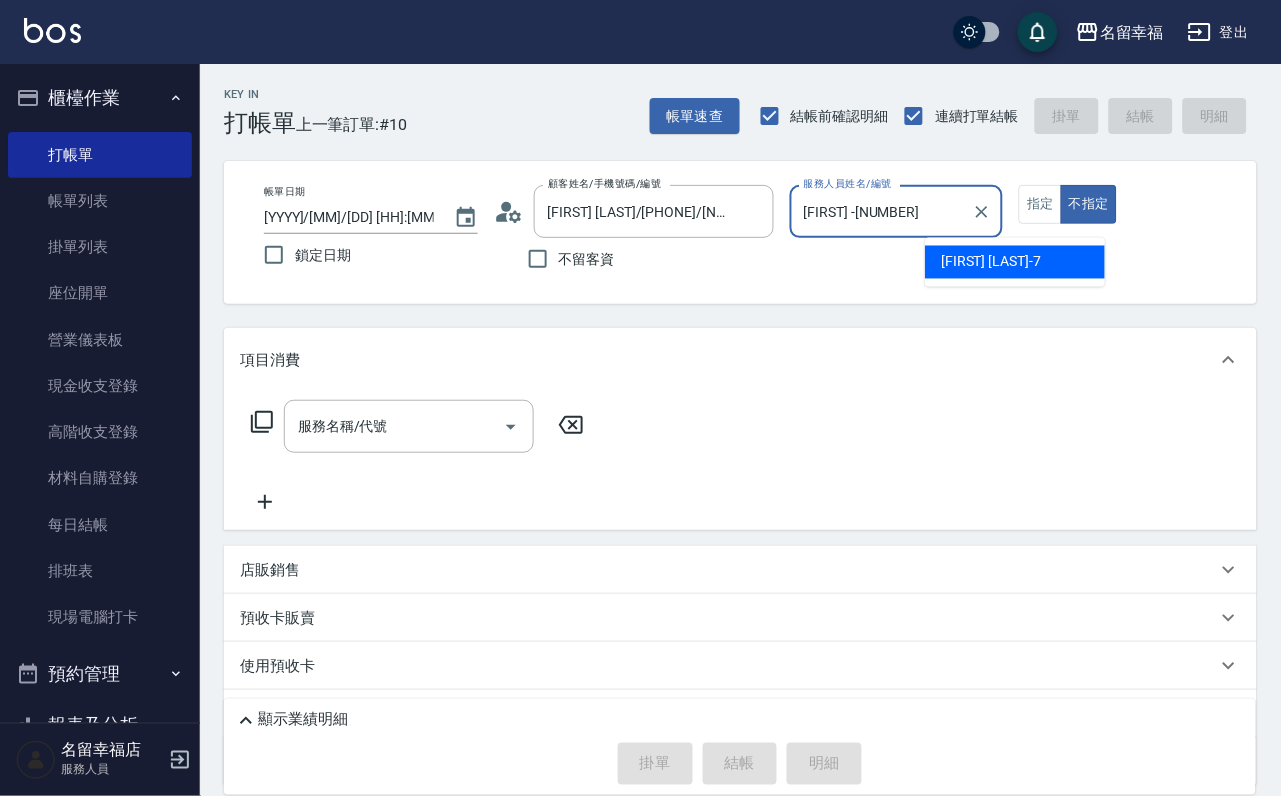 type on "false" 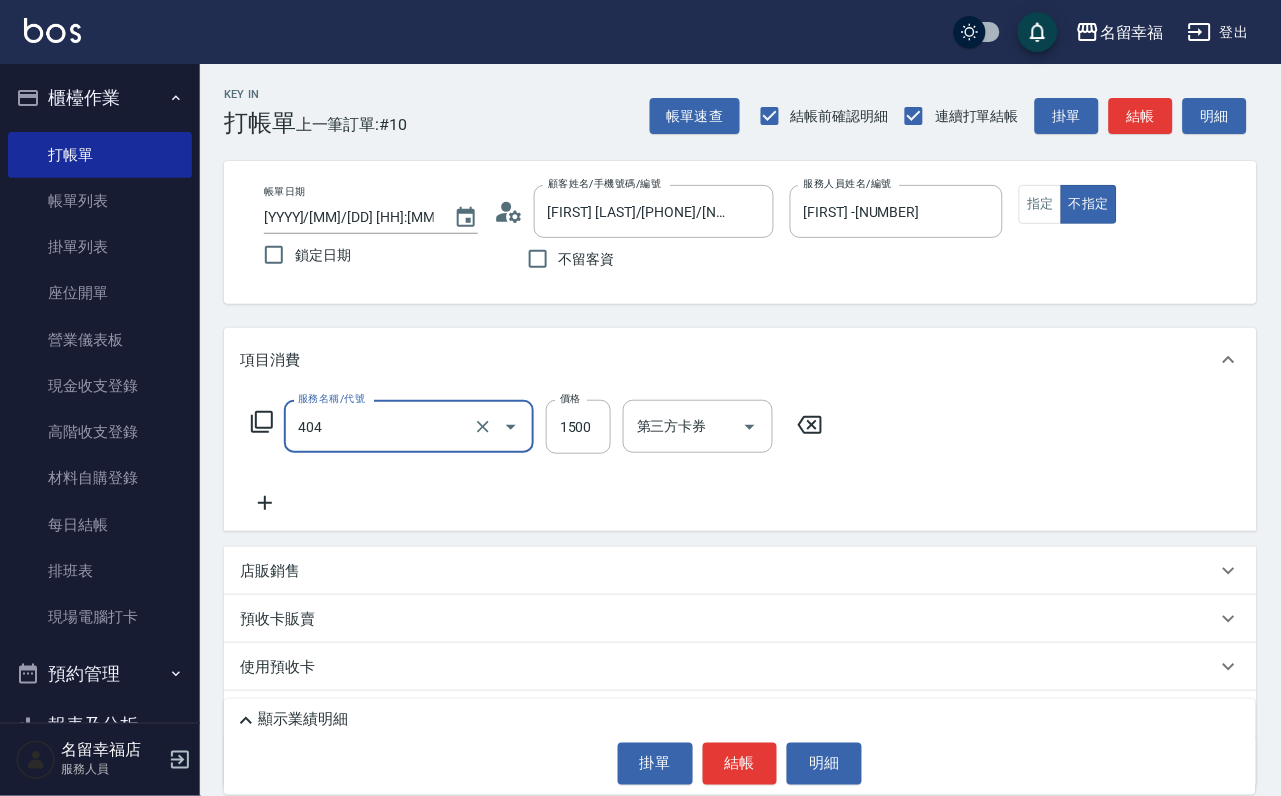 type on "設計染髮(404)" 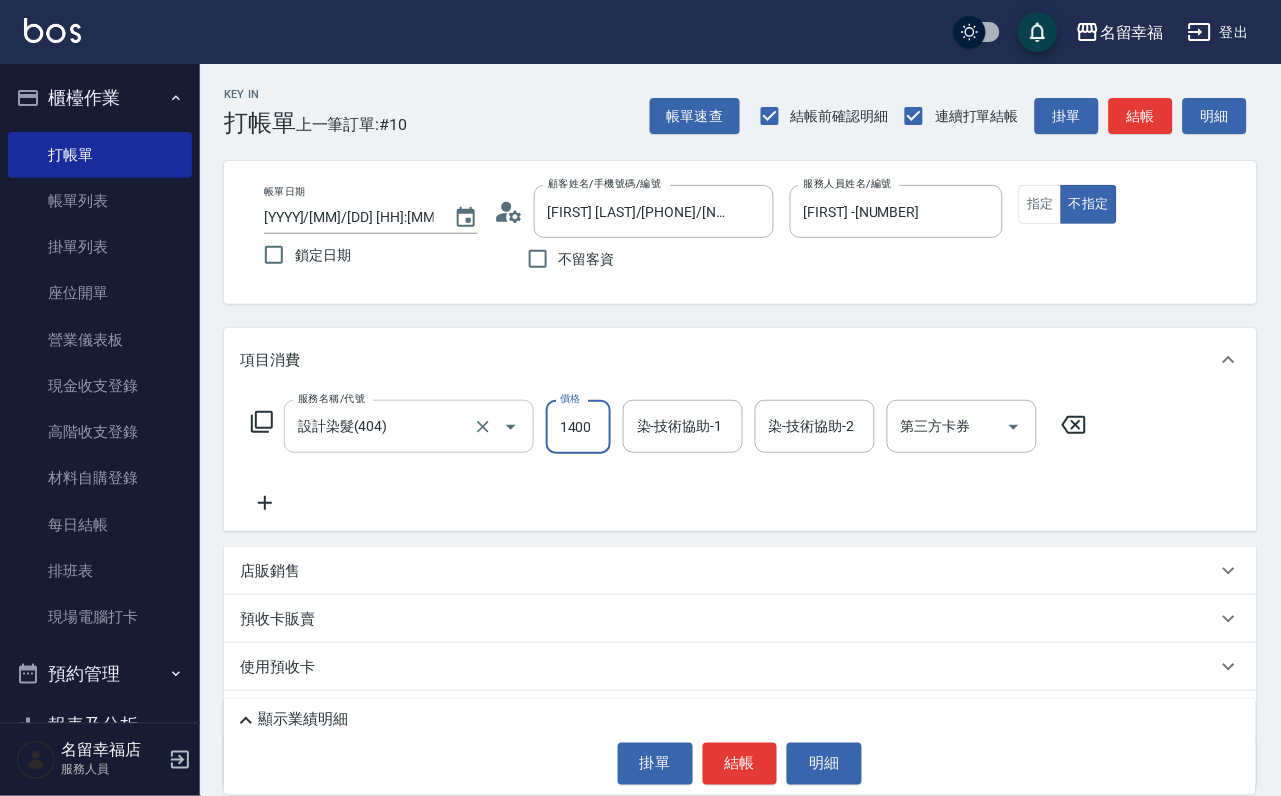 scroll, scrollTop: 0, scrollLeft: 1, axis: horizontal 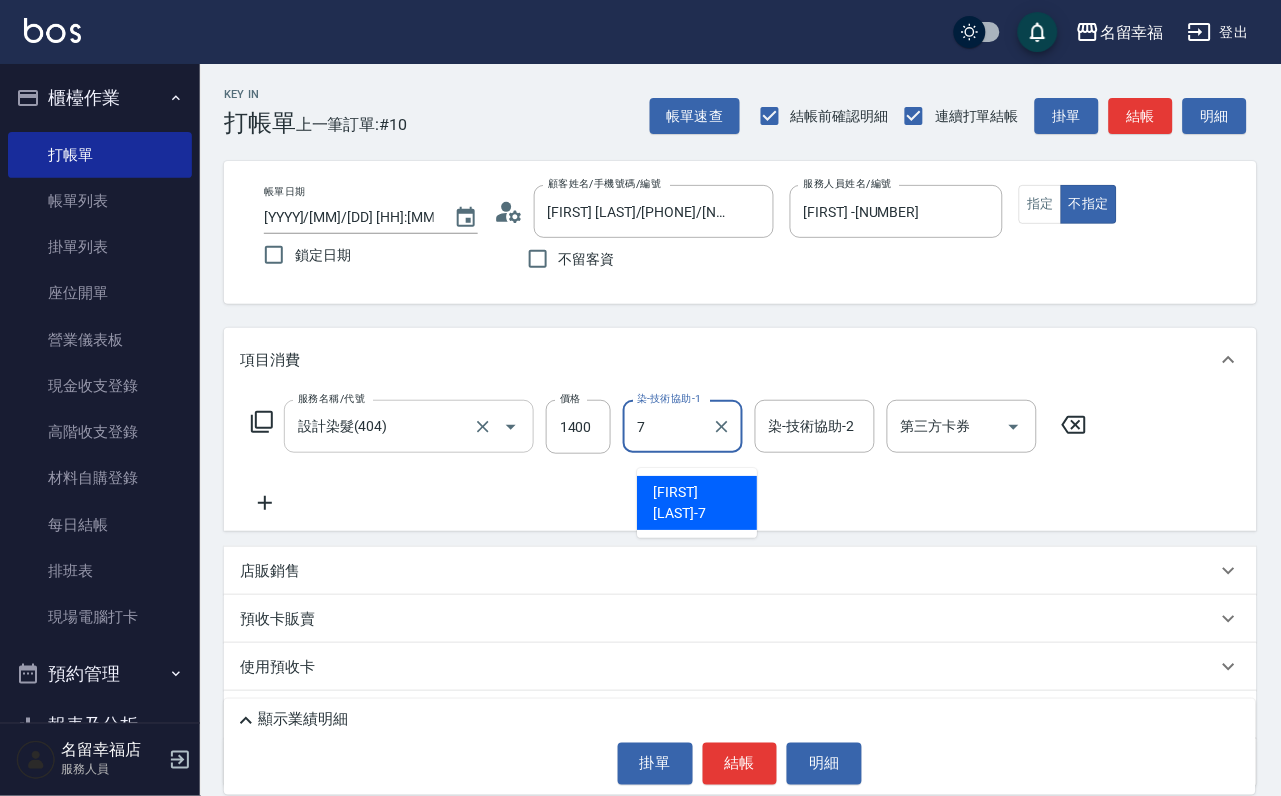 type on "[FIRST] -[NUMBER]" 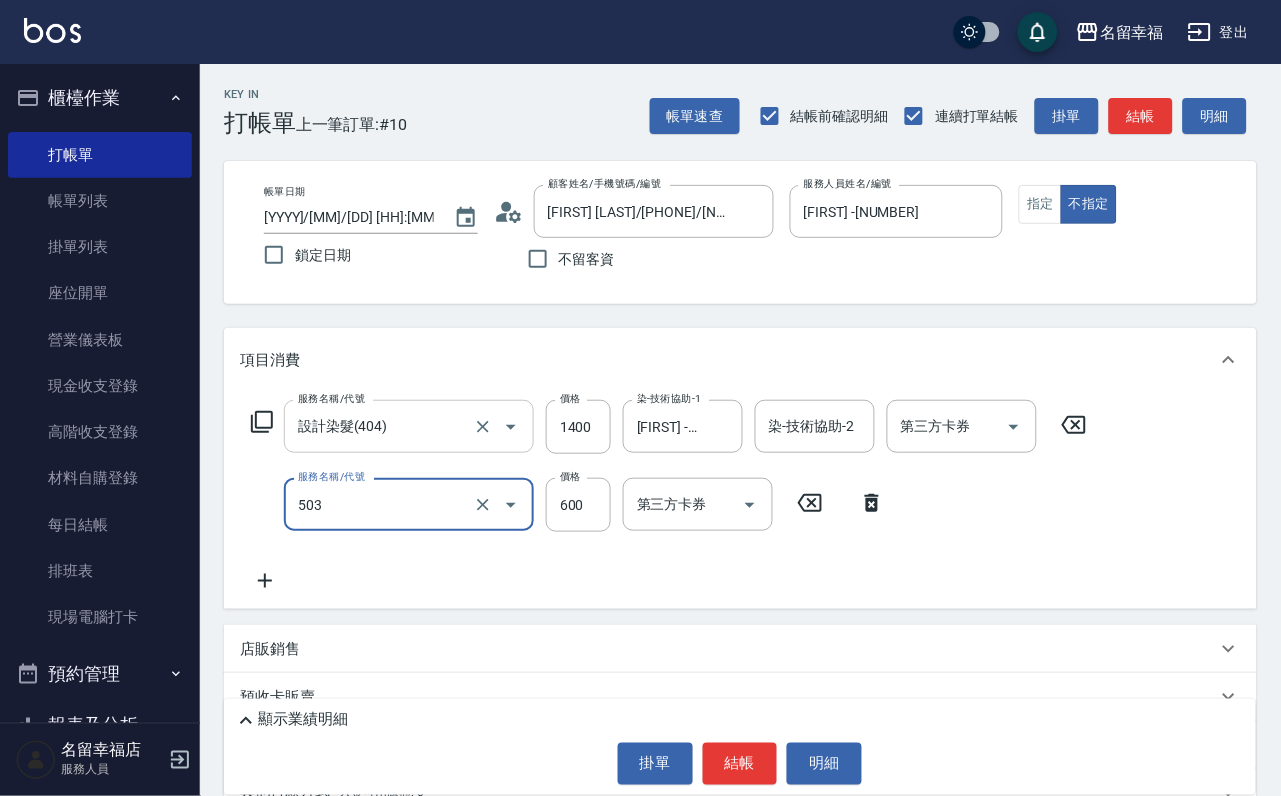 type on "小麥蛋白護髮(503)" 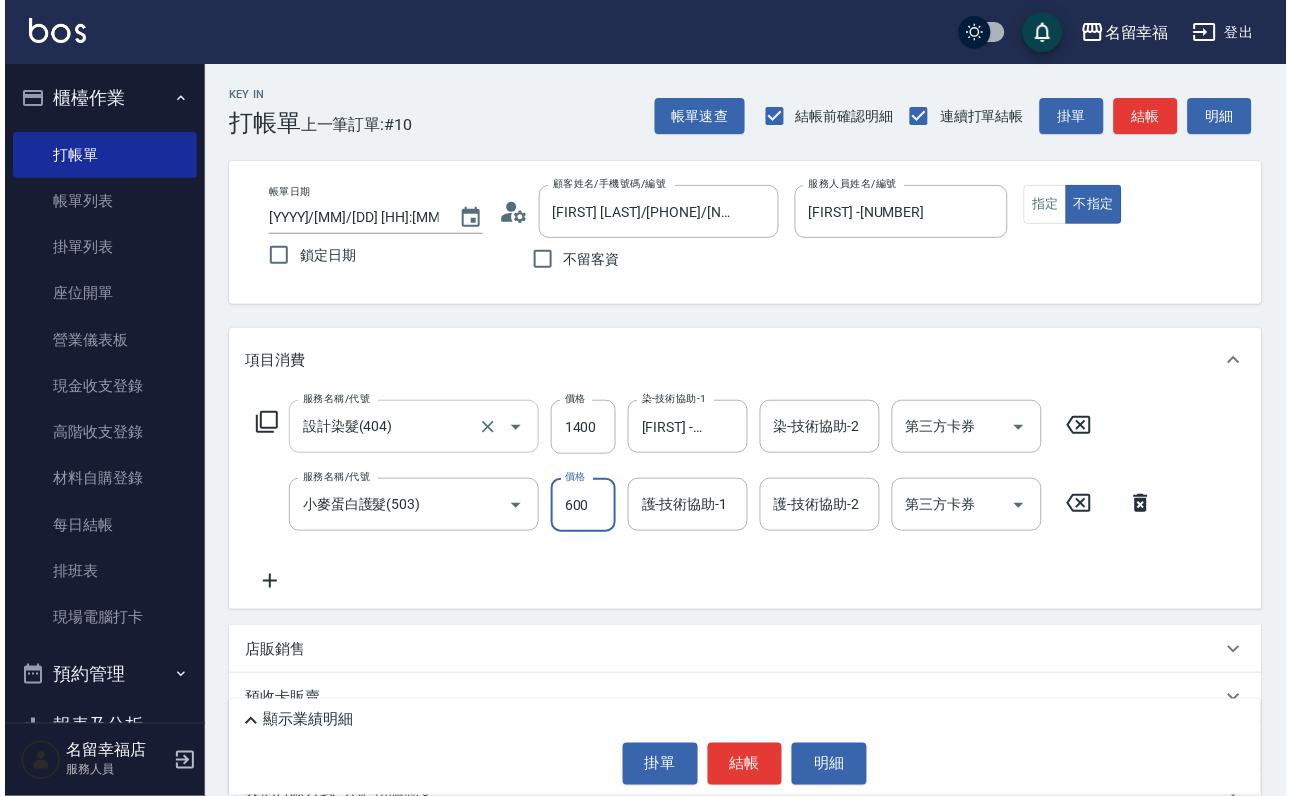 scroll, scrollTop: 0, scrollLeft: 0, axis: both 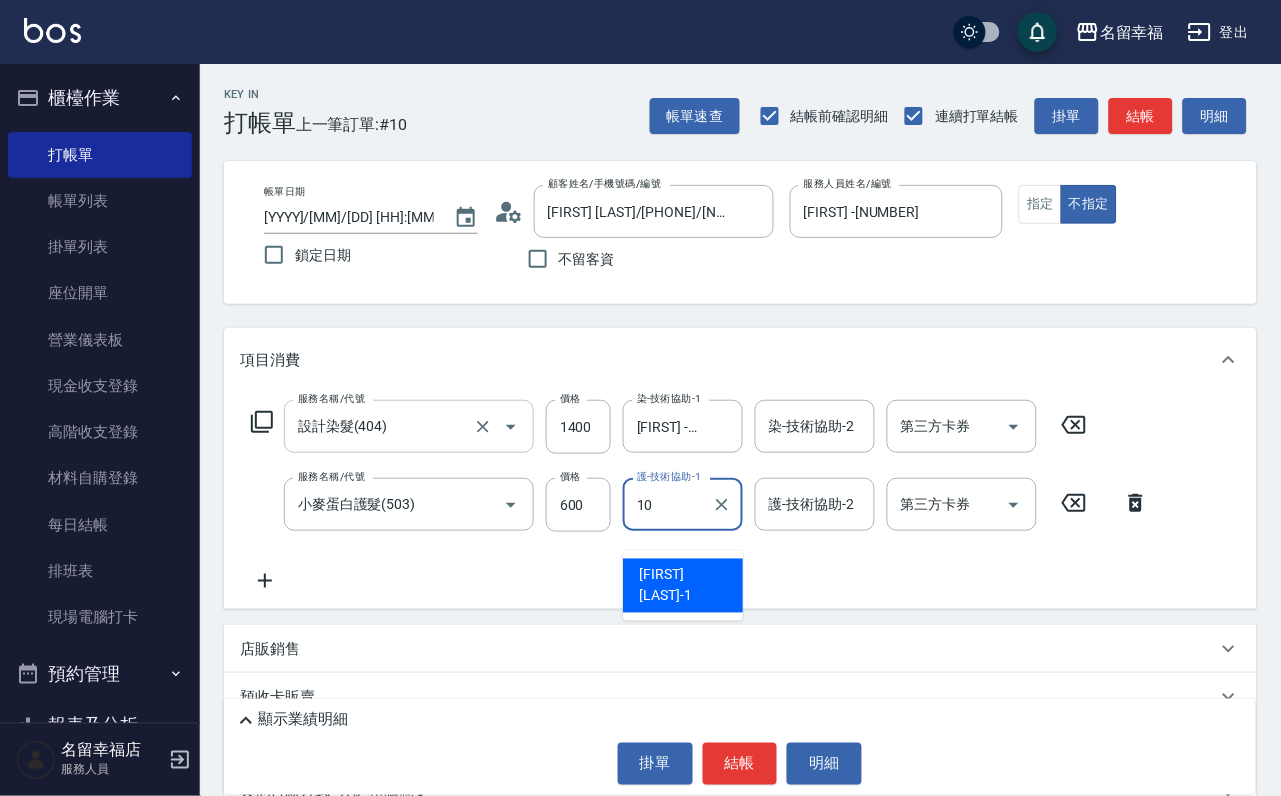 type on "海龜-10" 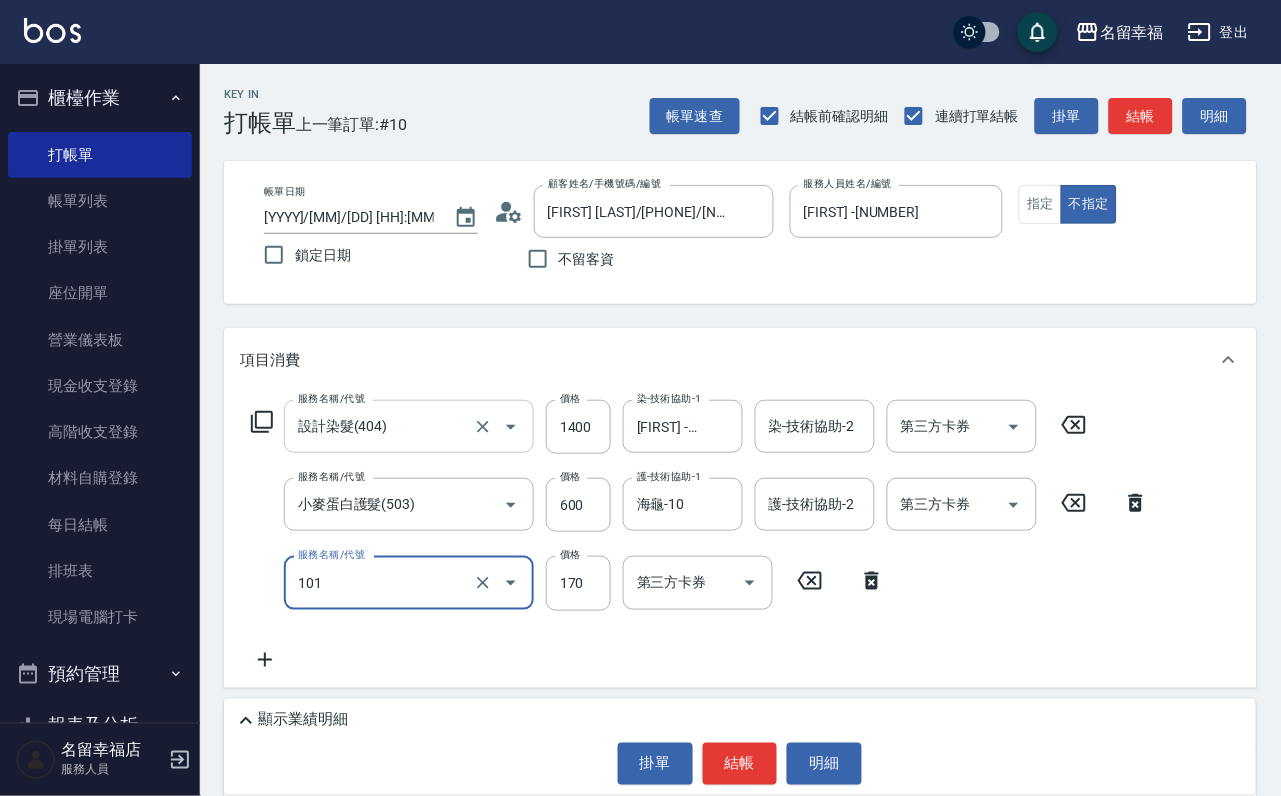 type on "洗髮(101)" 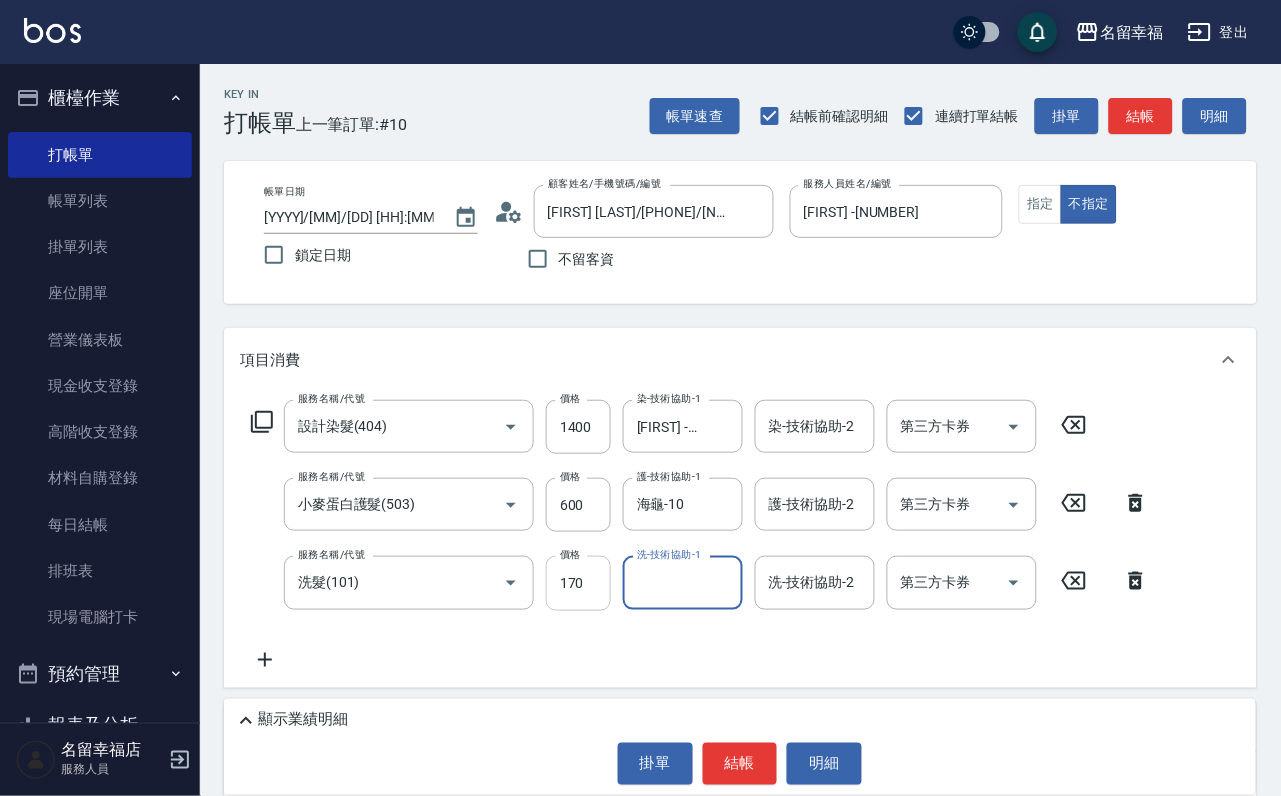 click on "170" at bounding box center (578, 583) 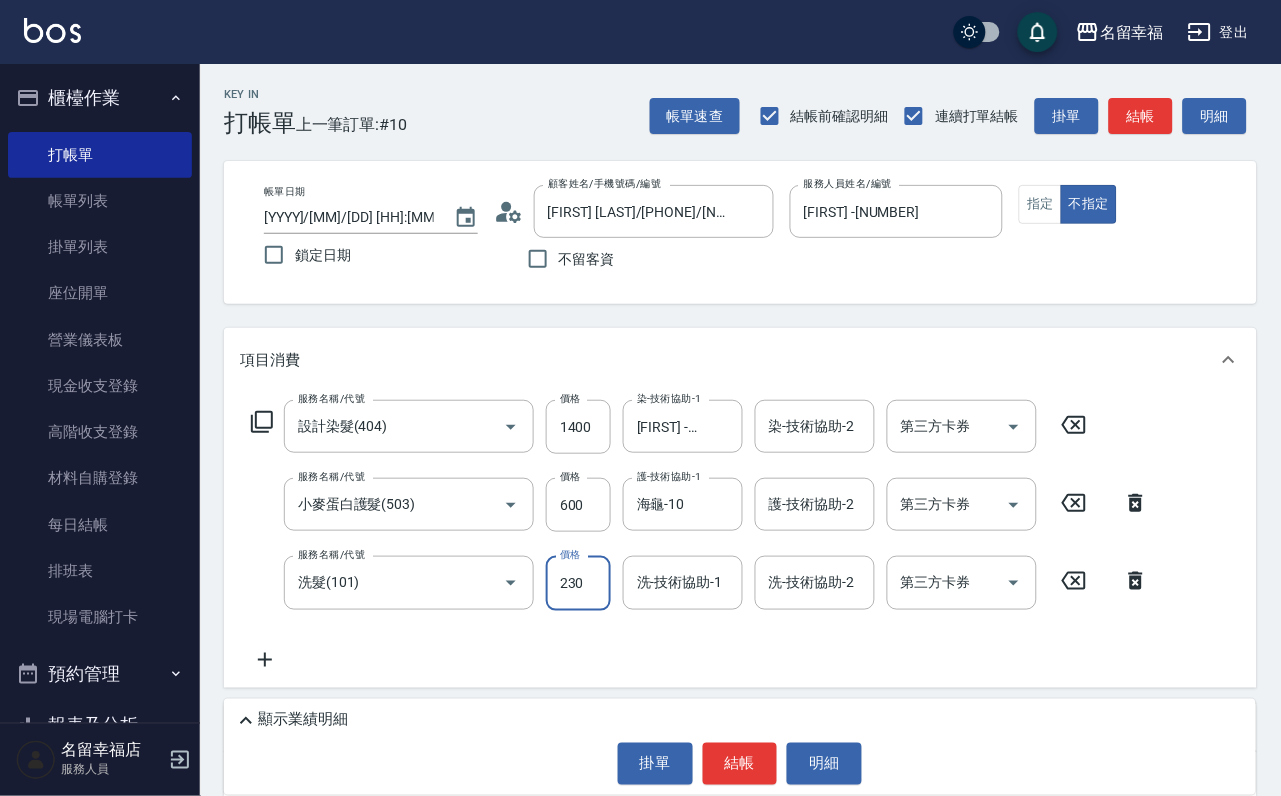 type on "230" 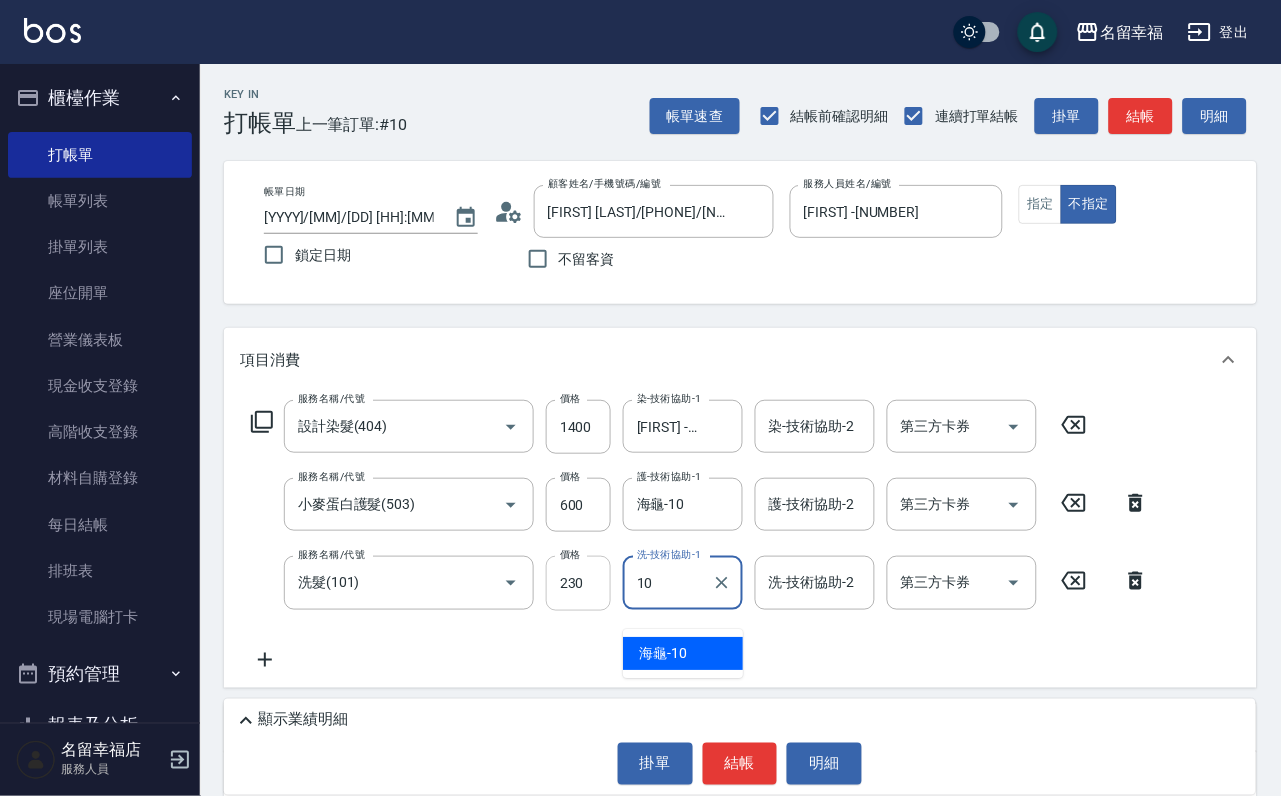 type on "海龜-10" 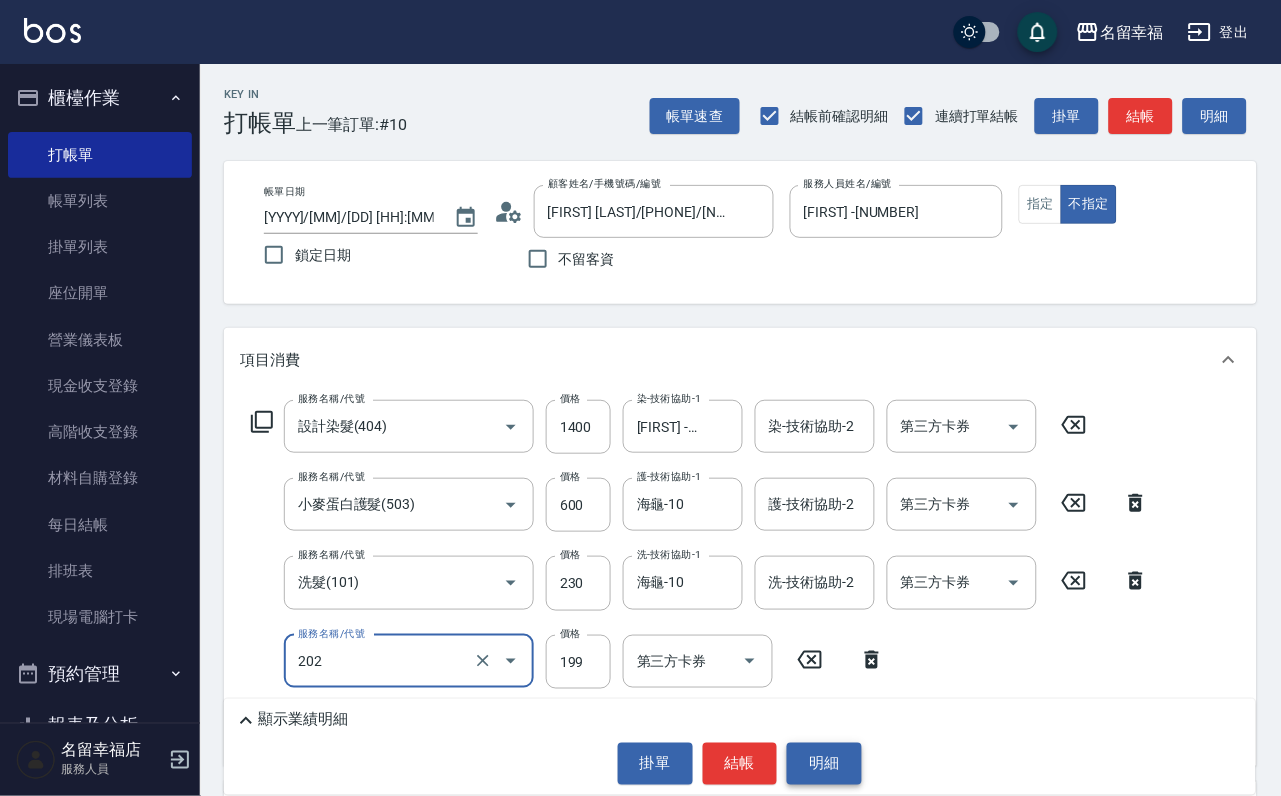 type on "不指定單剪(202)" 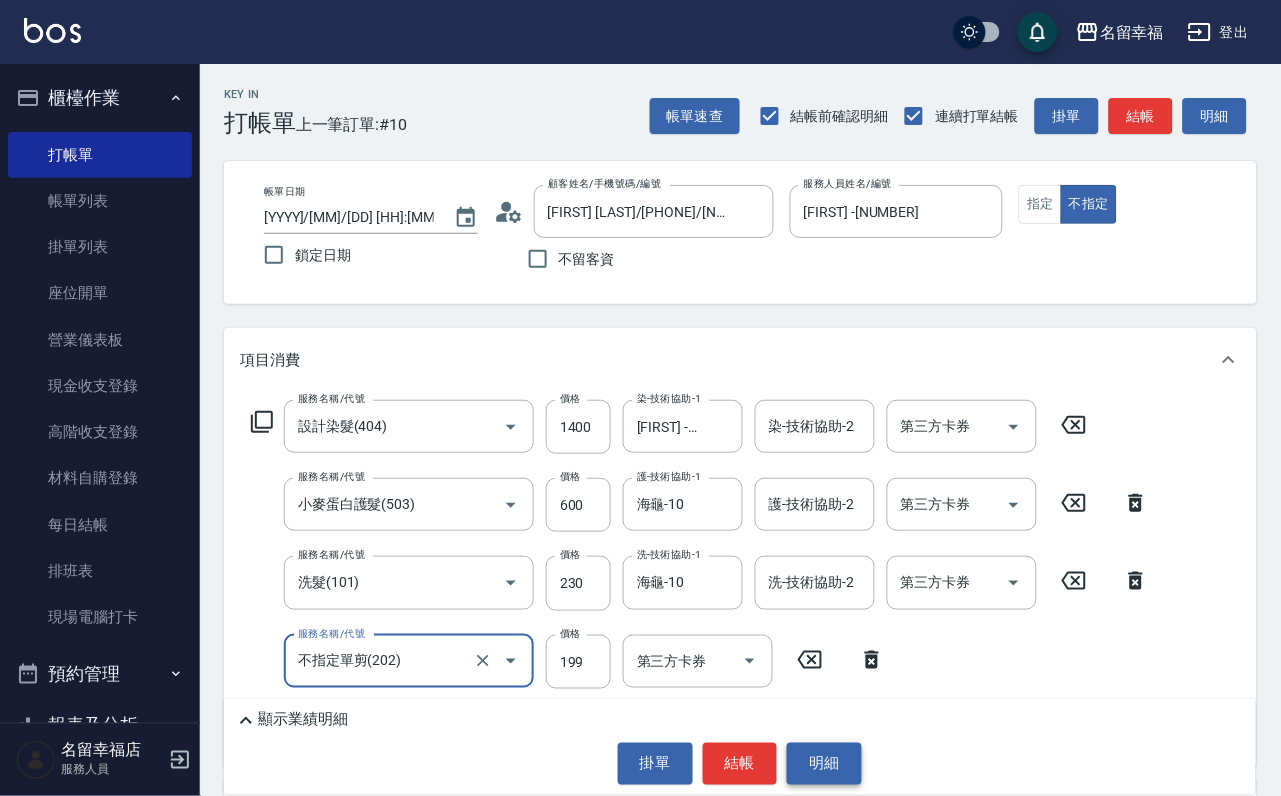 click on "明細" at bounding box center [824, 764] 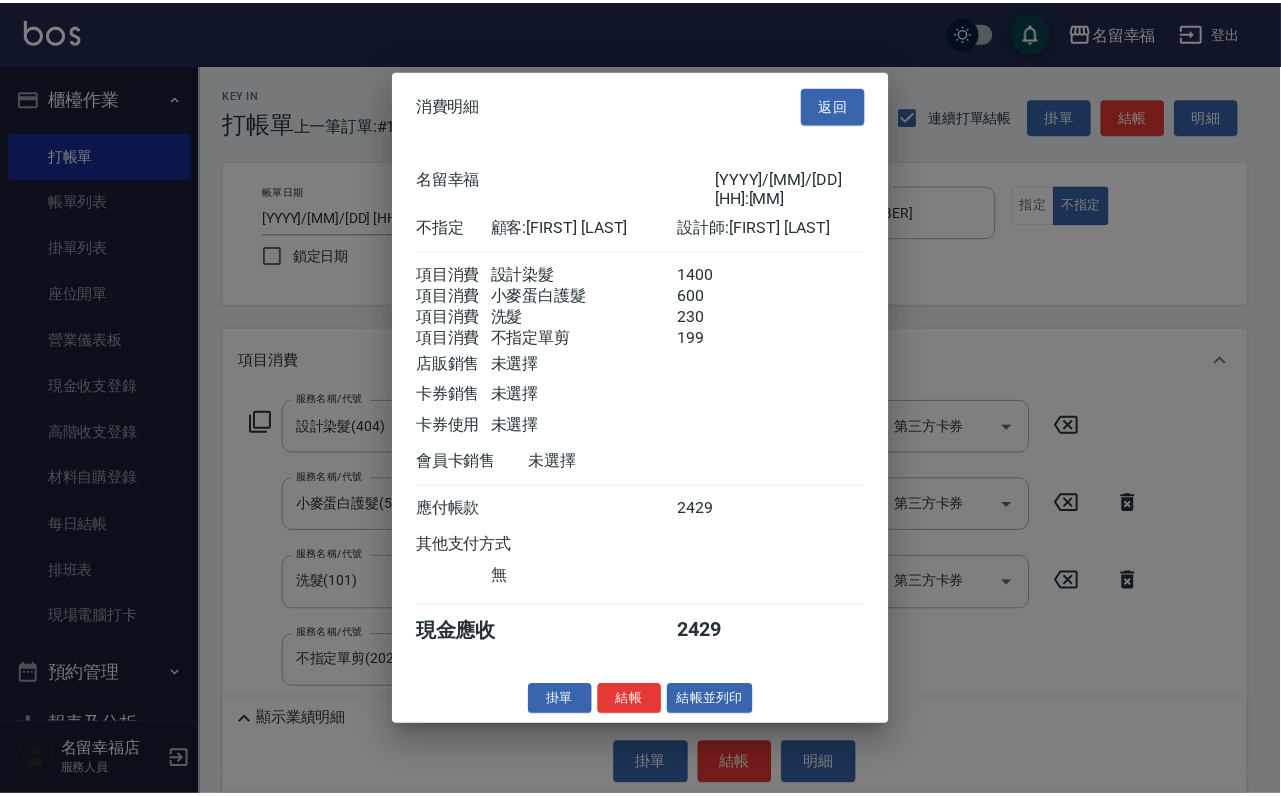 scroll, scrollTop: 508, scrollLeft: 0, axis: vertical 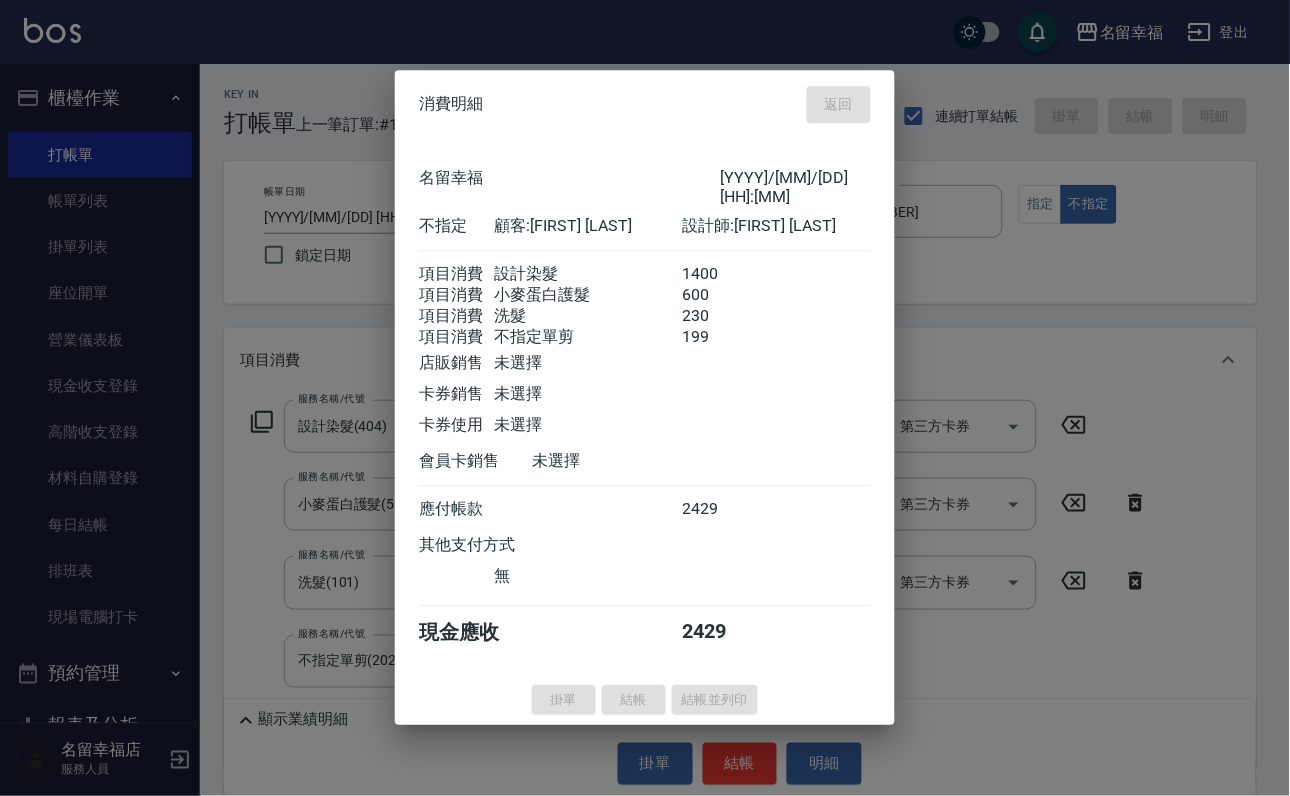 type on "[DATE] [TIME]" 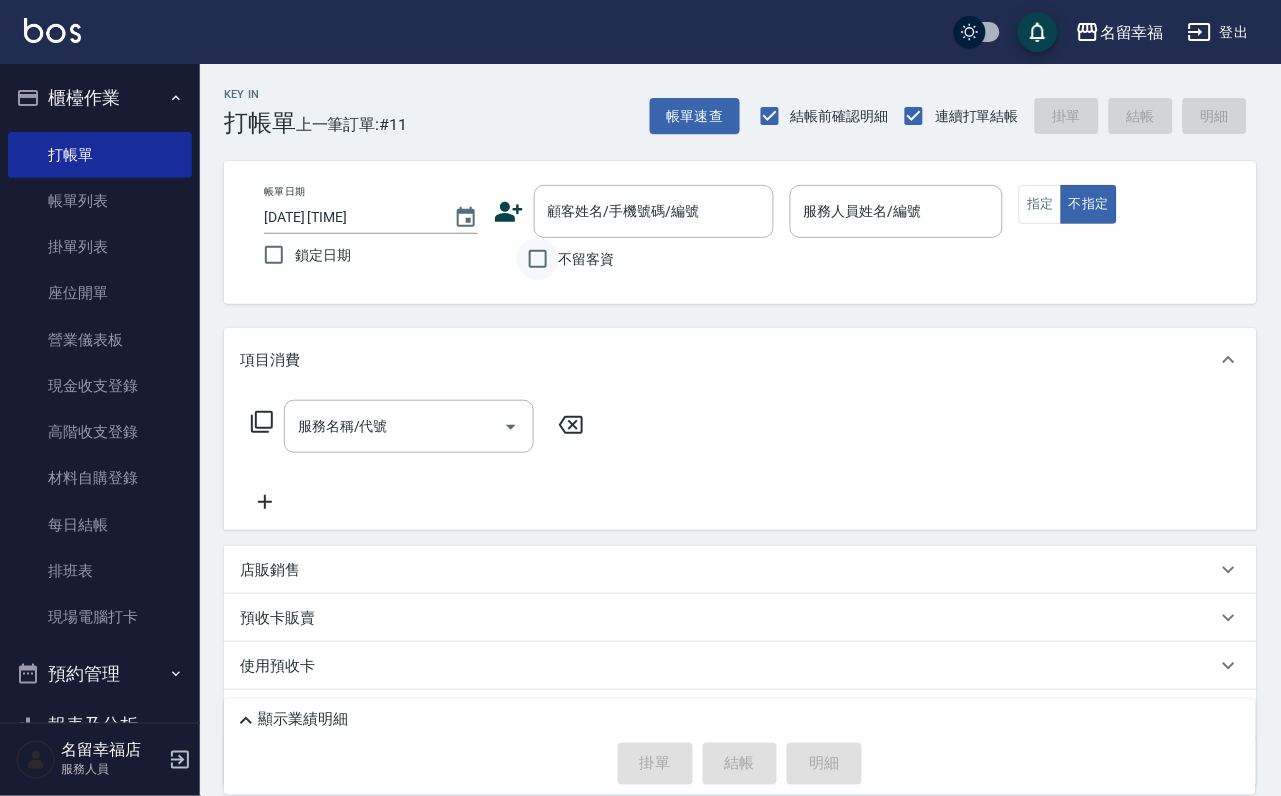 click on "不留客資" at bounding box center [538, 259] 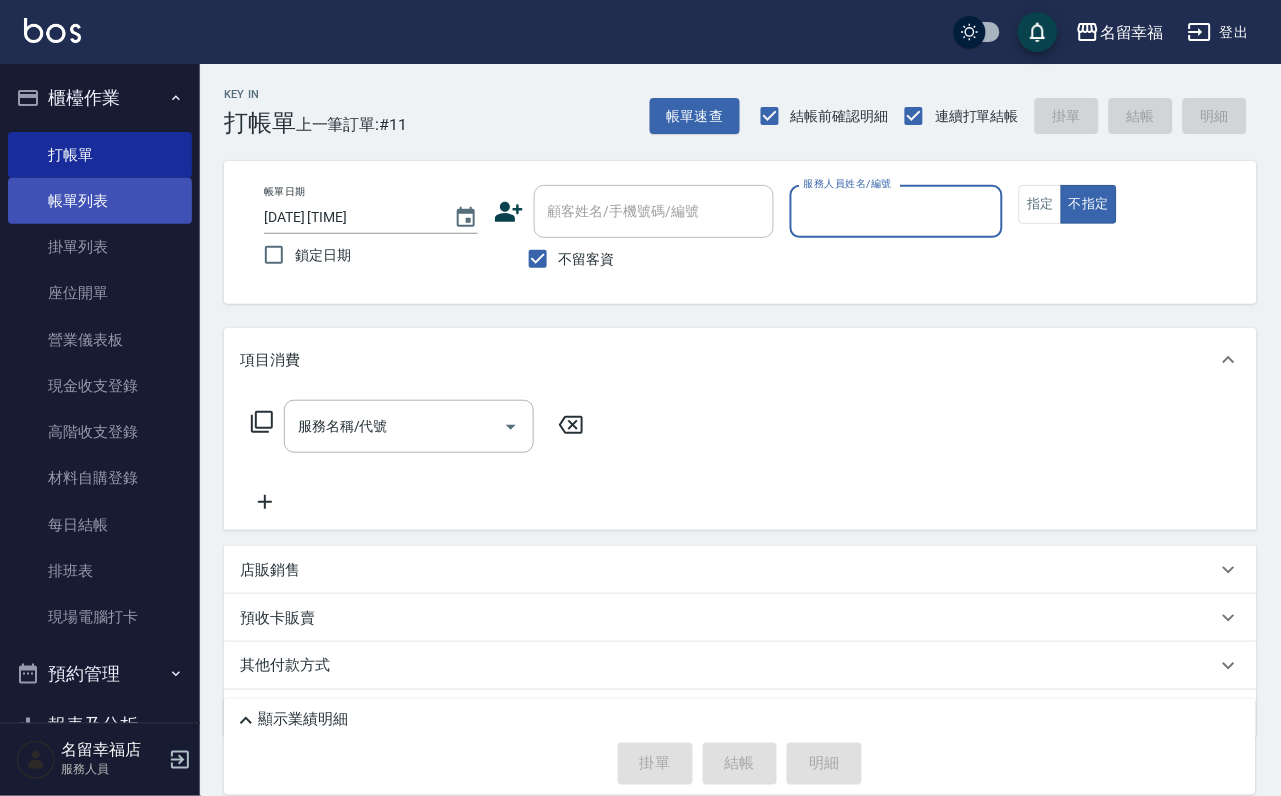 click on "帳單列表" at bounding box center [100, 201] 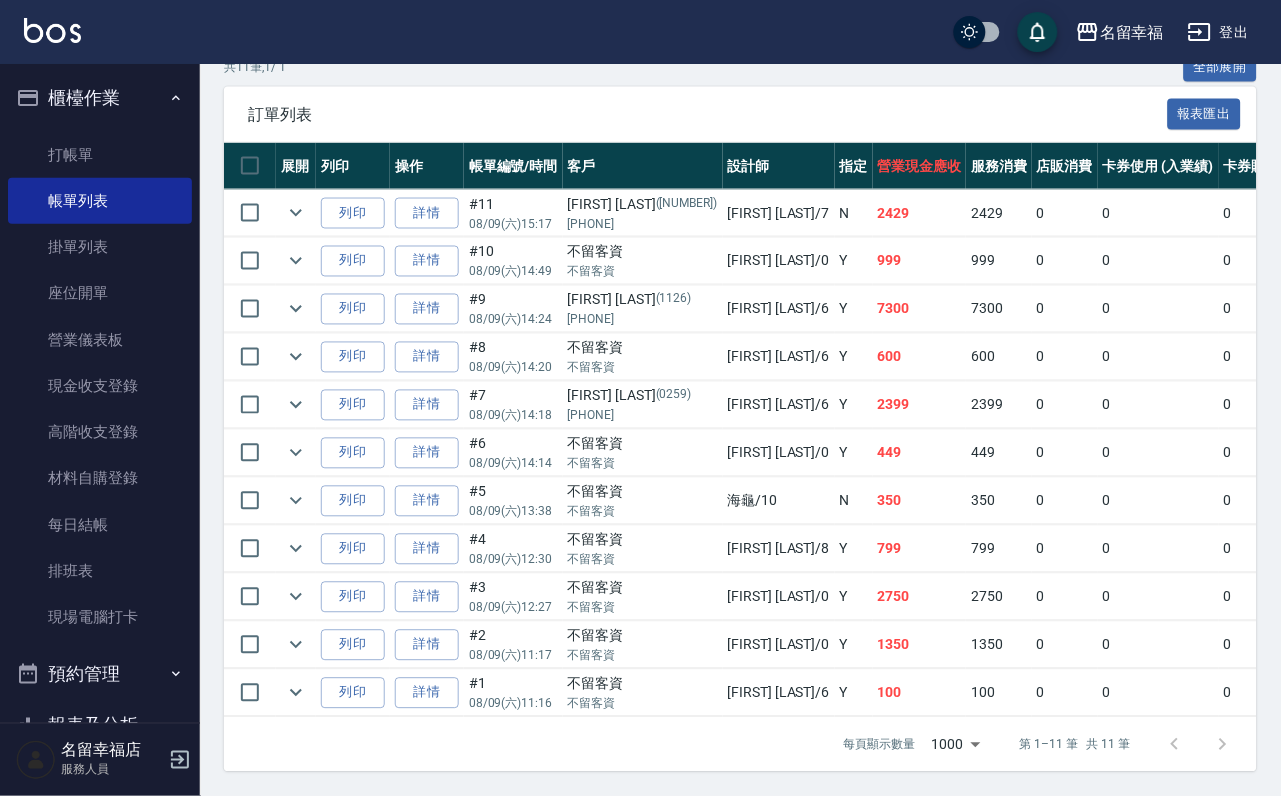 scroll, scrollTop: 736, scrollLeft: 0, axis: vertical 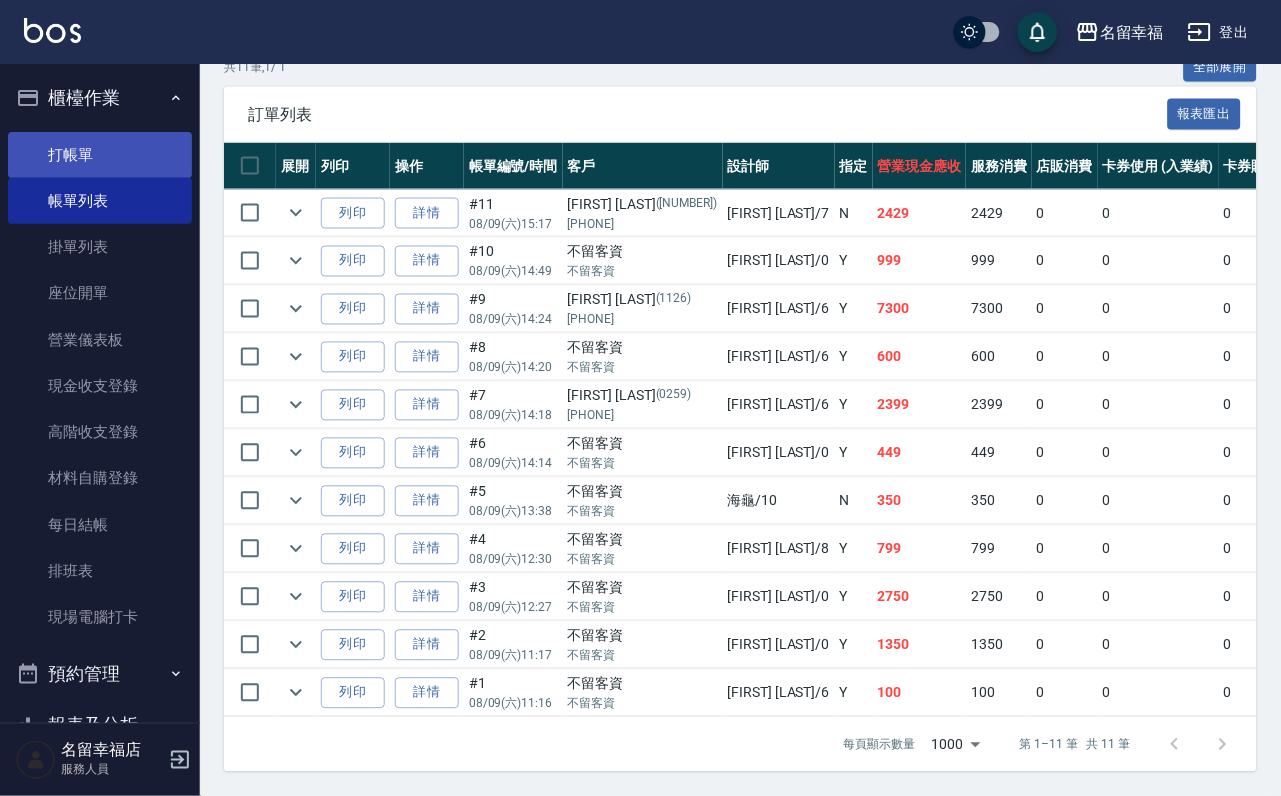 click on "打帳單" at bounding box center (100, 155) 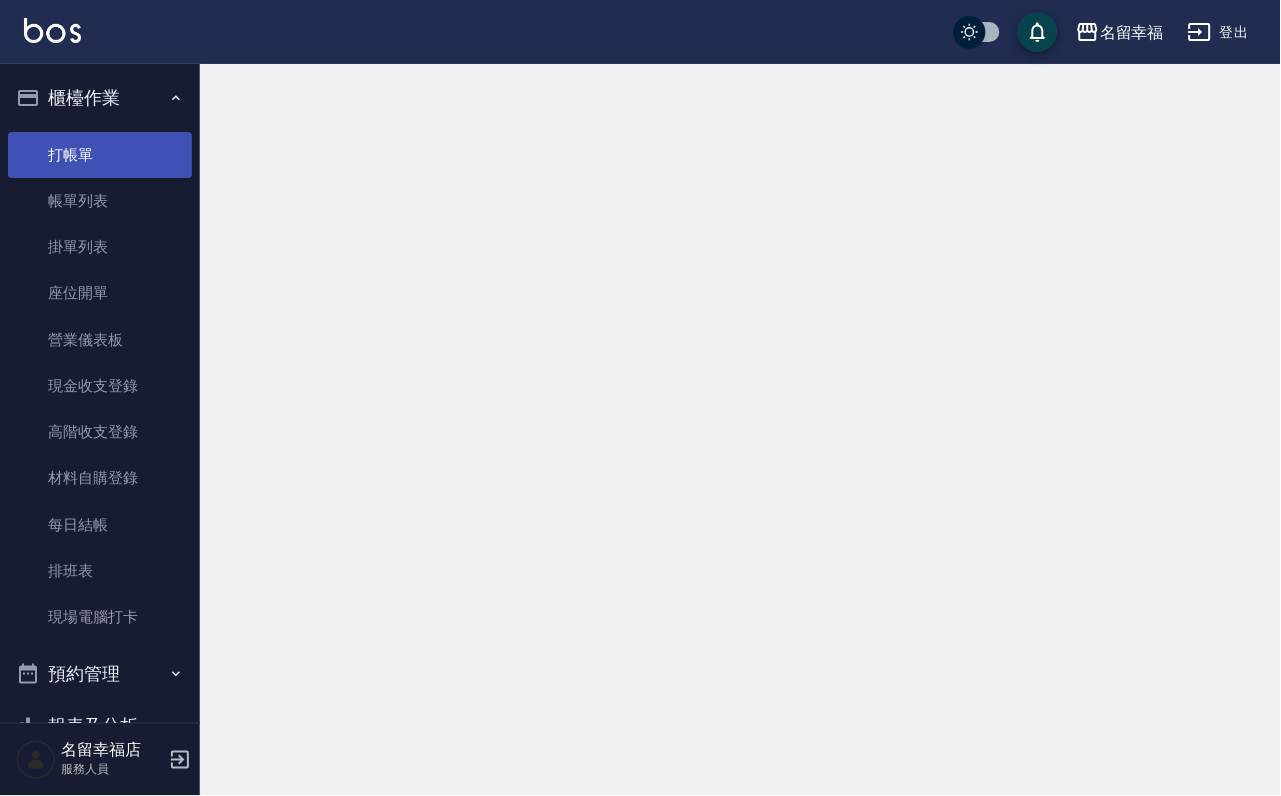 scroll, scrollTop: 0, scrollLeft: 0, axis: both 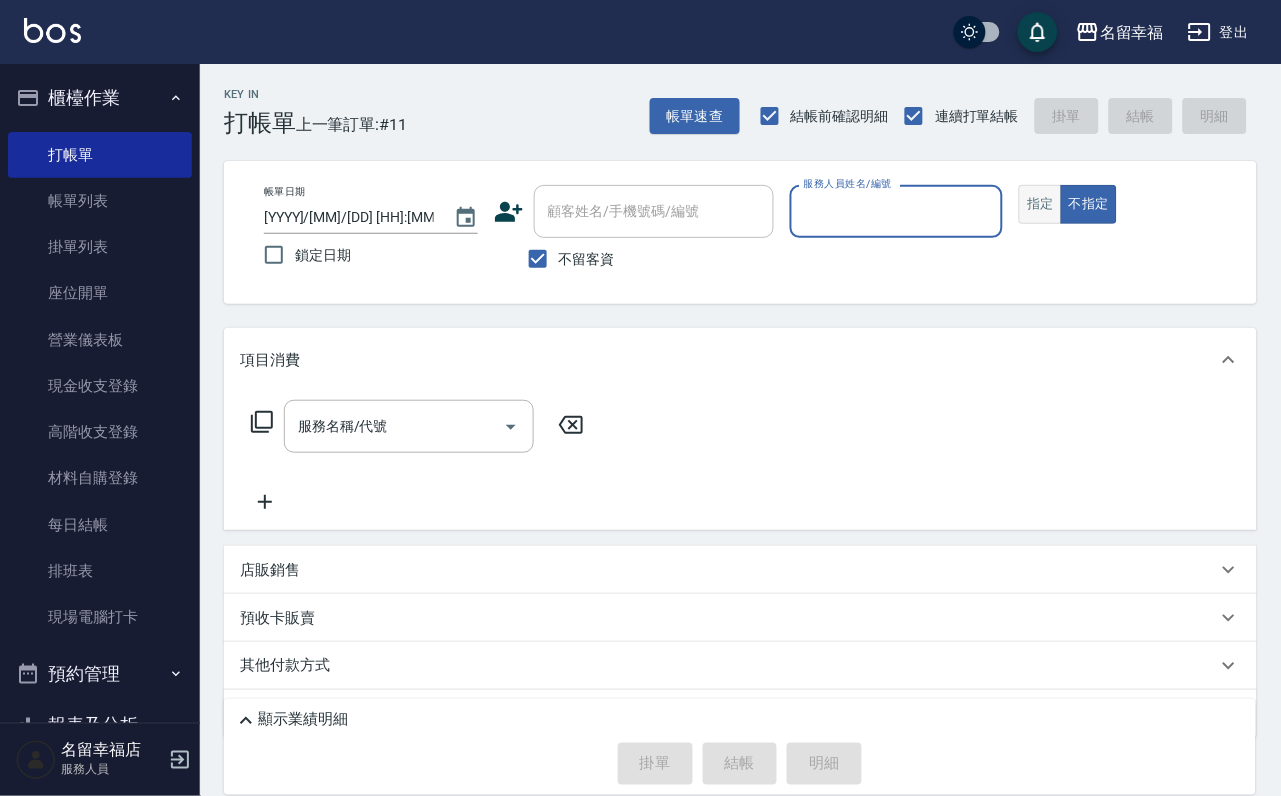 click on "指定" at bounding box center (1040, 204) 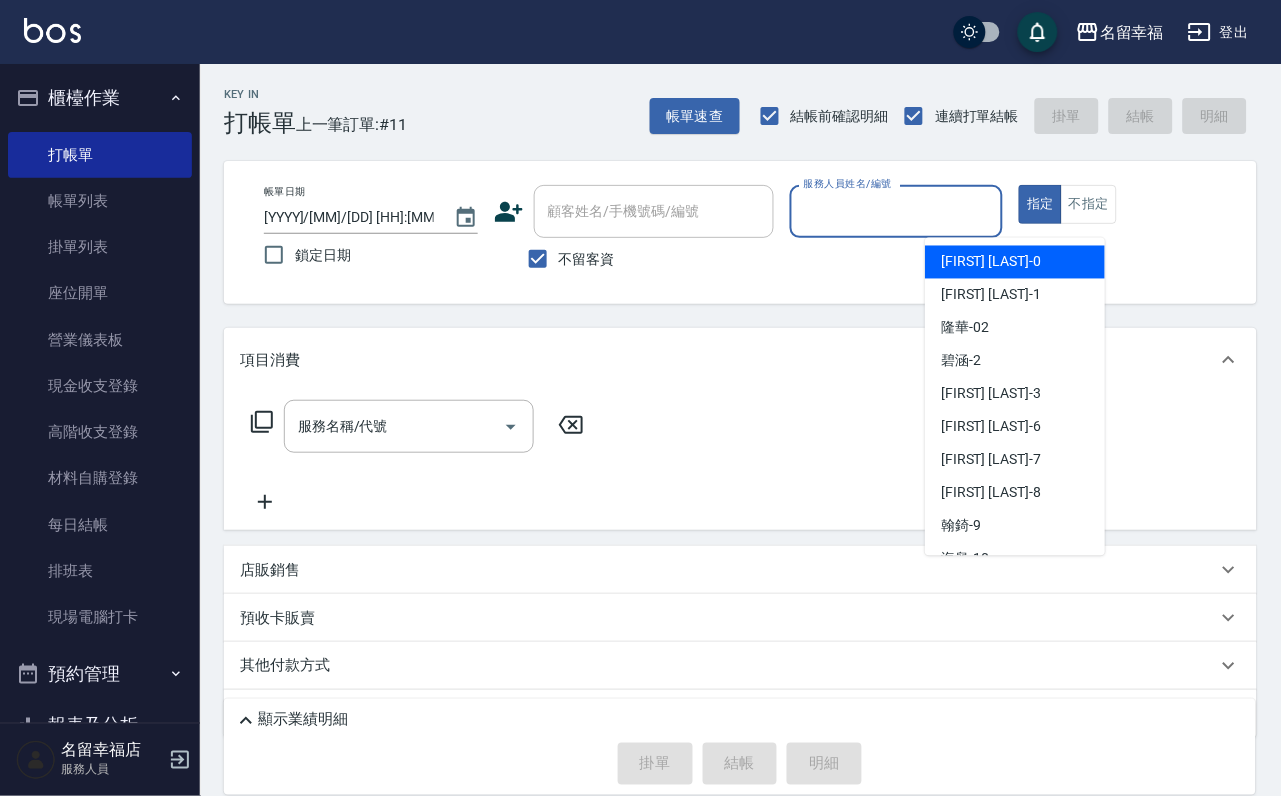 click on "服務人員姓名/編號" at bounding box center (897, 211) 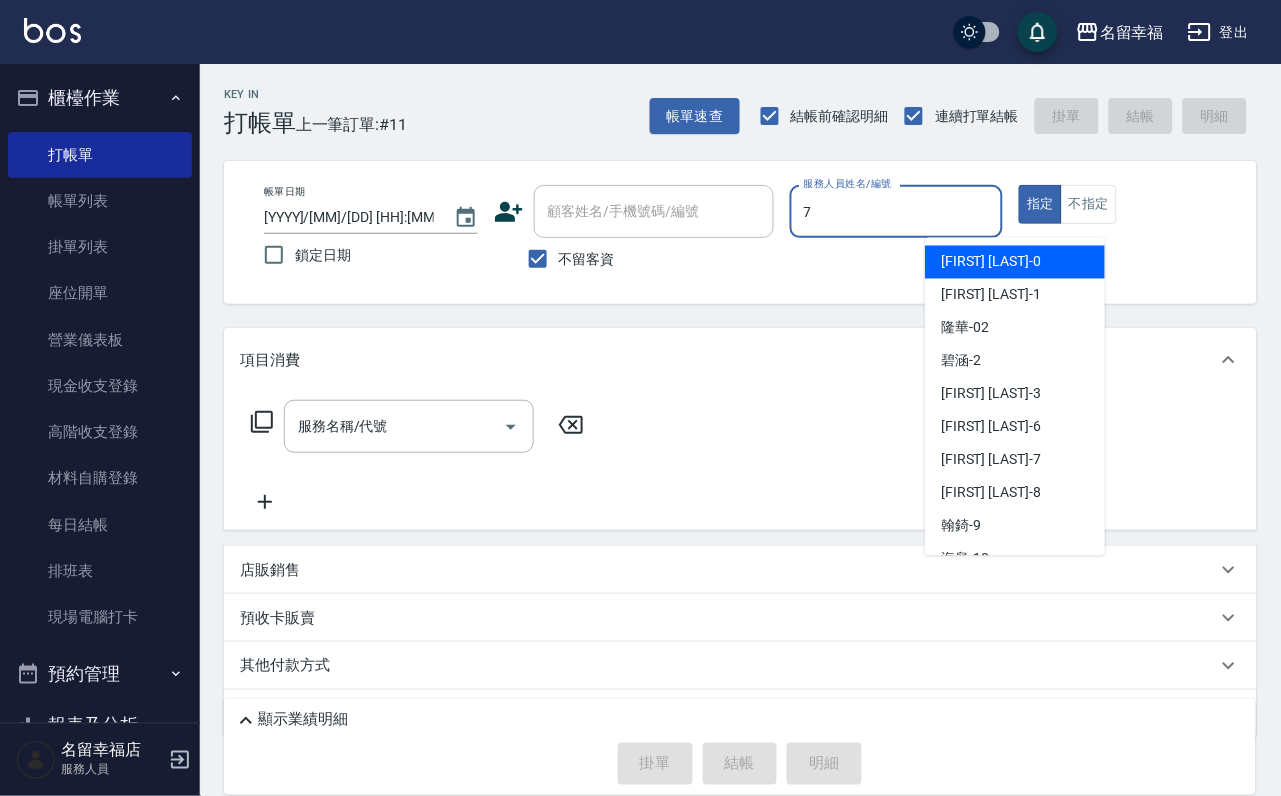 type on "7" 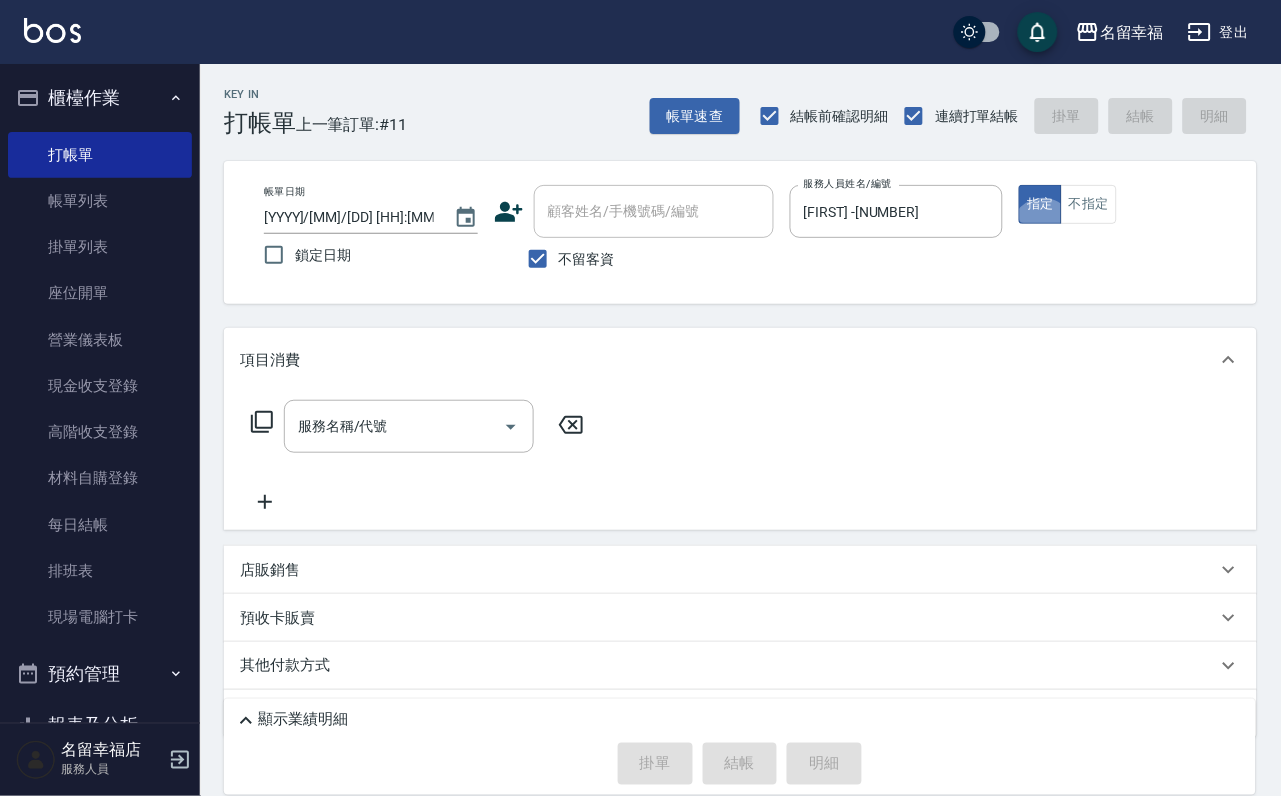 click on "不留客資" at bounding box center (587, 259) 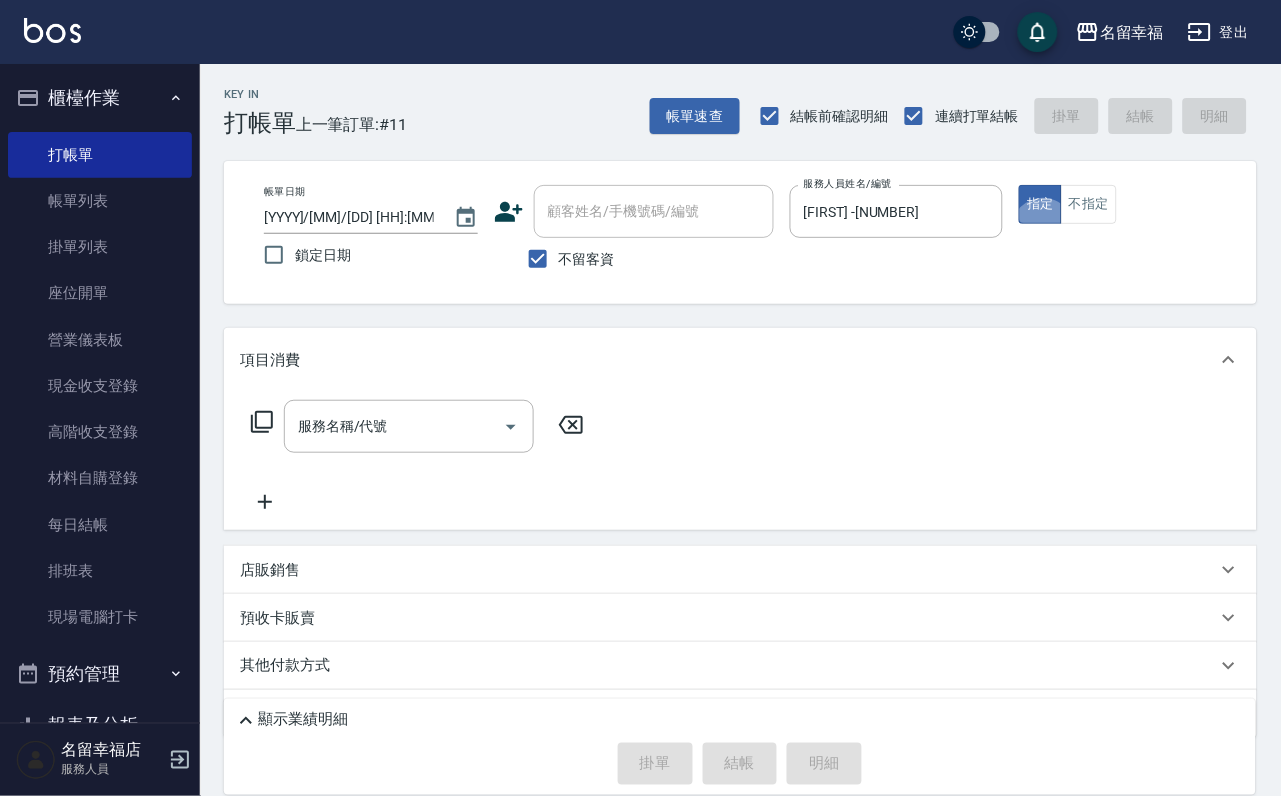 checkbox on "false" 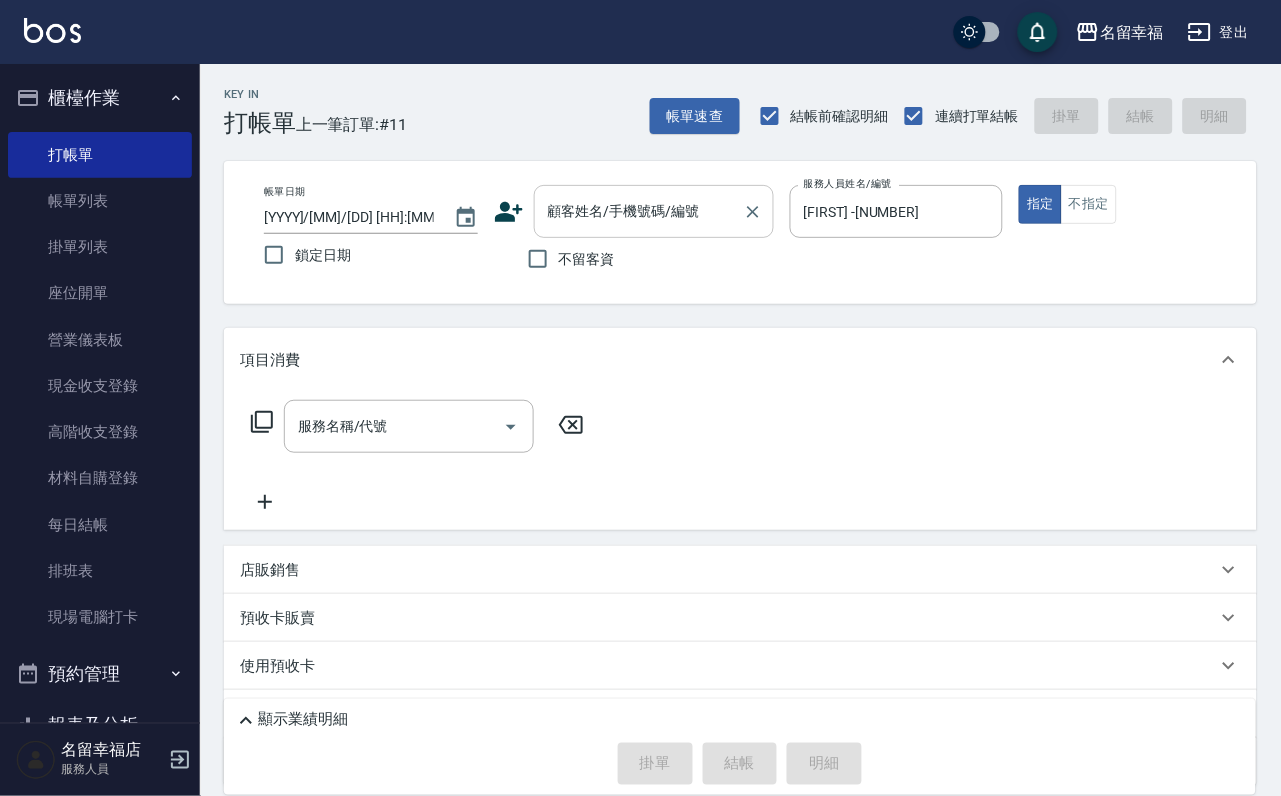 click on "顧客姓名/手機號碼/編號" at bounding box center [639, 211] 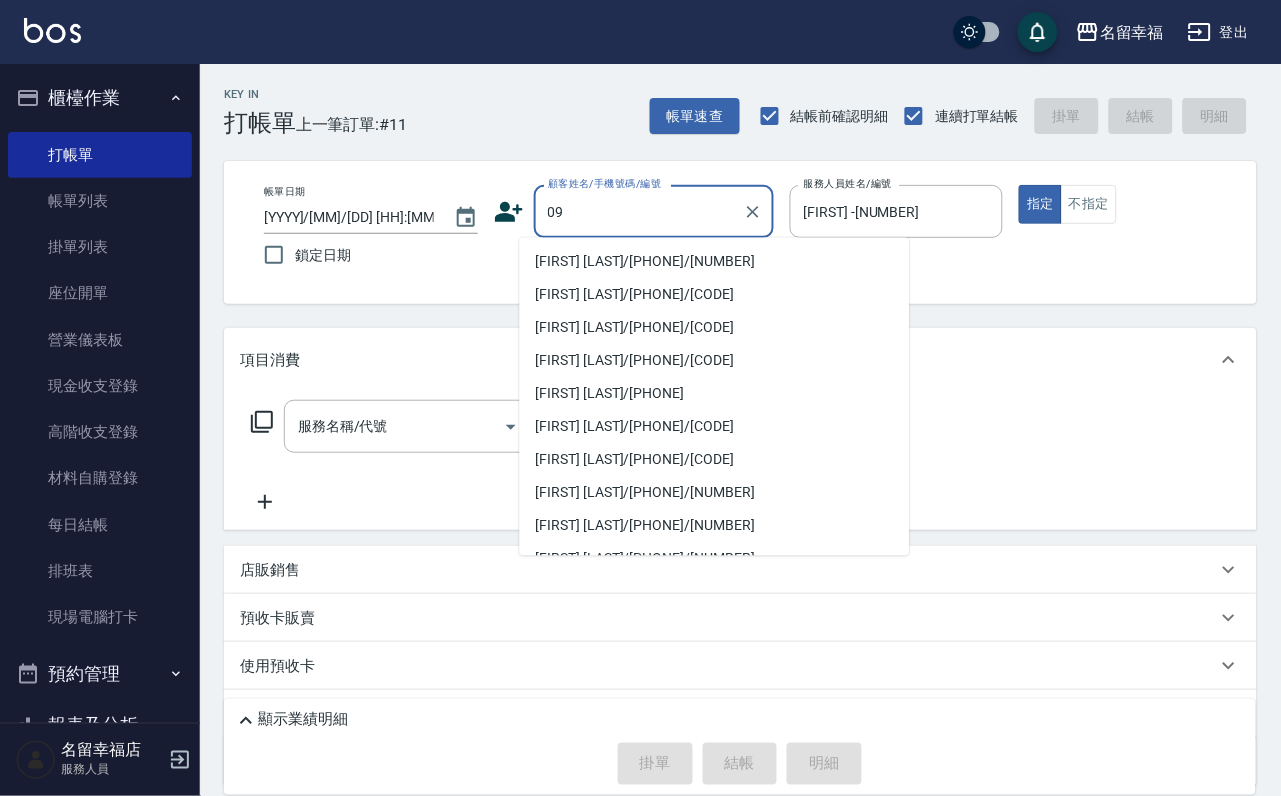 type on "09" 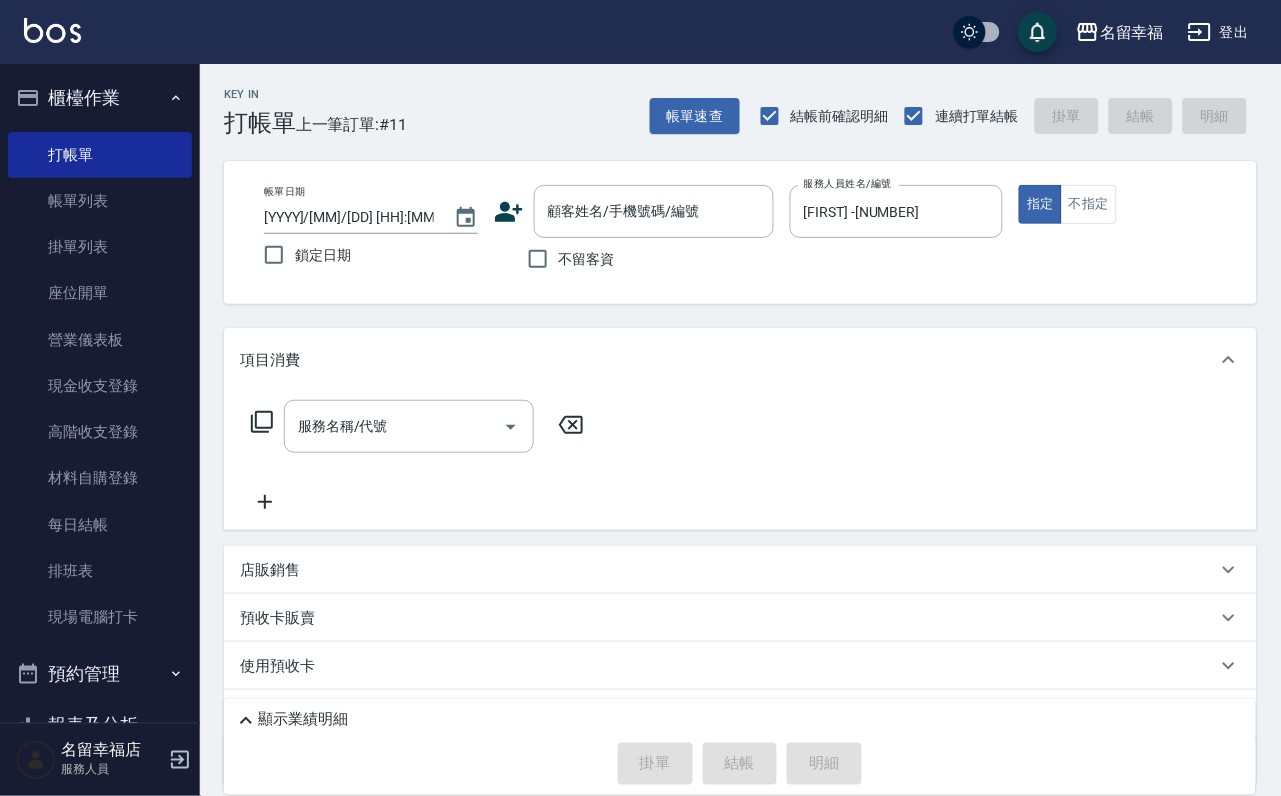 click on "預收卡販賣" at bounding box center (728, 618) 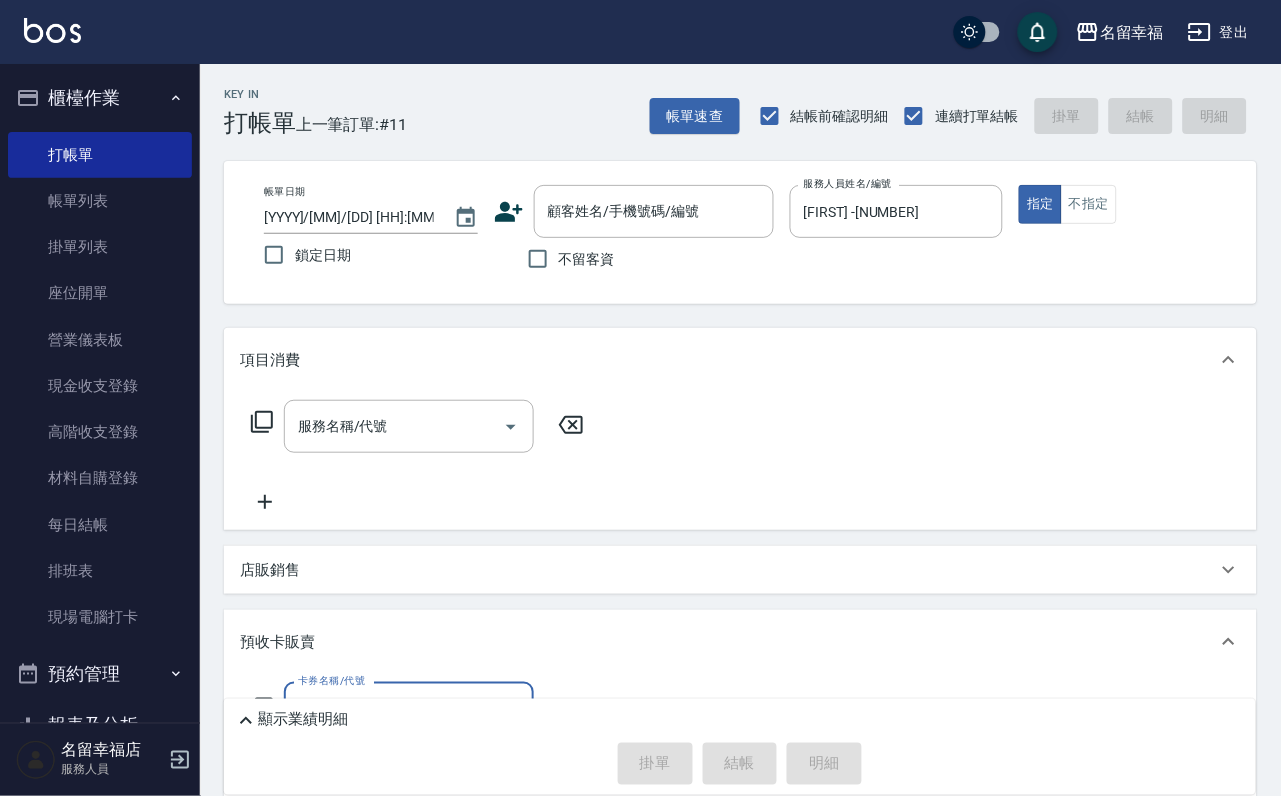 scroll, scrollTop: 0, scrollLeft: 0, axis: both 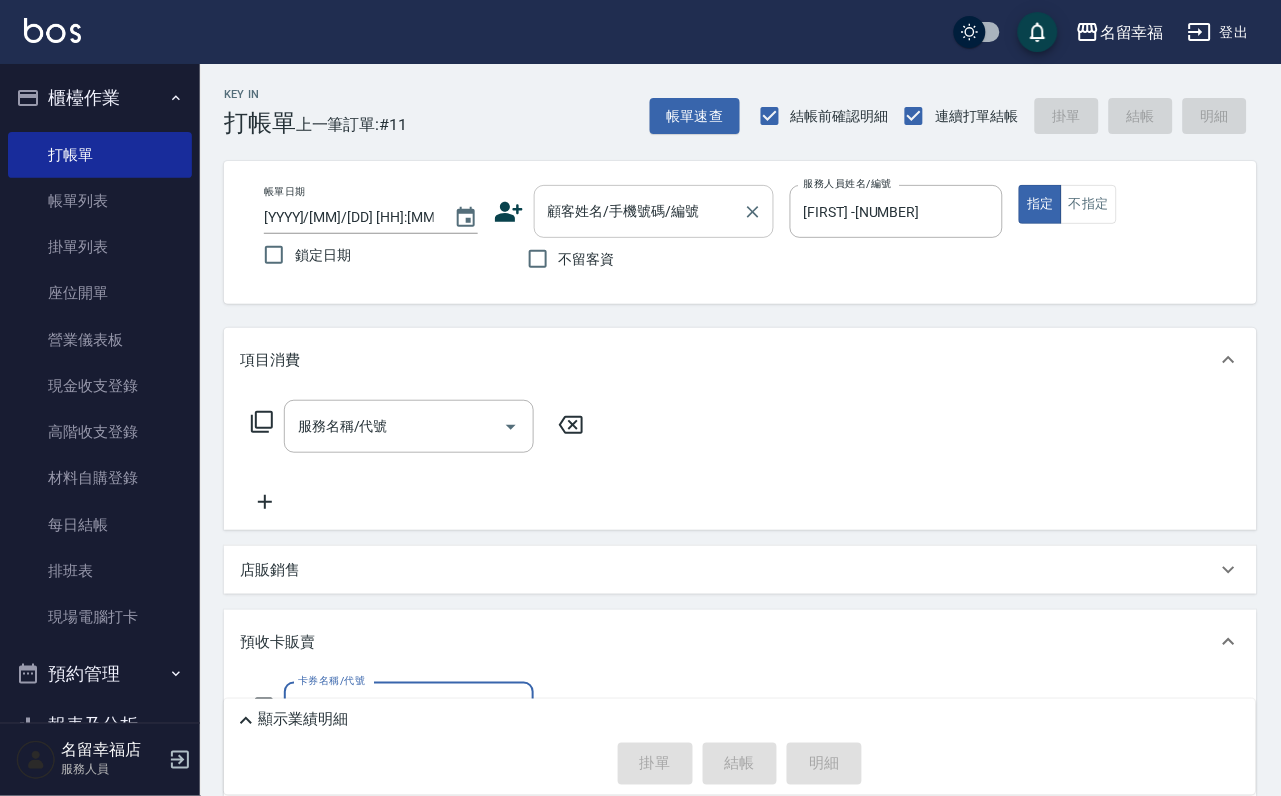 click on "顧客姓名/手機號碼/編號" at bounding box center (654, 211) 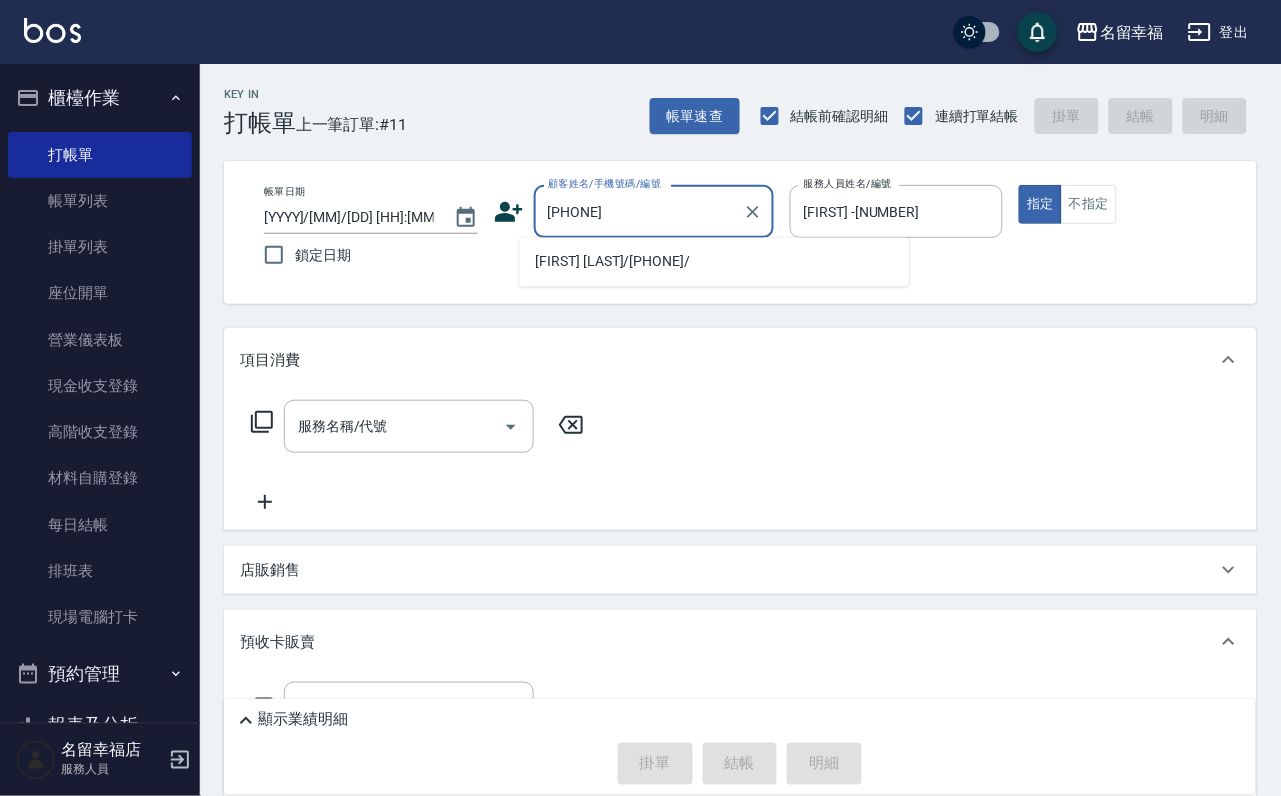 click on "[FIRST] [LAST]/[PHONE]/" at bounding box center [715, 262] 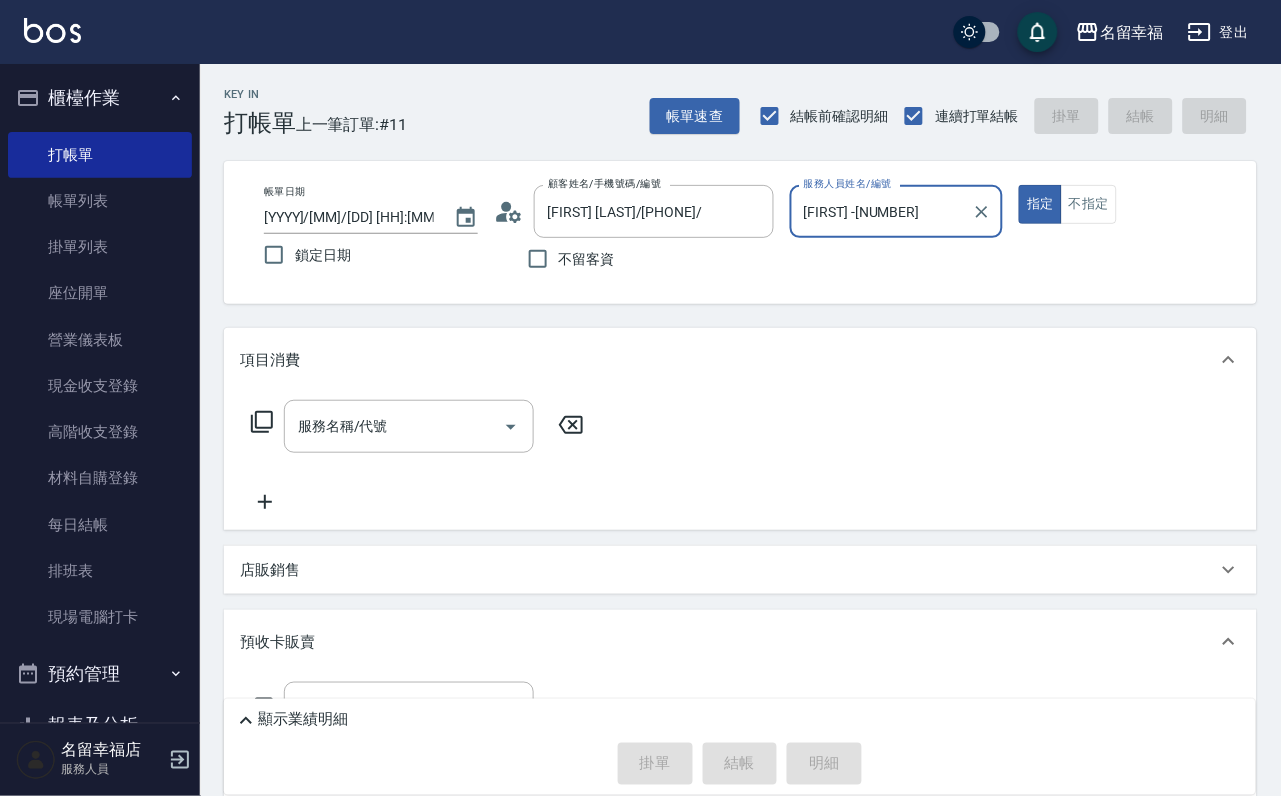 click 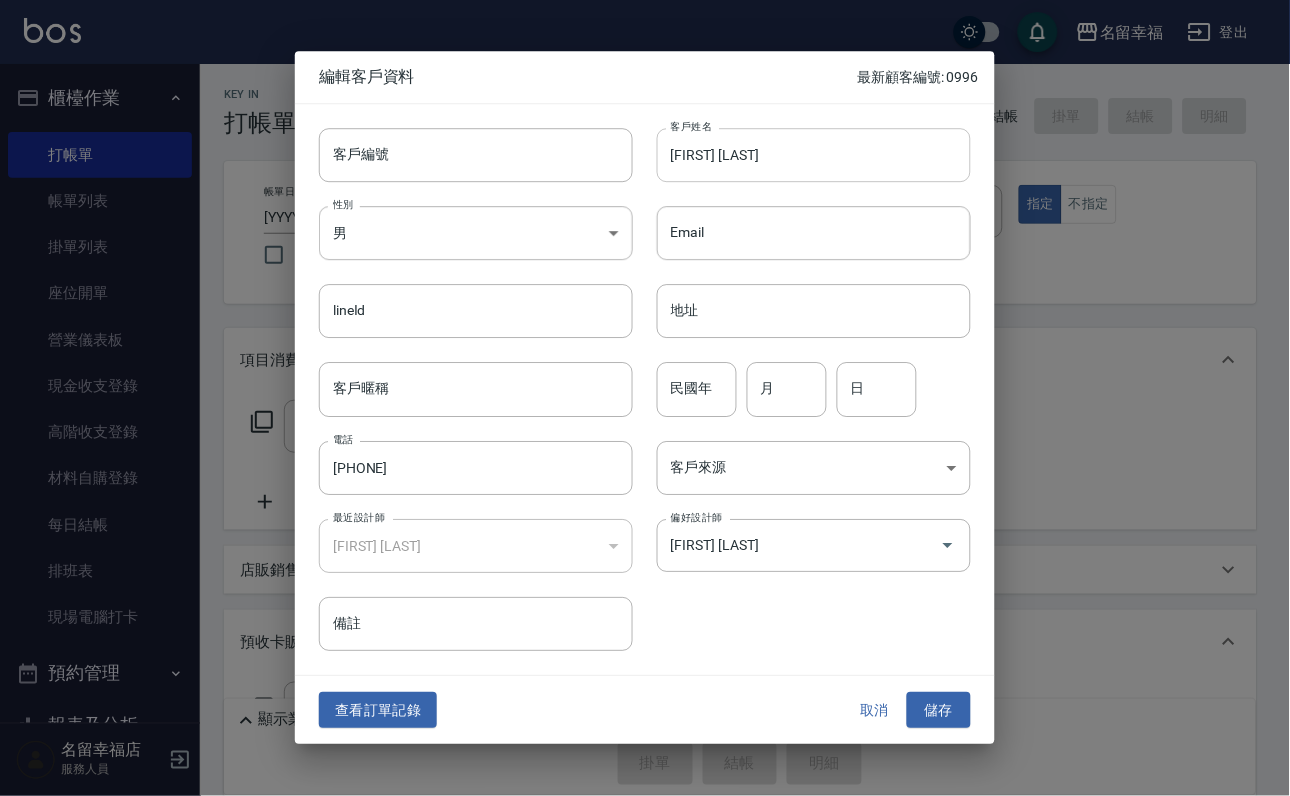 click on "[FIRST] [LAST]" at bounding box center [814, 155] 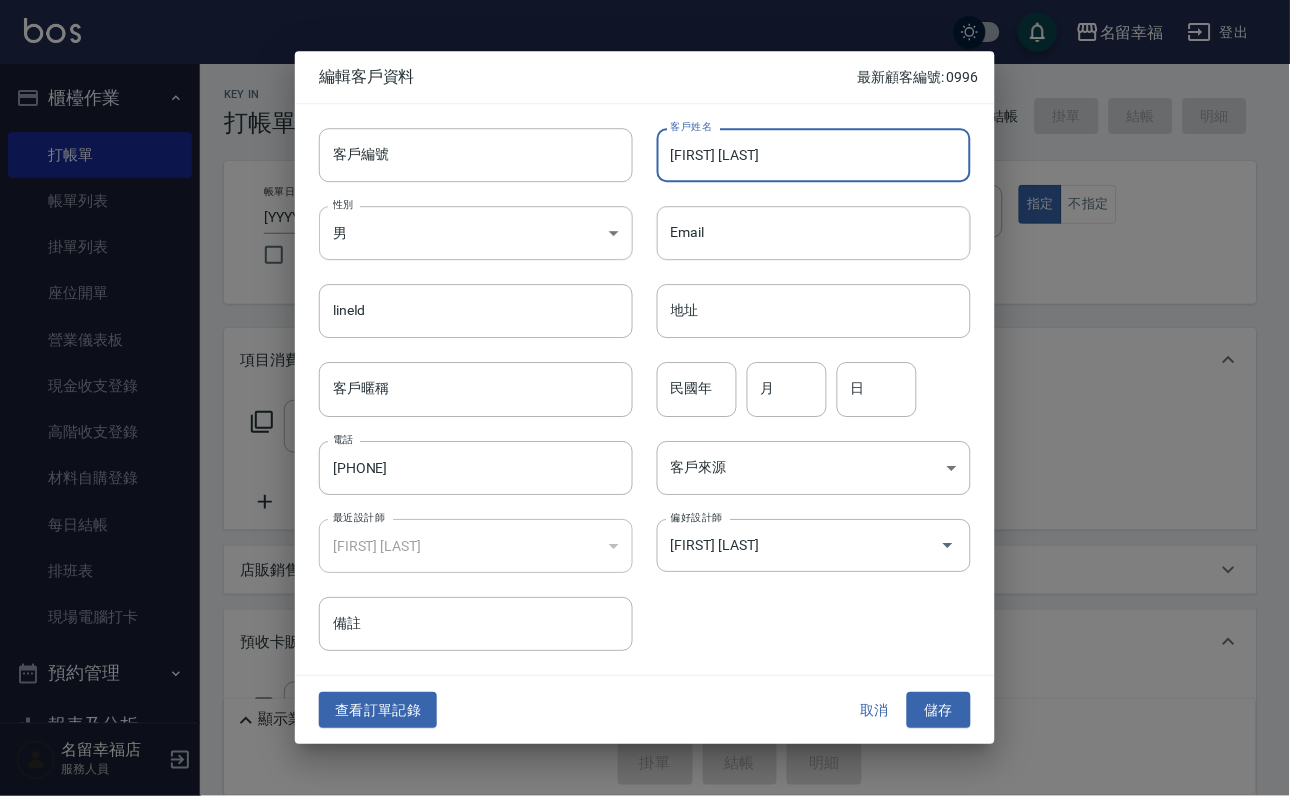 type on "[FIRST] [LAST]" 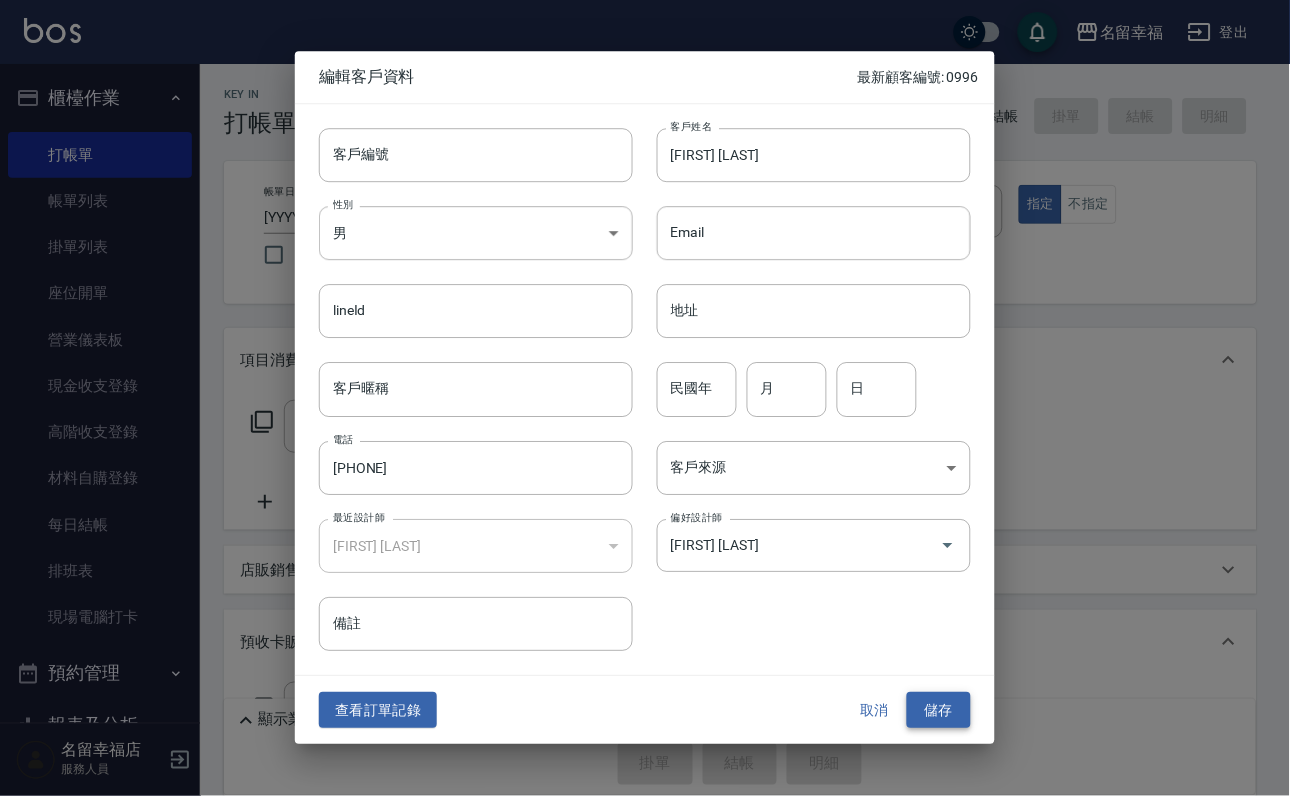 click on "儲存" at bounding box center (939, 710) 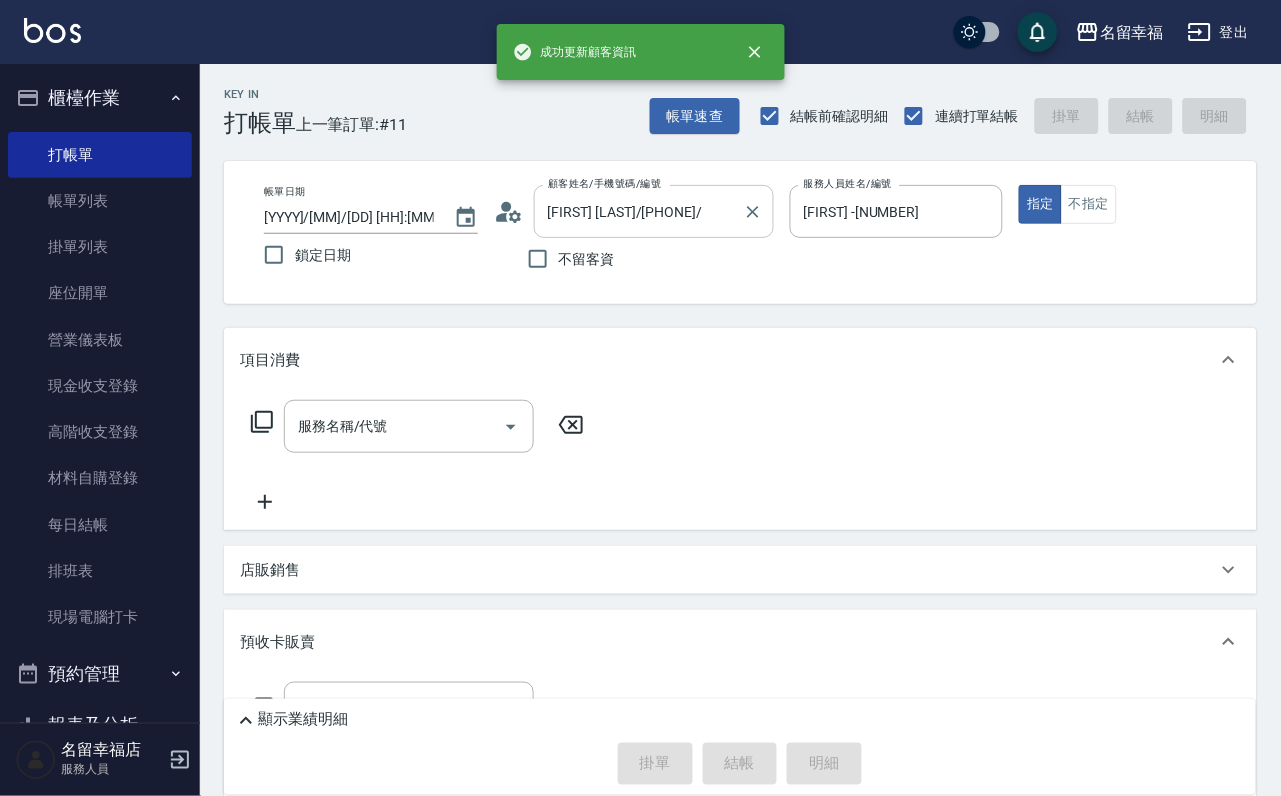 click on "[FIRST] [LAST]/[PHONE]/ 顧客姓名/手機號碼/編號" at bounding box center [654, 211] 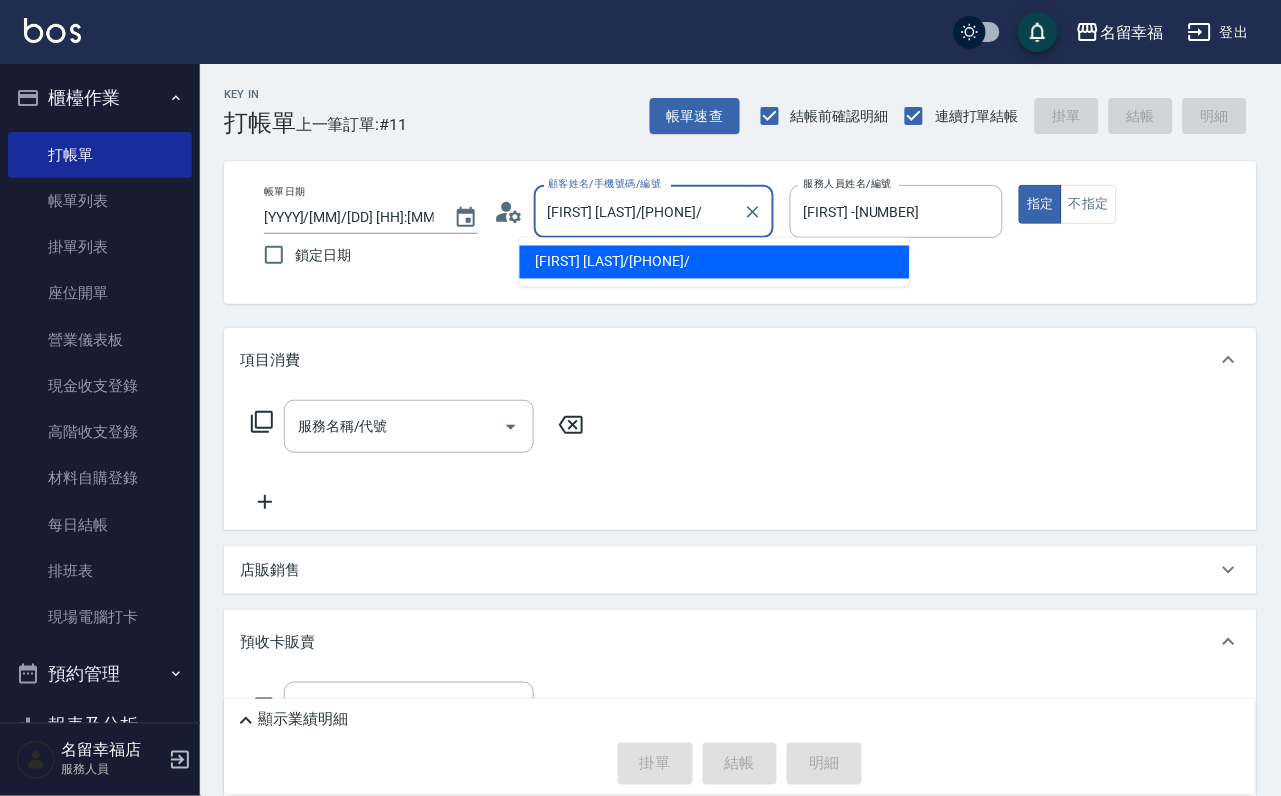drag, startPoint x: 719, startPoint y: 214, endPoint x: 326, endPoint y: 214, distance: 393 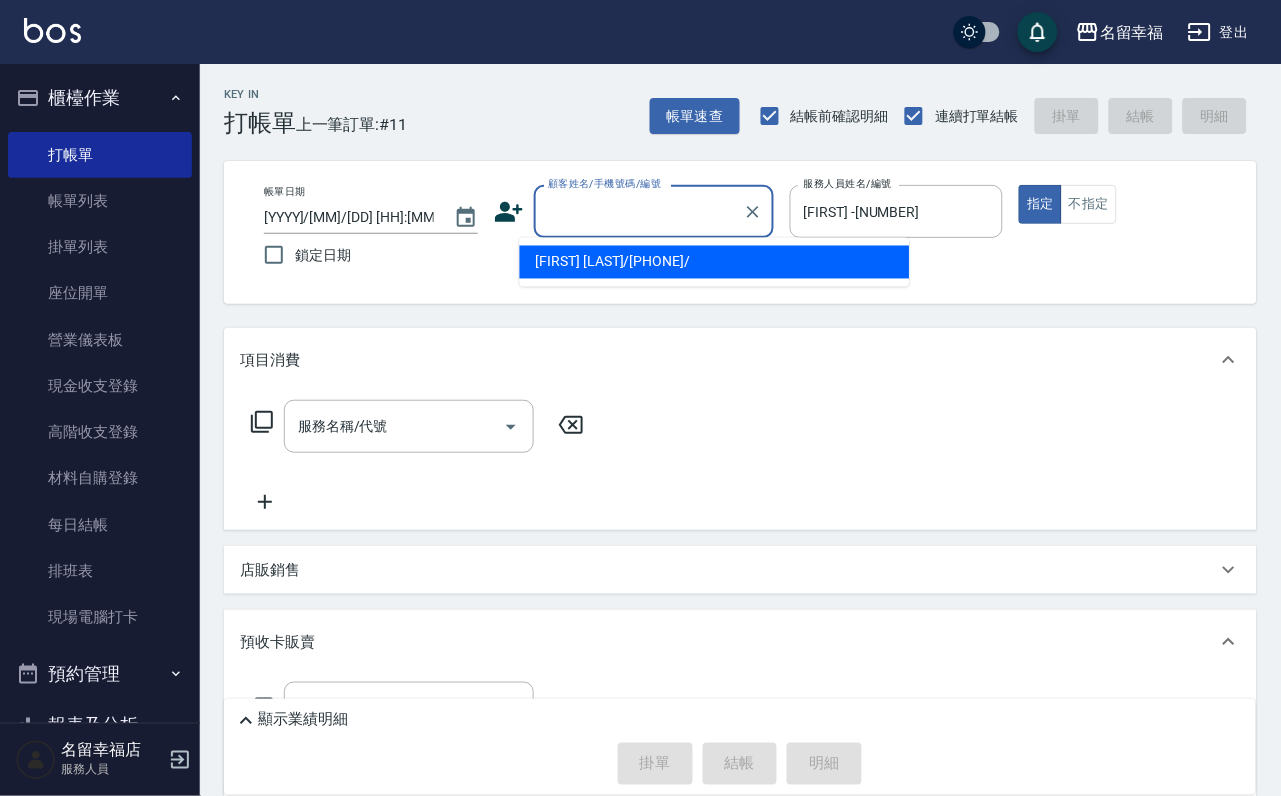 click on "店販銷售" at bounding box center [728, 570] 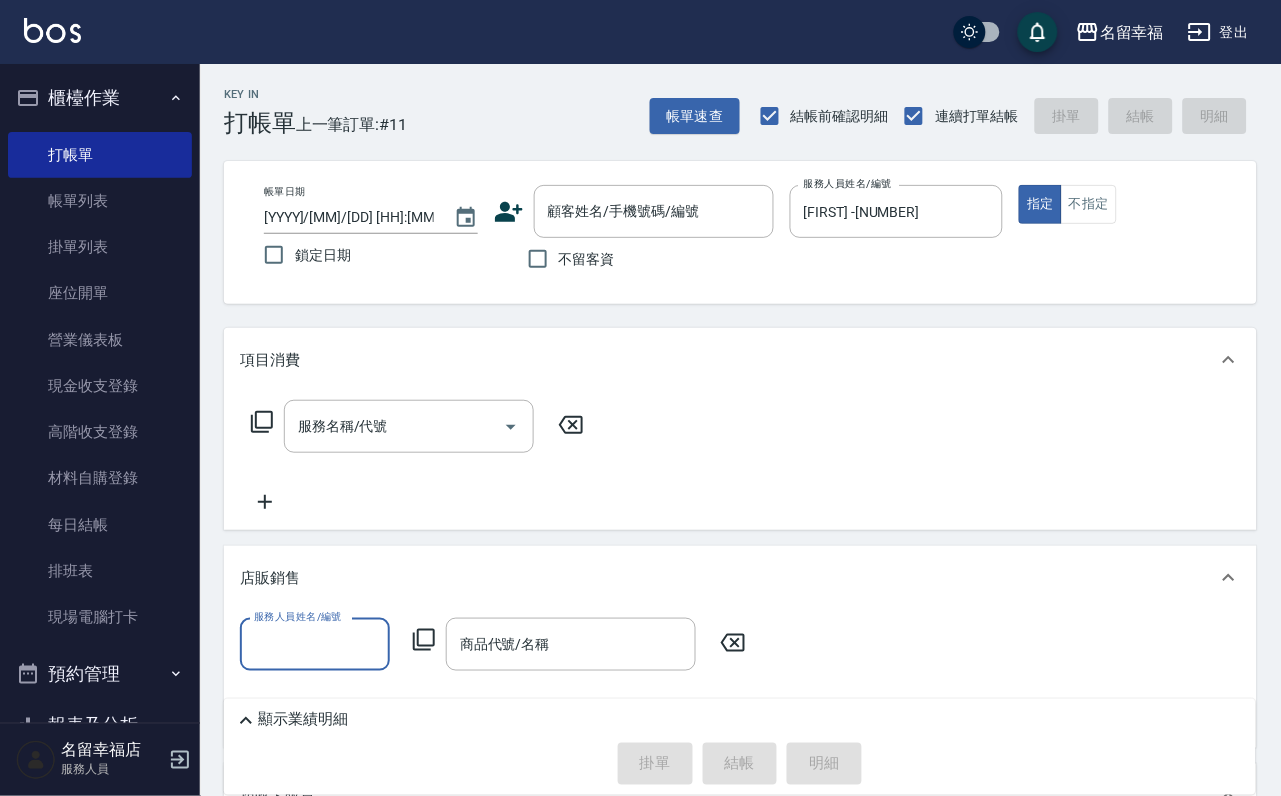 scroll, scrollTop: 0, scrollLeft: 0, axis: both 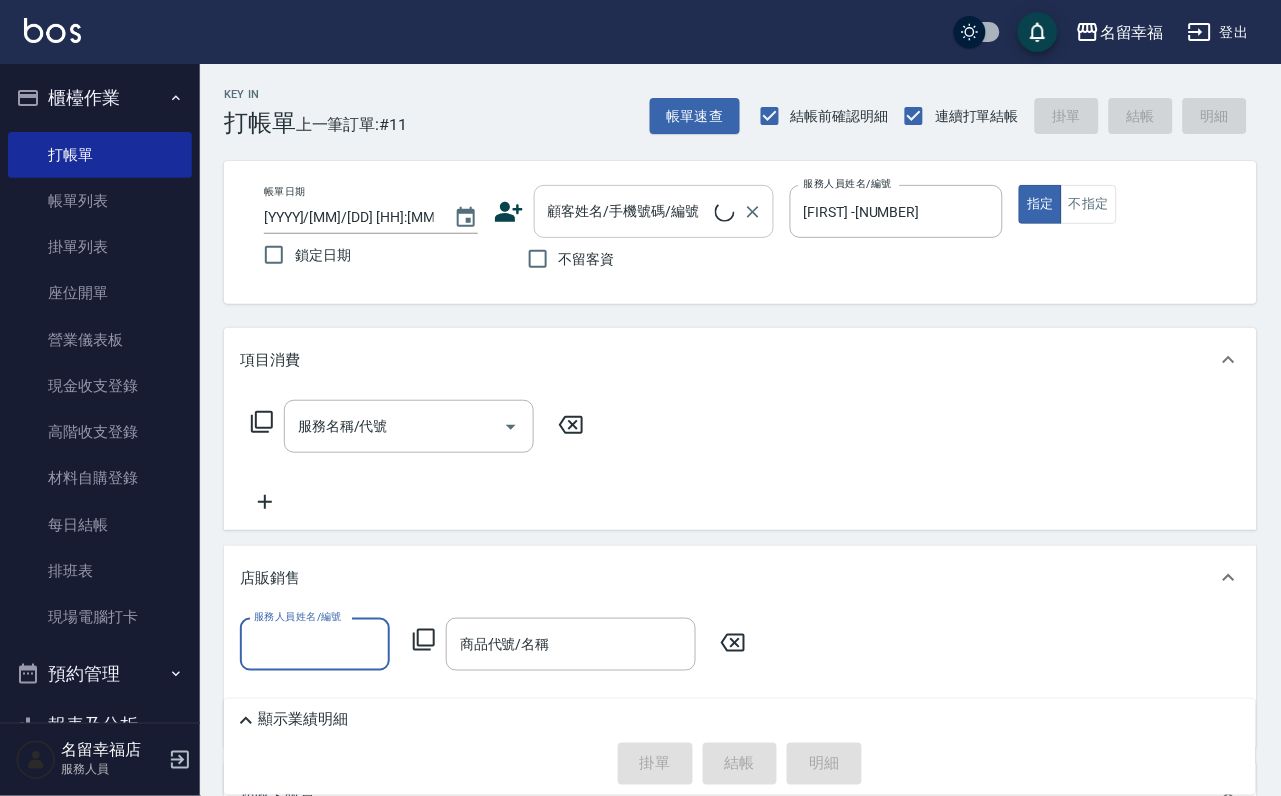 drag, startPoint x: 735, startPoint y: 187, endPoint x: 730, endPoint y: 208, distance: 21.587032 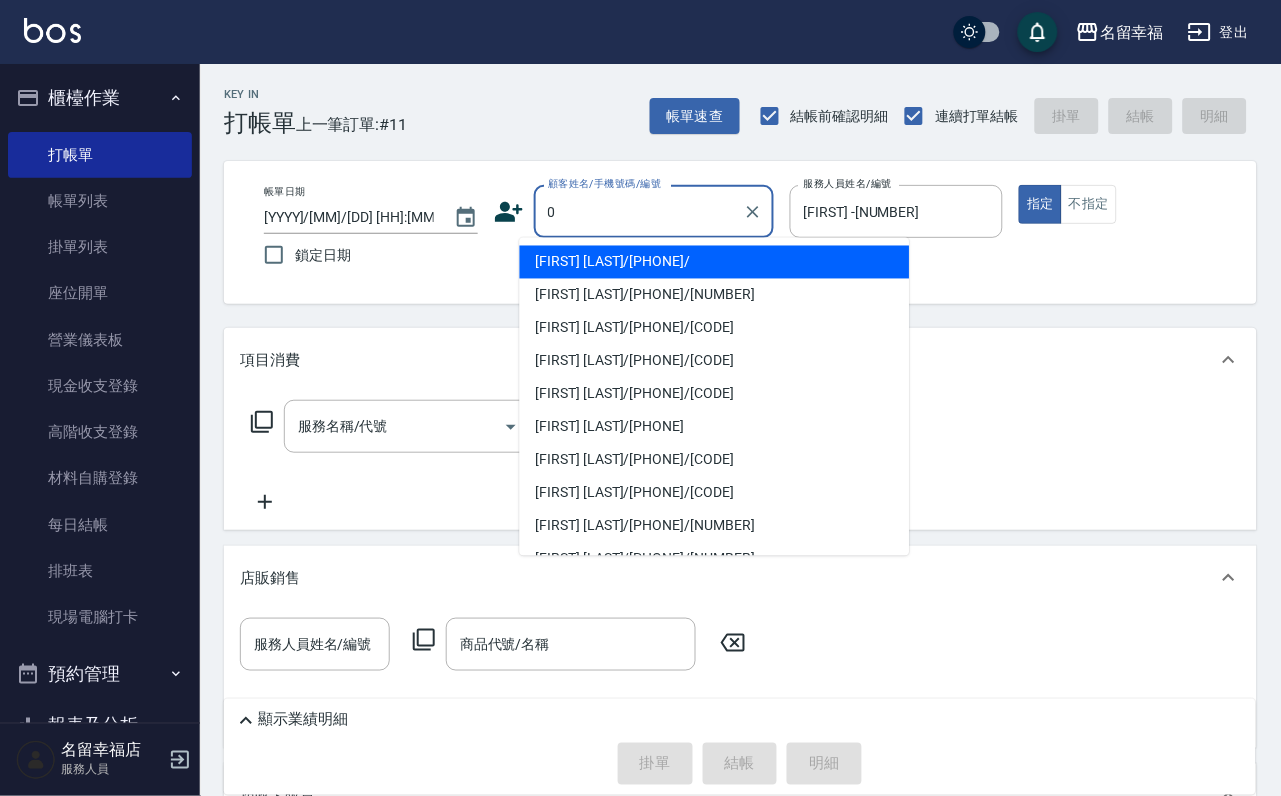 click on "[FIRST] [LAST]/[PHONE]/" at bounding box center (715, 262) 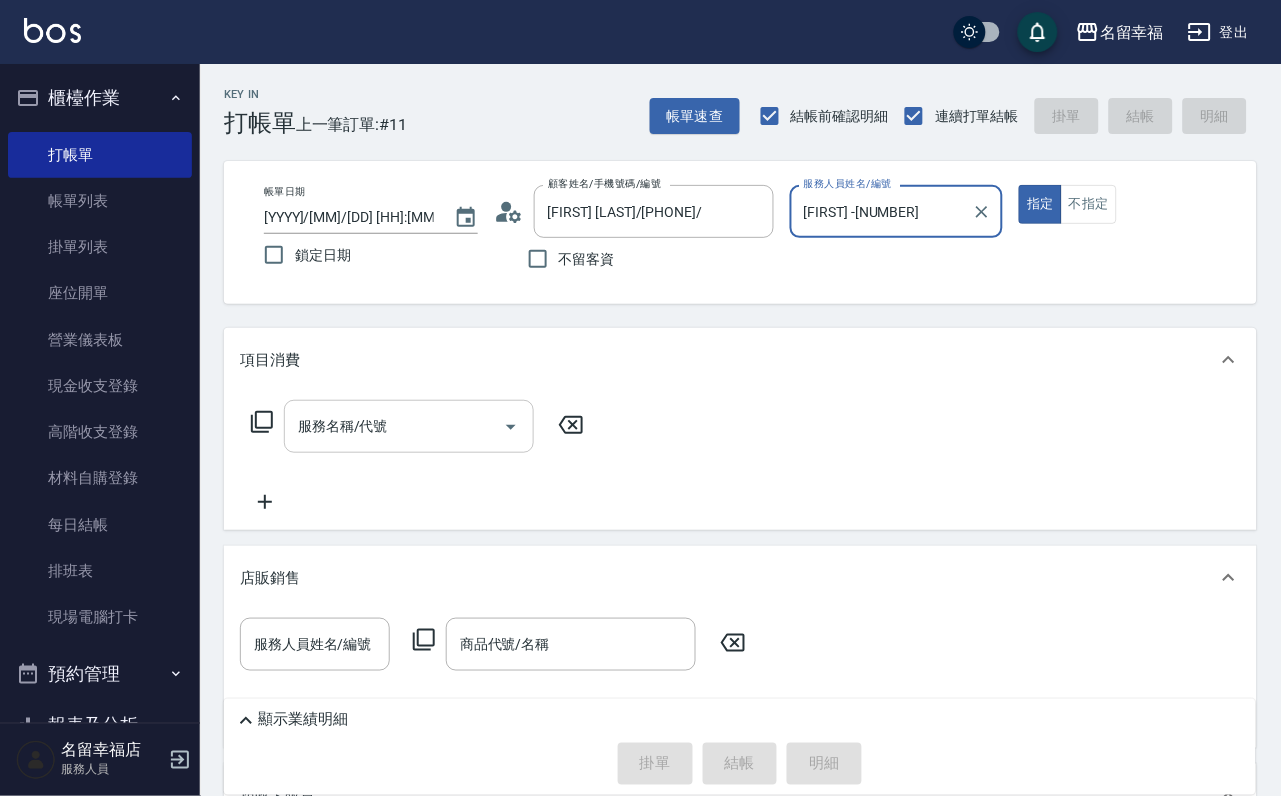 click on "服務名稱/代號" at bounding box center (394, 426) 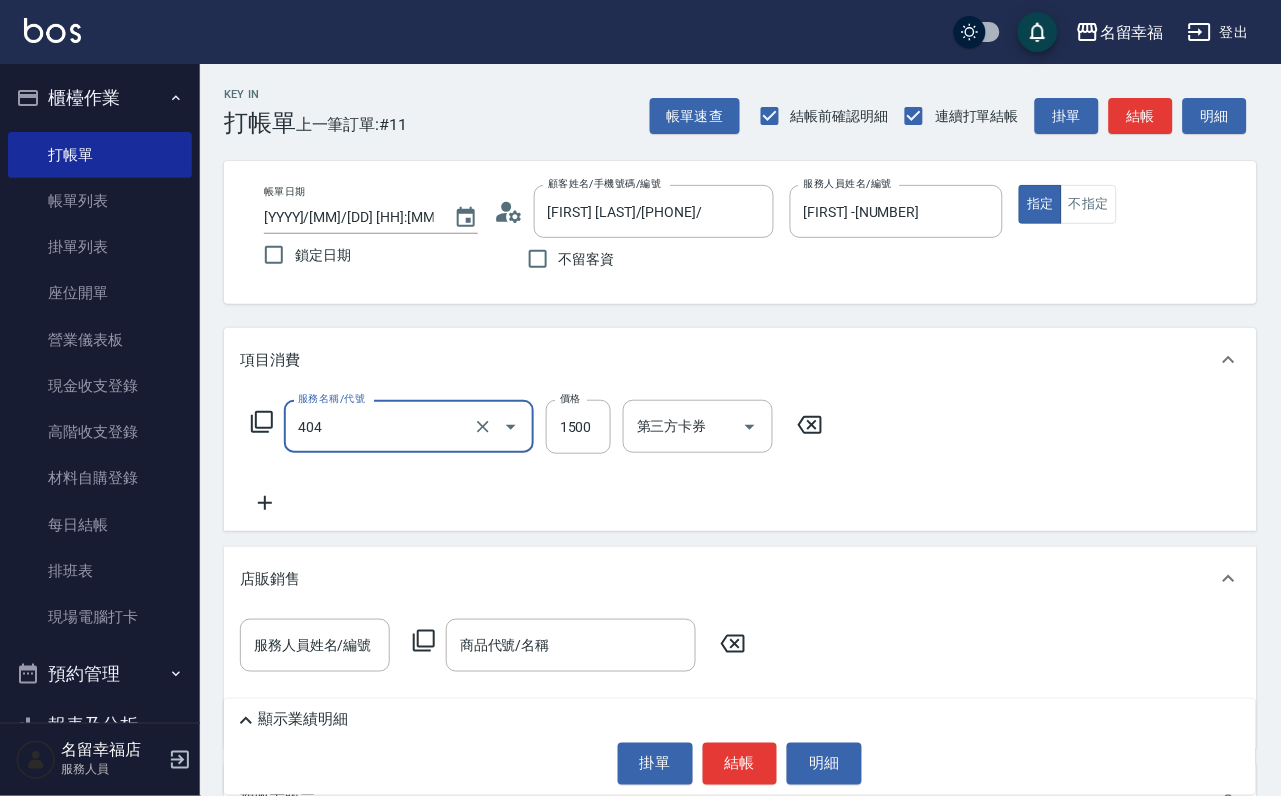 type on "設計染髮(404)" 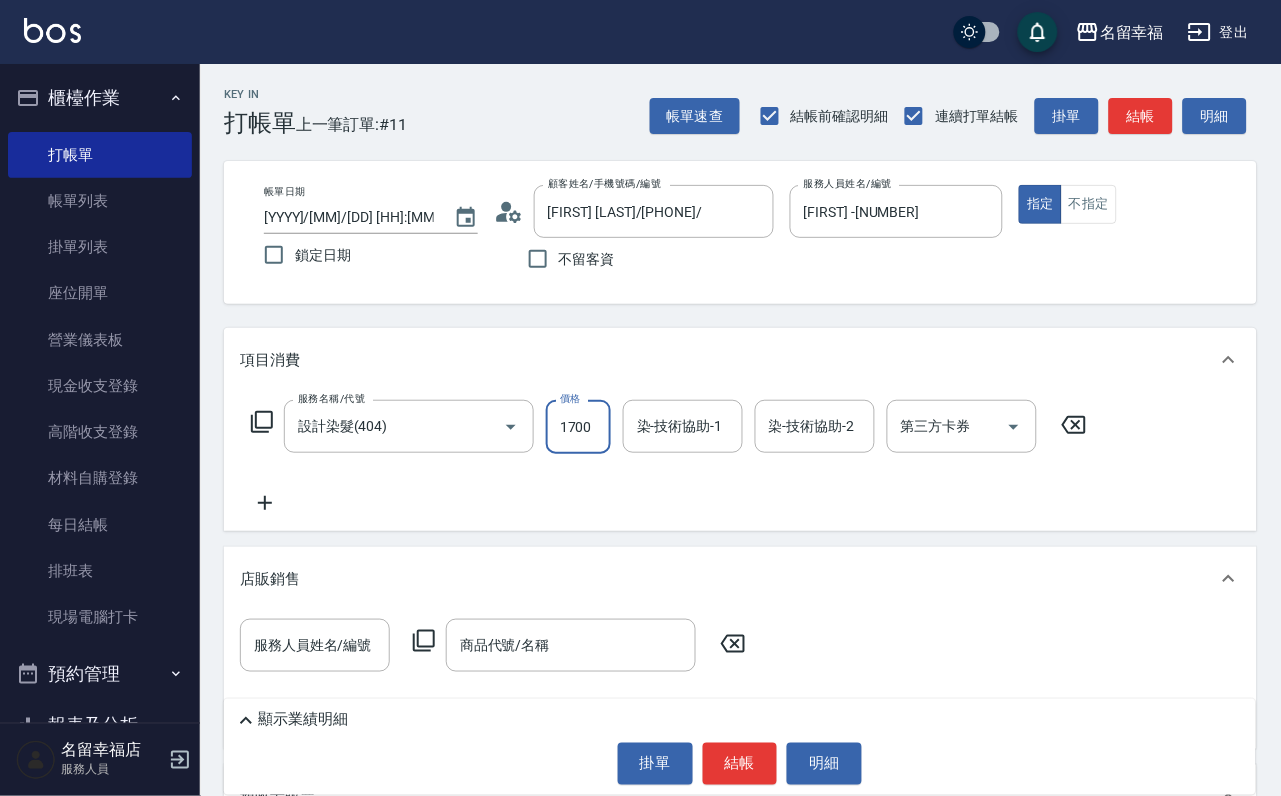 scroll, scrollTop: 0, scrollLeft: 1, axis: horizontal 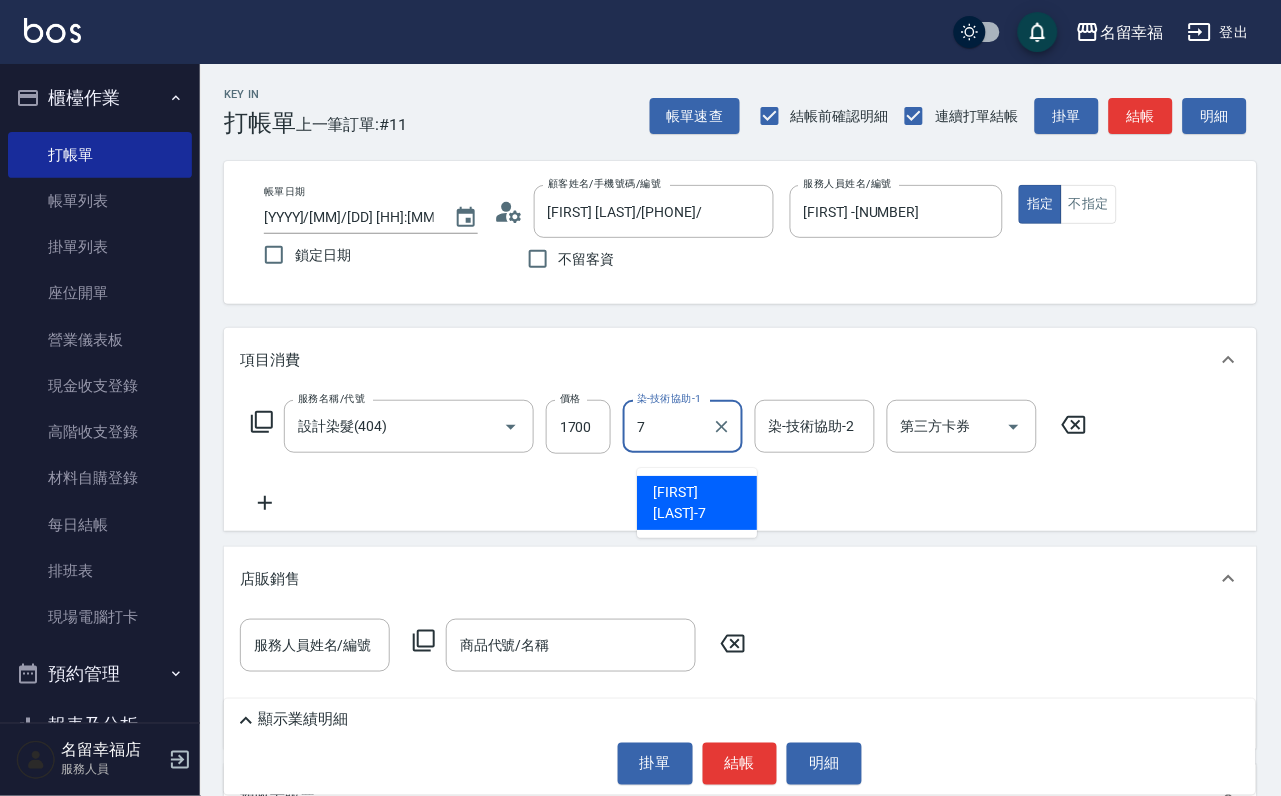 type on "[FIRST] -[NUMBER]" 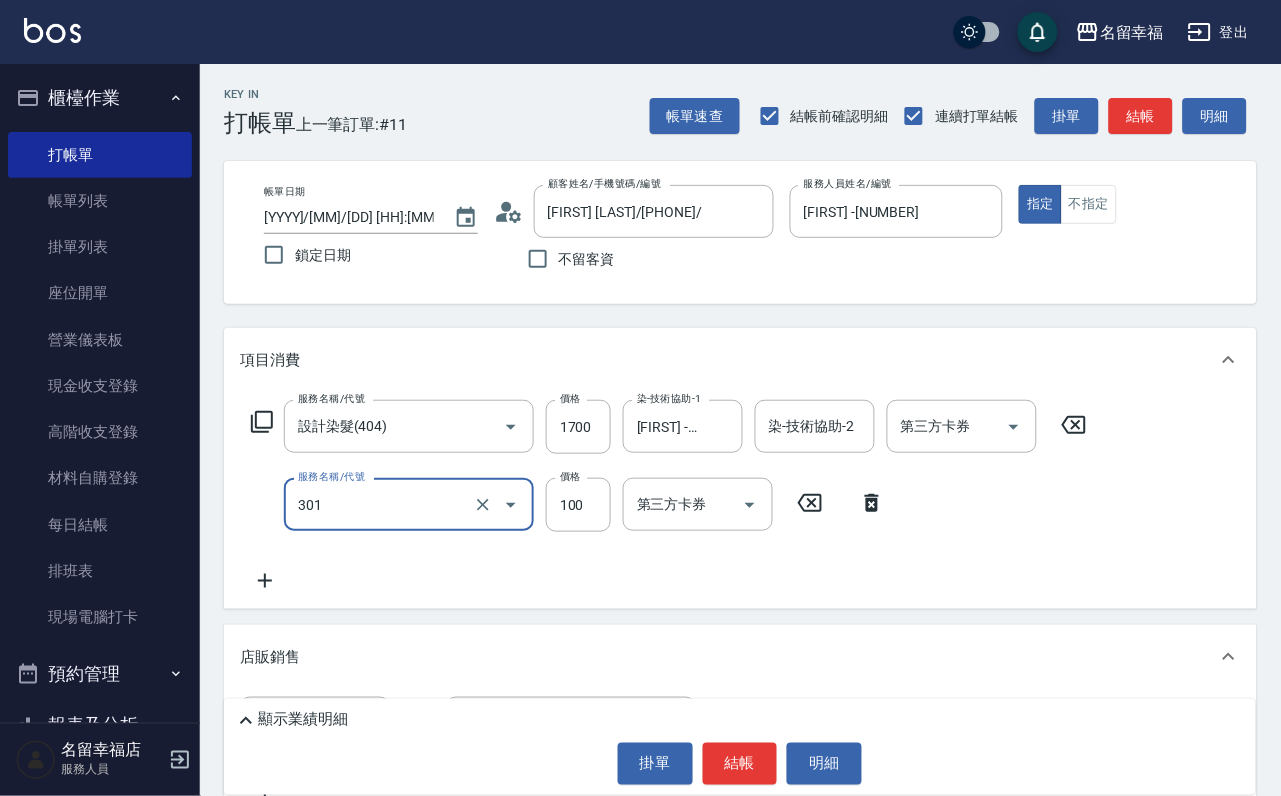 type on "補燙(301)" 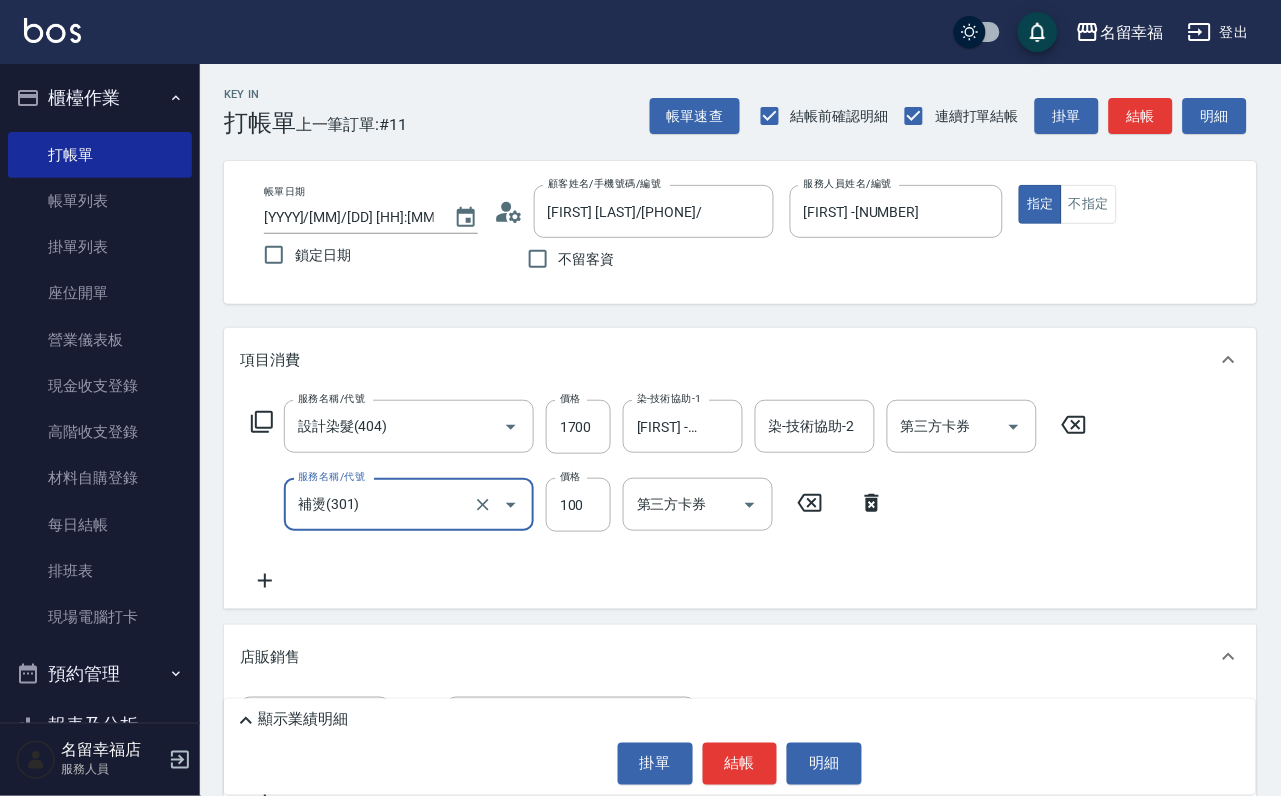 scroll, scrollTop: 0, scrollLeft: 0, axis: both 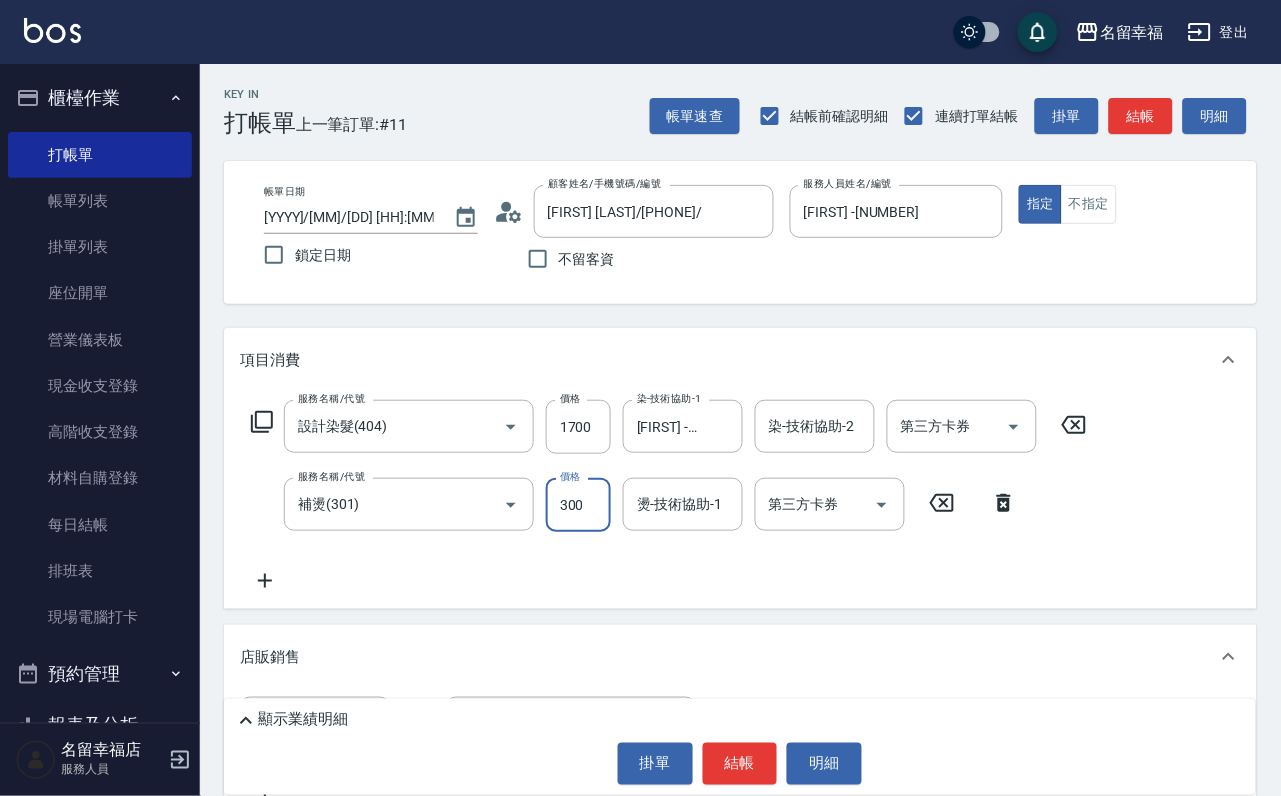 type on "300" 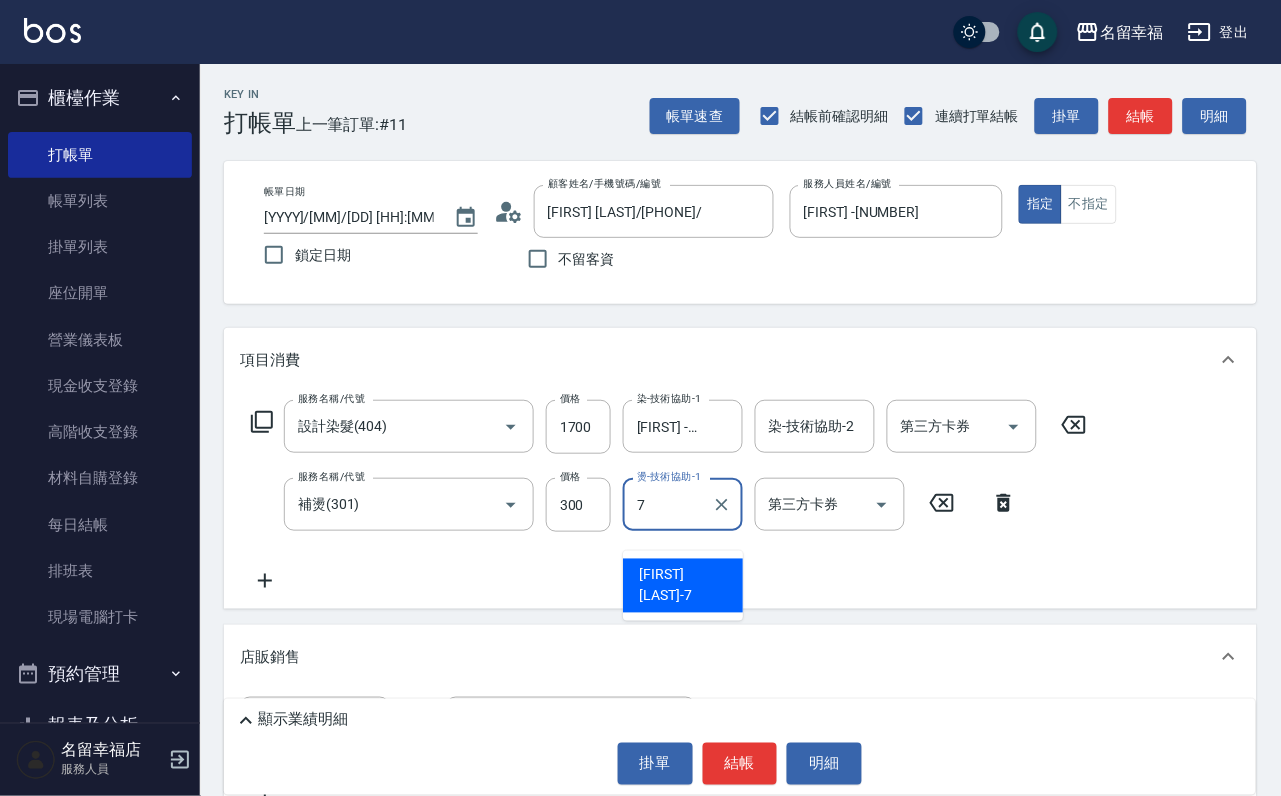 type on "[FIRST] -[NUMBER]" 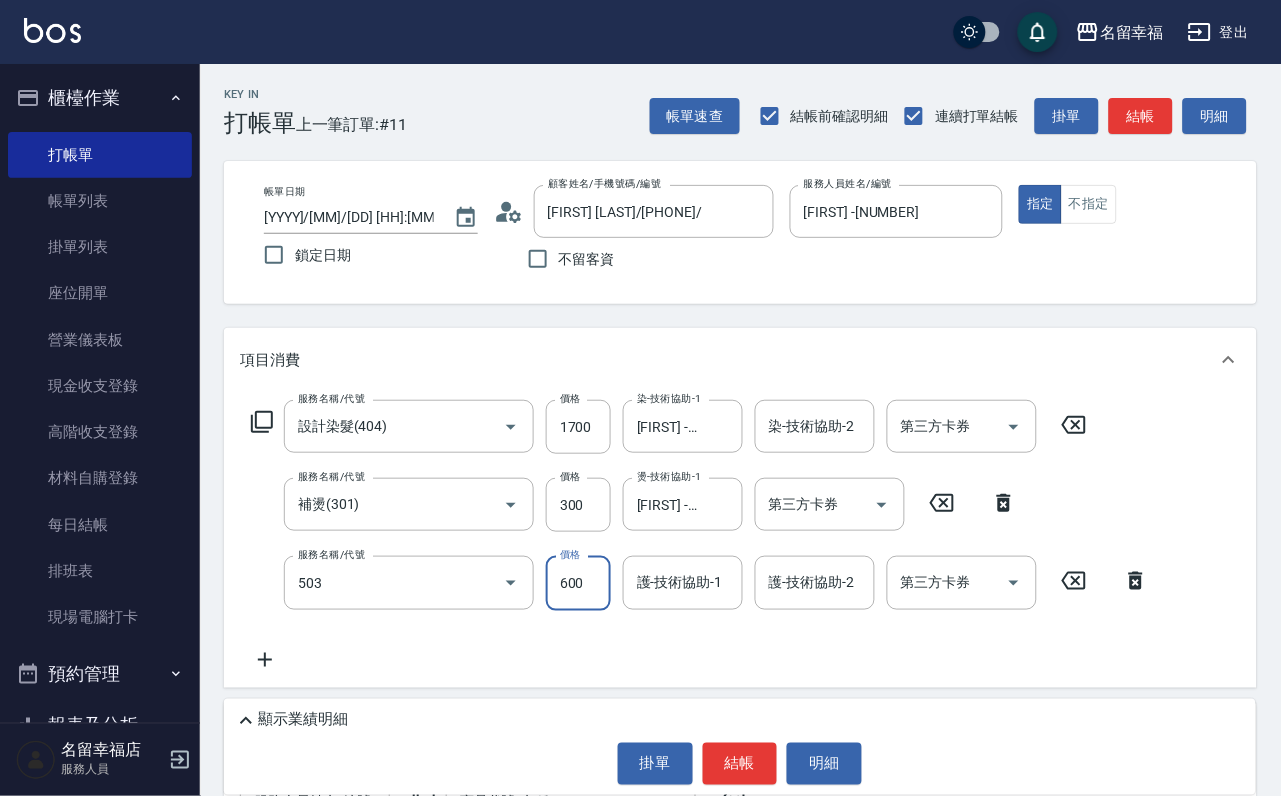 type on "小麥蛋白護髮(503)" 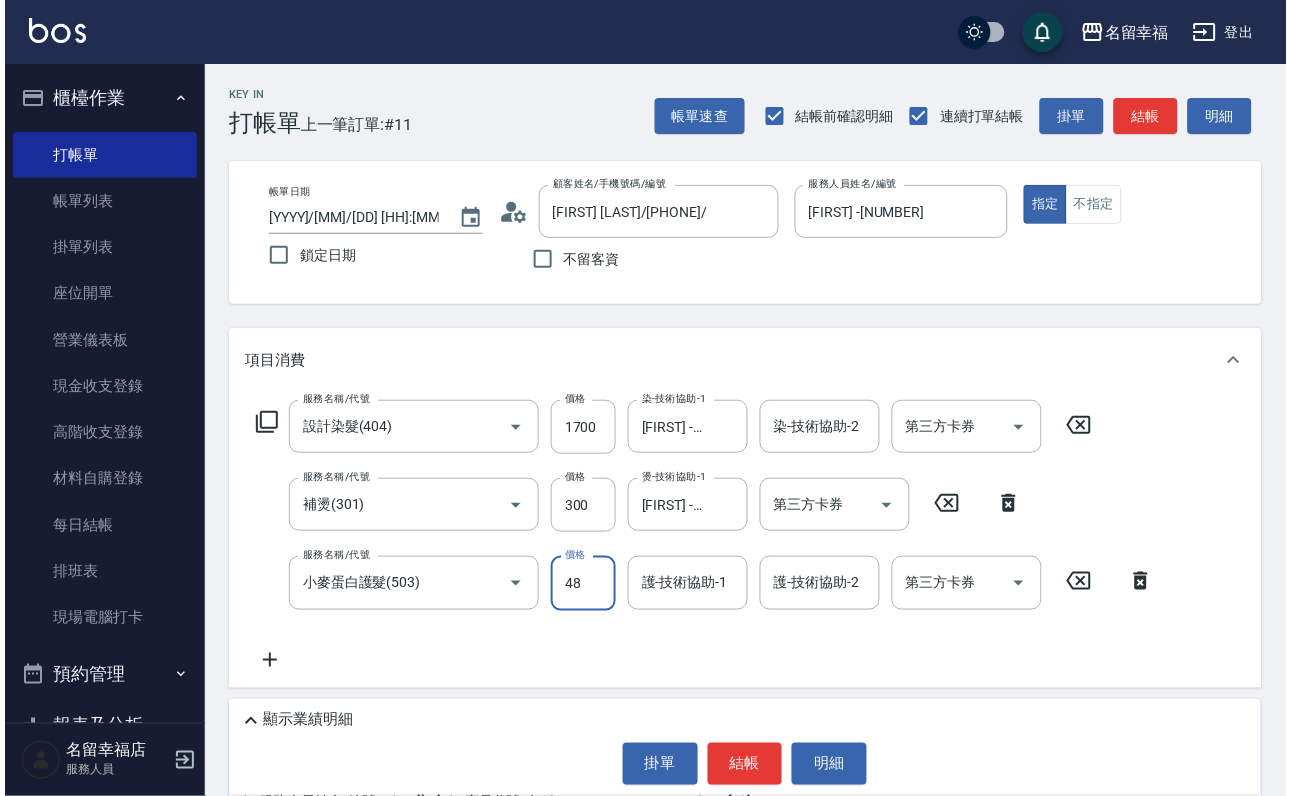 scroll, scrollTop: 0, scrollLeft: 0, axis: both 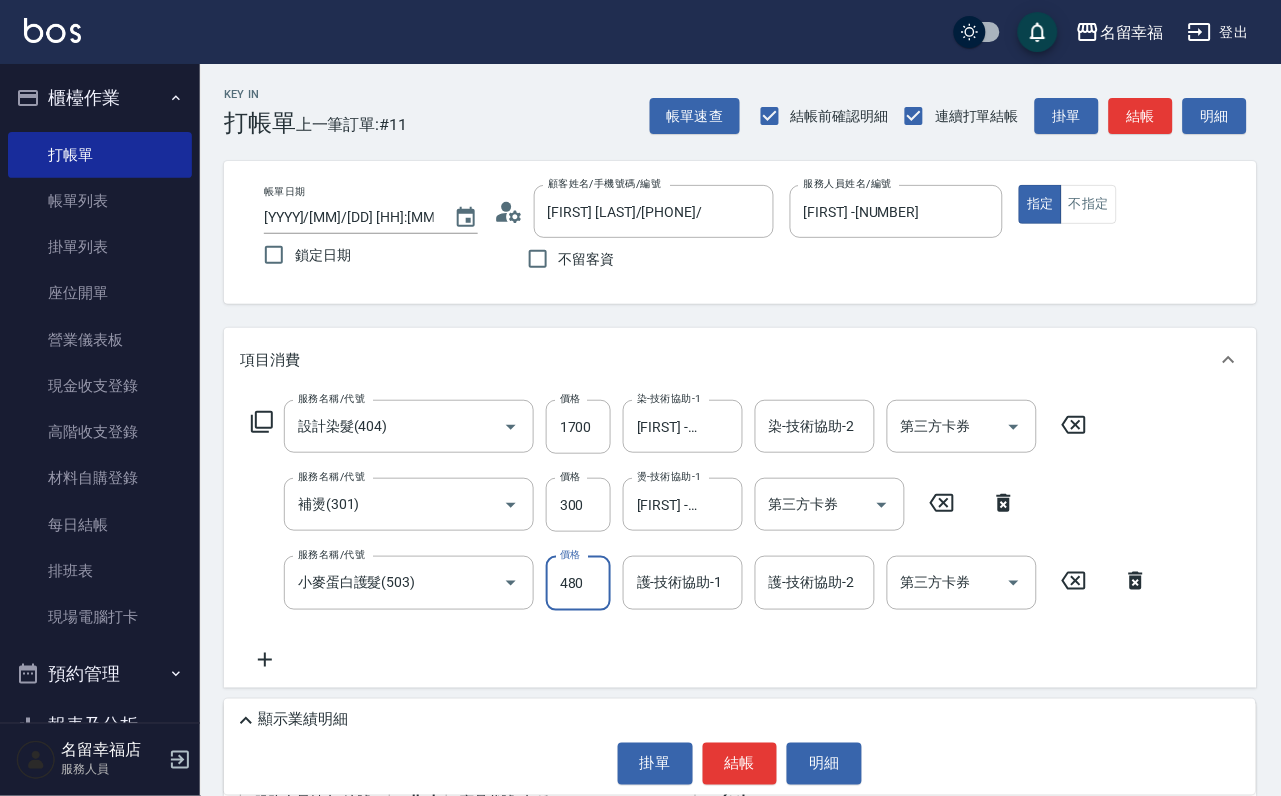 type on "480" 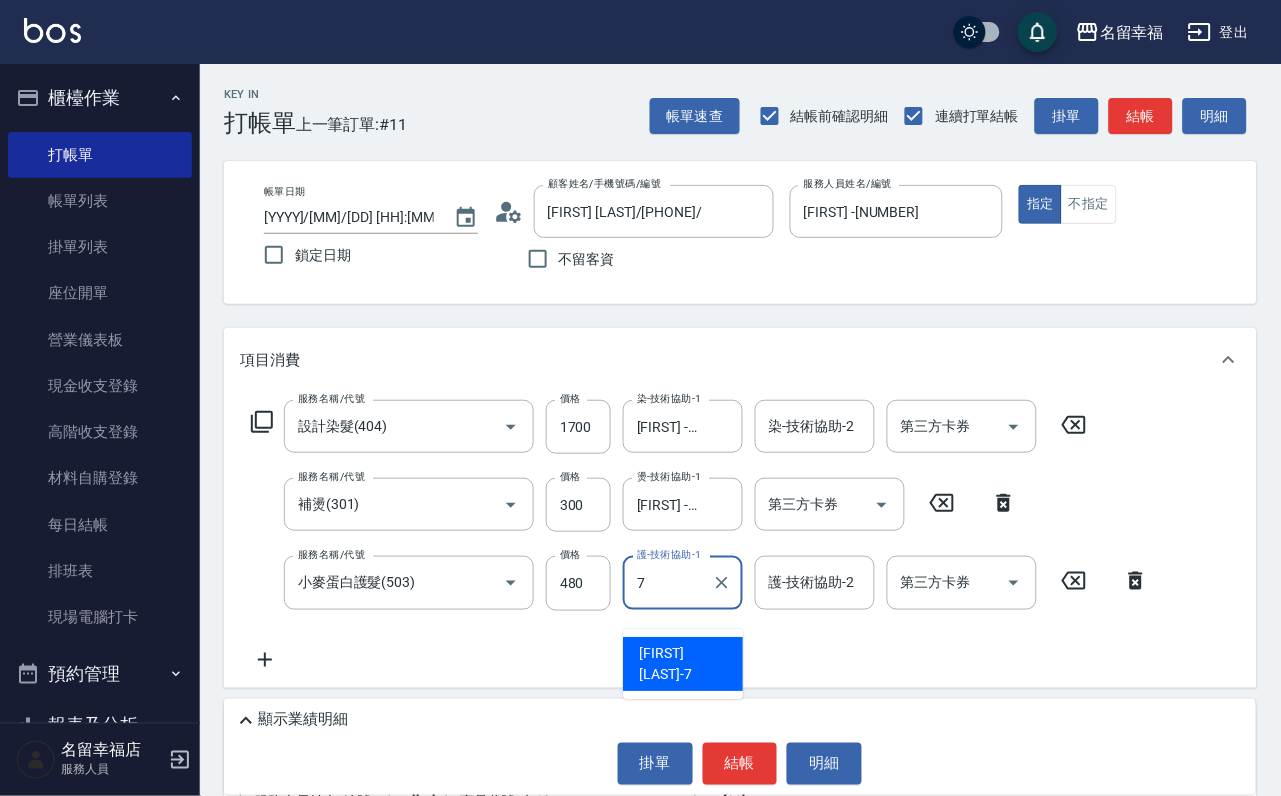 type on "[FIRST] -[NUMBER]" 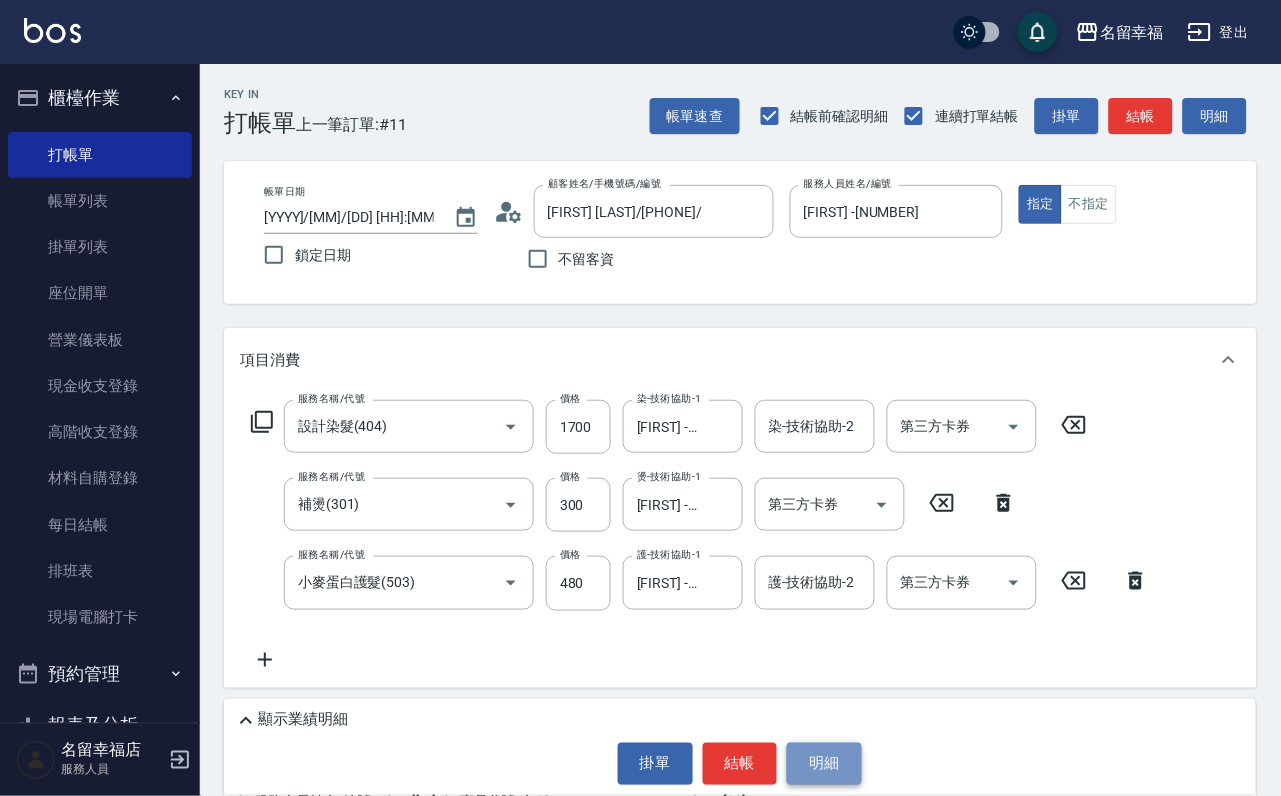 click on "明細" at bounding box center [824, 764] 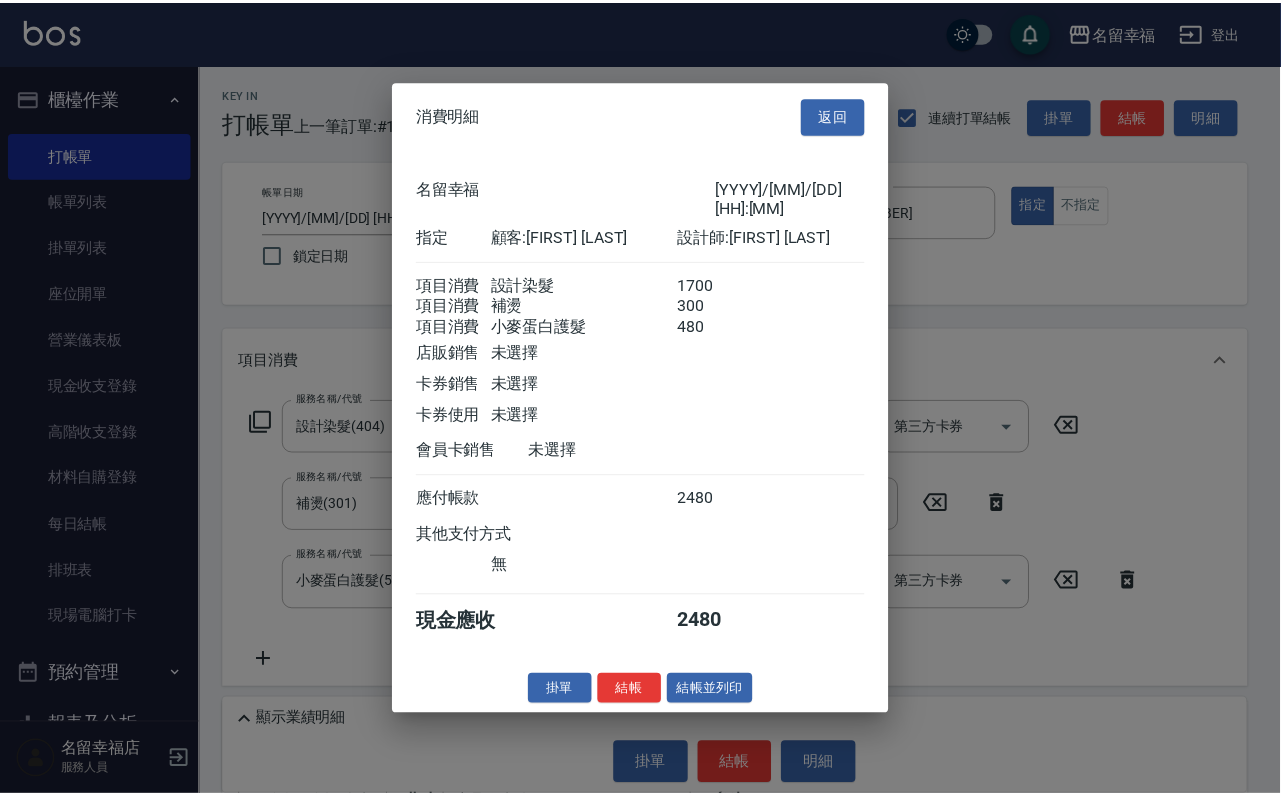scroll, scrollTop: 396, scrollLeft: 0, axis: vertical 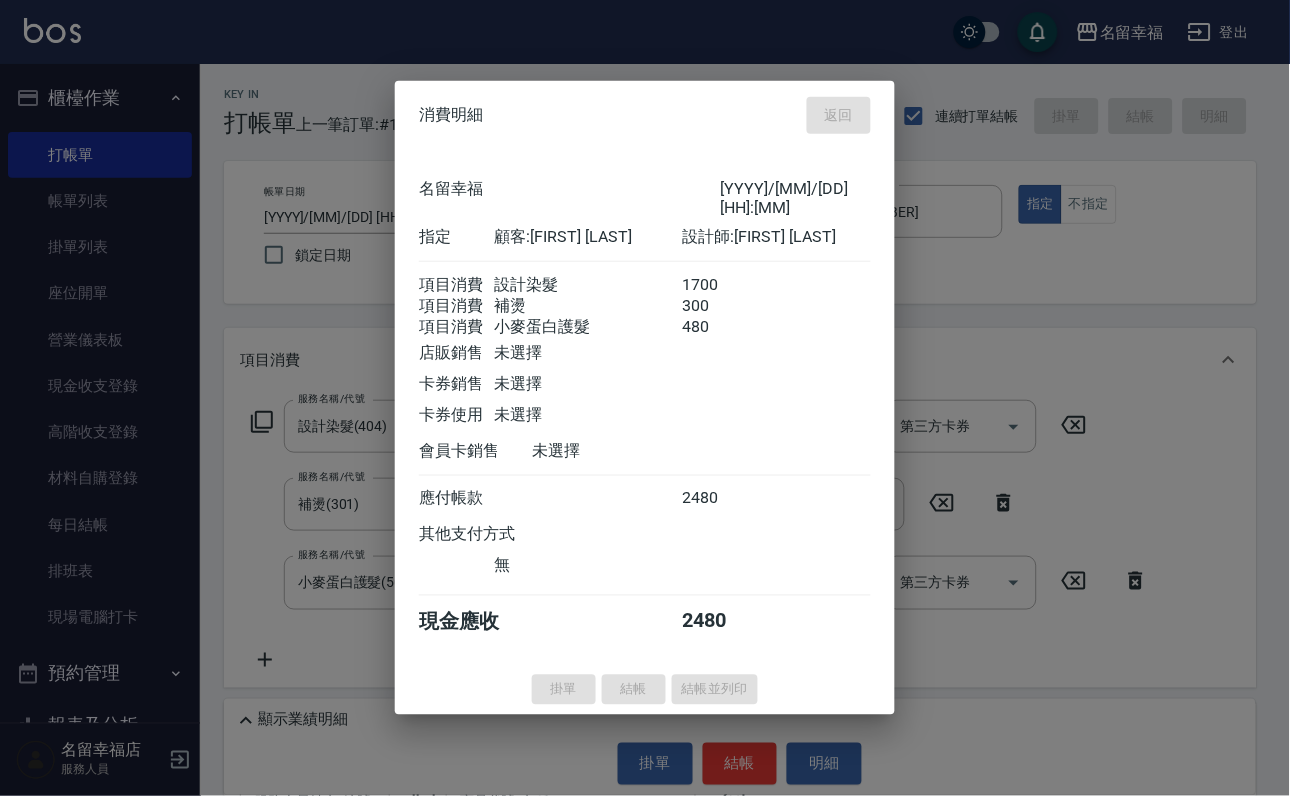 type on "[DATE] [TIME]" 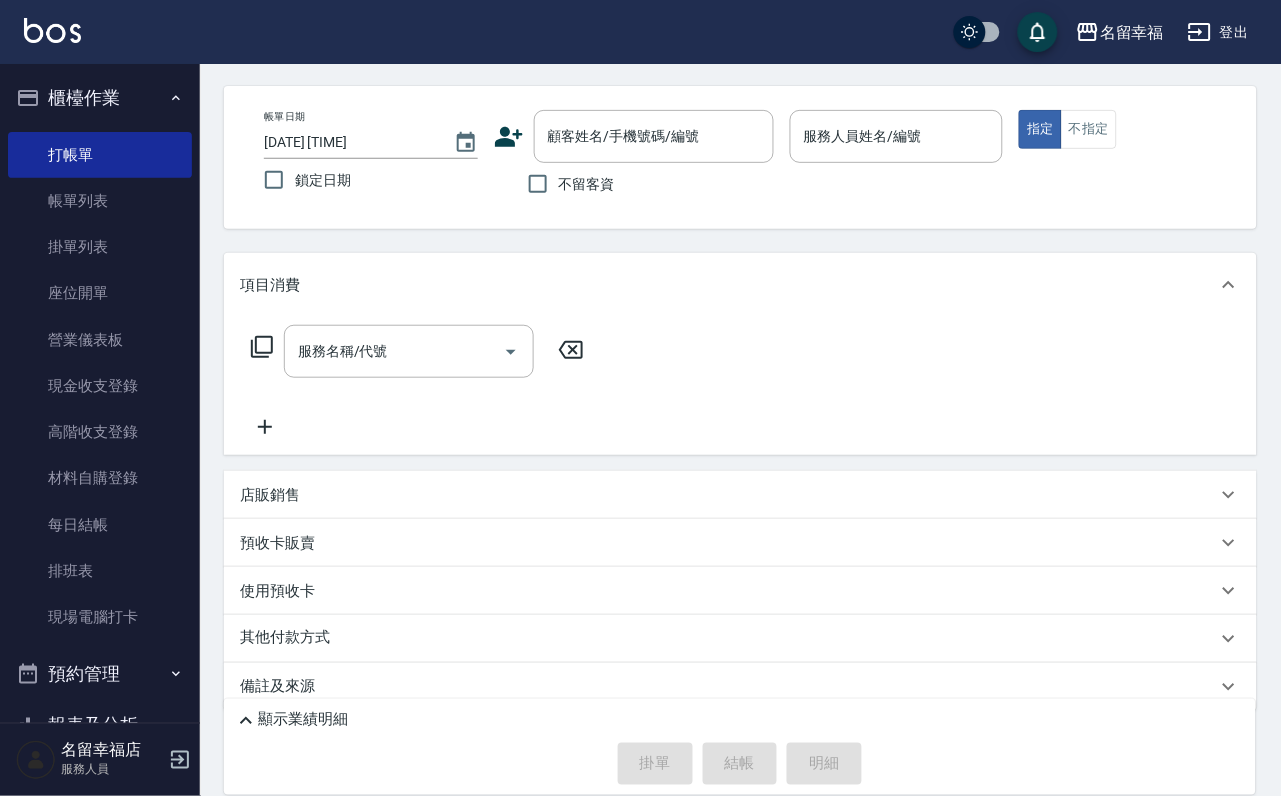scroll, scrollTop: 150, scrollLeft: 0, axis: vertical 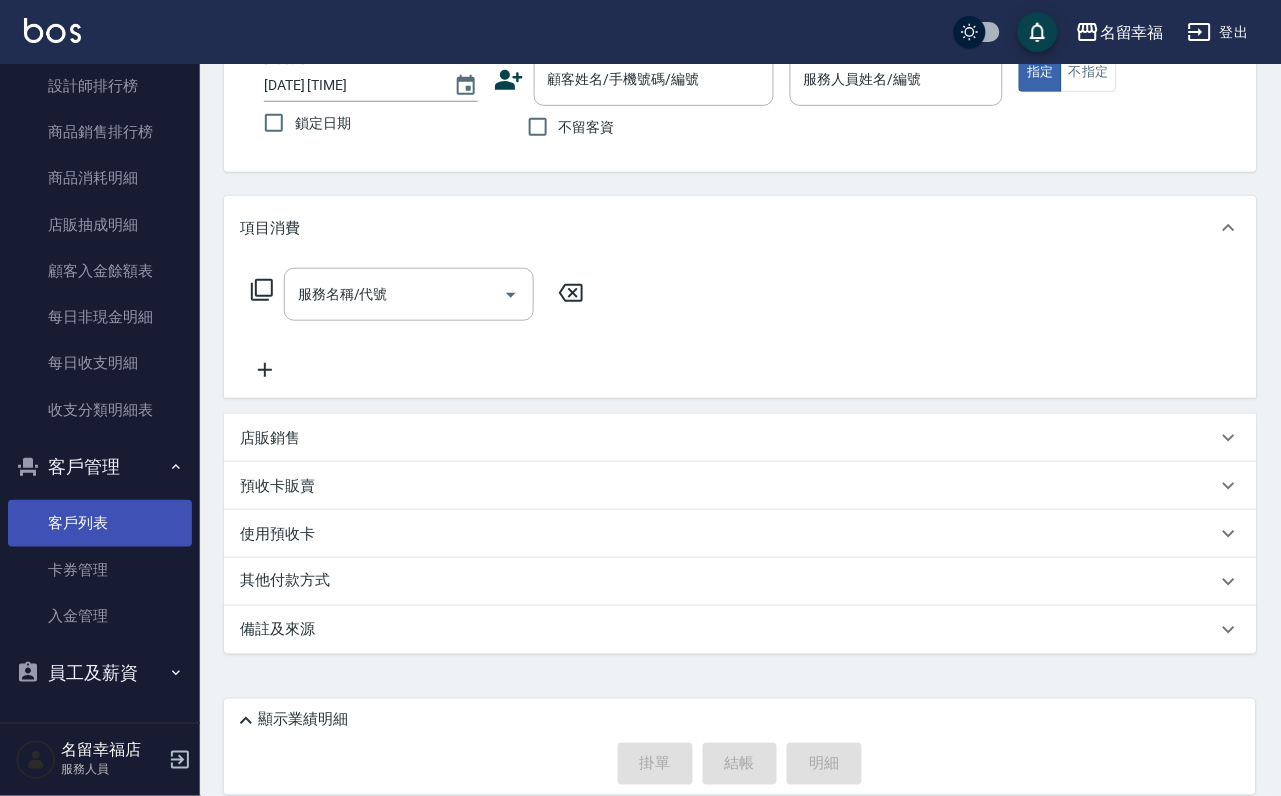 click on "客戶列表" at bounding box center (100, 523) 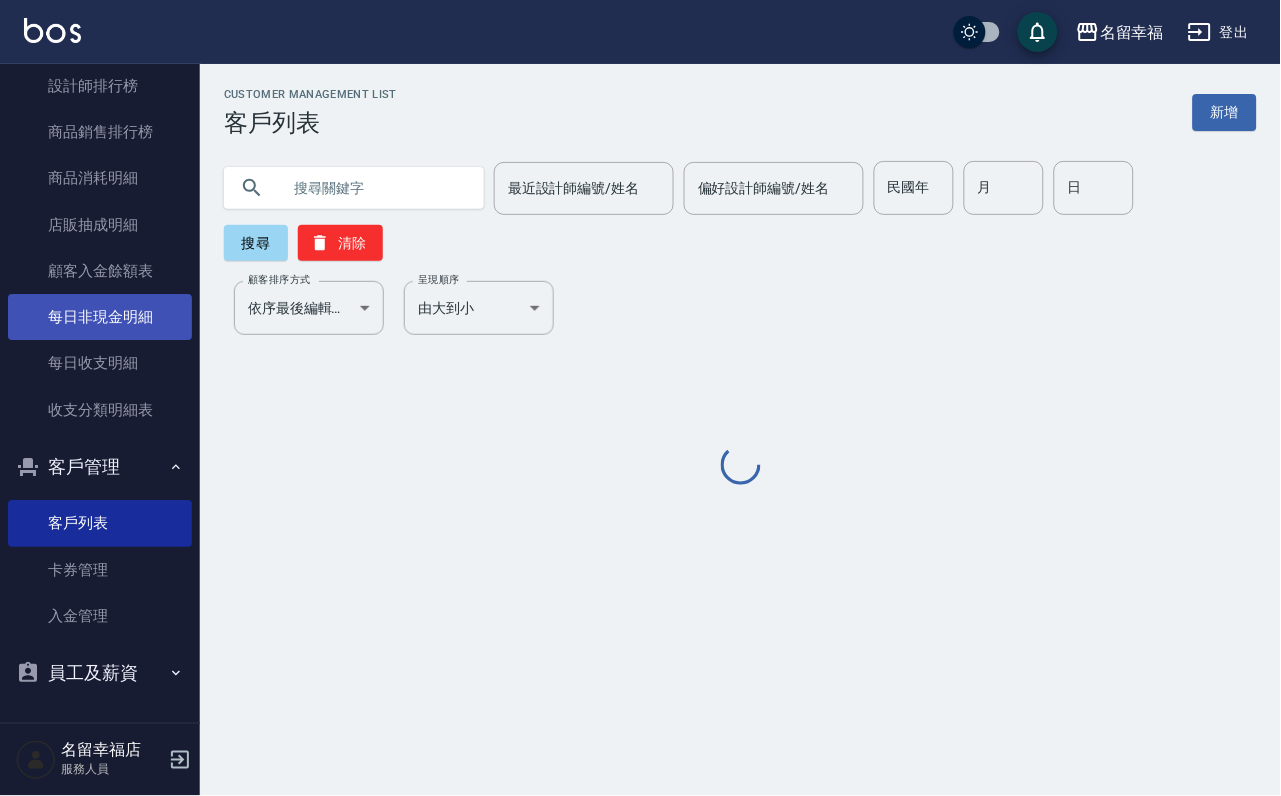 scroll, scrollTop: 0, scrollLeft: 0, axis: both 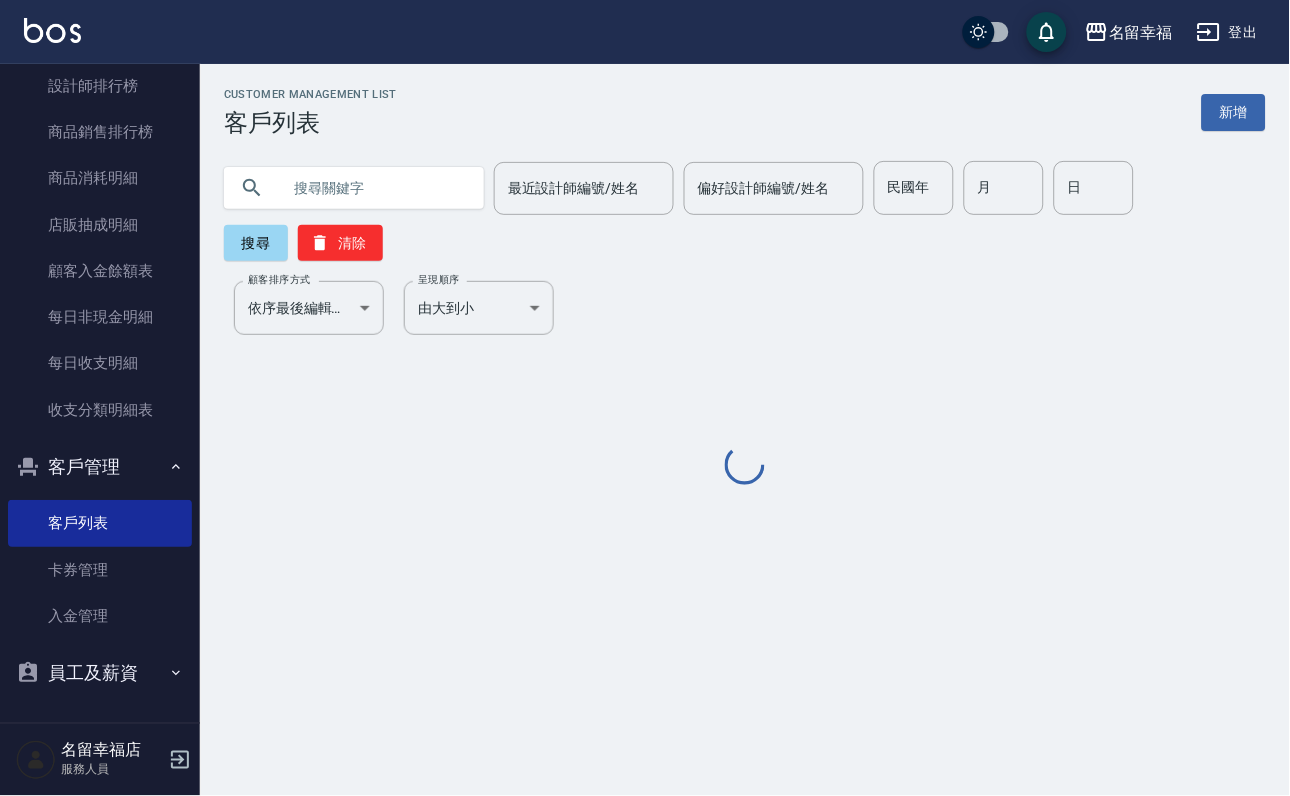 click at bounding box center [374, 188] 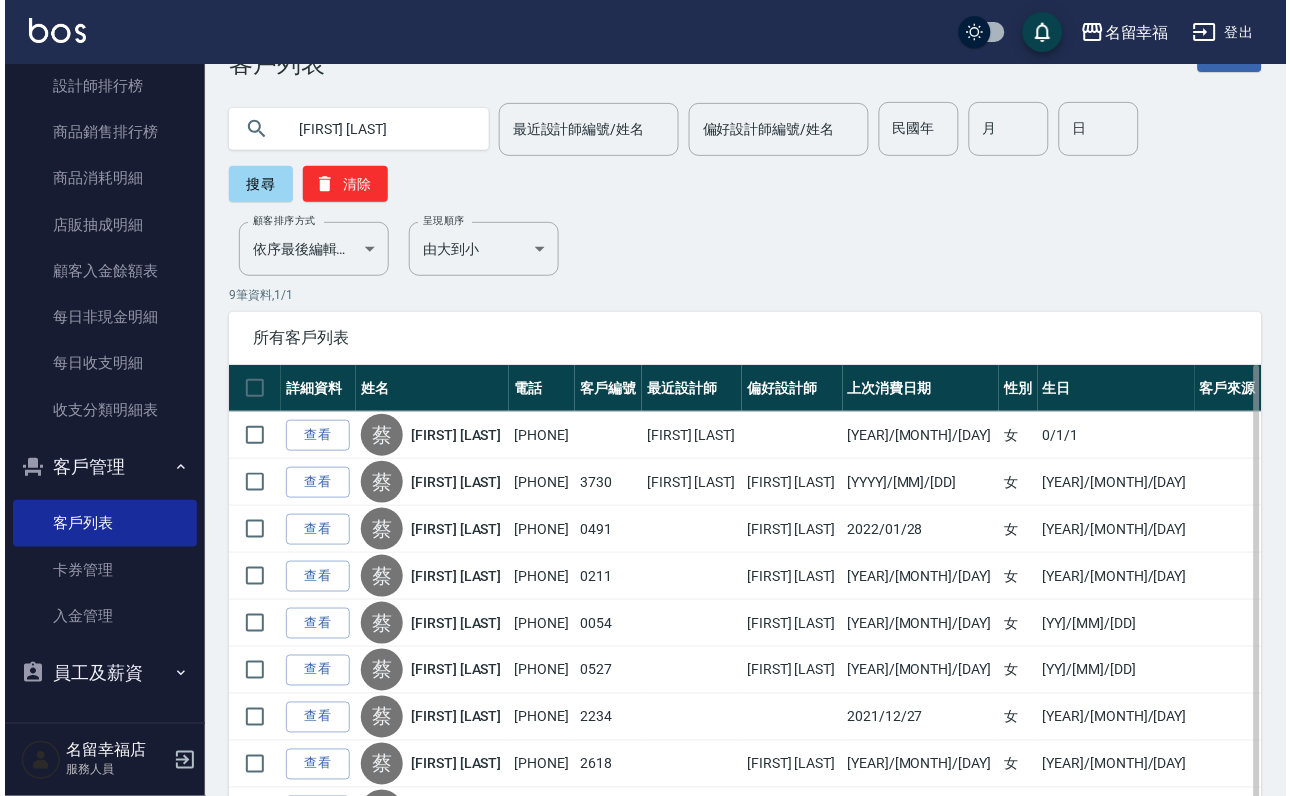 scroll, scrollTop: 0, scrollLeft: 0, axis: both 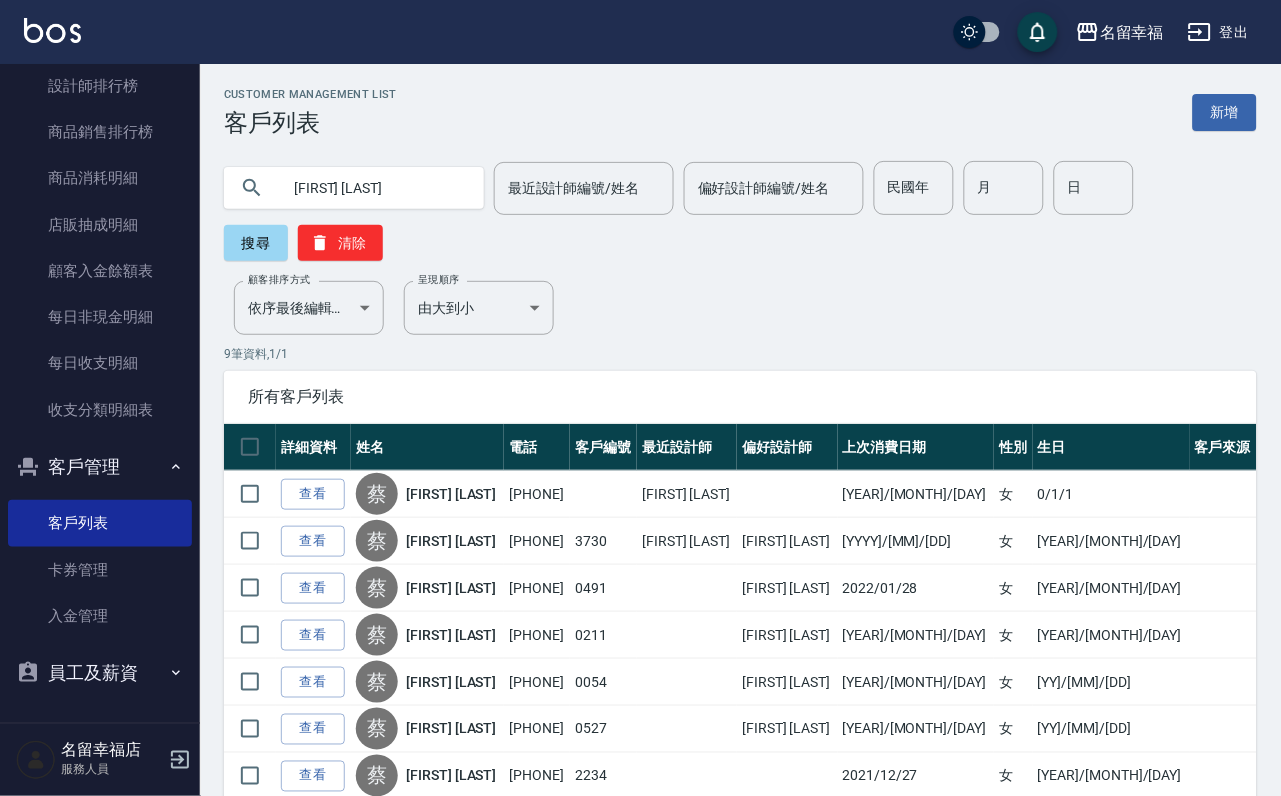 click on "[FIRST] [LAST]" at bounding box center [374, 188] 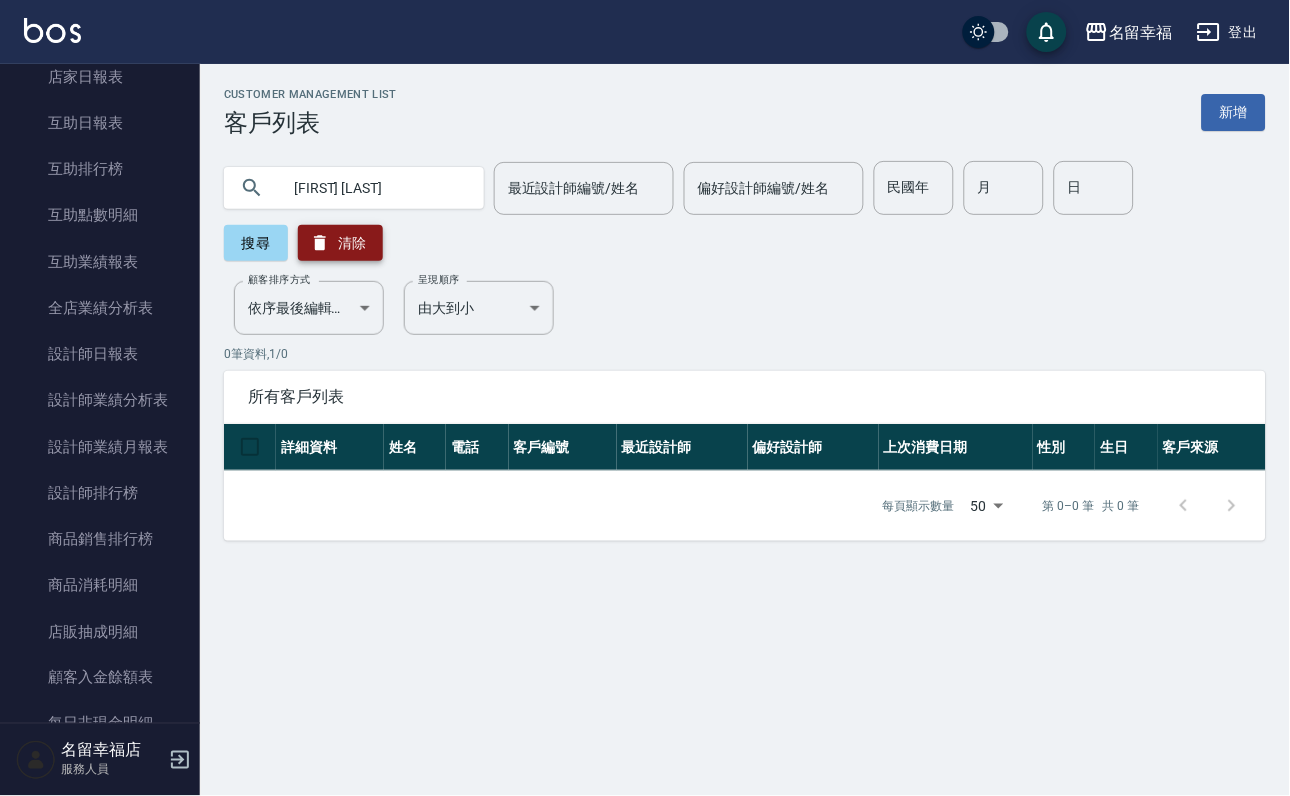 scroll, scrollTop: 750, scrollLeft: 0, axis: vertical 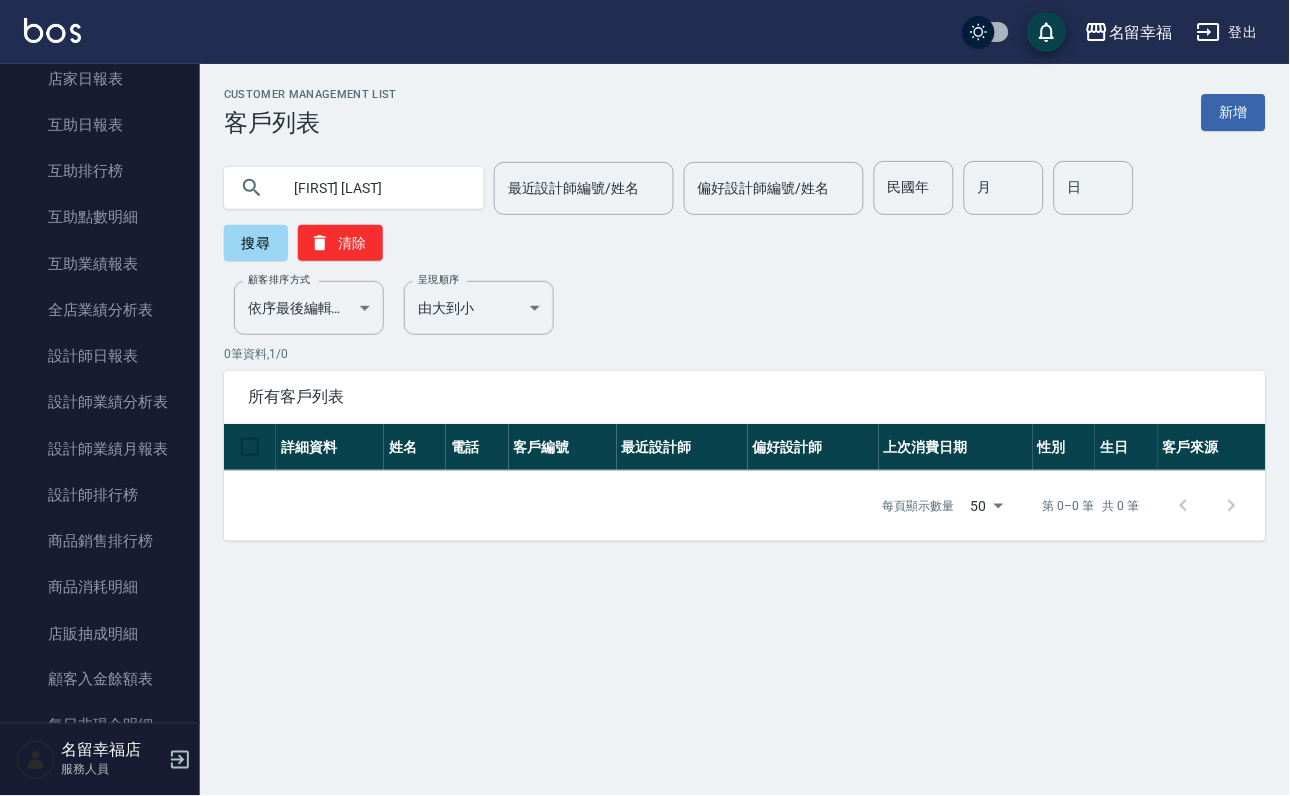 click on "[FIRST] [LAST]" at bounding box center (374, 188) 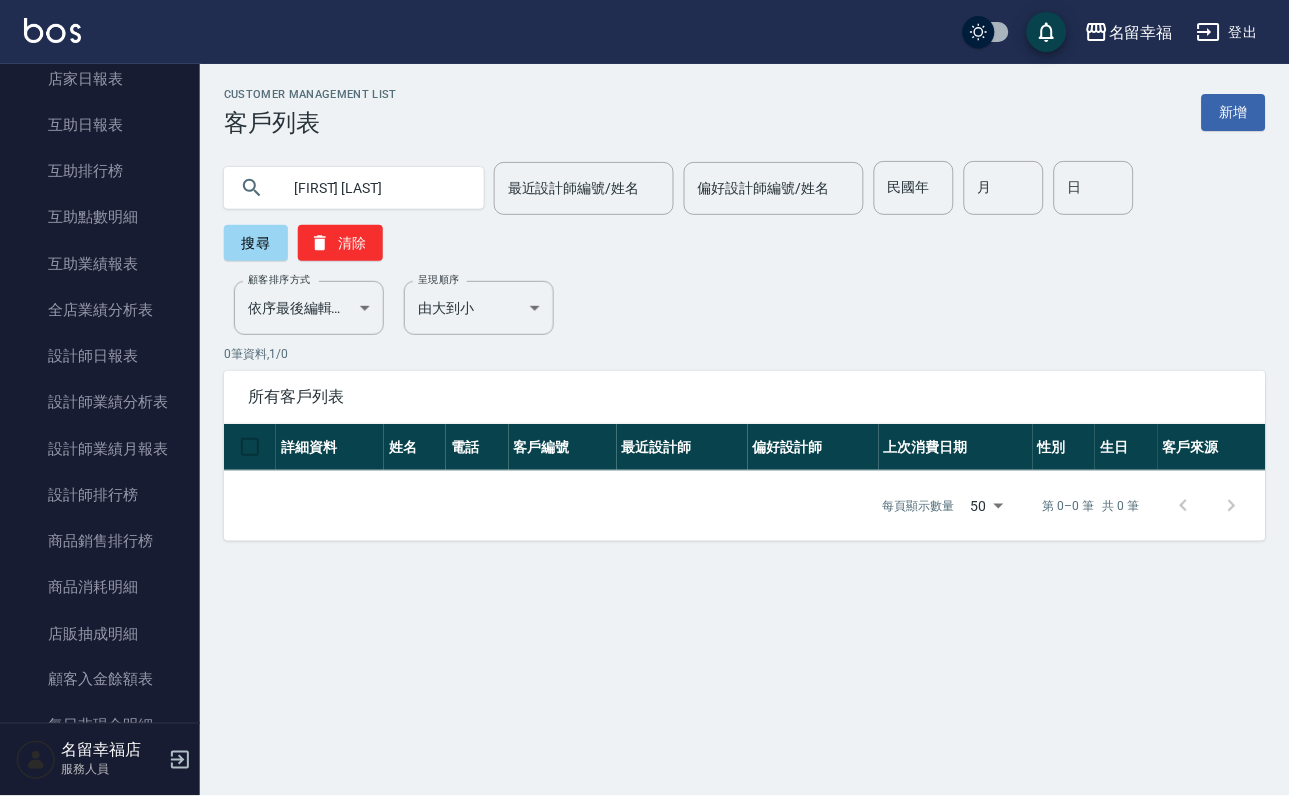 type on "蔡" 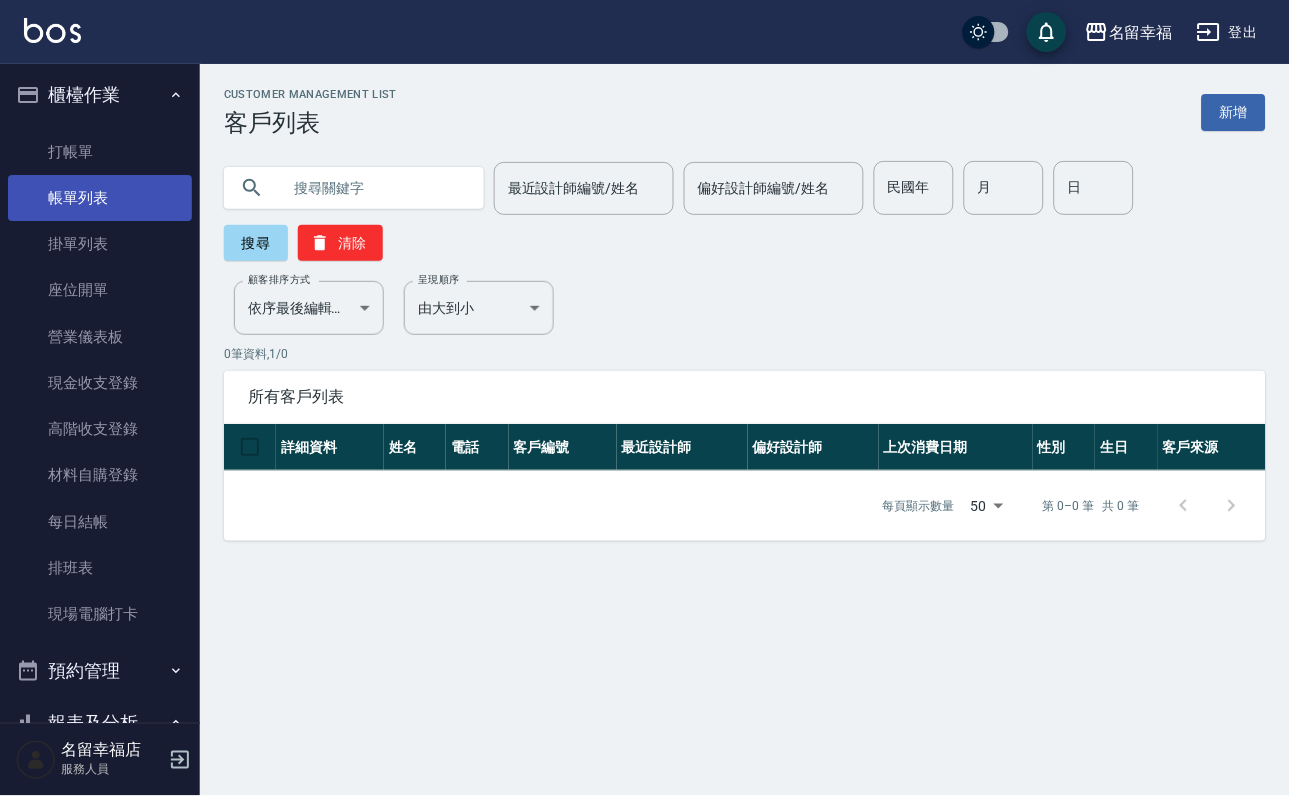 scroll, scrollTop: 0, scrollLeft: 0, axis: both 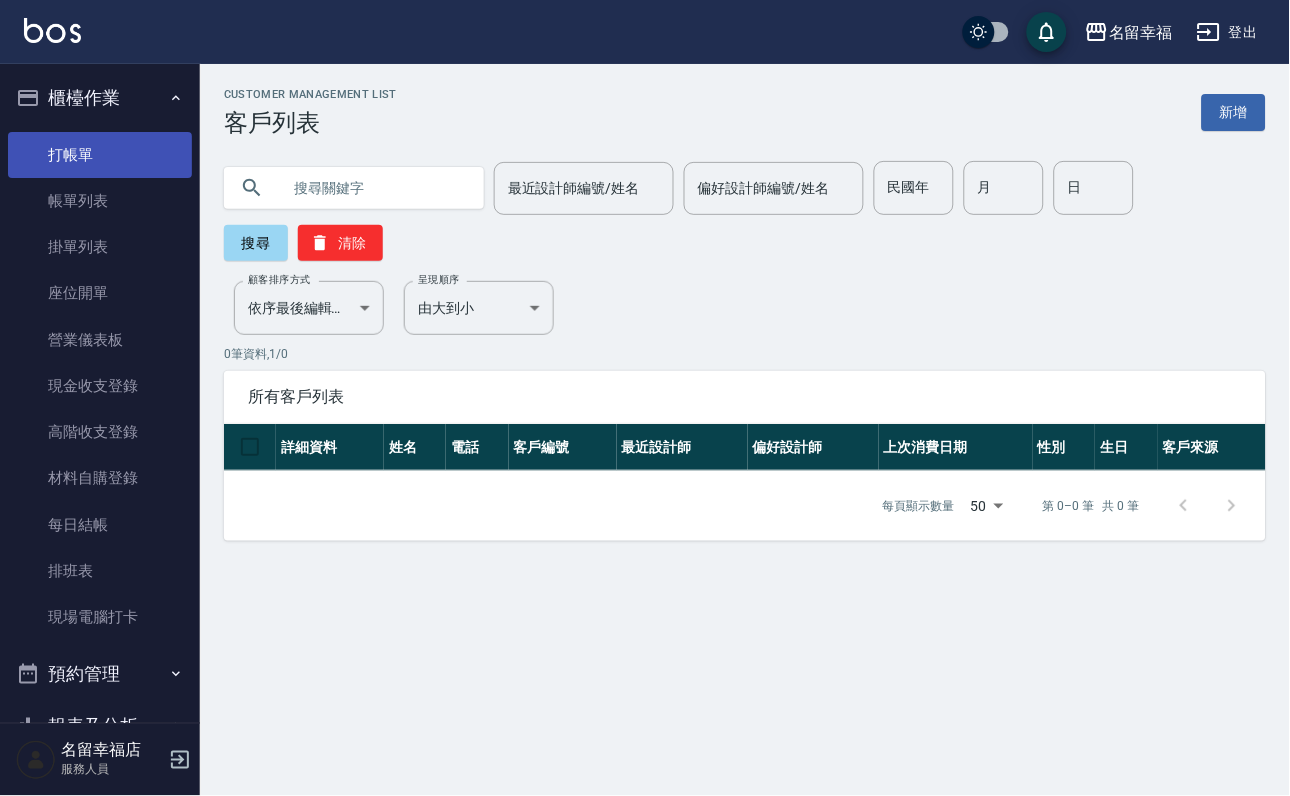 type 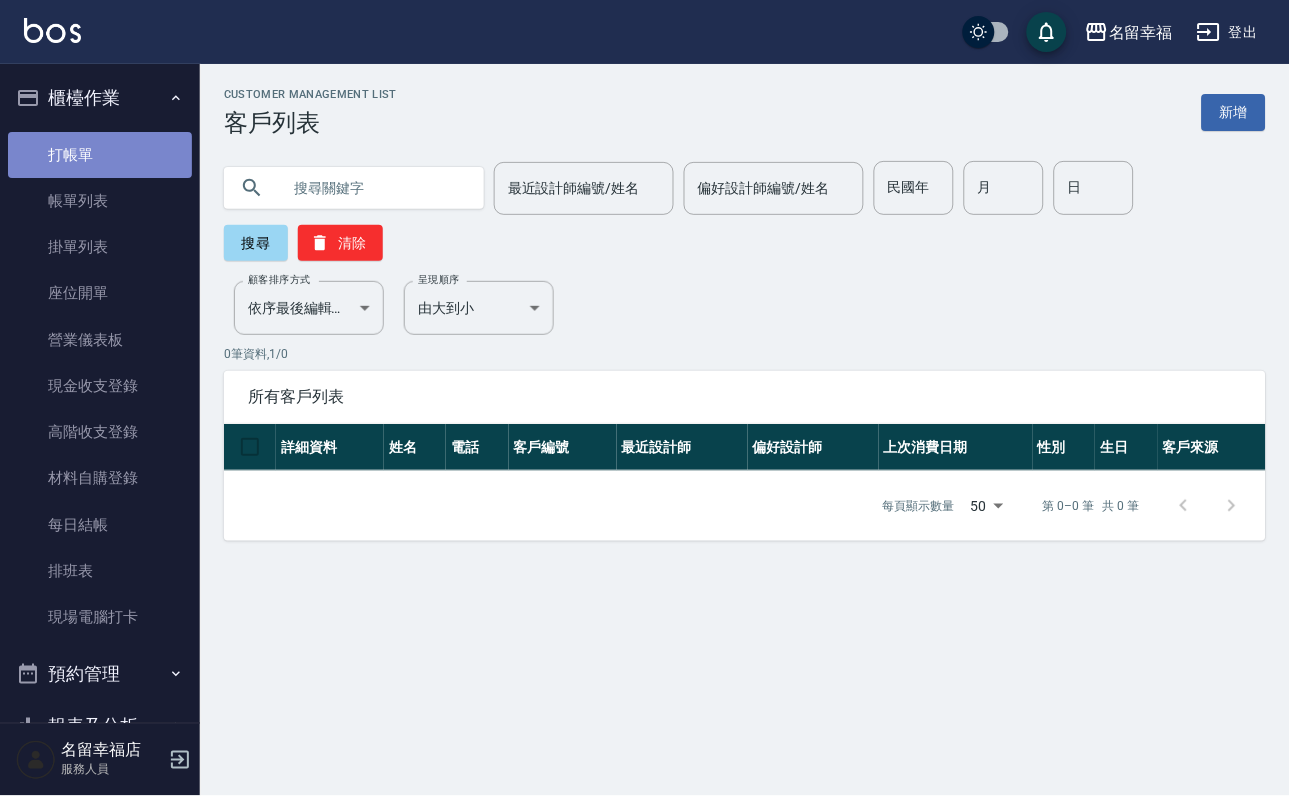 click on "打帳單" at bounding box center (100, 155) 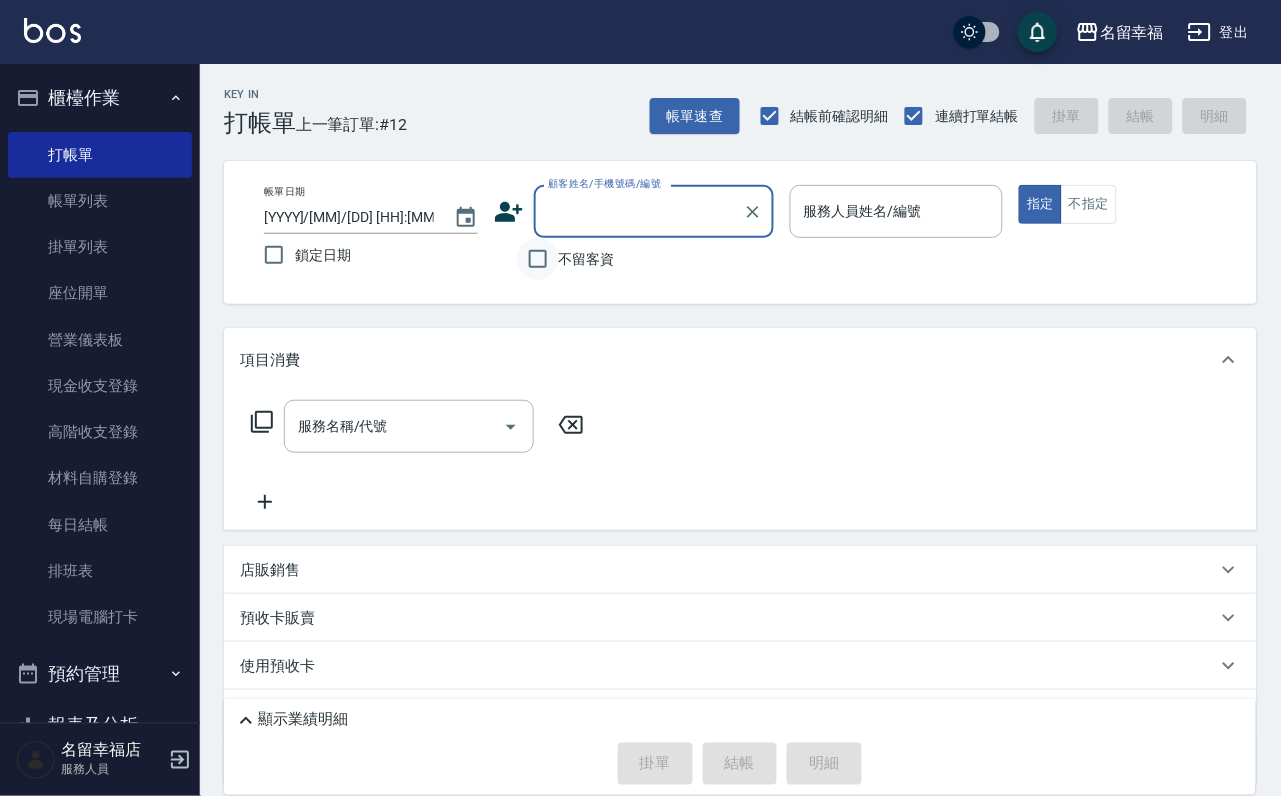 click on "不留客資" at bounding box center (538, 259) 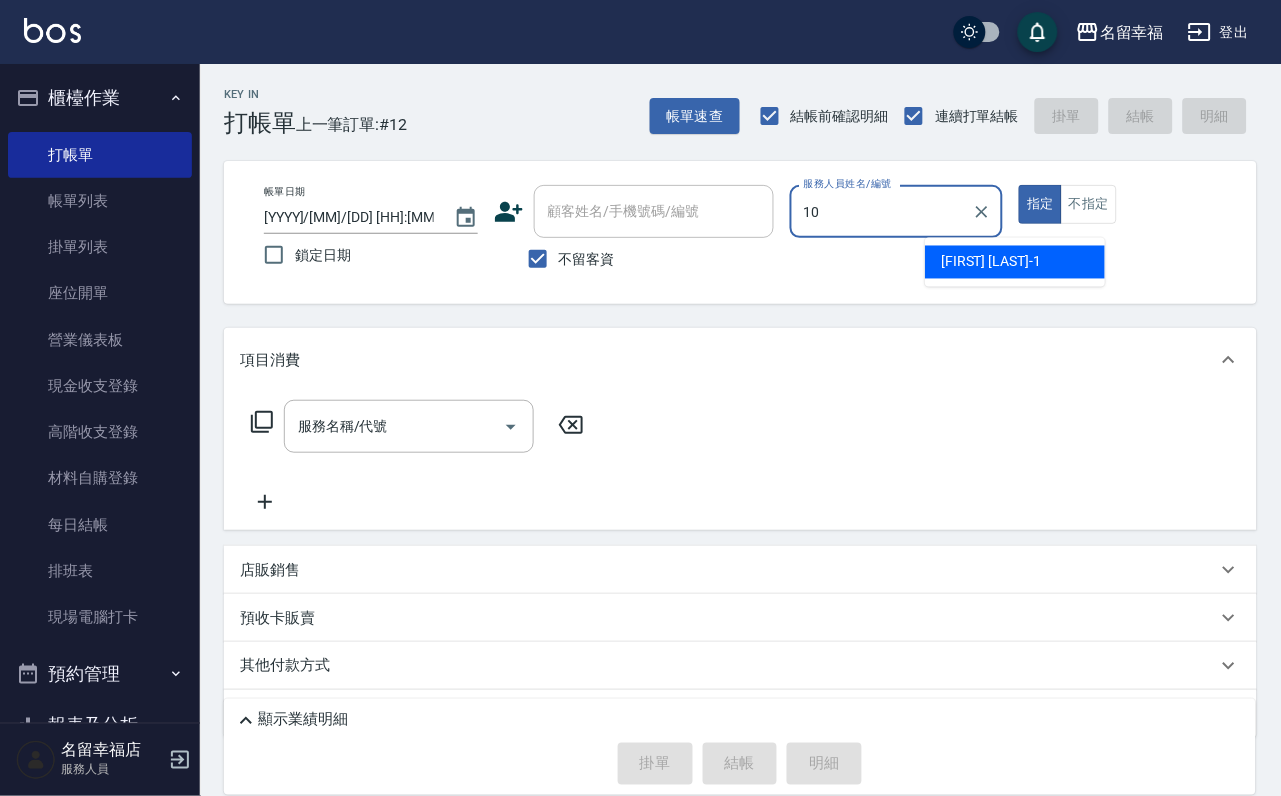 type on "海龜-10" 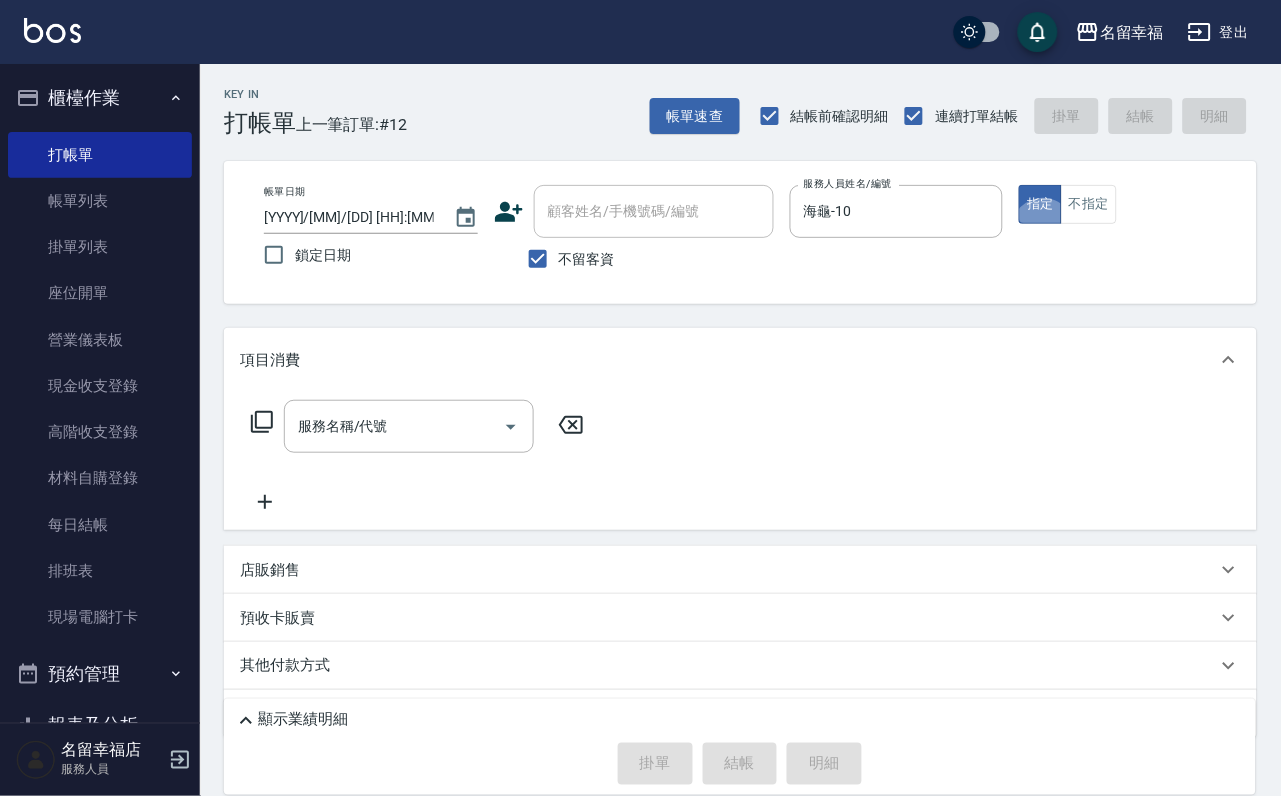 type on "true" 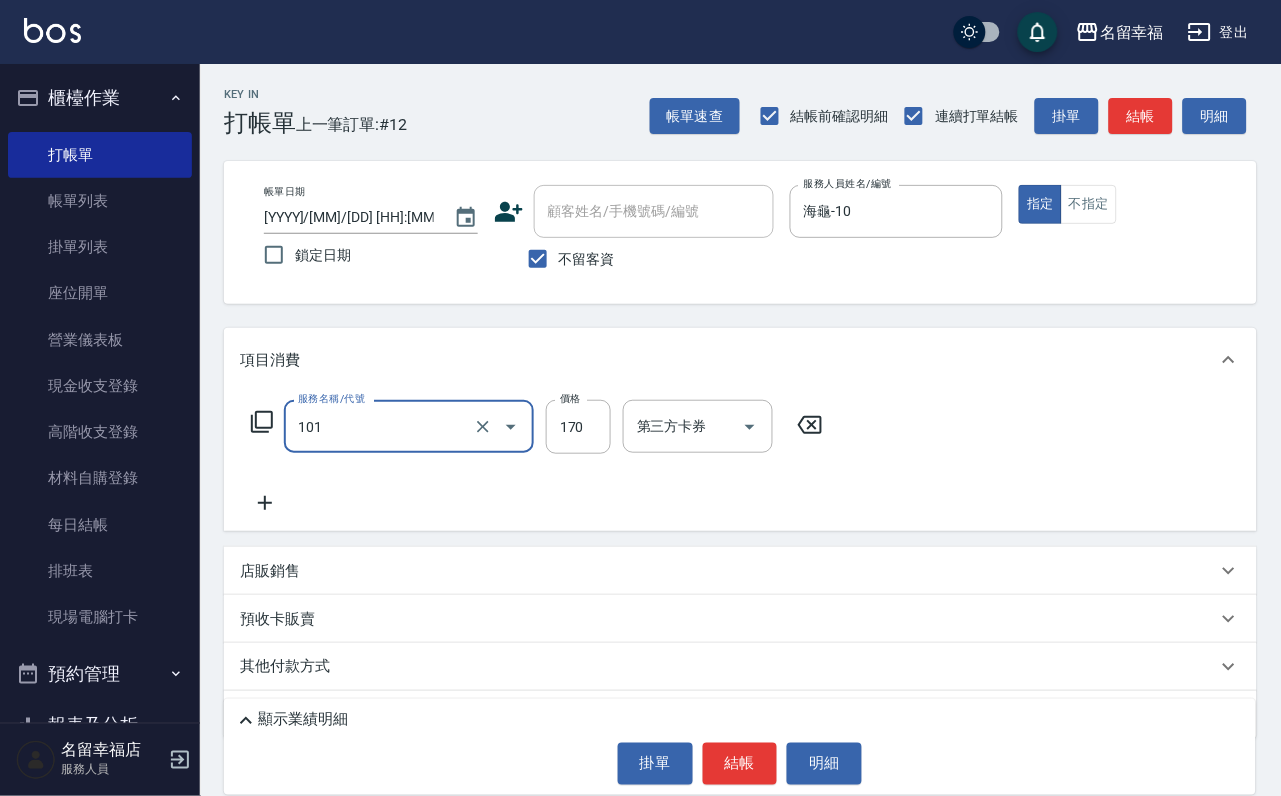 type on "洗髮(101)" 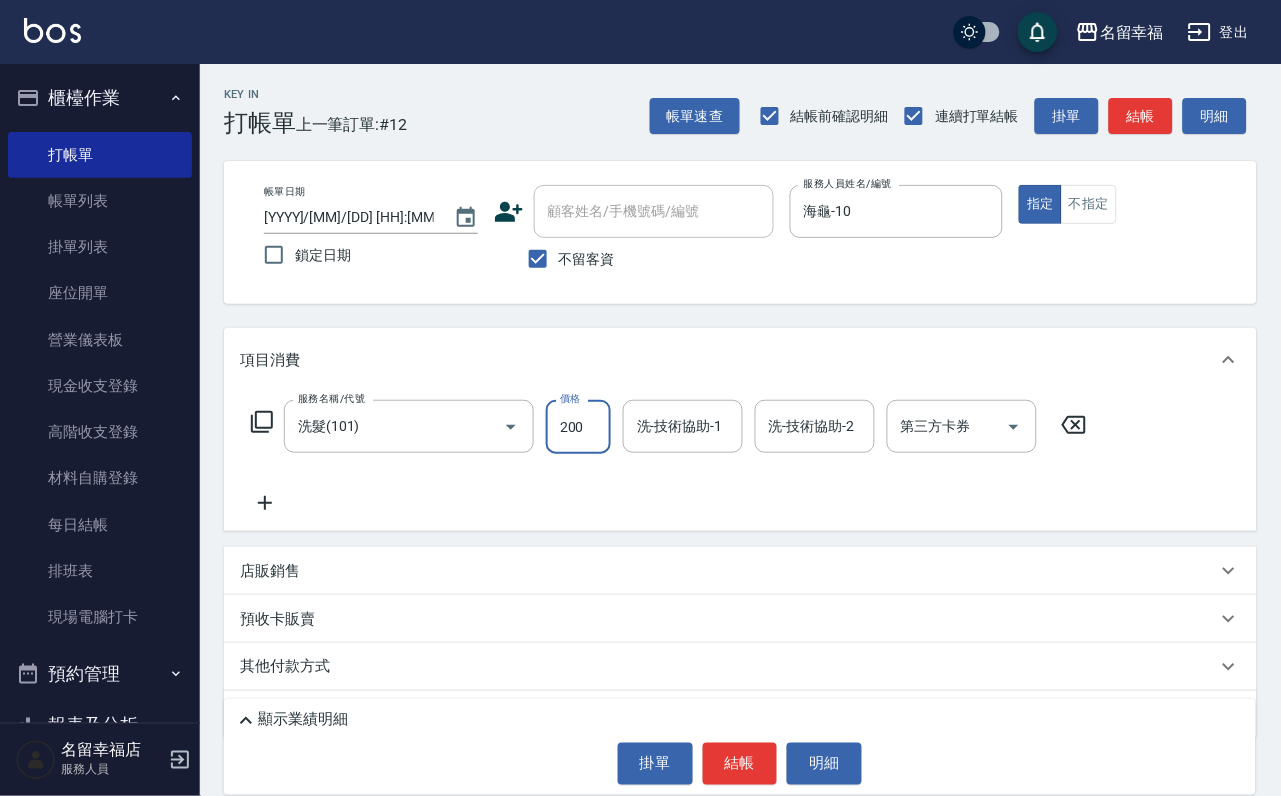 type on "200" 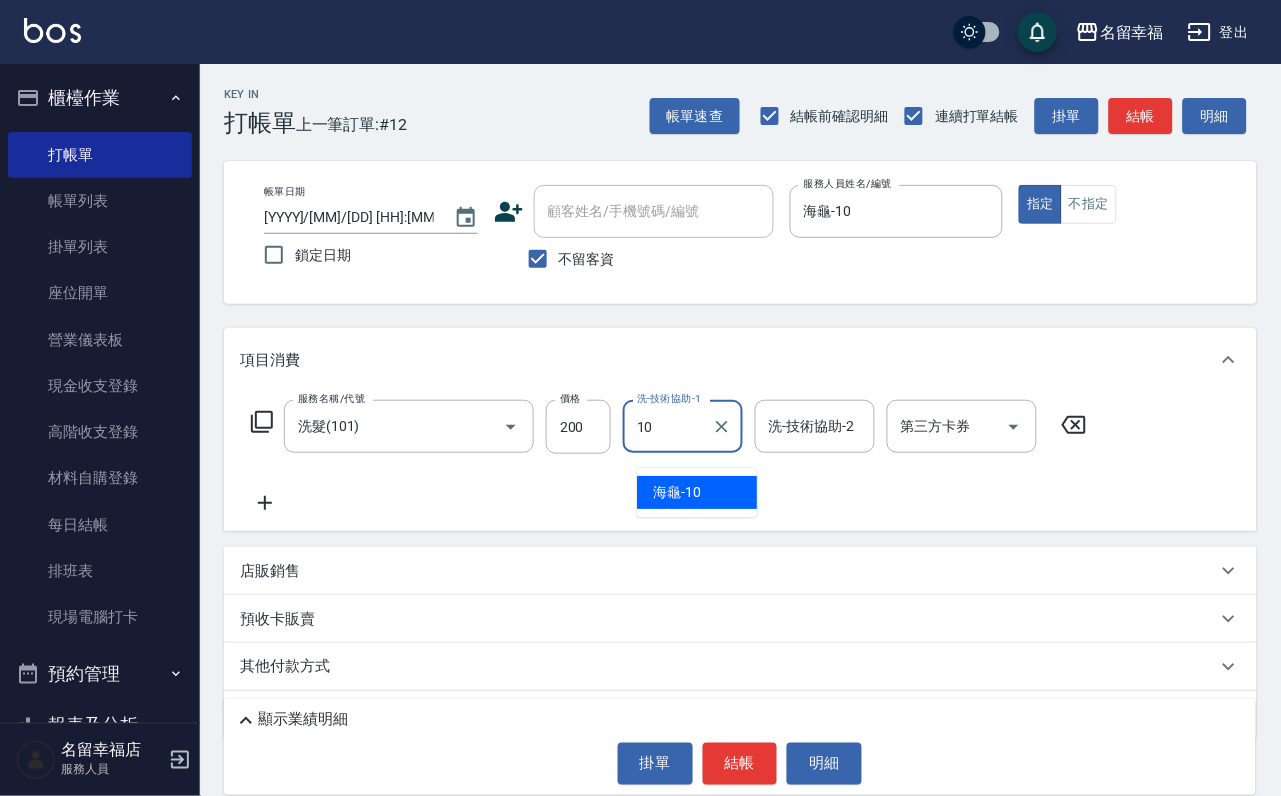 type on "海龜-10" 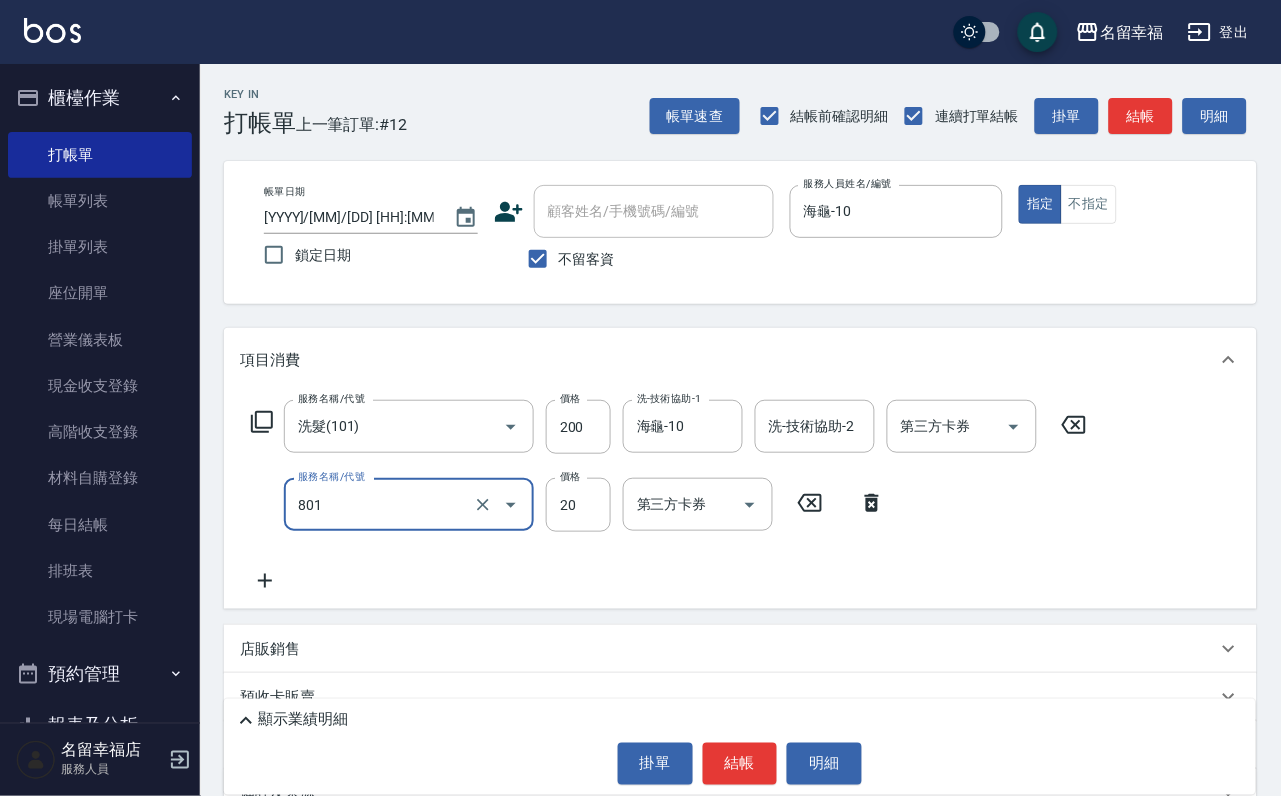 type on "潤絲(801)" 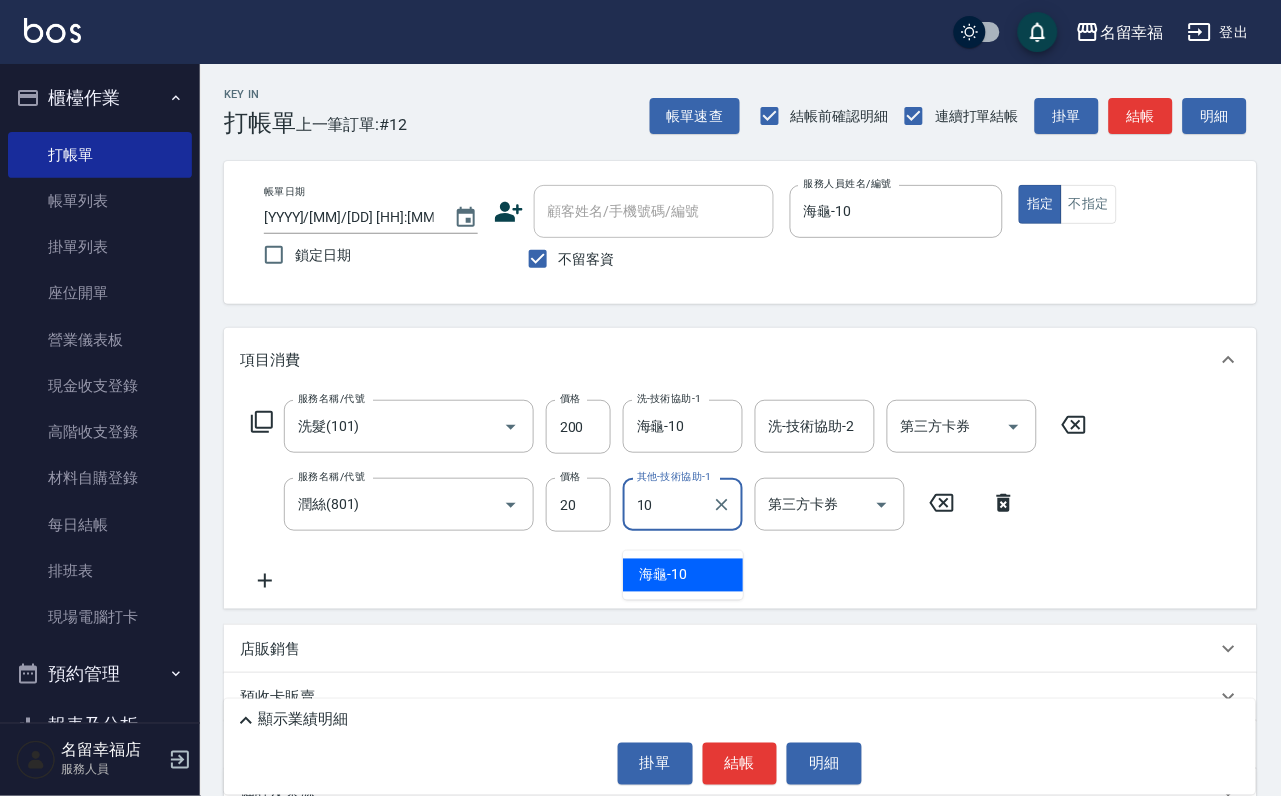 type on "海龜-10" 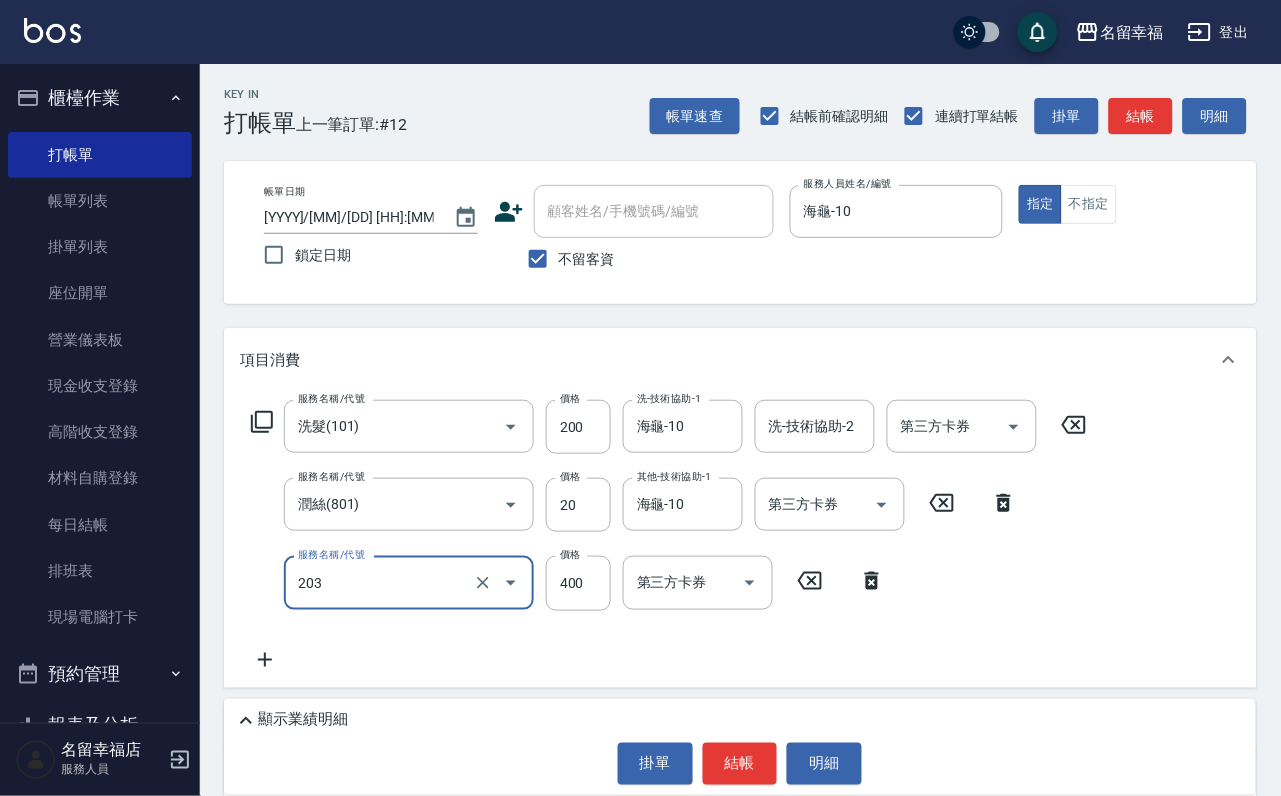 type on "指定單剪(203)" 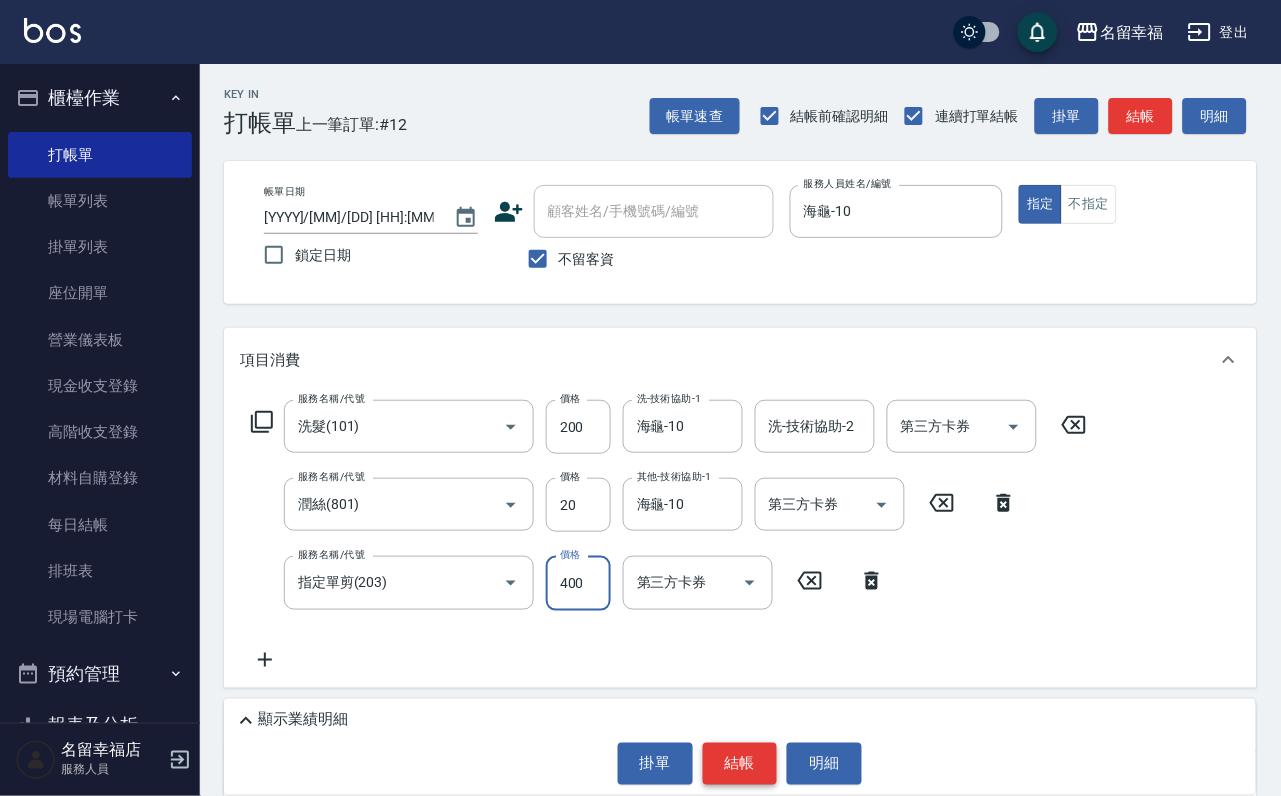 click on "結帳" at bounding box center [740, 764] 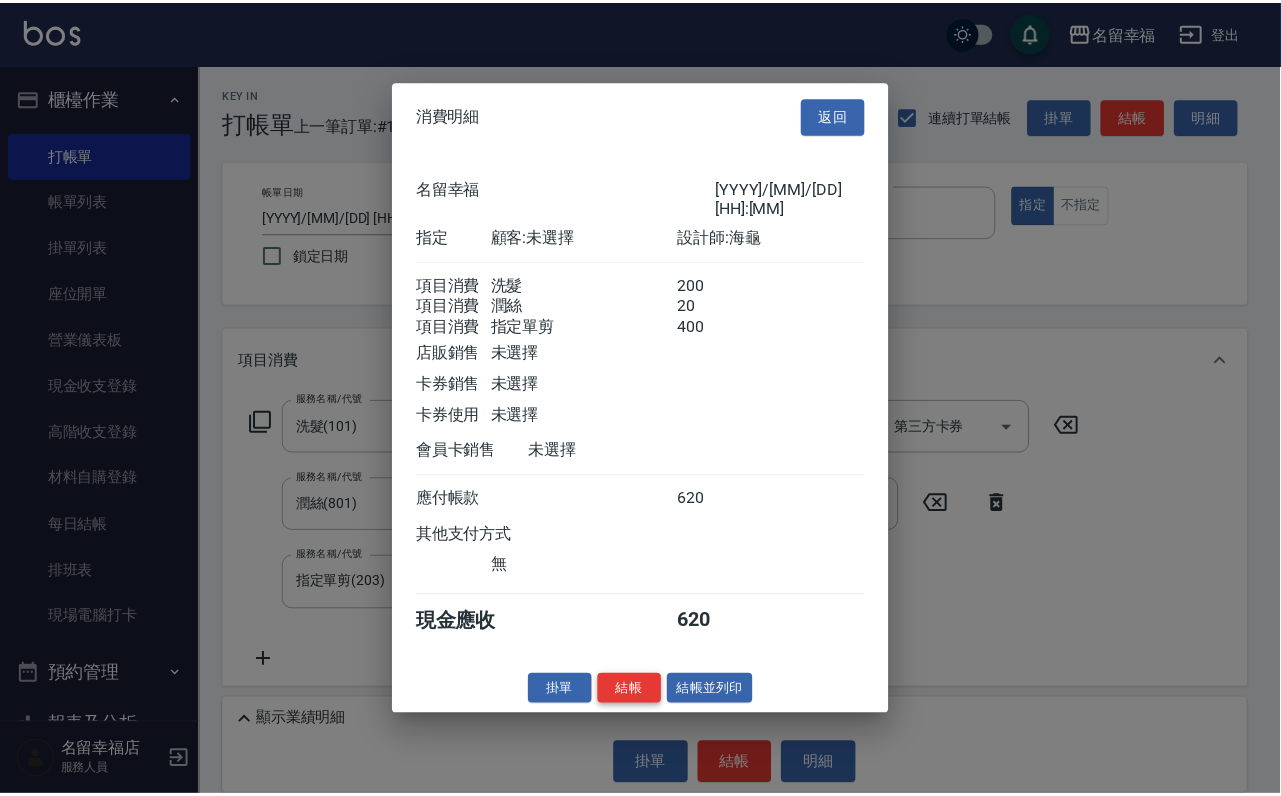 scroll, scrollTop: 396, scrollLeft: 0, axis: vertical 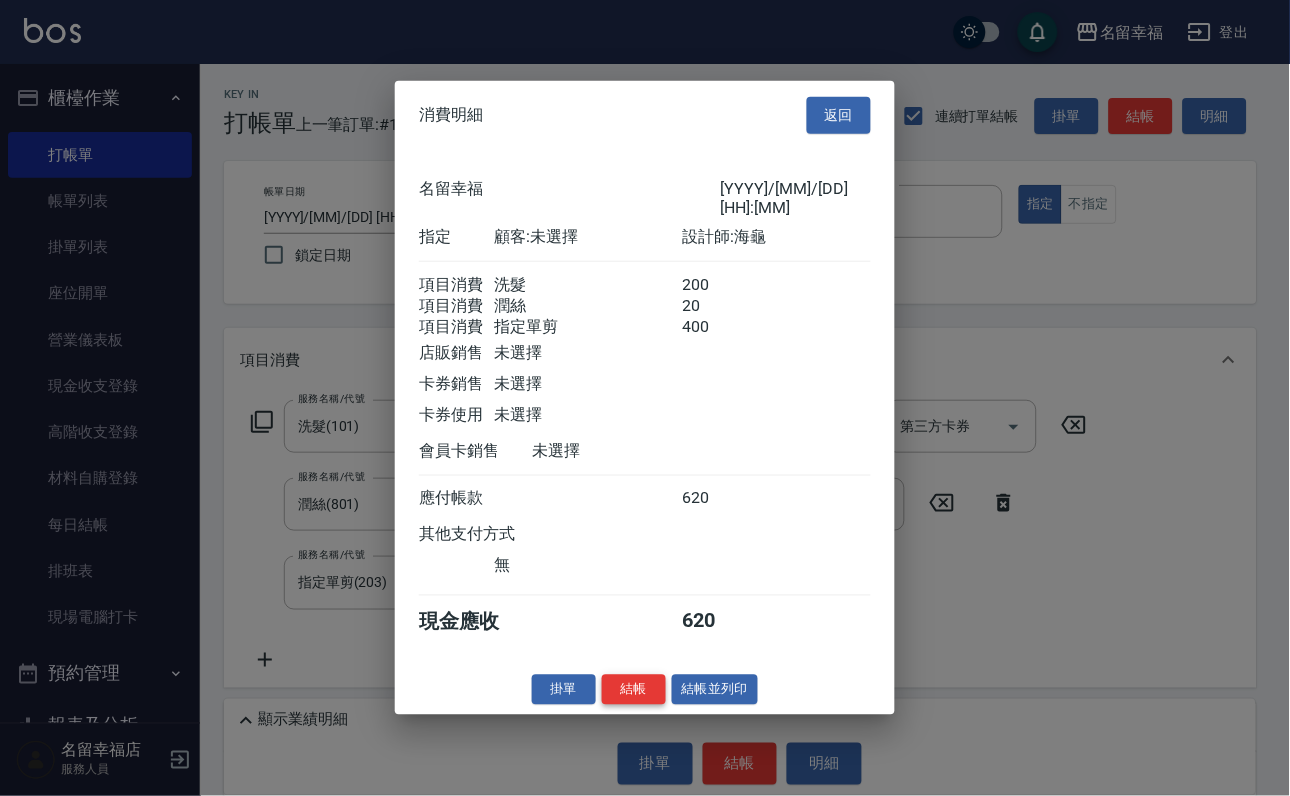 click on "結帳" at bounding box center (634, 689) 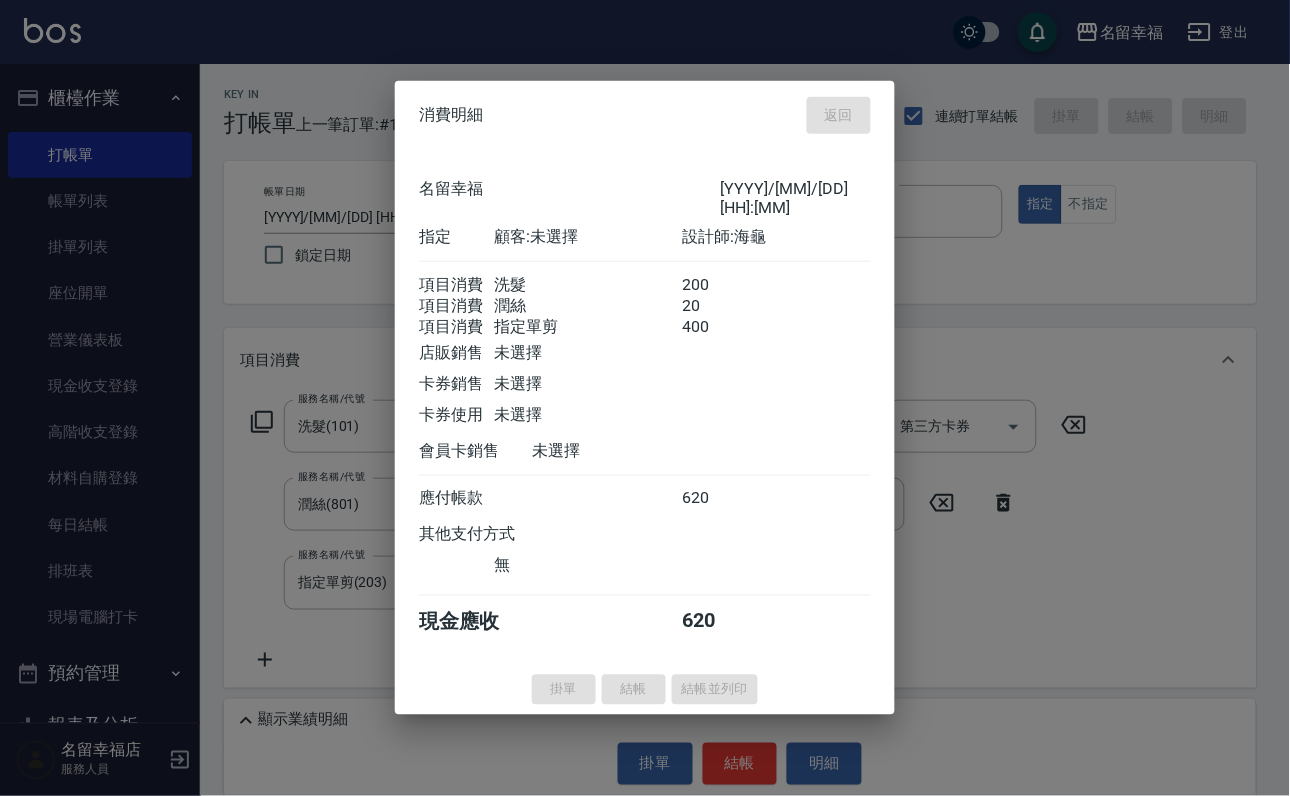type 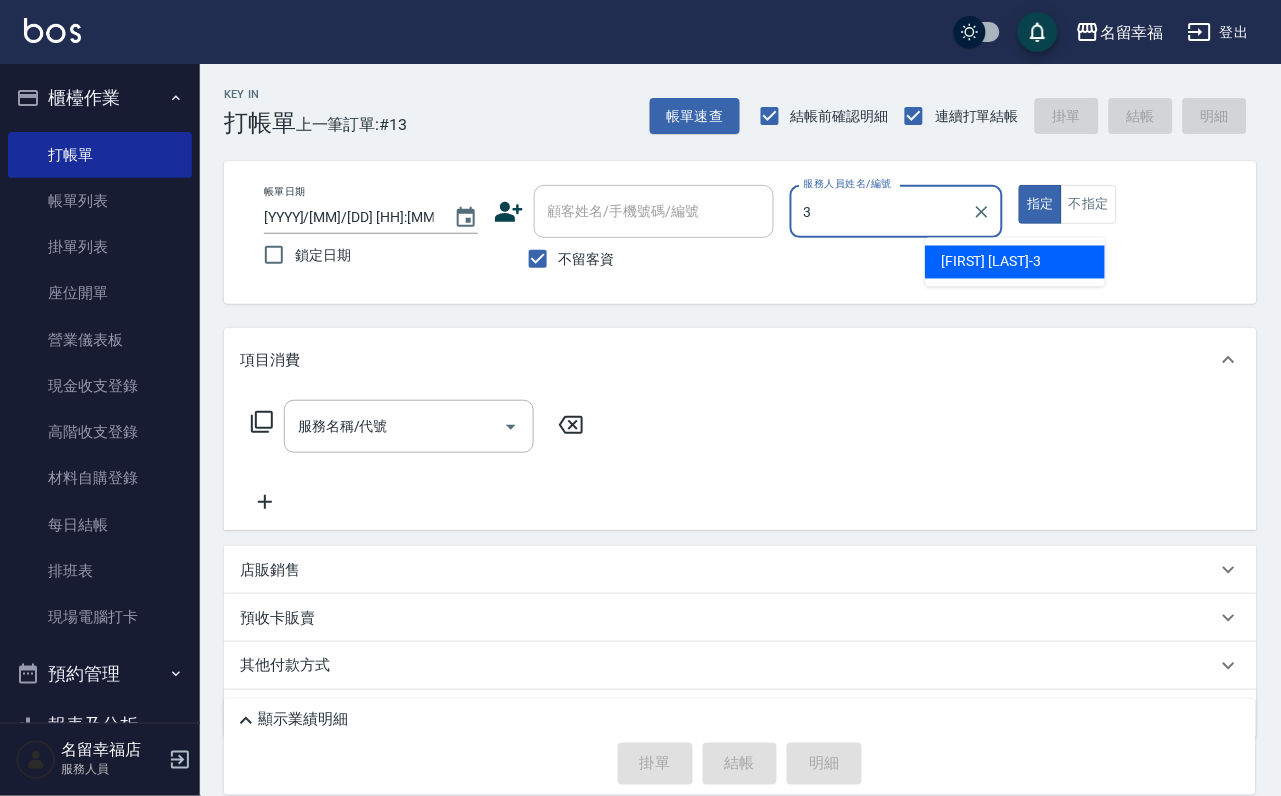 type on "[FIRST] -[NUMBER]" 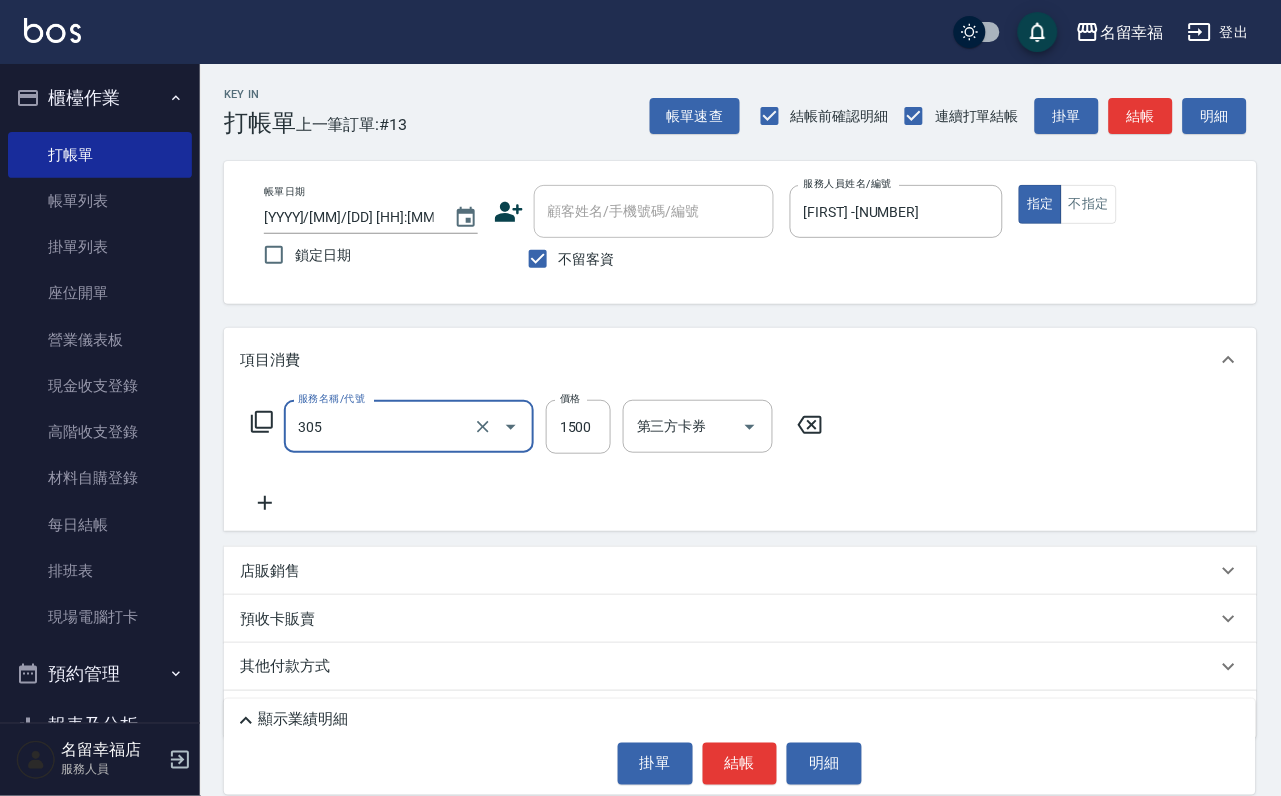 type on "設計燙髮1500(305)" 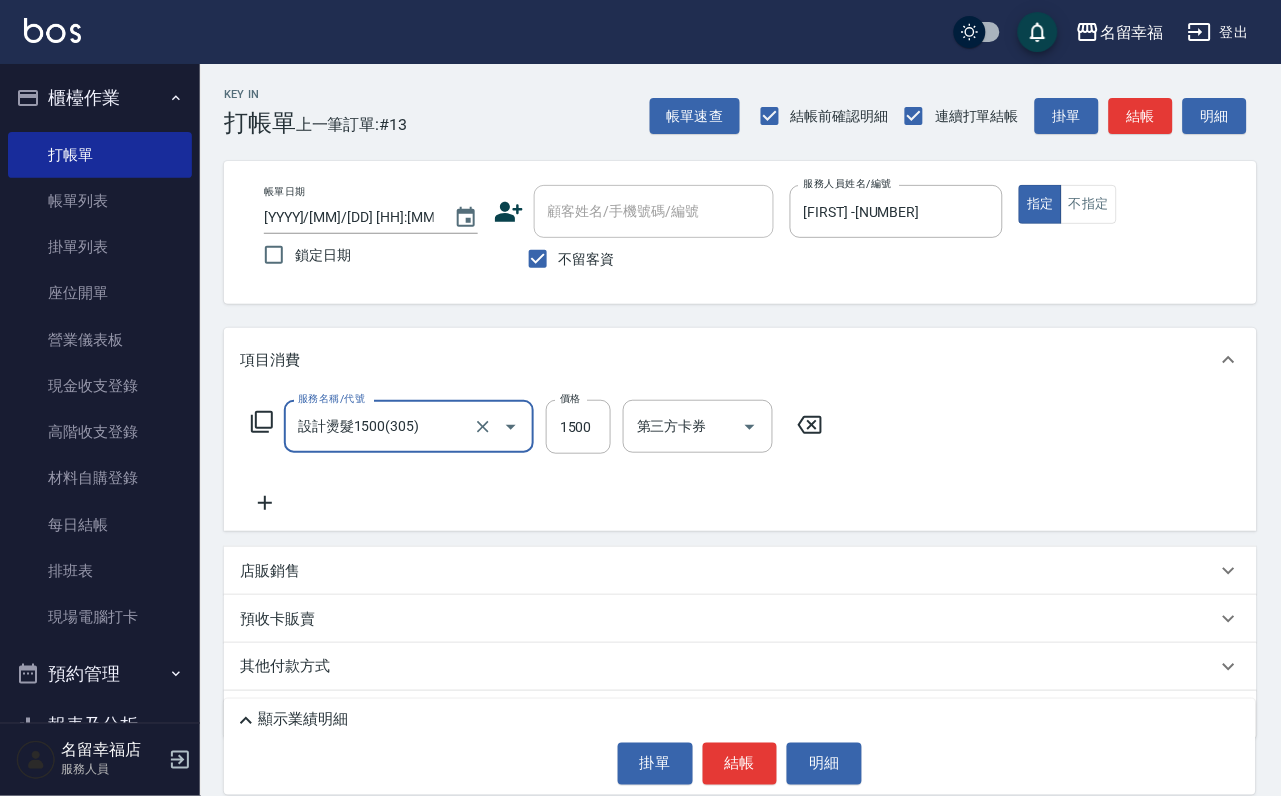 scroll, scrollTop: 0, scrollLeft: 1, axis: horizontal 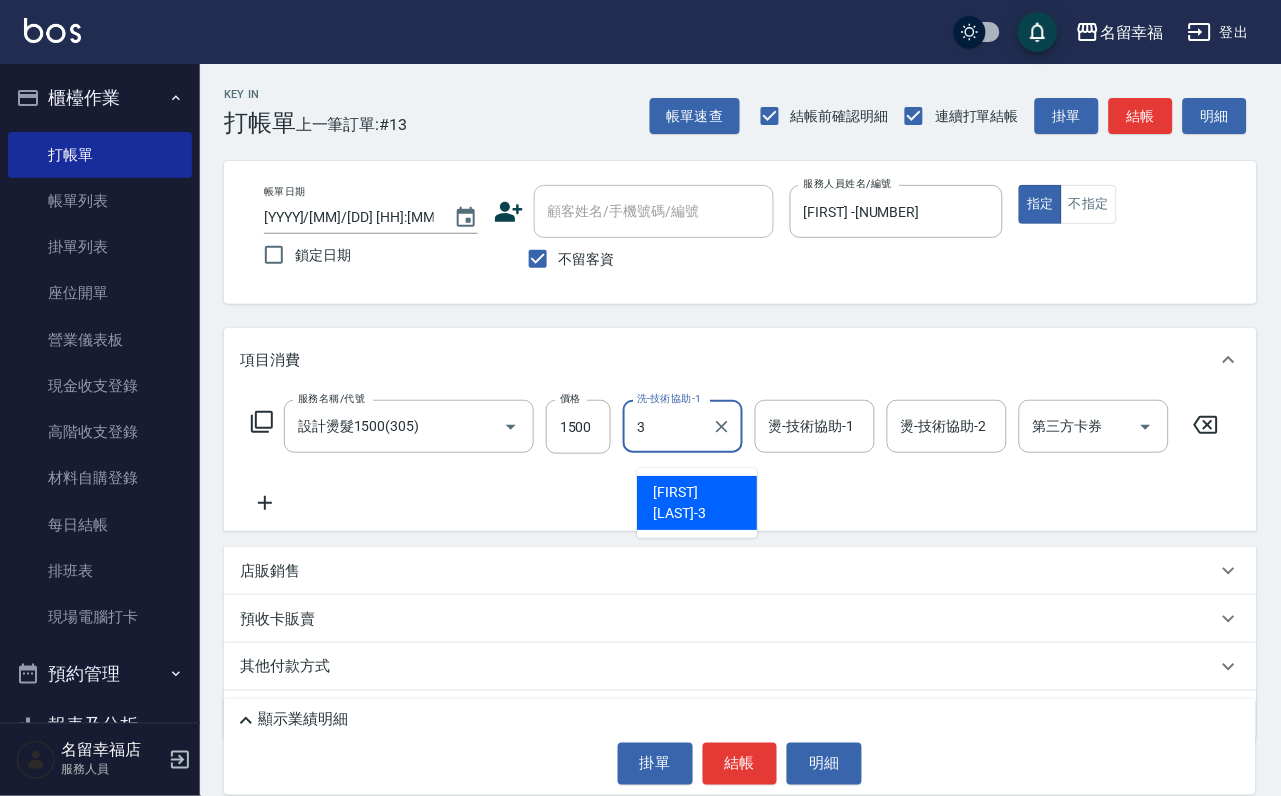 type on "[FIRST] -[NUMBER]" 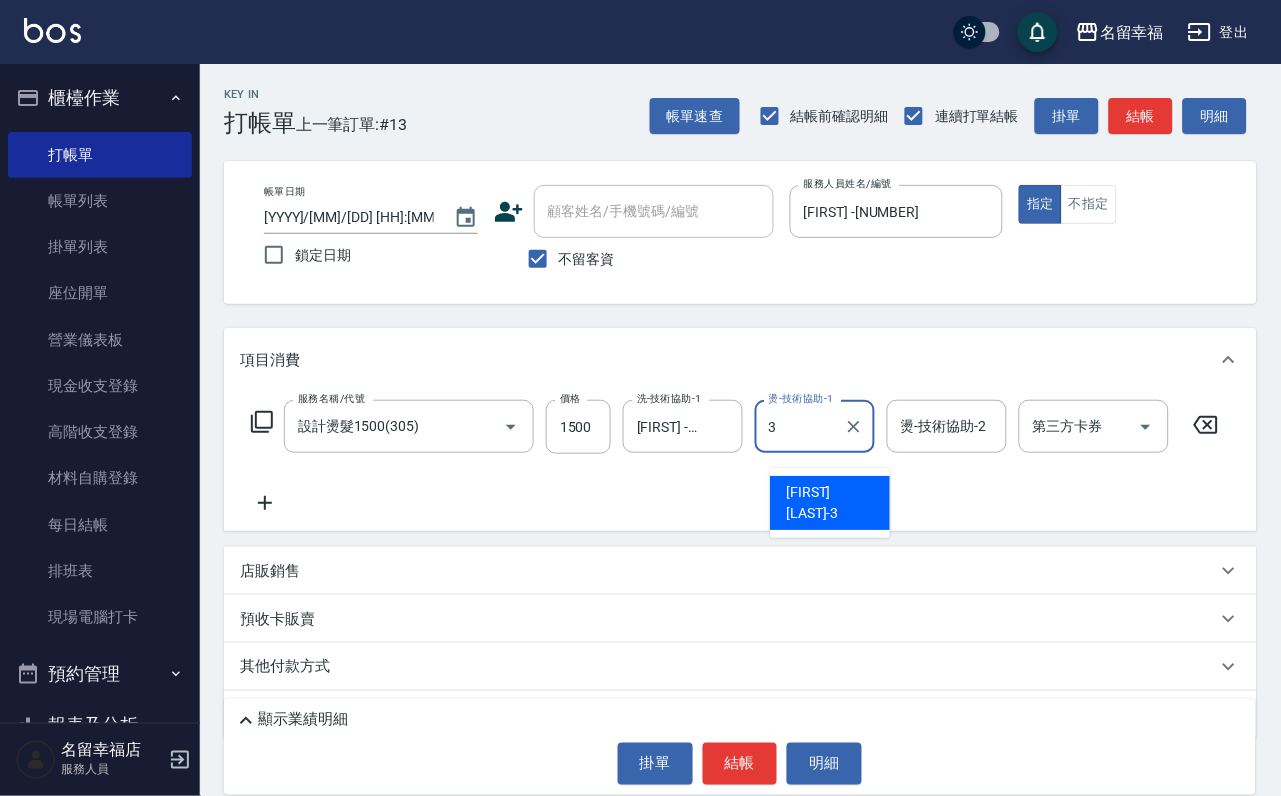 type on "[FIRST] -[NUMBER]" 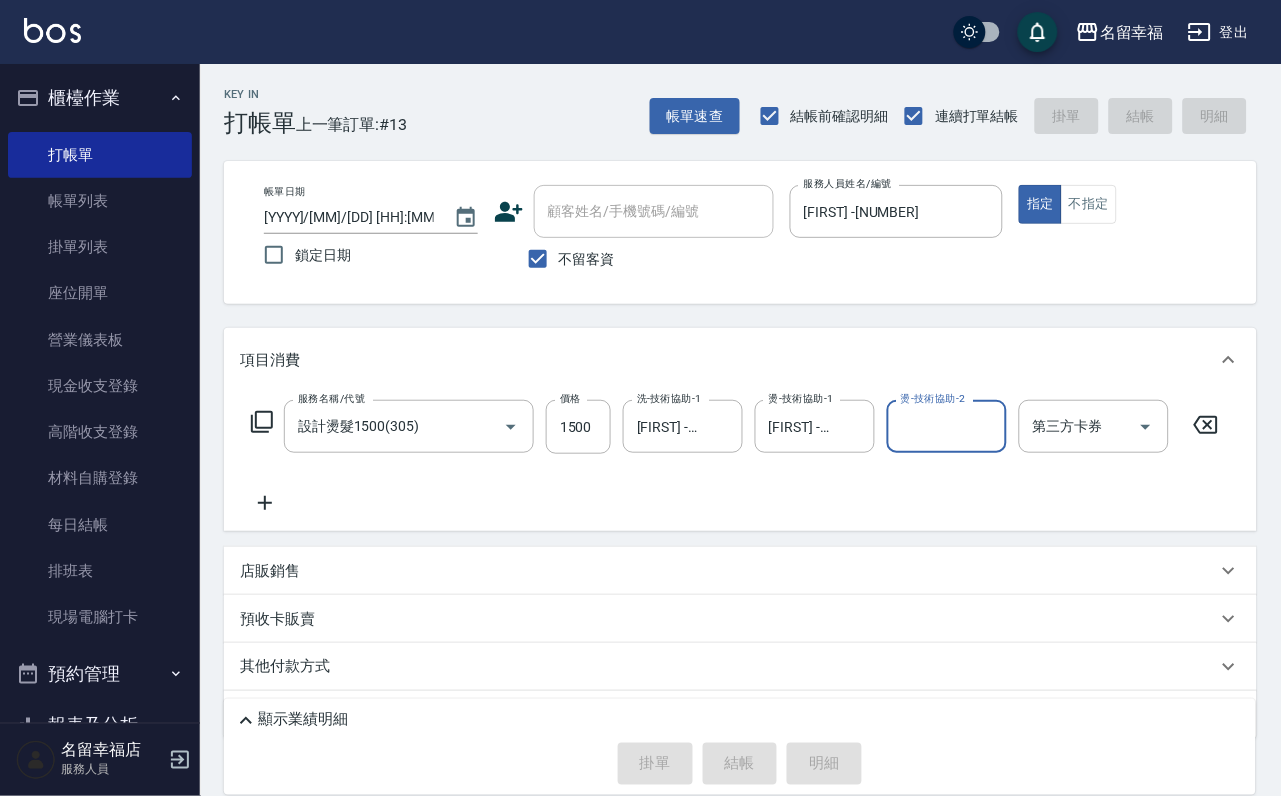 type on "[YYYY]/[MM]/[DD] [HH]:[MM]" 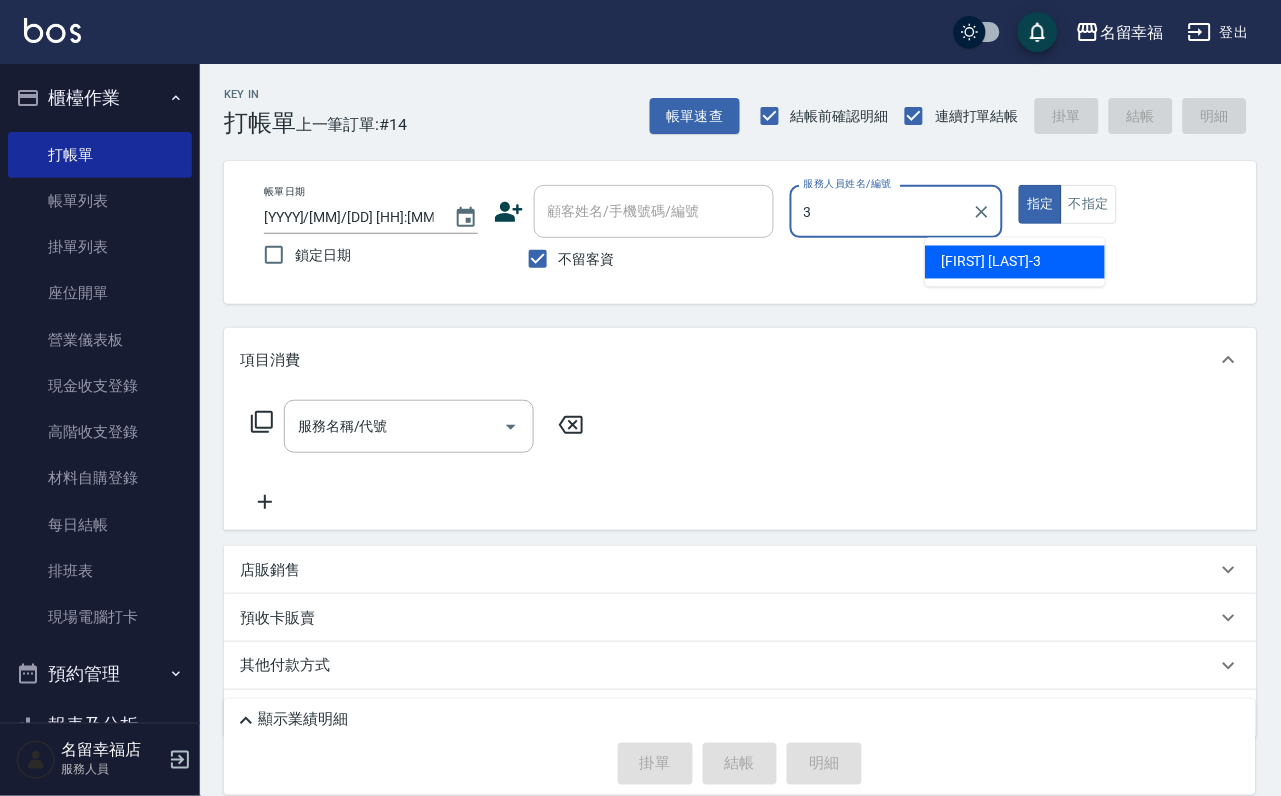 type on "[FIRST] -[NUMBER]" 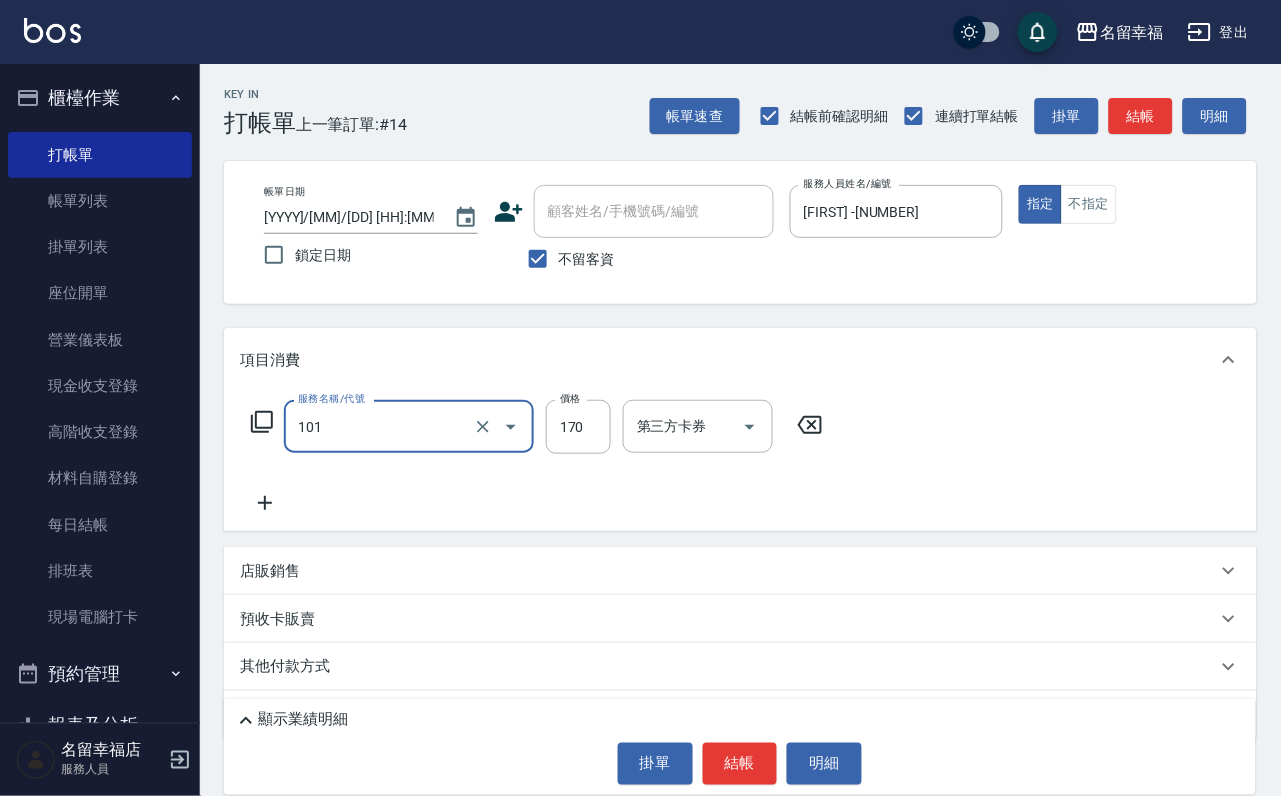 type on "洗髮(101)" 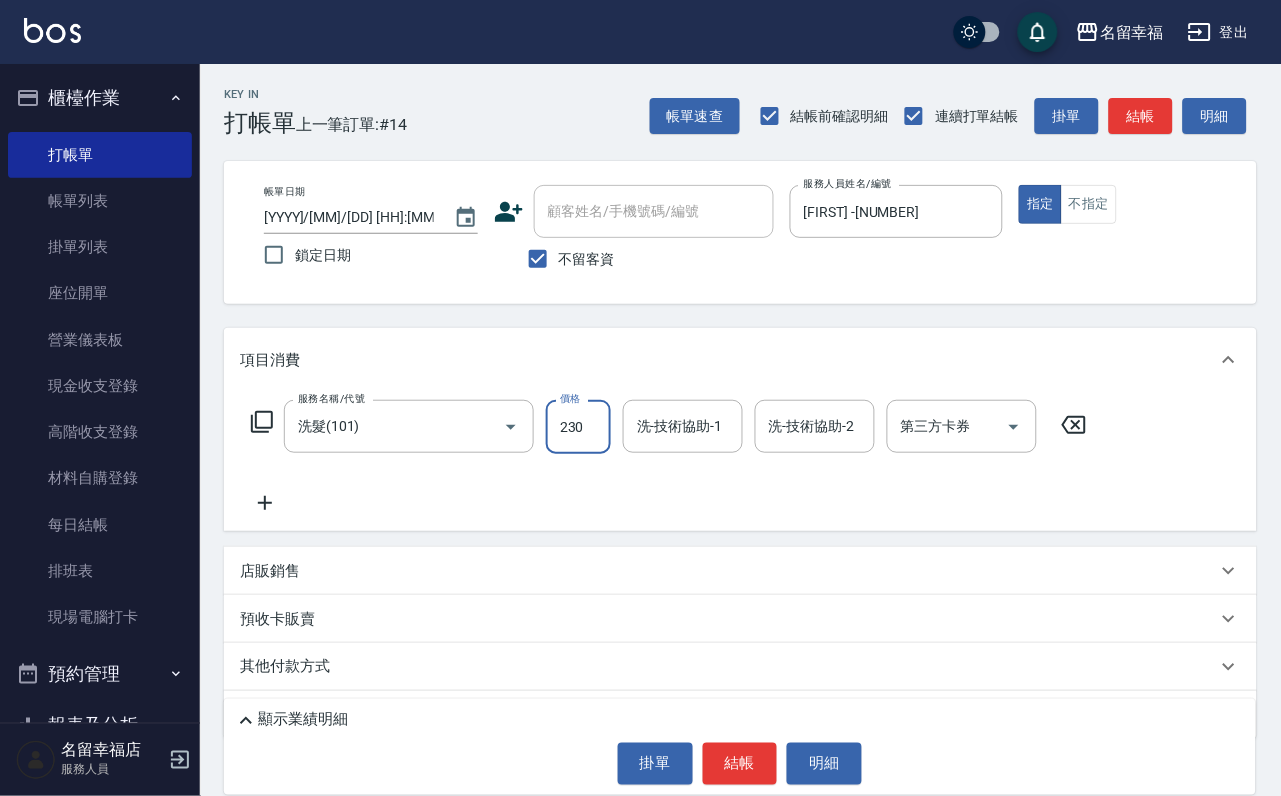 type on "230" 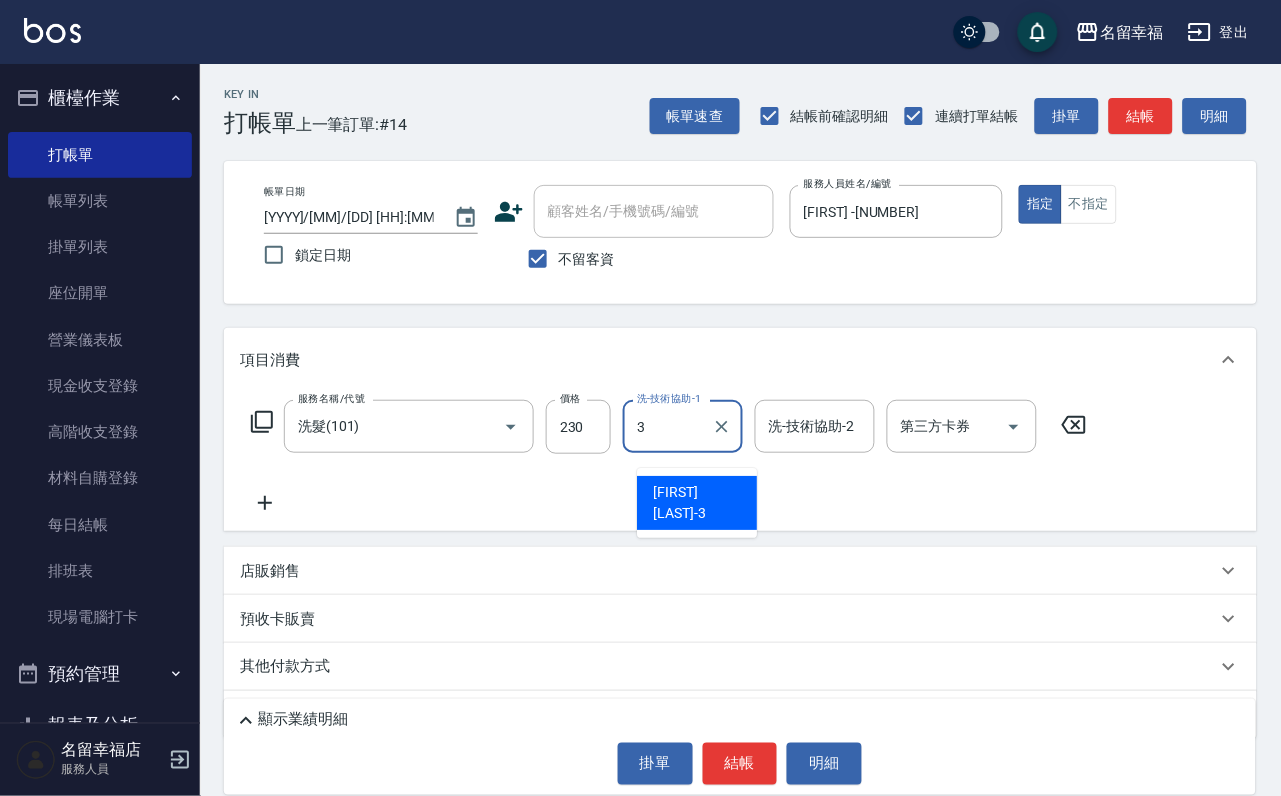 type on "[FIRST] -[NUMBER]" 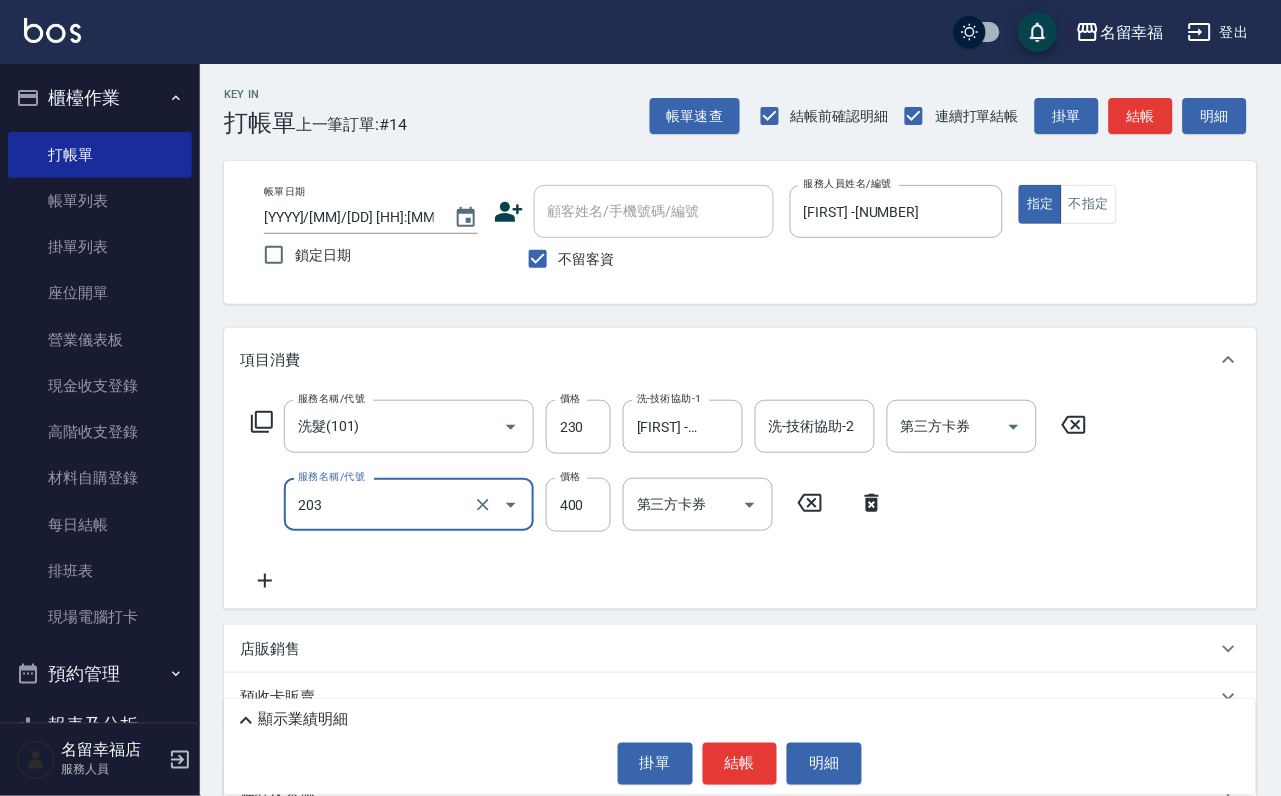 type on "指定單剪(203)" 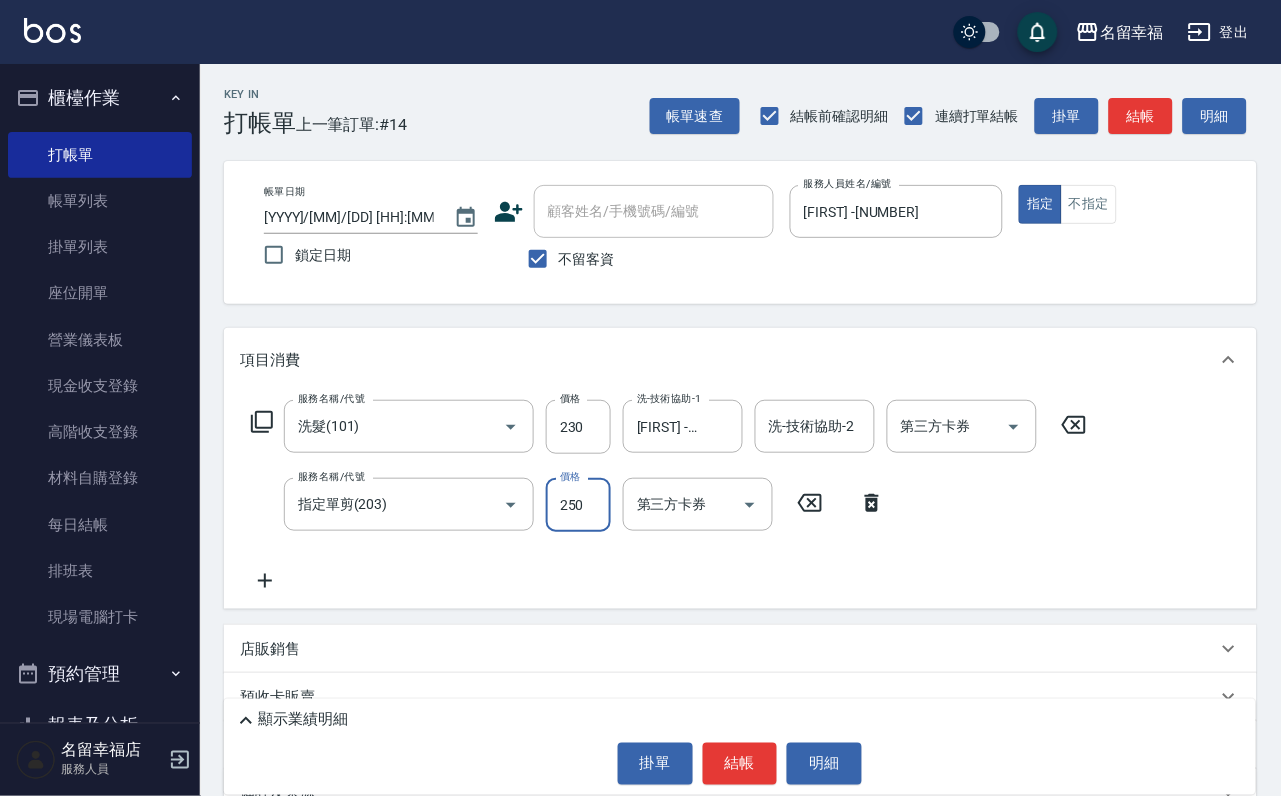 type on "250" 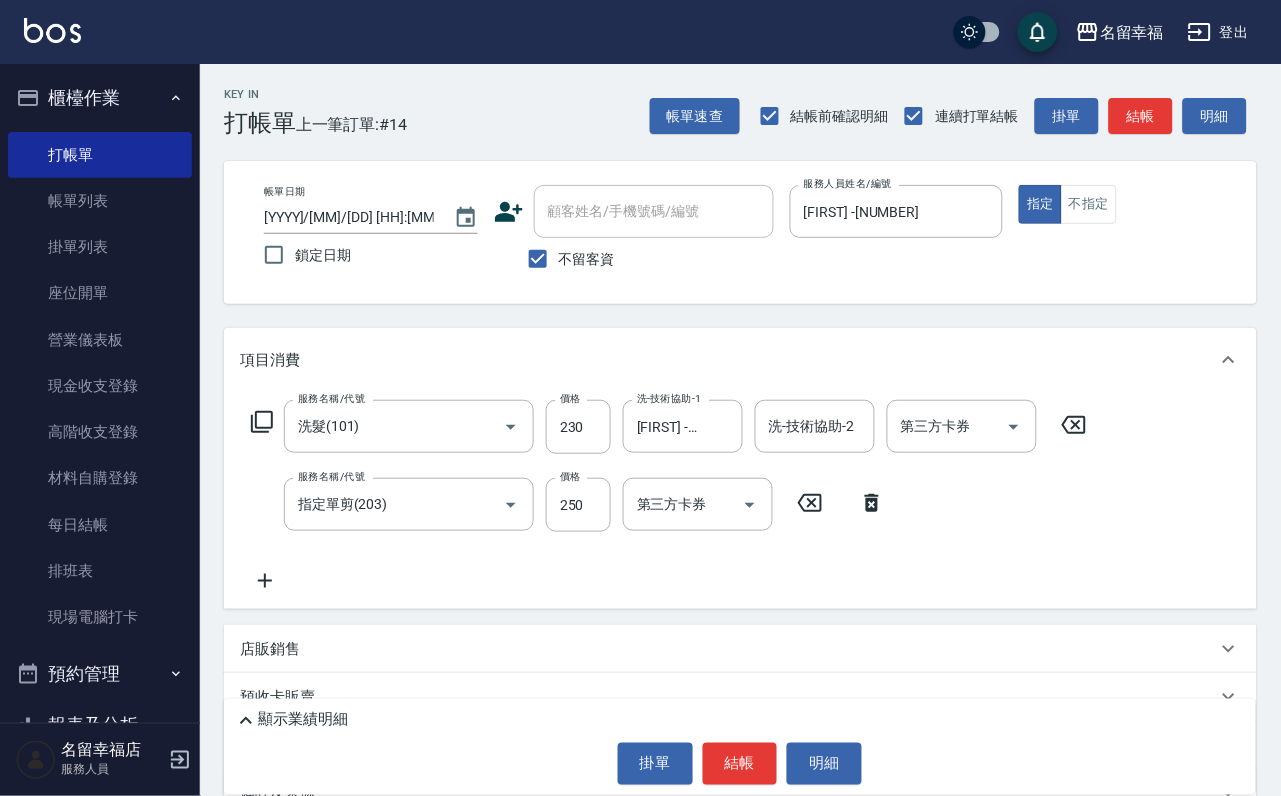 click 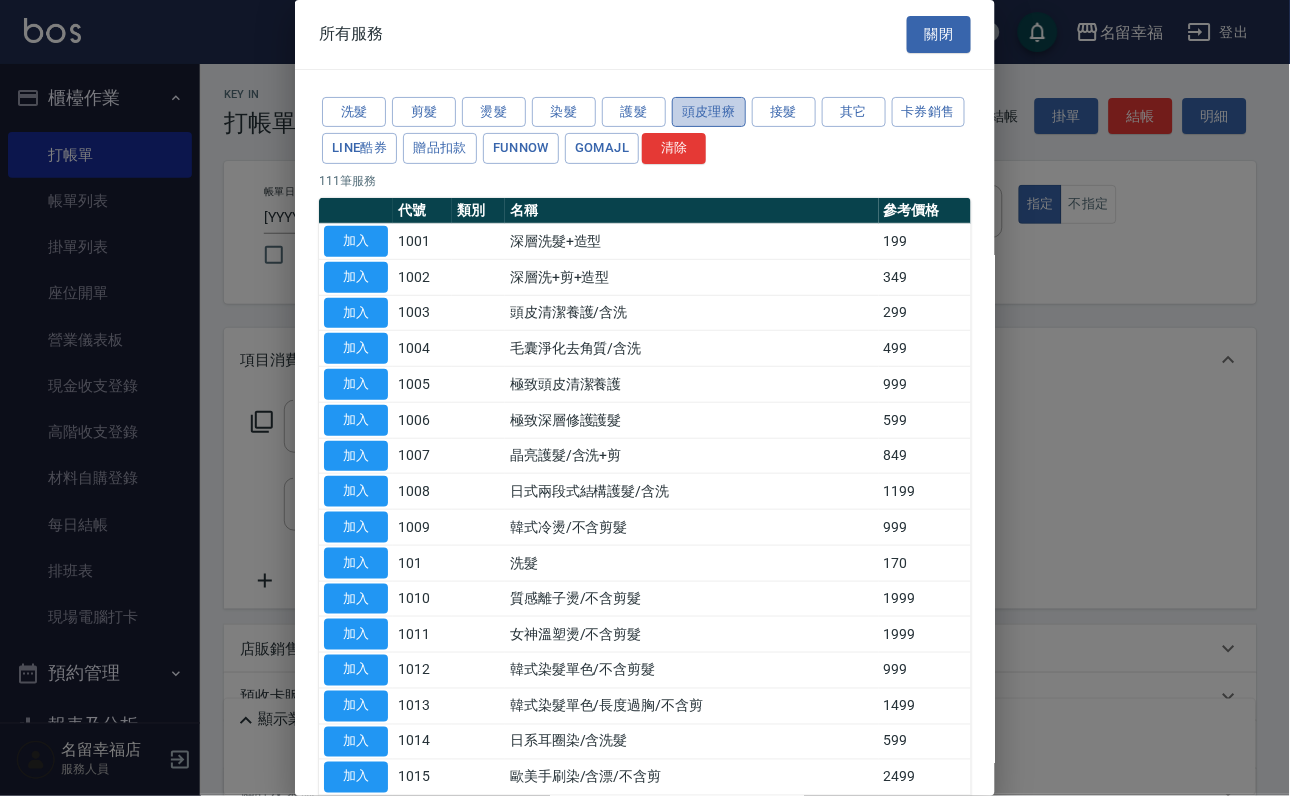 click on "頭皮理療" at bounding box center (709, 112) 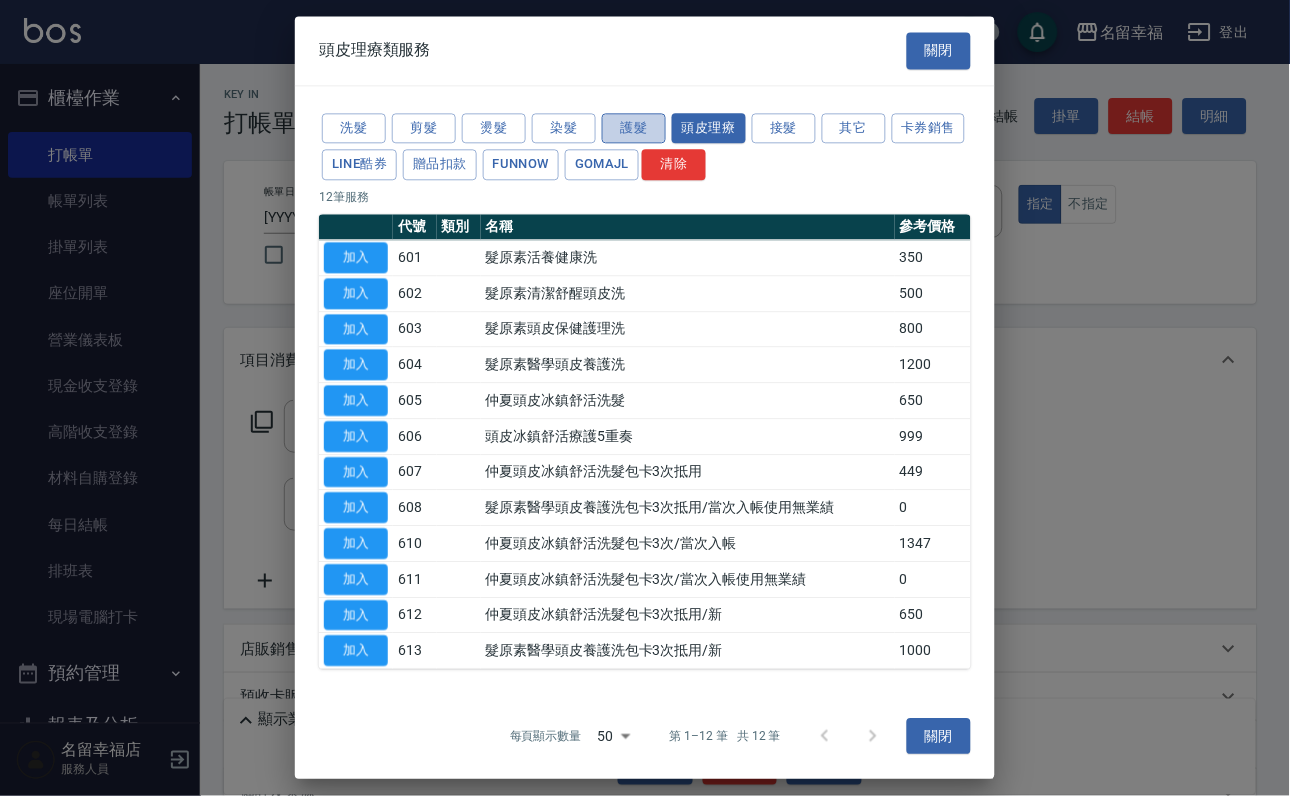 click on "護髮" at bounding box center (634, 128) 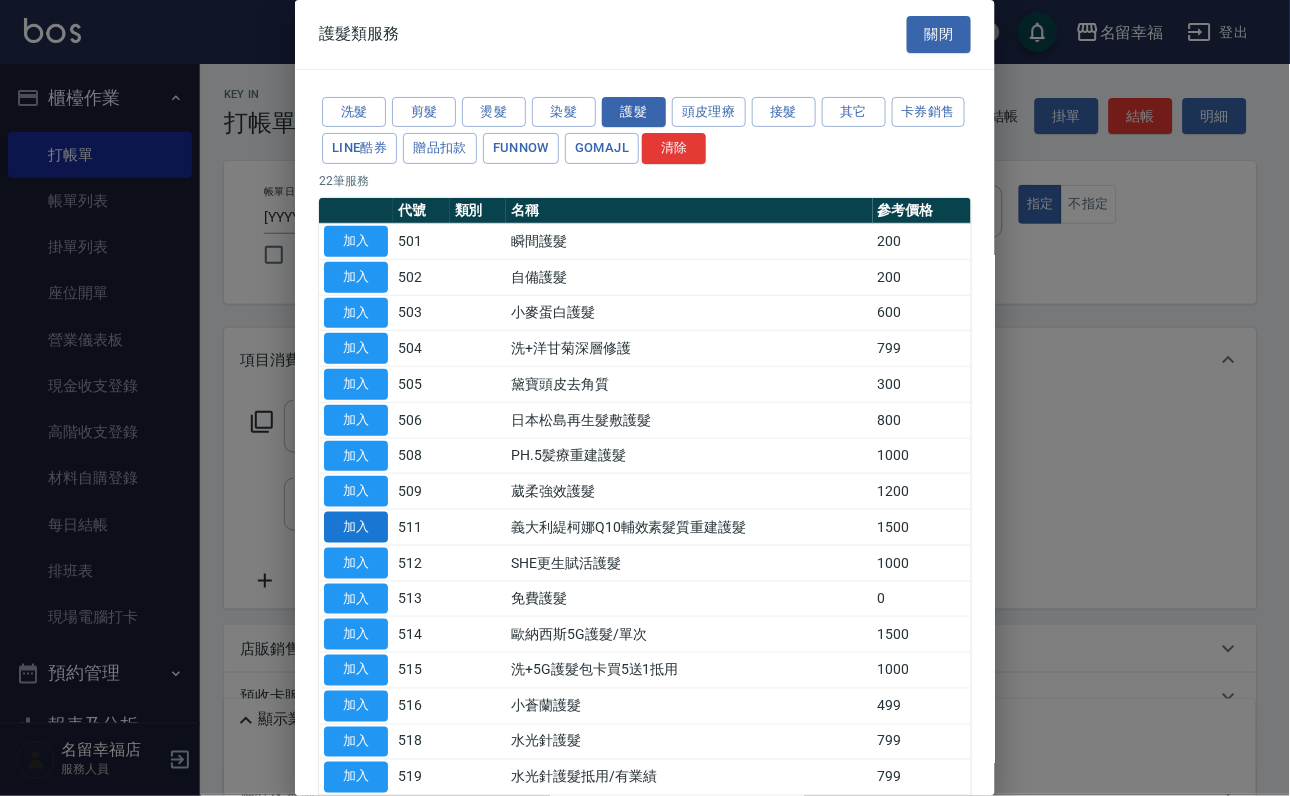 click on "加入" at bounding box center (356, 527) 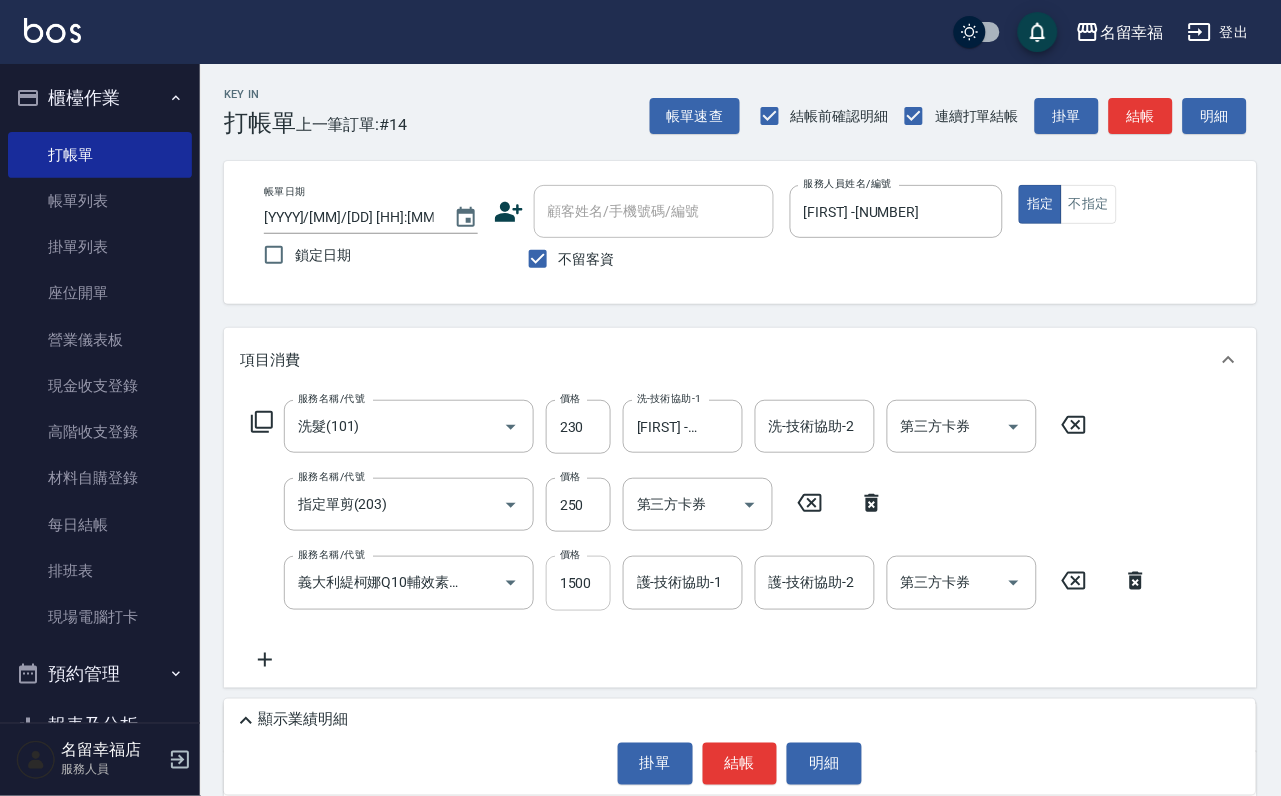 click on "1500" at bounding box center [578, 583] 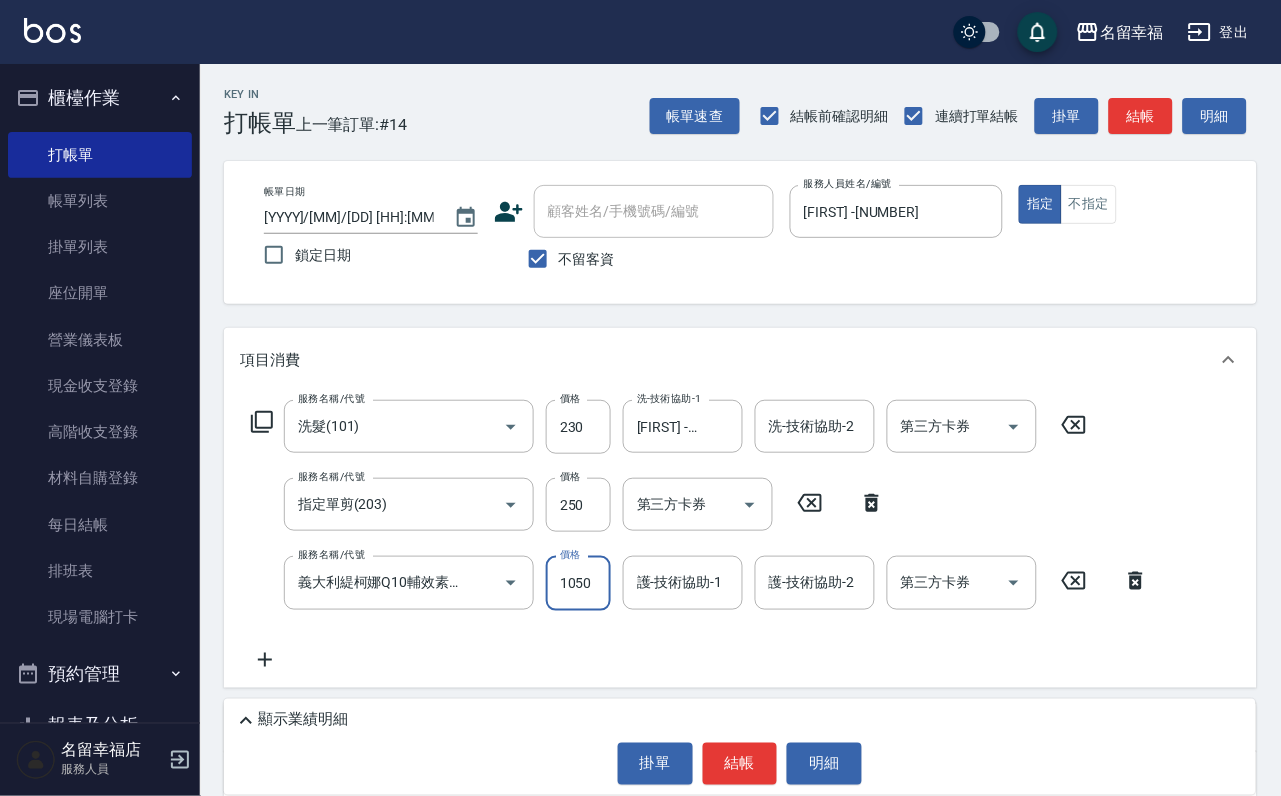 scroll, scrollTop: 0, scrollLeft: 1, axis: horizontal 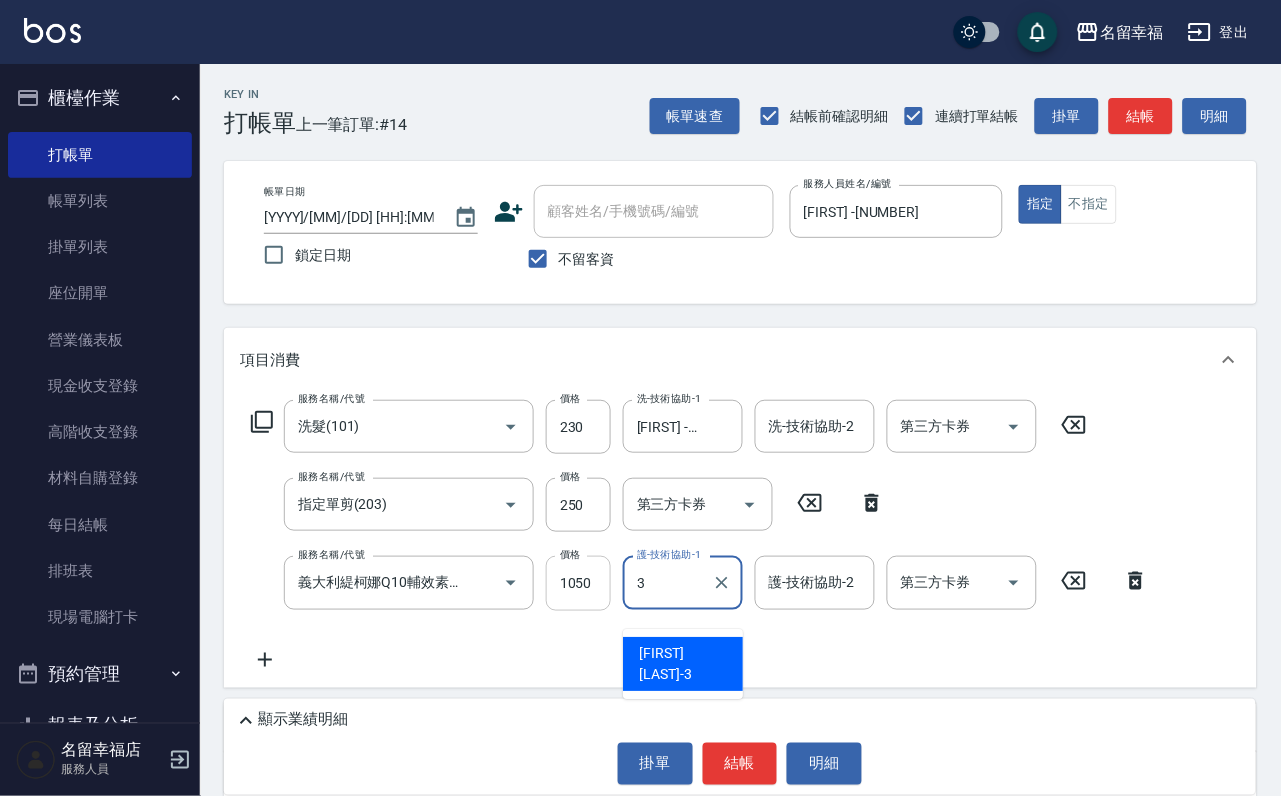 type on "[FIRST] -[NUMBER]" 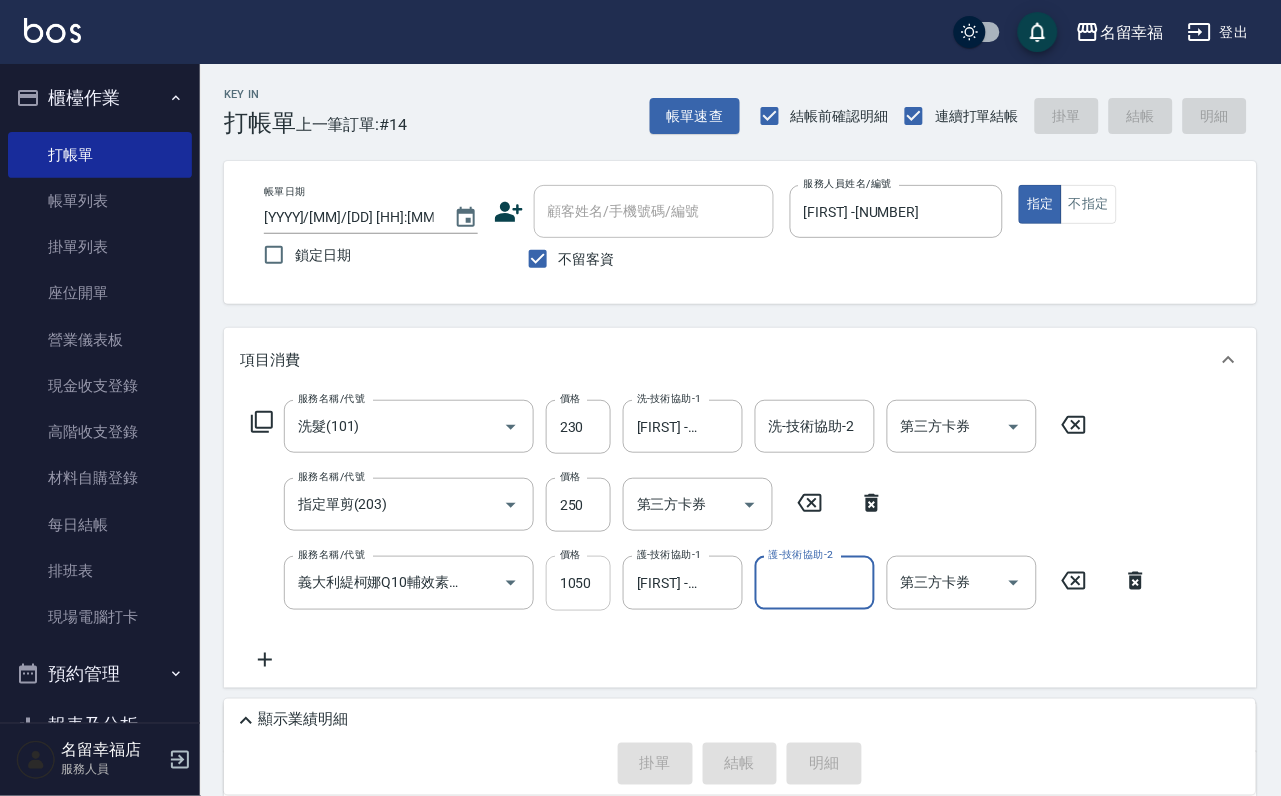 type on "[YYYY]/[MM]/[DD] [HH]:[MM]" 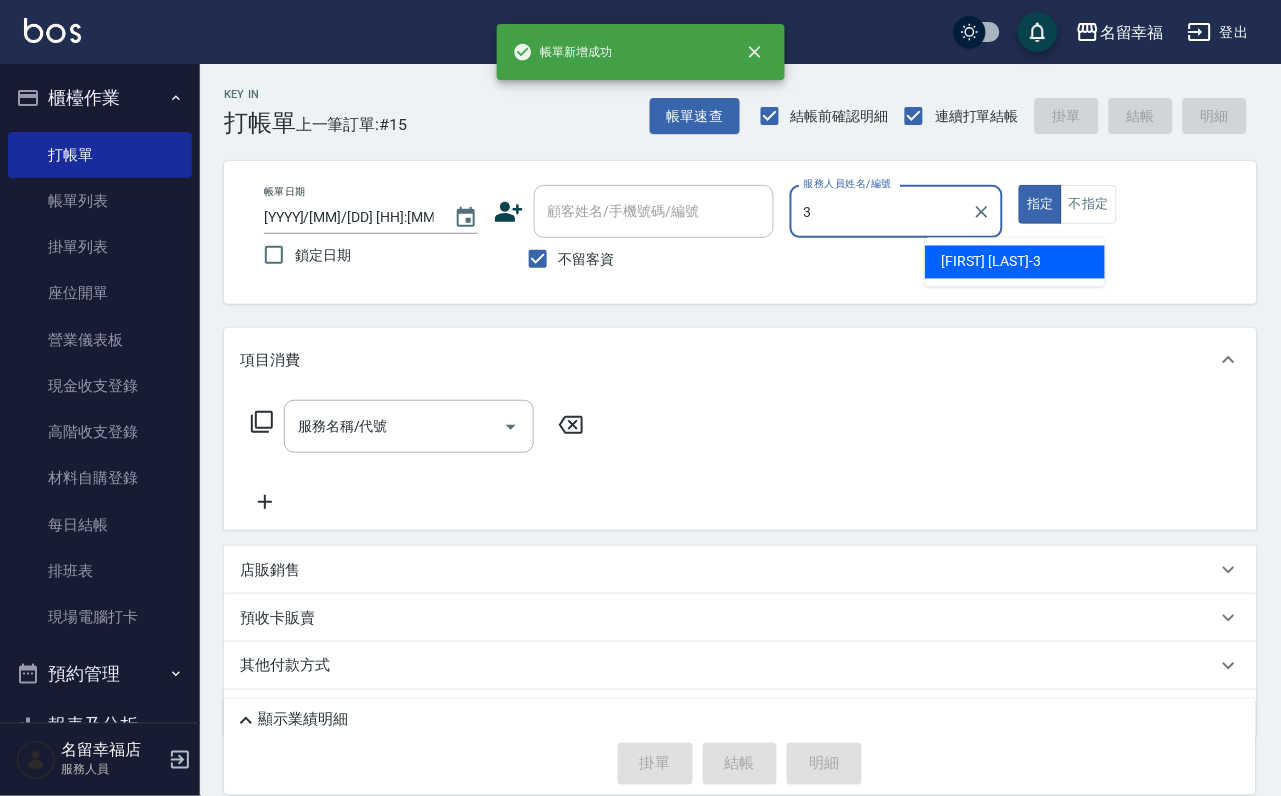 type on "[FIRST] -[NUMBER]" 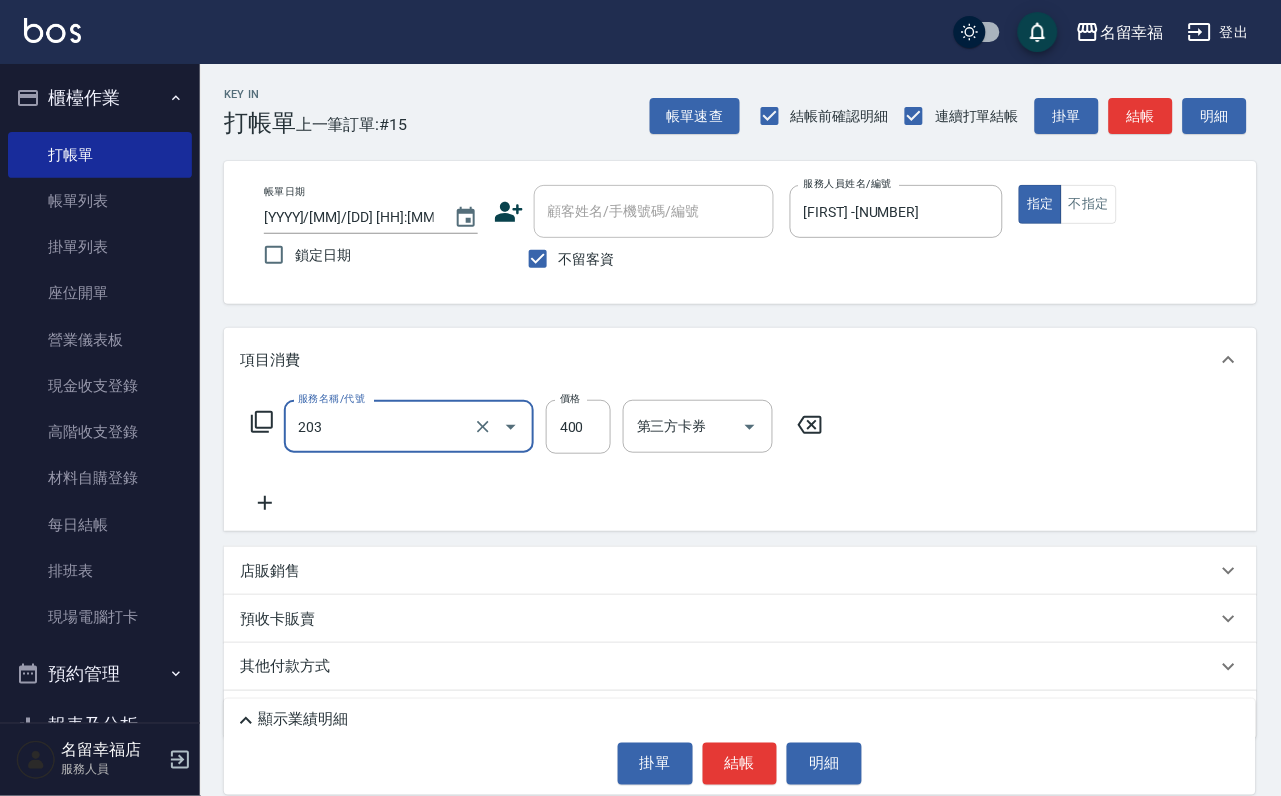 type on "指定單剪(203)" 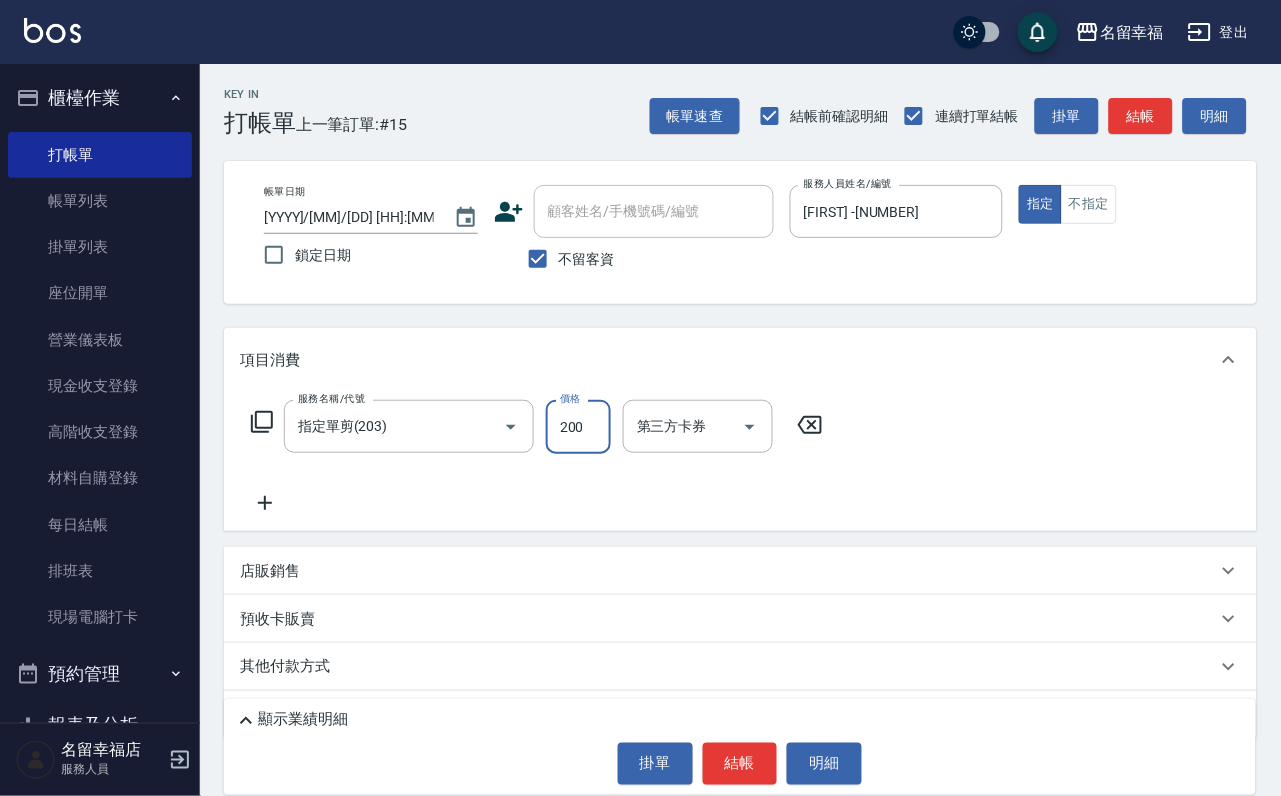 type on "200" 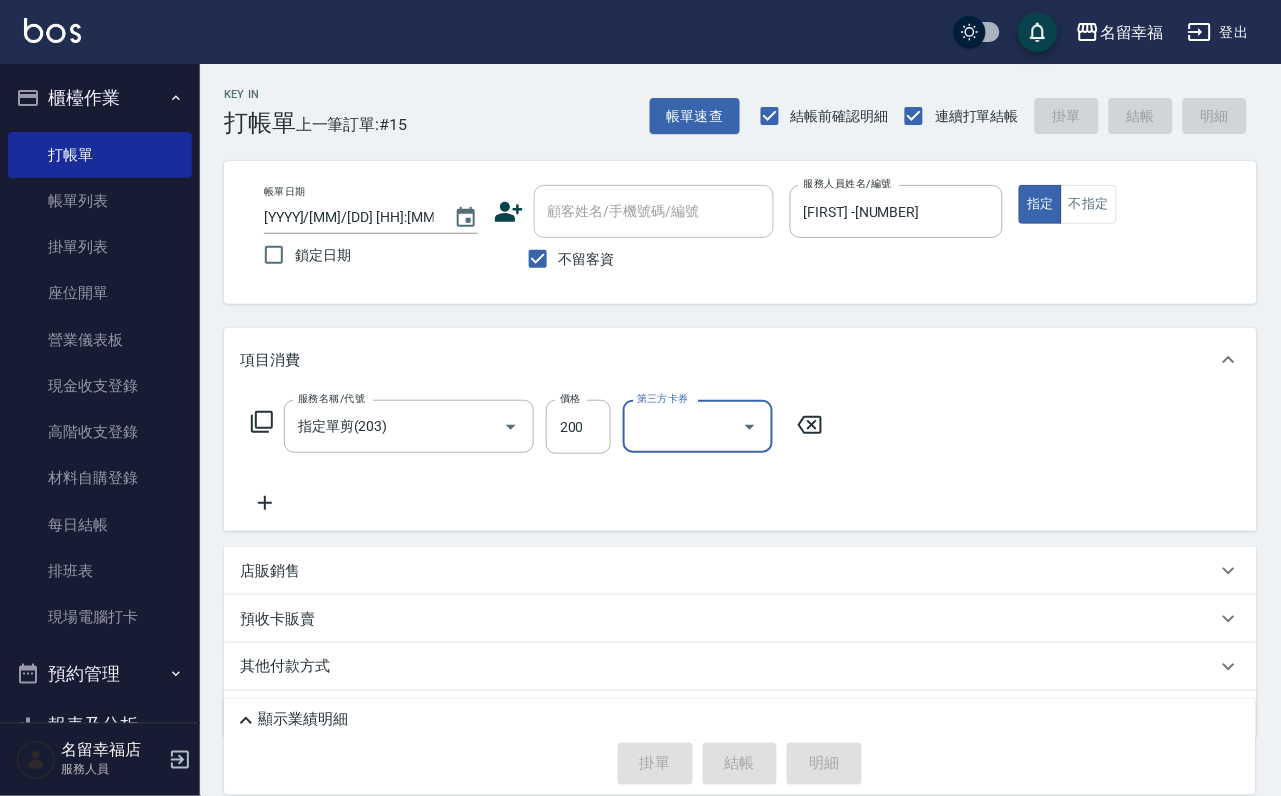 type 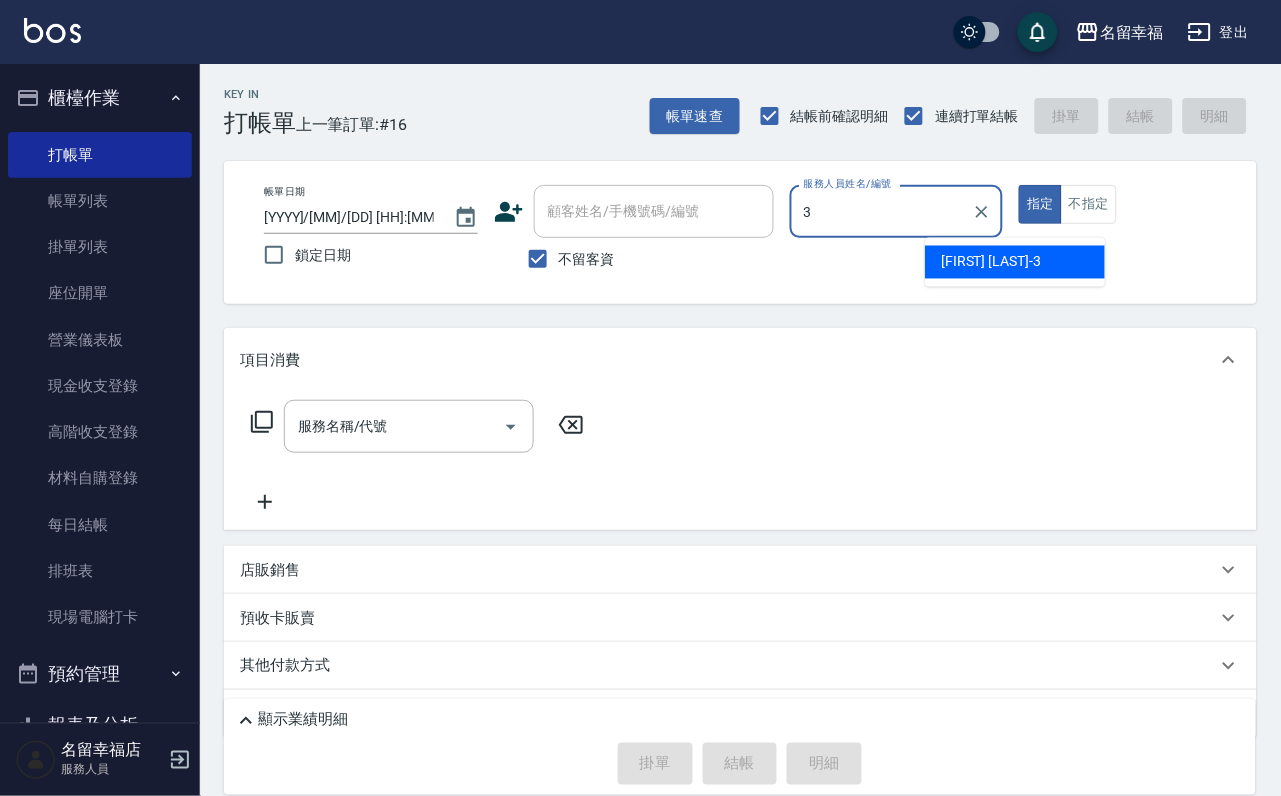 type on "[FIRST] -[NUMBER]" 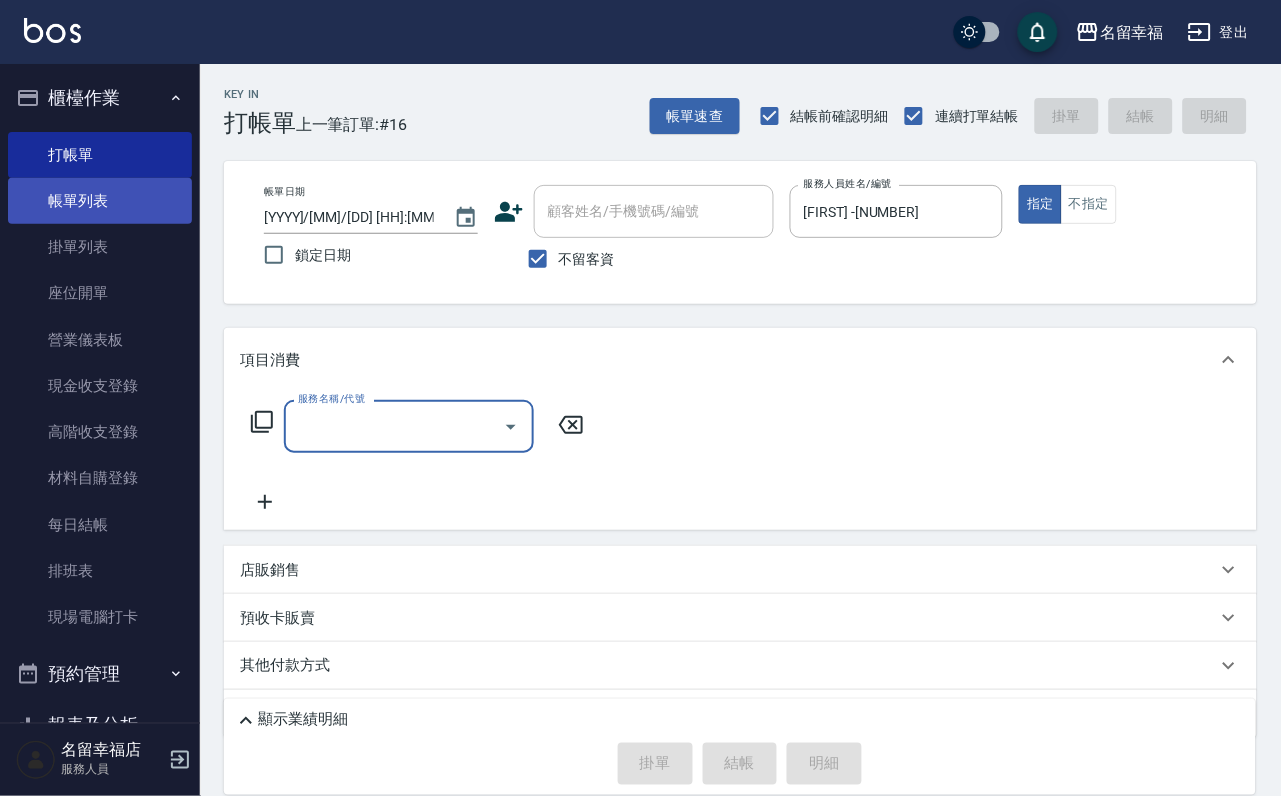 click on "帳單列表" at bounding box center (100, 201) 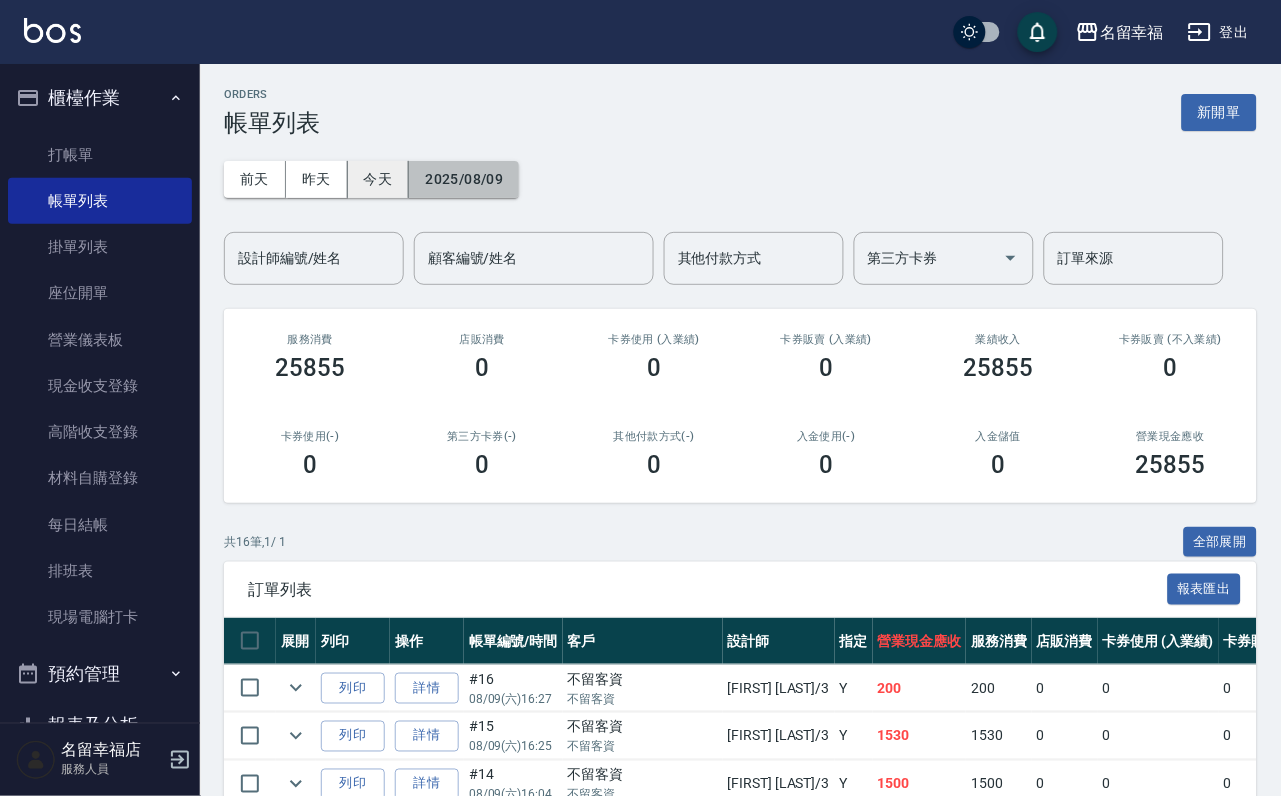 click on "2025/08/09" at bounding box center (464, 179) 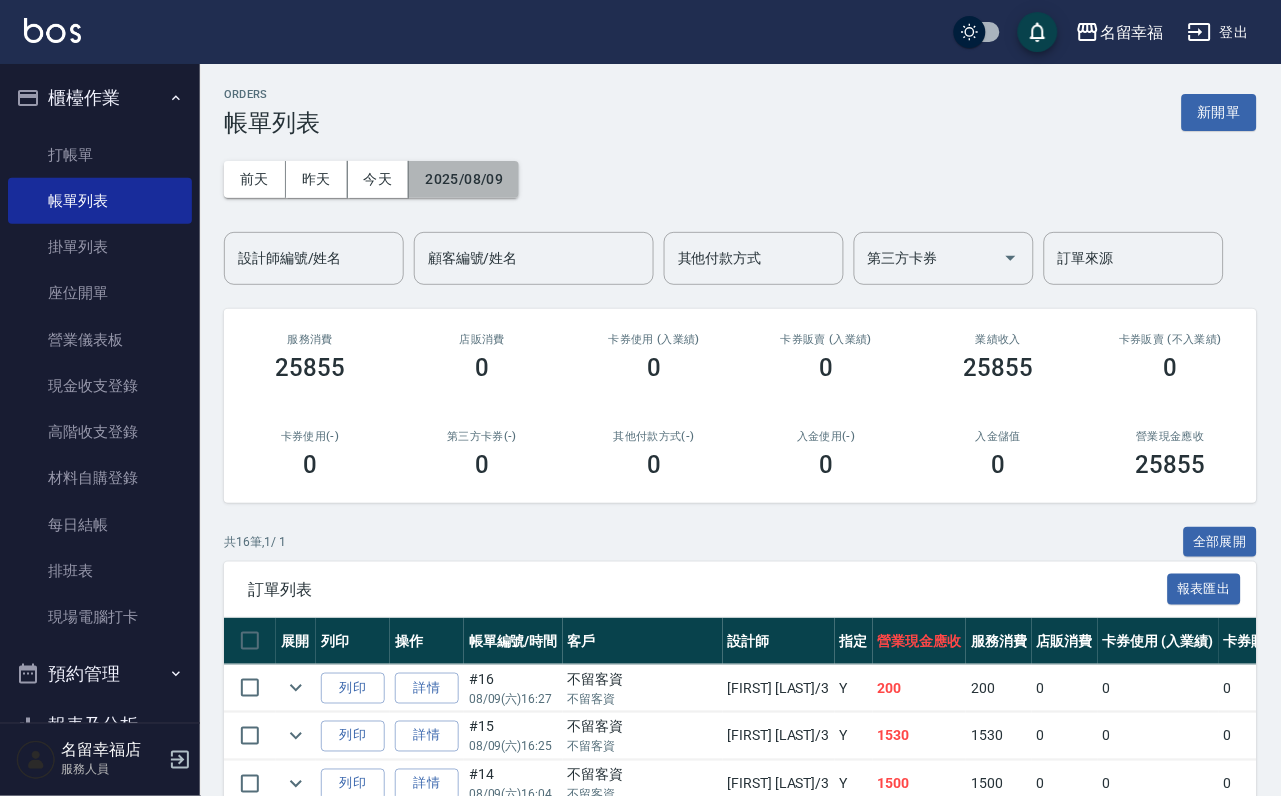 click on "2025/08/09" at bounding box center [464, 179] 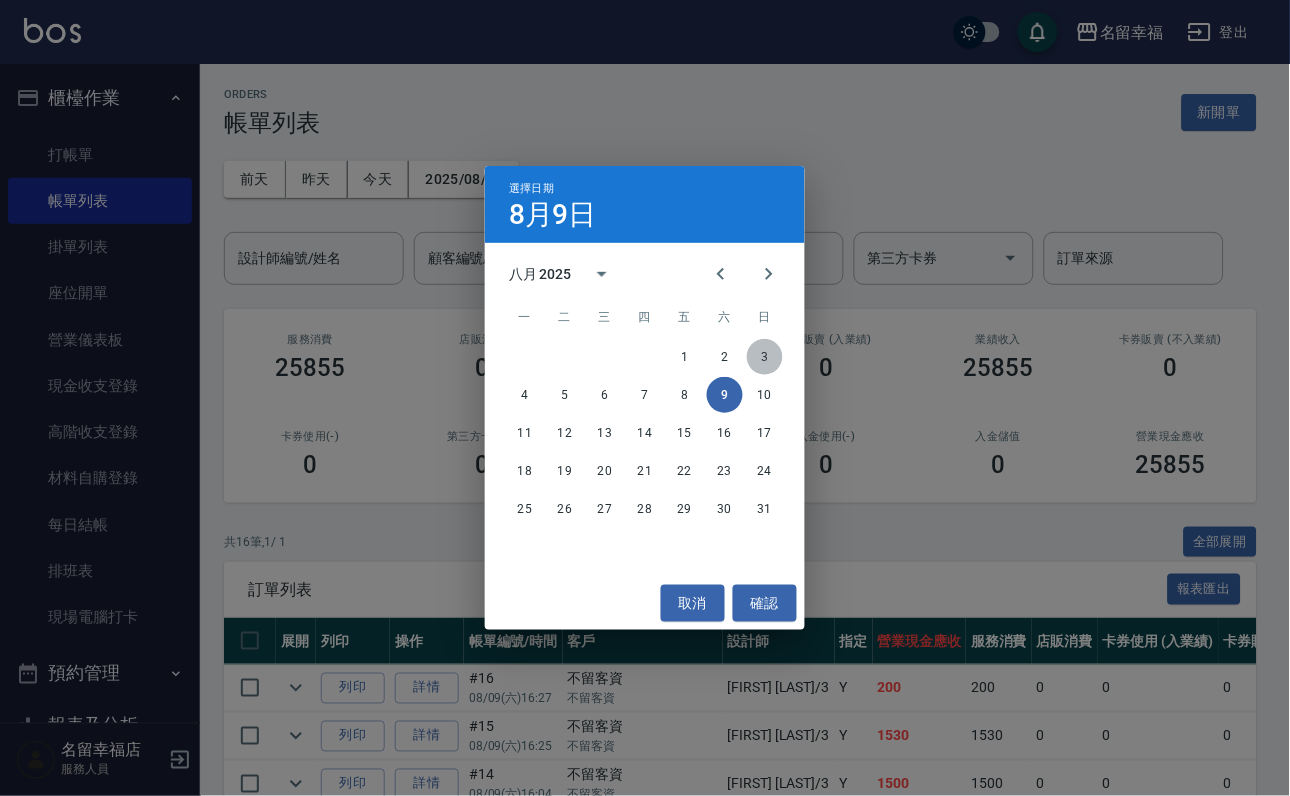 click on "3" at bounding box center (765, 357) 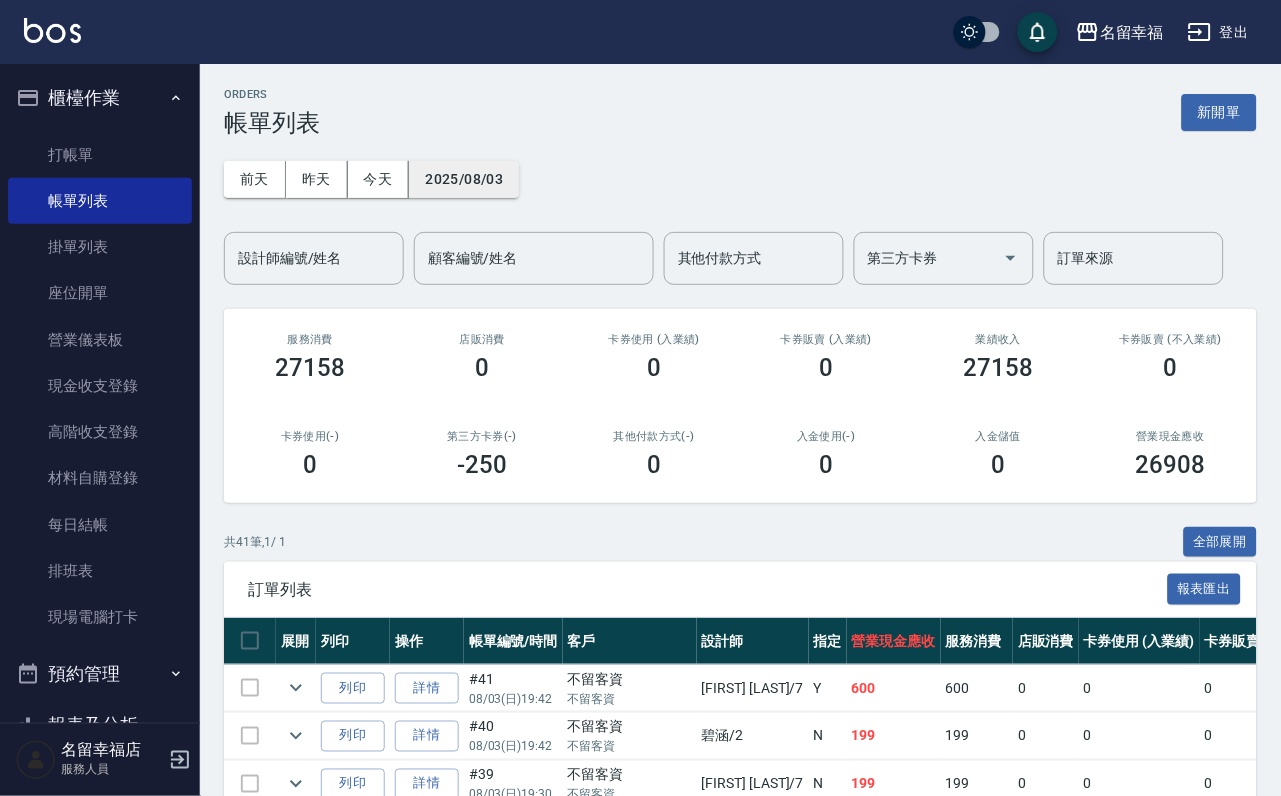 click on "2025/08/03" at bounding box center [464, 179] 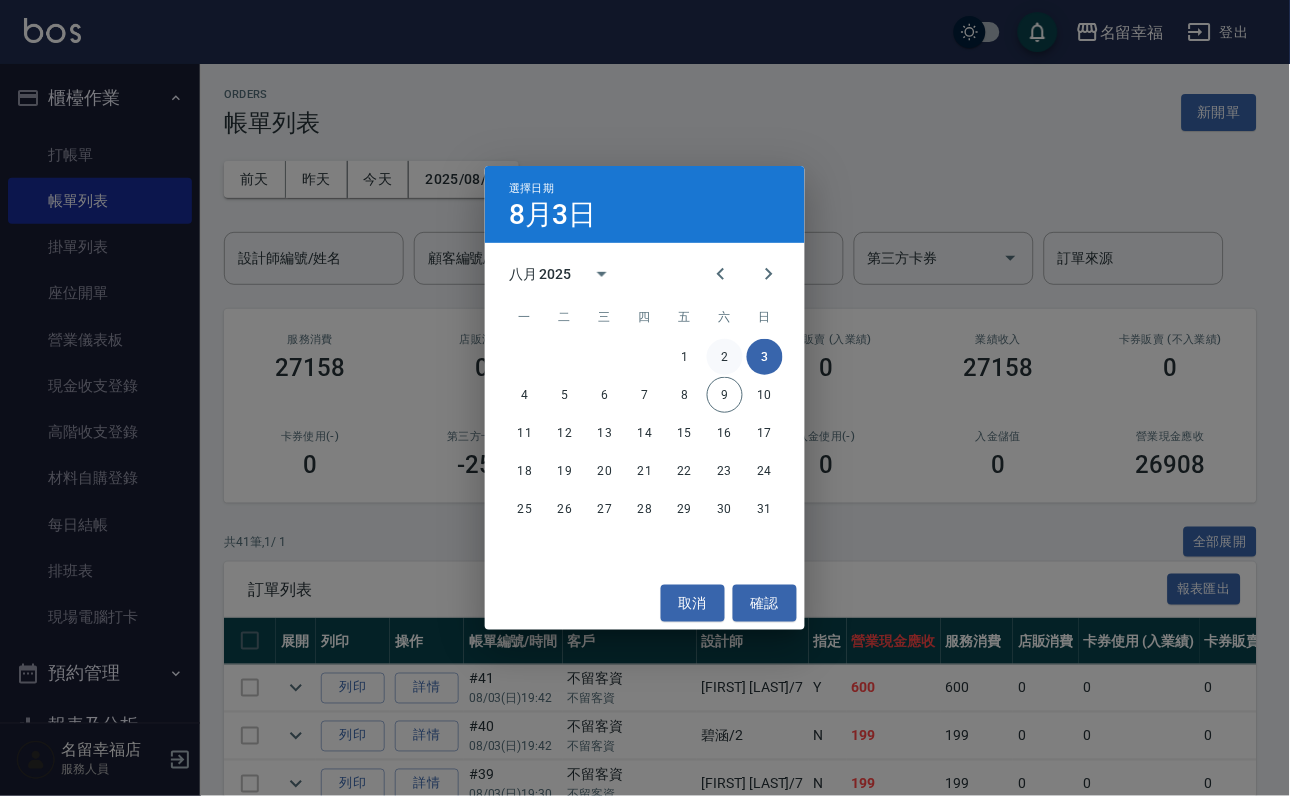 click on "2" at bounding box center [725, 357] 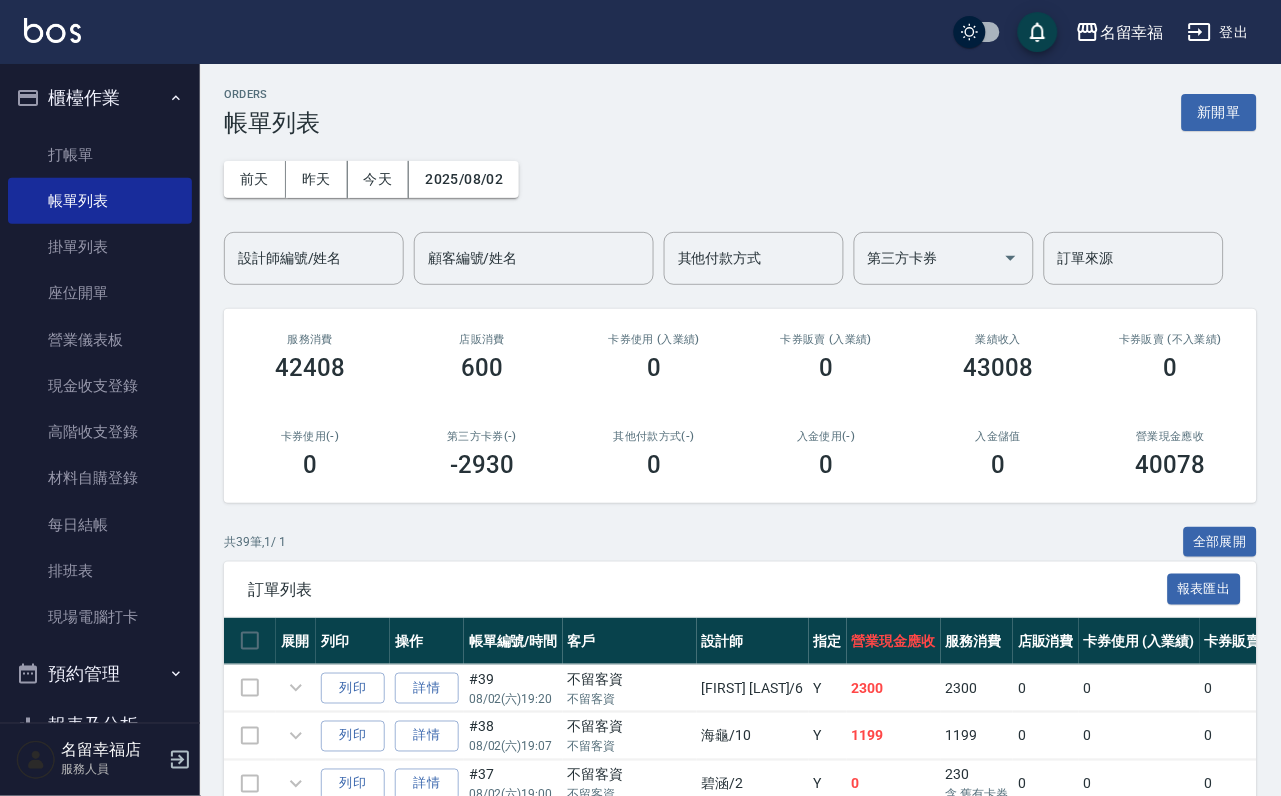click on "設計師編號/姓名 設計師編號/姓名" at bounding box center [314, 258] 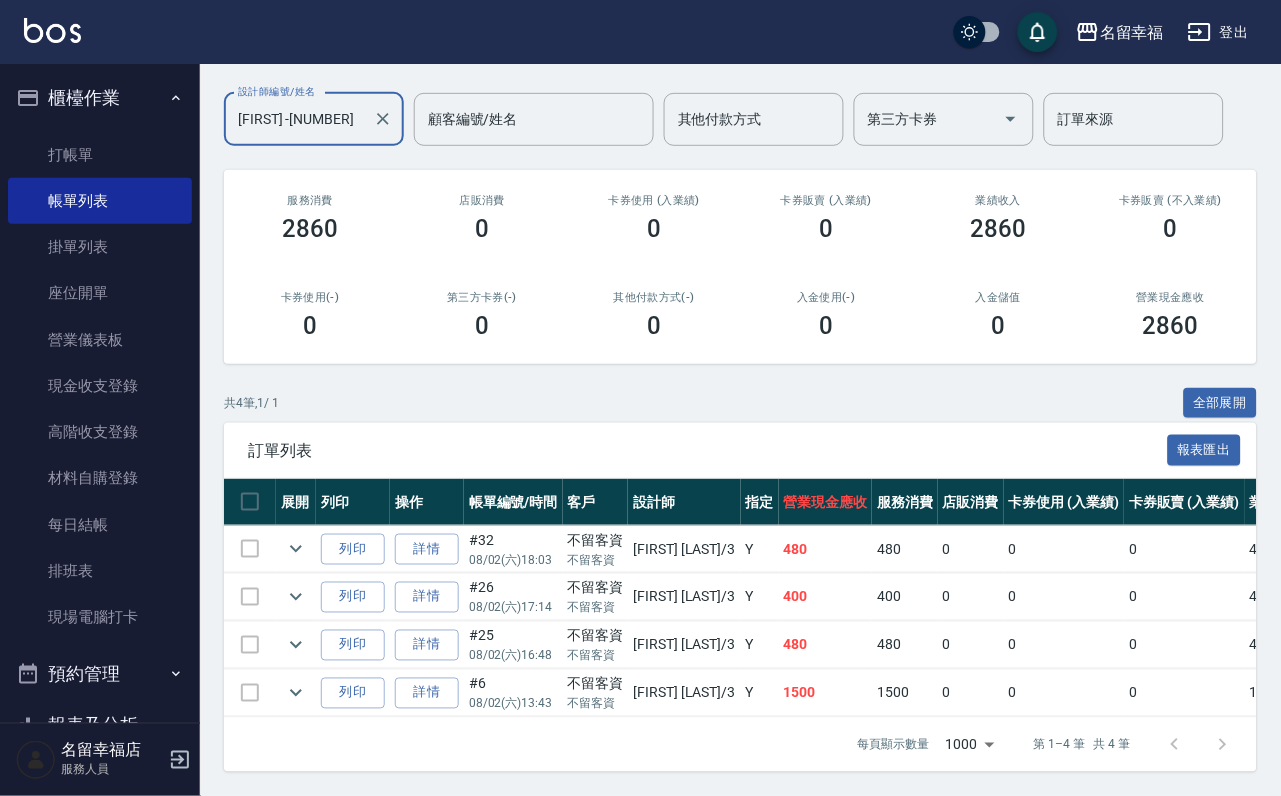 scroll, scrollTop: 295, scrollLeft: 0, axis: vertical 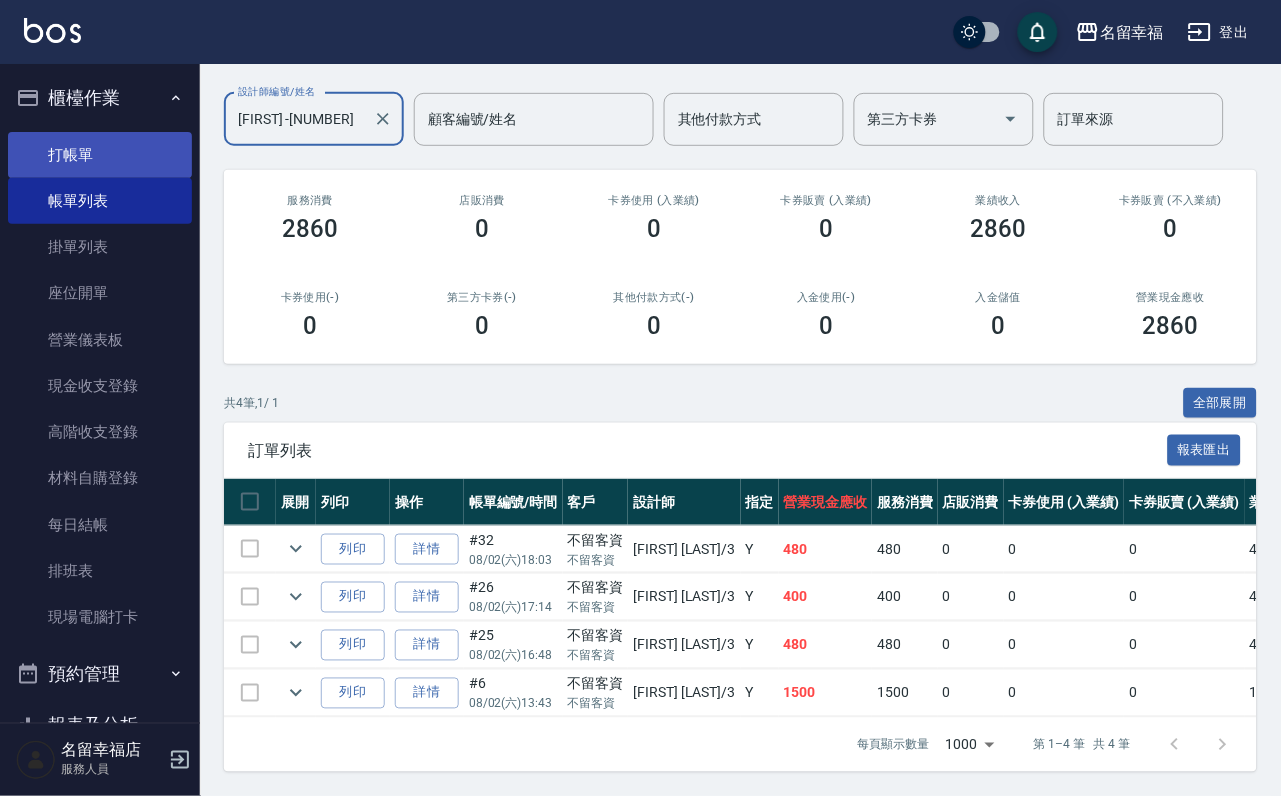 type on "[FIRST] -[NUMBER]" 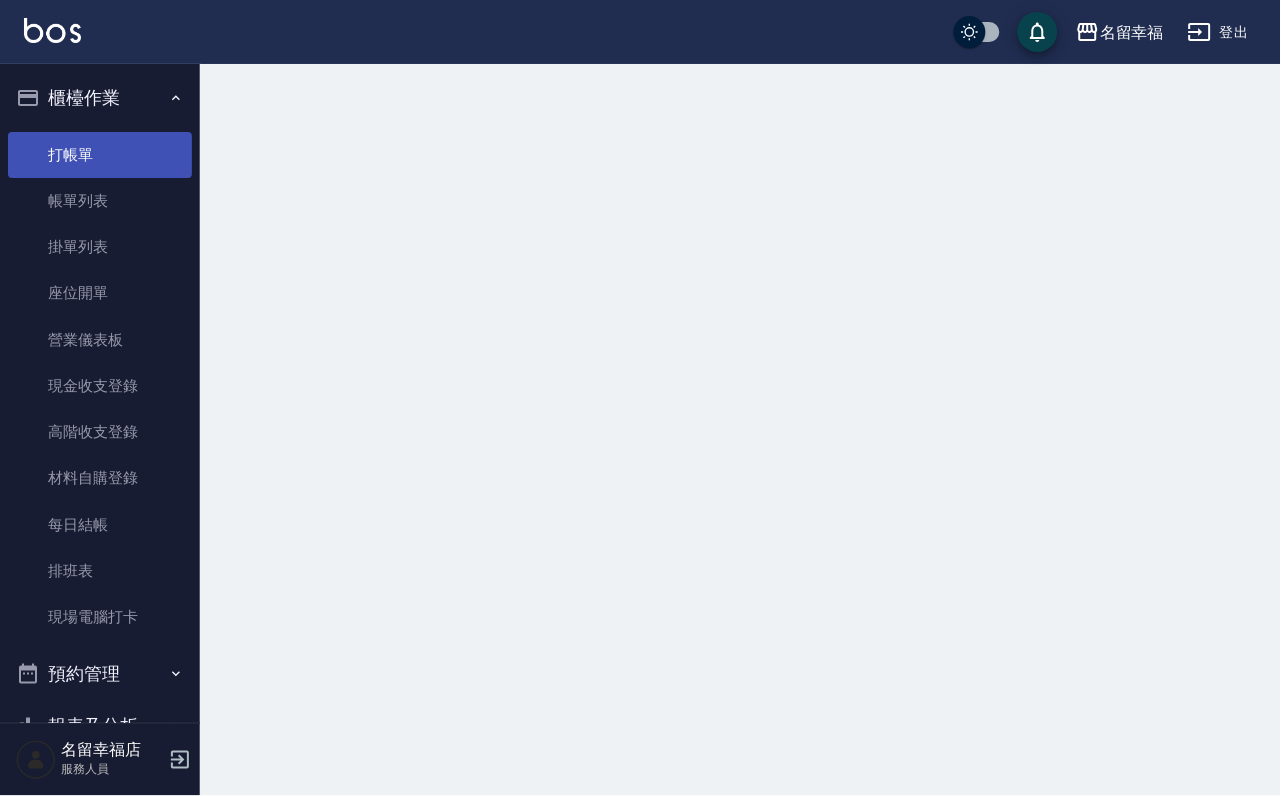 scroll, scrollTop: 0, scrollLeft: 0, axis: both 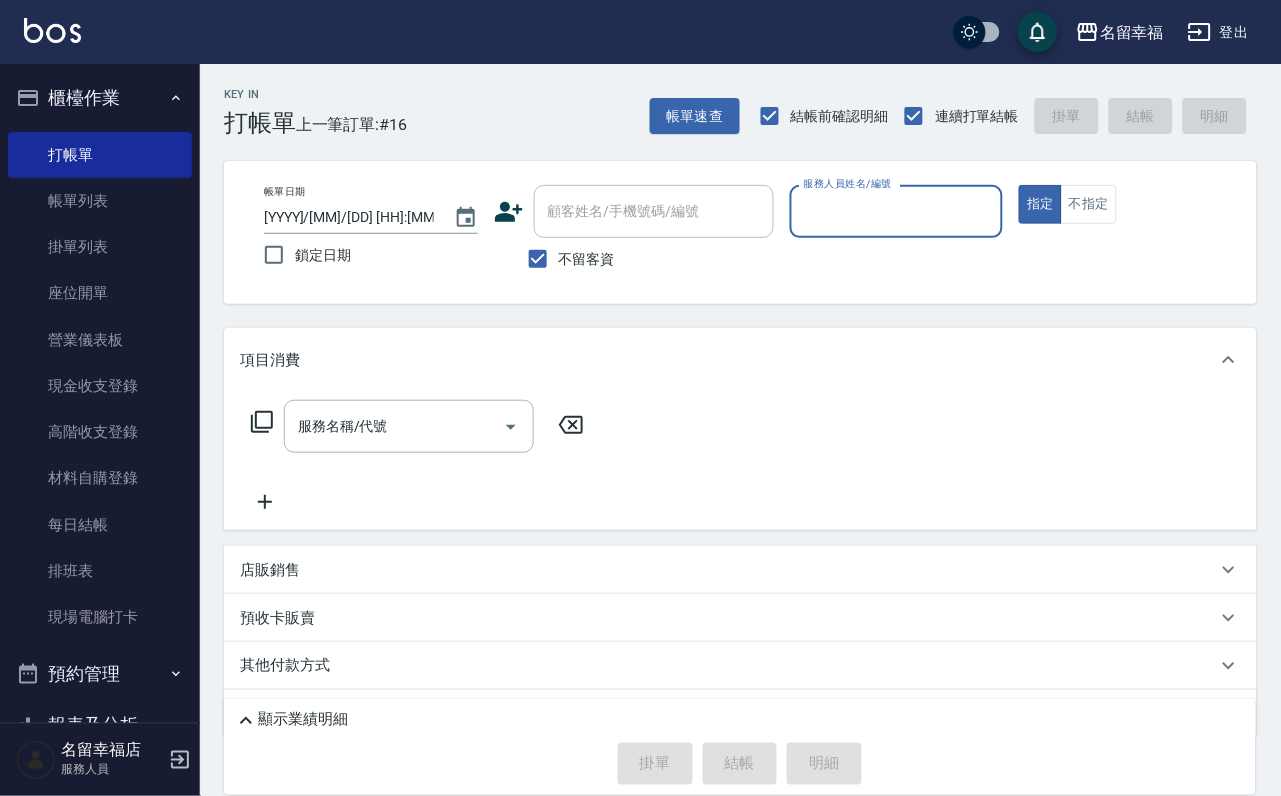 click on "服務人員姓名/編號" at bounding box center [897, 211] 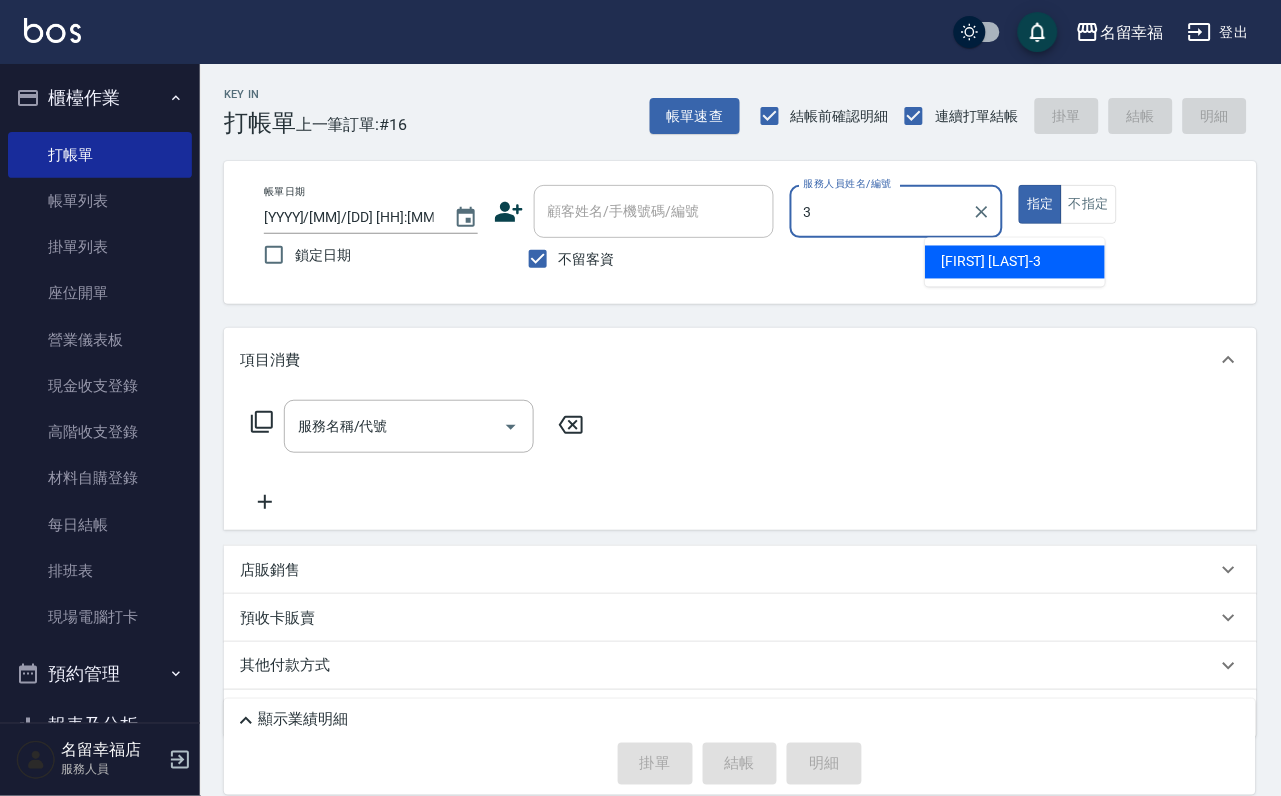 type on "[FIRST] -[NUMBER]" 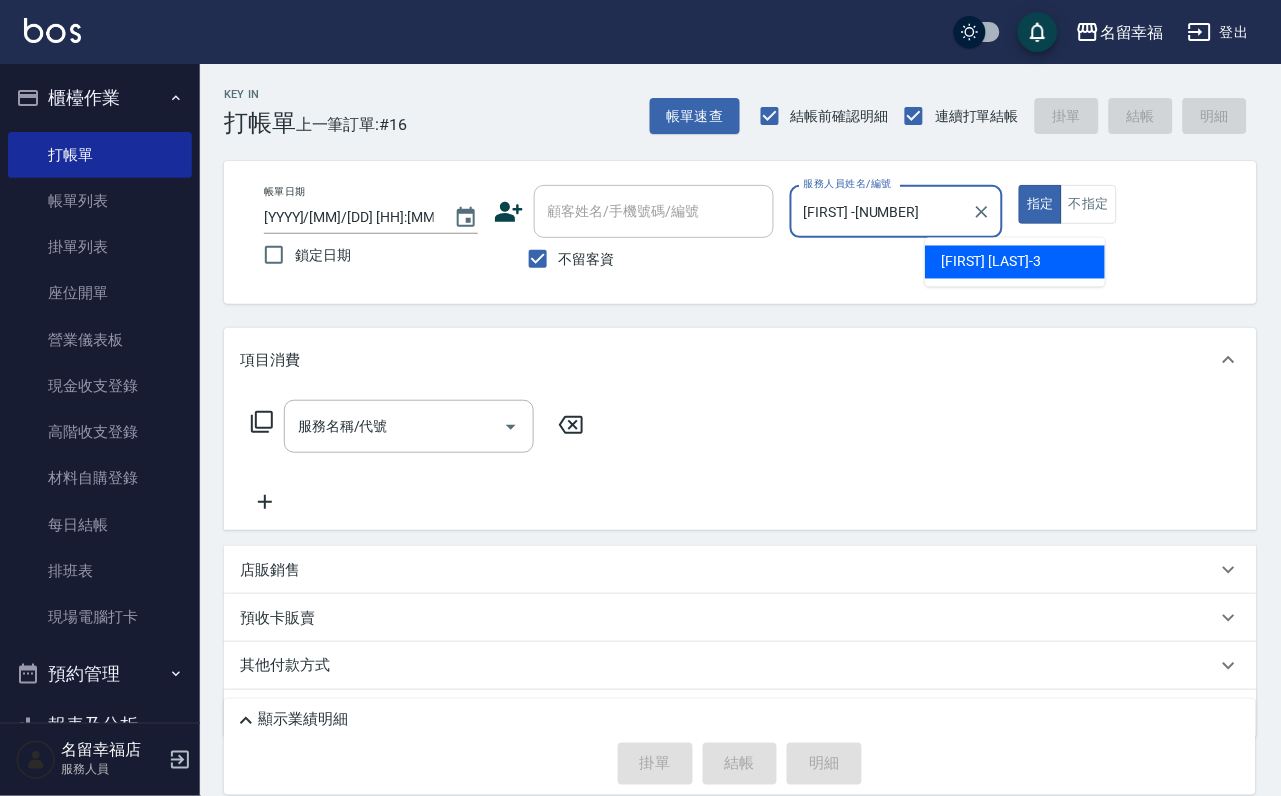 type on "true" 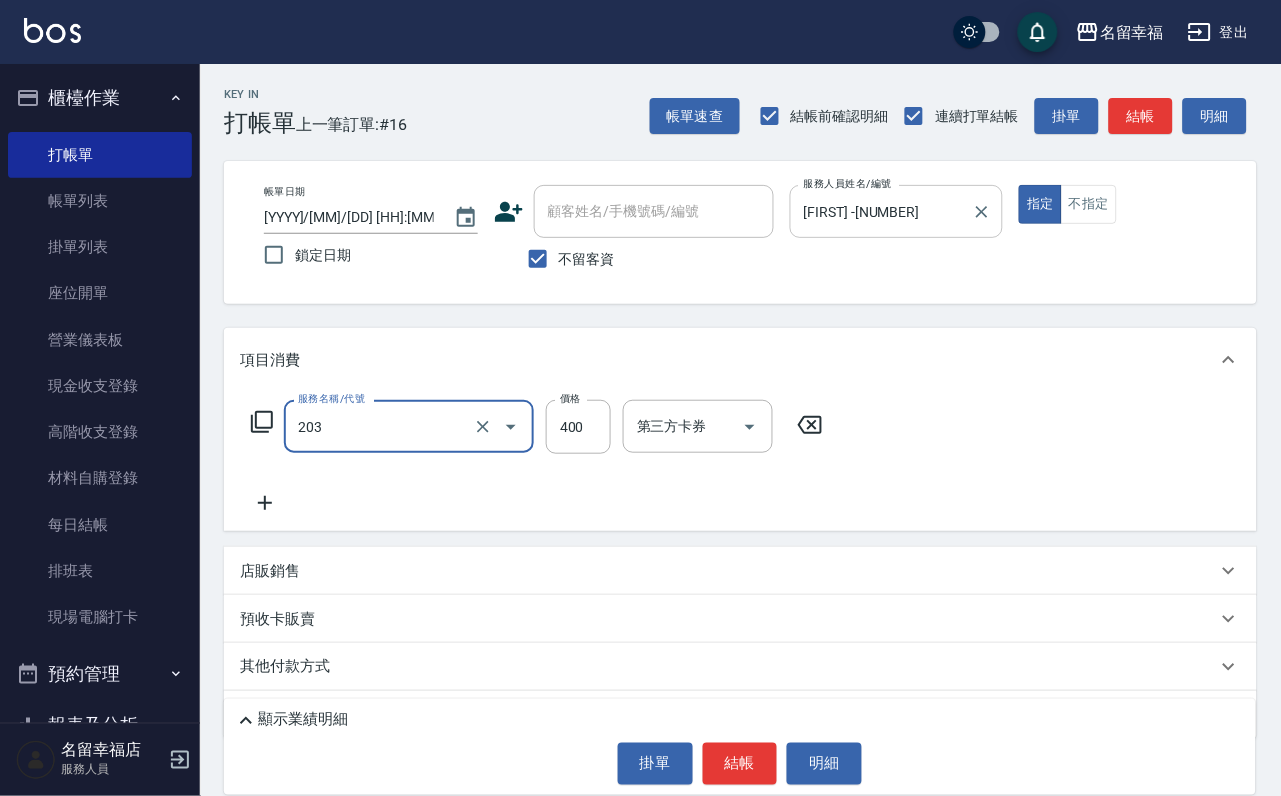 type on "指定單剪(203)" 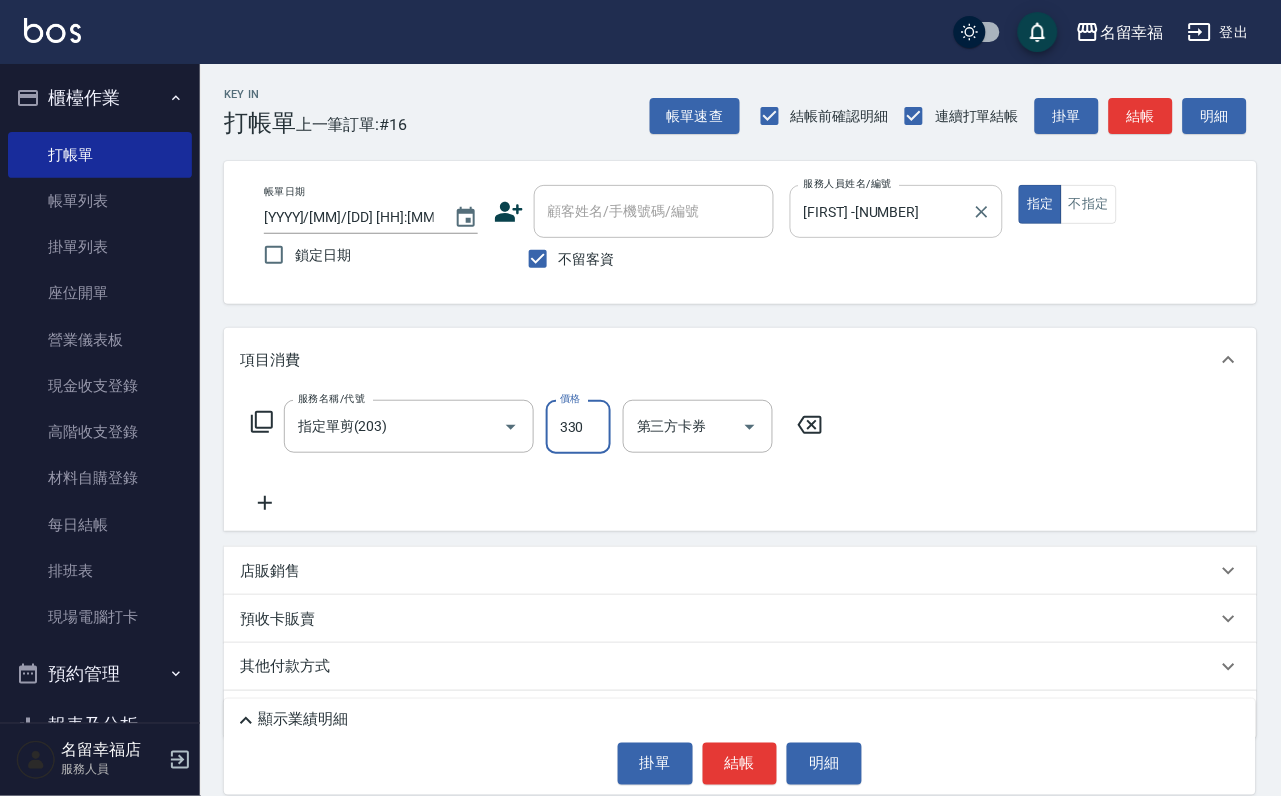 scroll, scrollTop: 0, scrollLeft: 0, axis: both 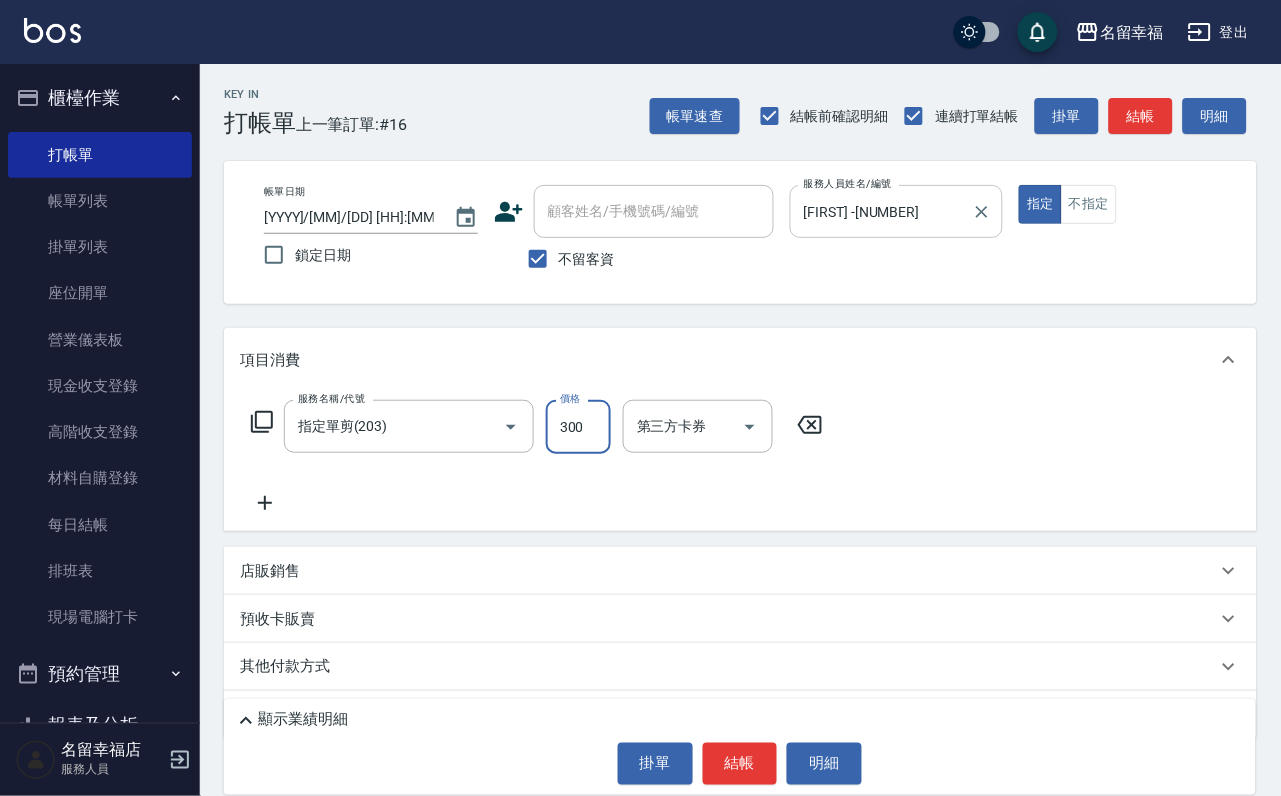 type on "300" 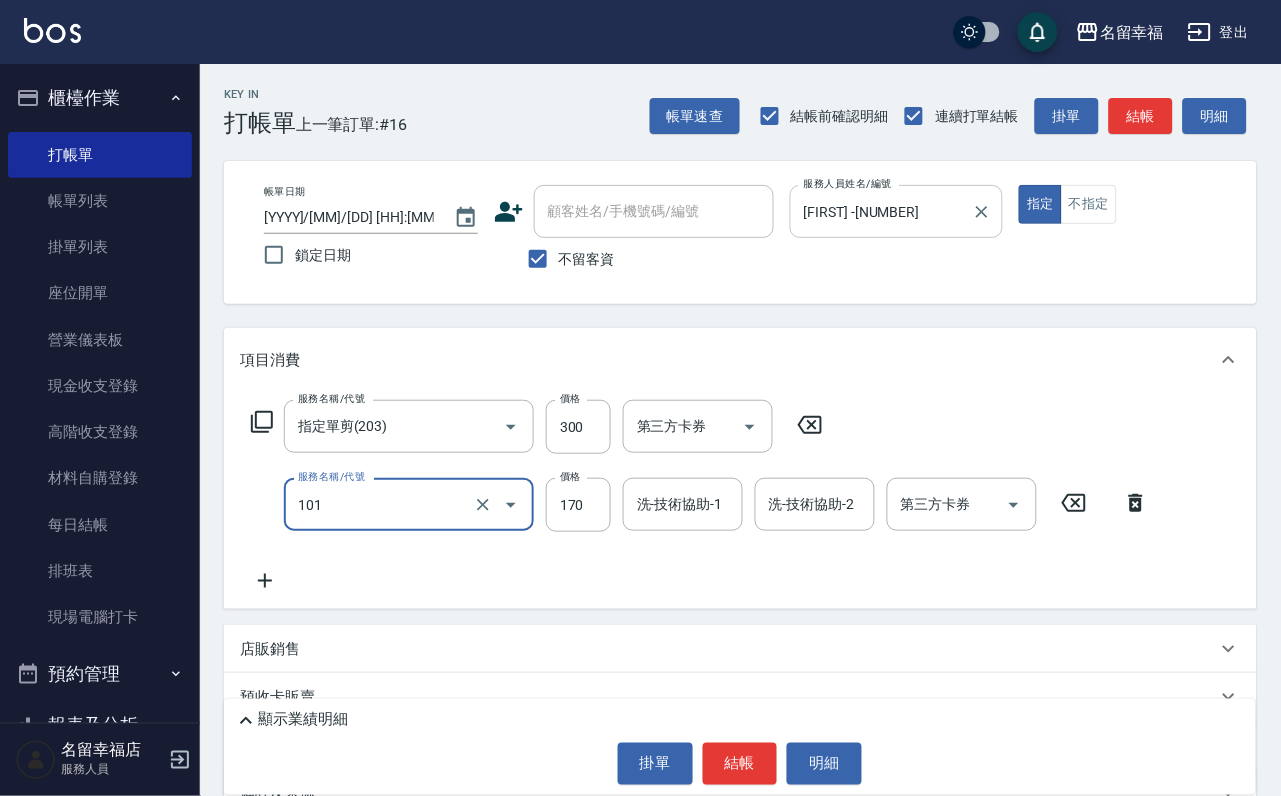 type on "洗髮(101)" 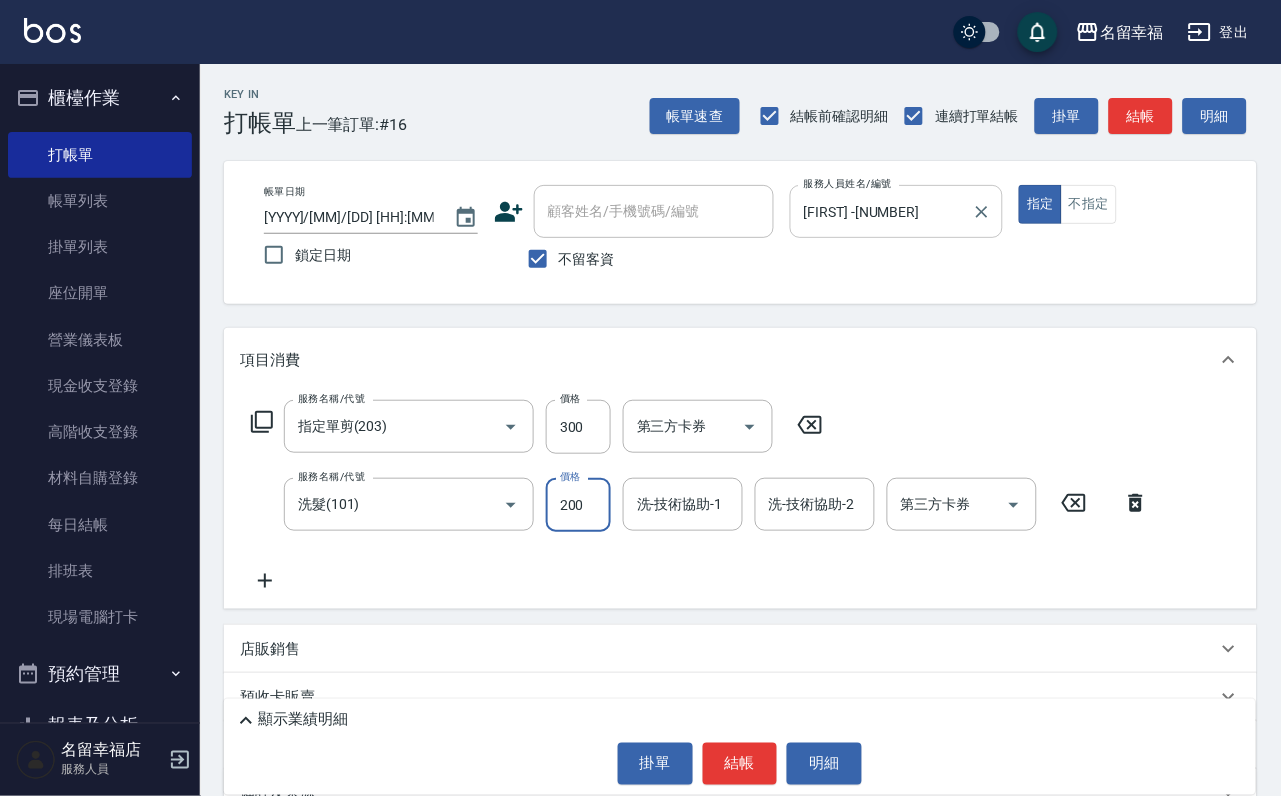 type on "200" 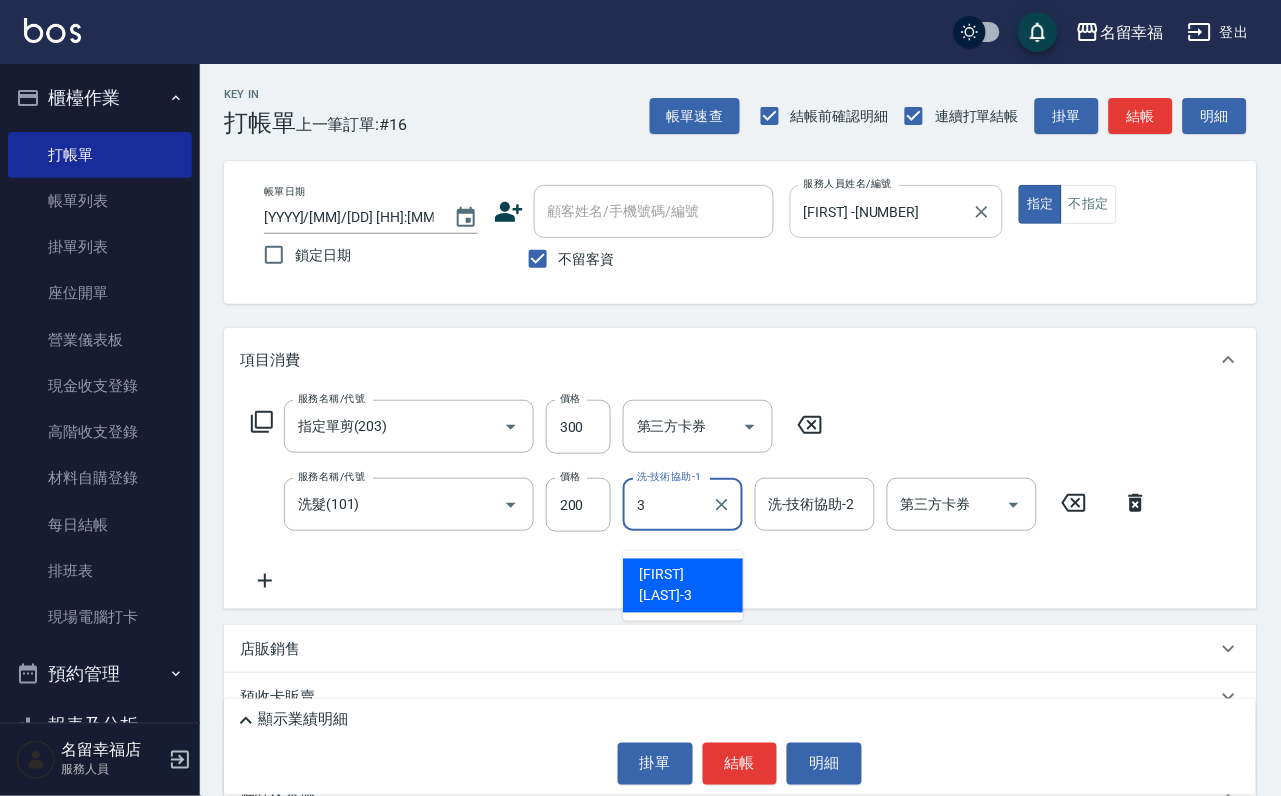 type on "[FIRST] -[NUMBER]" 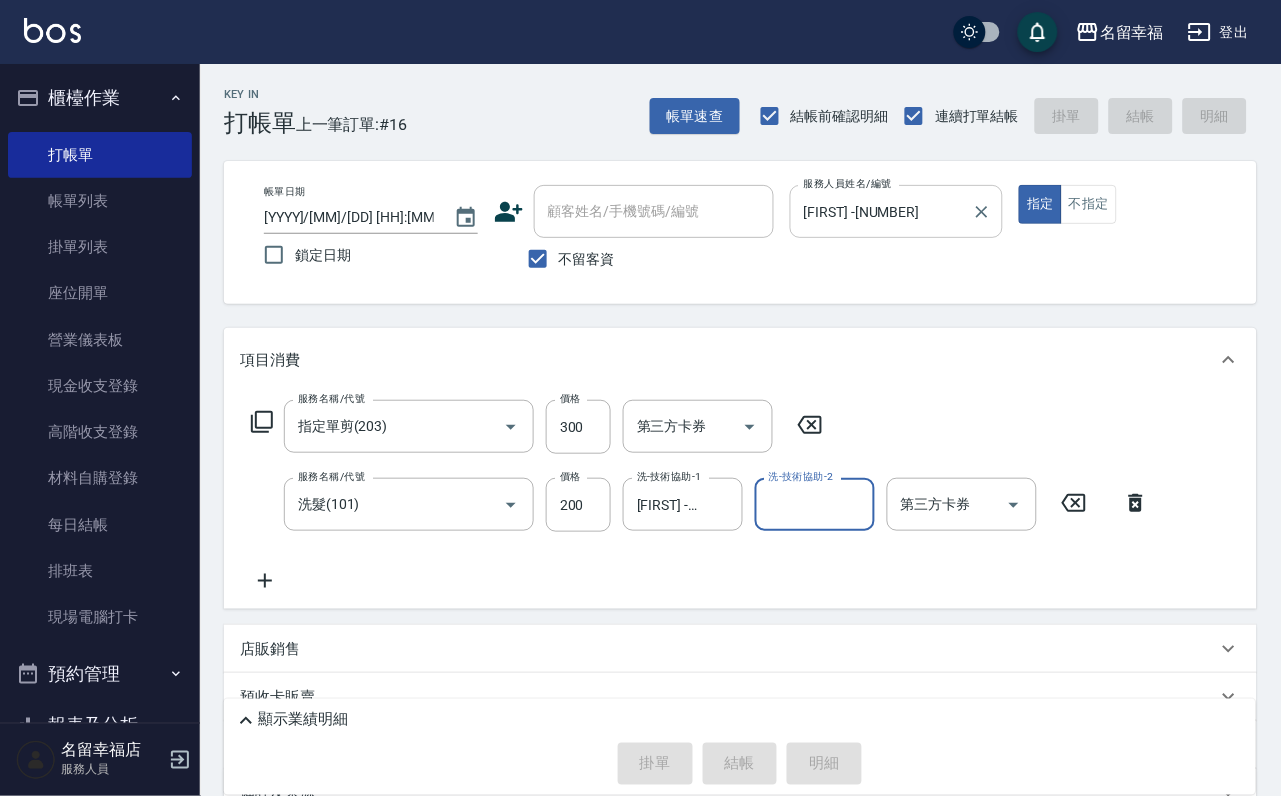 type 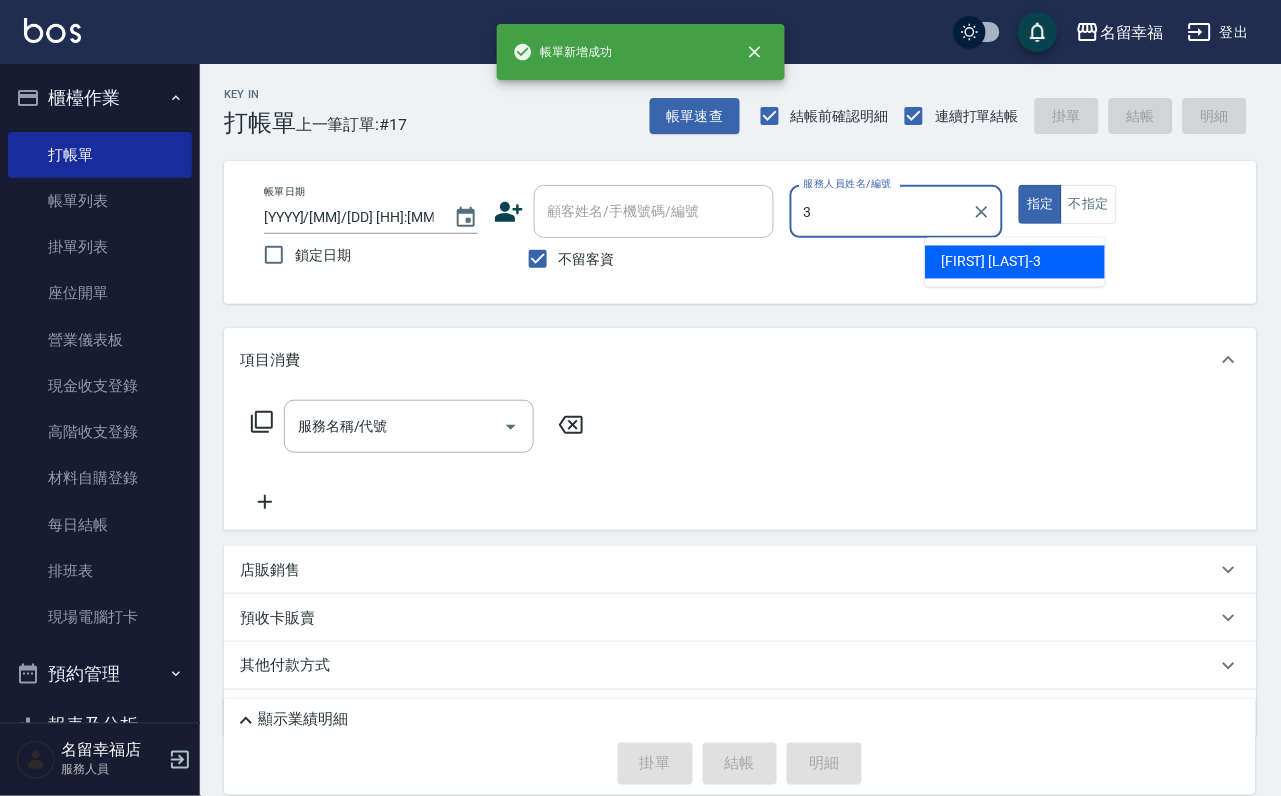 type on "[FIRST] -[NUMBER]" 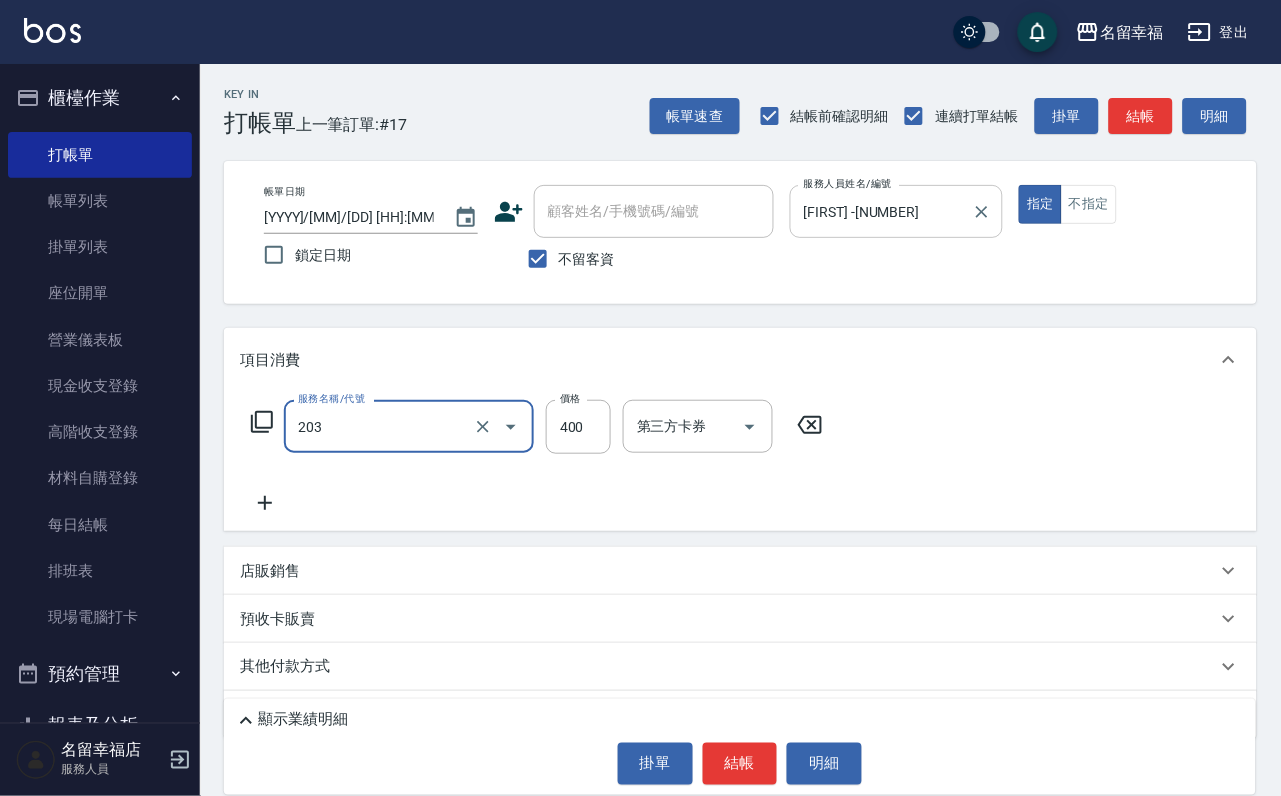 type on "指定單剪(203)" 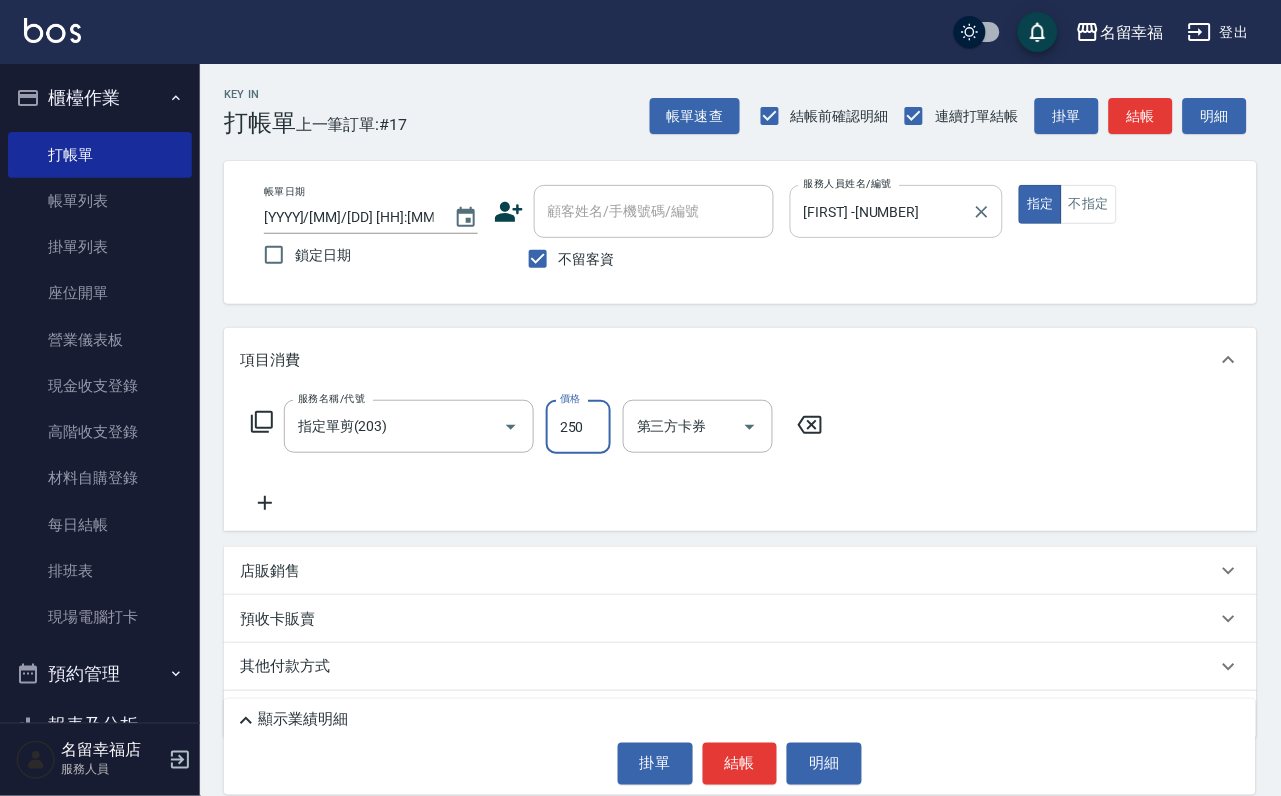 type on "250" 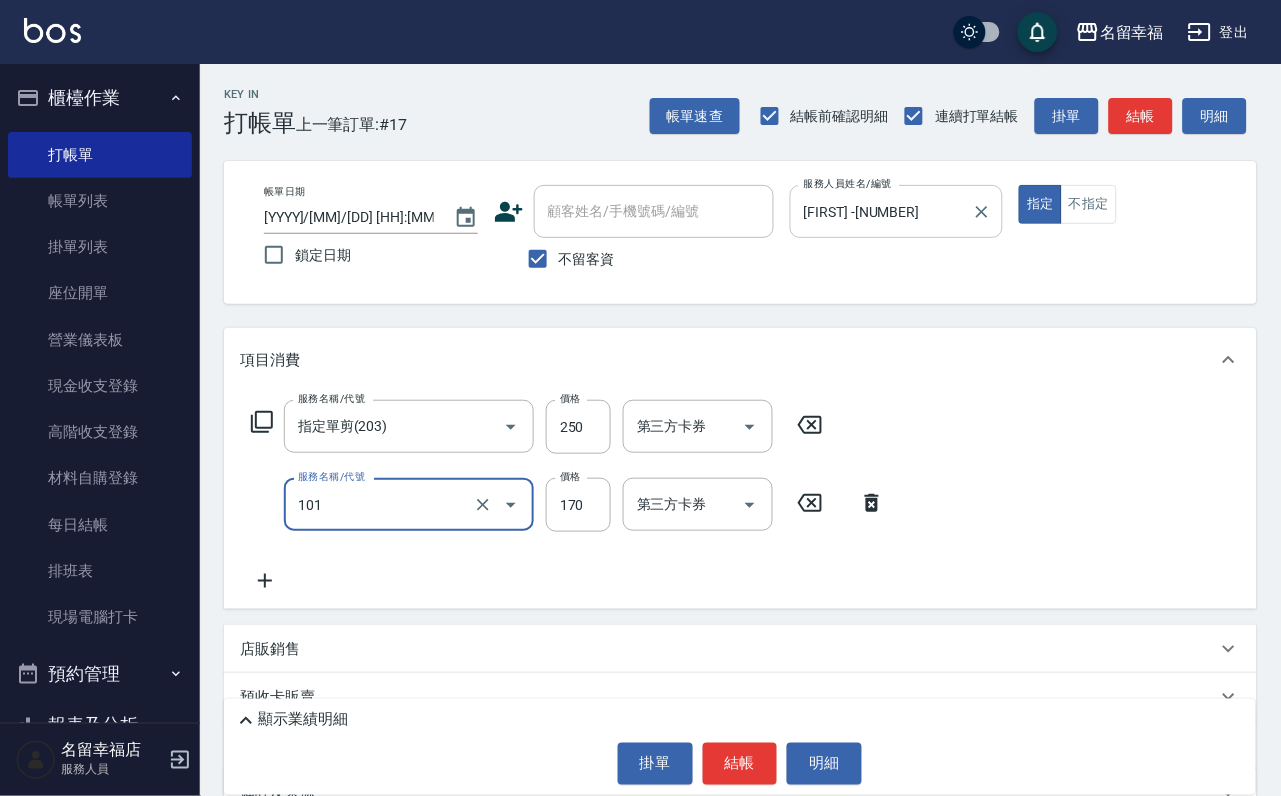 type on "洗髮(101)" 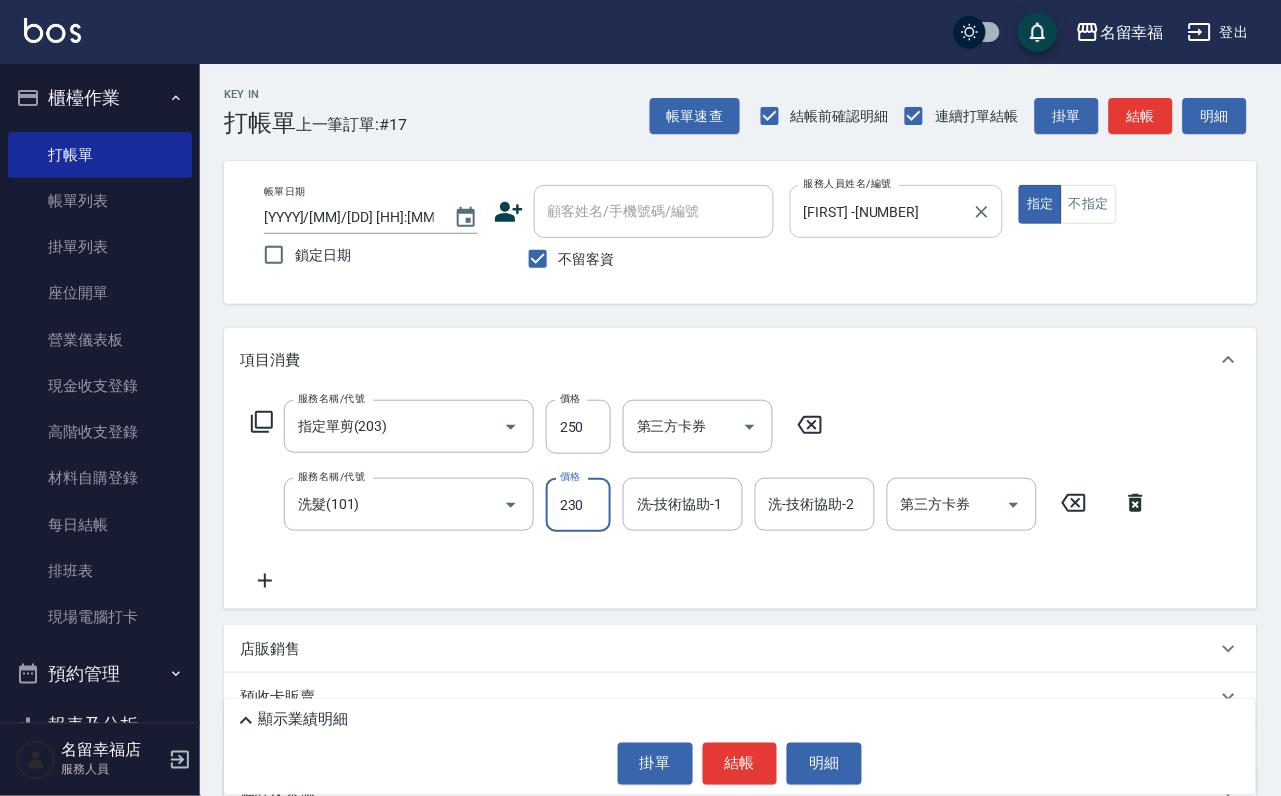 type on "230" 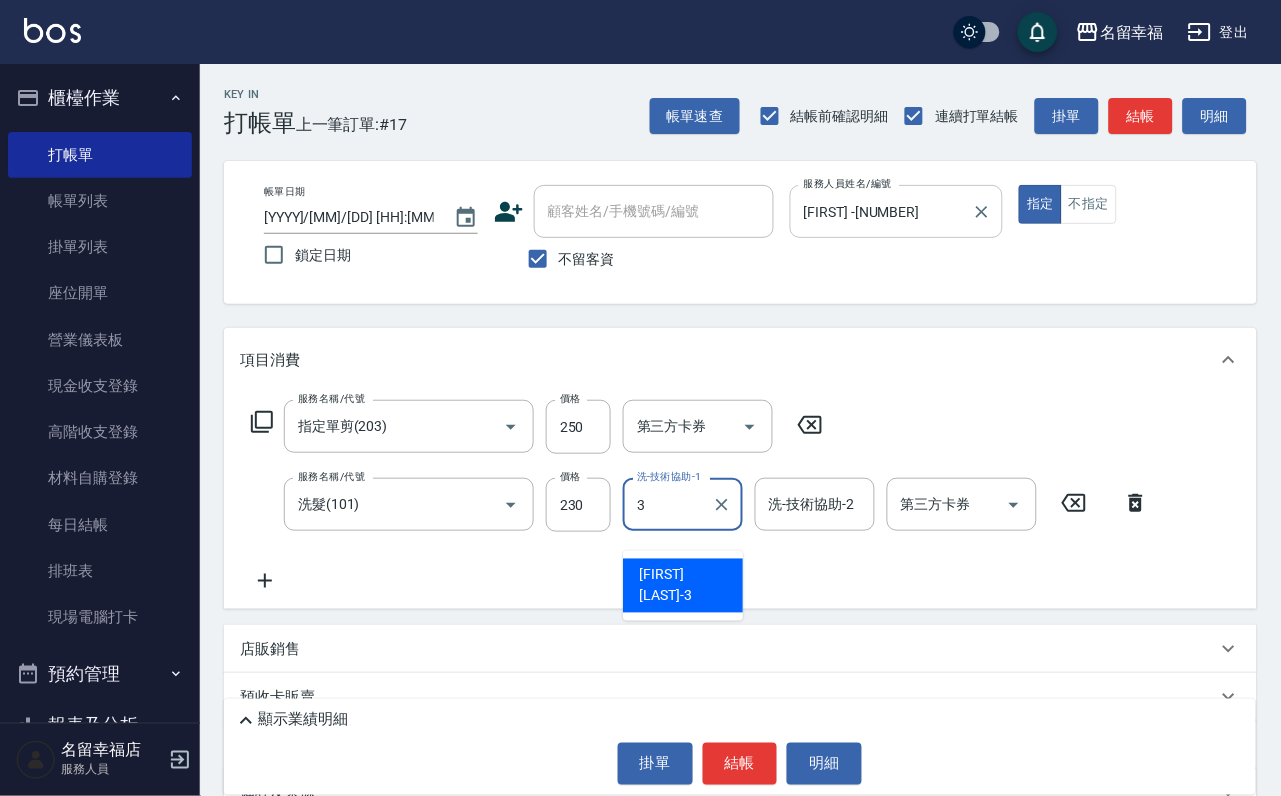 type on "[FIRST] -[NUMBER]" 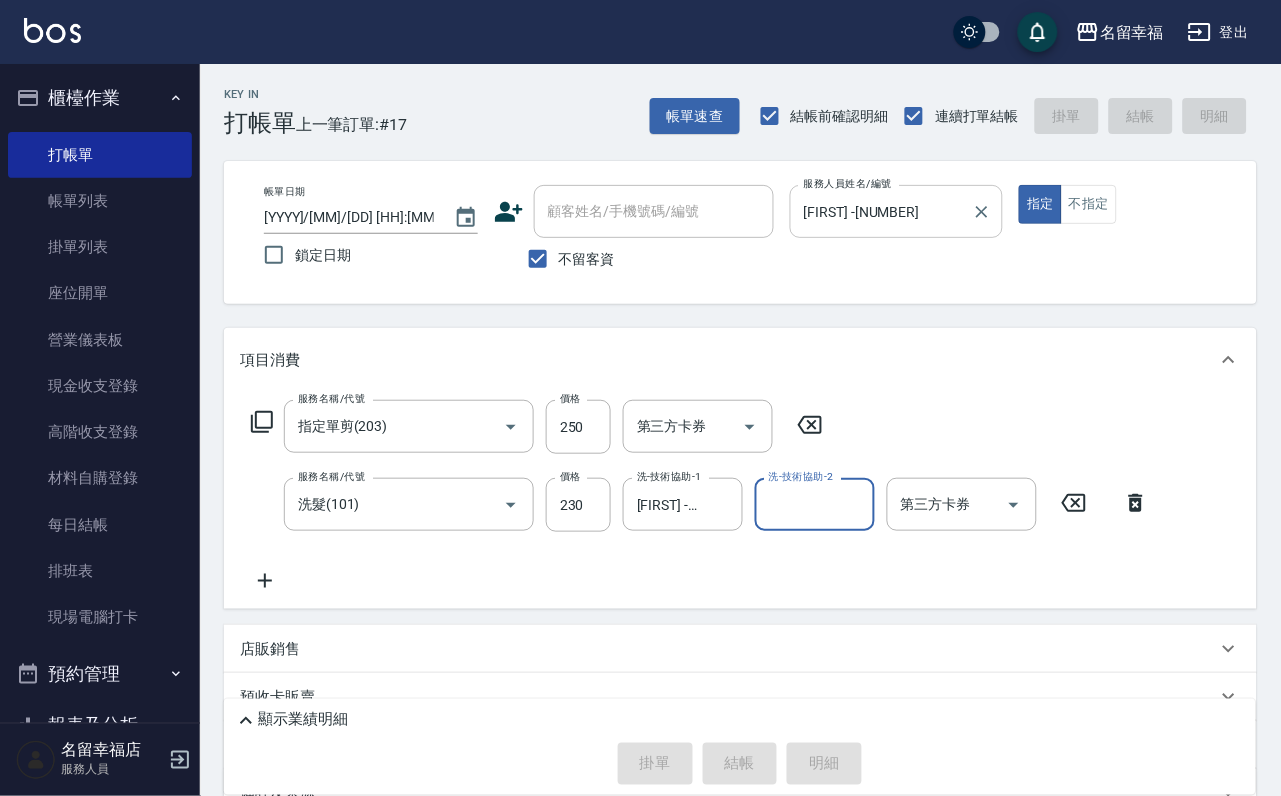 type 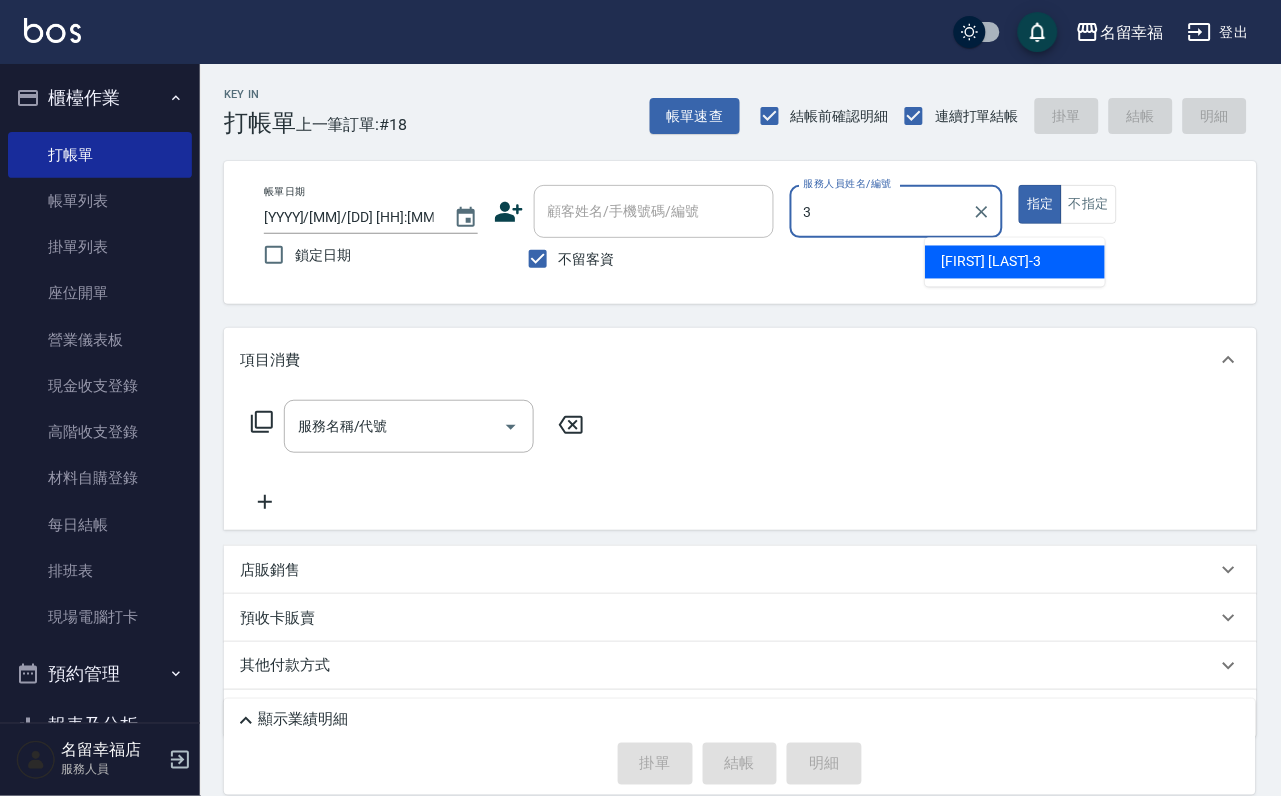 type on "[FIRST] -[NUMBER]" 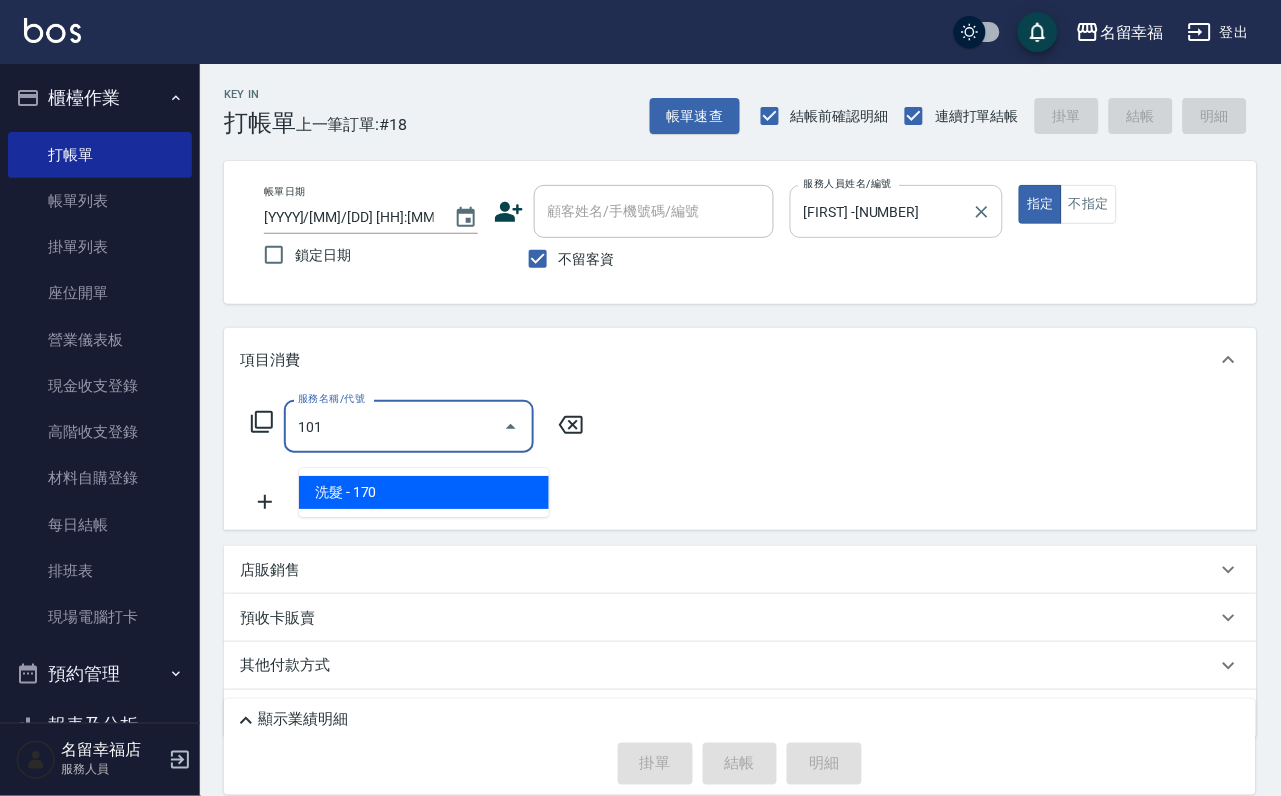type on "洗髮(101)" 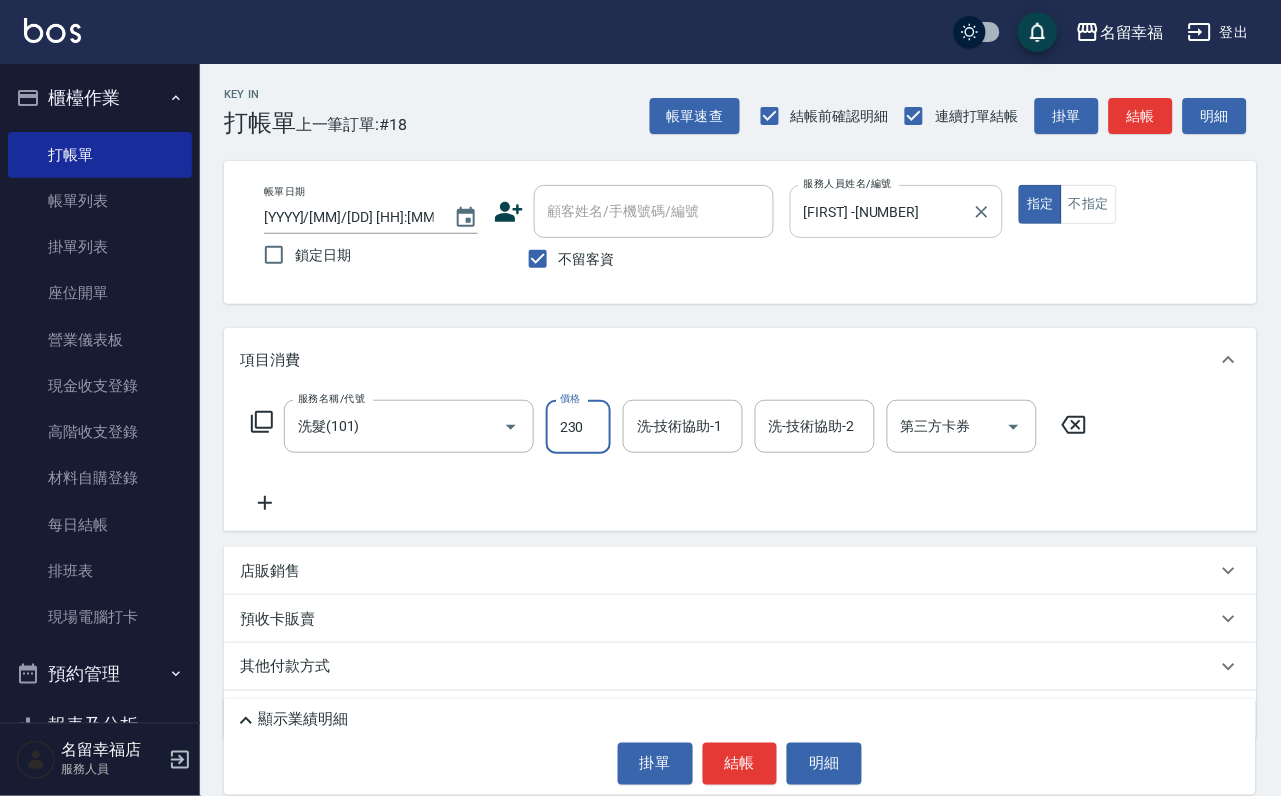 type on "230" 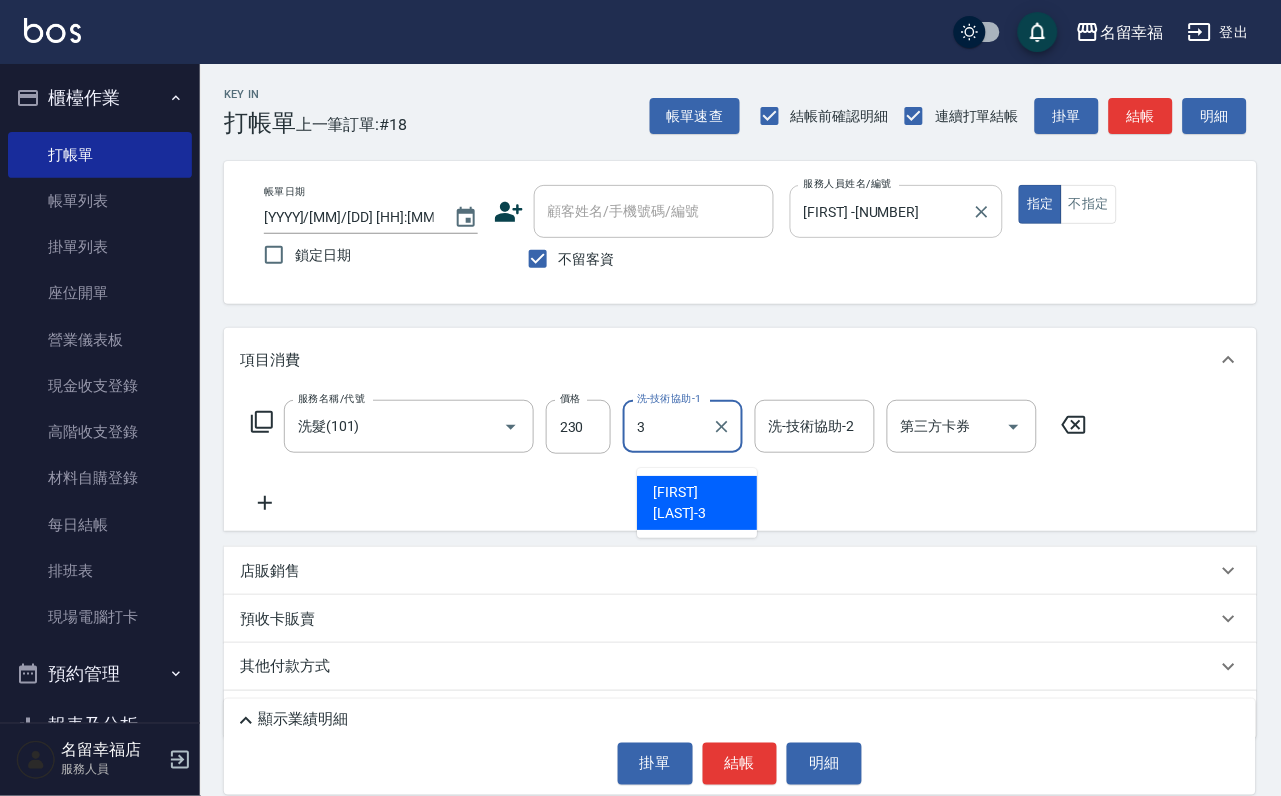 type on "[FIRST] -[NUMBER]" 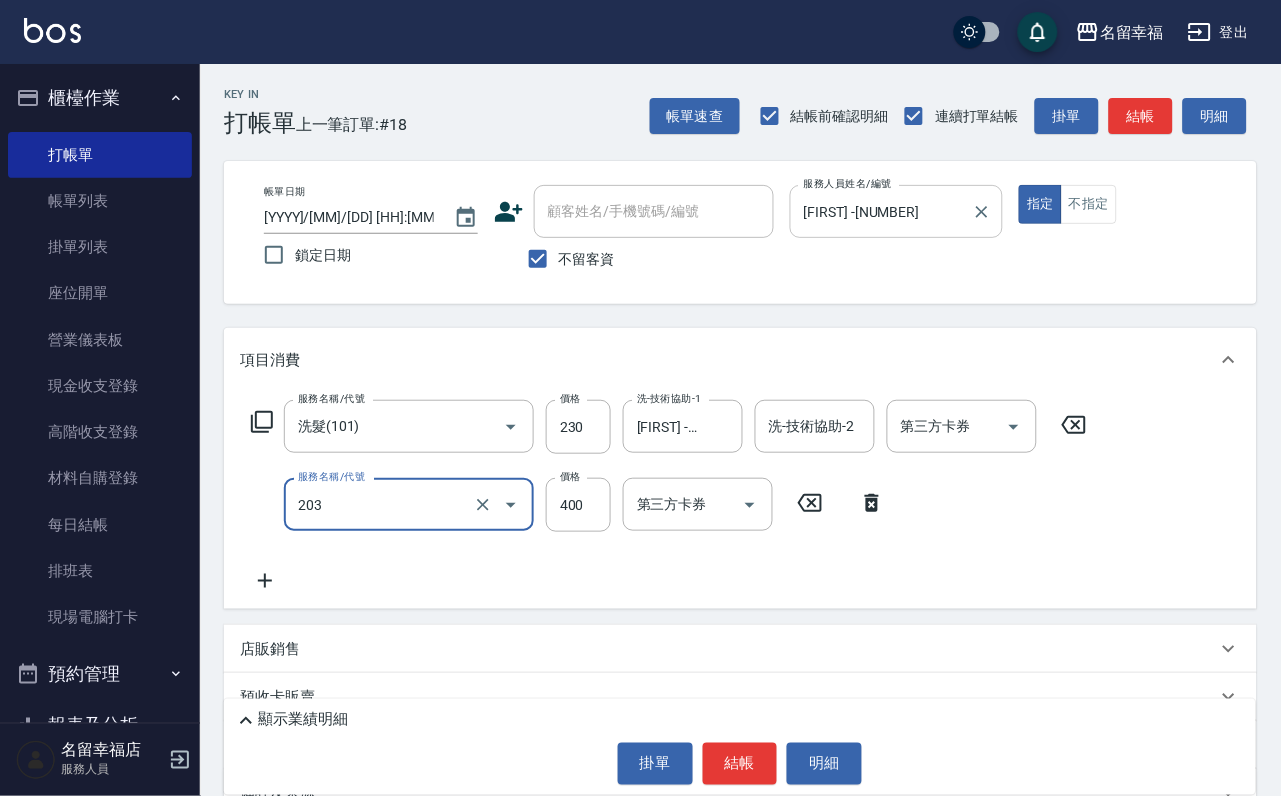 type on "指定單剪(203)" 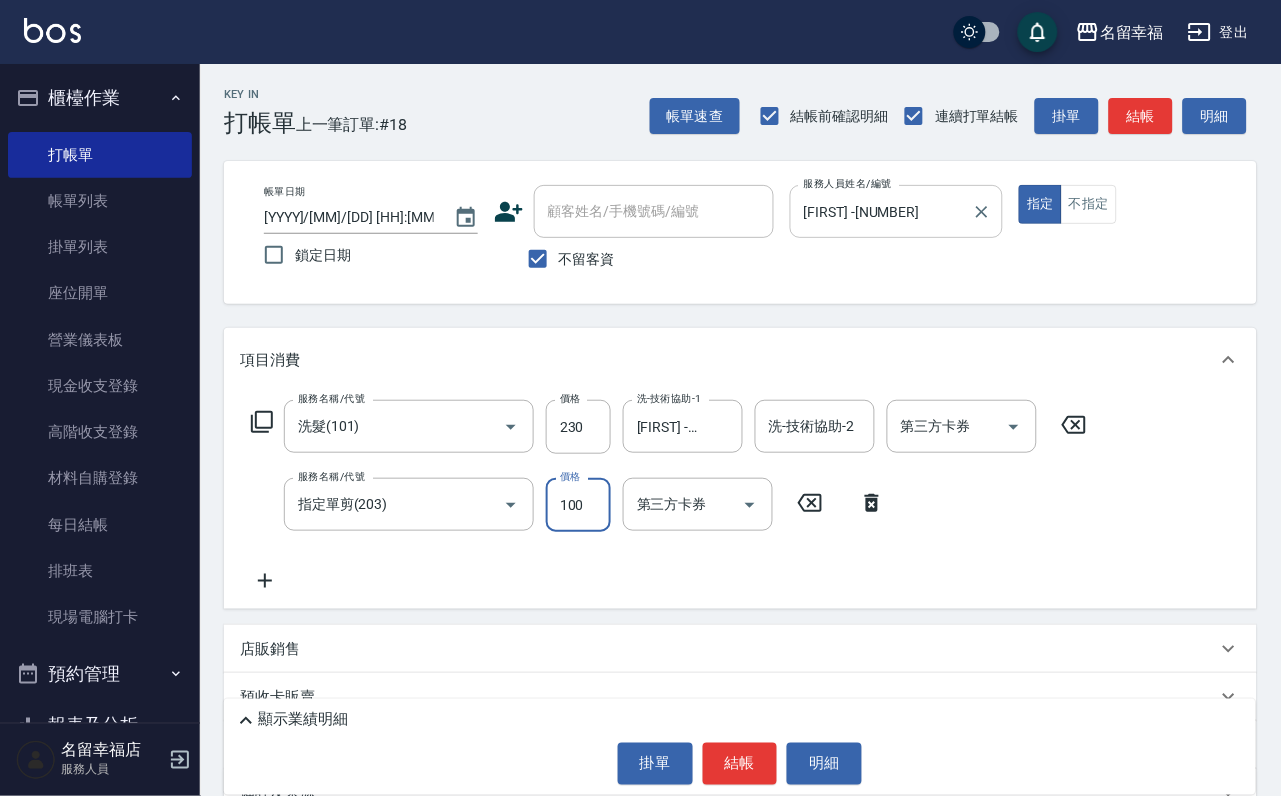 type on "100" 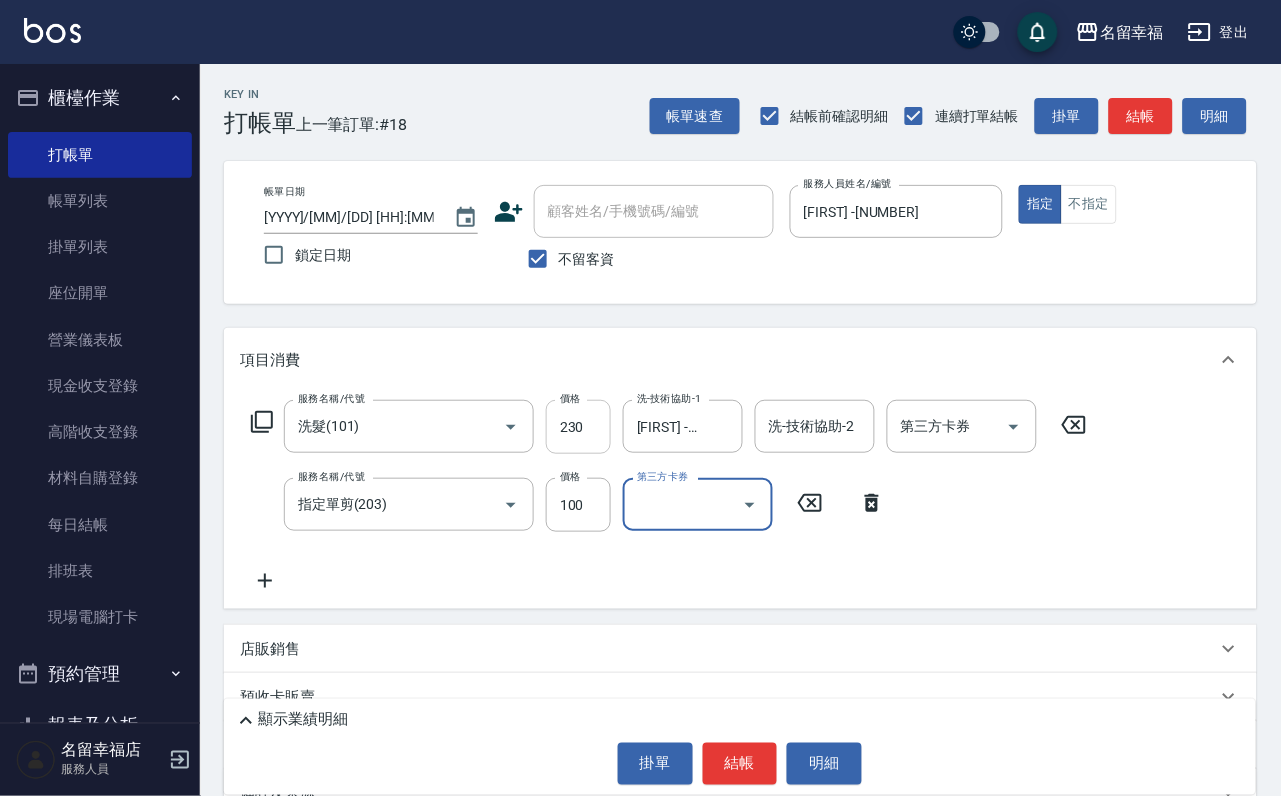 click on "230" at bounding box center (578, 427) 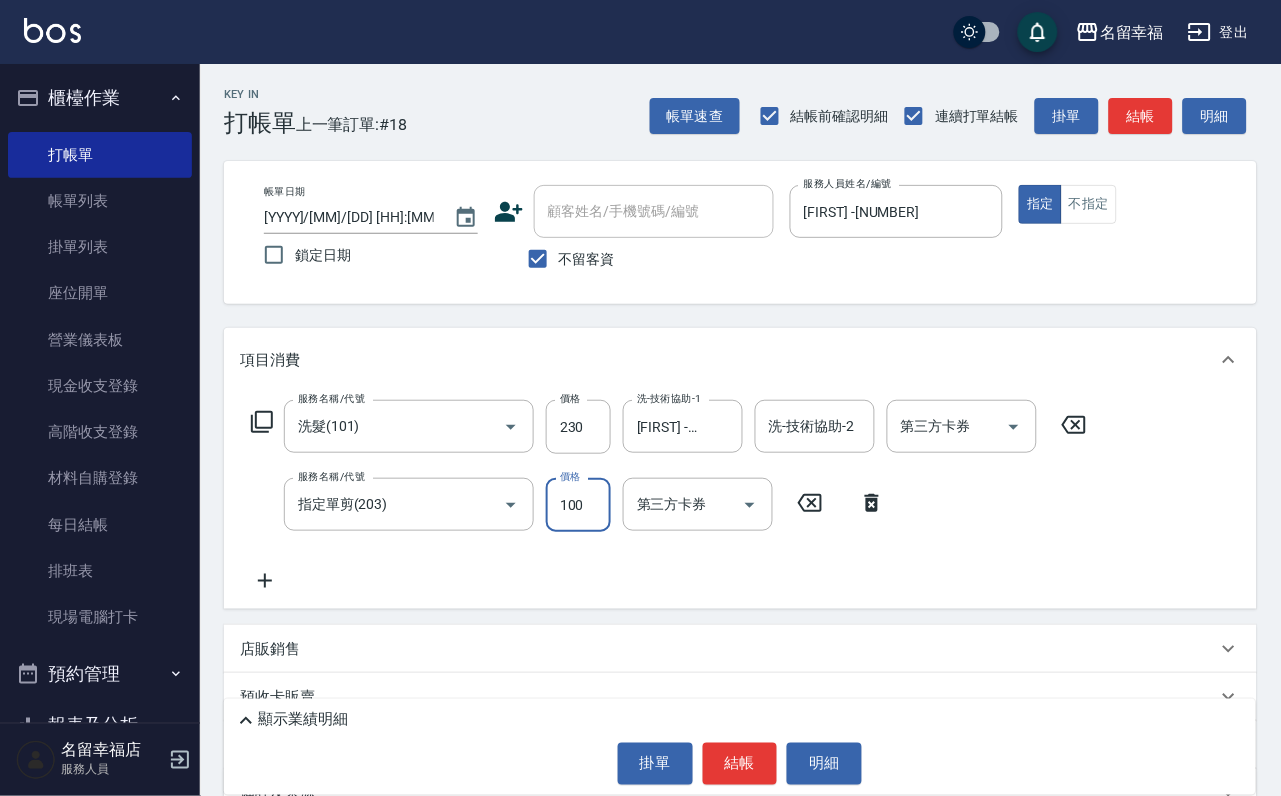 drag, startPoint x: 592, startPoint y: 436, endPoint x: 555, endPoint y: 400, distance: 51.62364 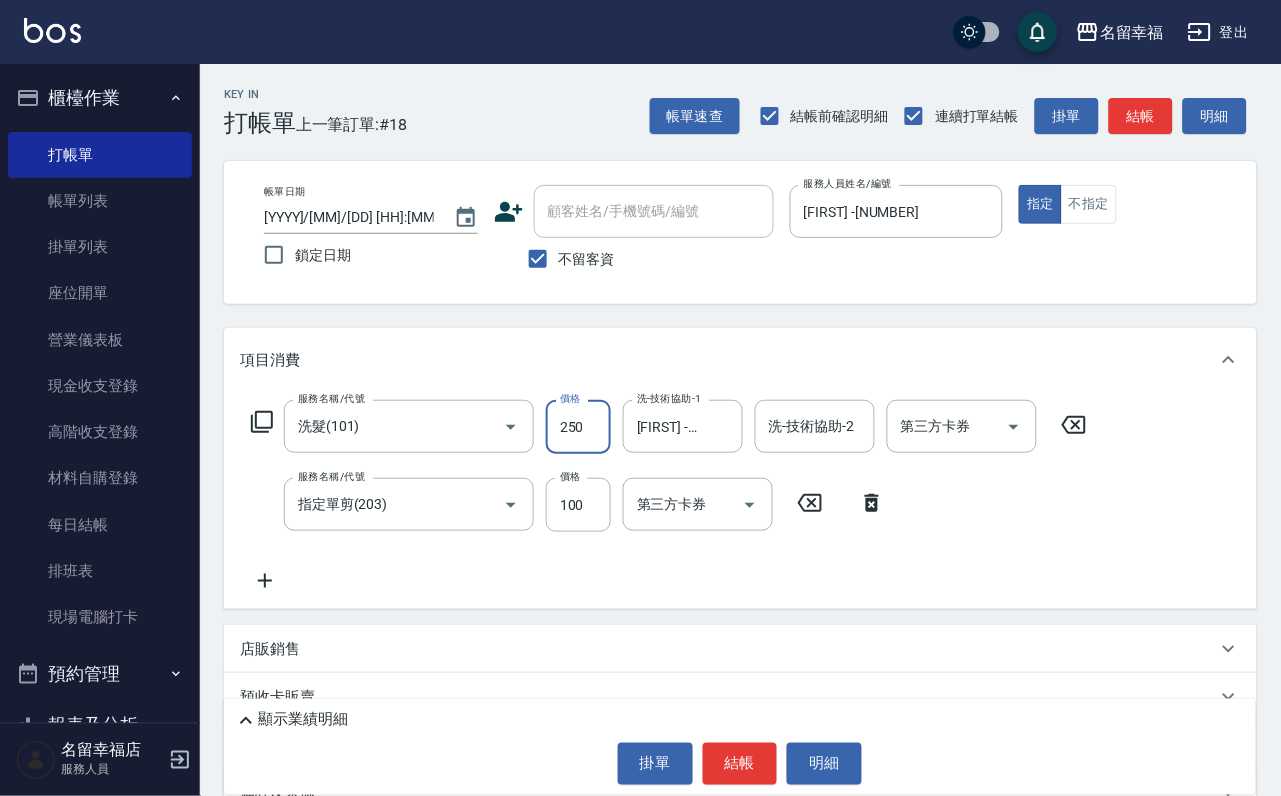 type on "250" 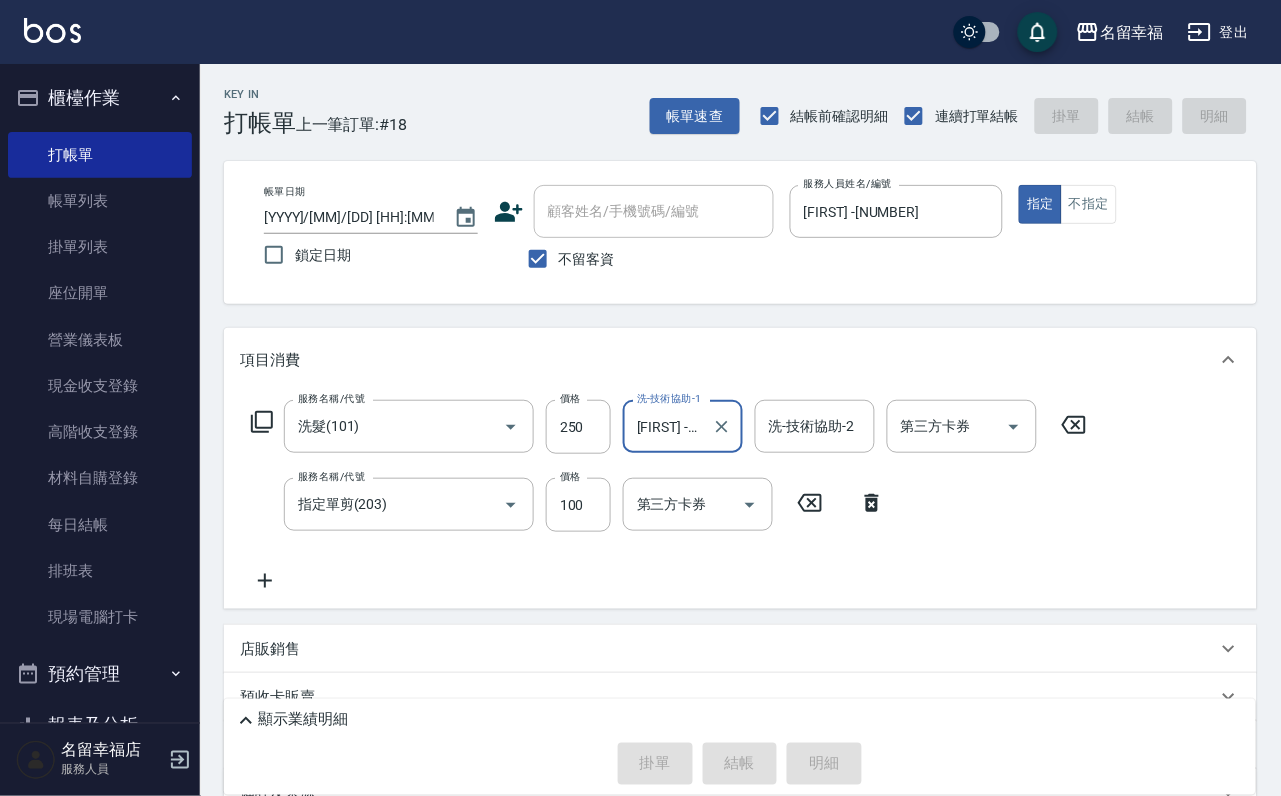 type 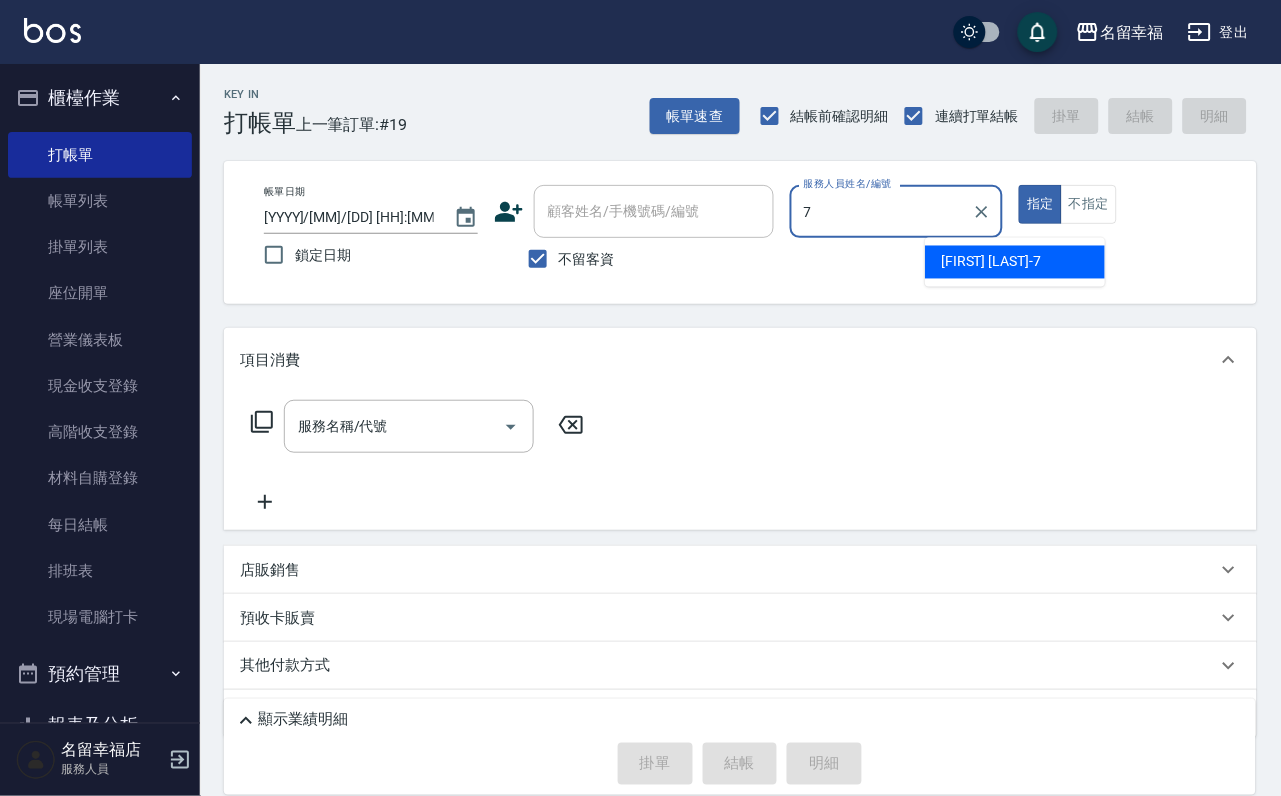 type on "[FIRST] -[NUMBER]" 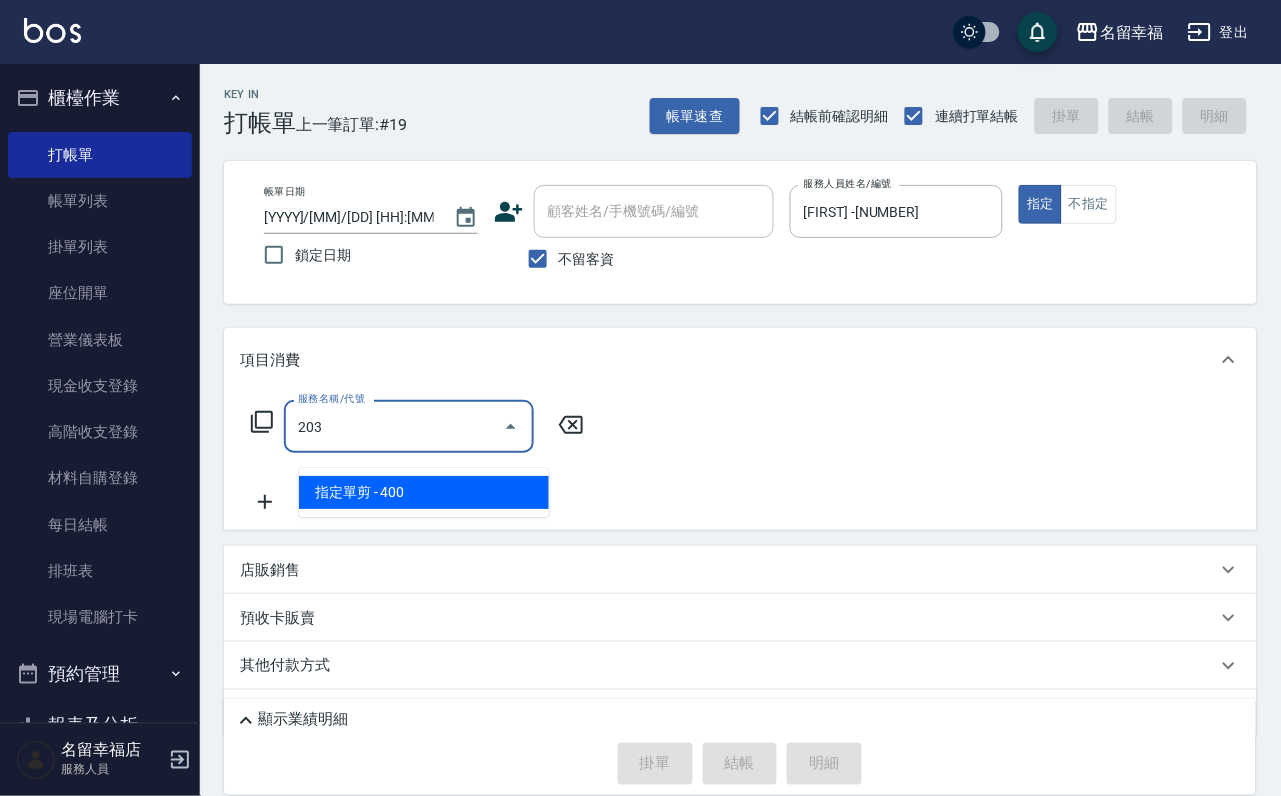 type on "指定單剪(203)" 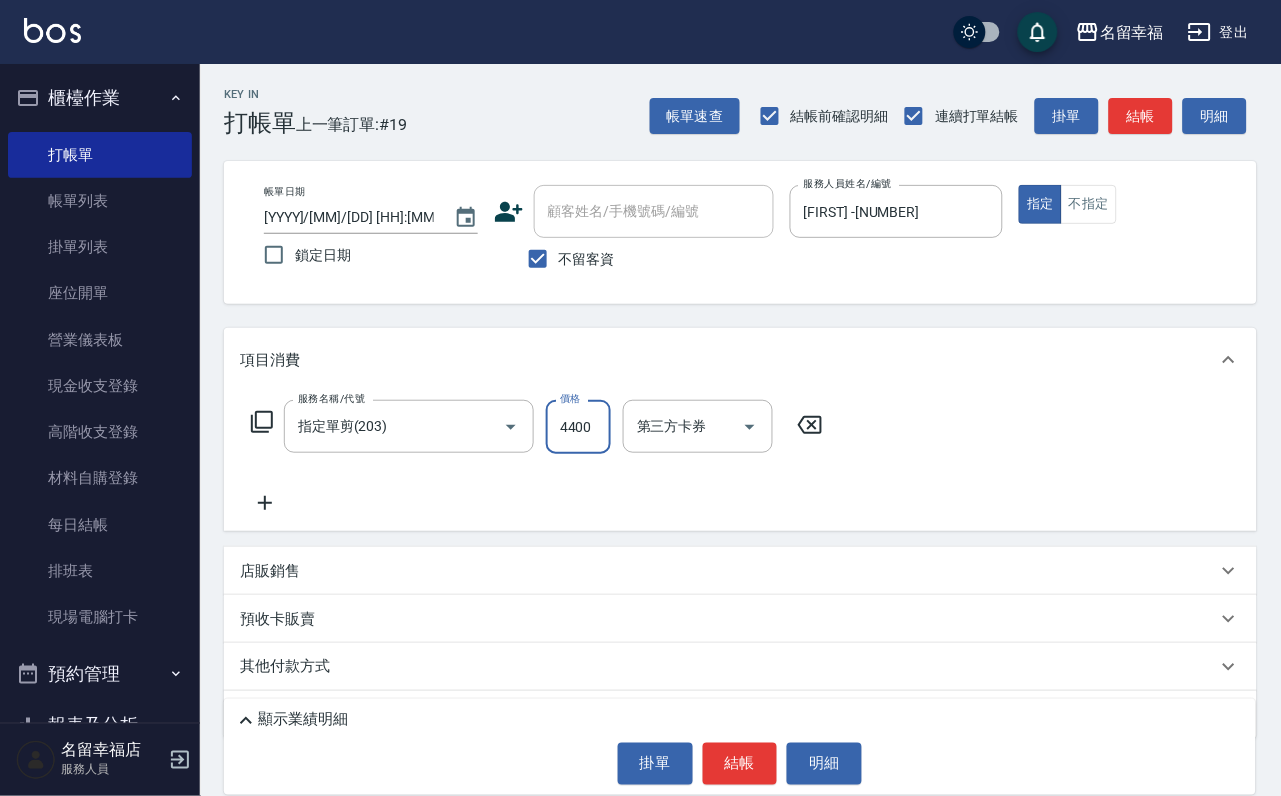 scroll, scrollTop: 0, scrollLeft: 1, axis: horizontal 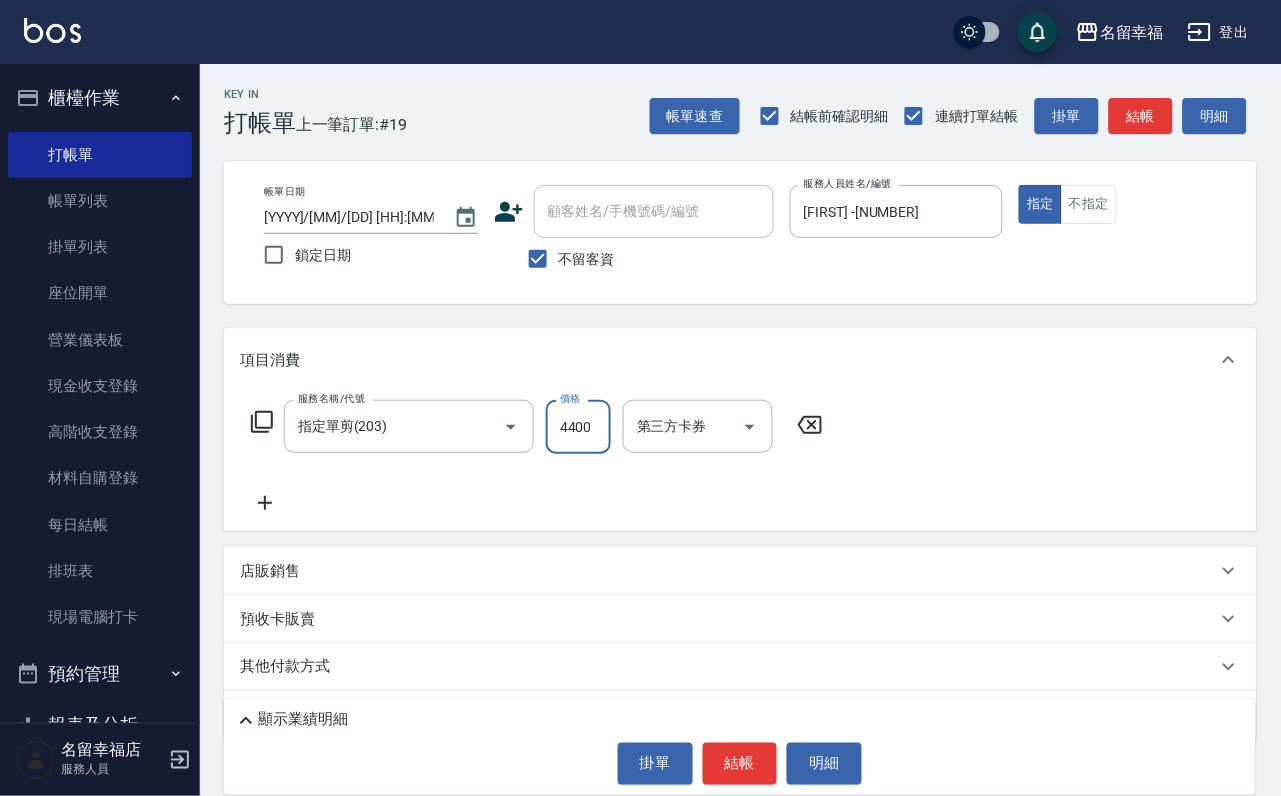 type on "400" 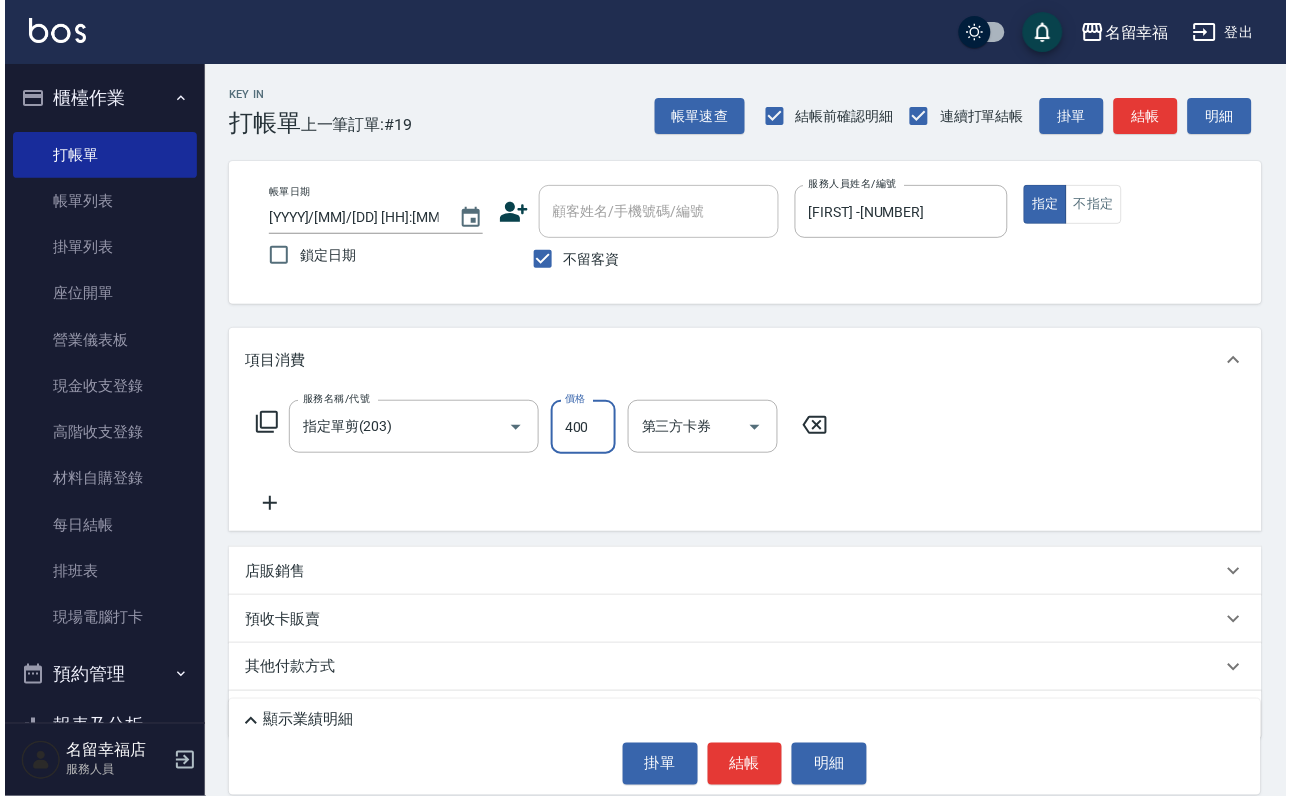 scroll, scrollTop: 0, scrollLeft: 0, axis: both 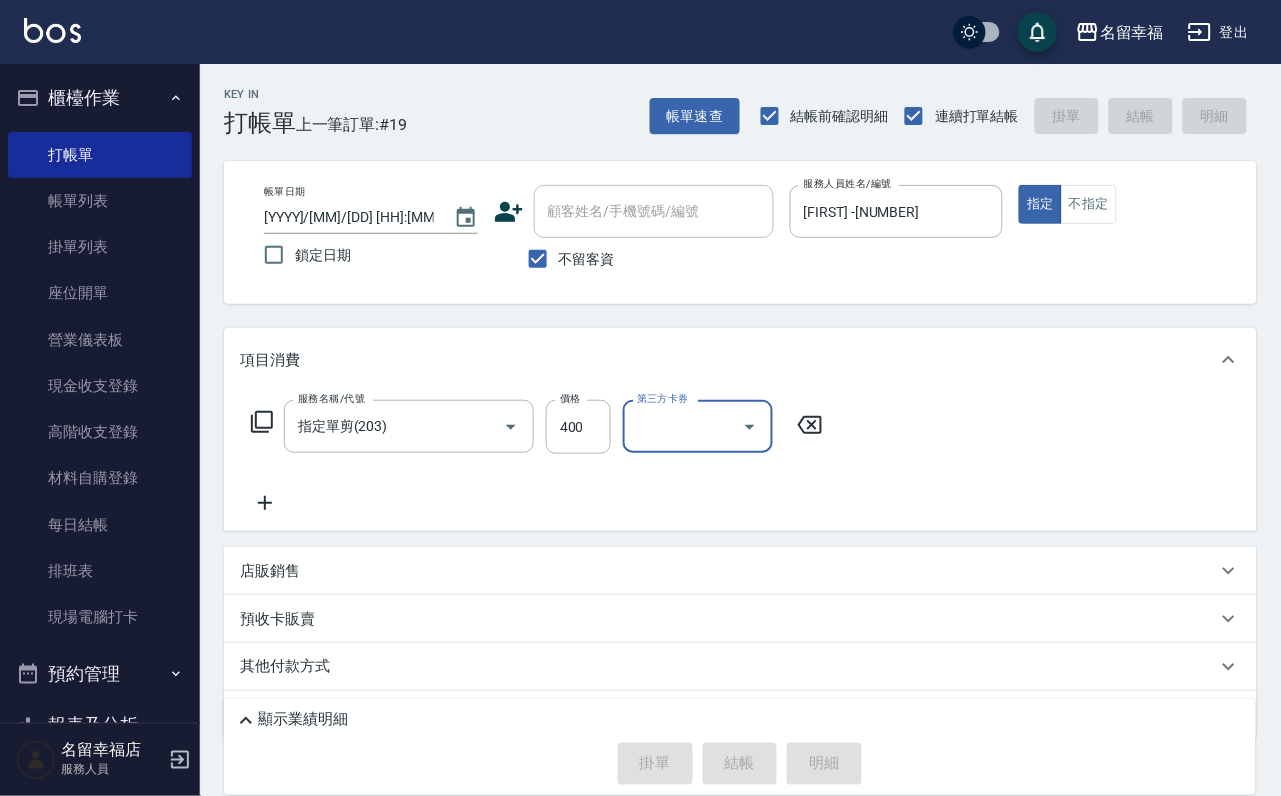 type on "[YEAR]/[MONTH]/[DAY] [HOUR]:[MINUTE]" 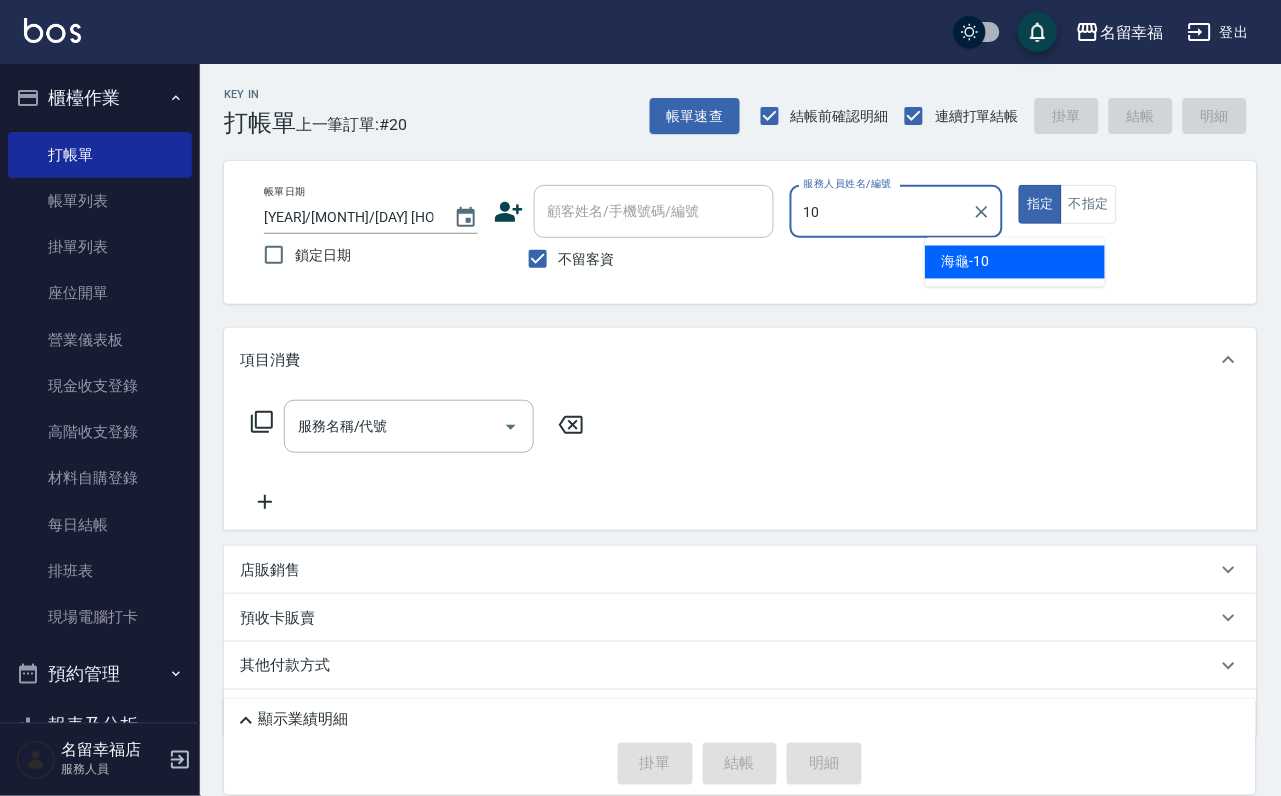 type on "海龜-10" 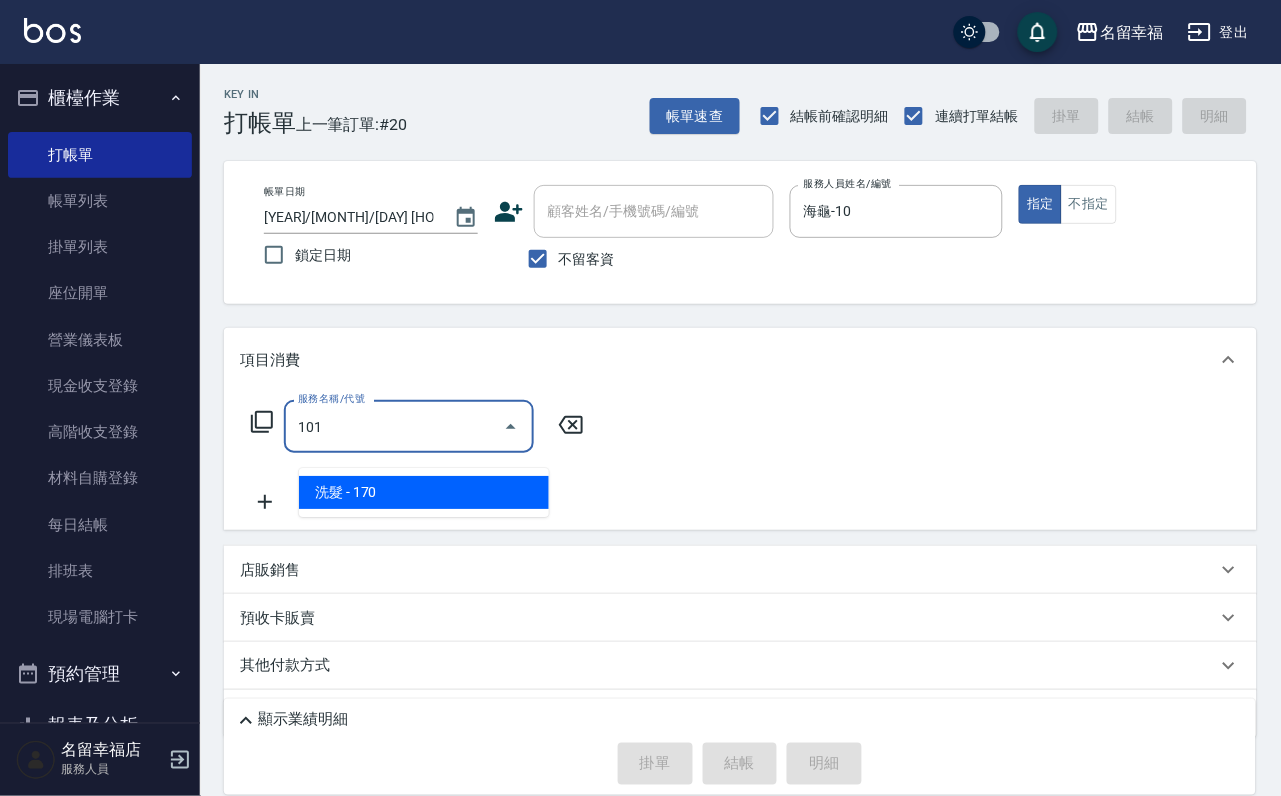 type on "洗髮(101)" 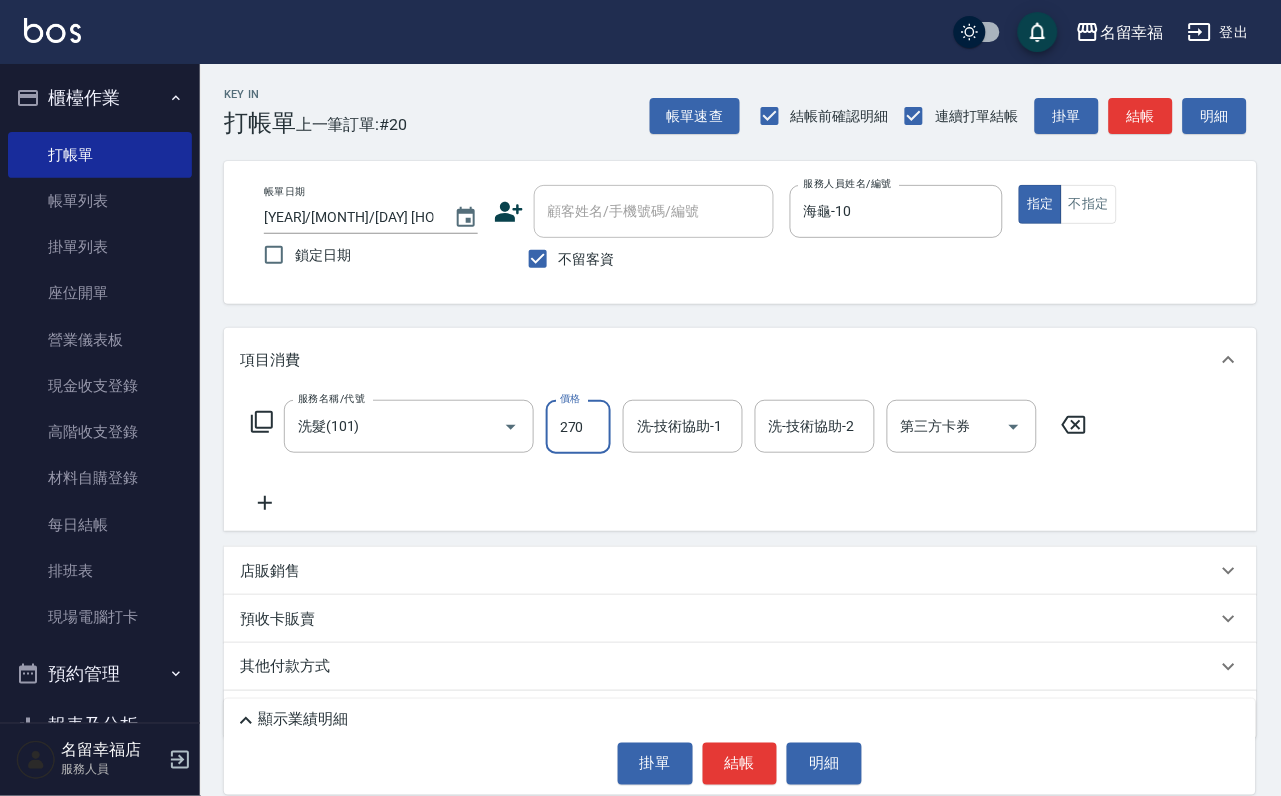 type on "270" 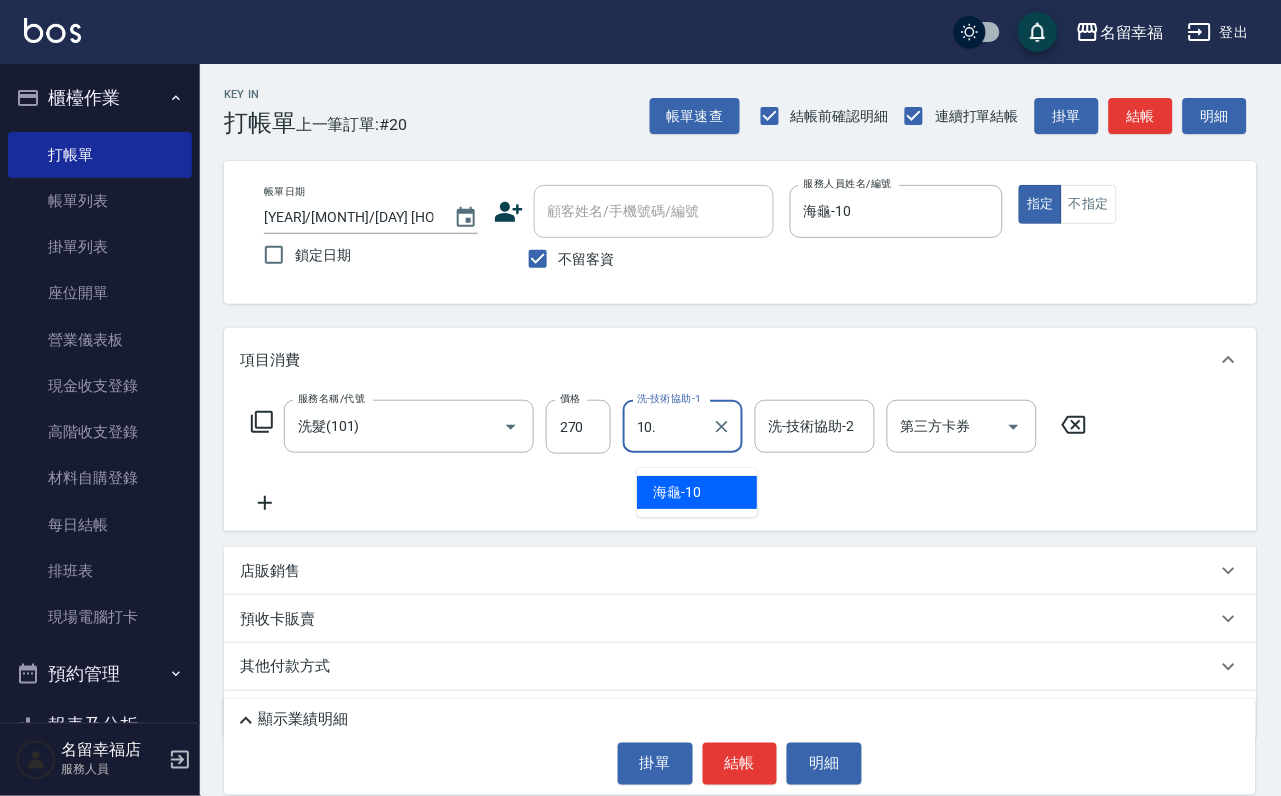 type on "10." 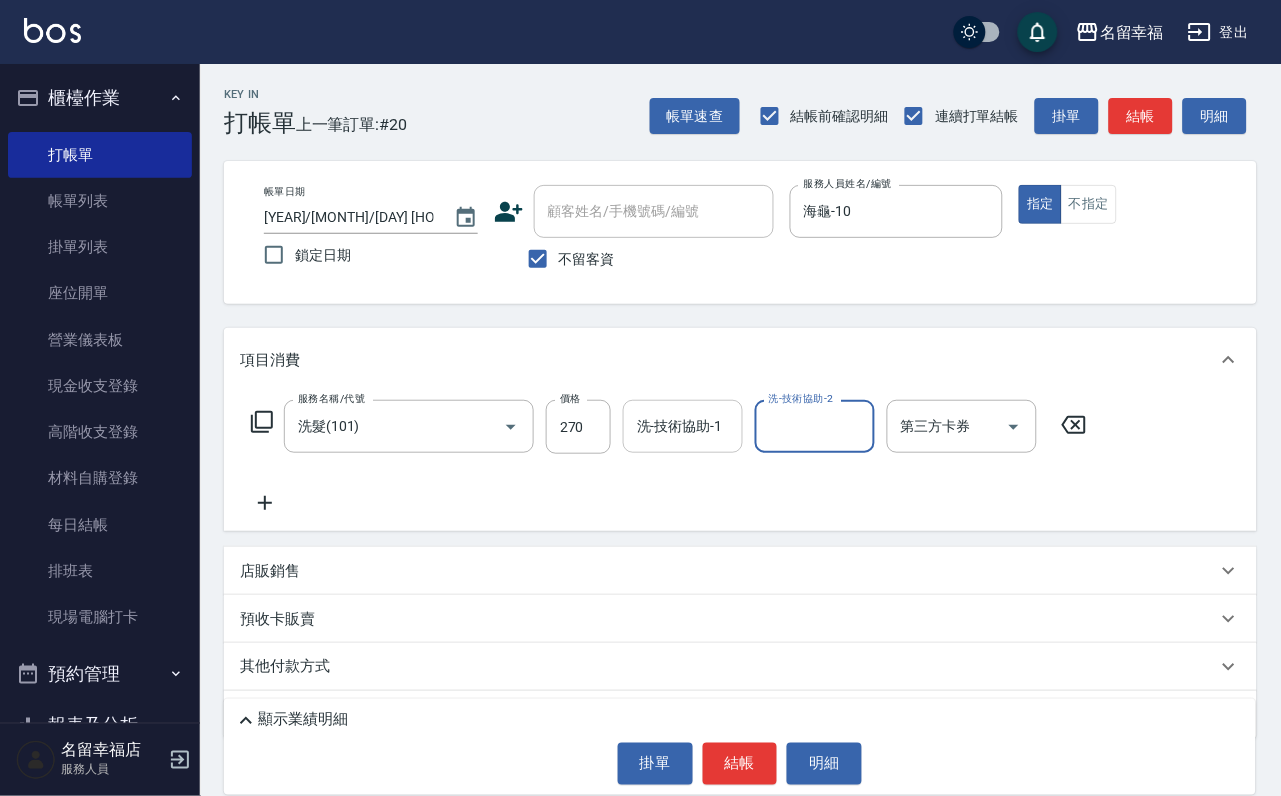 click on "洗-技術協助-1" at bounding box center [683, 426] 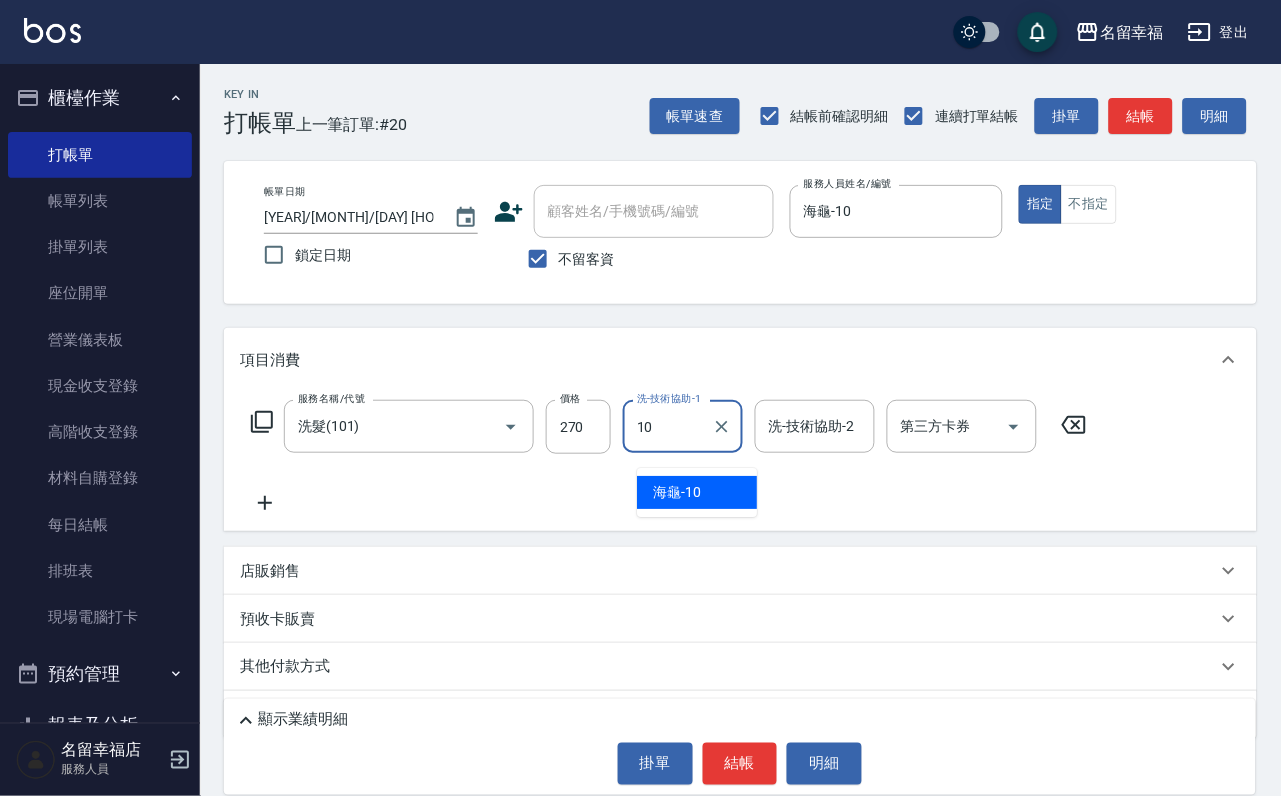 type on "海龜-10" 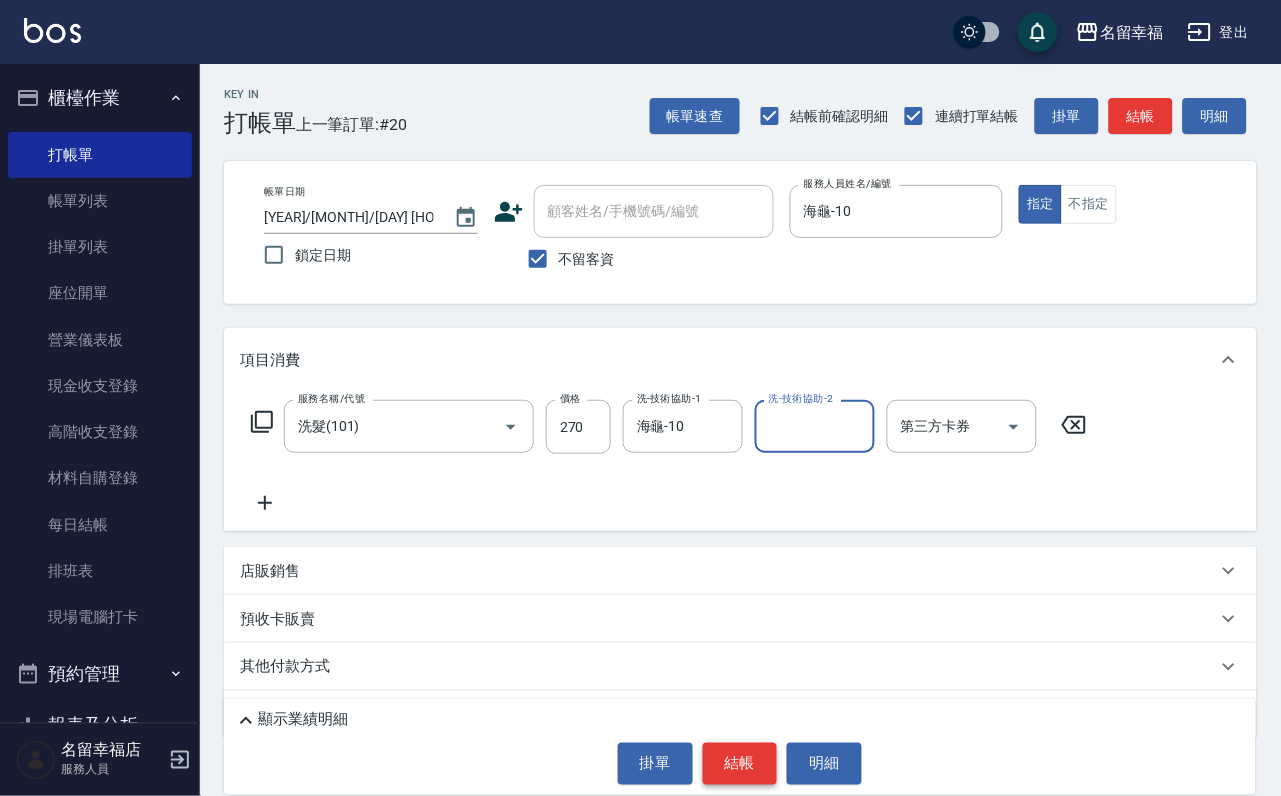 click on "結帳" at bounding box center (740, 764) 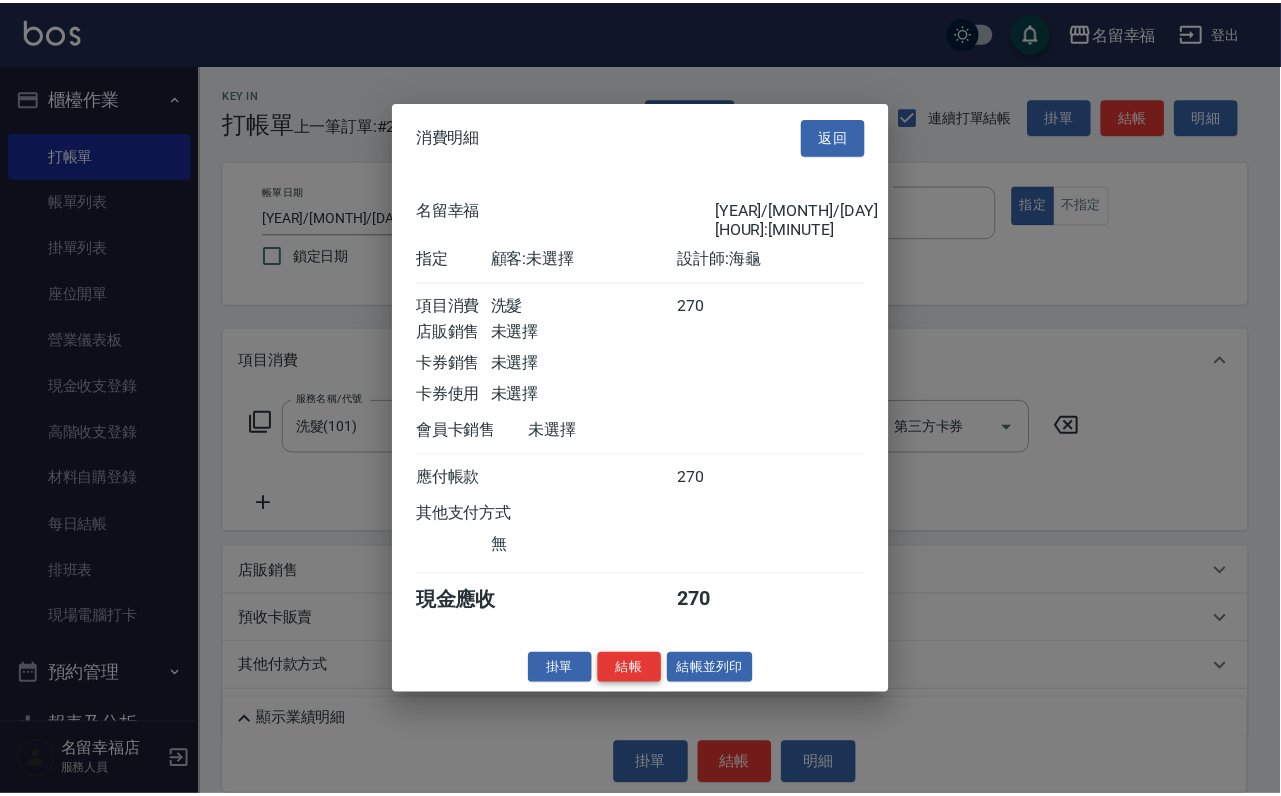 scroll, scrollTop: 247, scrollLeft: 0, axis: vertical 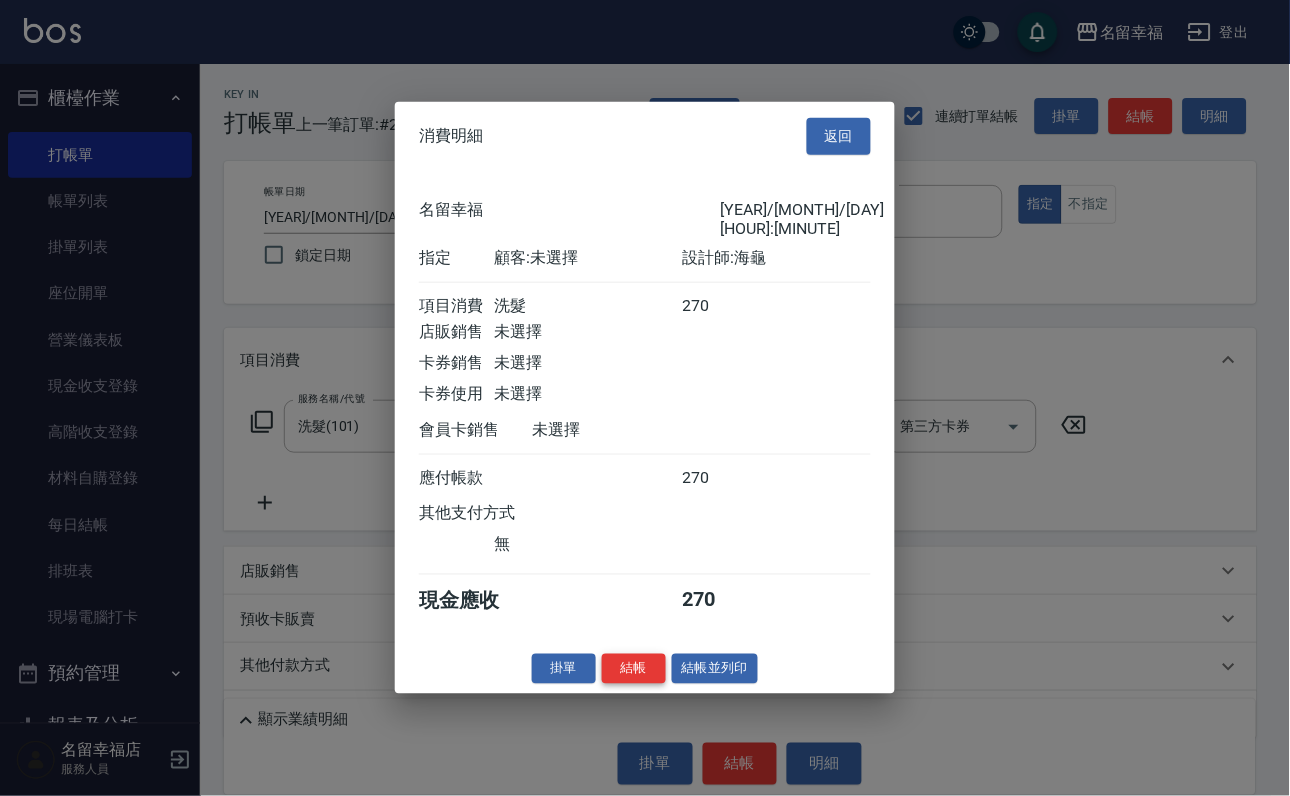 click on "結帳" at bounding box center [634, 668] 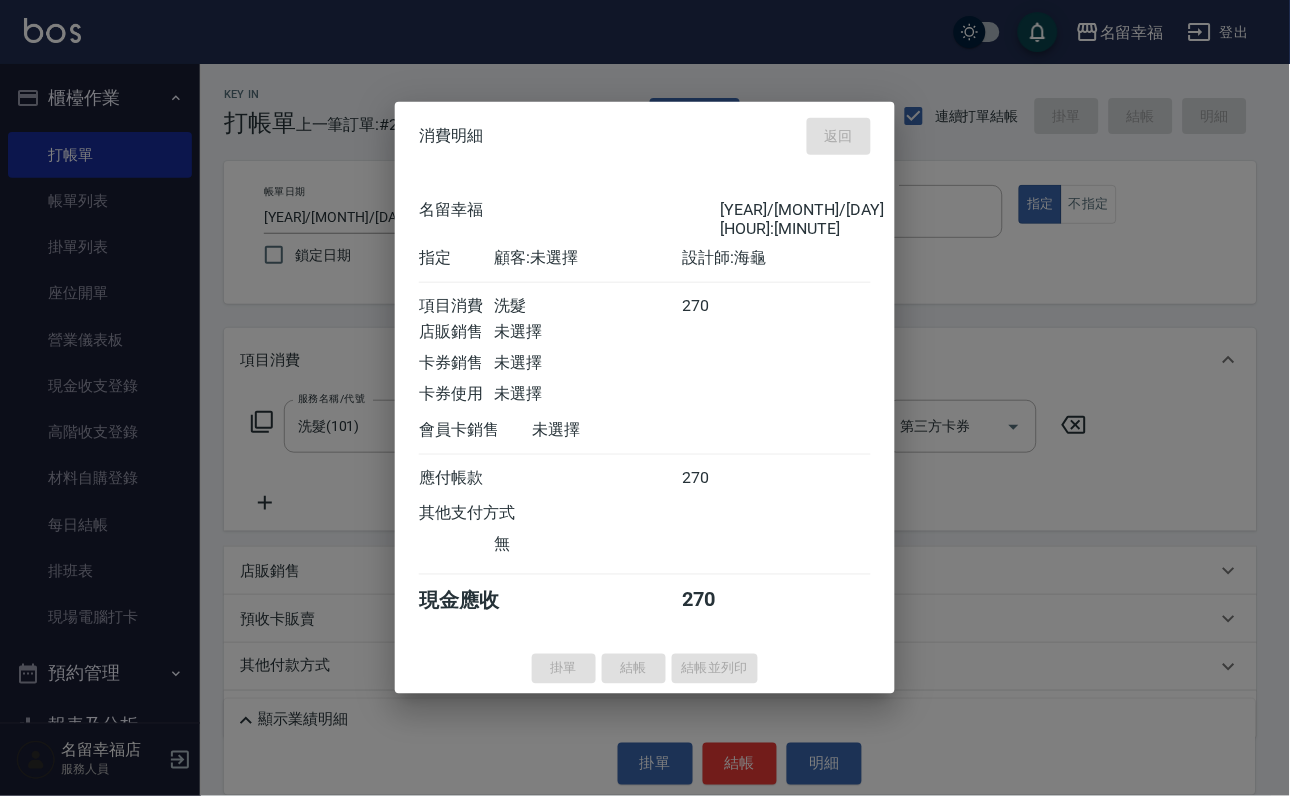 type on "[DATE] [TIME]" 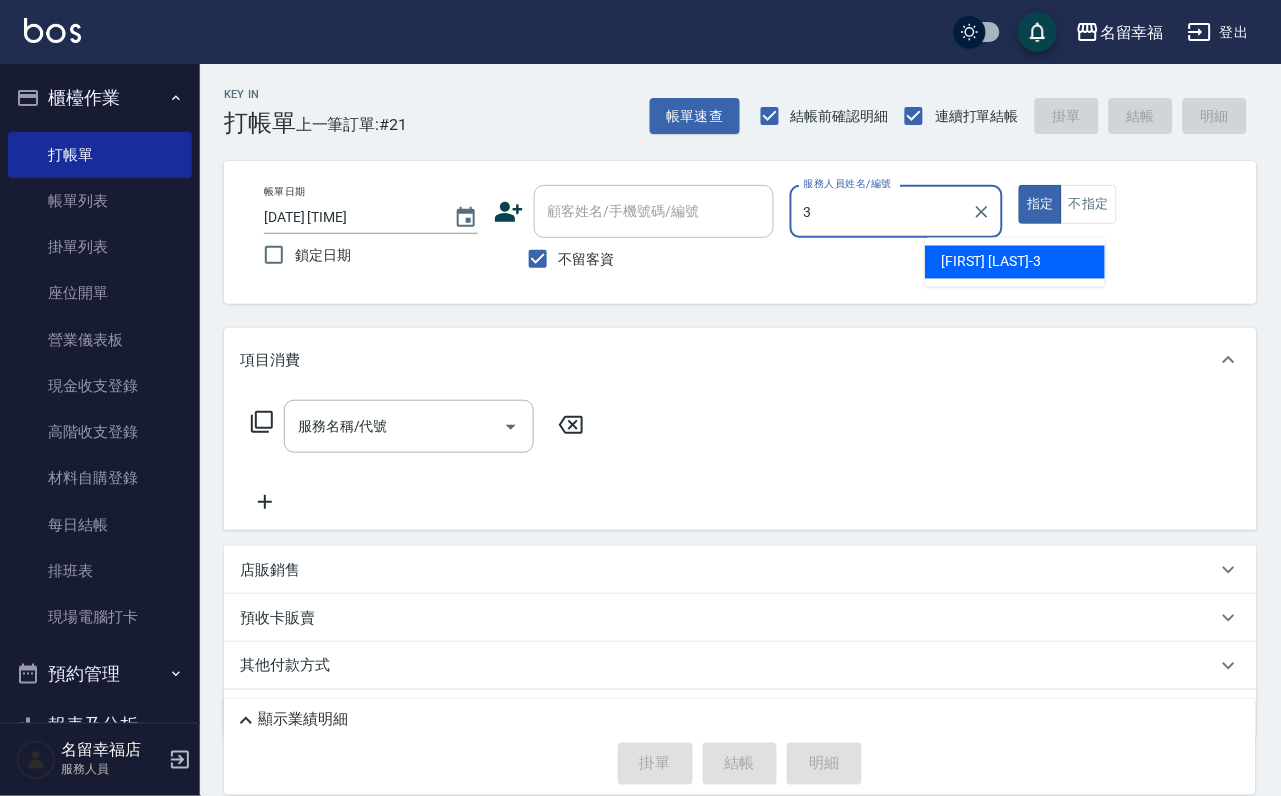 type on "[FIRST] -[NUMBER]" 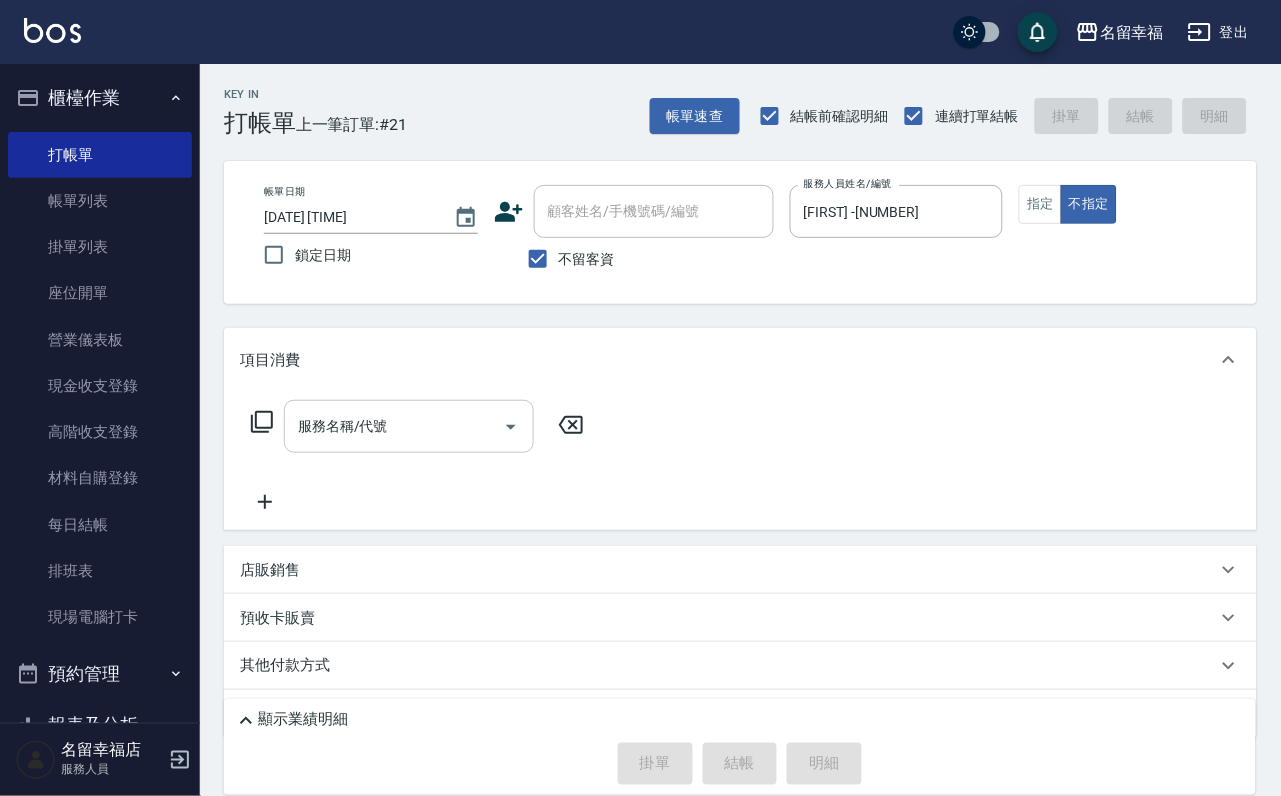 click on "服務名稱/代號" at bounding box center (409, 426) 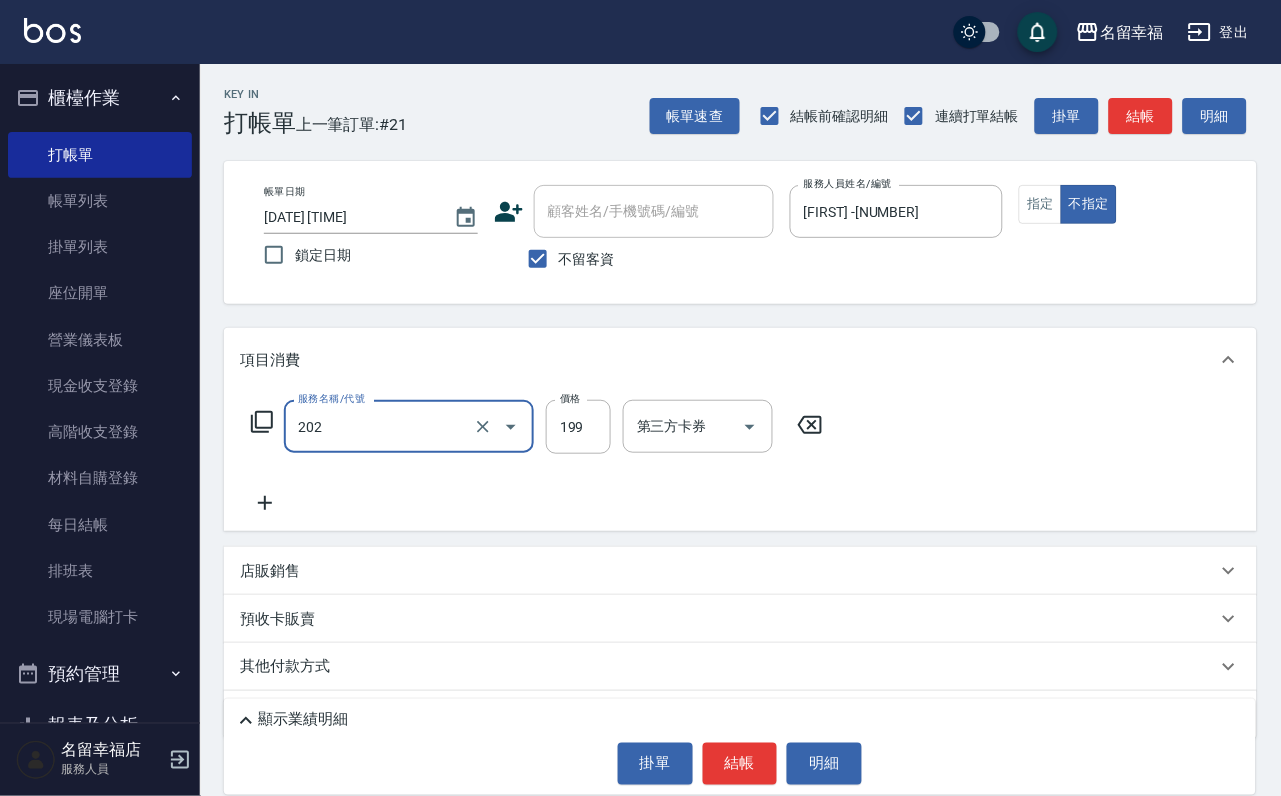 type 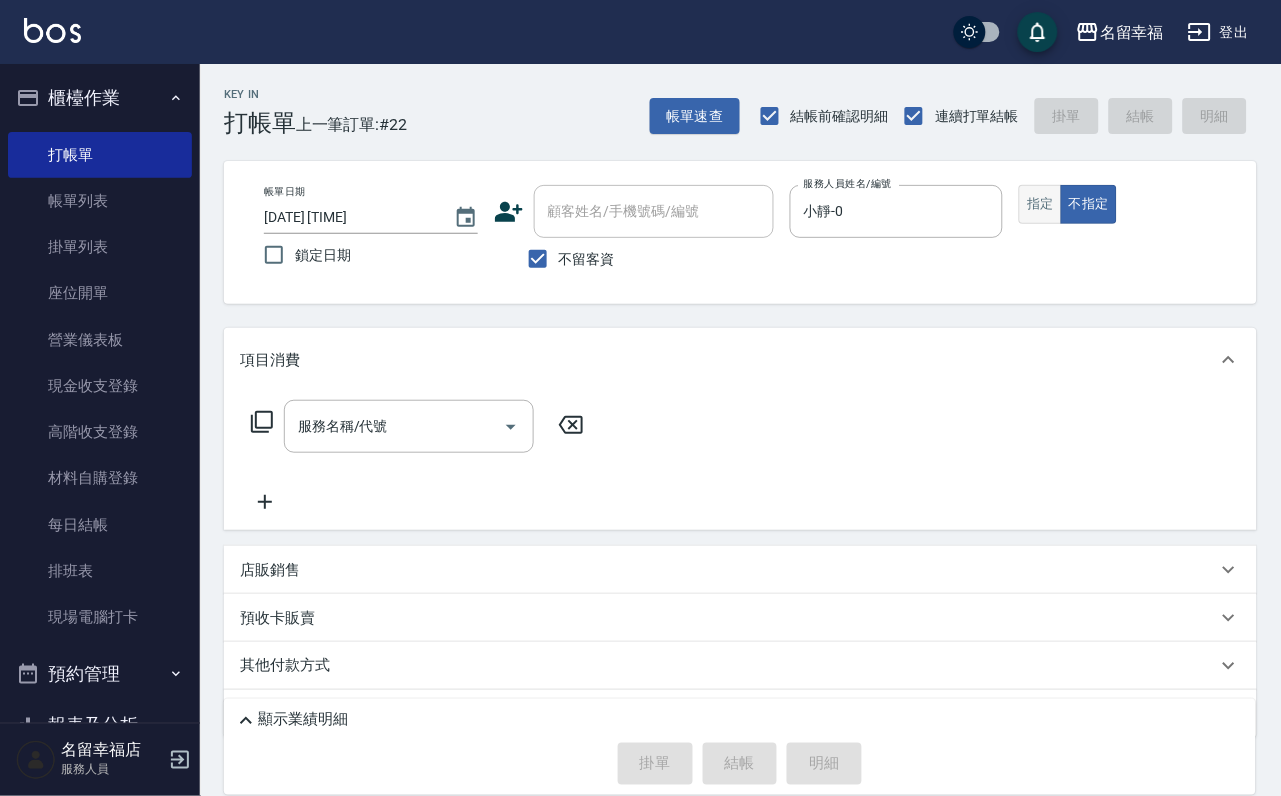 click on "指定" at bounding box center (1040, 204) 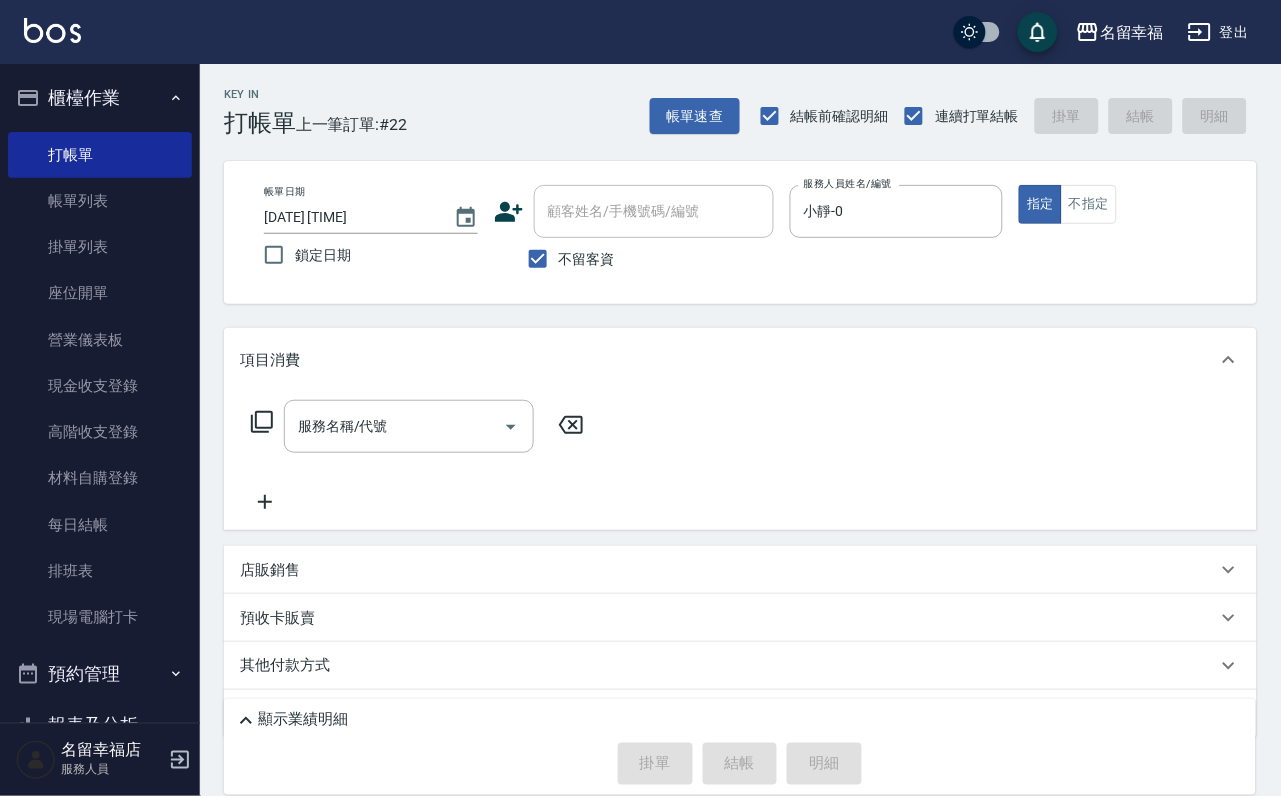 click 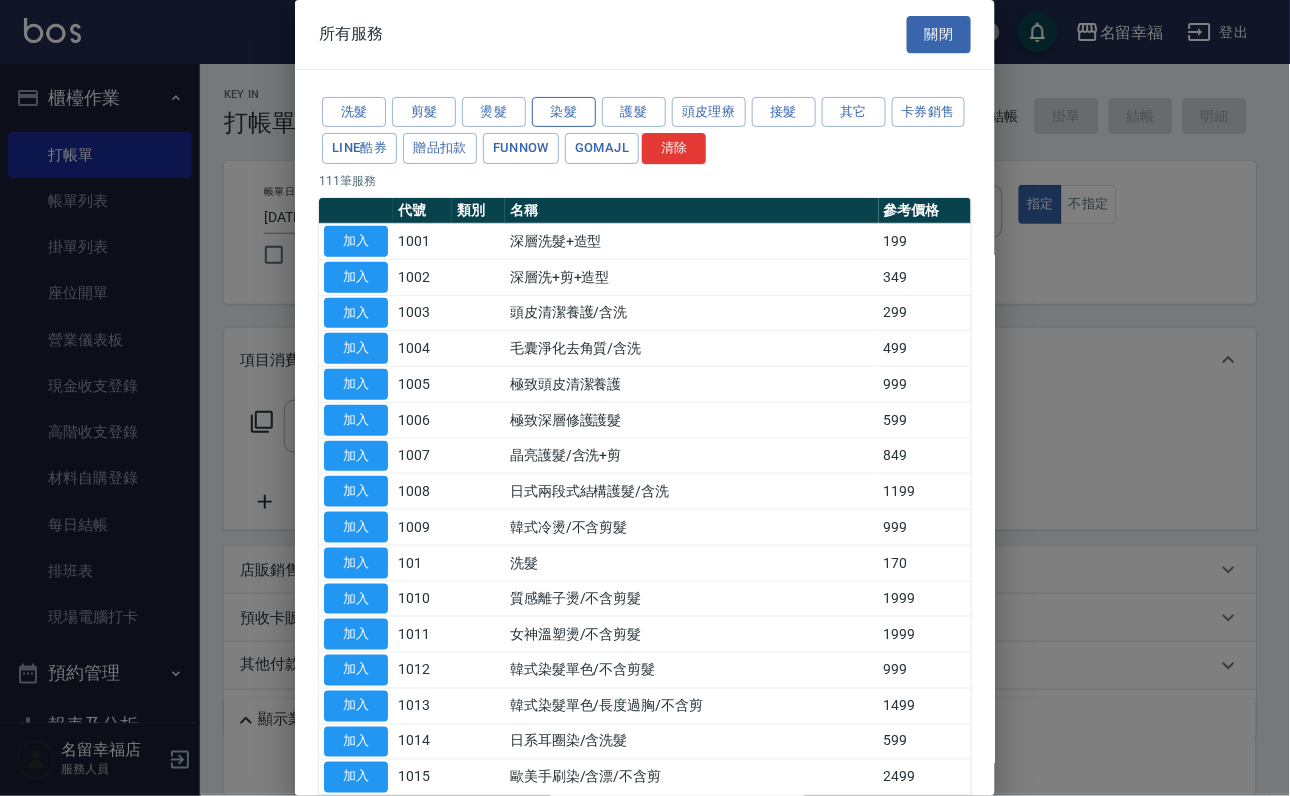 click on "染髮" at bounding box center (564, 112) 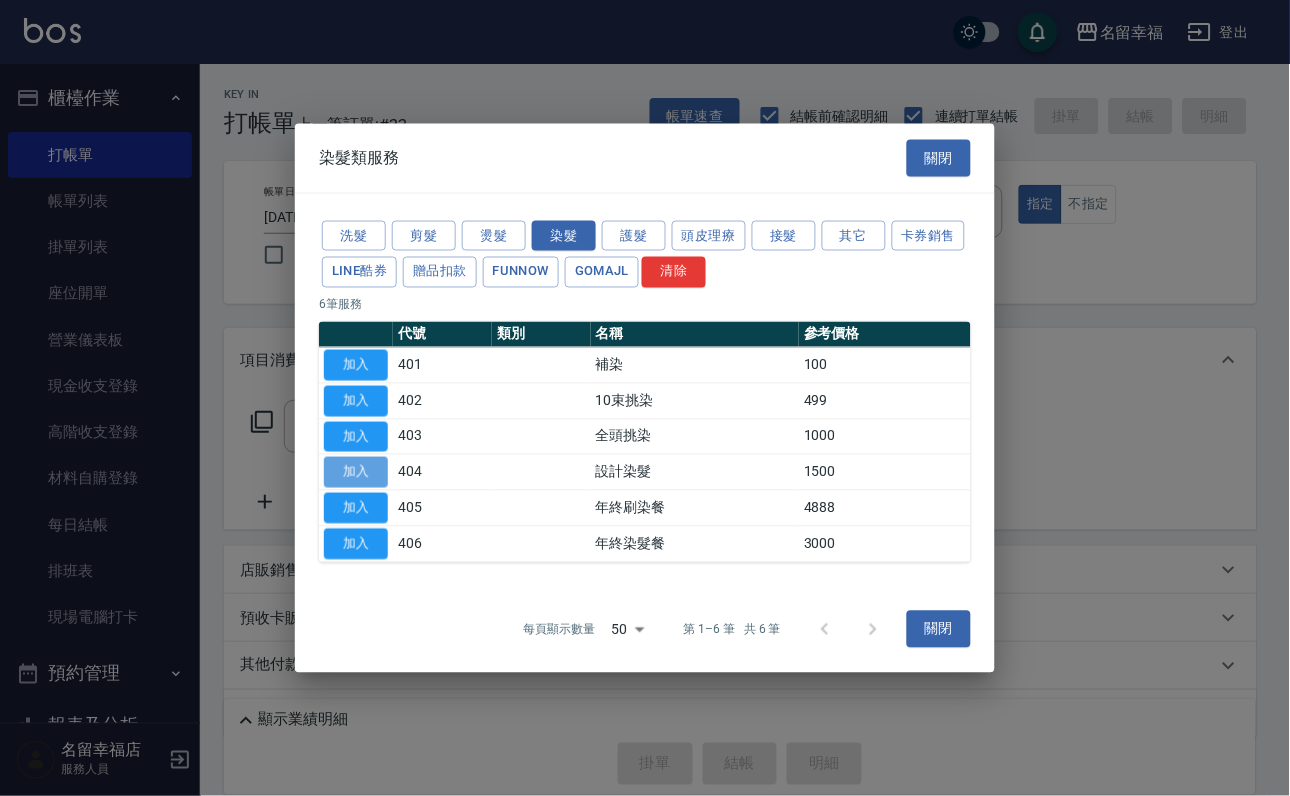 click on "加入" at bounding box center (356, 472) 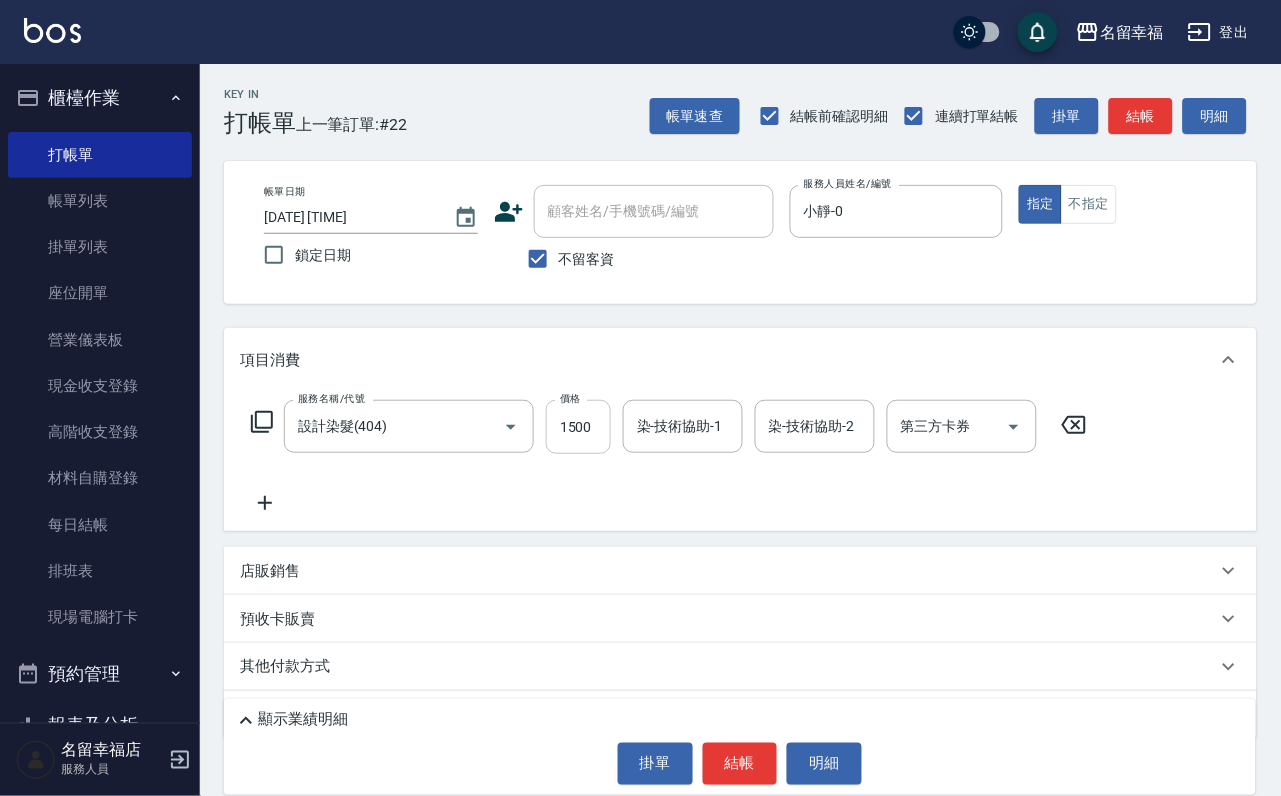 click on "1500" at bounding box center (578, 427) 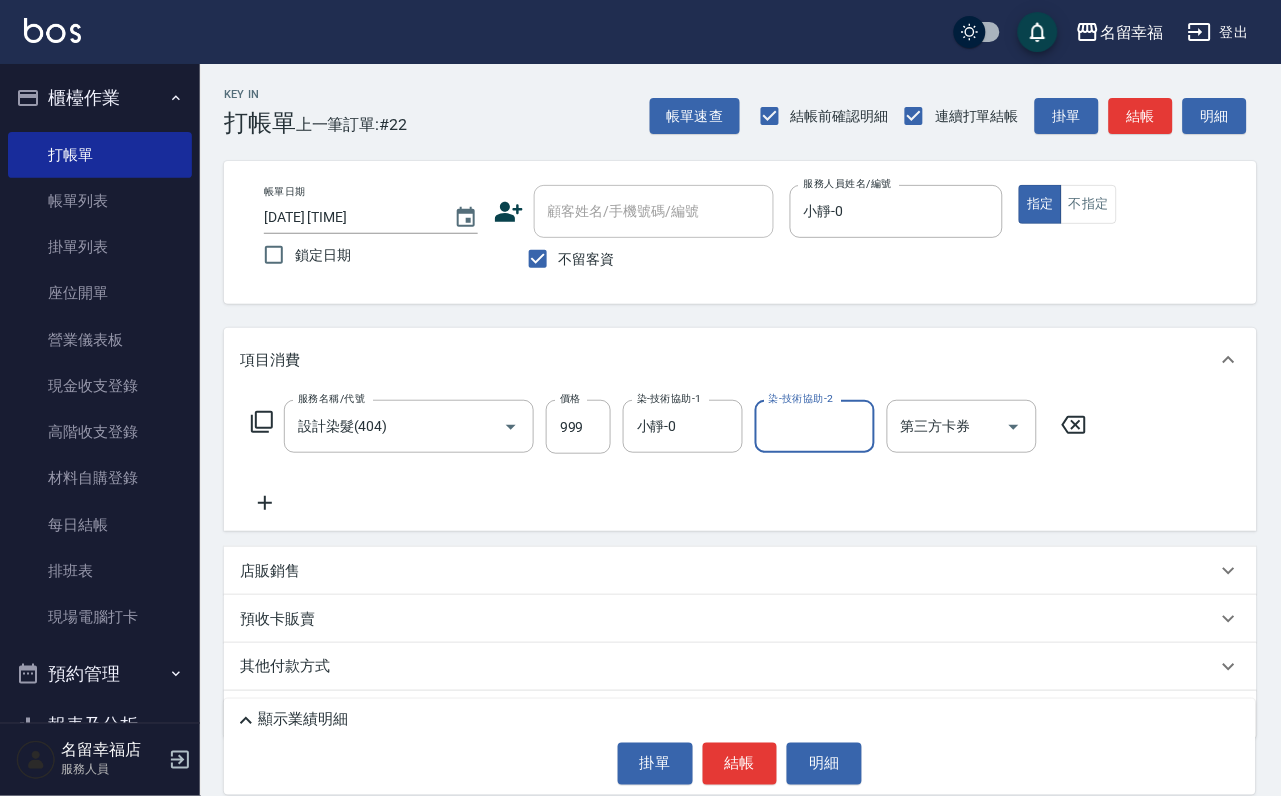 click 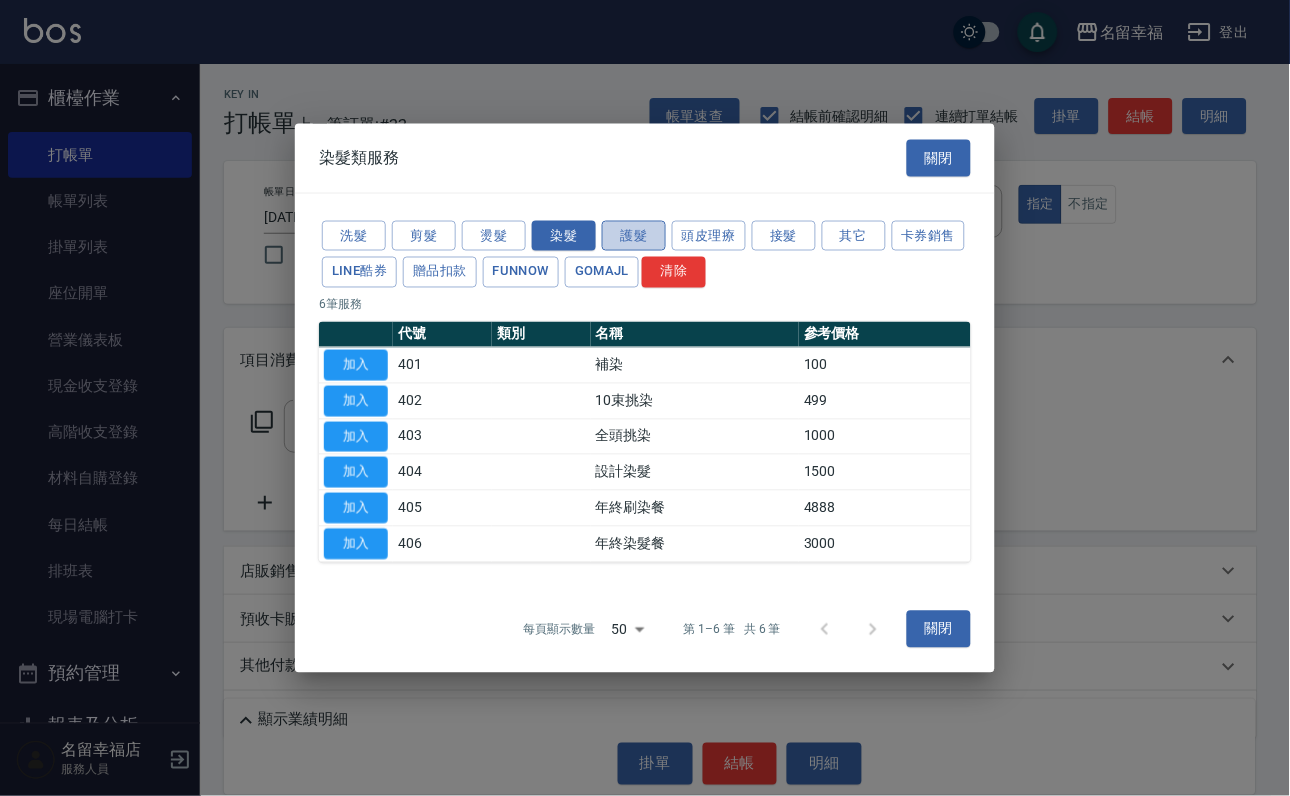 click on "護髮" at bounding box center [634, 235] 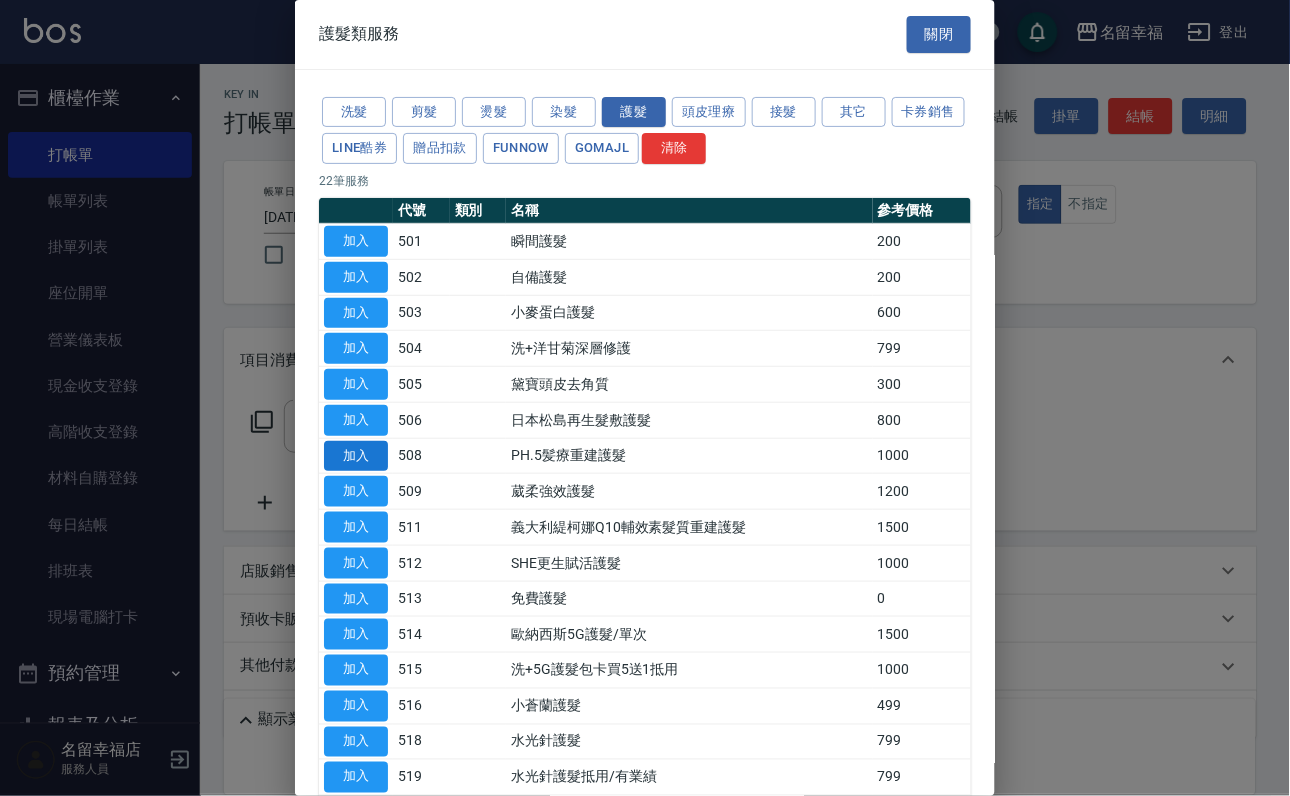 click on "加入" at bounding box center (356, 456) 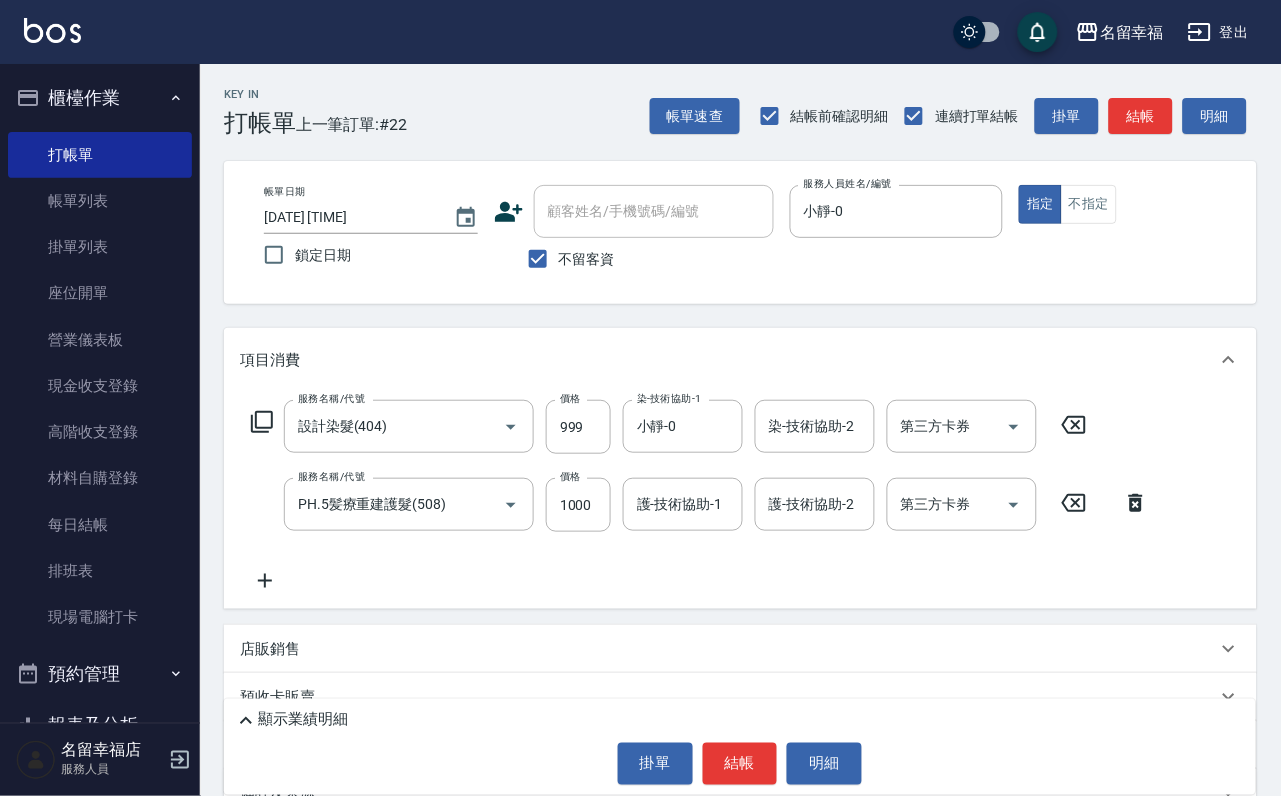 click 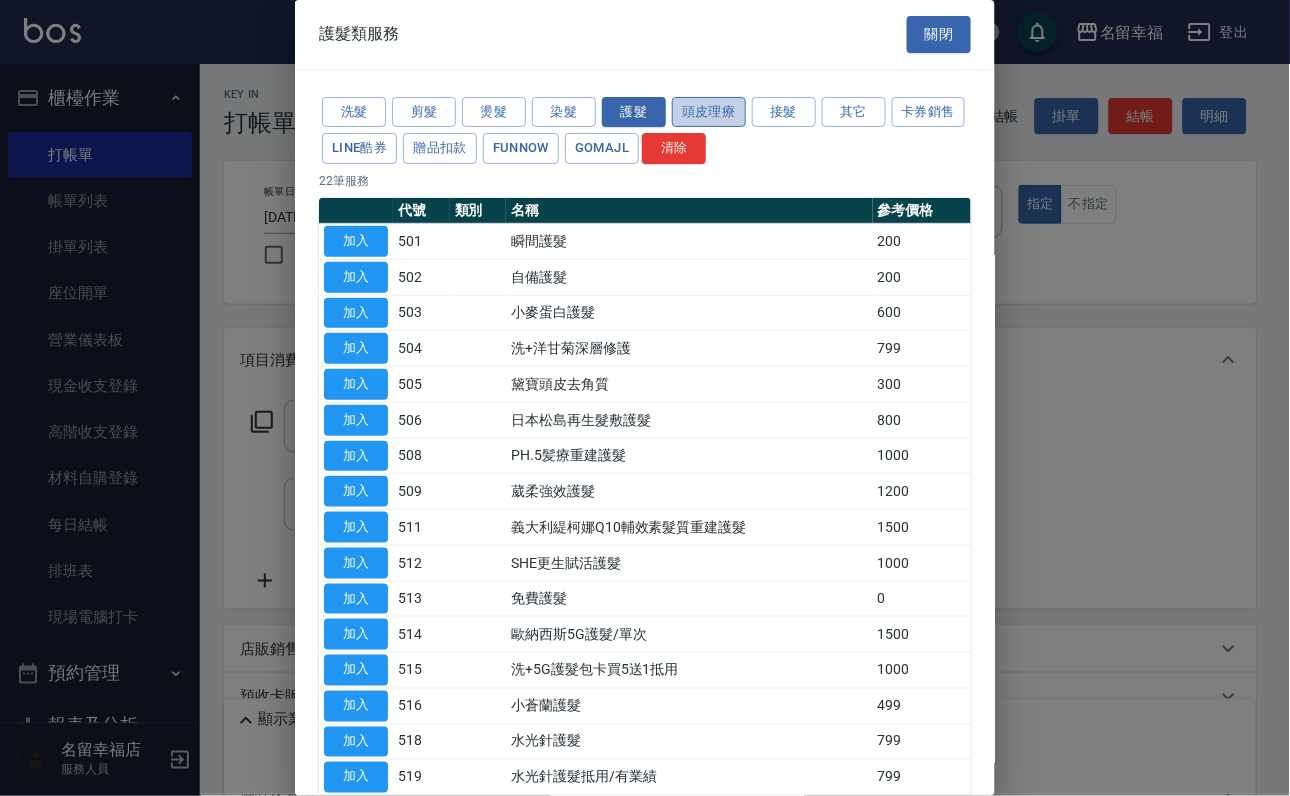 click on "頭皮理療" at bounding box center (709, 112) 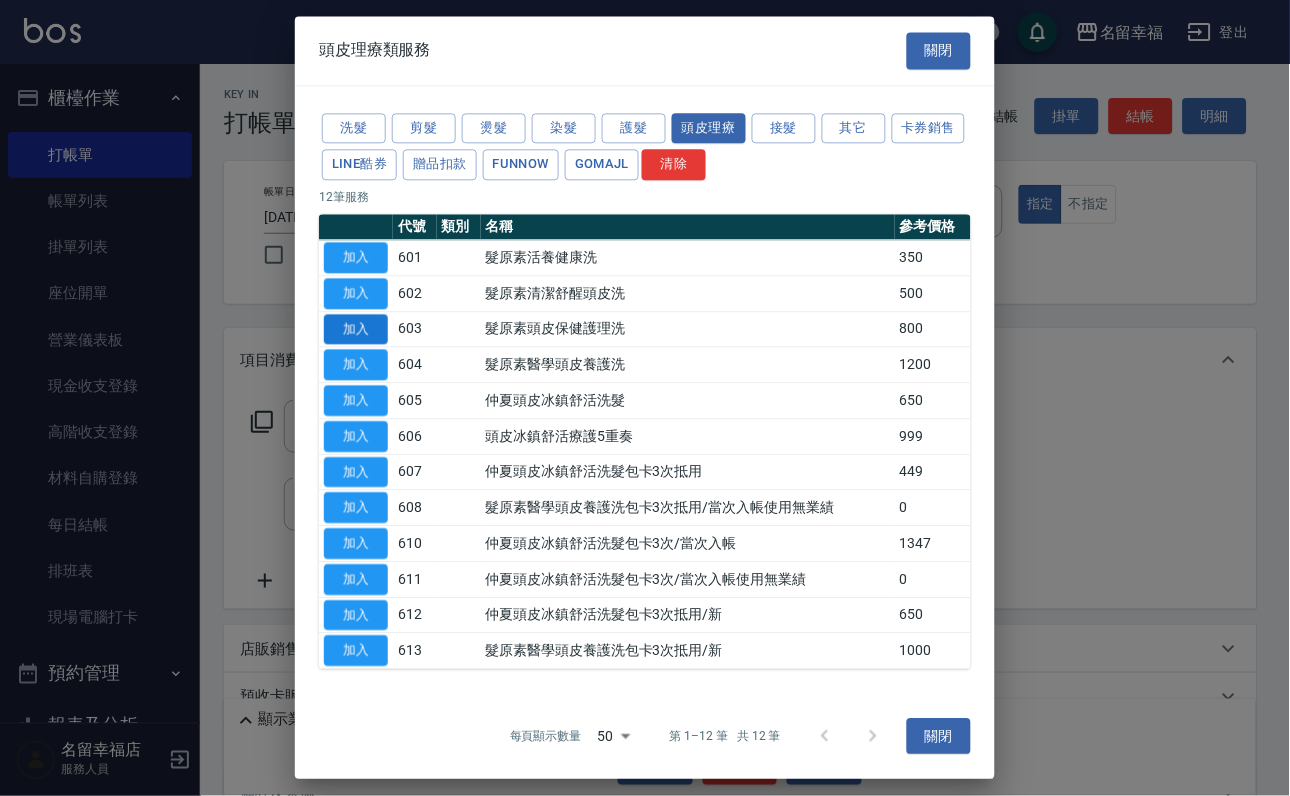 click on "加入" at bounding box center [356, 329] 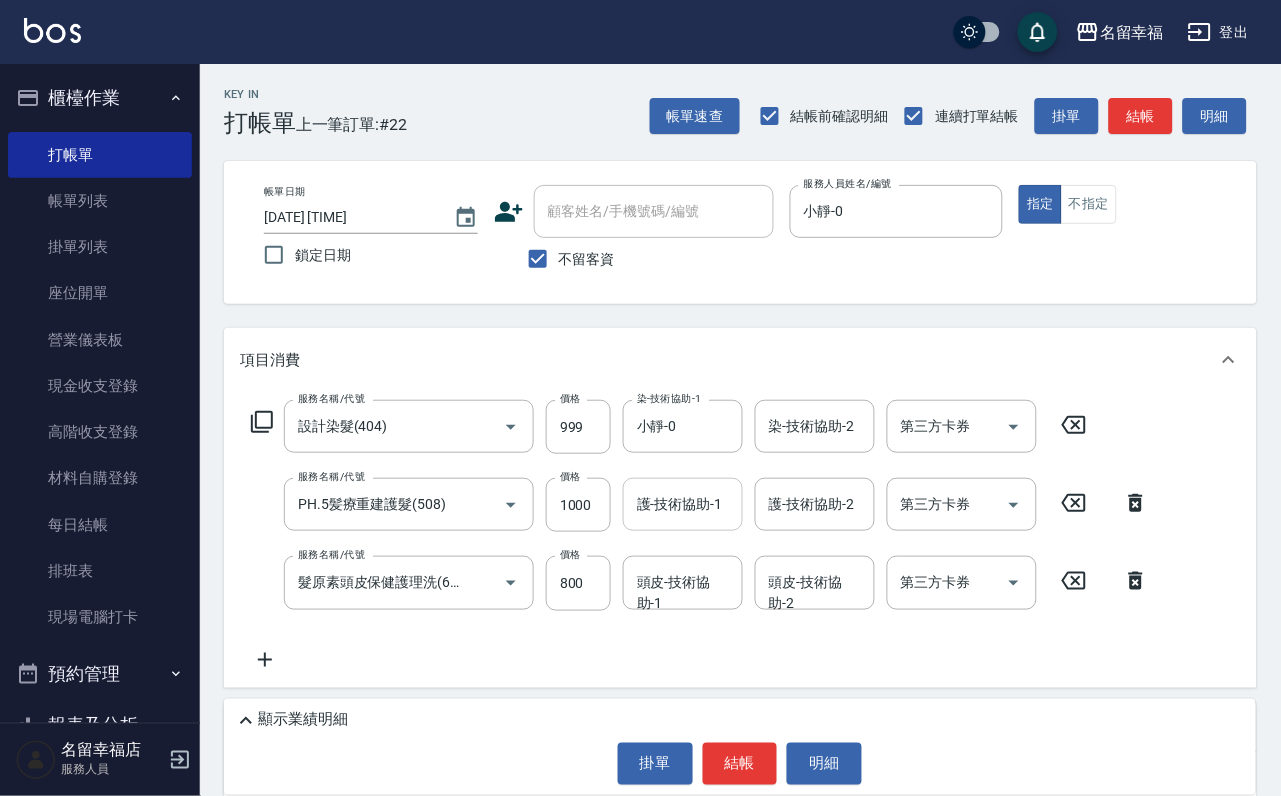 click on "護-技術協助-1" at bounding box center [683, 504] 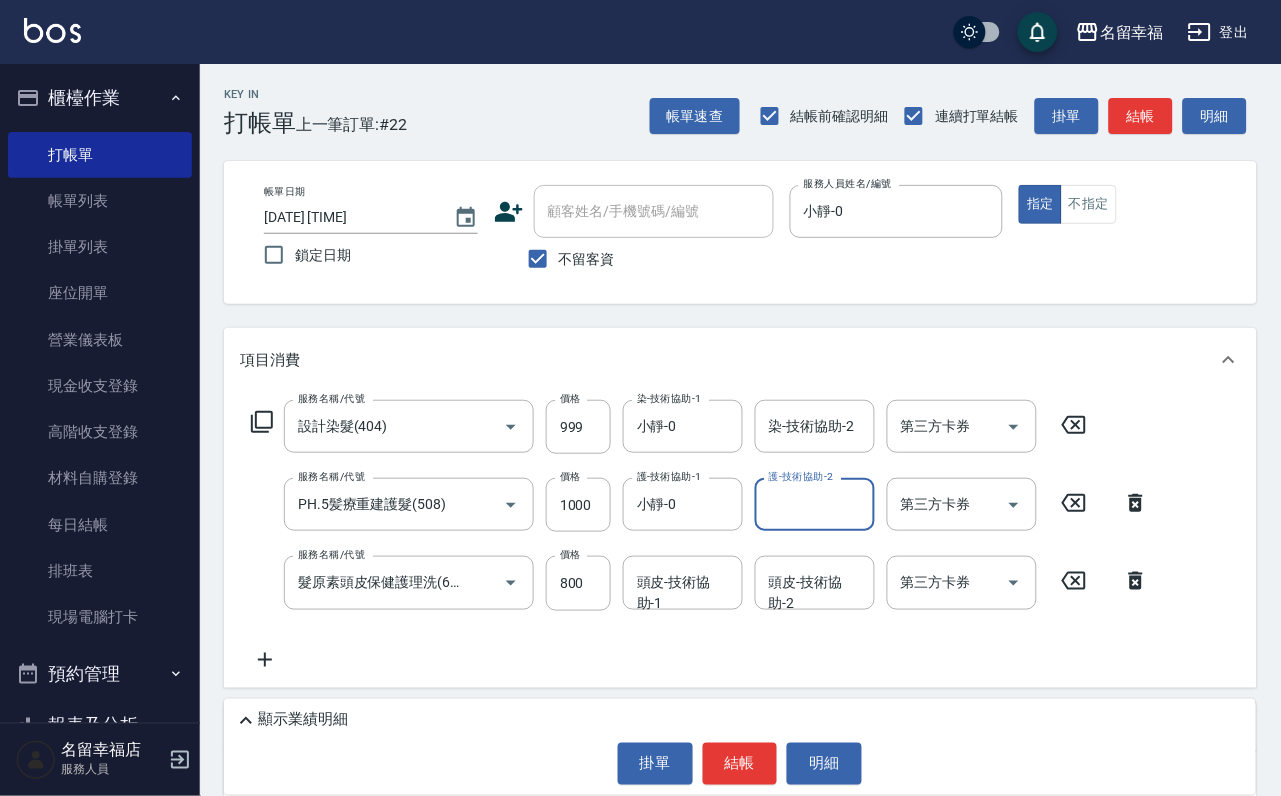 click on "頭皮-技術協助-1" at bounding box center [683, 582] 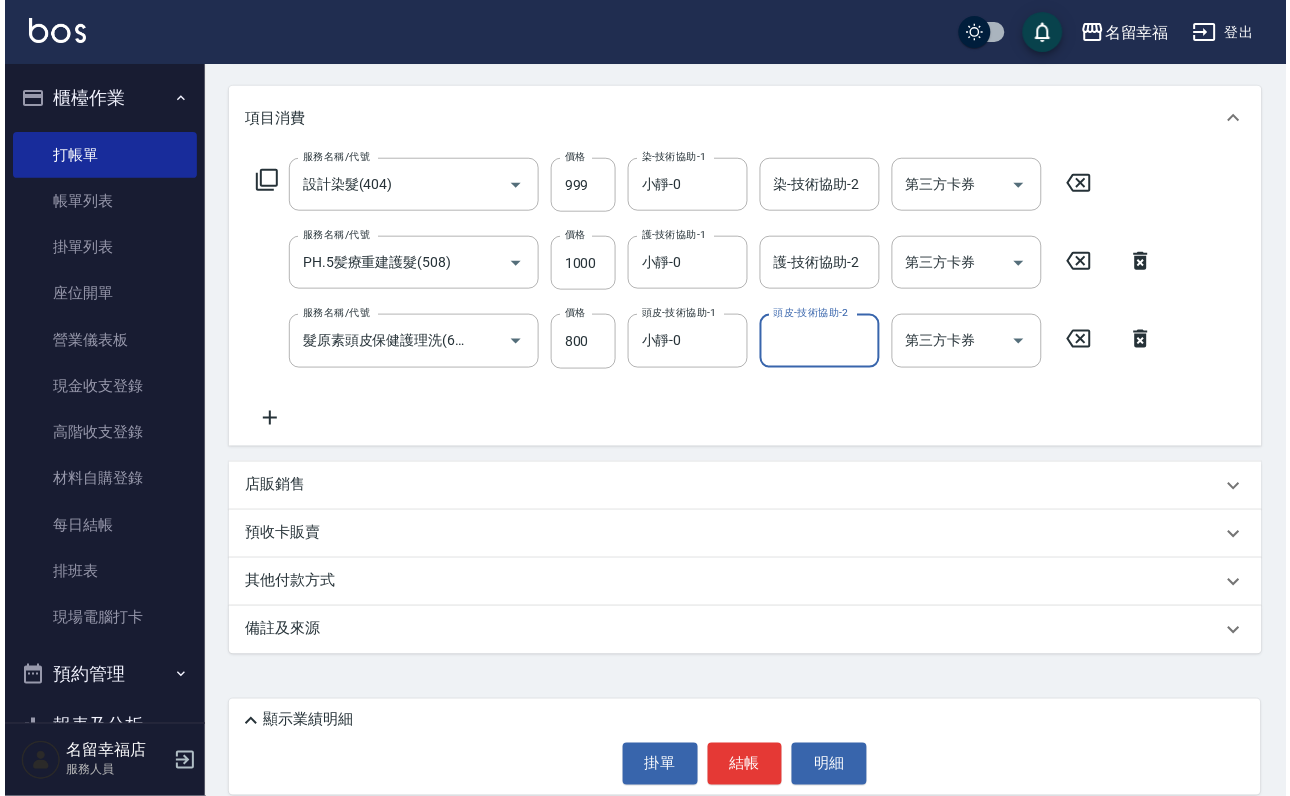scroll, scrollTop: 275, scrollLeft: 0, axis: vertical 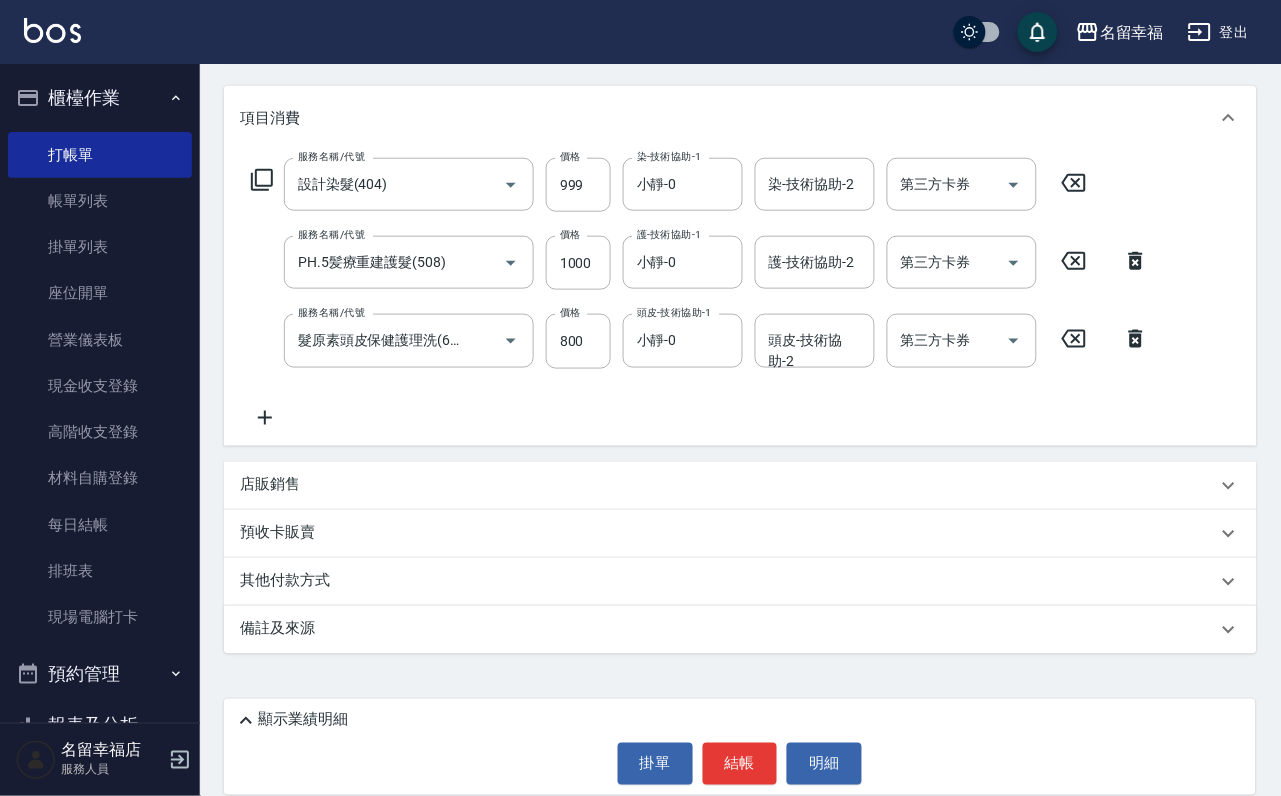 click 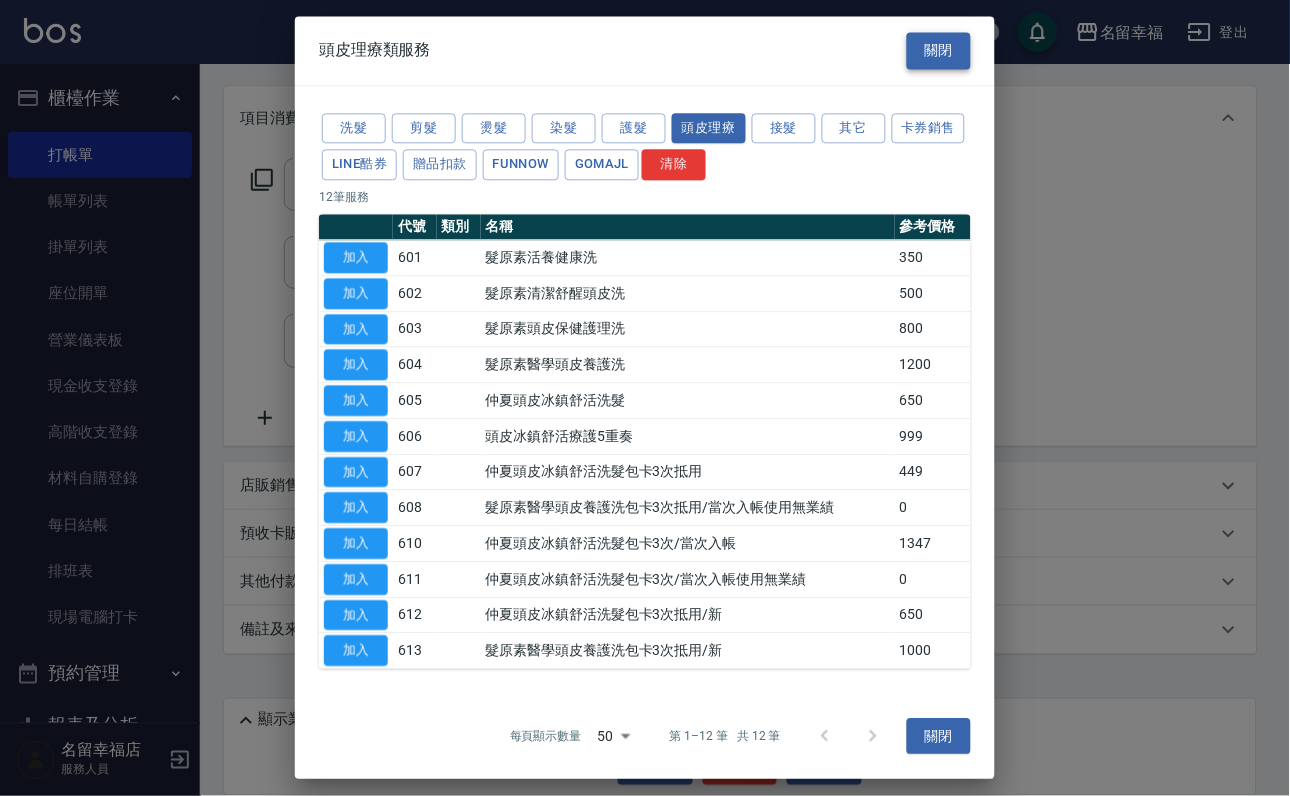 click on "關閉" at bounding box center [939, 50] 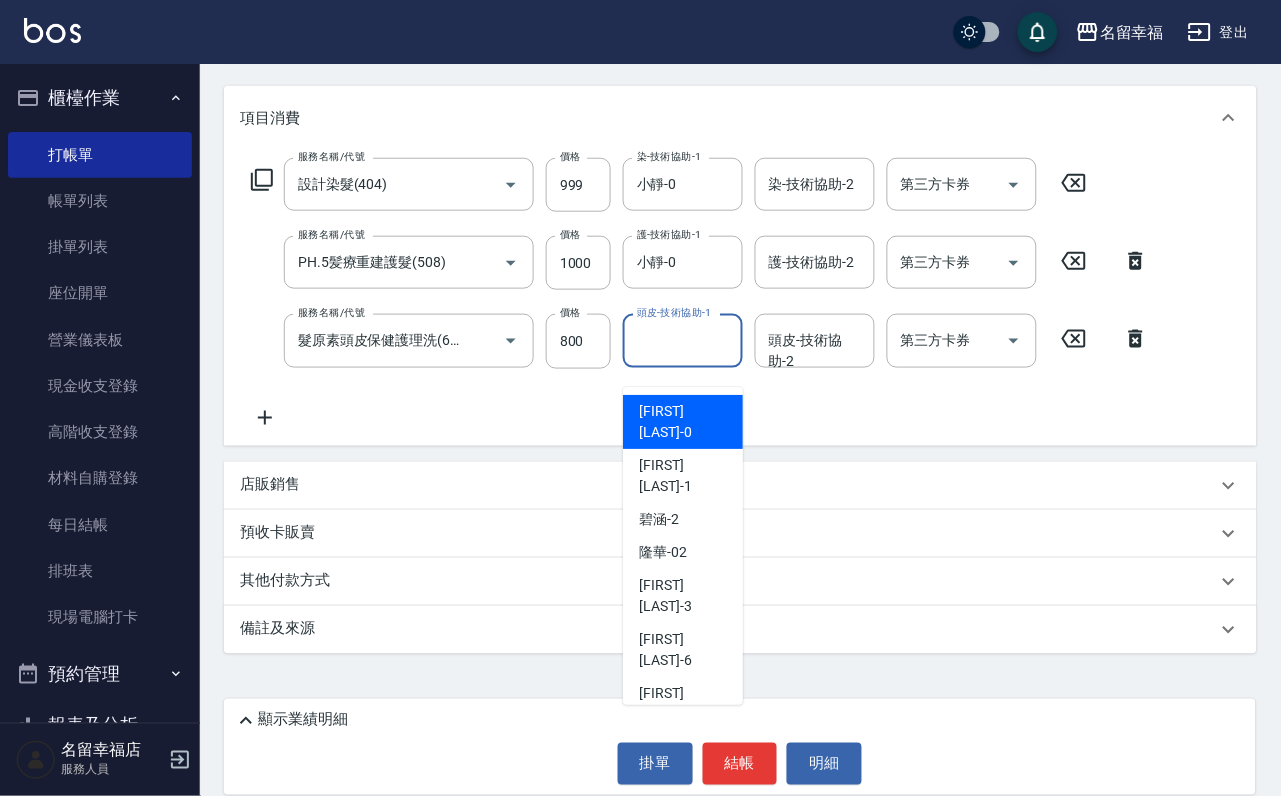 click on "頭皮-技術協助-1 頭皮-技術協助-1" at bounding box center [683, 340] 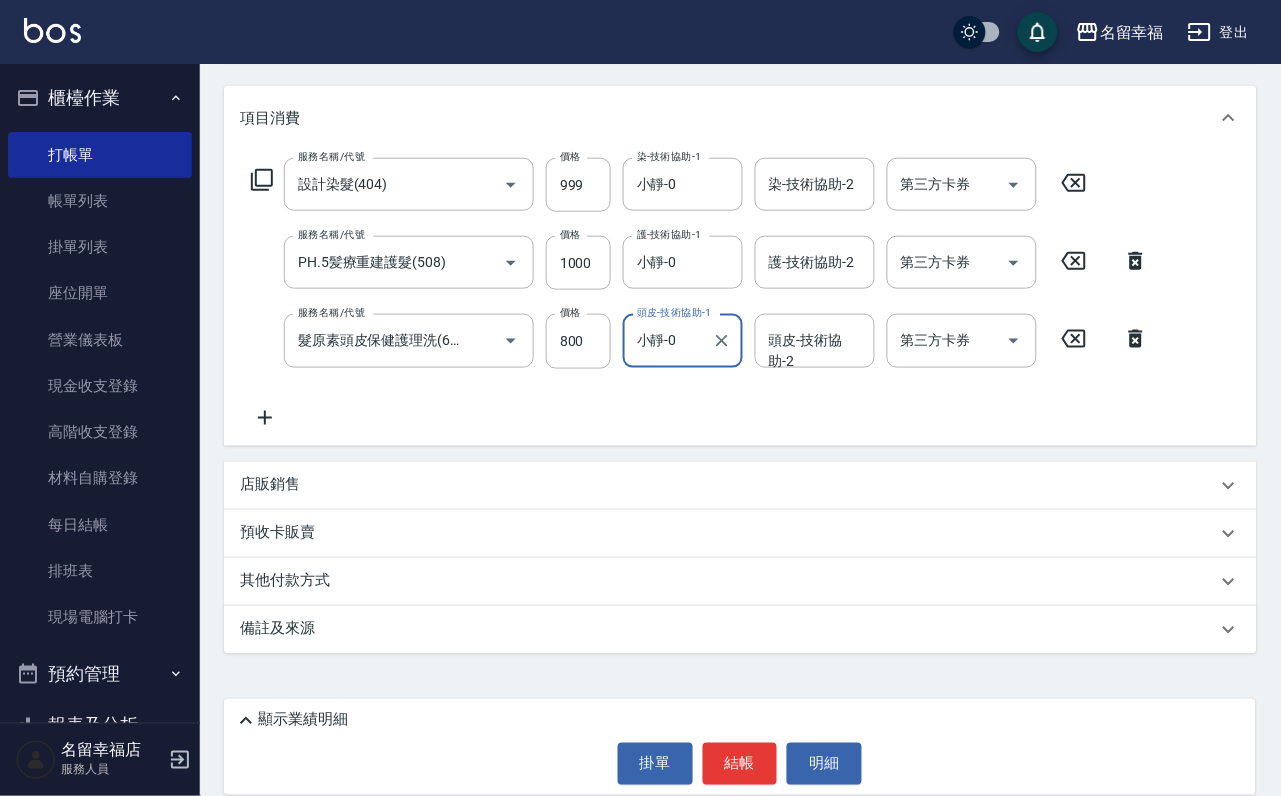 click on "顯示業績明細 掛單 結帳 明細" at bounding box center (740, 747) 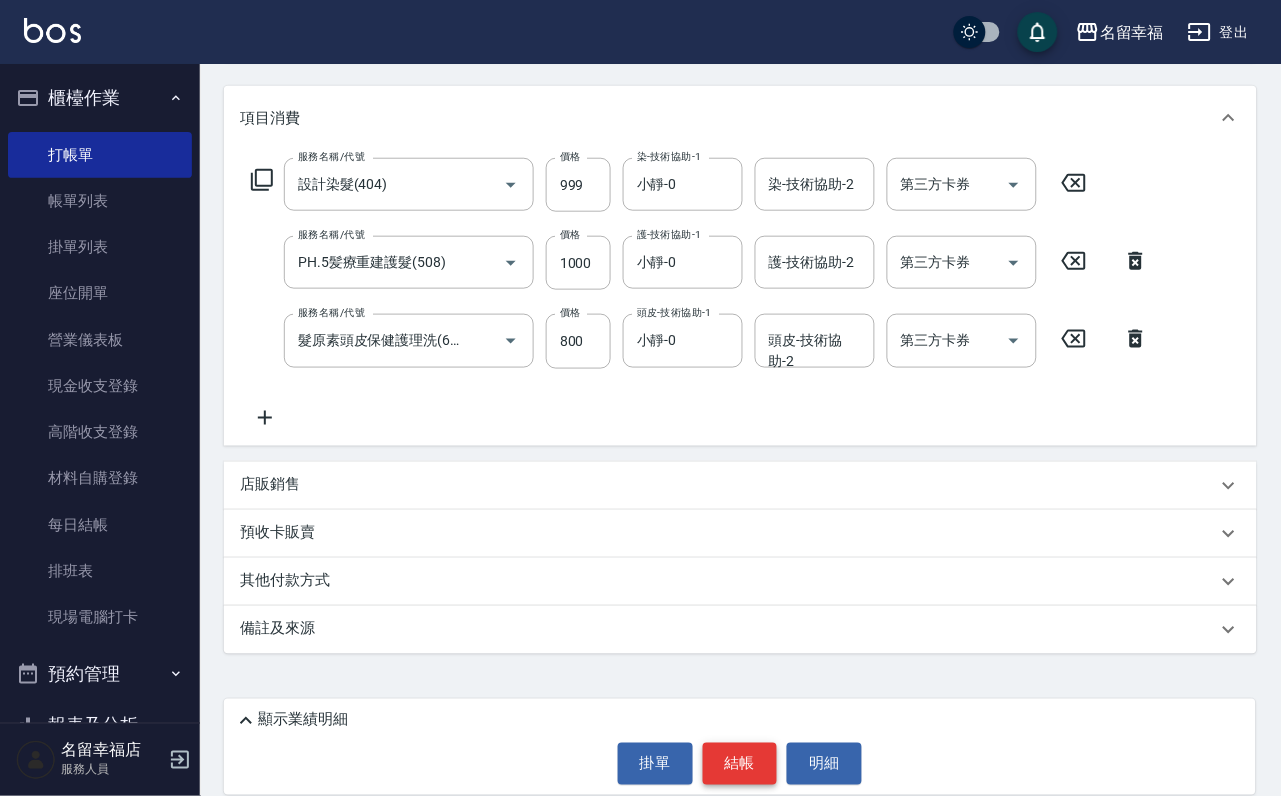 click on "結帳" at bounding box center [740, 764] 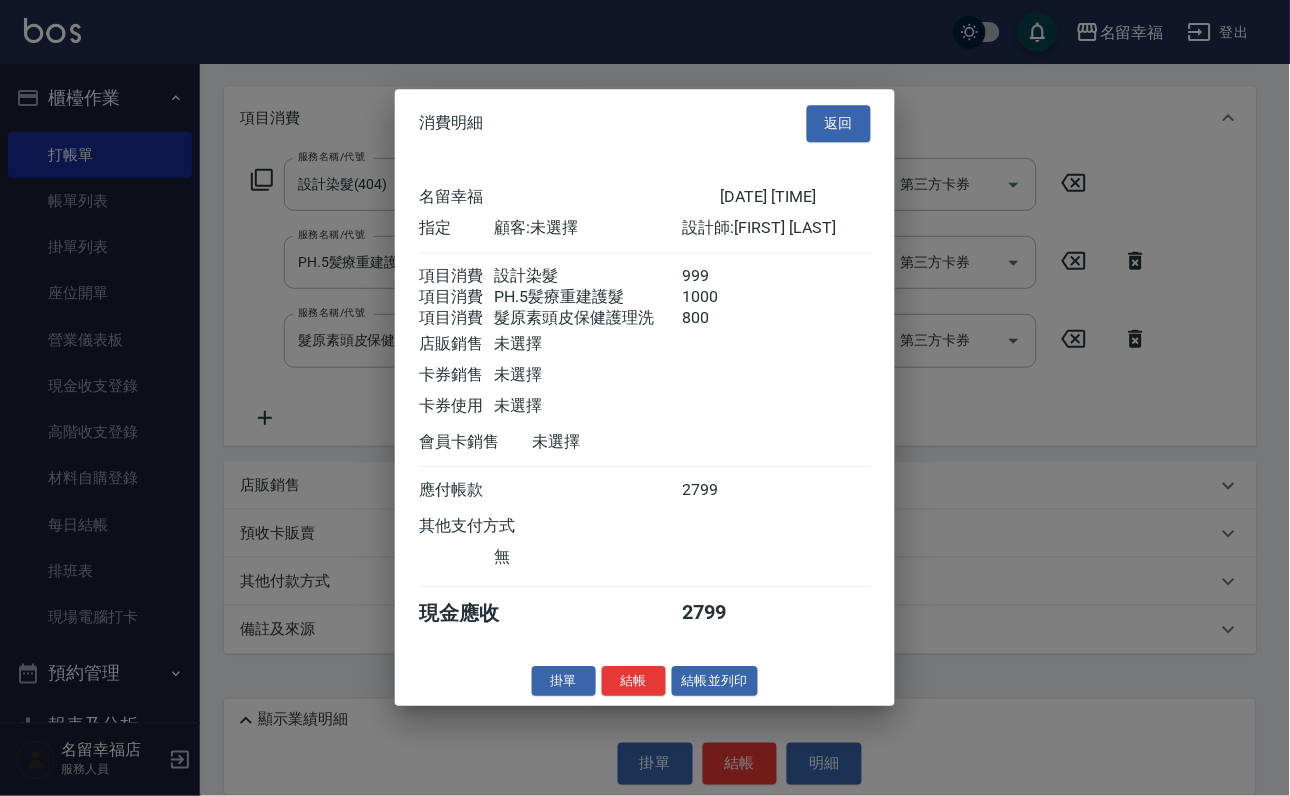 scroll, scrollTop: 396, scrollLeft: 0, axis: vertical 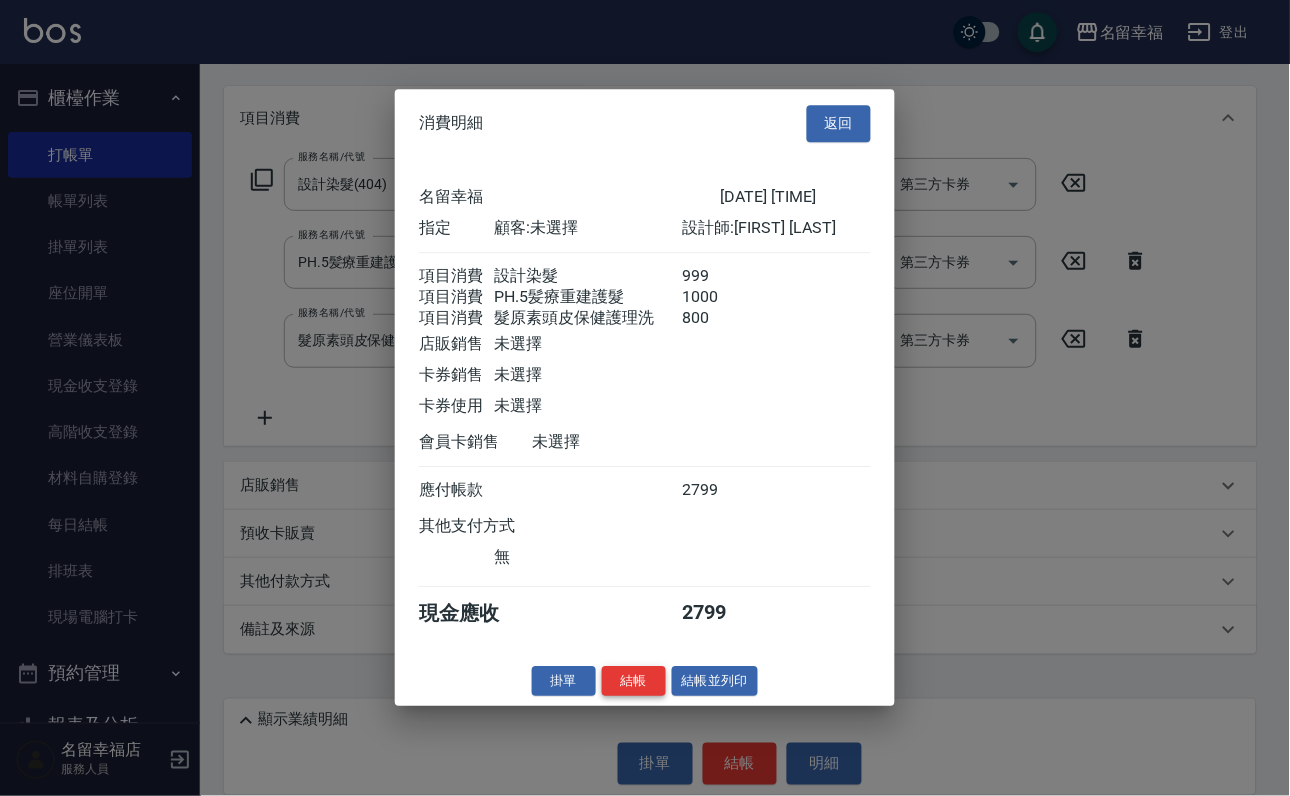 click on "結帳" at bounding box center (634, 681) 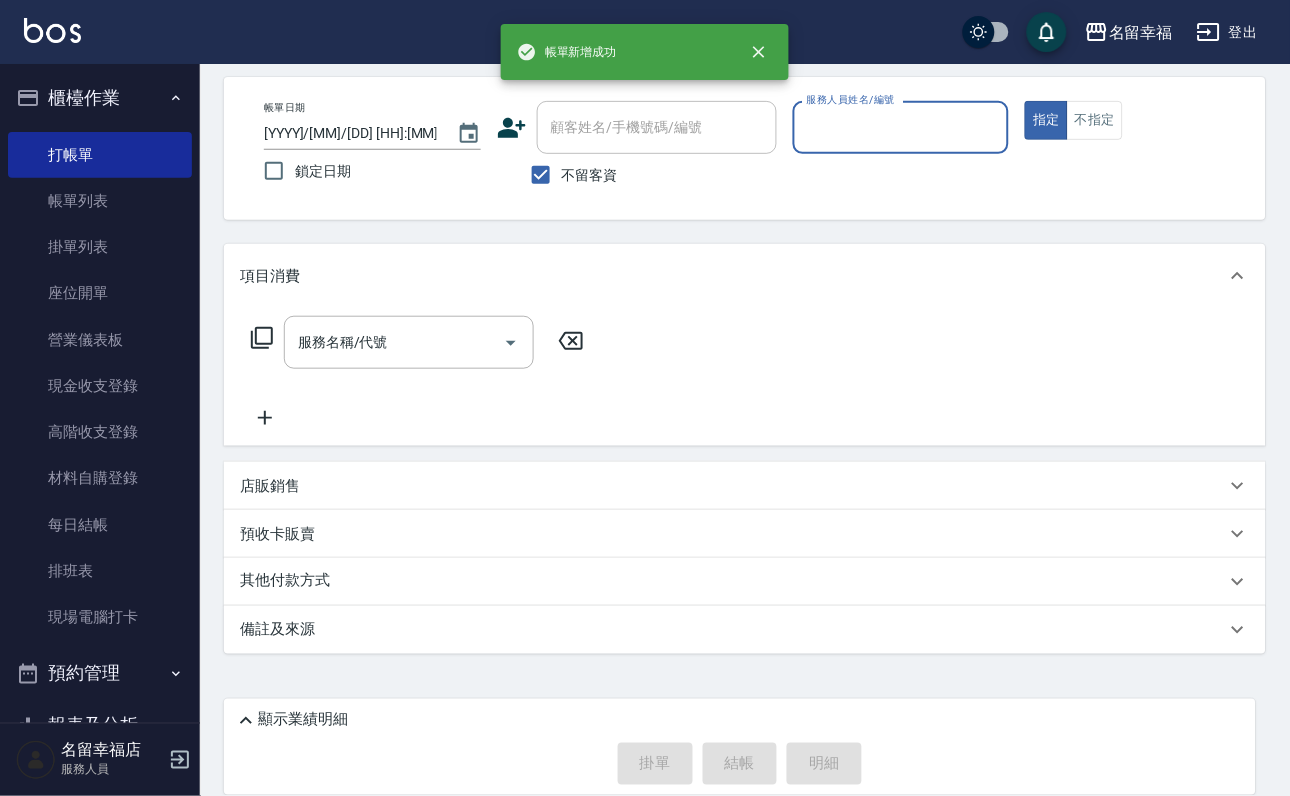 scroll, scrollTop: 119, scrollLeft: 0, axis: vertical 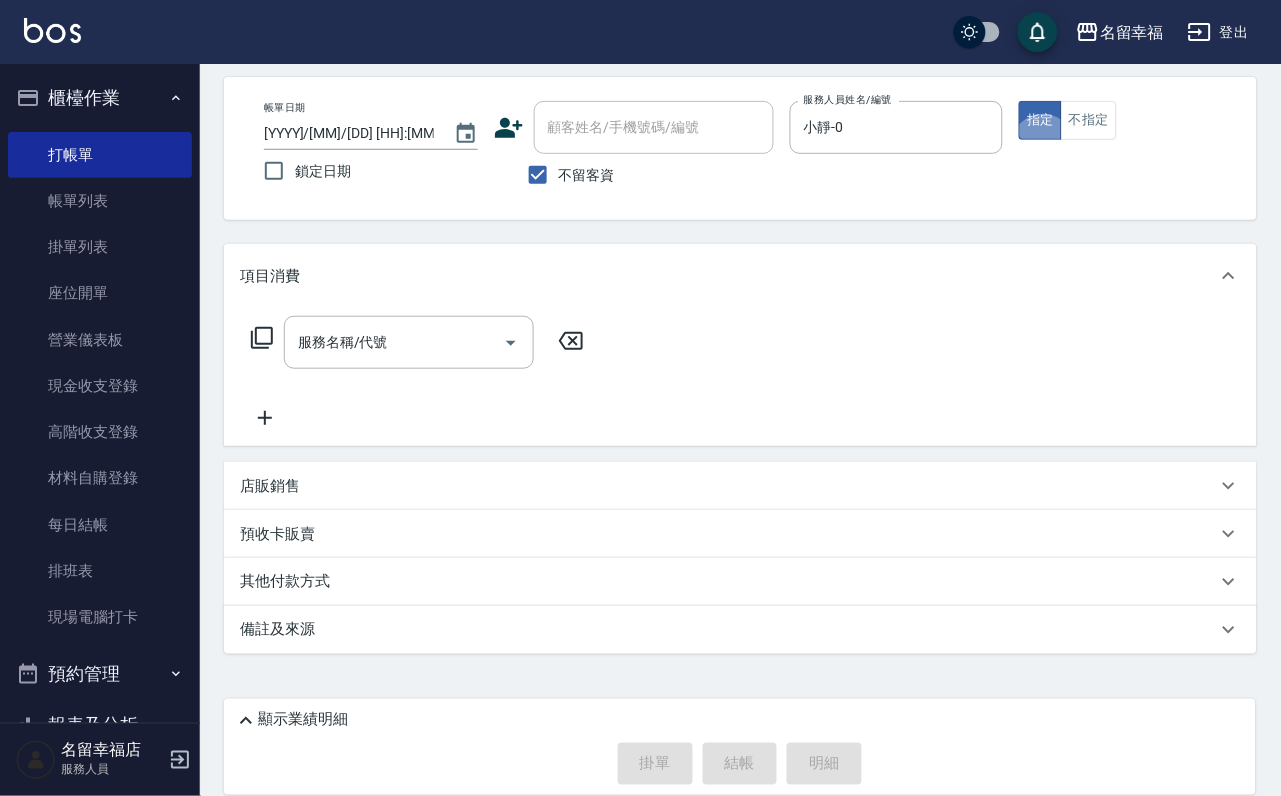drag, startPoint x: 241, startPoint y: 317, endPoint x: 253, endPoint y: 321, distance: 12.649111 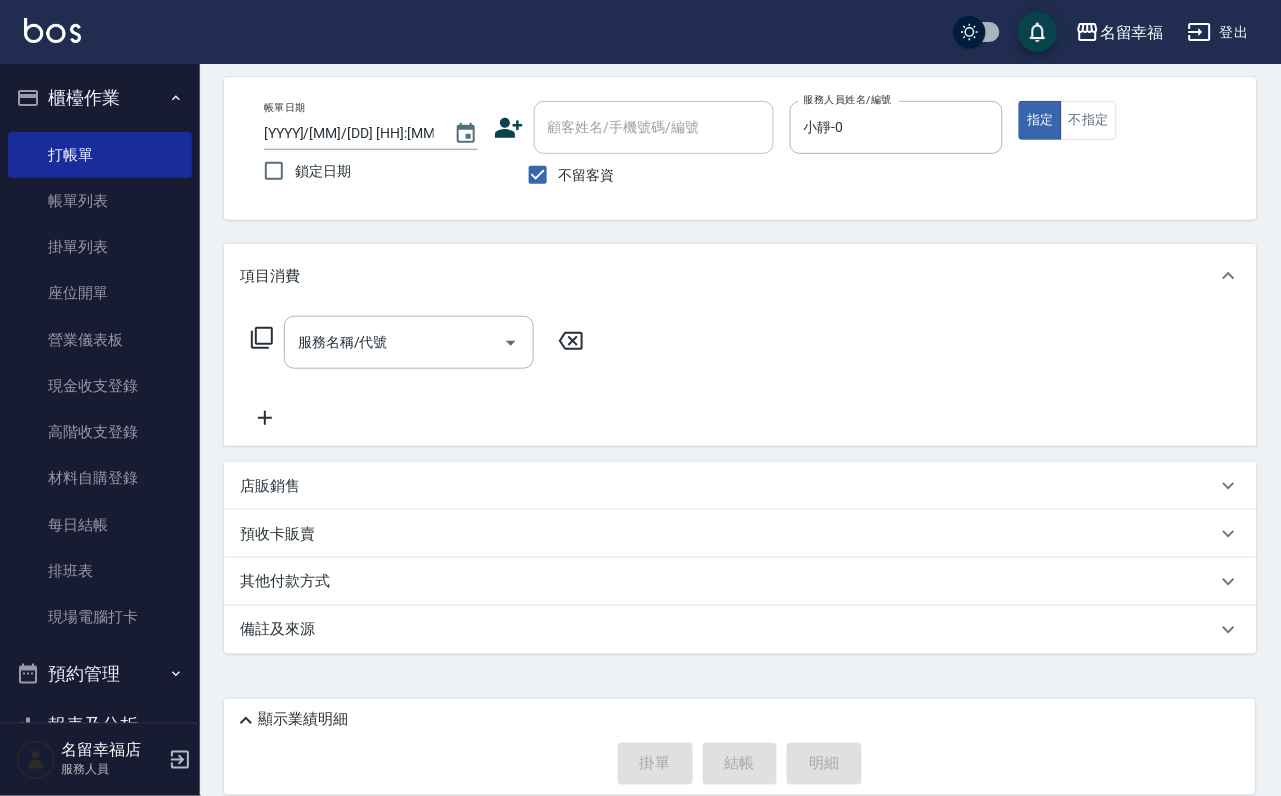 click 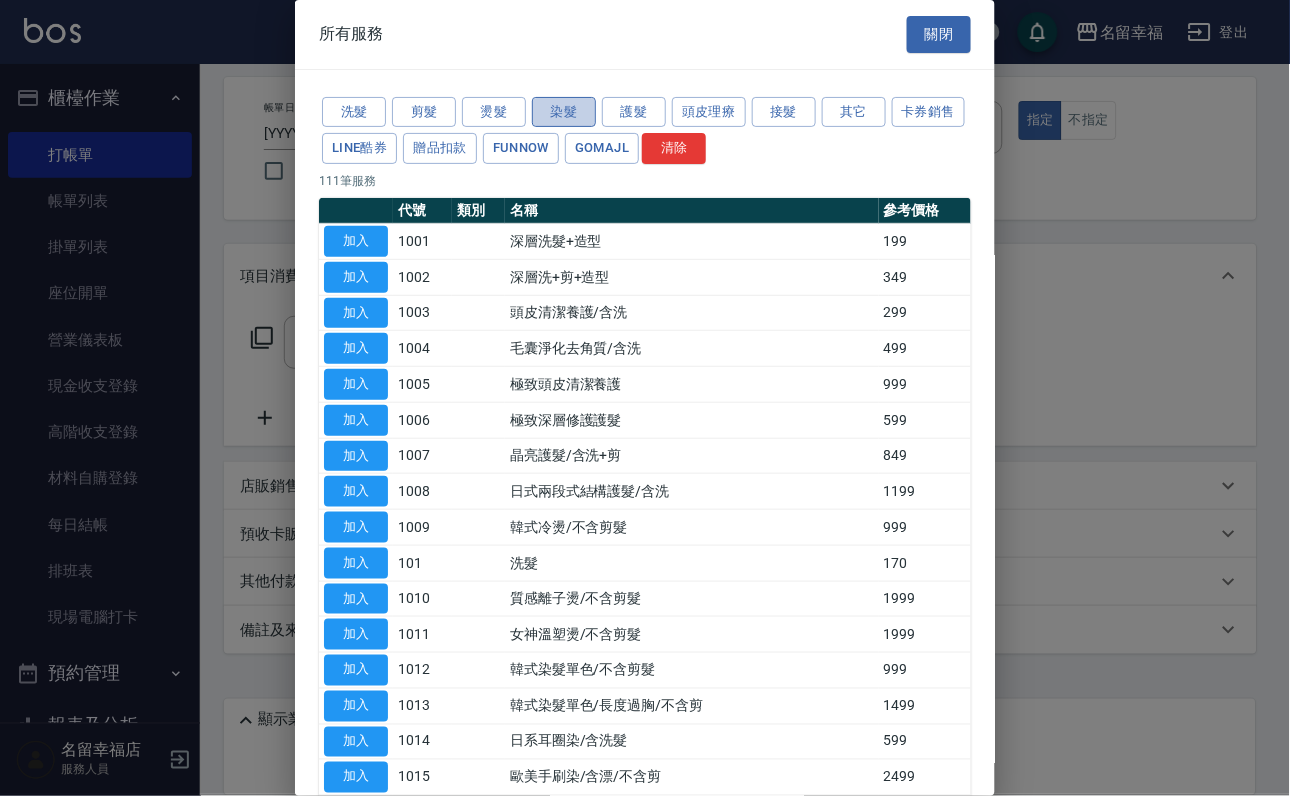 click on "染髮" at bounding box center (564, 112) 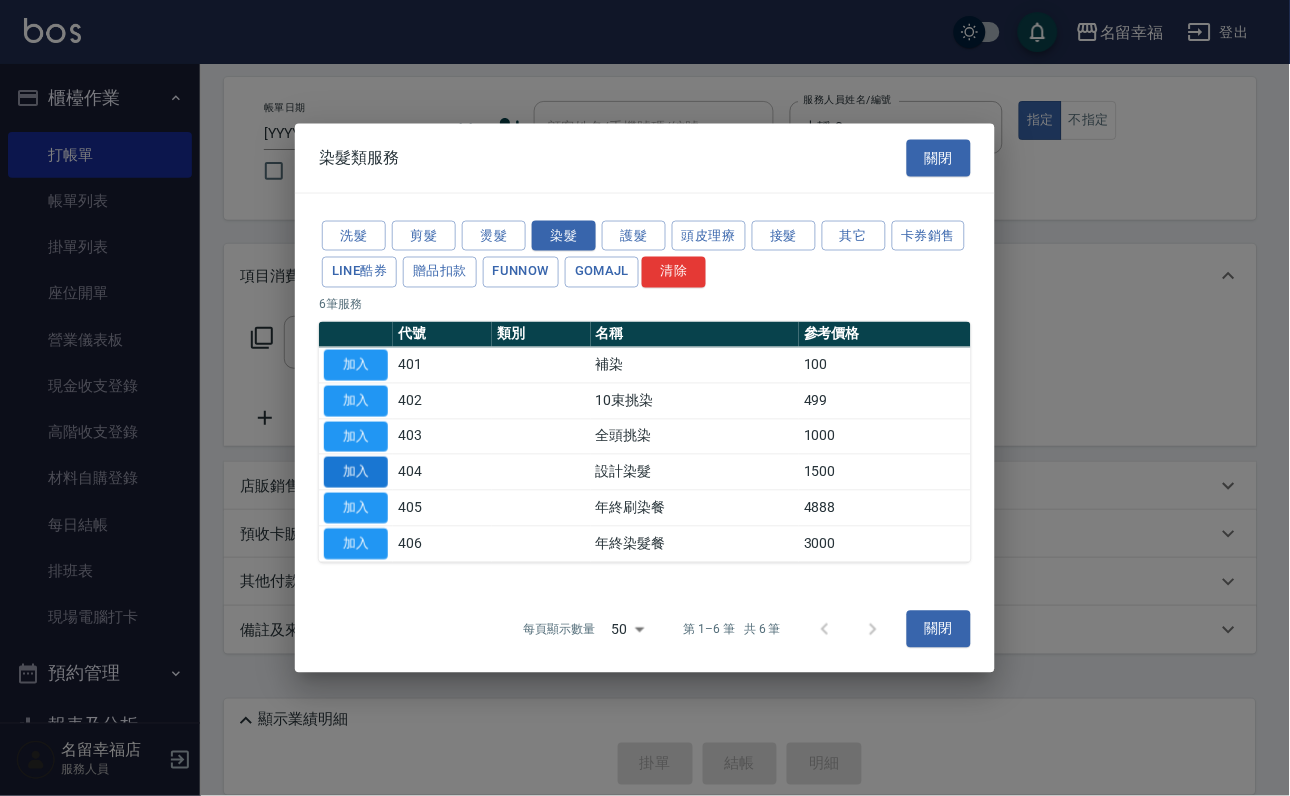 click on "加入" at bounding box center [356, 472] 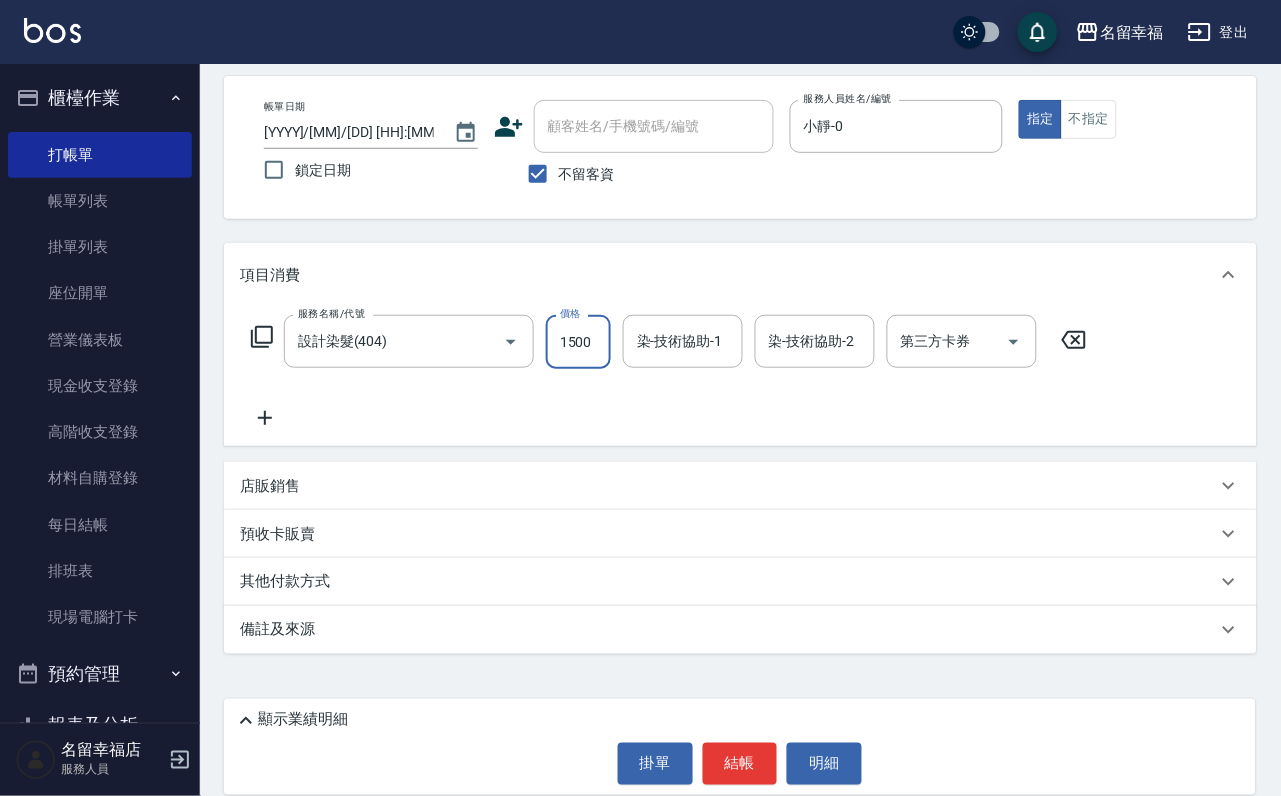 click on "1500" at bounding box center (578, 342) 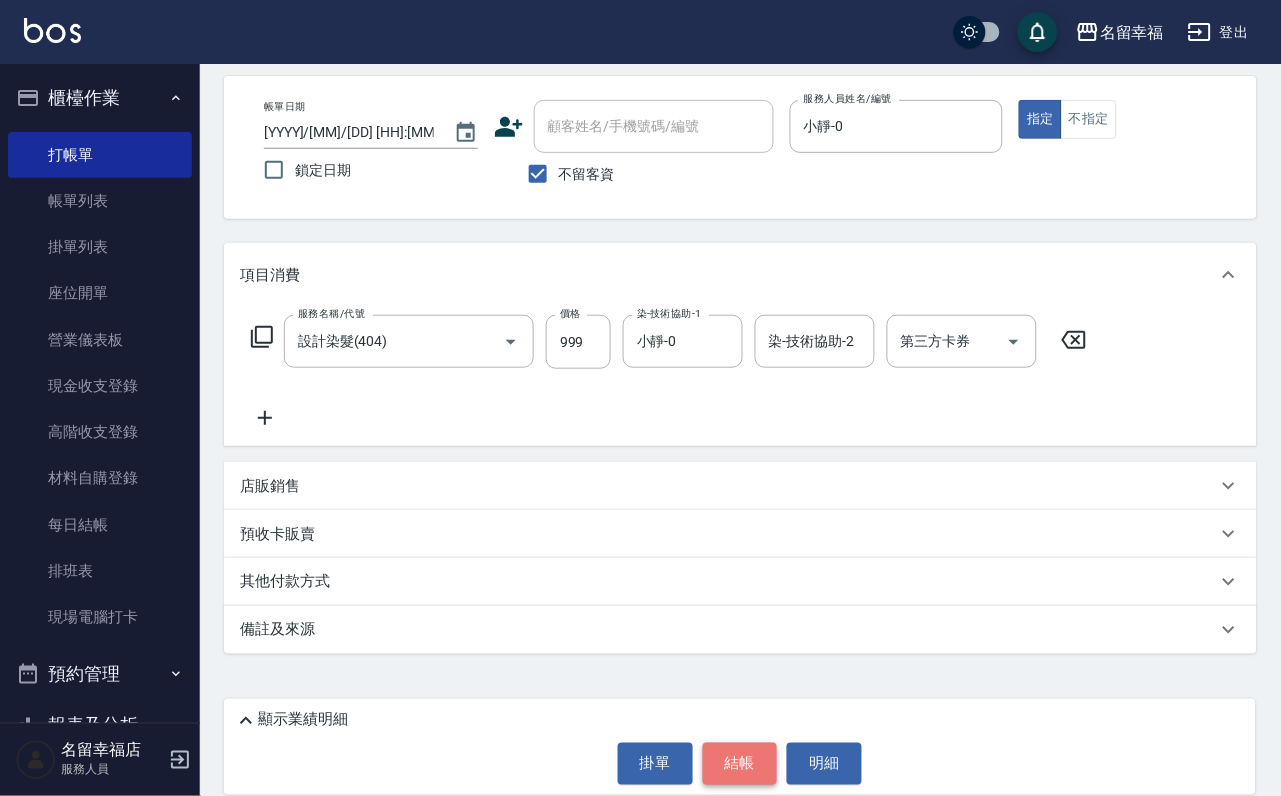 click on "結帳" at bounding box center (740, 764) 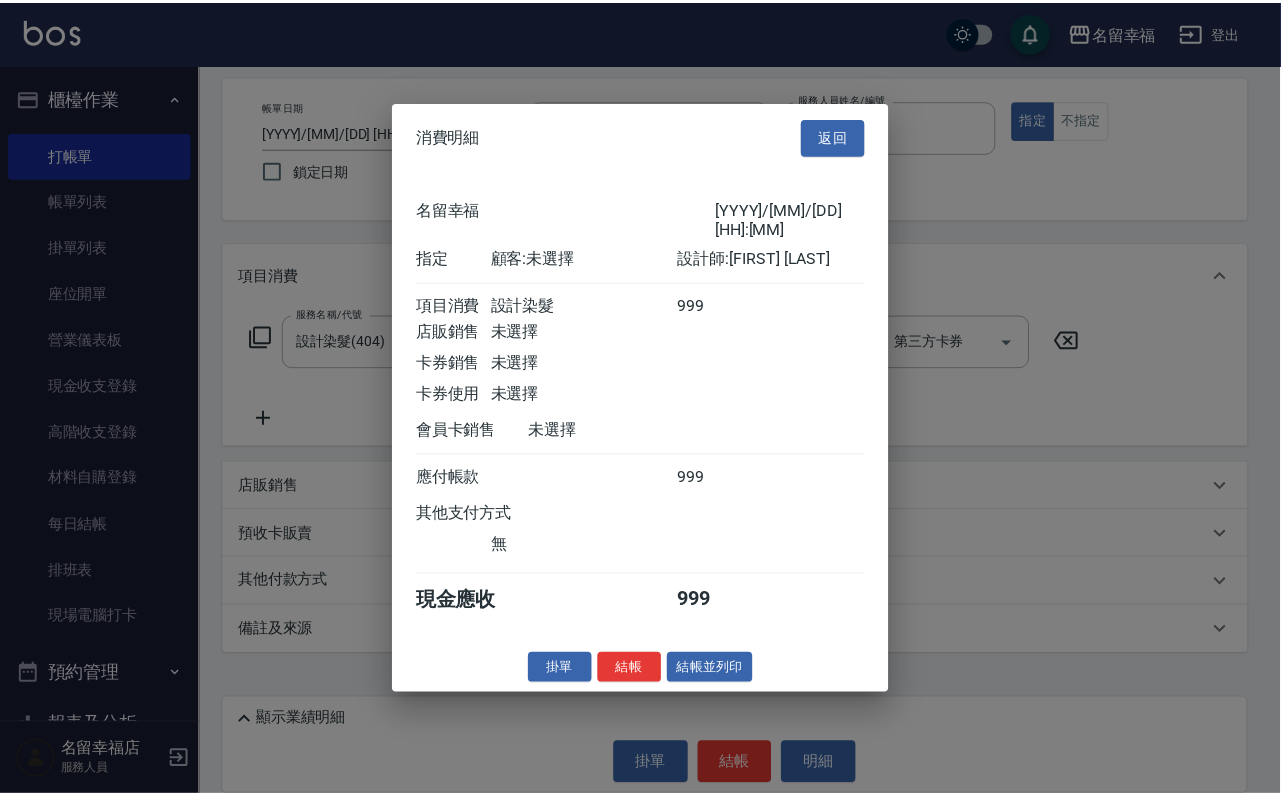 scroll, scrollTop: 247, scrollLeft: 0, axis: vertical 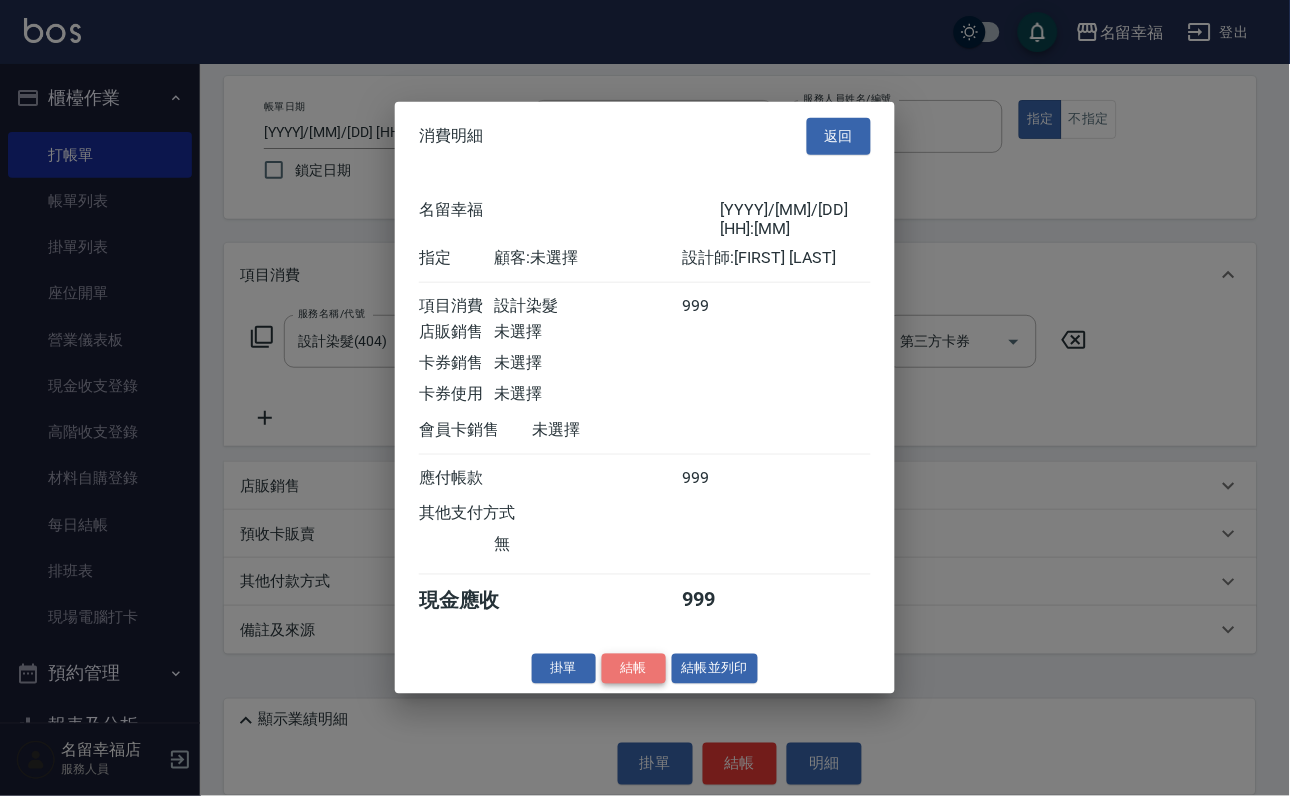 click on "結帳" at bounding box center (634, 668) 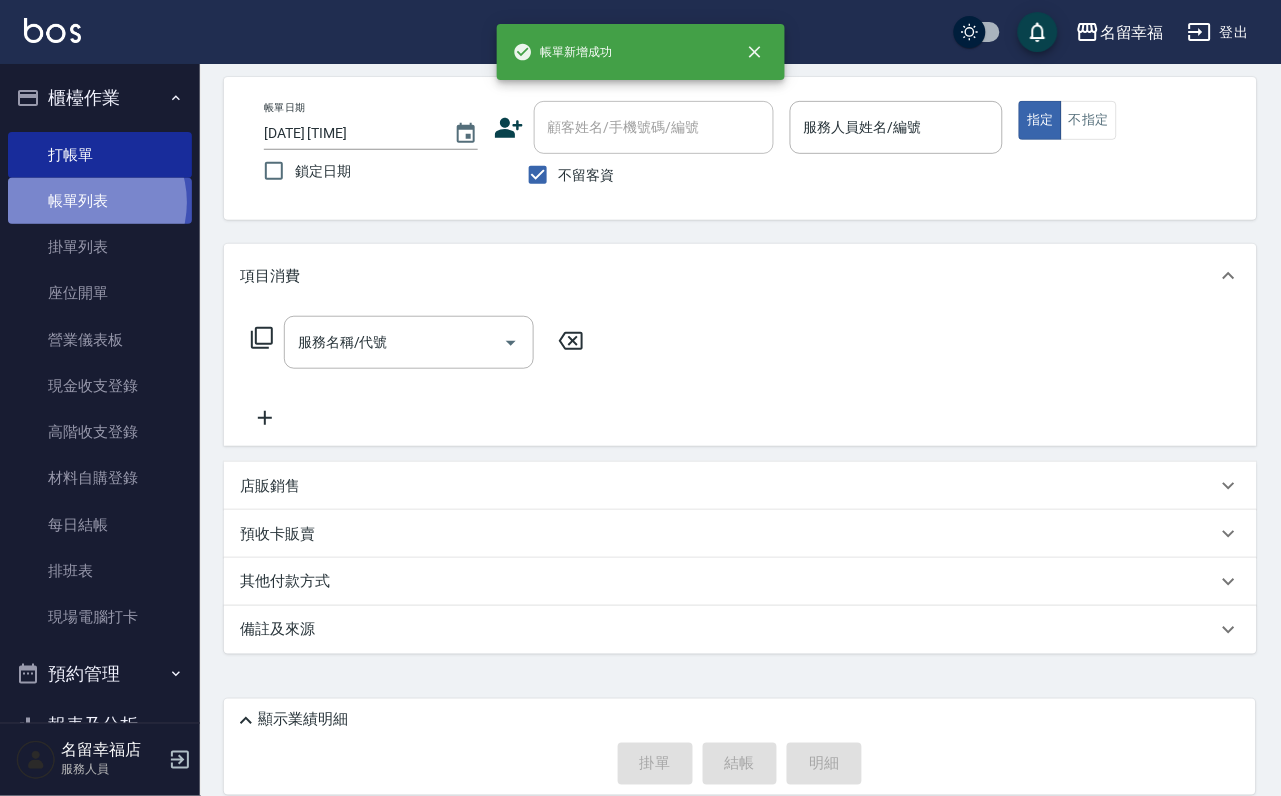 click on "帳單列表" at bounding box center (100, 201) 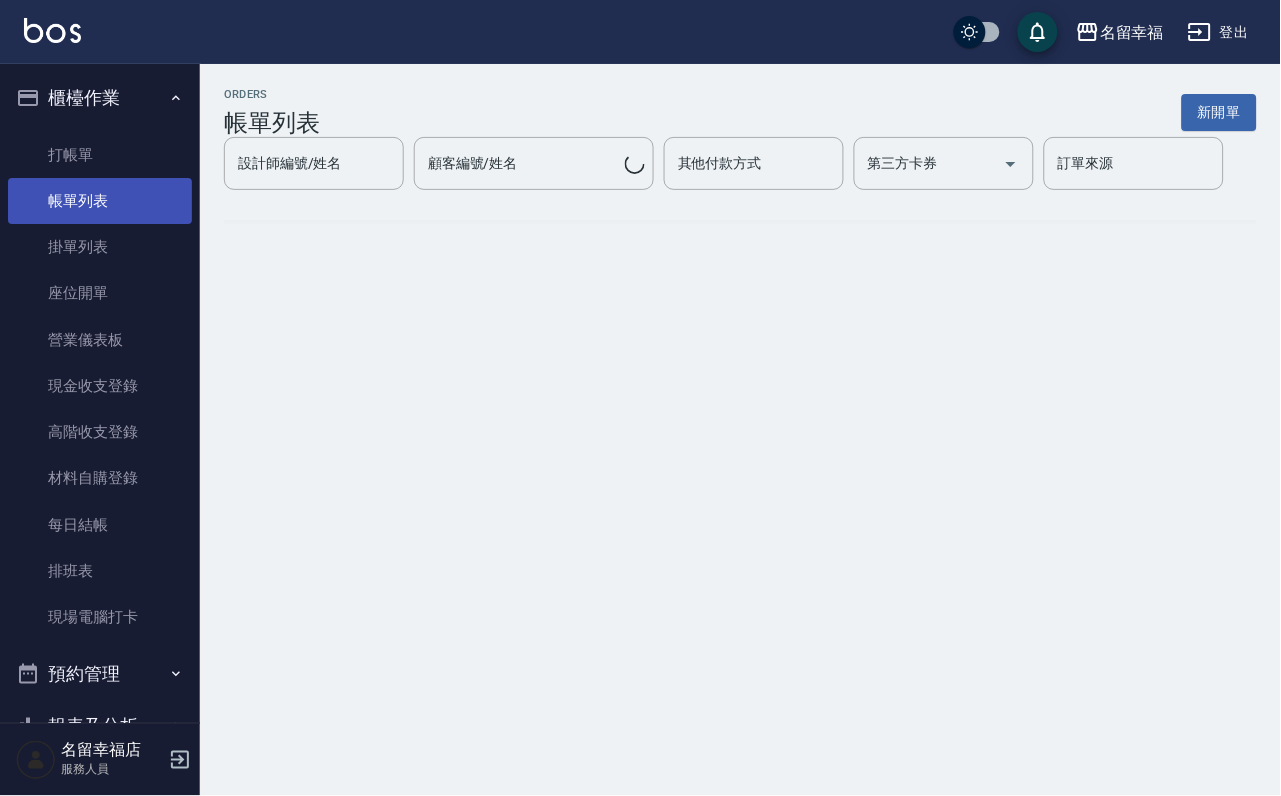 scroll, scrollTop: 0, scrollLeft: 0, axis: both 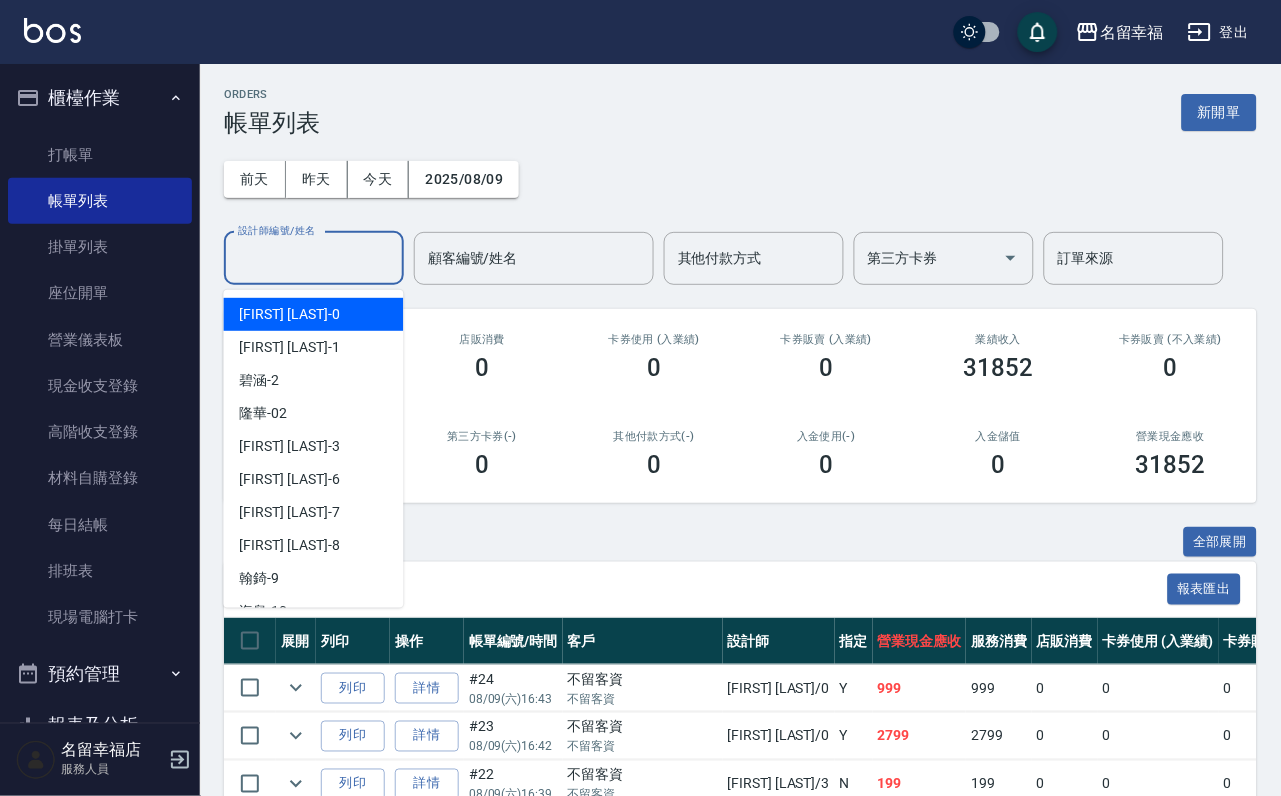 click on "設計師編號/姓名" at bounding box center (314, 258) 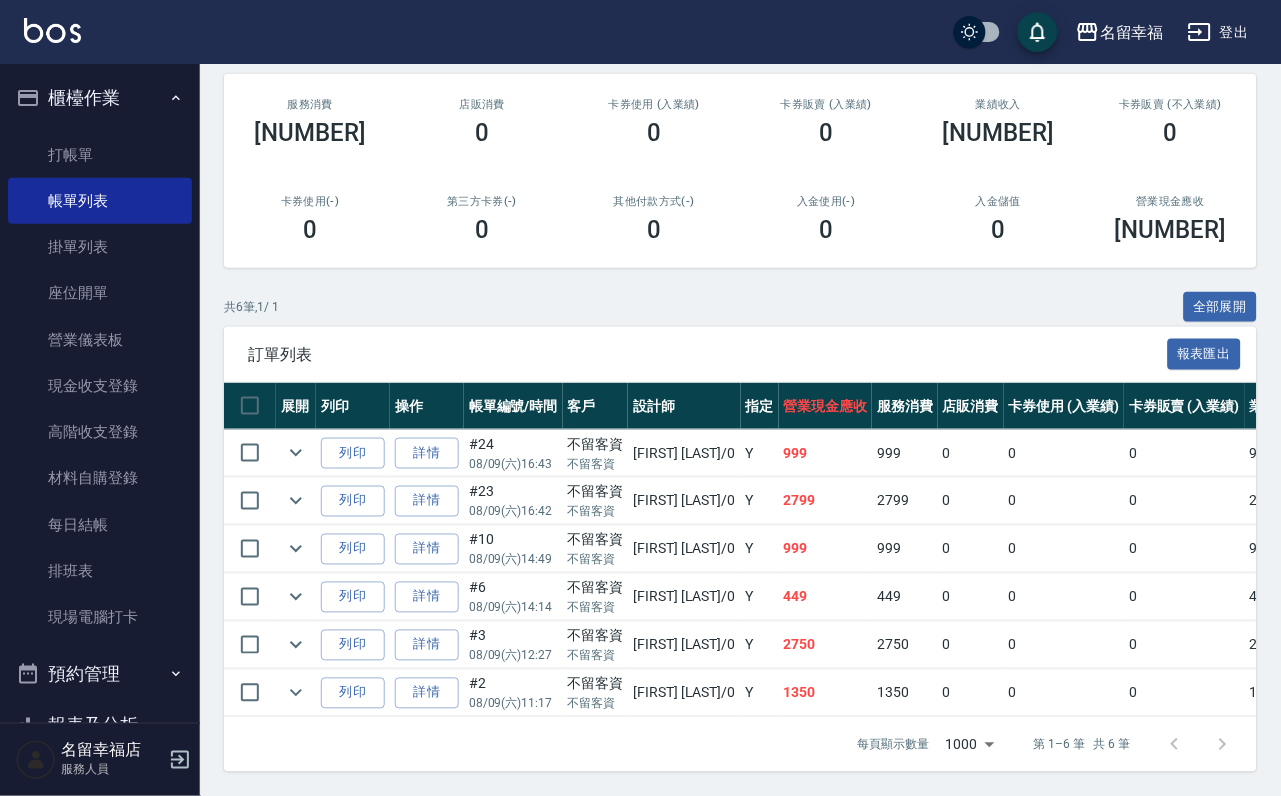 scroll, scrollTop: 0, scrollLeft: 0, axis: both 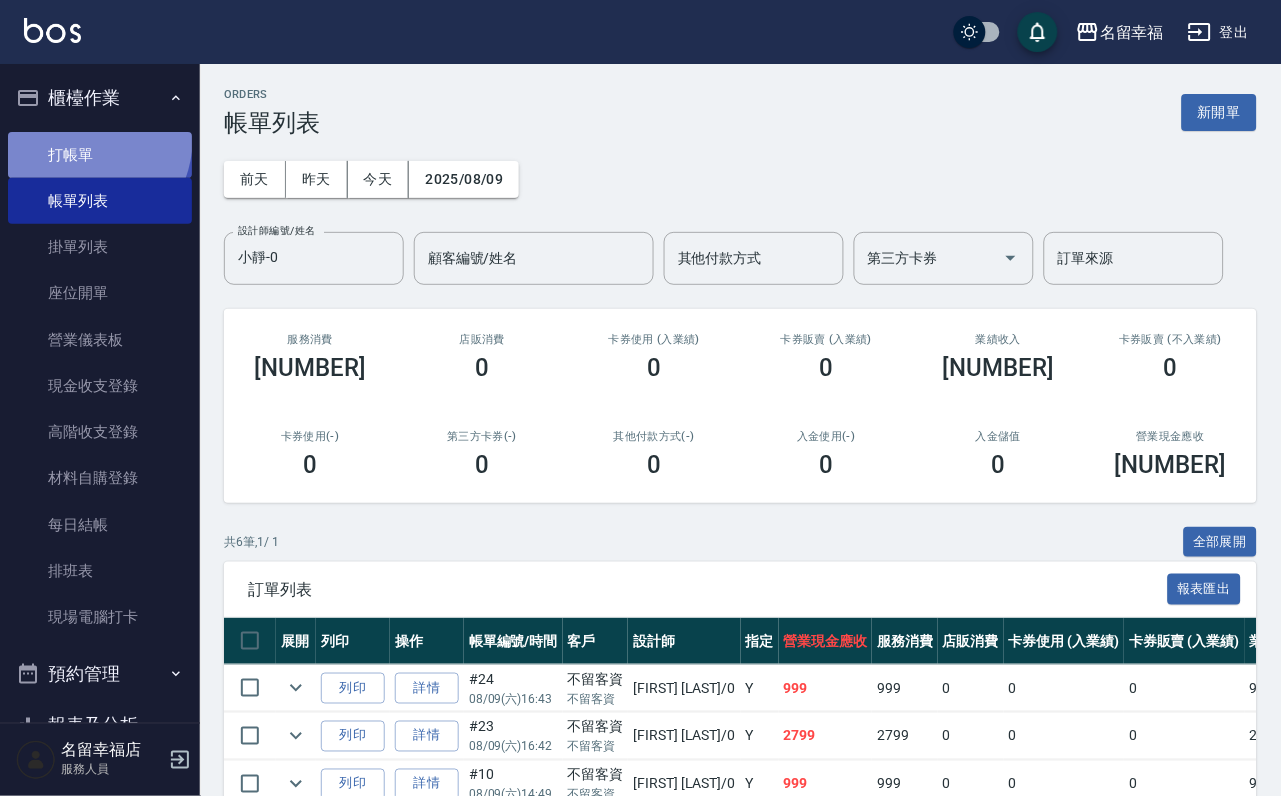 click on "打帳單" at bounding box center (100, 155) 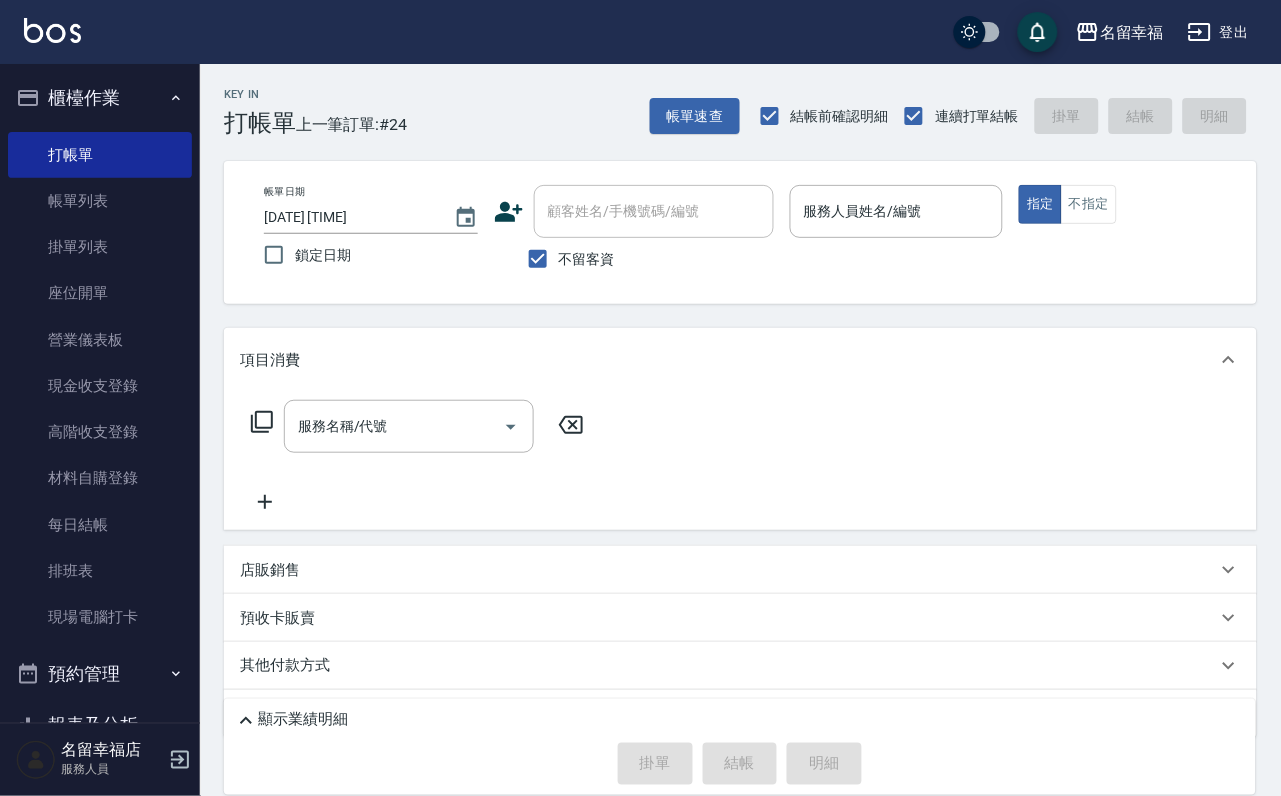 drag, startPoint x: 0, startPoint y: 303, endPoint x: 0, endPoint y: 355, distance: 52 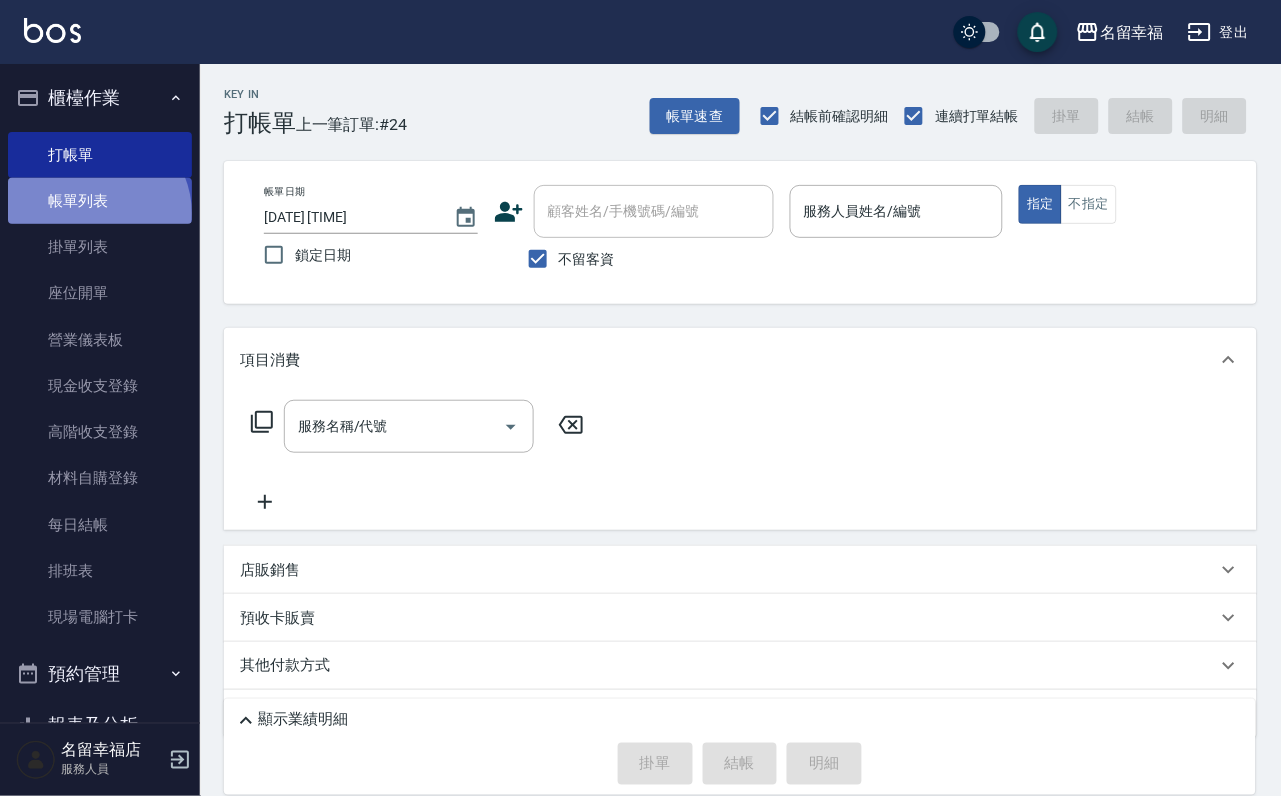 click on "帳單列表" at bounding box center (100, 201) 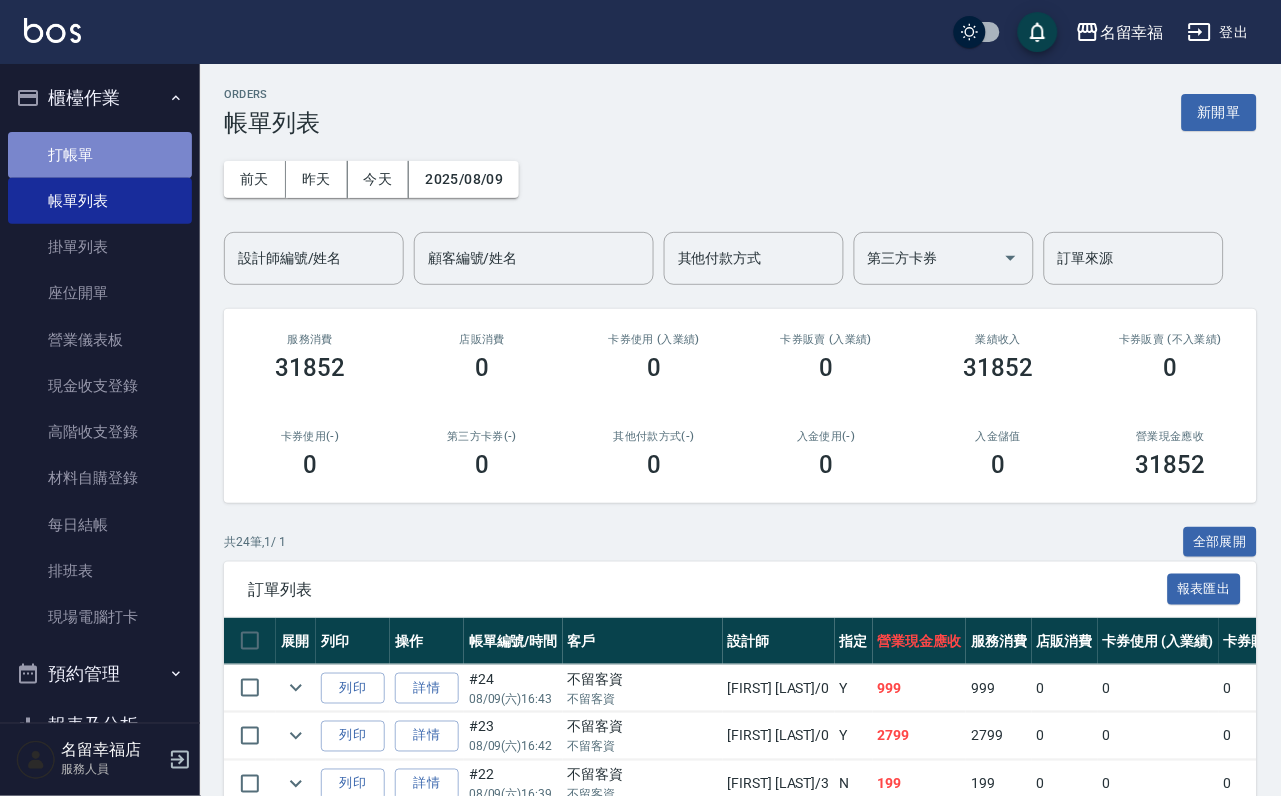 click on "打帳單" at bounding box center (100, 155) 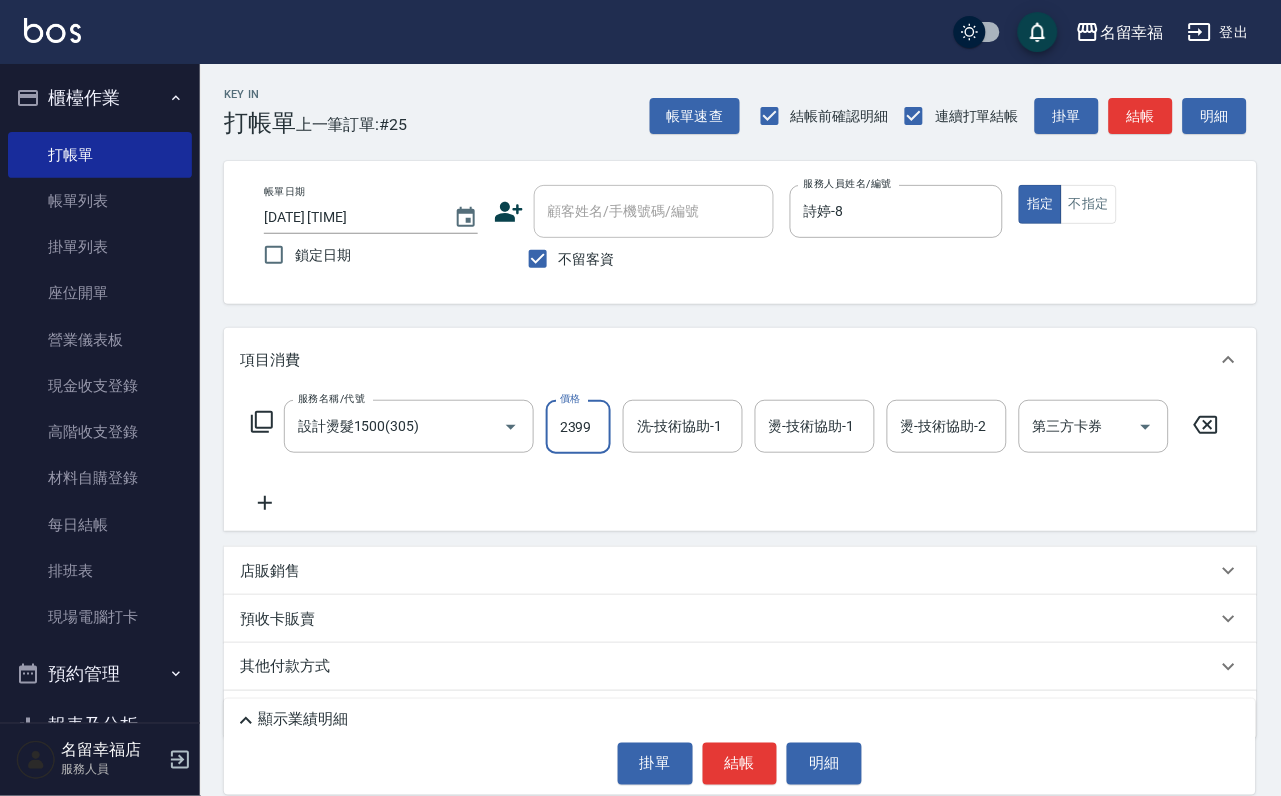 scroll, scrollTop: 0, scrollLeft: 1, axis: horizontal 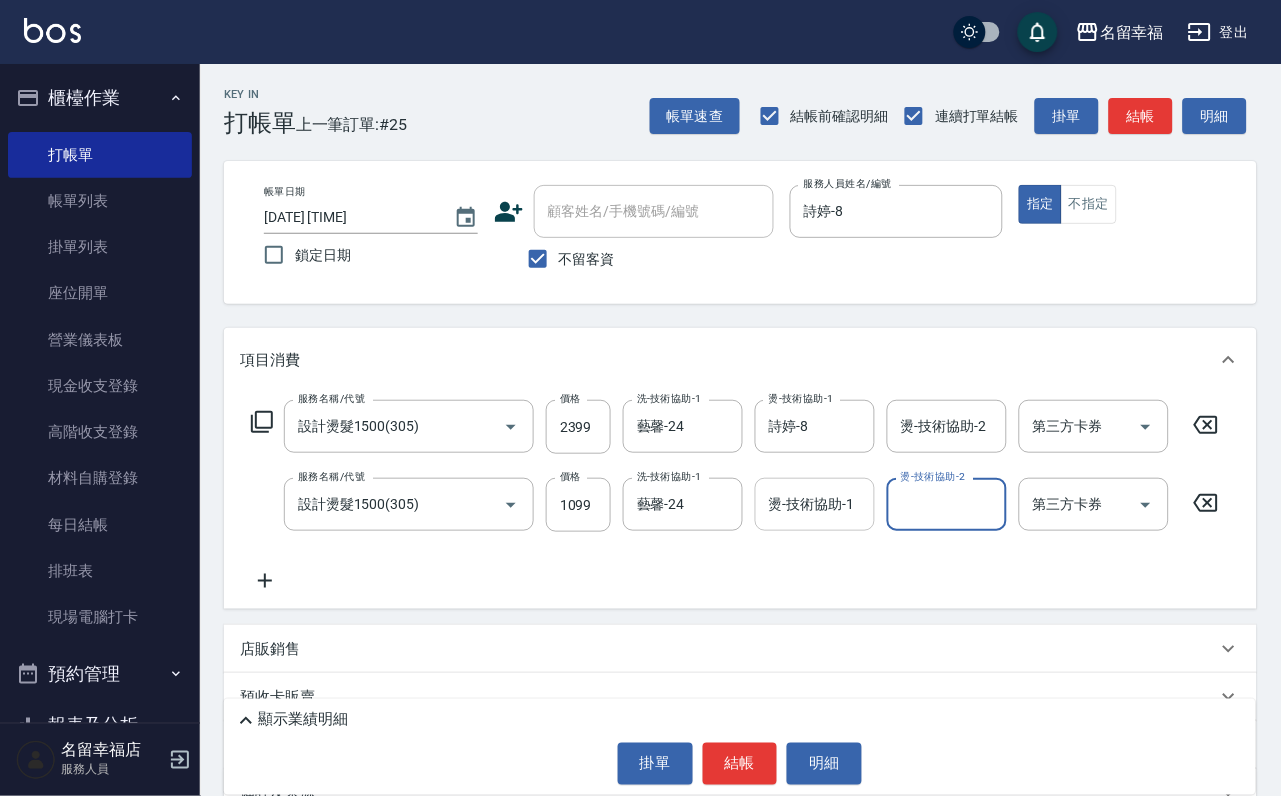 click on "燙-技術協助-1 燙-技術協助-1" at bounding box center (815, 504) 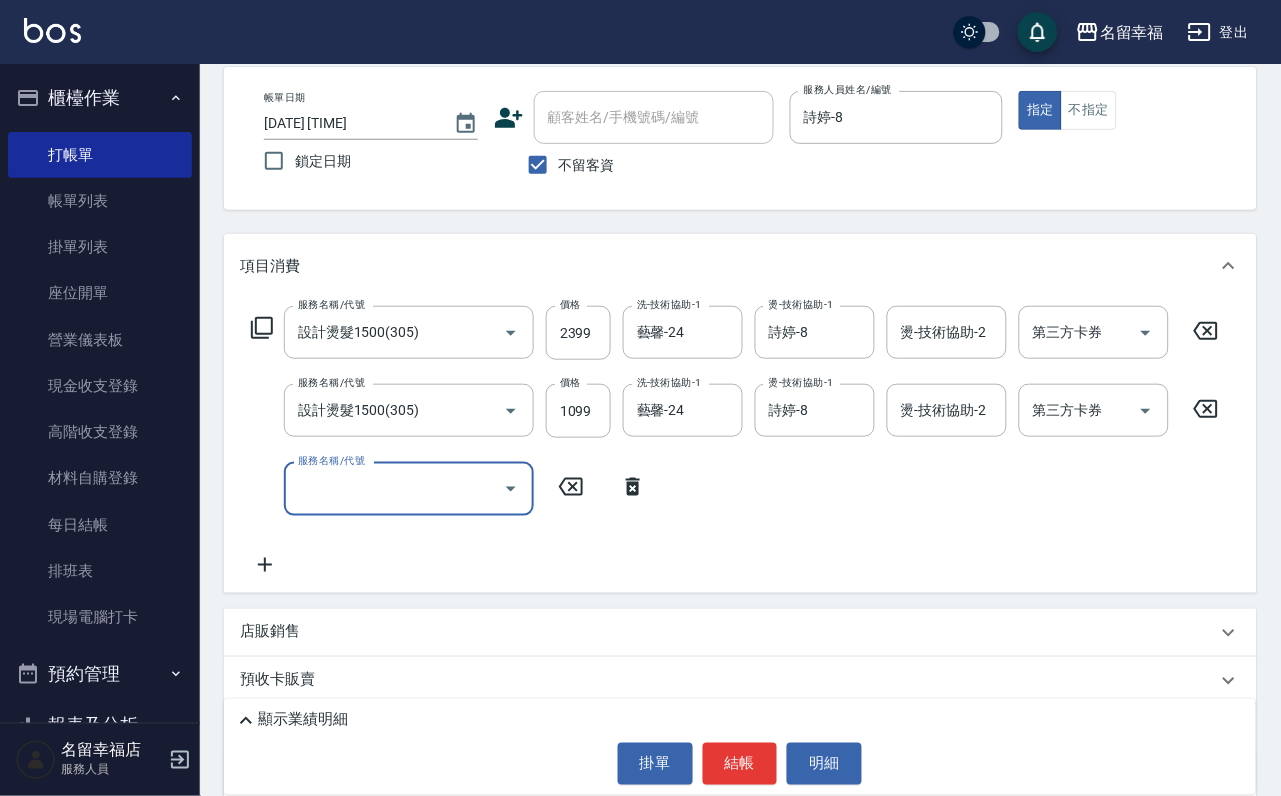 scroll, scrollTop: 150, scrollLeft: 0, axis: vertical 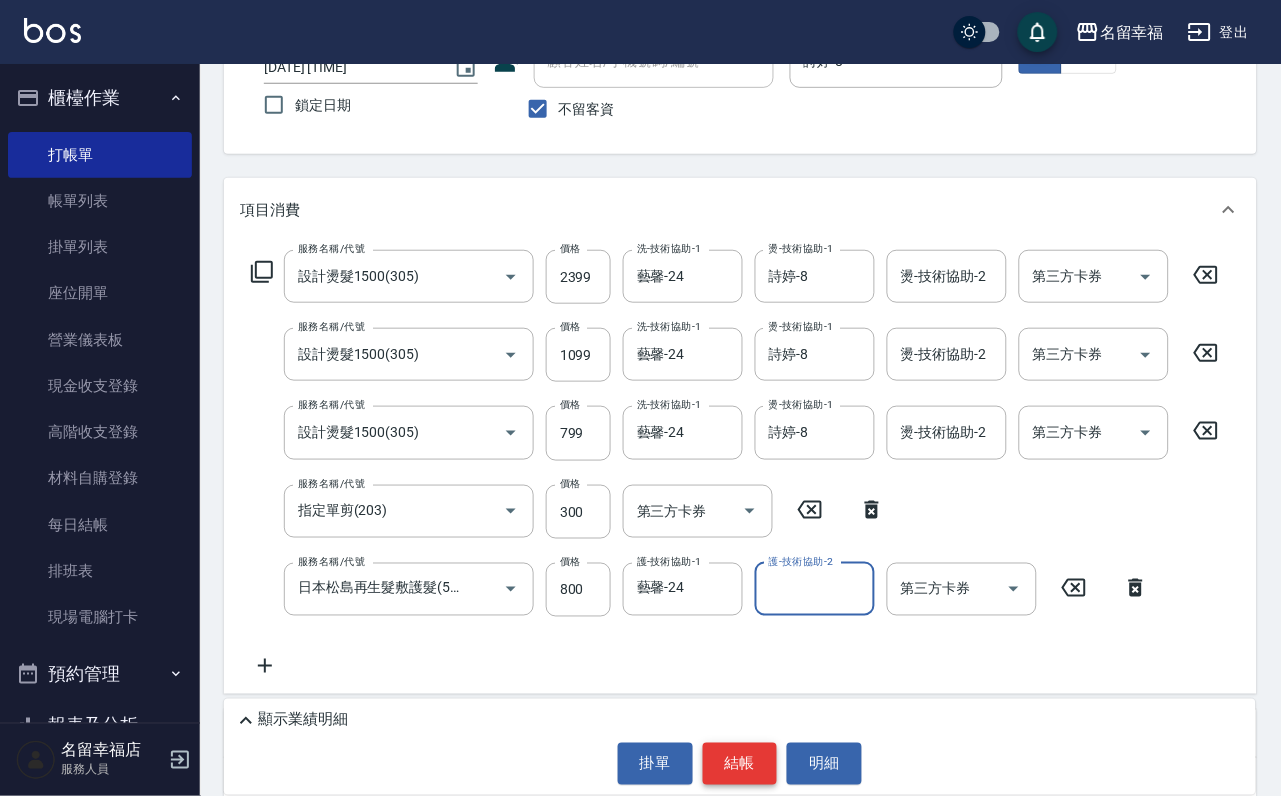 click on "結帳" at bounding box center [740, 764] 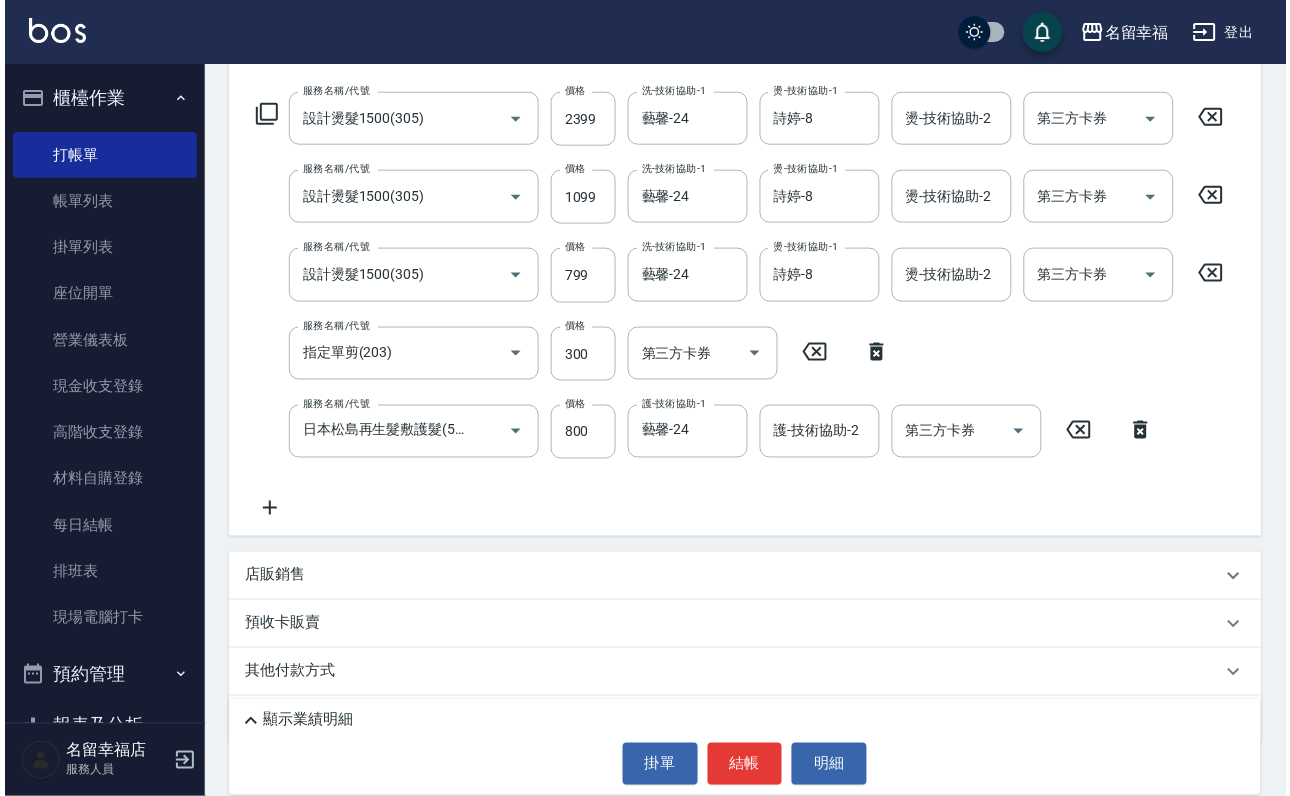 scroll, scrollTop: 454, scrollLeft: 0, axis: vertical 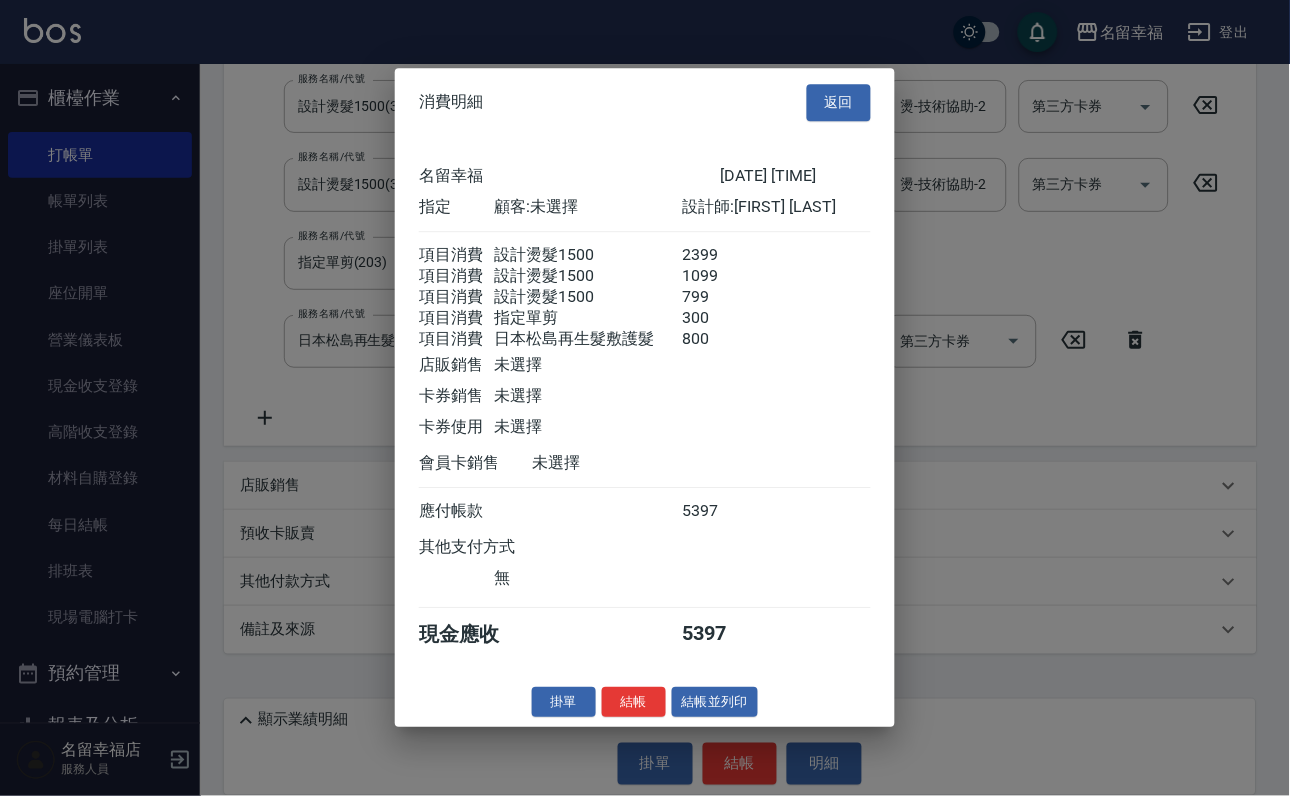 click at bounding box center (720, 396) 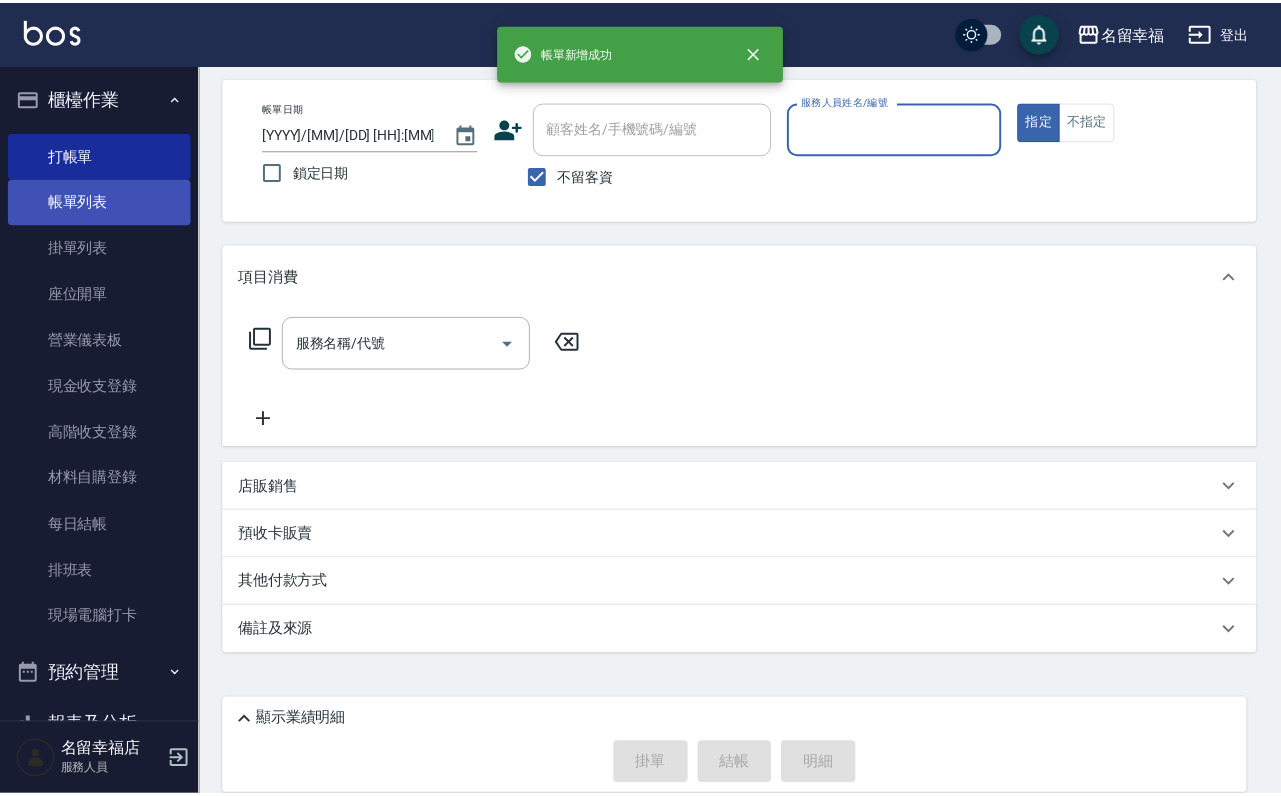 scroll, scrollTop: 119, scrollLeft: 0, axis: vertical 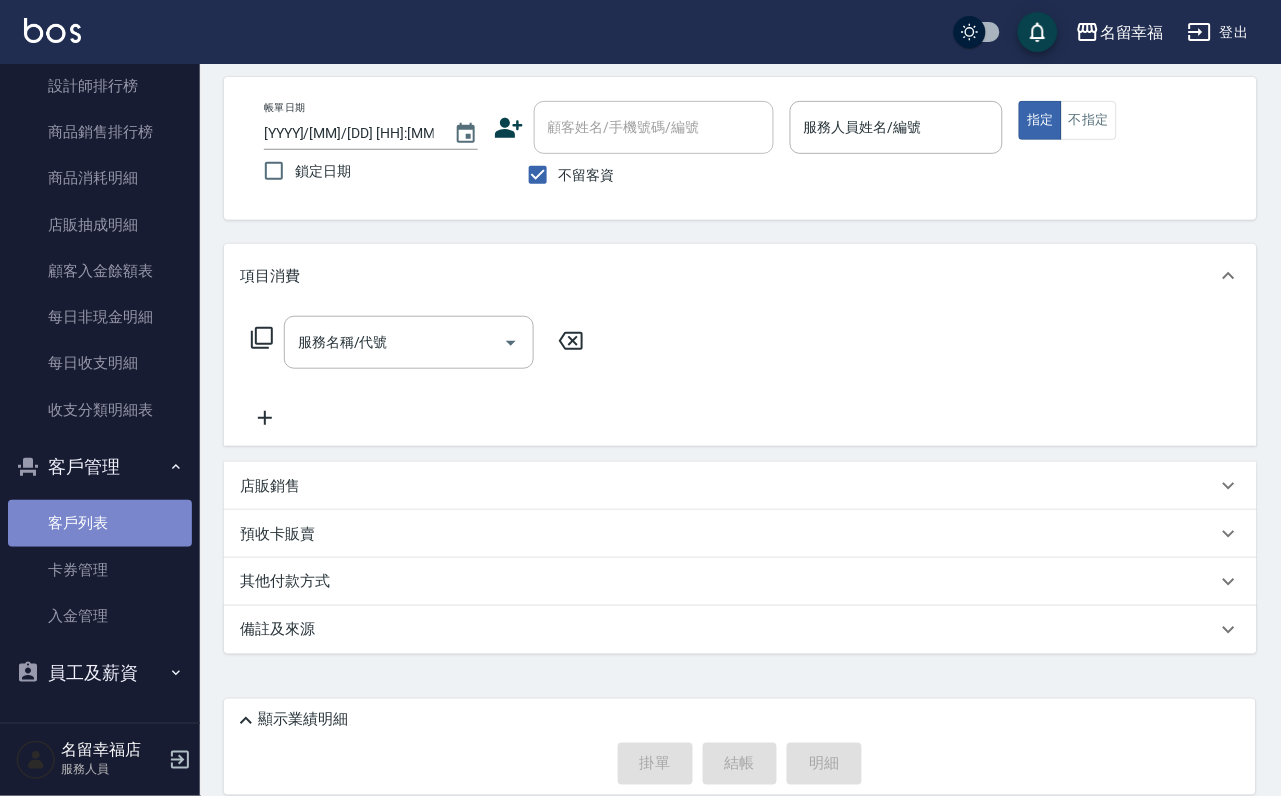 click on "客戶列表" at bounding box center (100, 523) 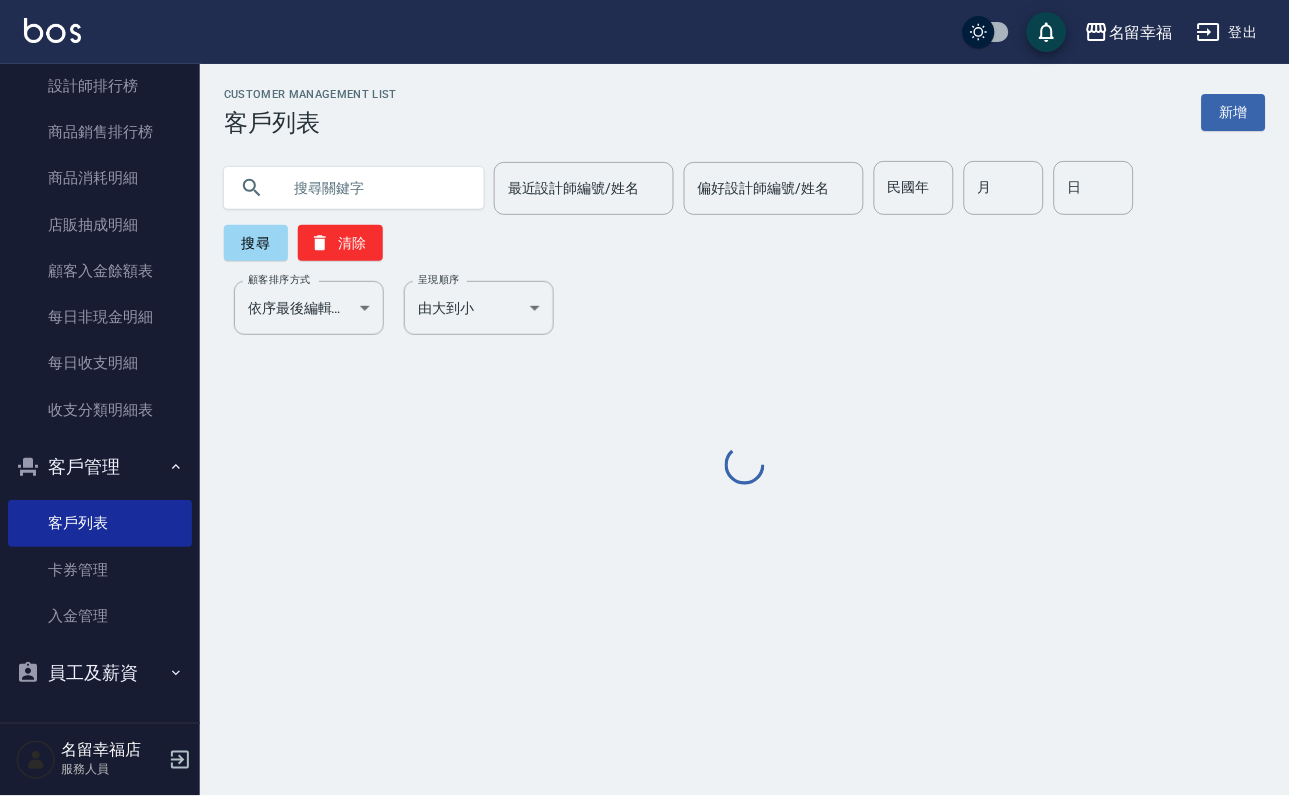 click at bounding box center [374, 188] 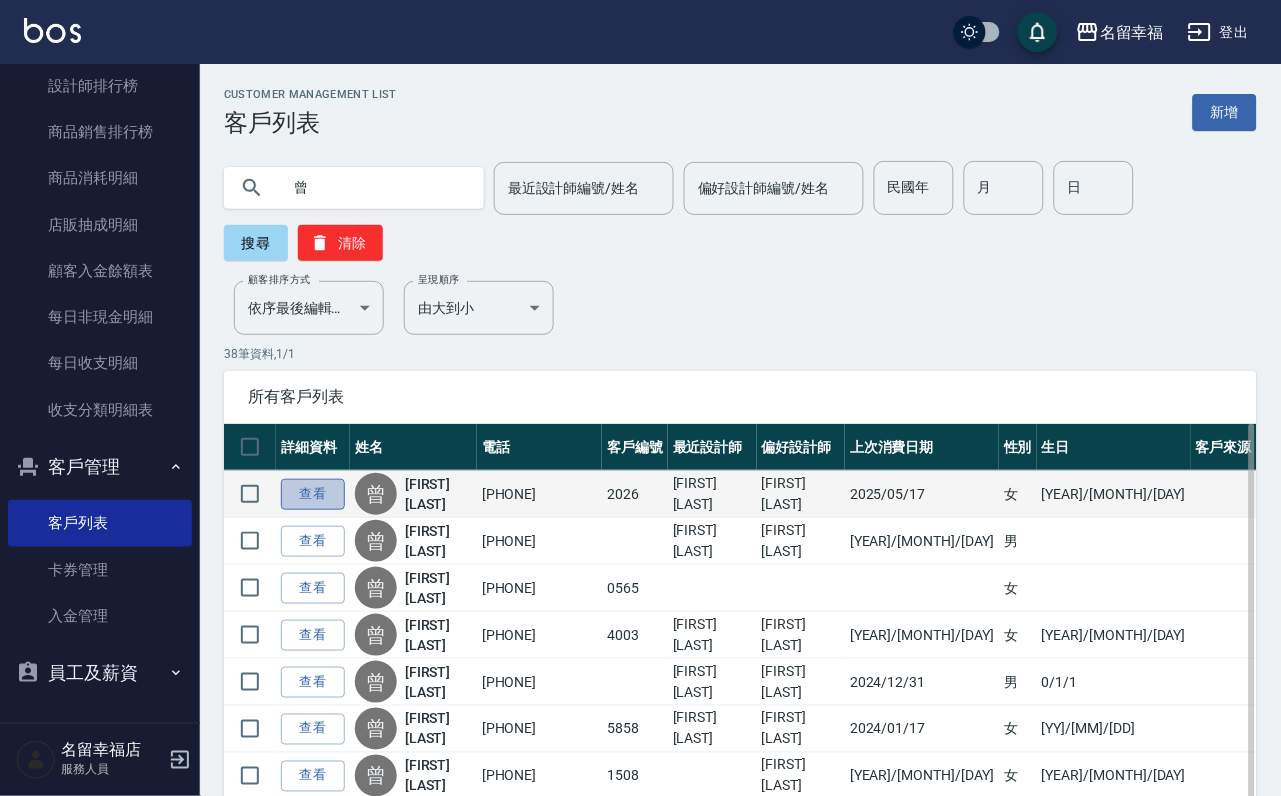 click on "查看" at bounding box center [313, 494] 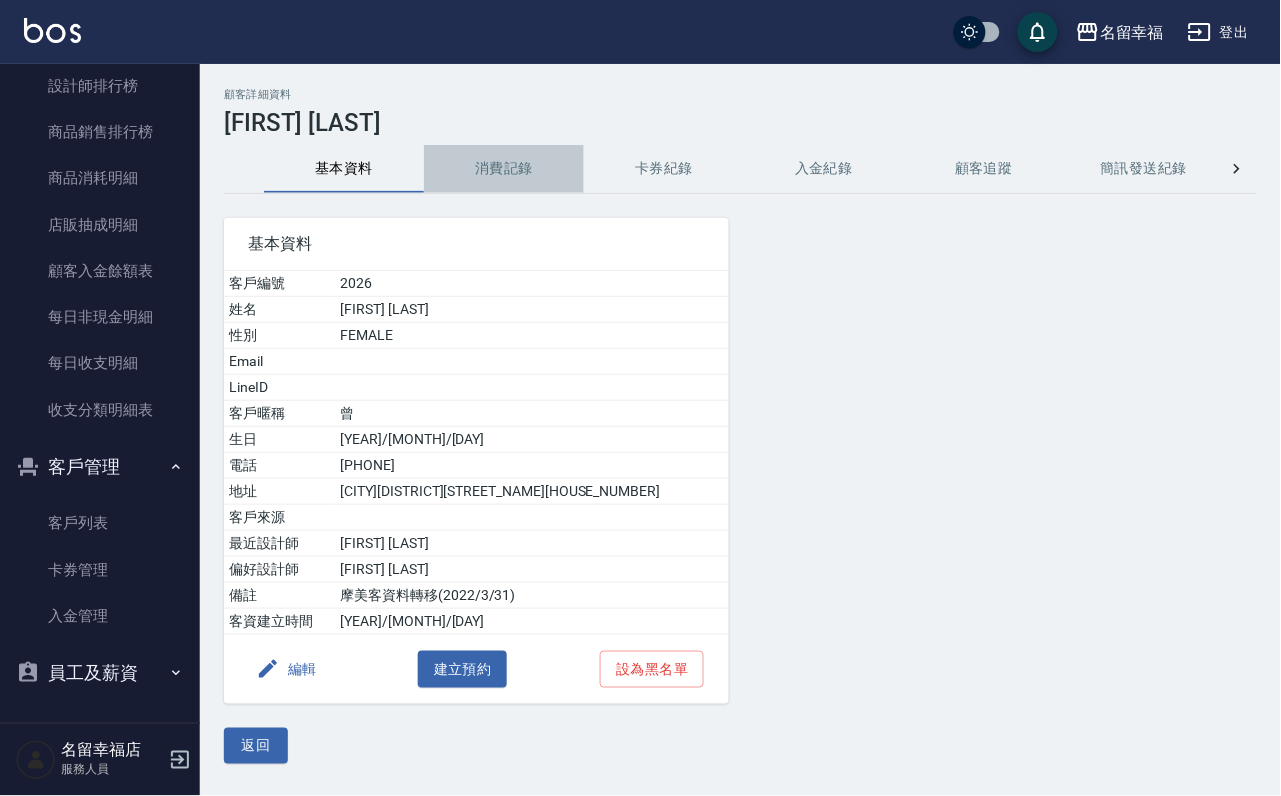click on "消費記錄" at bounding box center (504, 169) 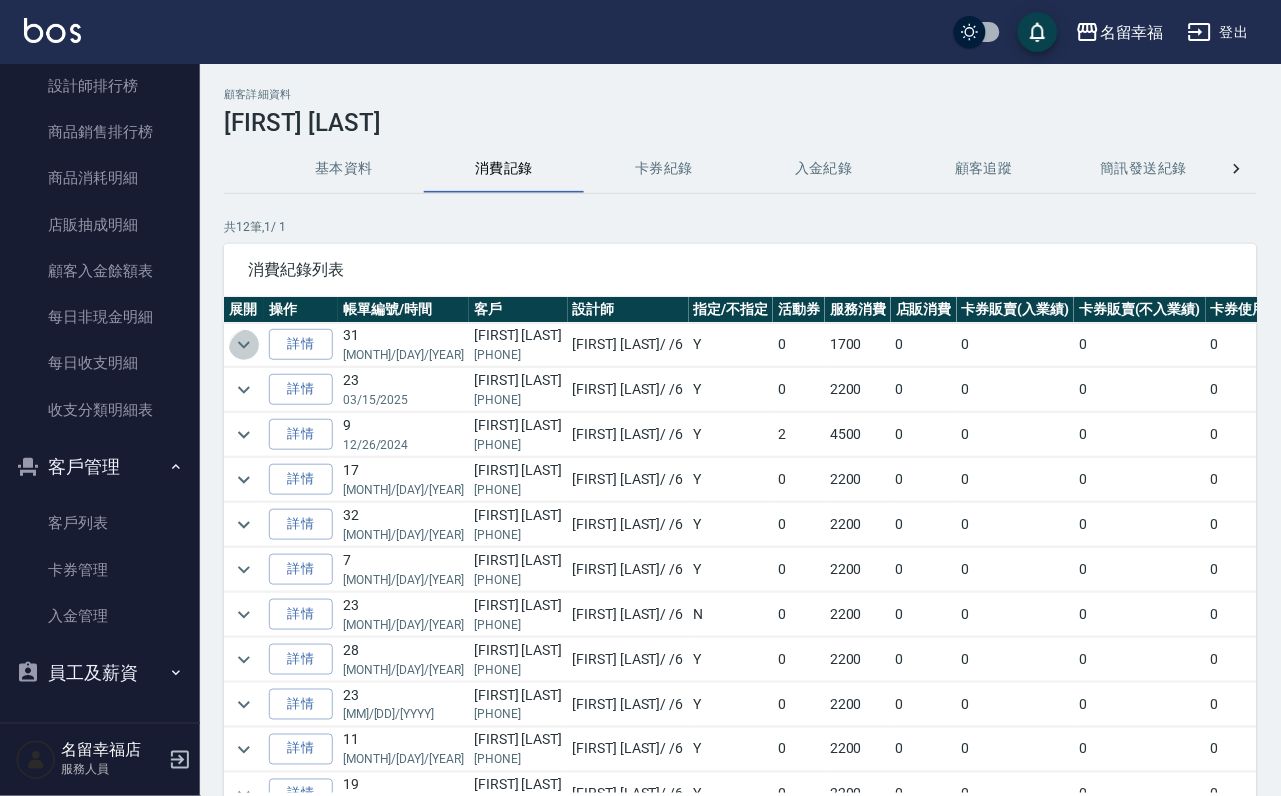 click 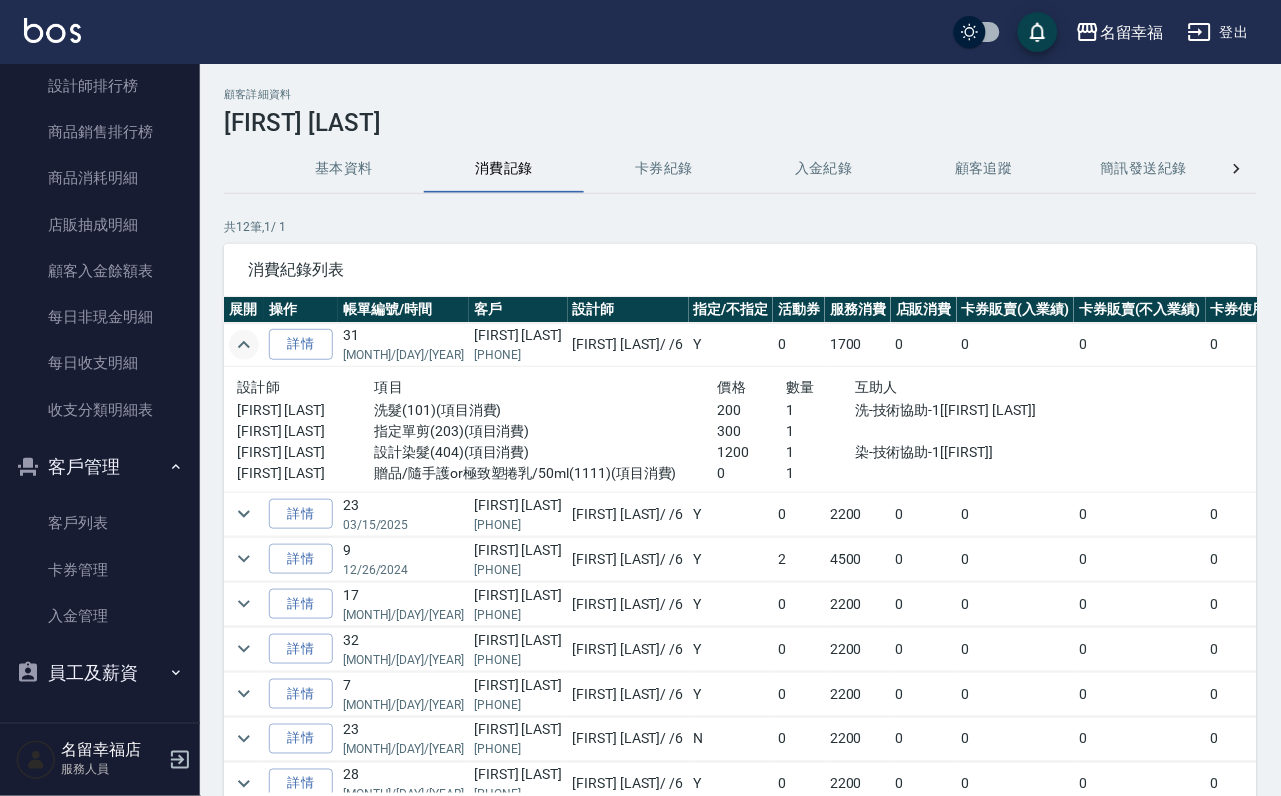click 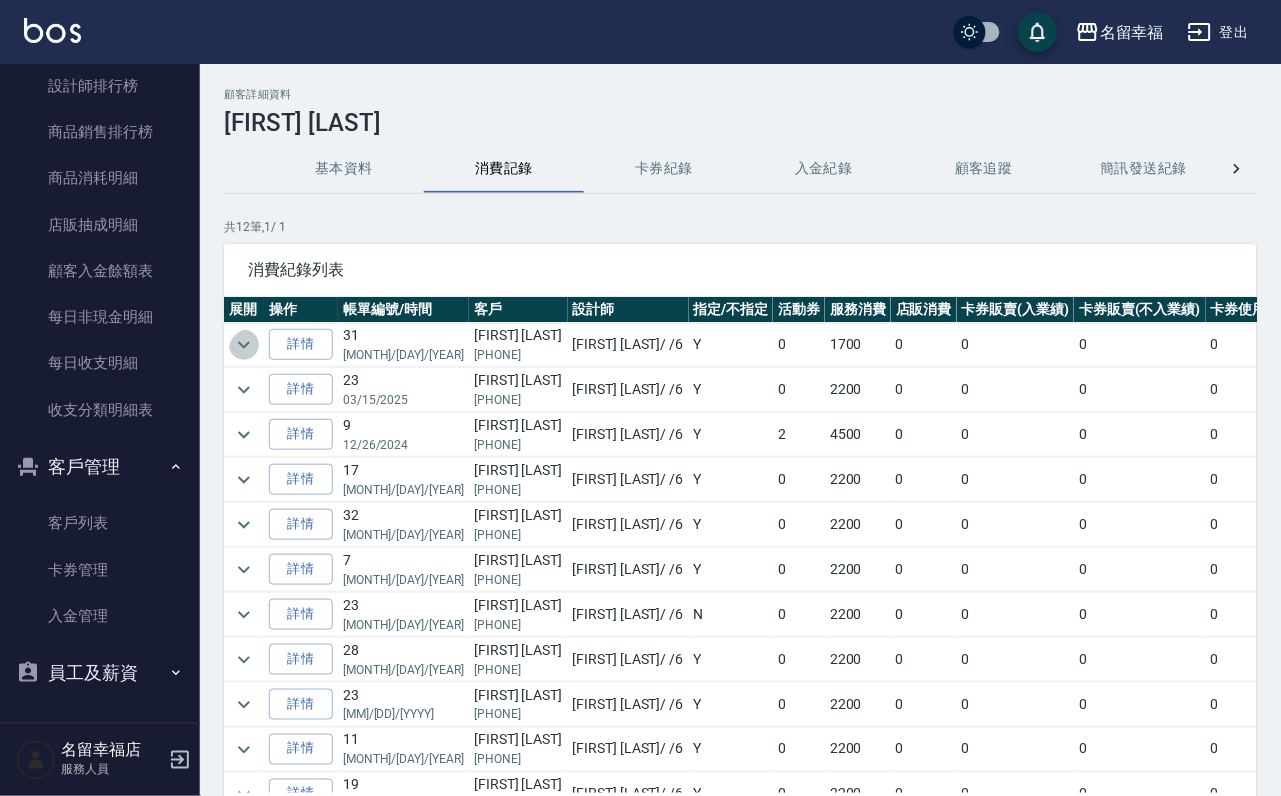 click 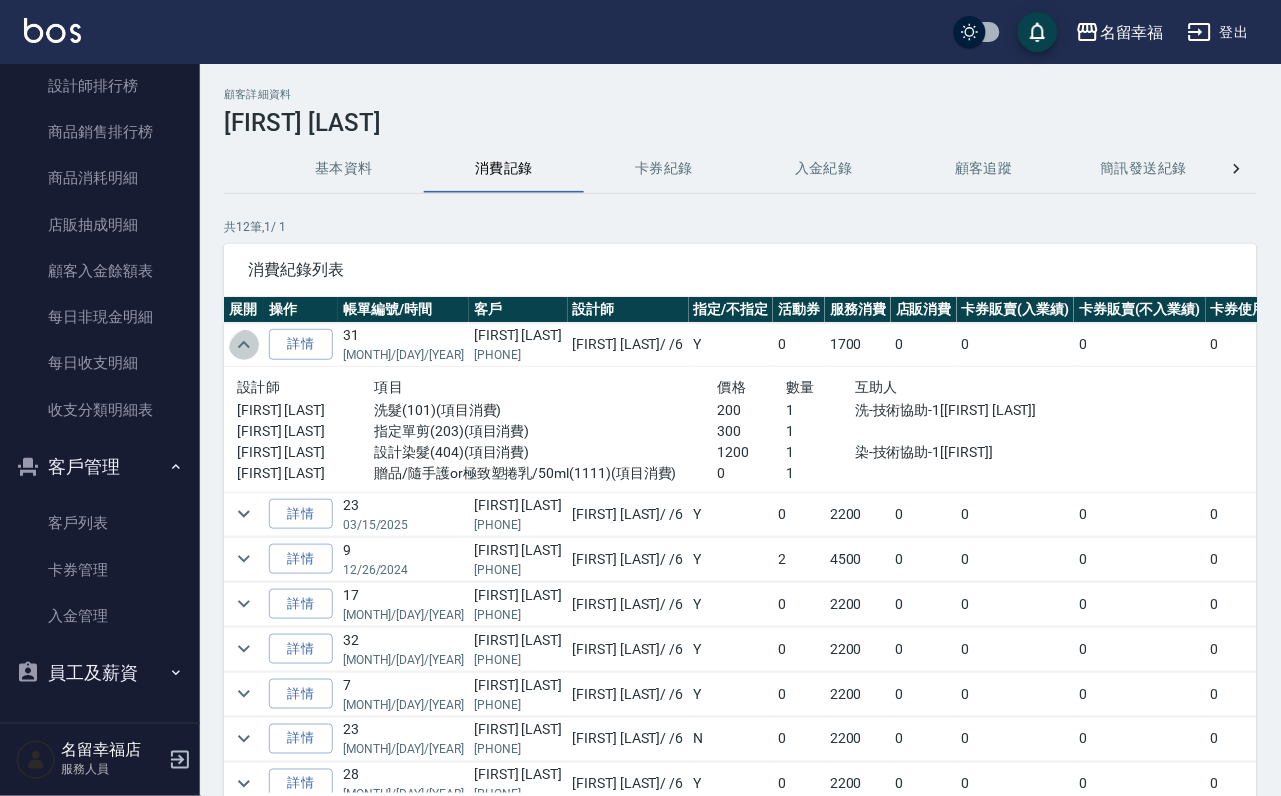 click 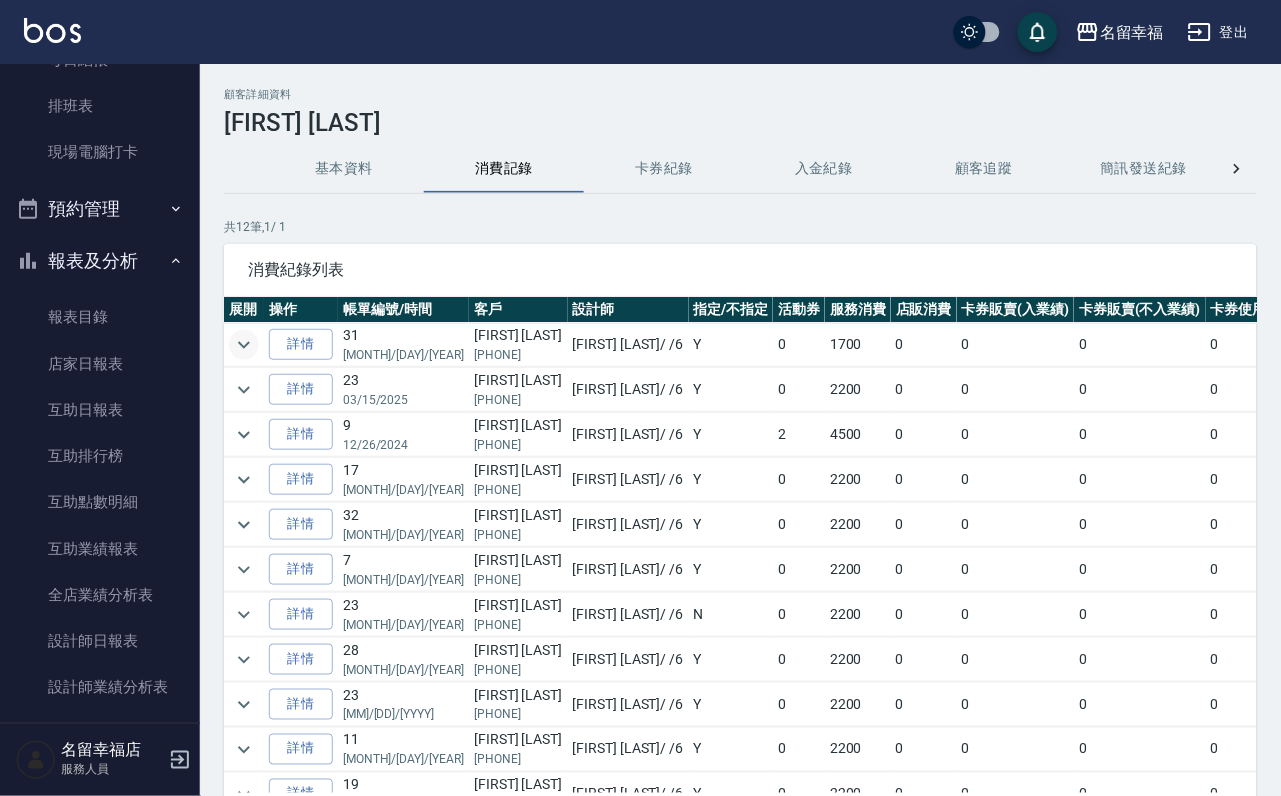 scroll, scrollTop: 0, scrollLeft: 0, axis: both 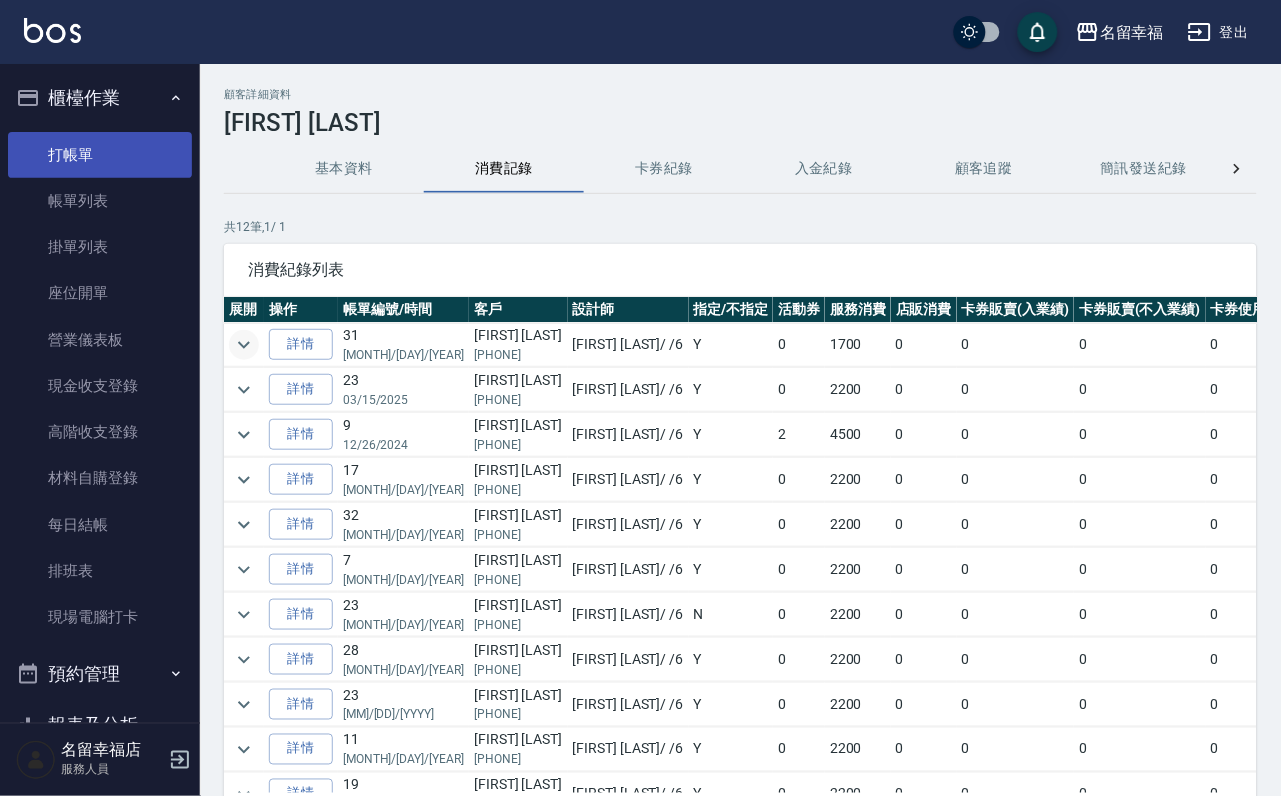 click on "打帳單" at bounding box center (100, 155) 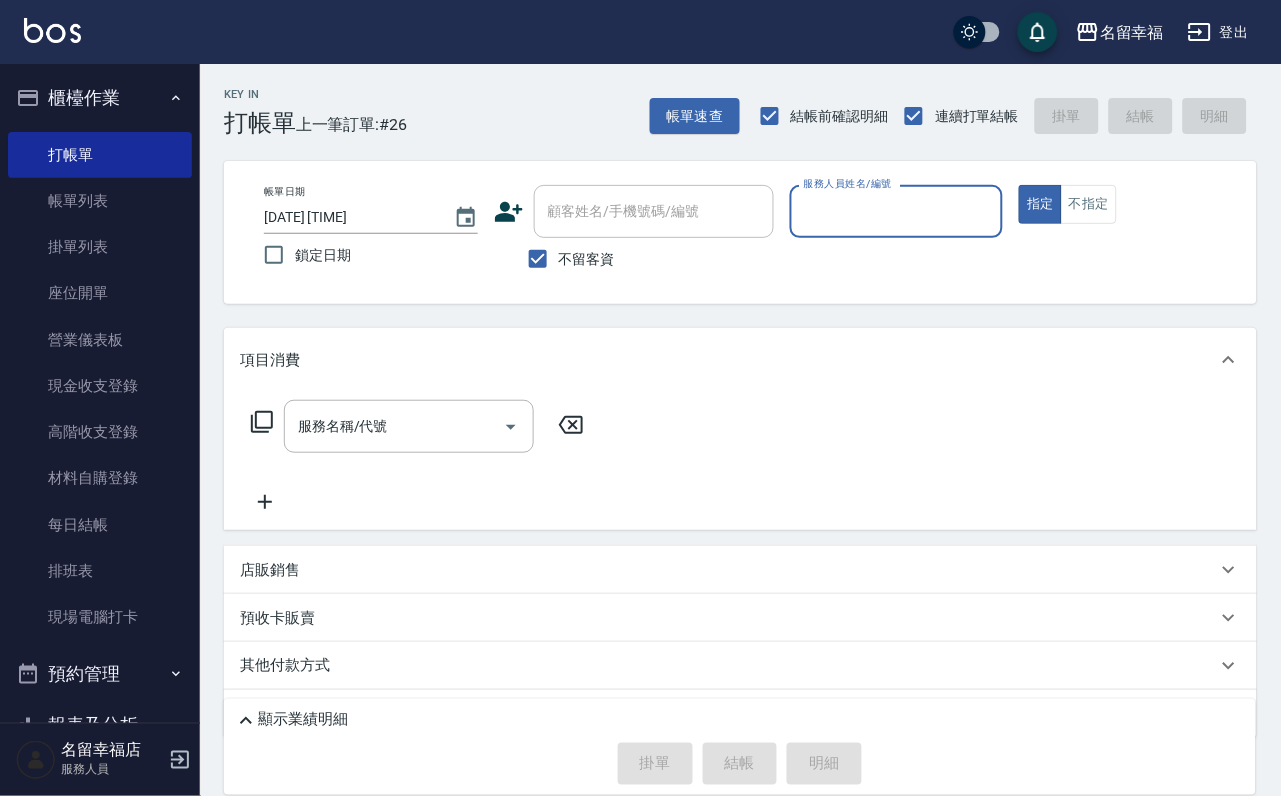 click on "服務人員姓名/編號" at bounding box center (897, 211) 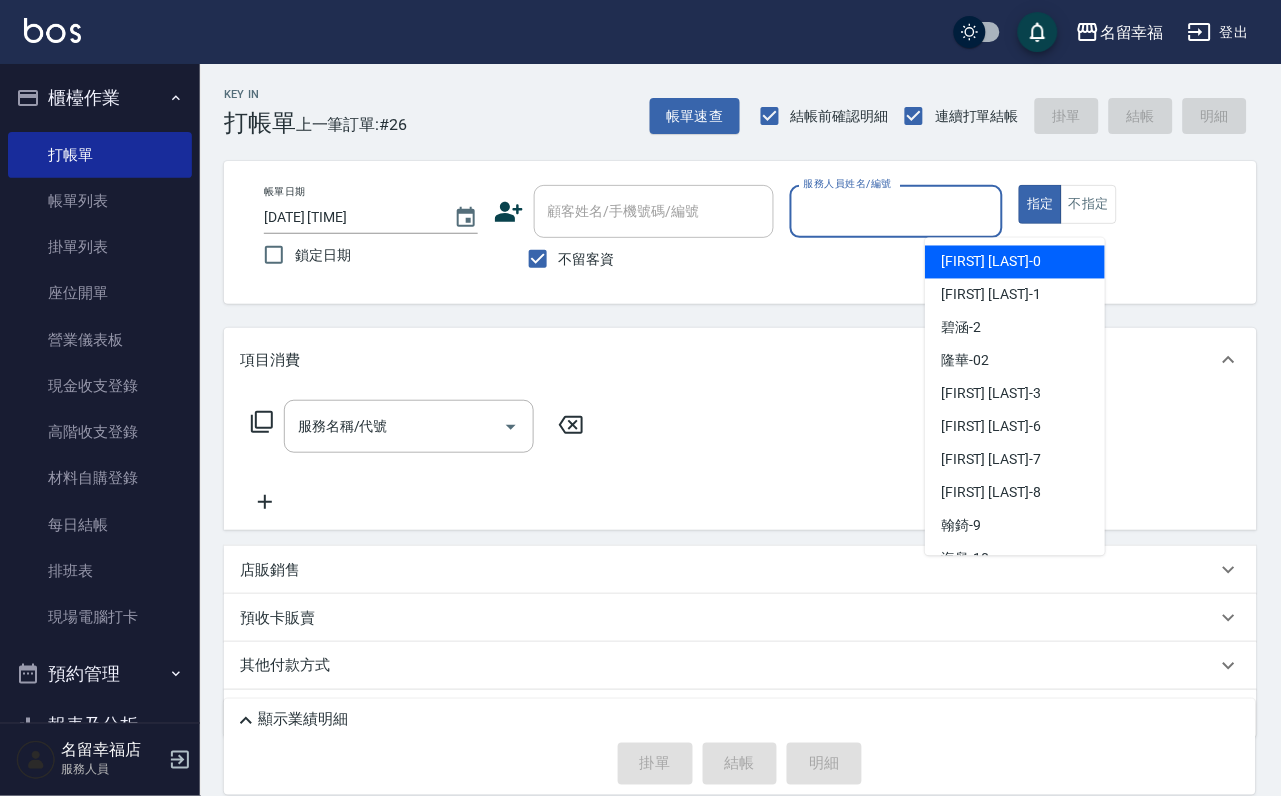 drag, startPoint x: 566, startPoint y: 247, endPoint x: 602, endPoint y: 235, distance: 37.94733 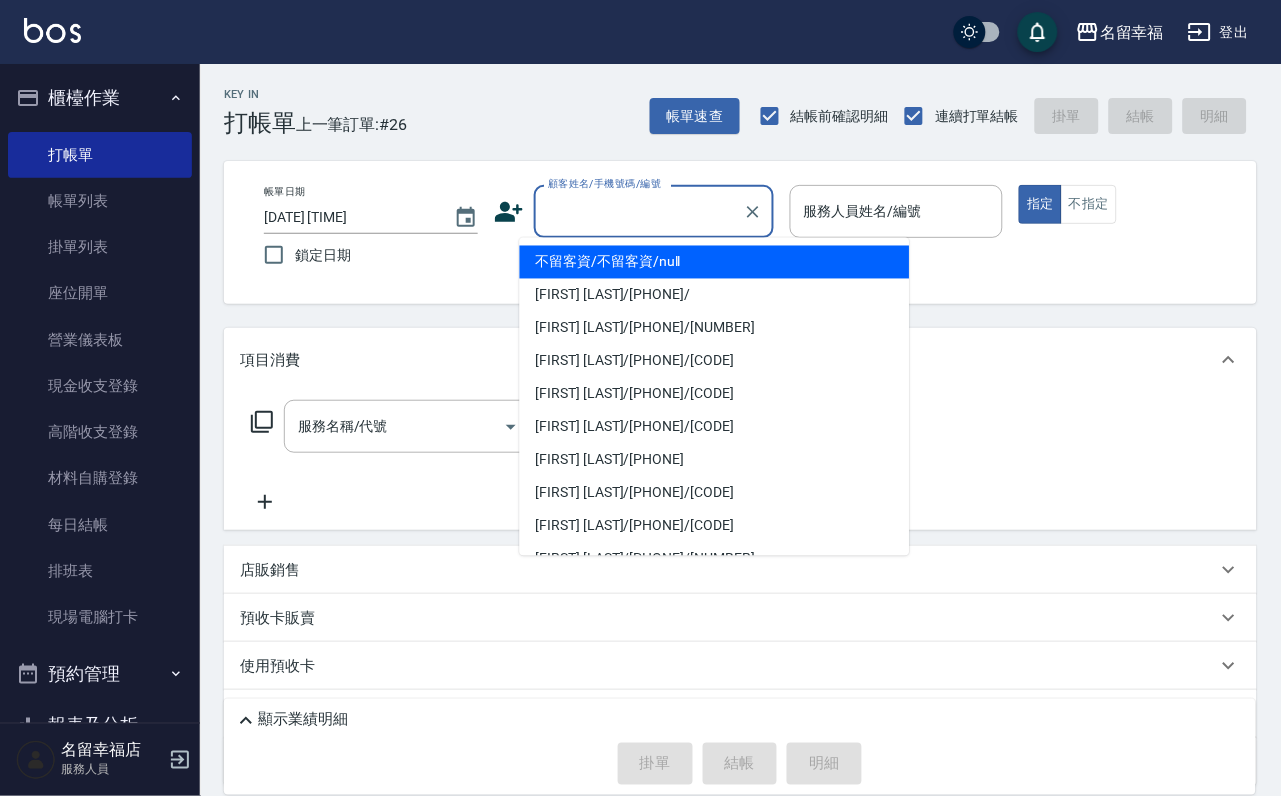 click on "顧客姓名/手機號碼/編號" at bounding box center [639, 211] 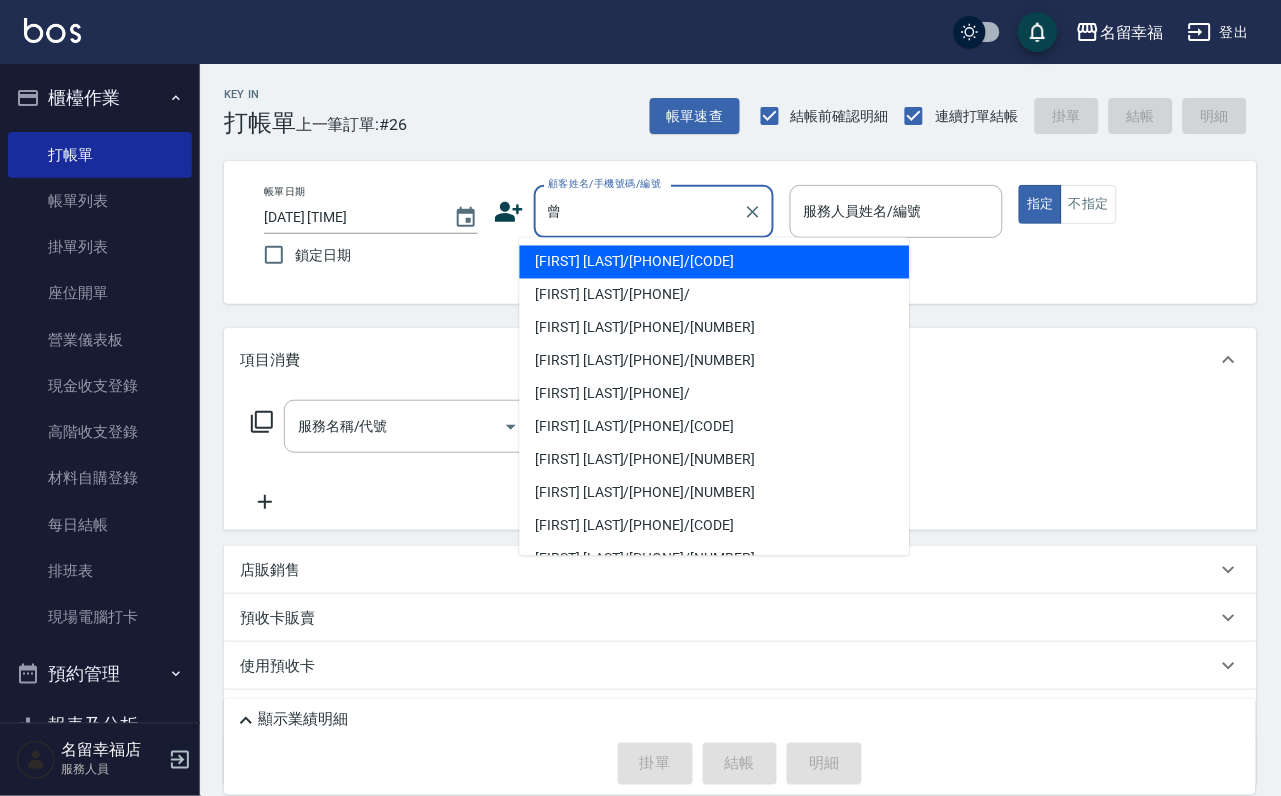 click on "[FIRST] [LAST]/[PHONE]/[CODE]" at bounding box center (715, 262) 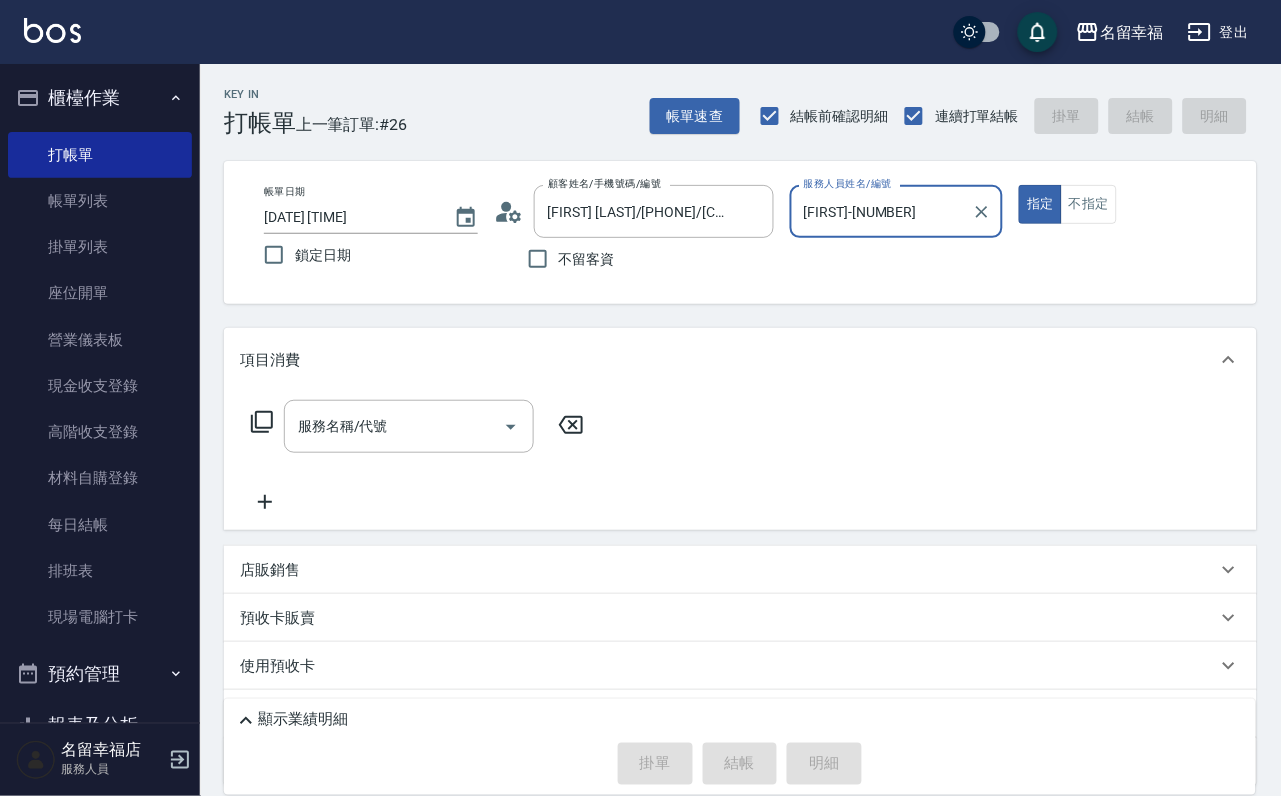 click 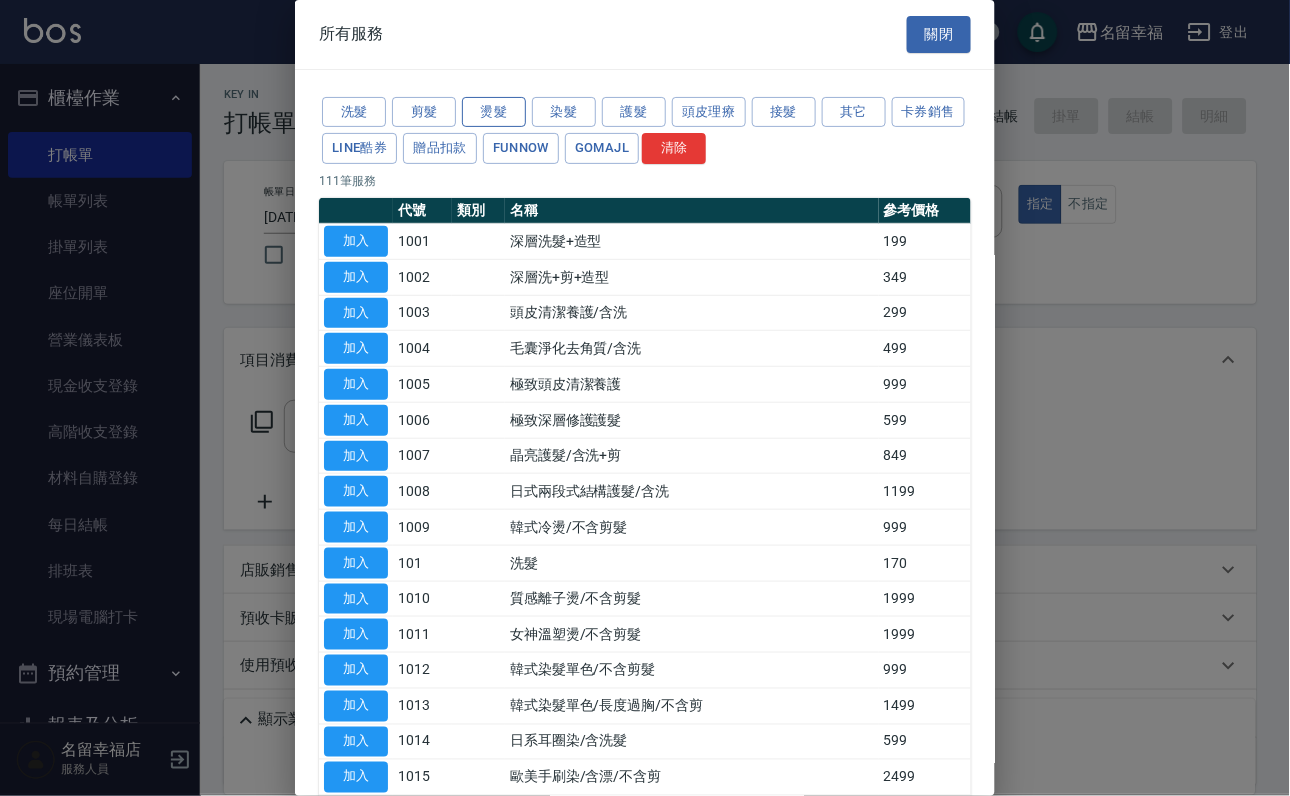 click on "燙髮" at bounding box center (494, 112) 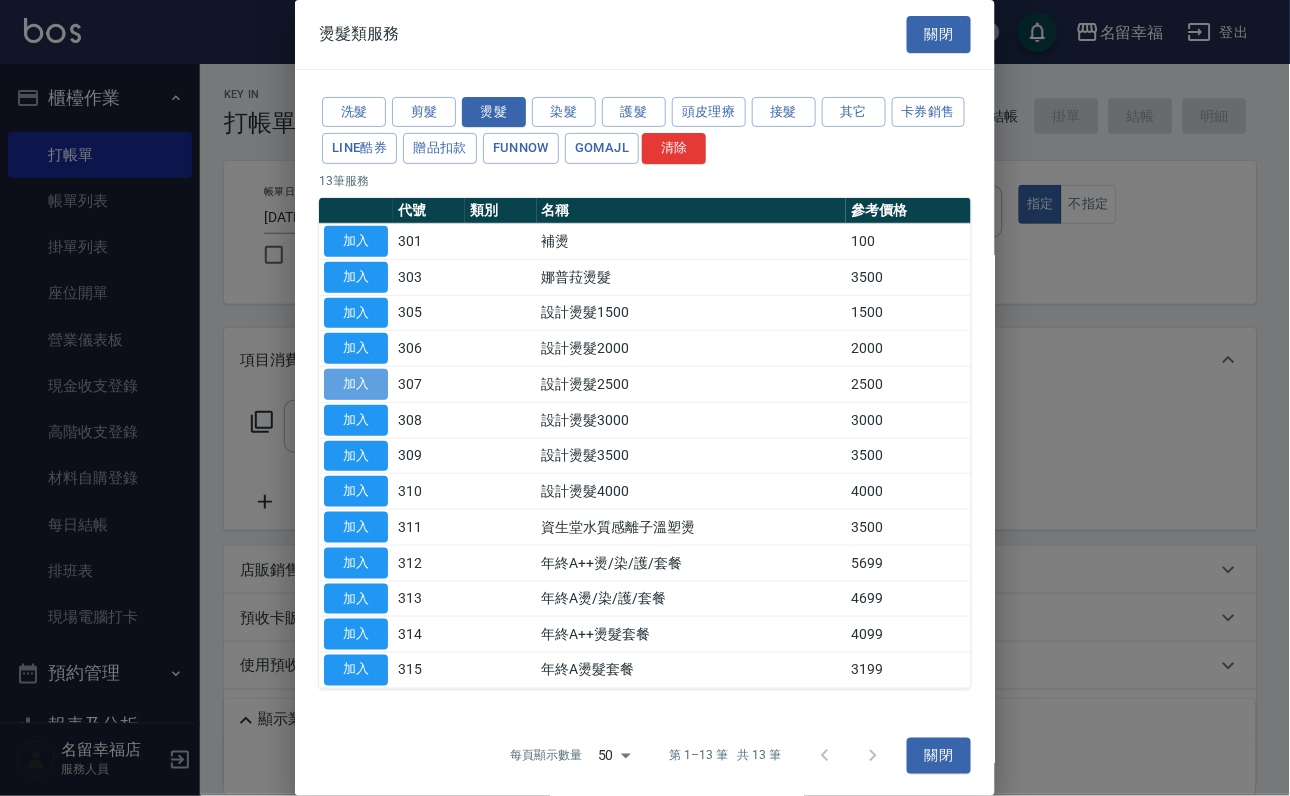 click on "加入" at bounding box center [356, 384] 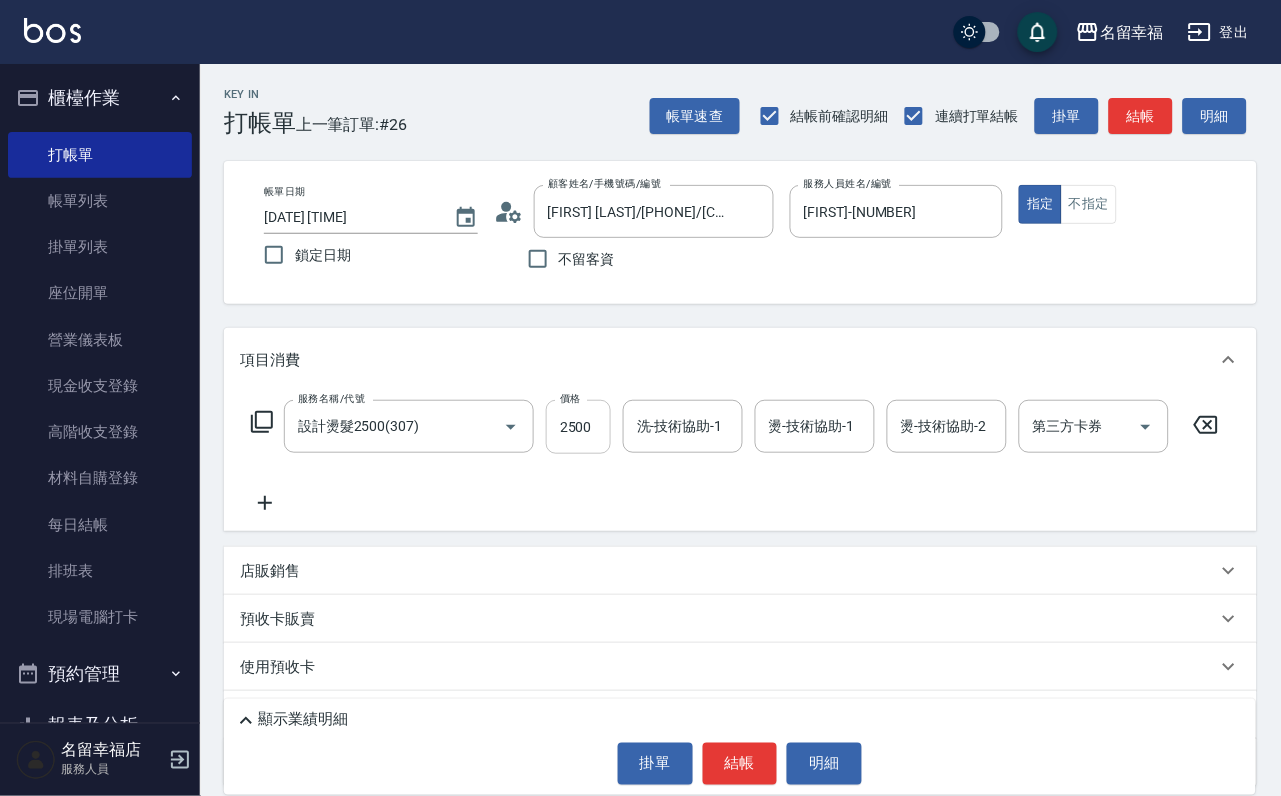 click on "2500" at bounding box center [578, 427] 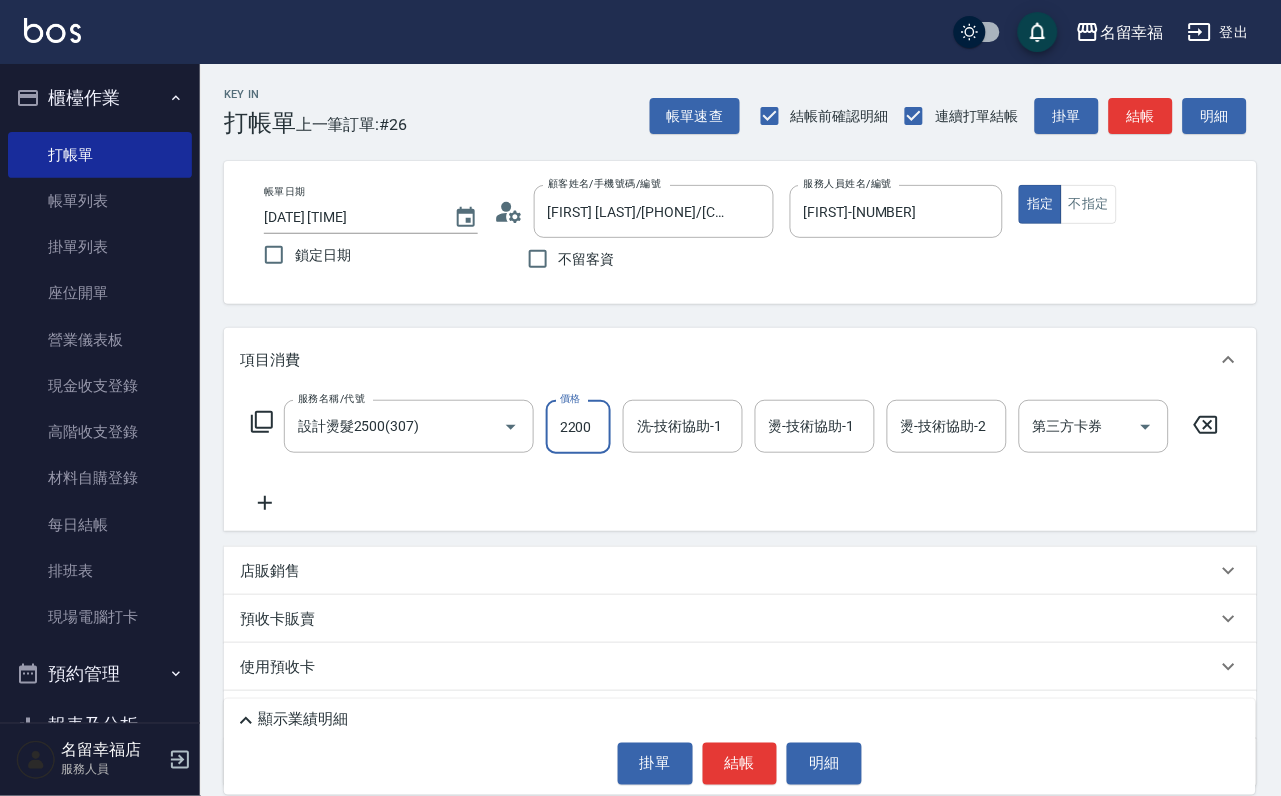 scroll, scrollTop: 0, scrollLeft: 1, axis: horizontal 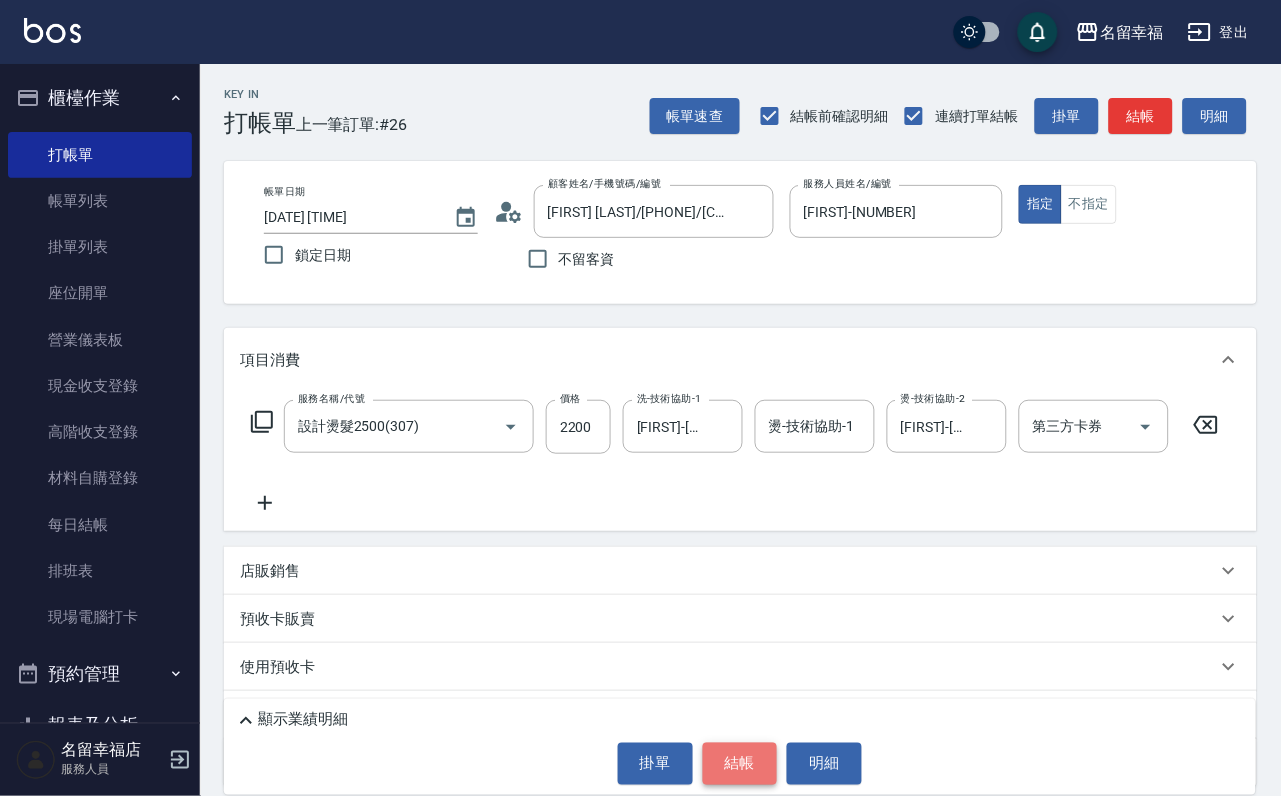 click on "結帳" at bounding box center (740, 764) 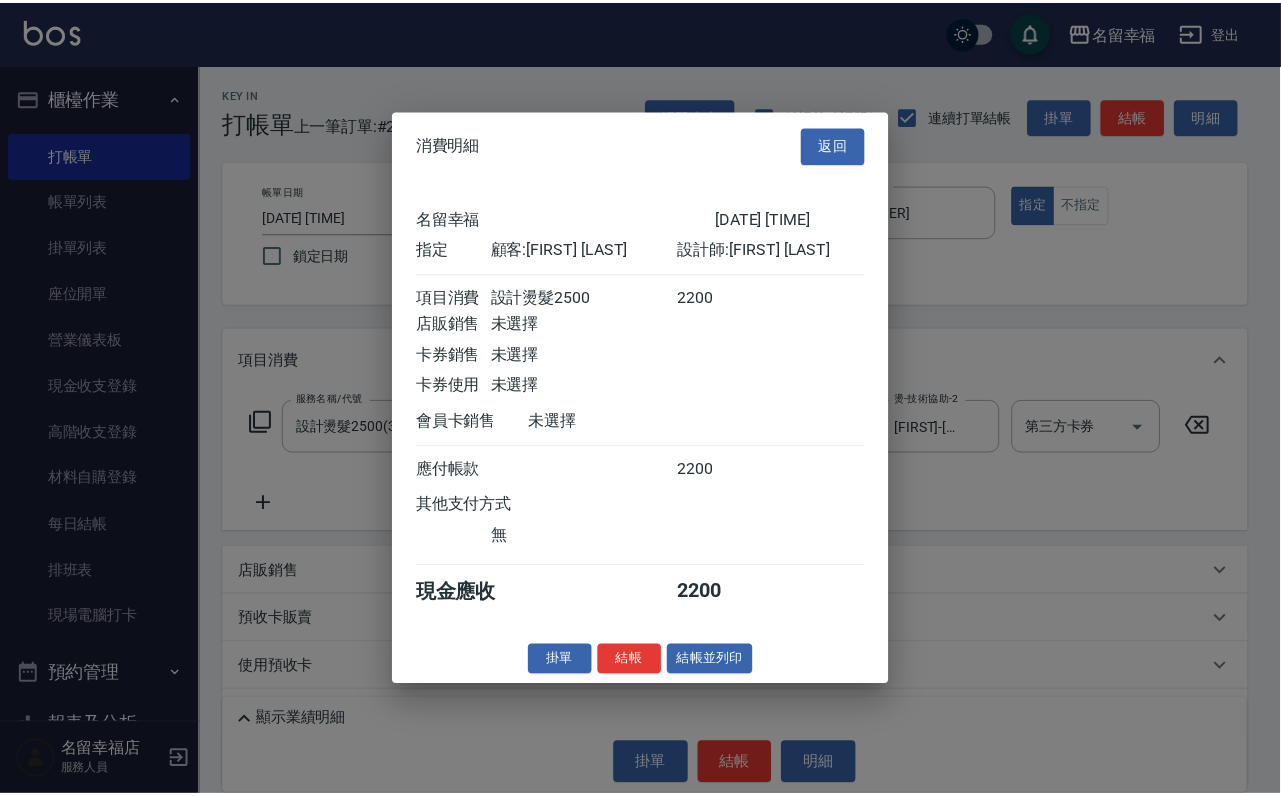 scroll, scrollTop: 247, scrollLeft: 0, axis: vertical 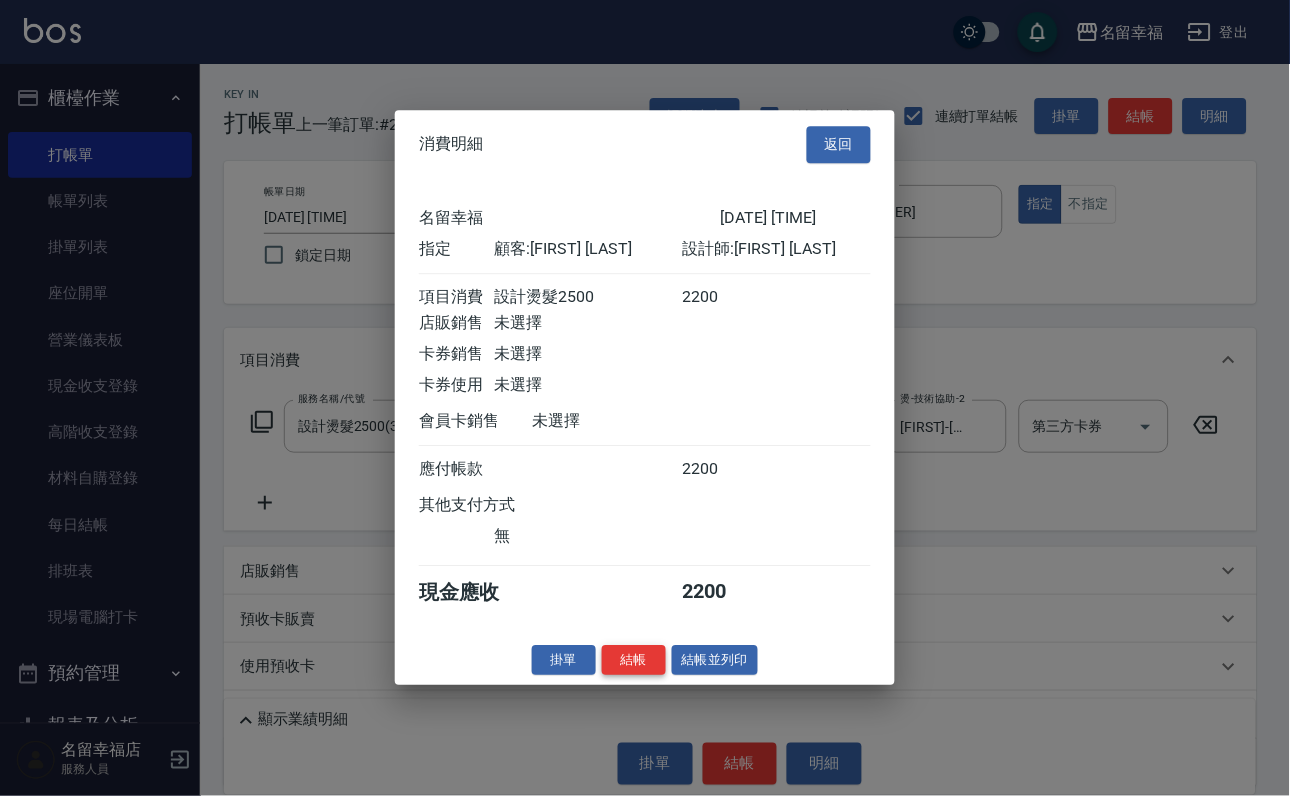 click on "結帳" at bounding box center (634, 660) 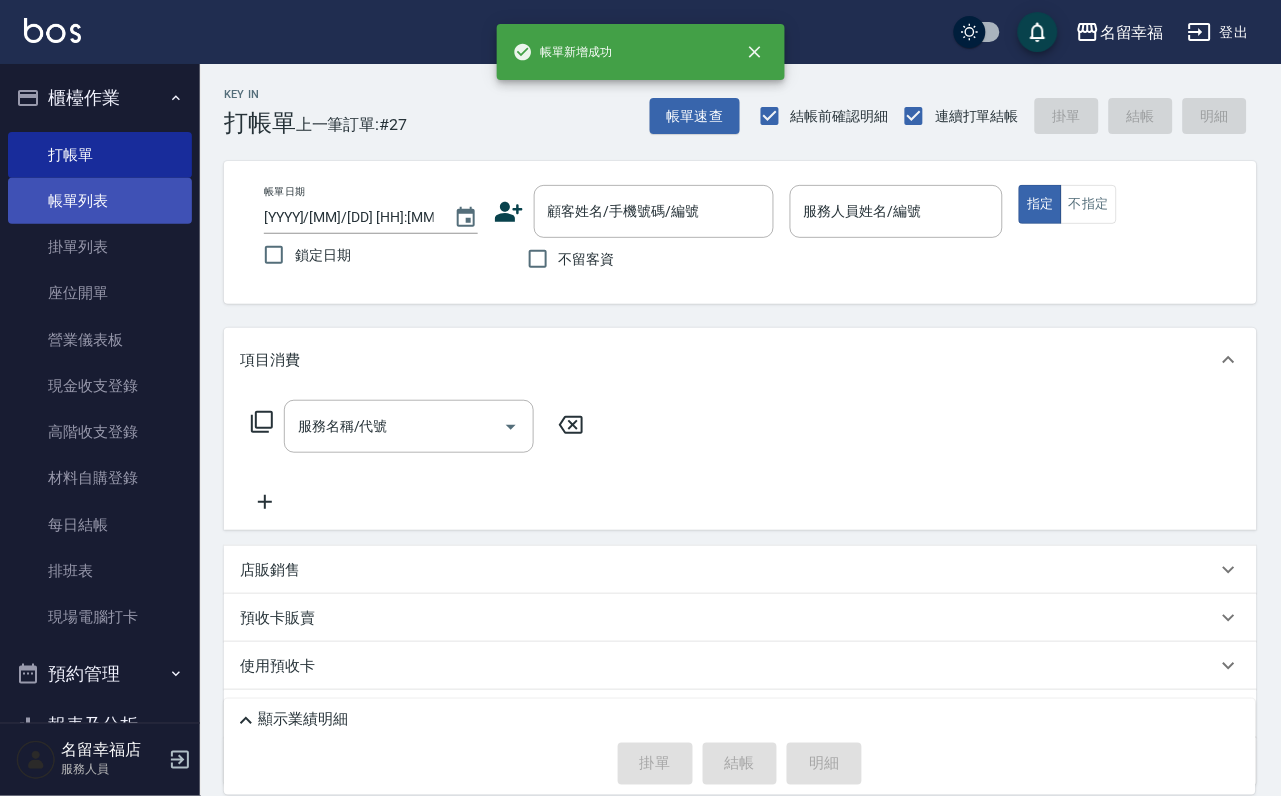 click on "帳單列表" at bounding box center [100, 201] 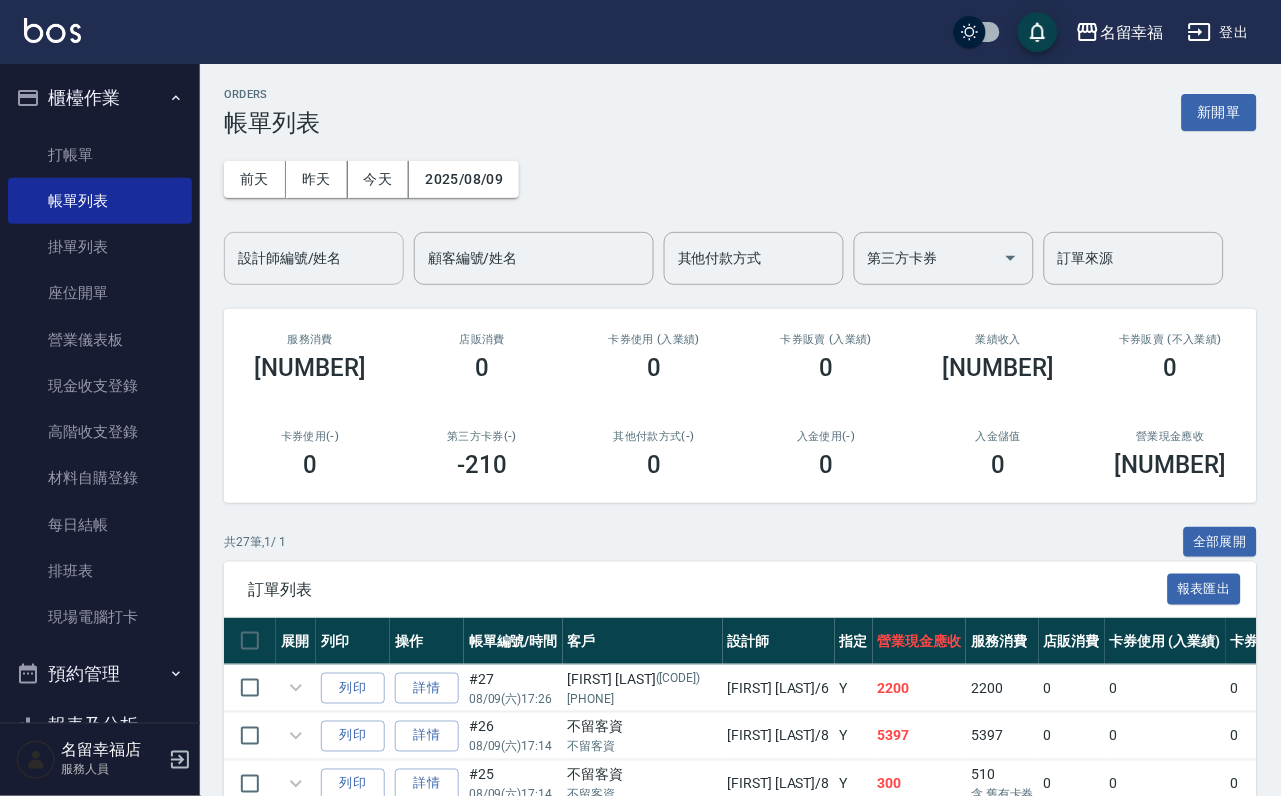 click on "設計師編號/姓名" at bounding box center (314, 258) 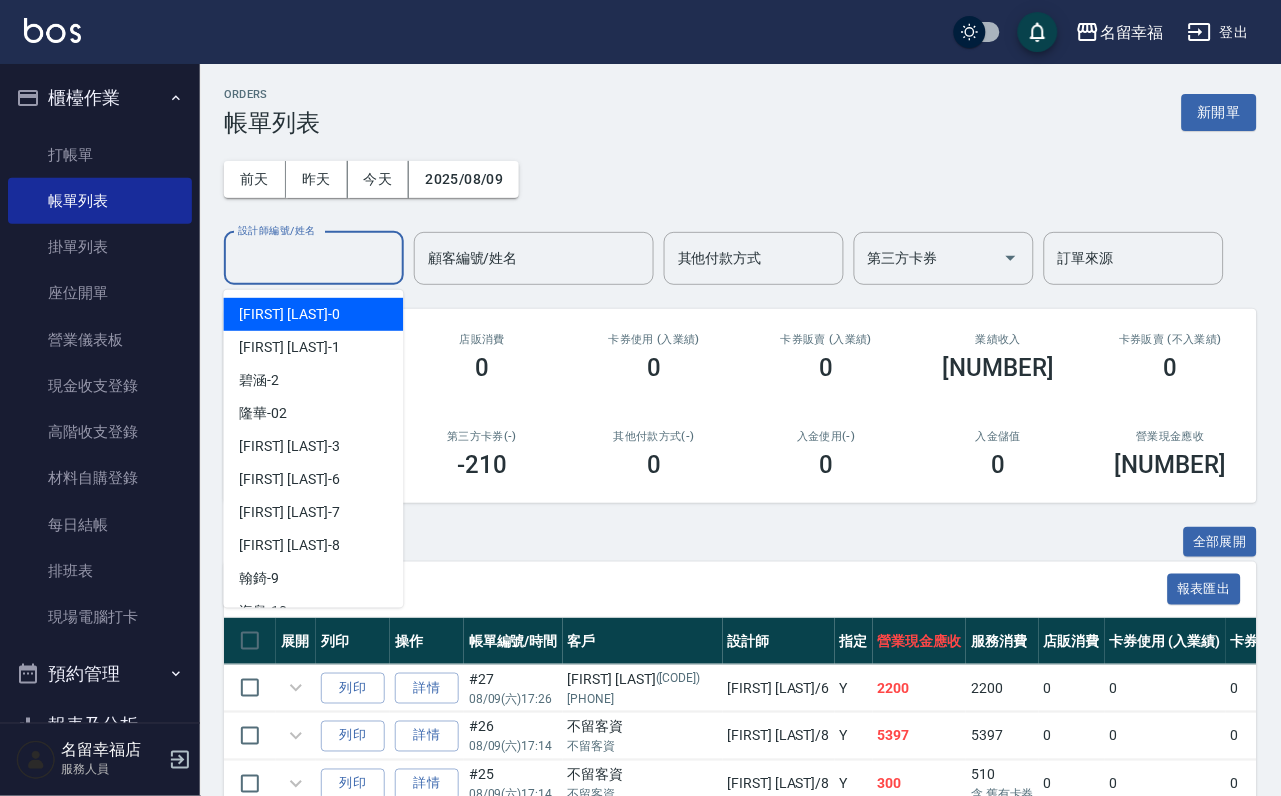 click on "小靜 -0" at bounding box center [314, 314] 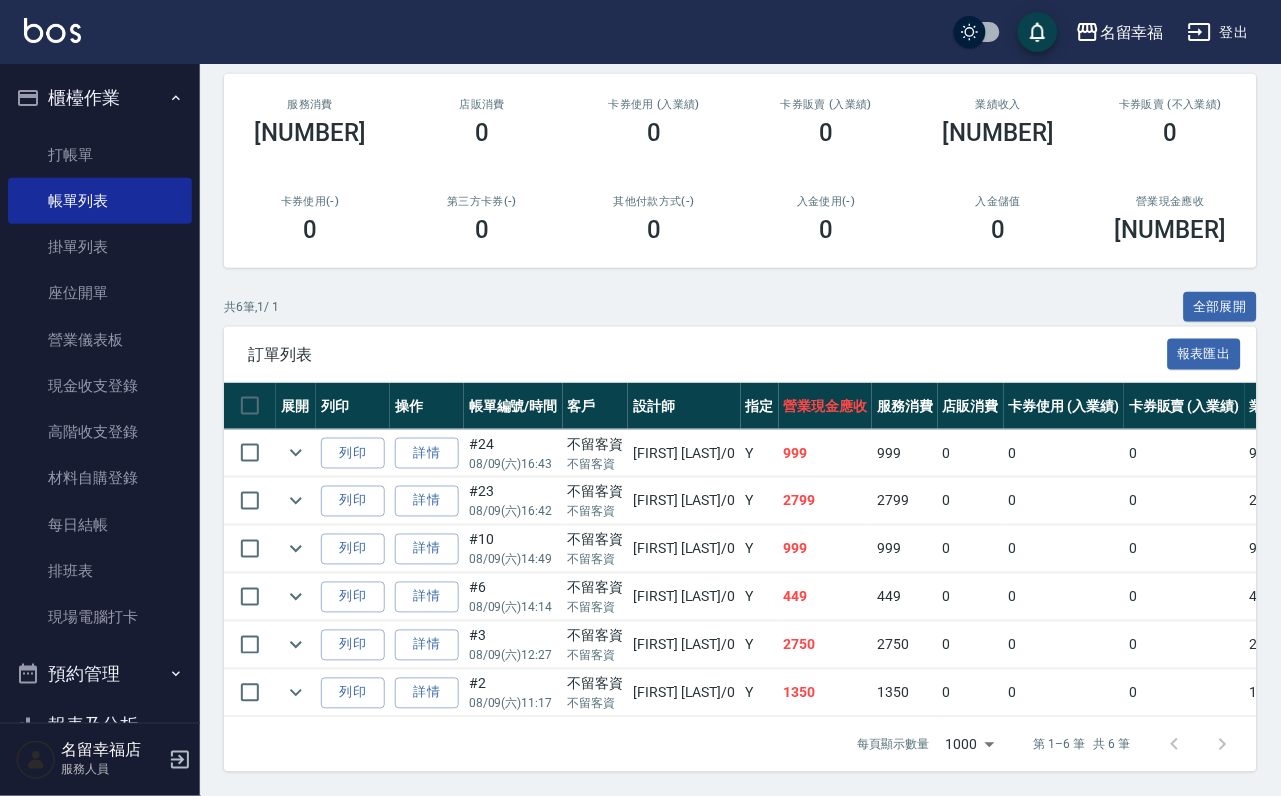 scroll, scrollTop: 0, scrollLeft: 0, axis: both 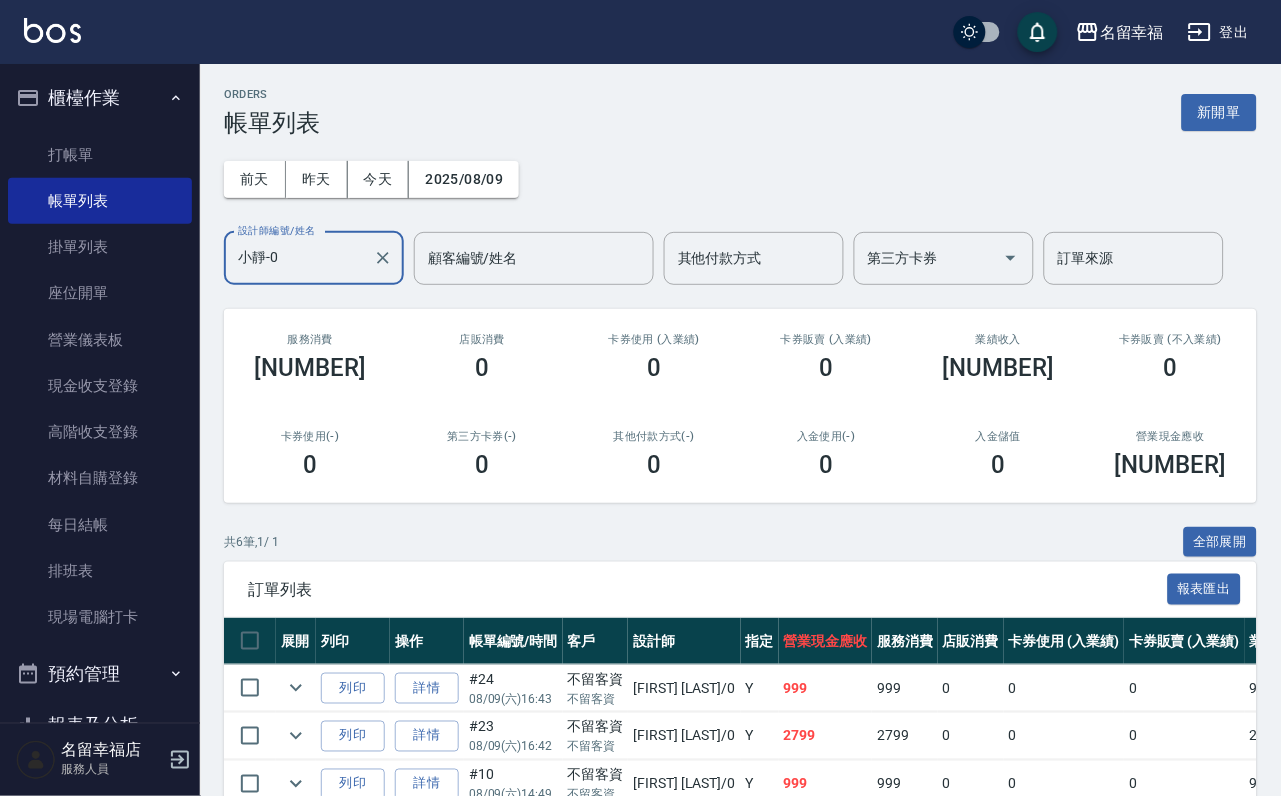 click on "設計師編號/姓名" at bounding box center [277, 230] 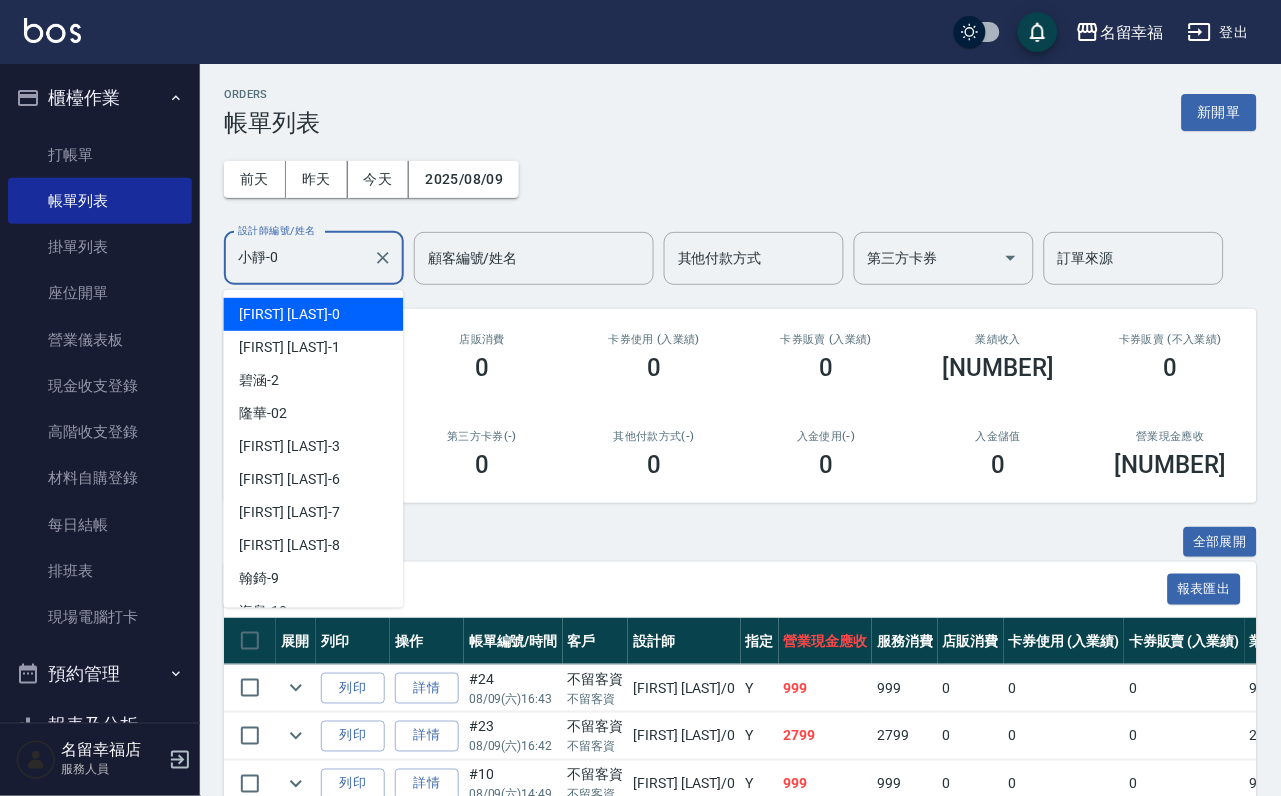 click on "小靜-0" at bounding box center [299, 258] 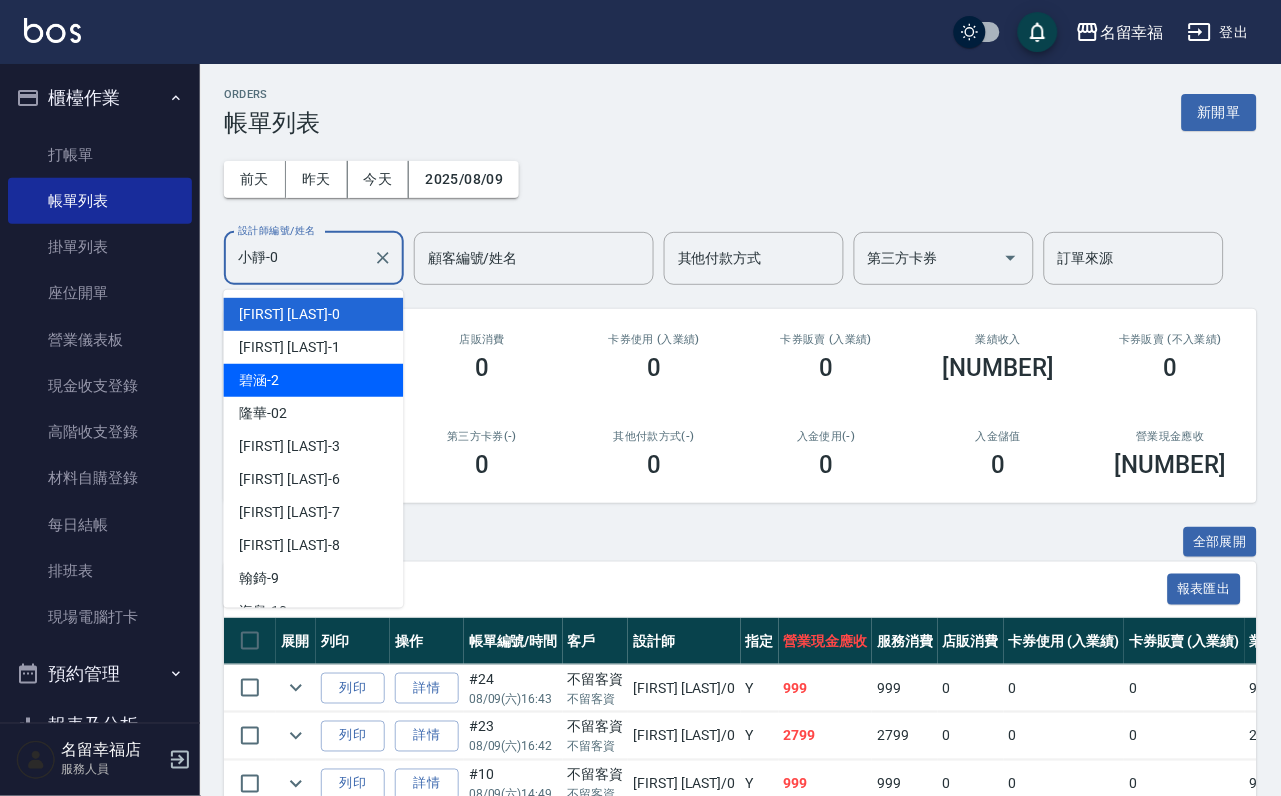 click on "[FIRST] -[NUMBER]" at bounding box center (314, 380) 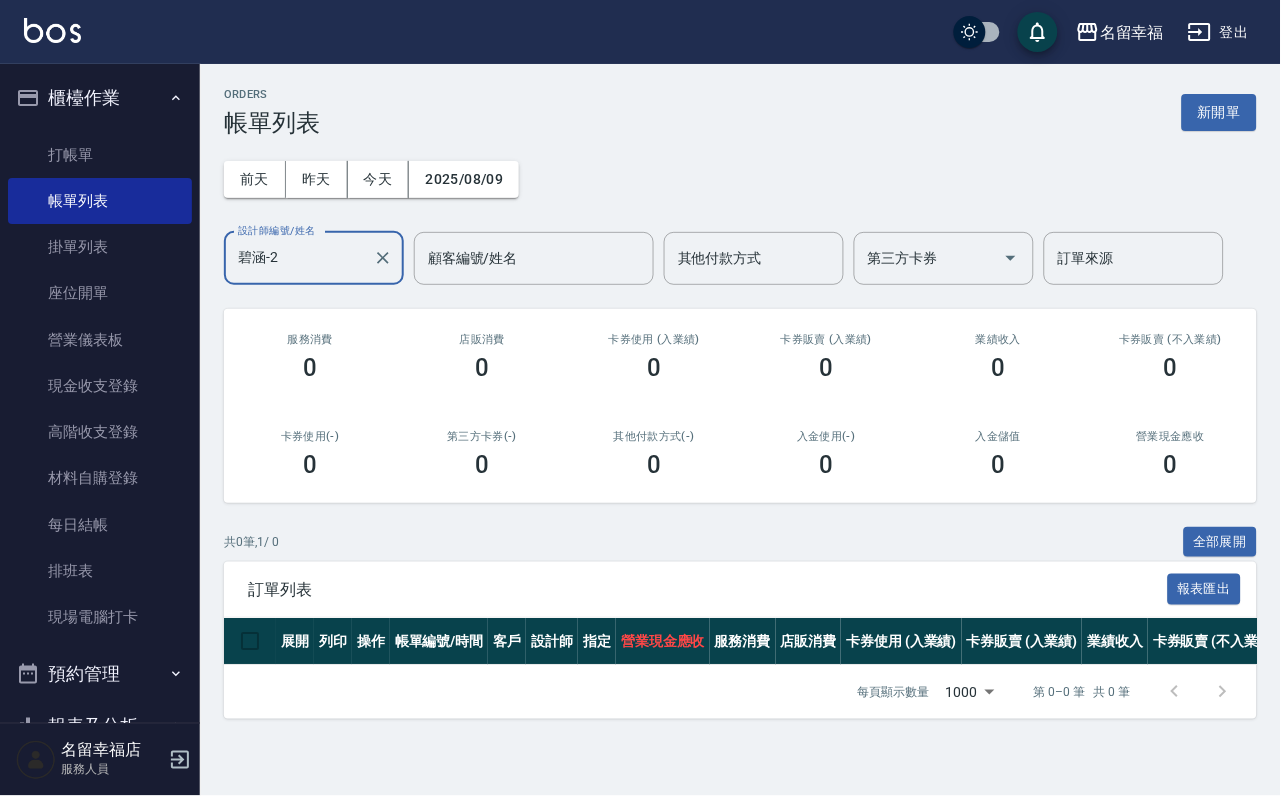 click on "碧涵-2" at bounding box center [299, 258] 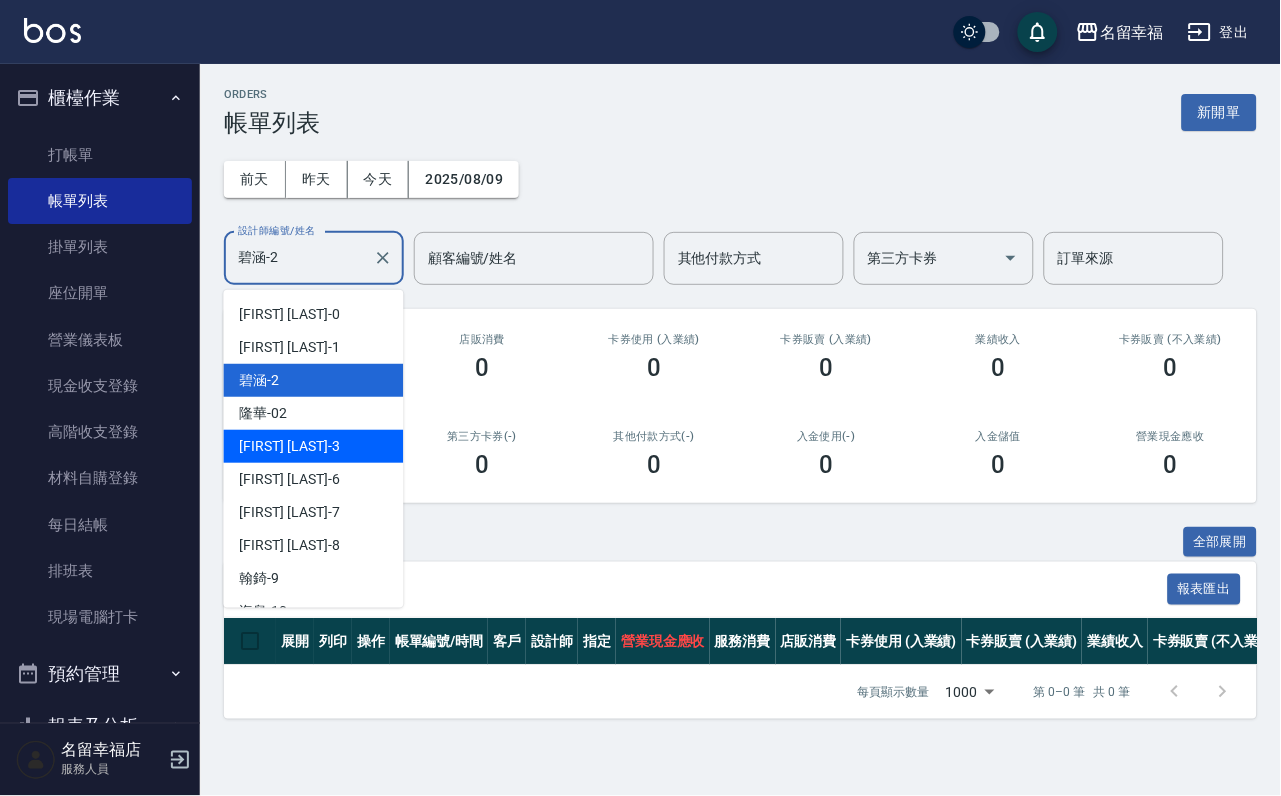 click on "[DESIGNER] -[NUMBER]" at bounding box center (314, 446) 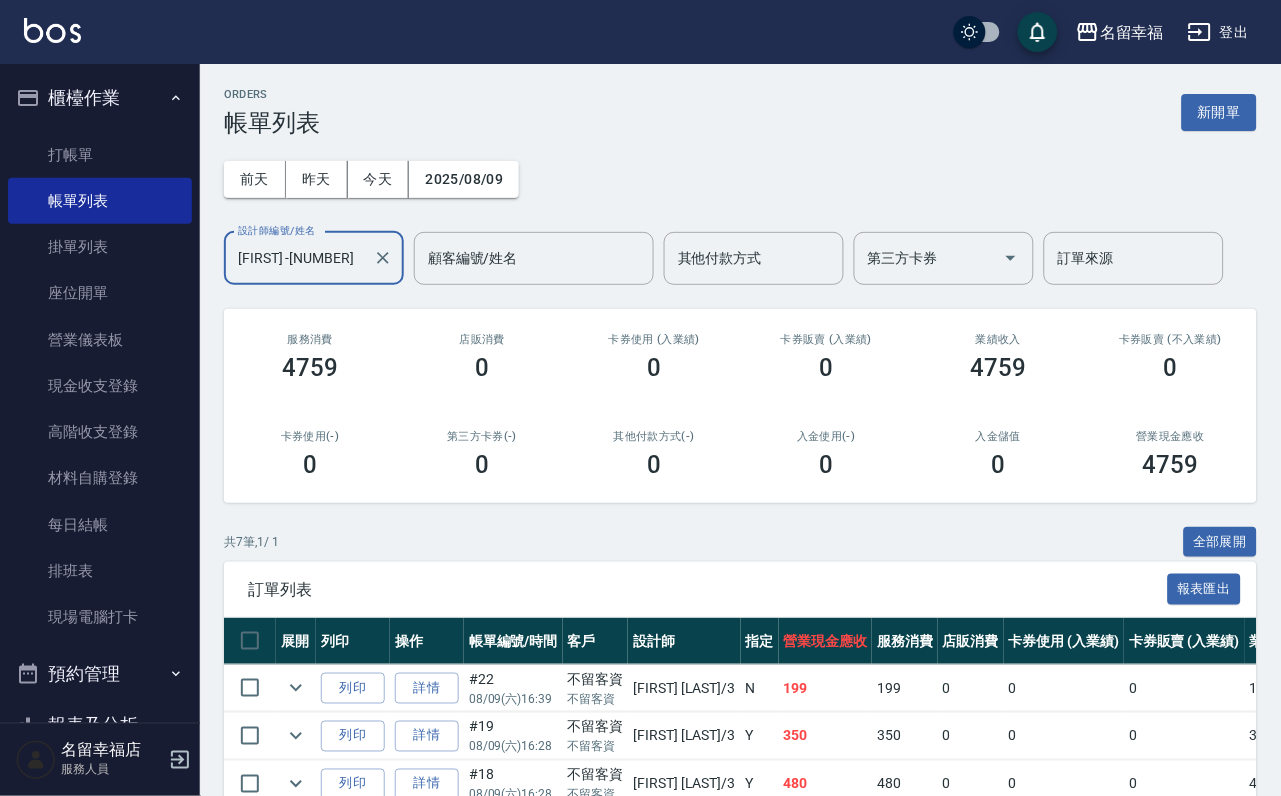 click on "設計師編號/姓名" at bounding box center (277, 230) 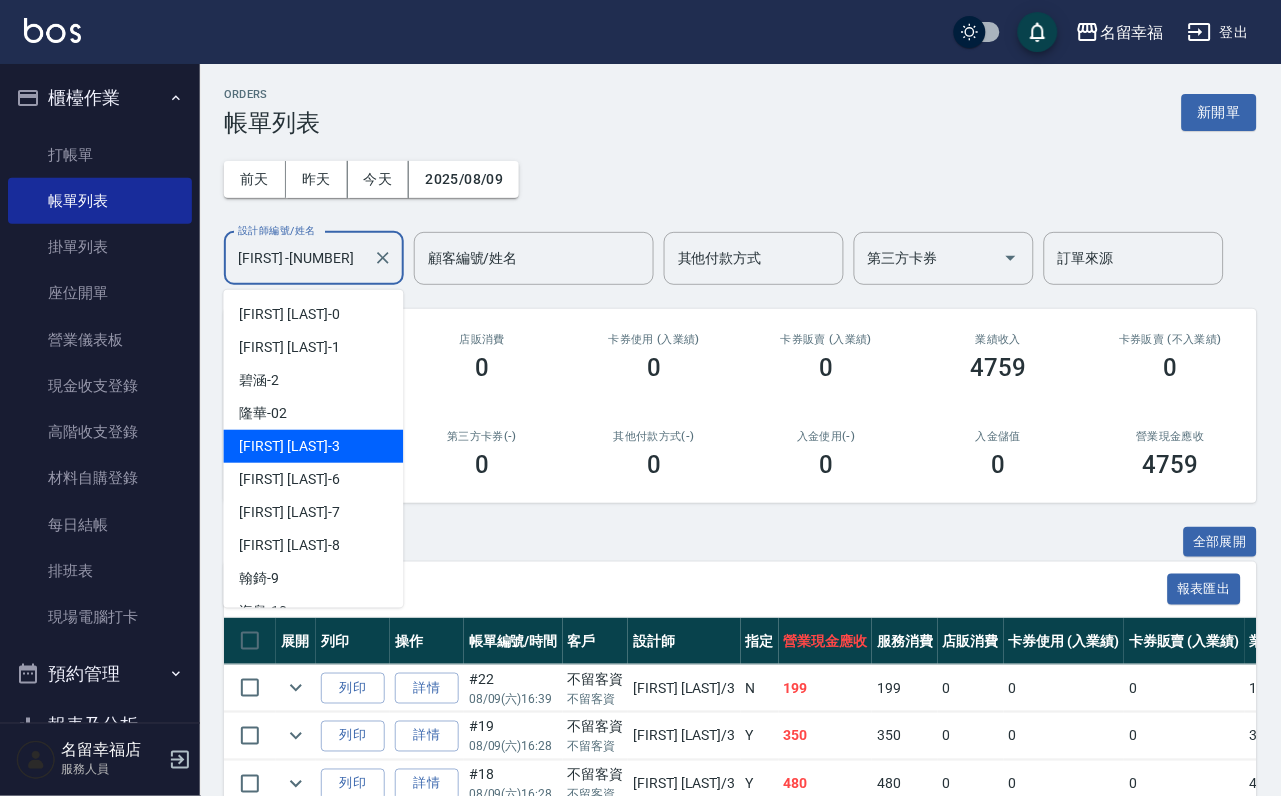 click on "[FIRST] -[NUMBER]" at bounding box center [299, 258] 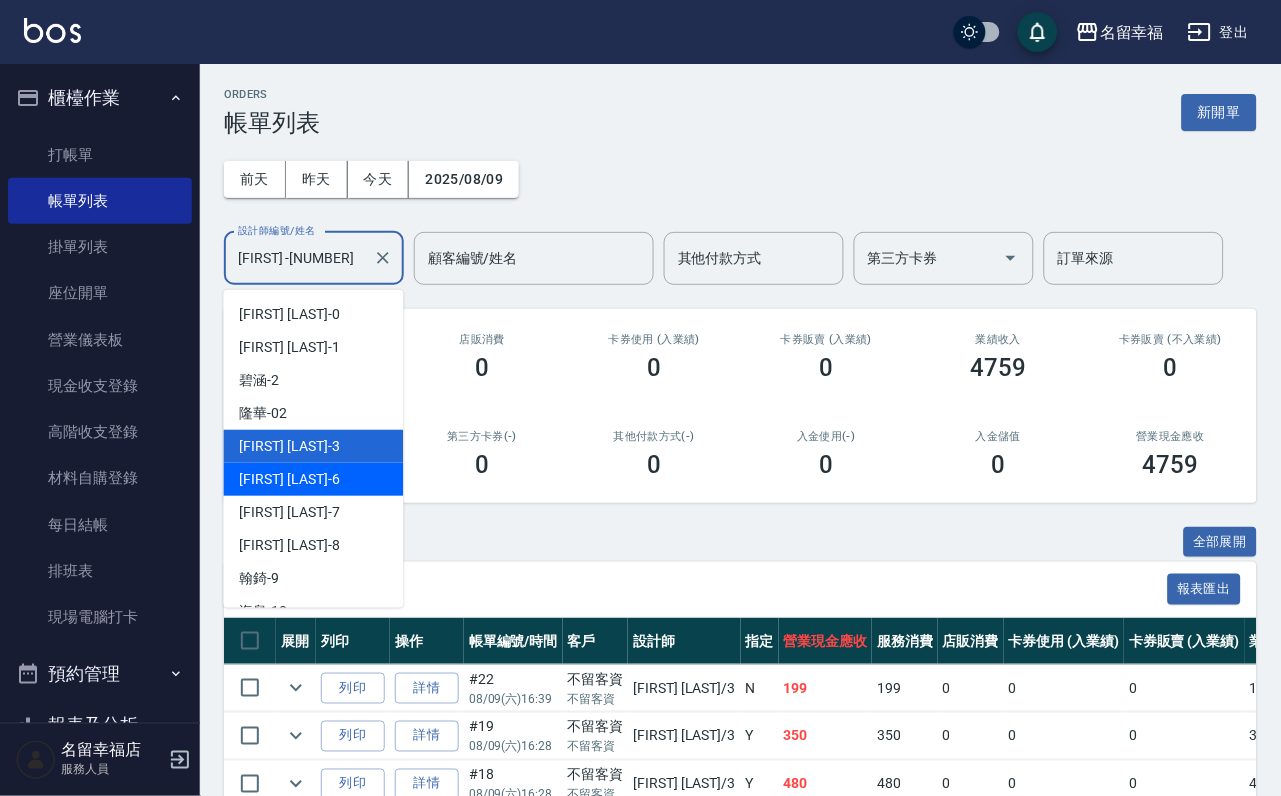 click on "[FIRST] -[NUMBER]" at bounding box center (314, 479) 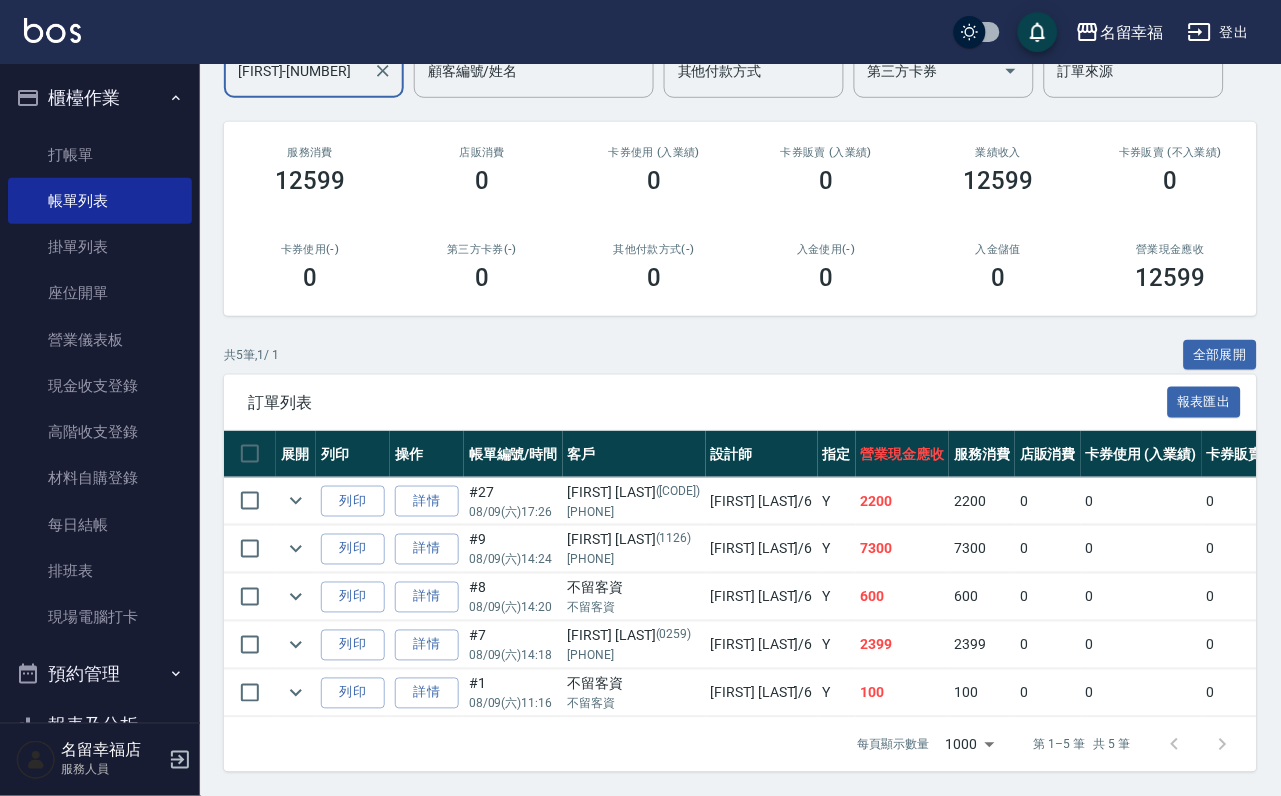 scroll, scrollTop: 0, scrollLeft: 0, axis: both 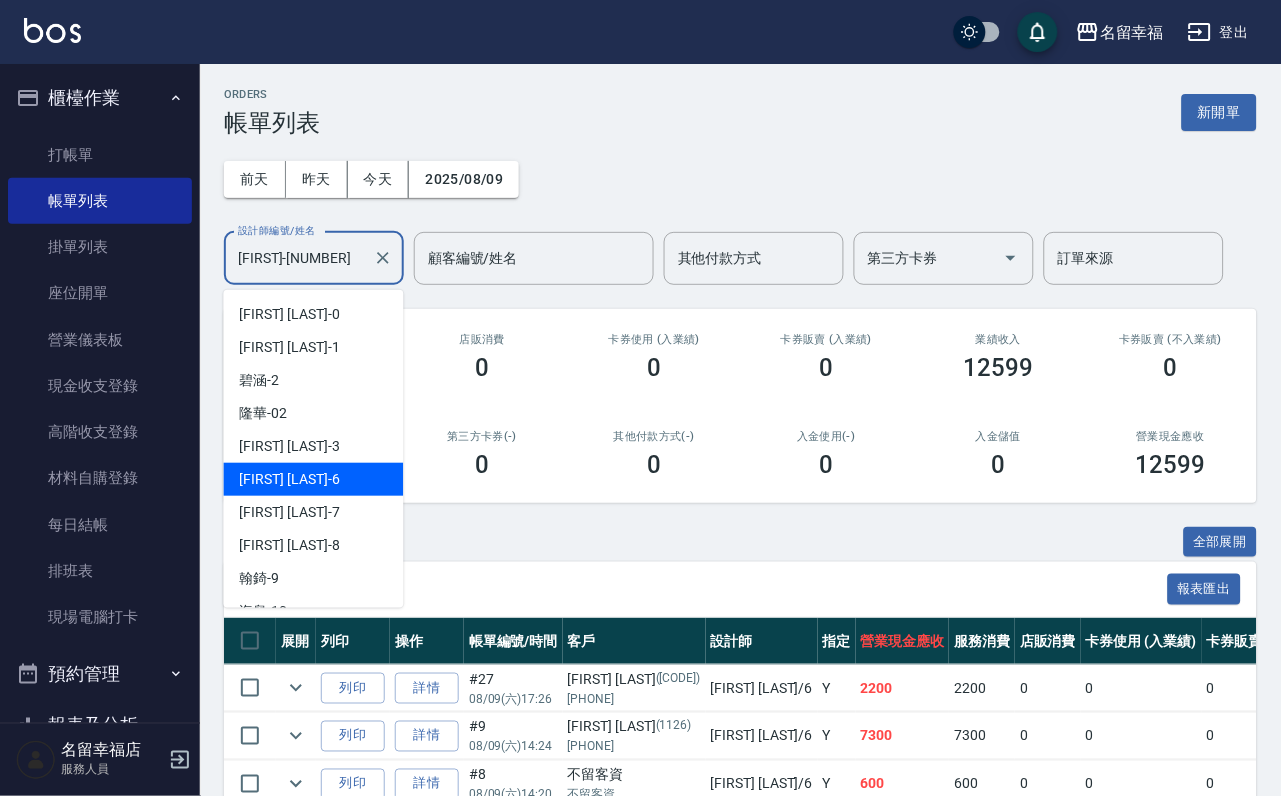 click on "[FIRST]-[NUMBER]" at bounding box center [299, 258] 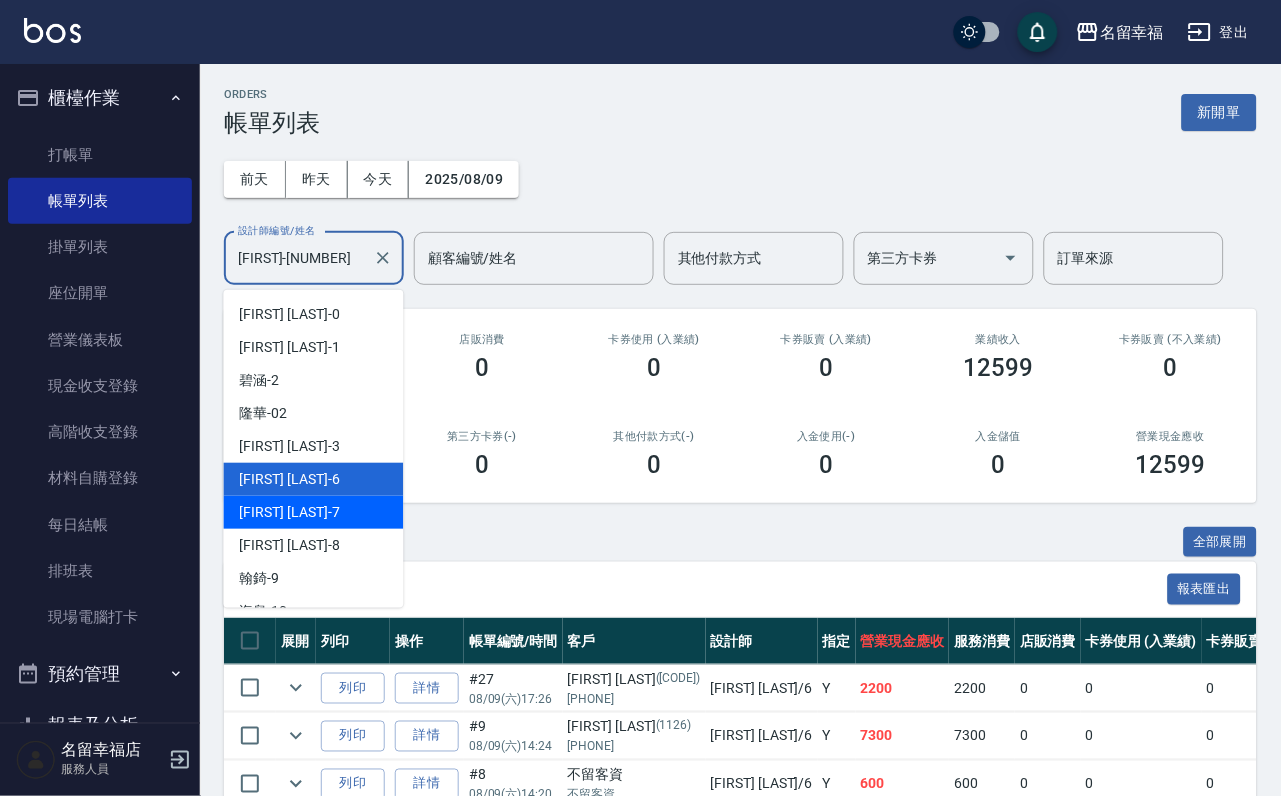 click on "[DESIGNER] -[NUMBER]" at bounding box center [314, 512] 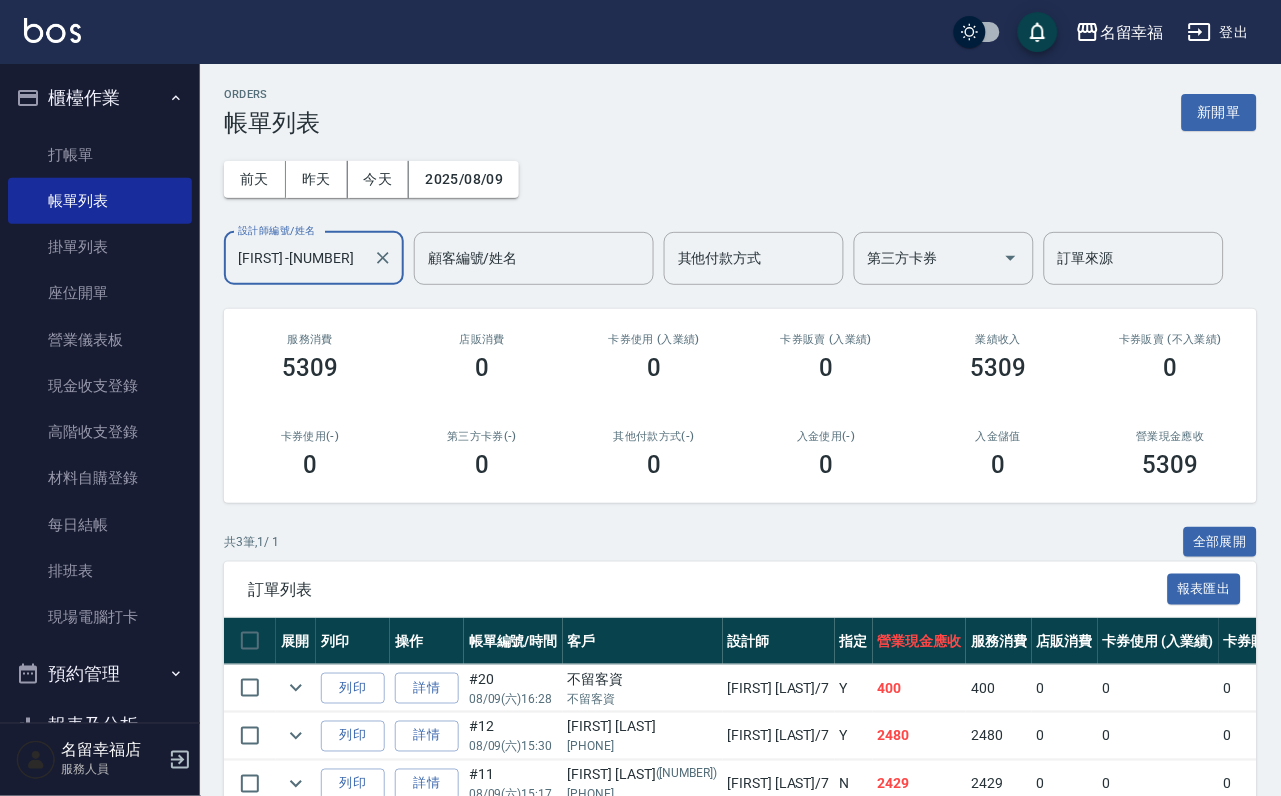 click on "[FIRST] -[NUMBER]" at bounding box center [299, 258] 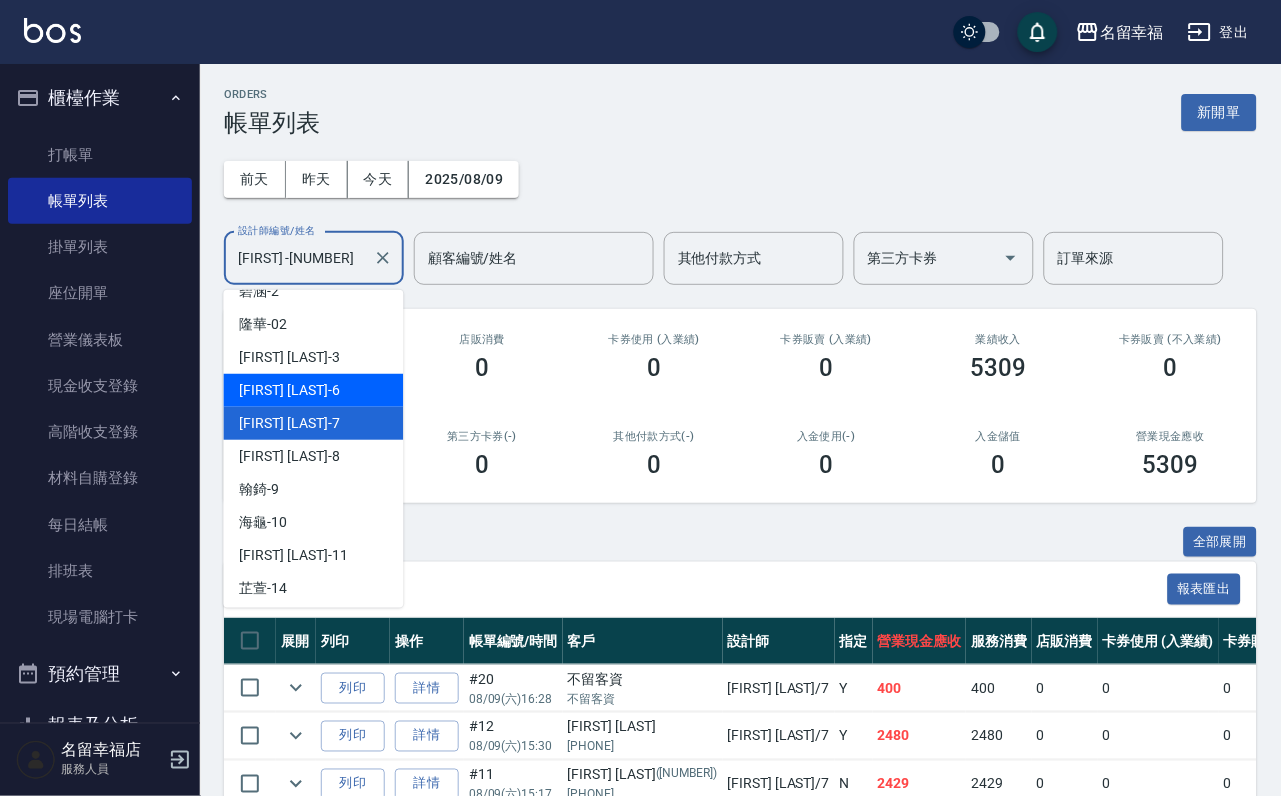 scroll, scrollTop: 150, scrollLeft: 0, axis: vertical 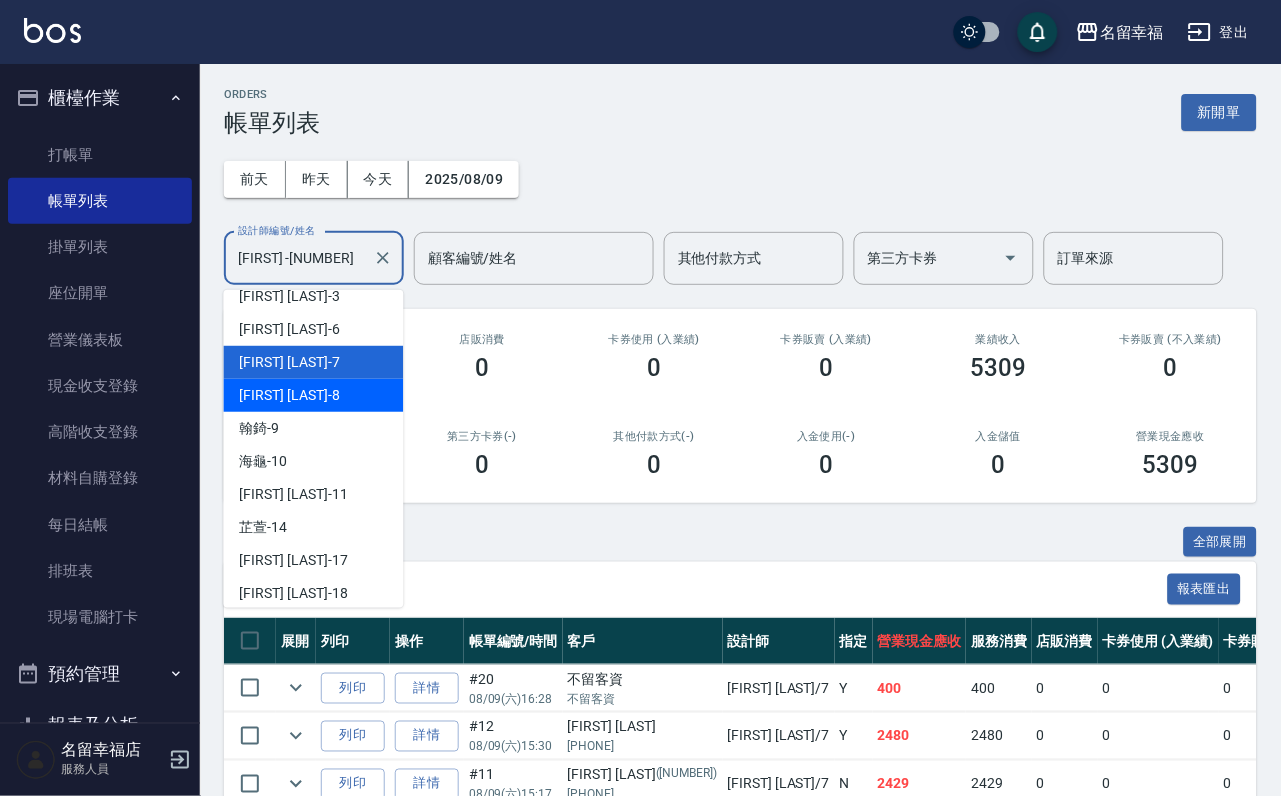 click on "[FIRST] - [NUMBER]" at bounding box center [314, 395] 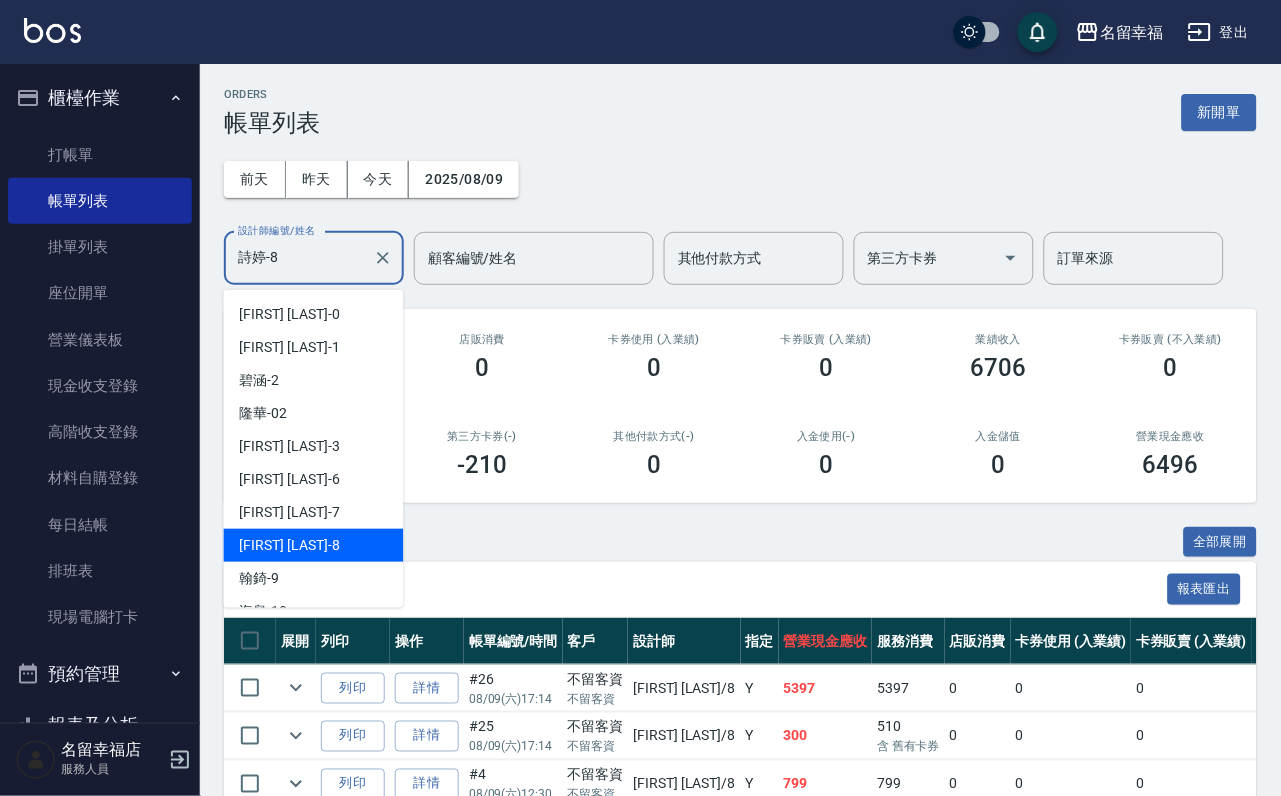 click on "詩婷-8" at bounding box center (299, 258) 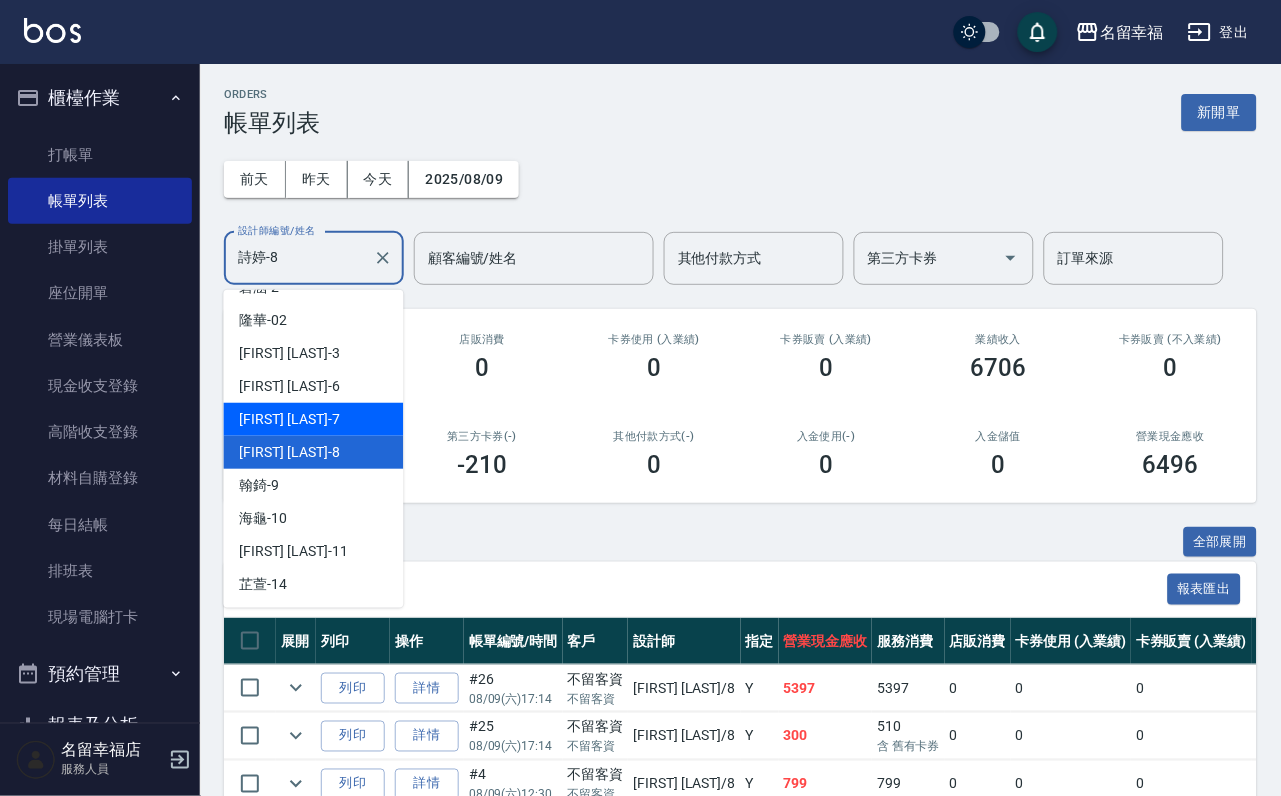 scroll, scrollTop: 150, scrollLeft: 0, axis: vertical 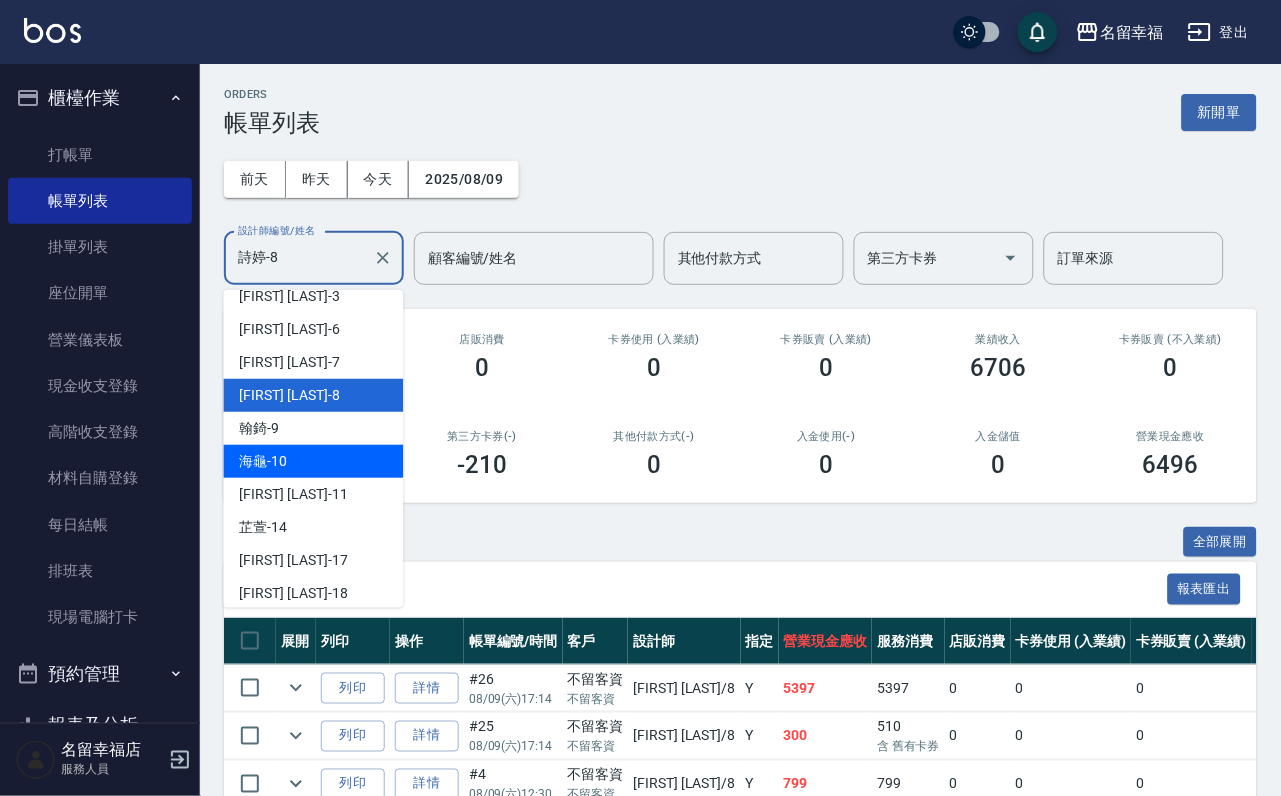 click on "[FIRST] -[NUMBER]" at bounding box center [314, 461] 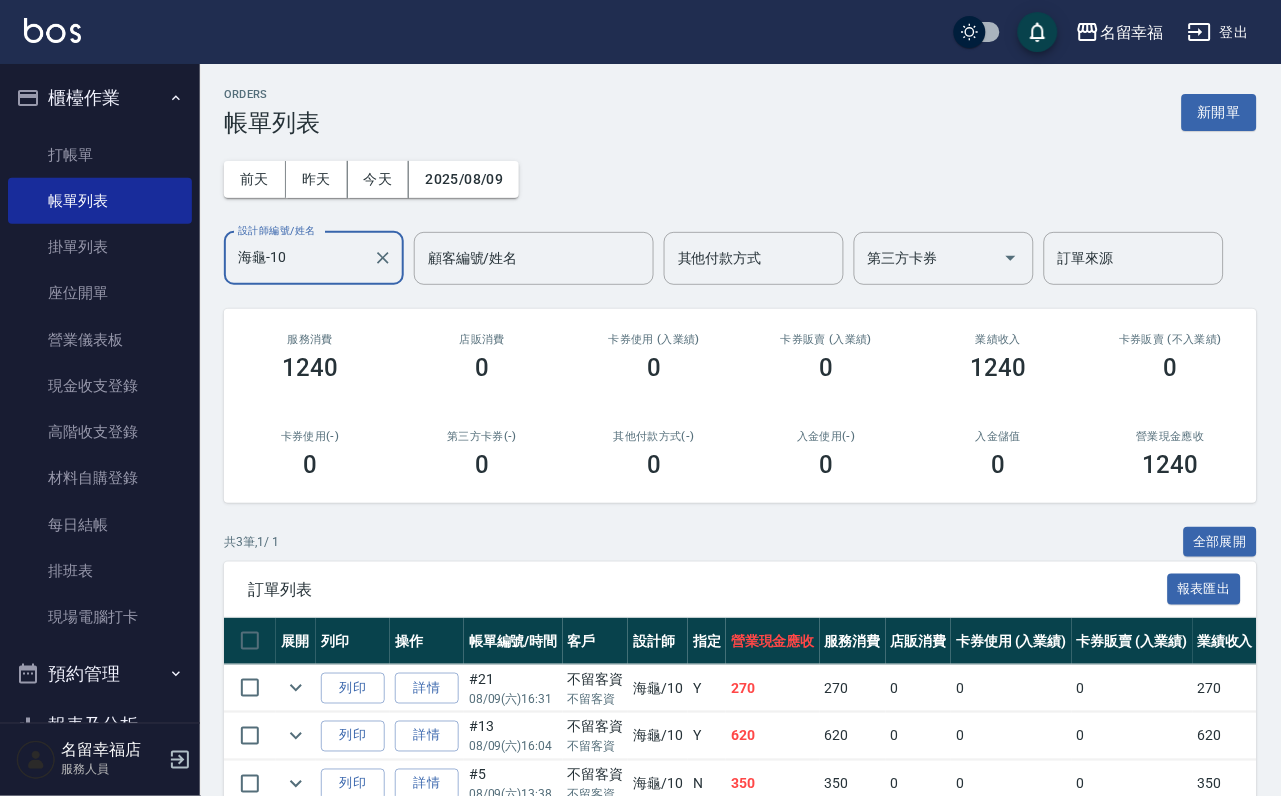 click on "海龜-10" at bounding box center [299, 258] 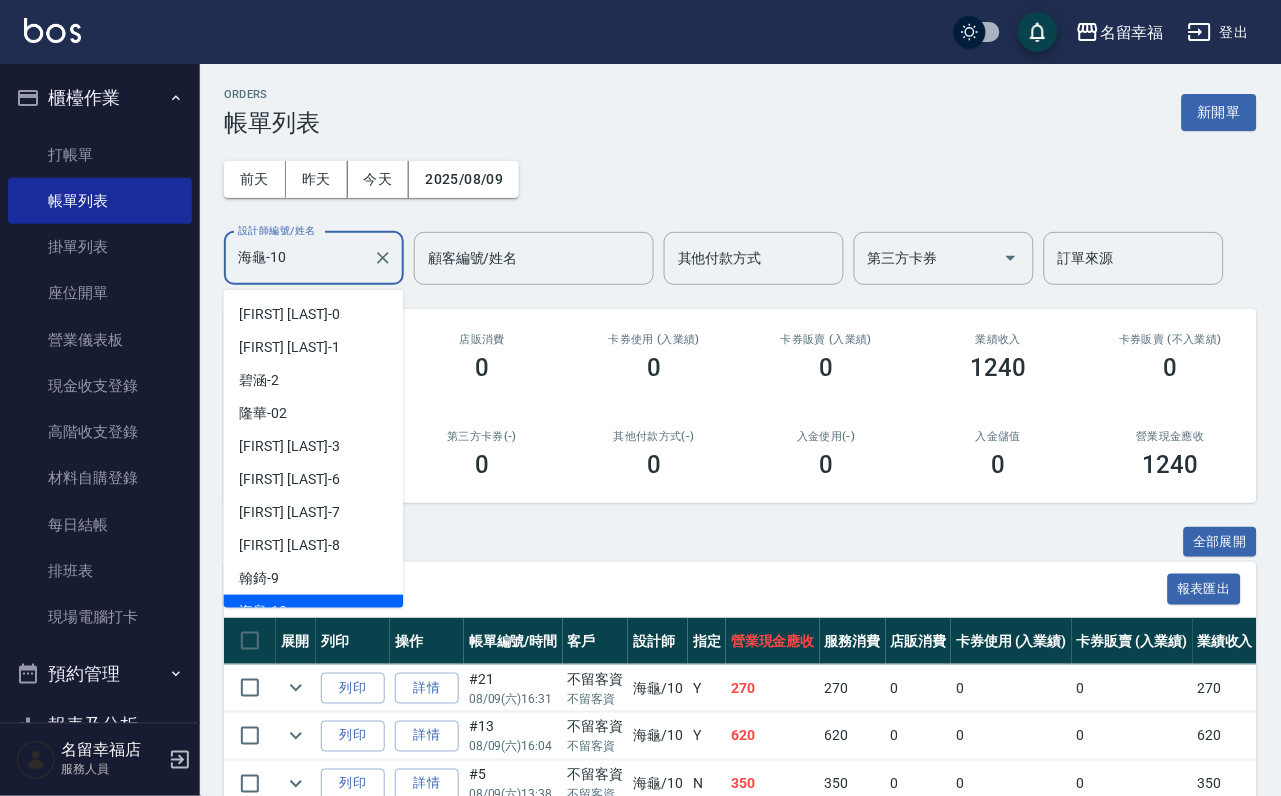 scroll, scrollTop: 19, scrollLeft: 0, axis: vertical 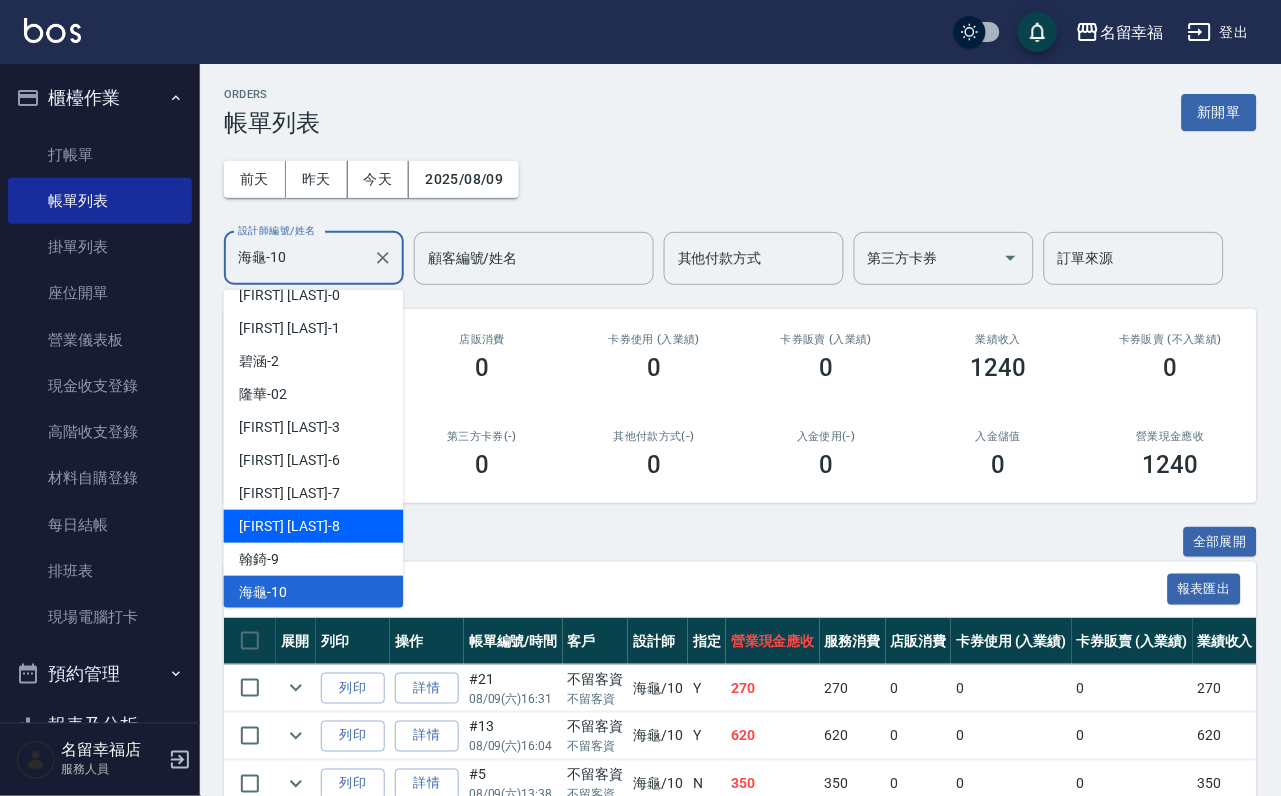 click on "[FIRST] - [NUMBER]" at bounding box center (314, 526) 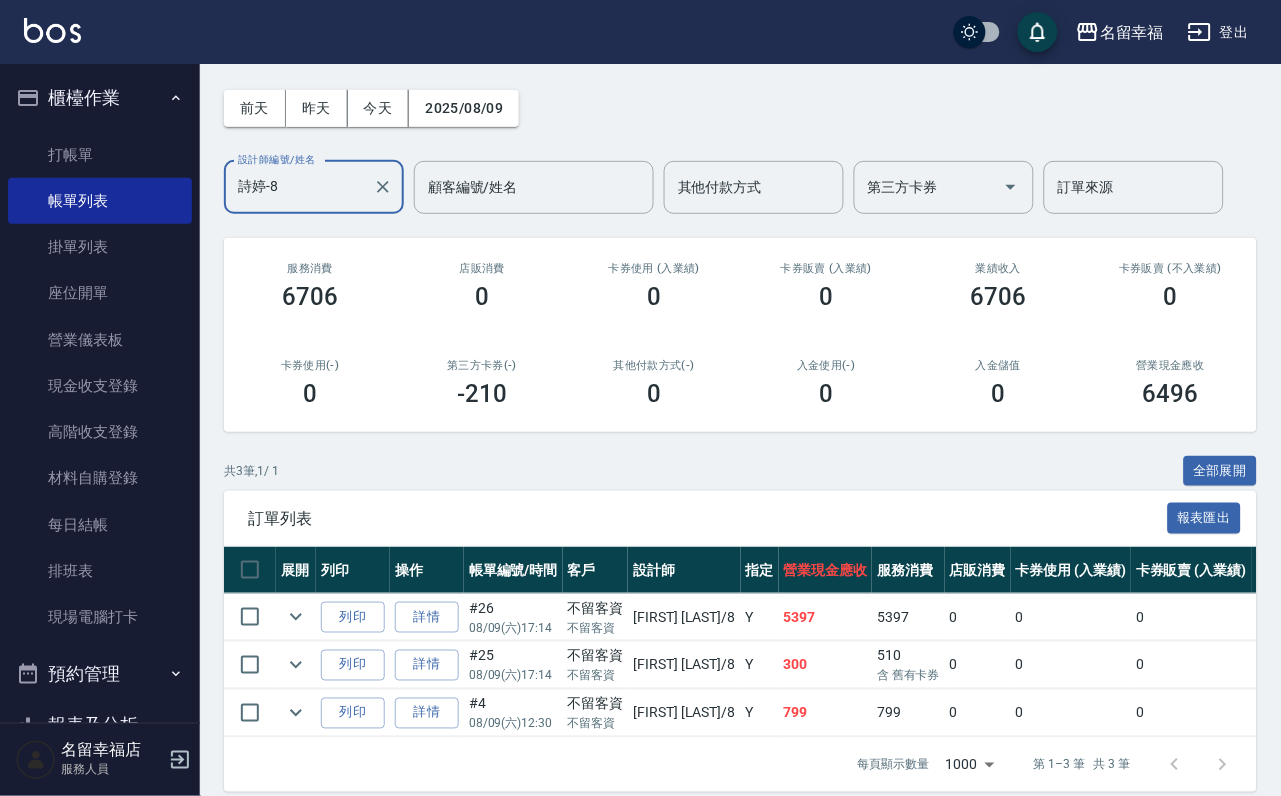 scroll, scrollTop: 231, scrollLeft: 0, axis: vertical 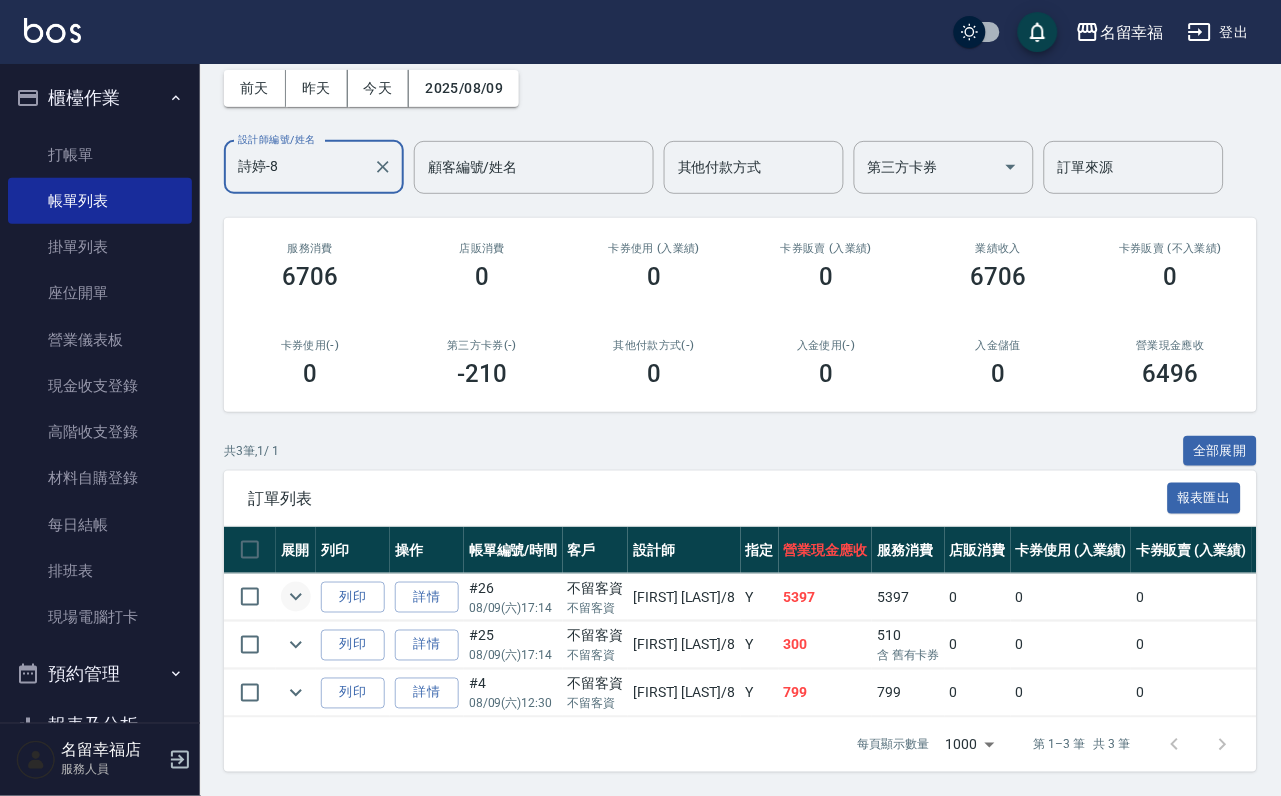 click 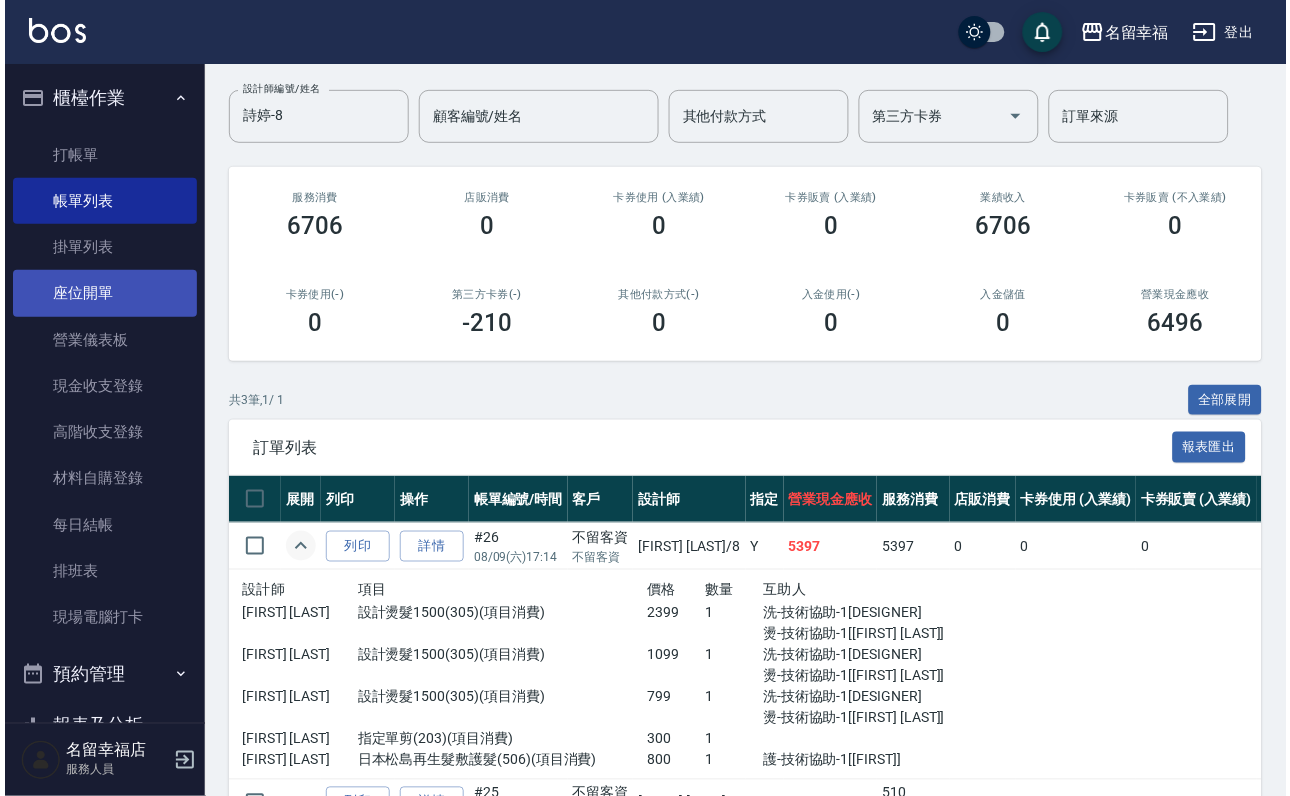 scroll, scrollTop: 0, scrollLeft: 0, axis: both 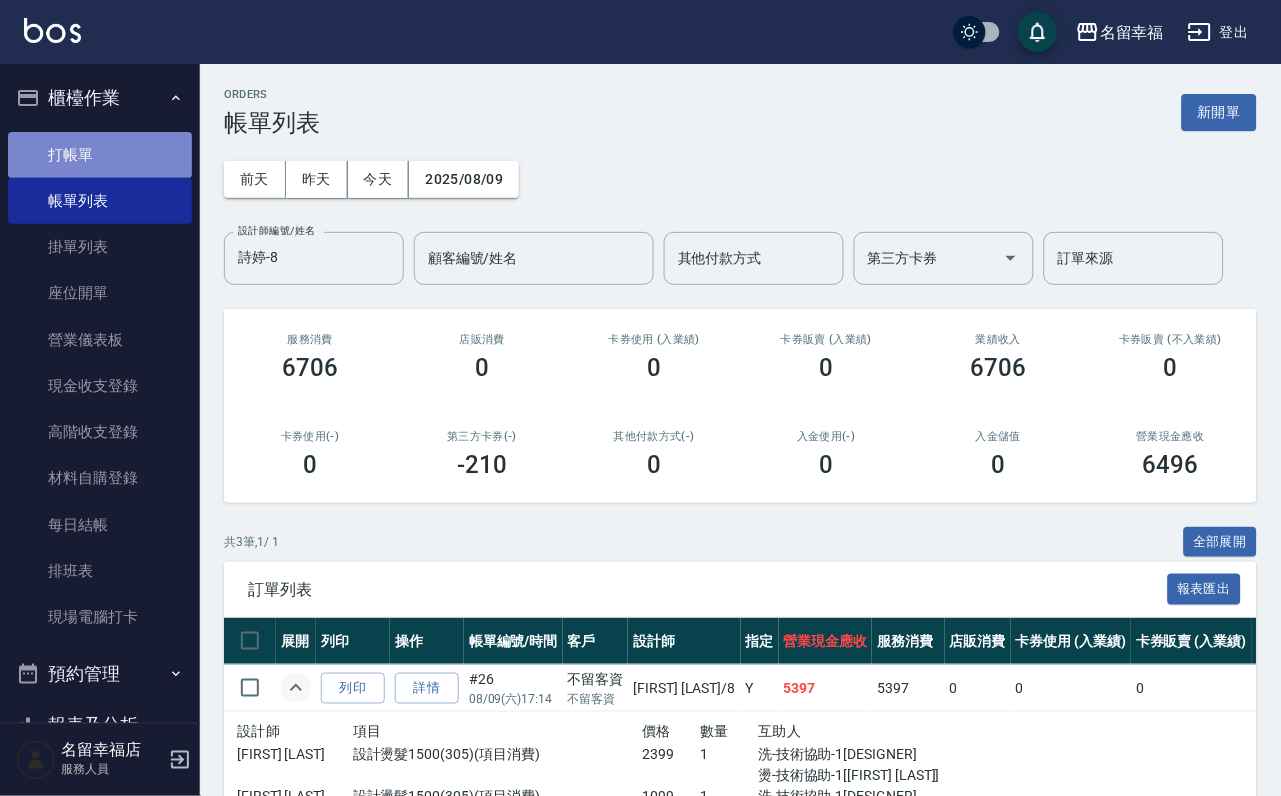 click on "打帳單" at bounding box center [100, 155] 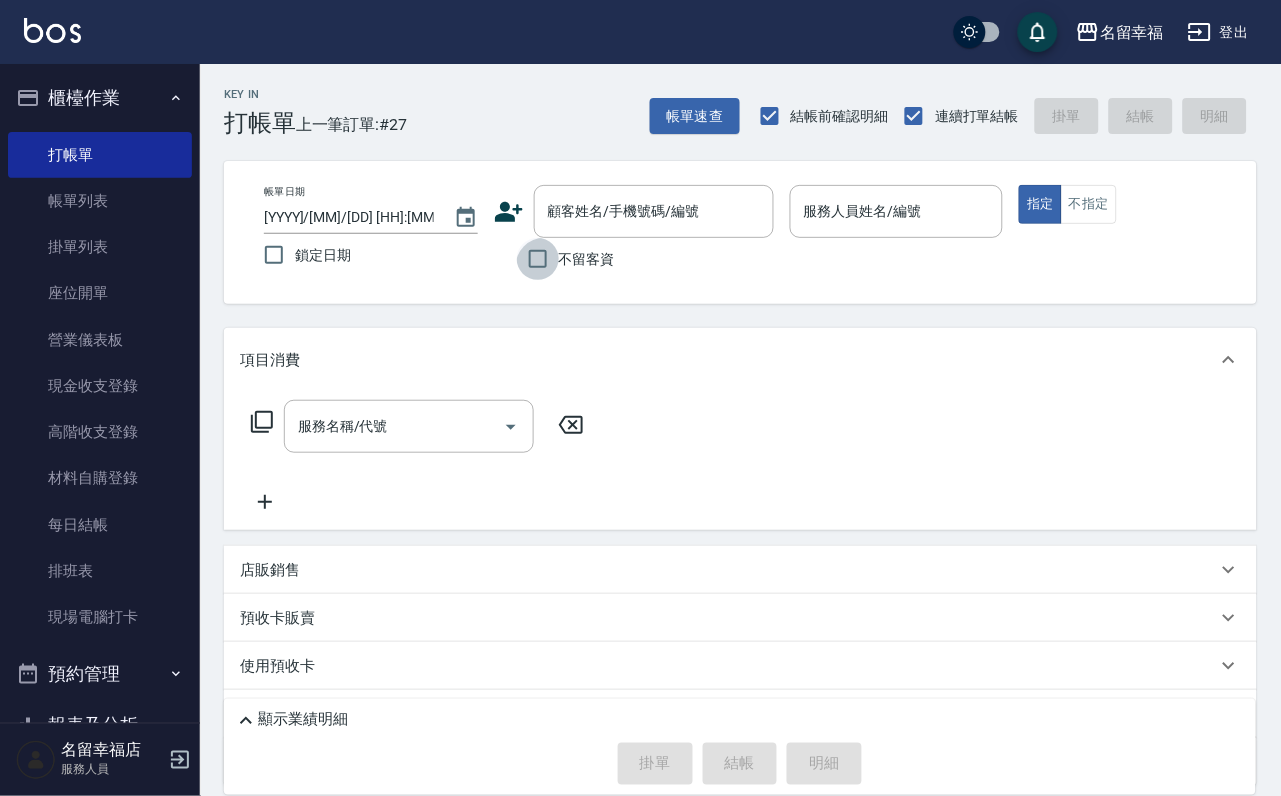 click on "不留客資" at bounding box center (538, 259) 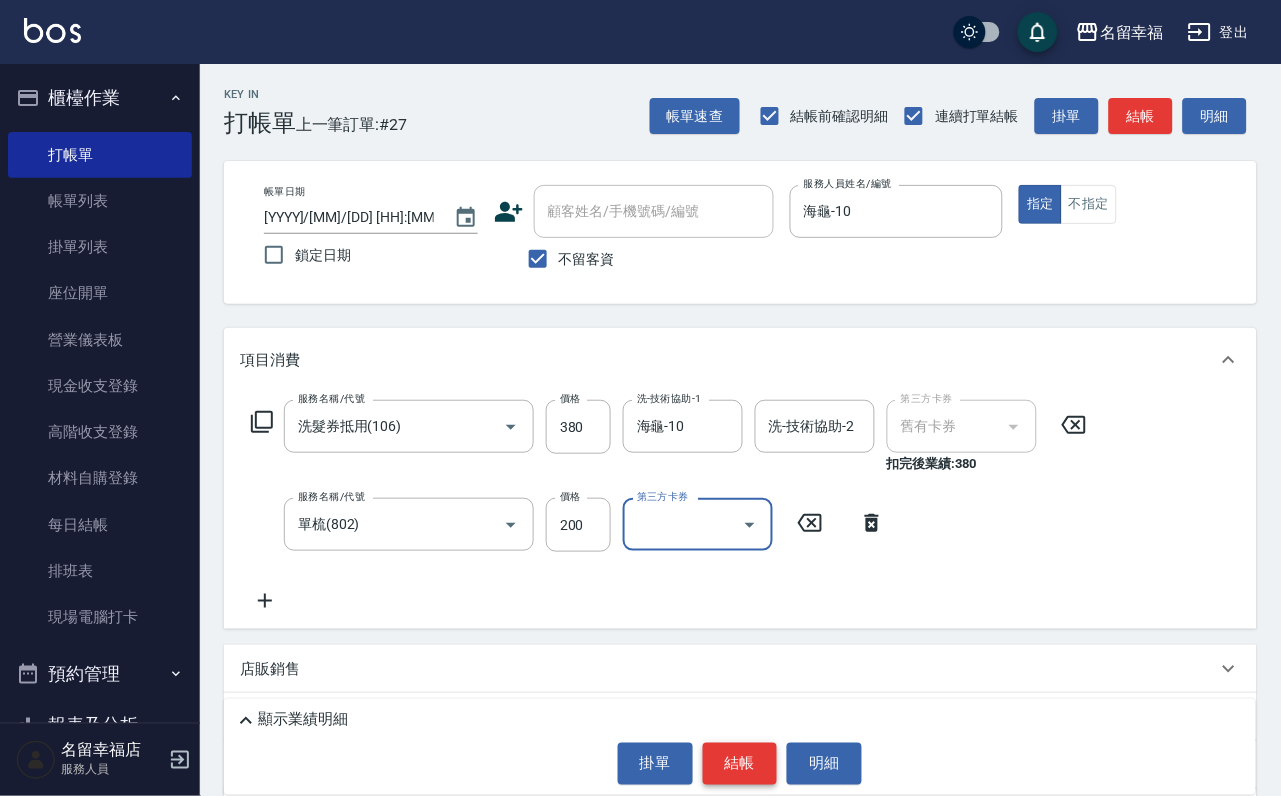 click on "結帳" at bounding box center [740, 764] 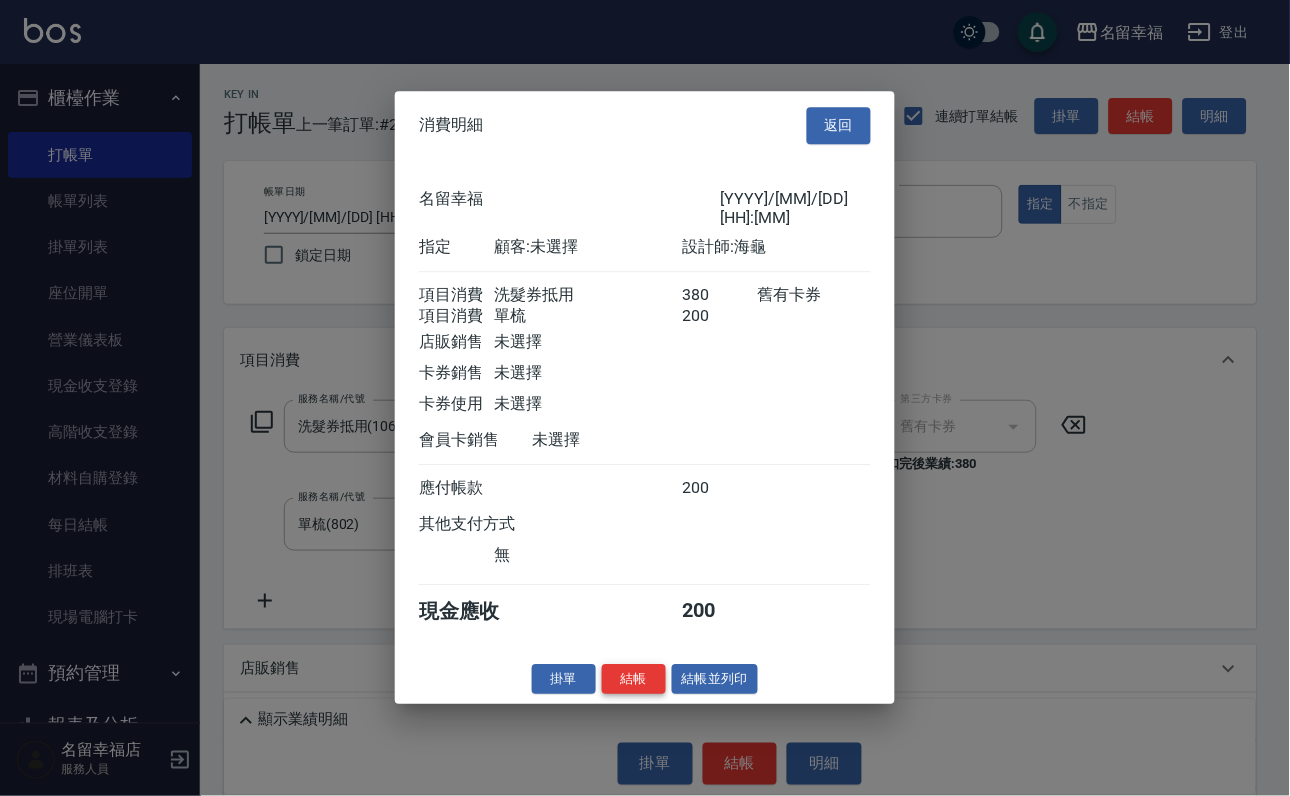 scroll, scrollTop: 322, scrollLeft: 0, axis: vertical 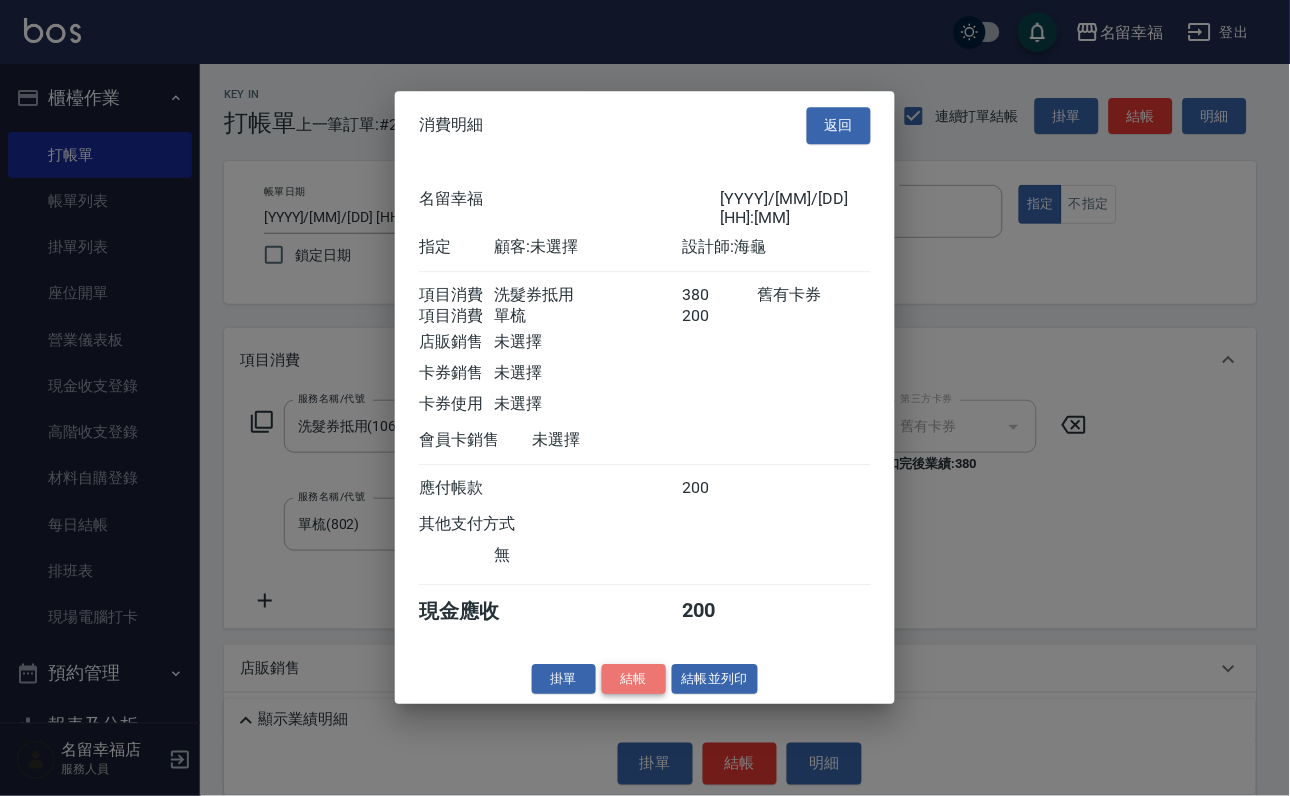 click on "結帳" at bounding box center [634, 679] 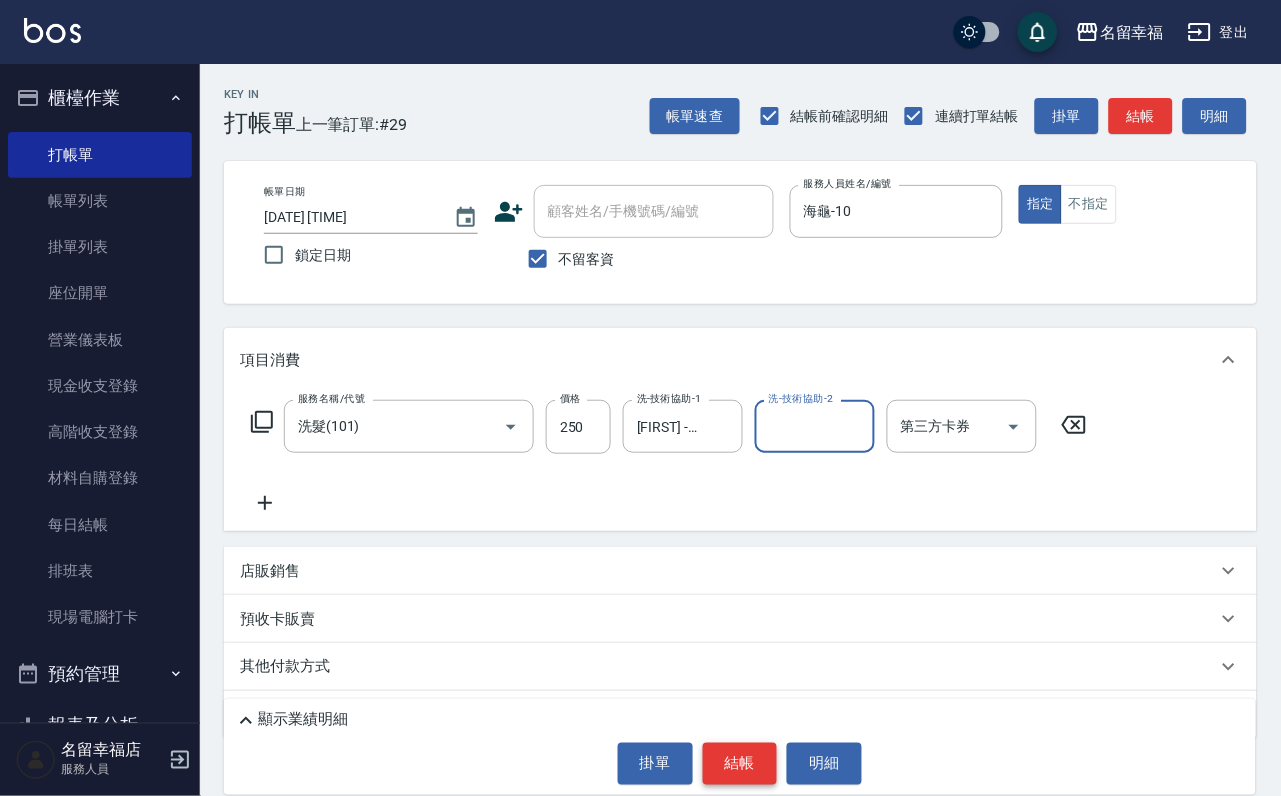 click on "結帳" at bounding box center (740, 764) 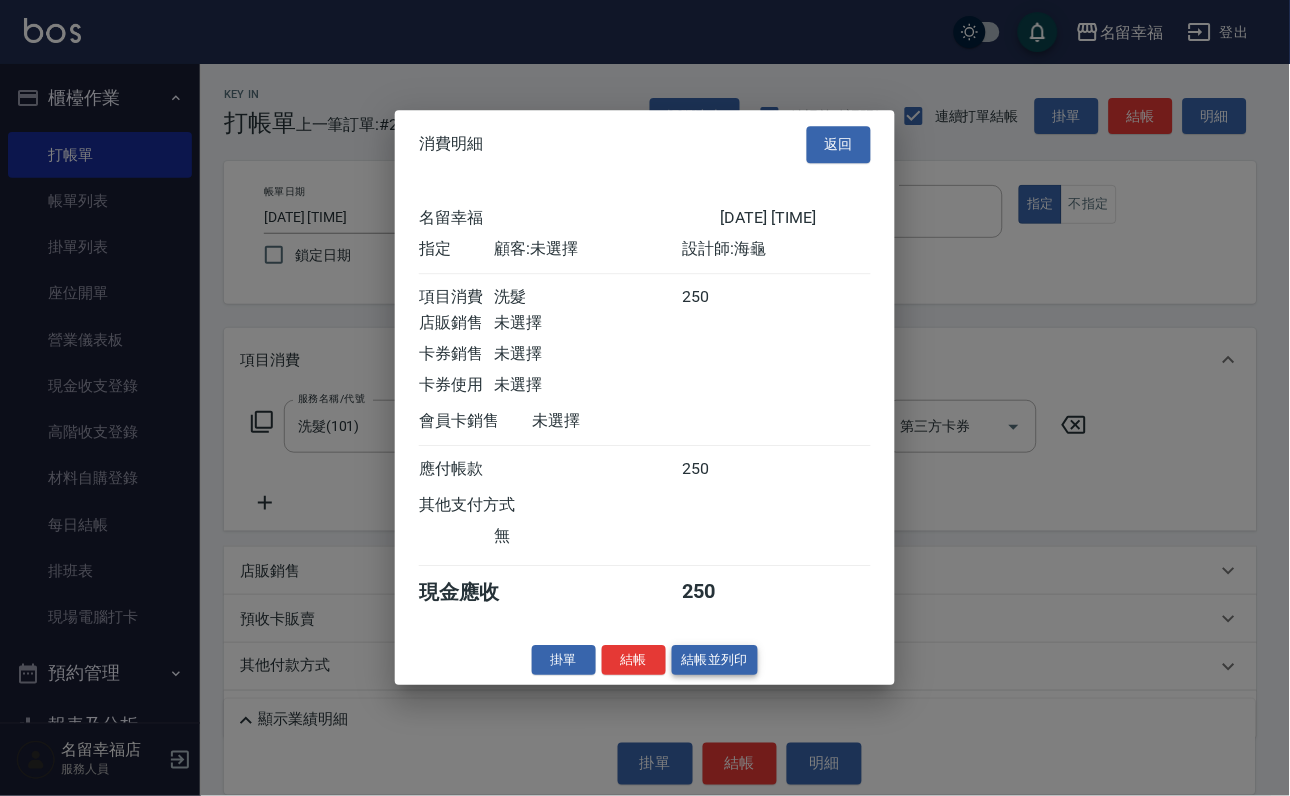 scroll, scrollTop: 247, scrollLeft: 0, axis: vertical 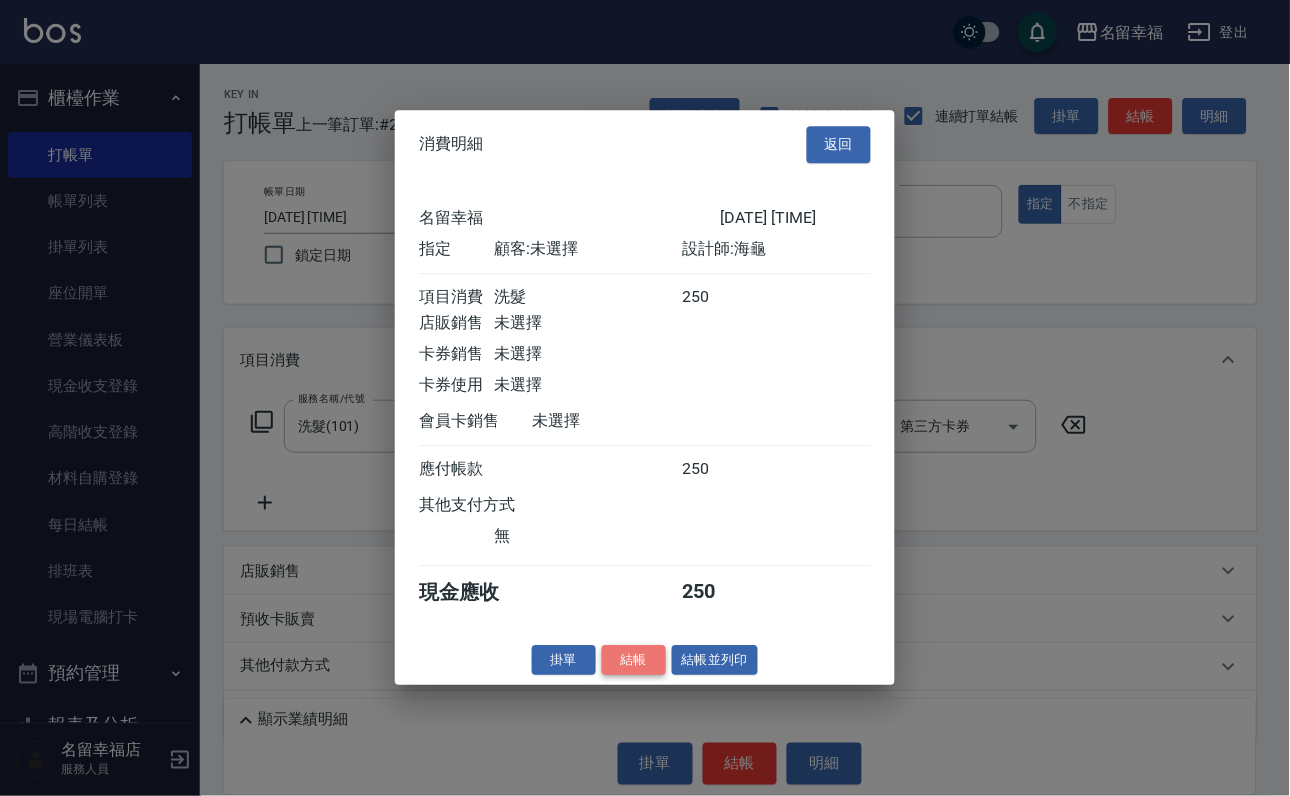 click on "結帳" at bounding box center (634, 660) 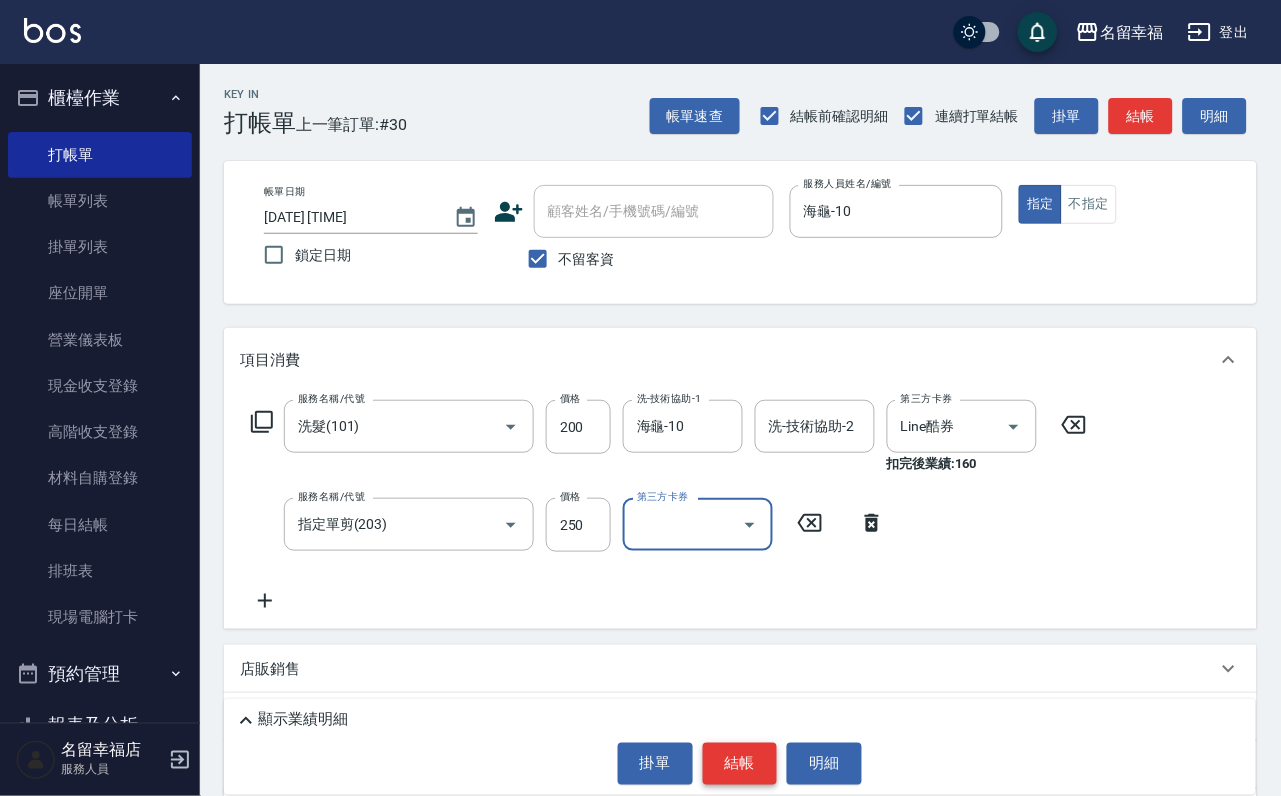 click on "結帳" at bounding box center [740, 764] 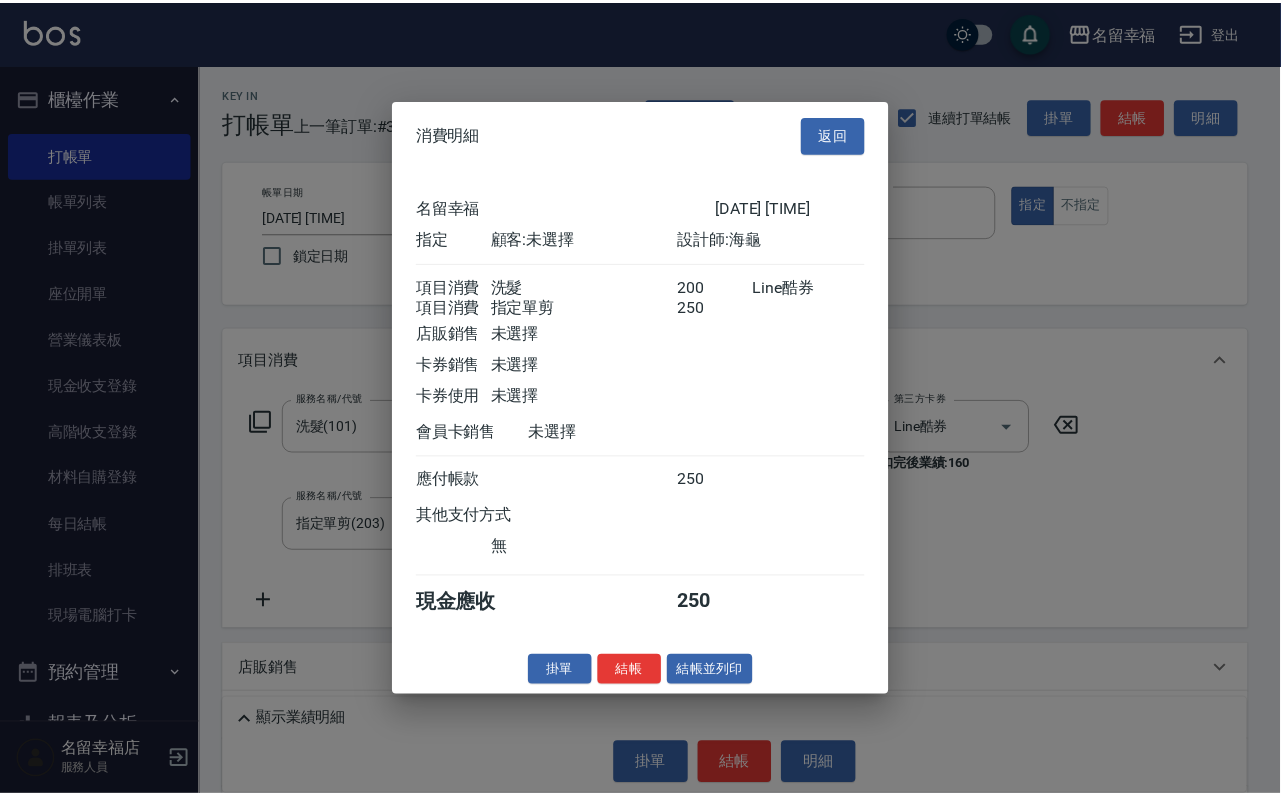 scroll, scrollTop: 322, scrollLeft: 0, axis: vertical 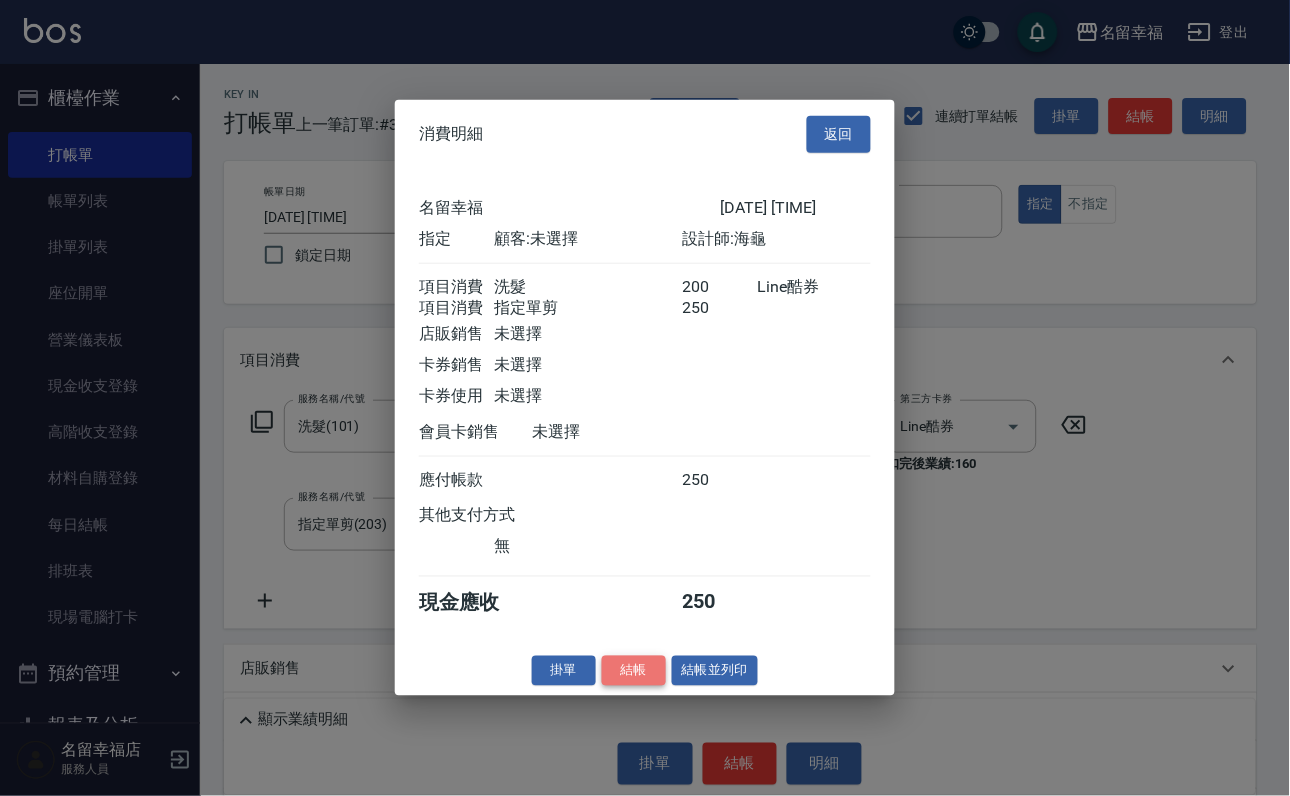 click on "結帳" at bounding box center (634, 670) 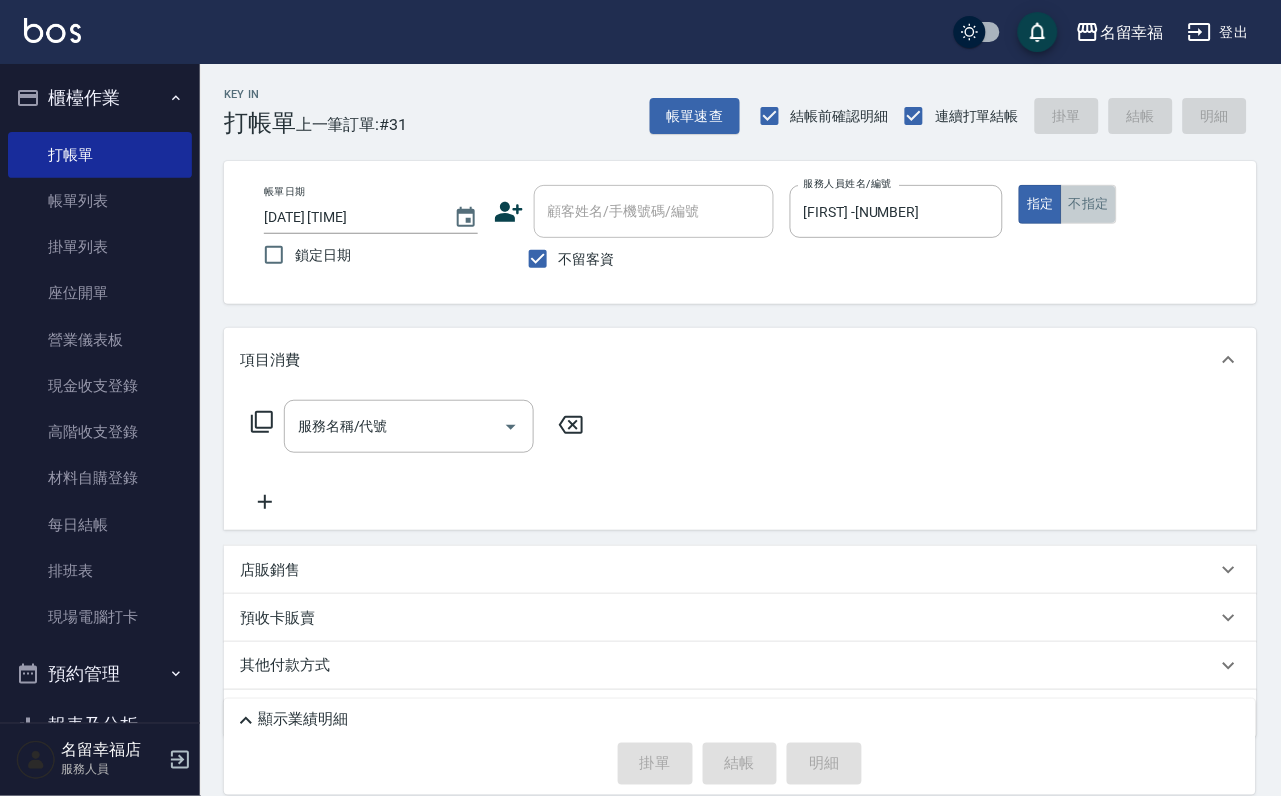 click on "不指定" at bounding box center (1089, 204) 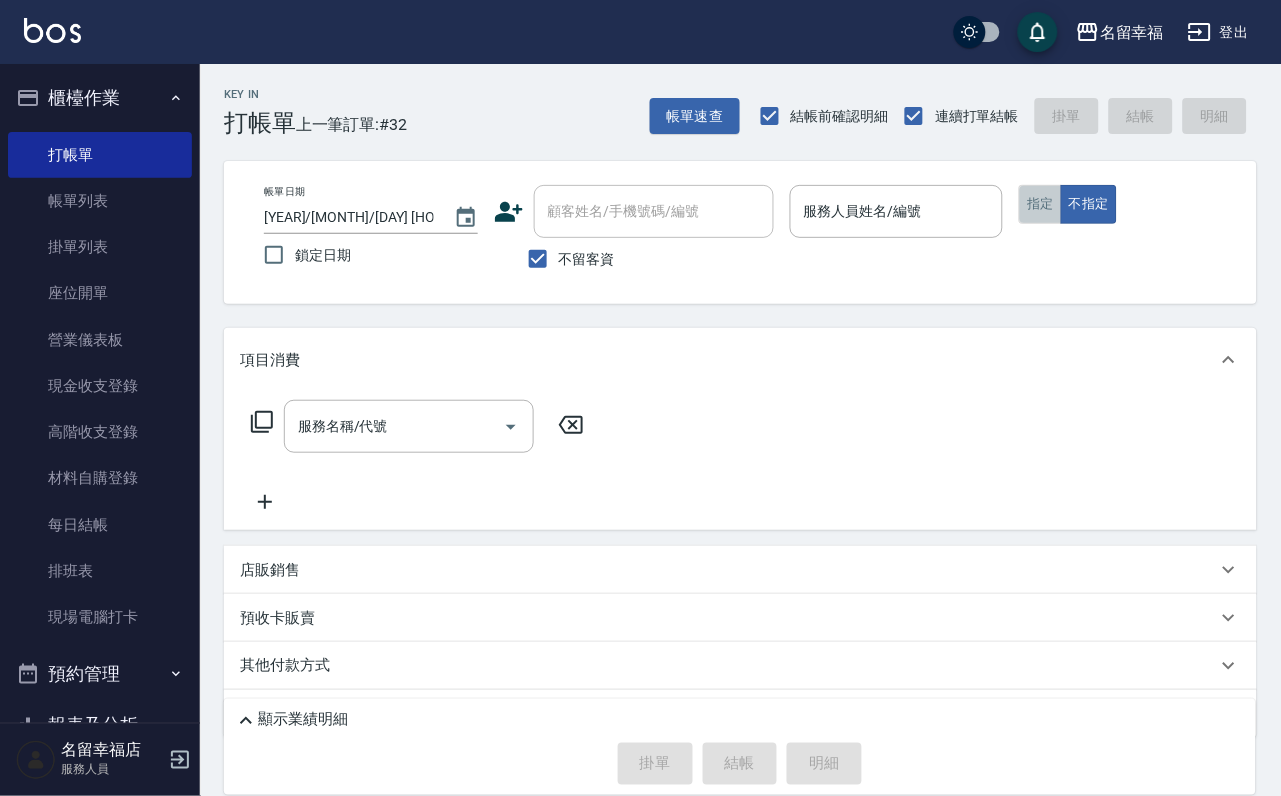 click on "指定" at bounding box center [1040, 204] 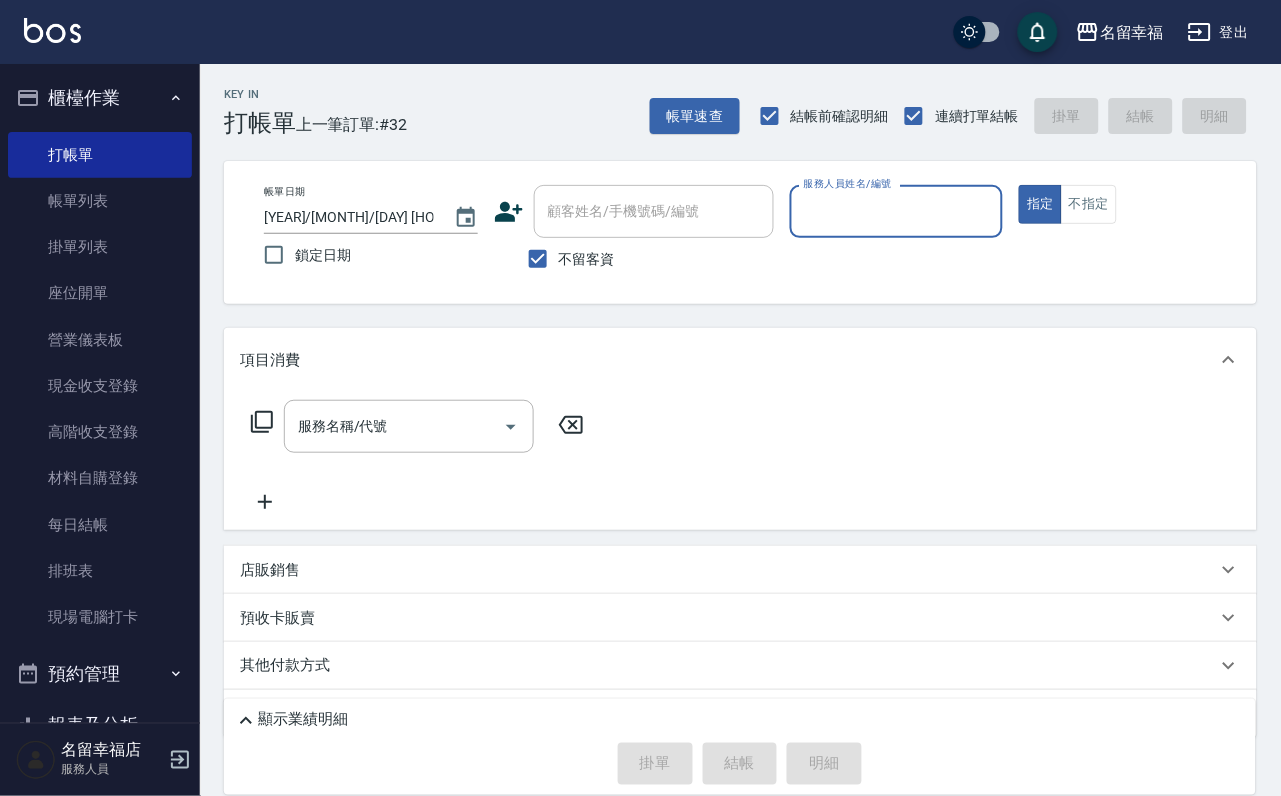 click on "服務人員姓名/編號" at bounding box center [897, 211] 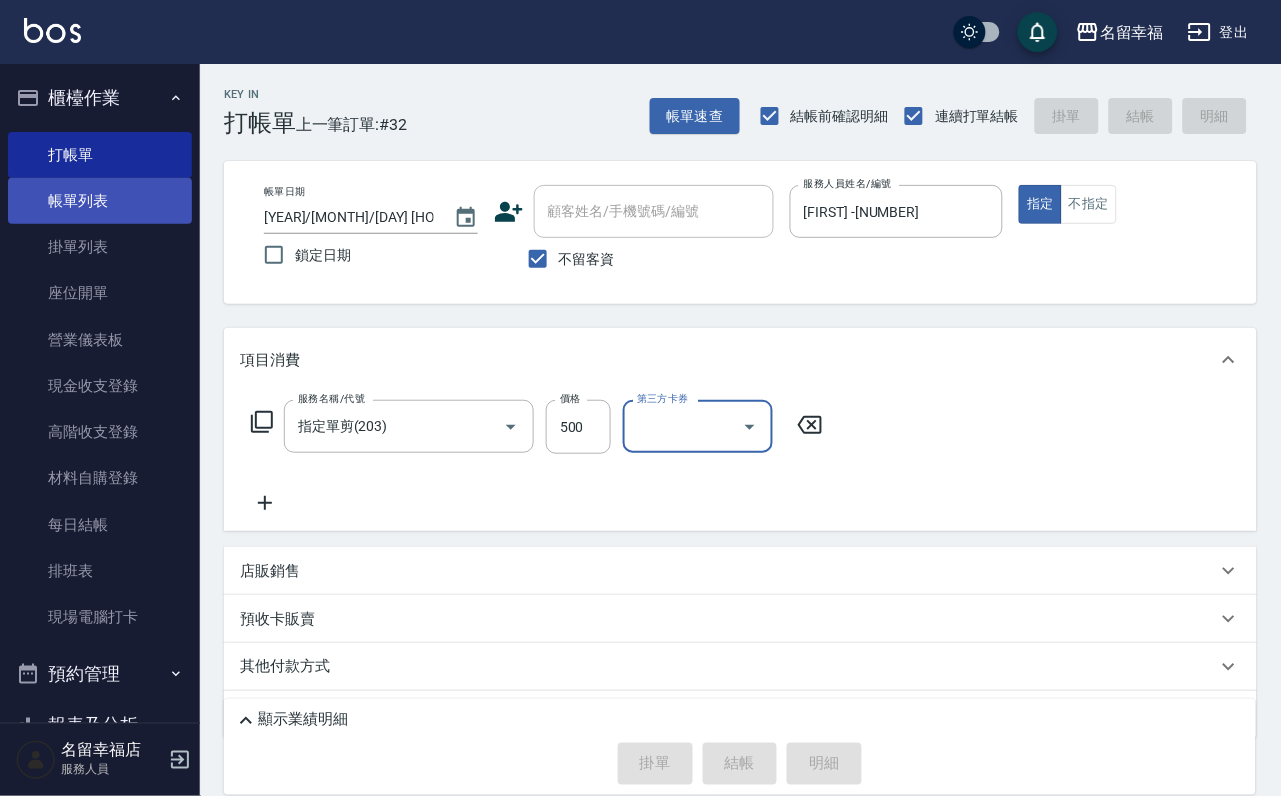 click on "帳單列表" at bounding box center [100, 201] 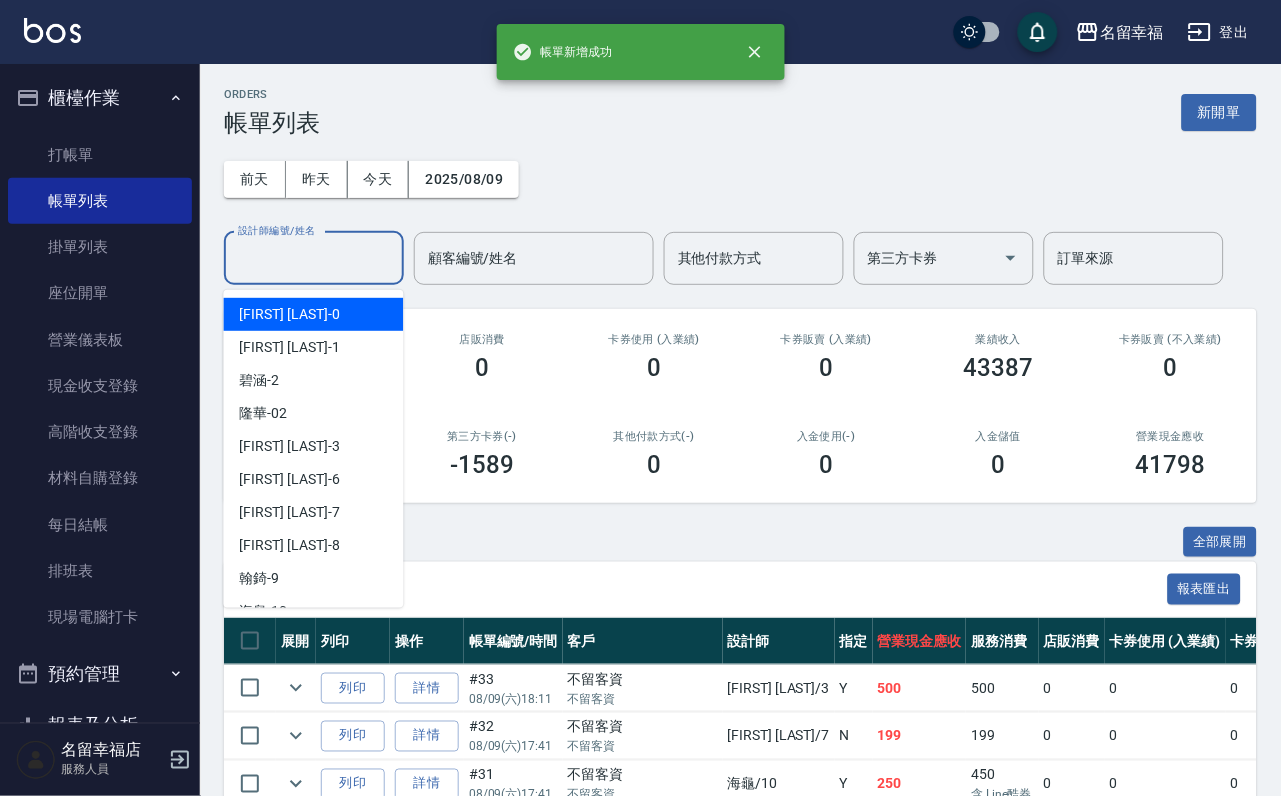 click on "設計師編號/姓名" at bounding box center (314, 258) 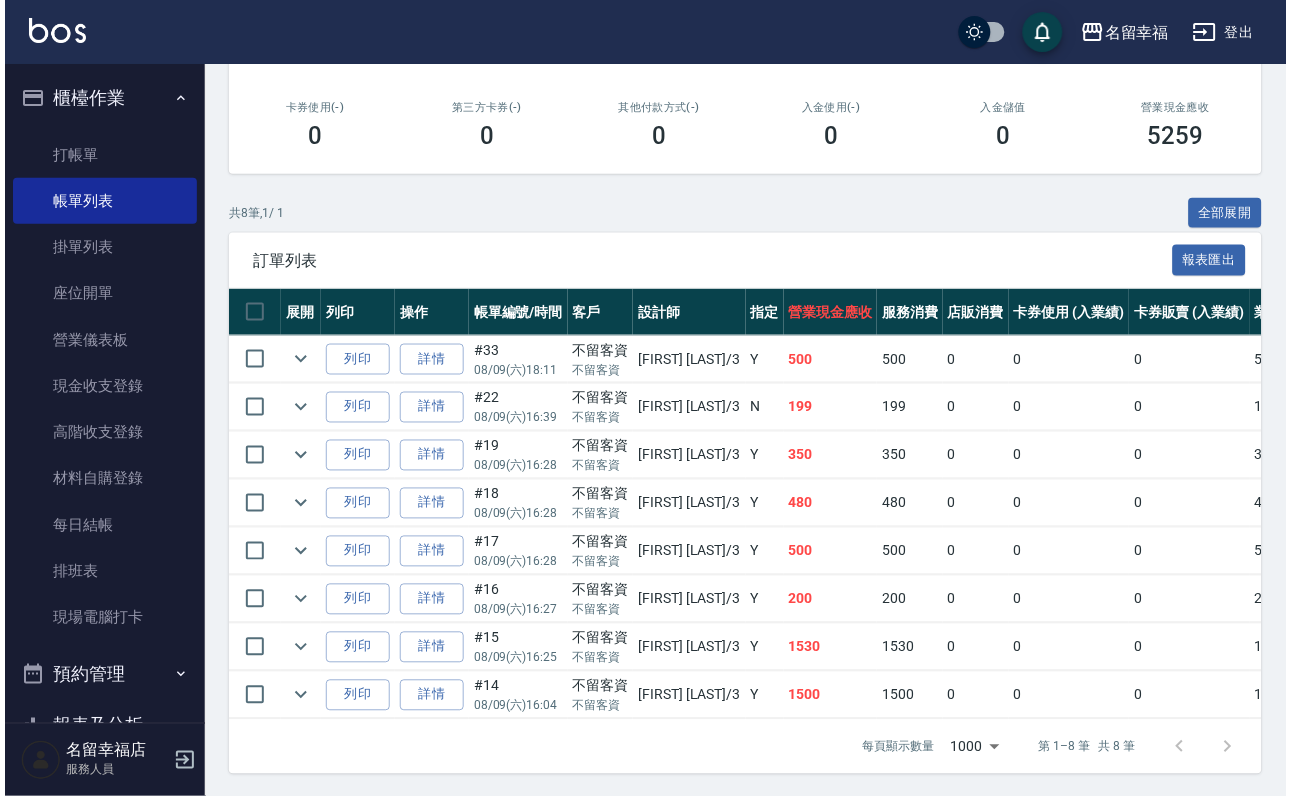 scroll, scrollTop: 0, scrollLeft: 0, axis: both 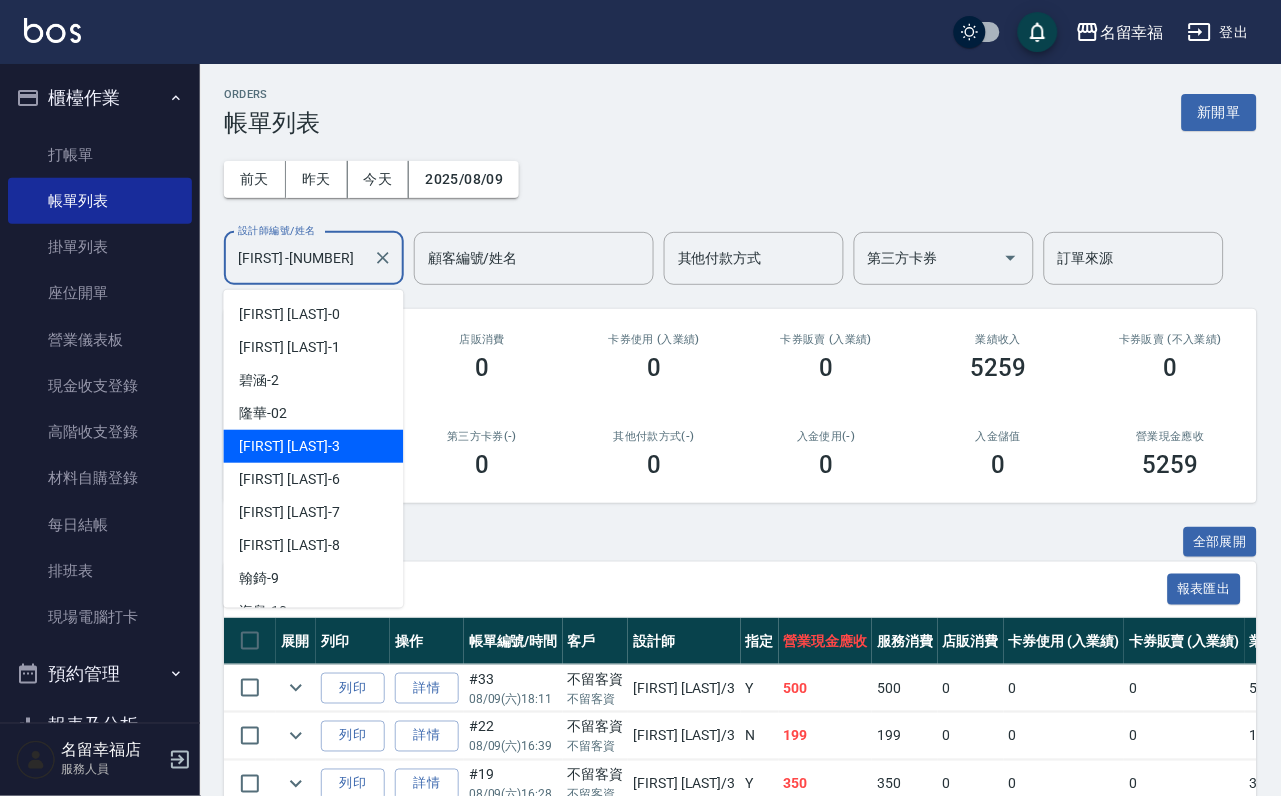 click on "[FIRST] -[NUMBER]" at bounding box center (299, 258) 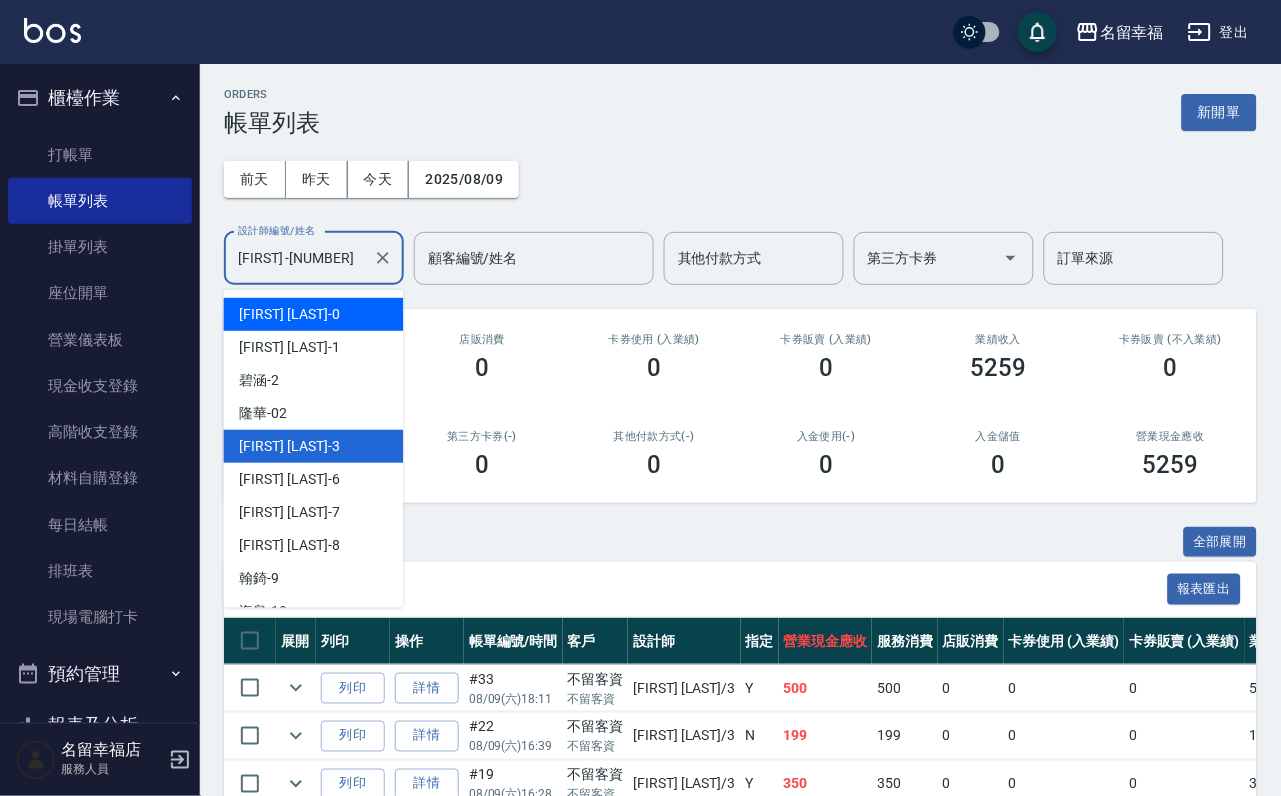 click on "小靜 -0" at bounding box center (314, 314) 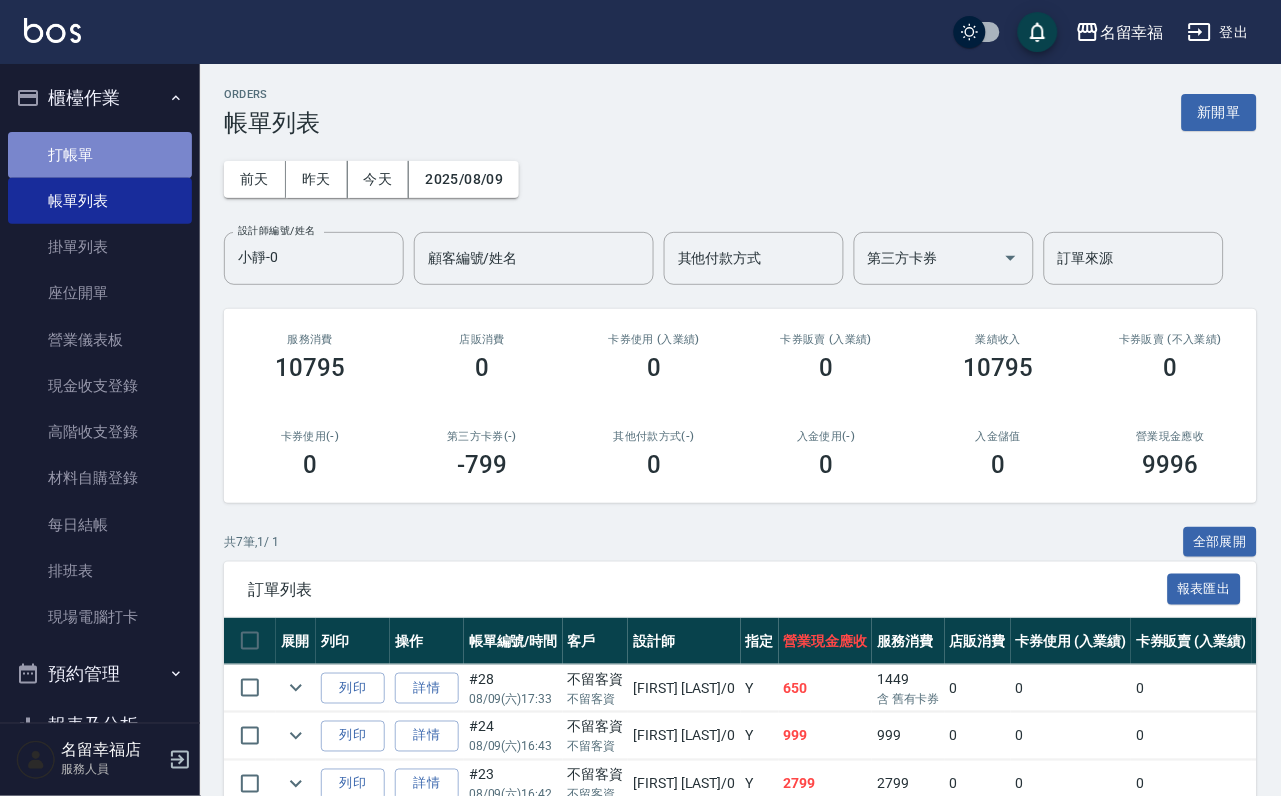 click on "打帳單" at bounding box center [100, 155] 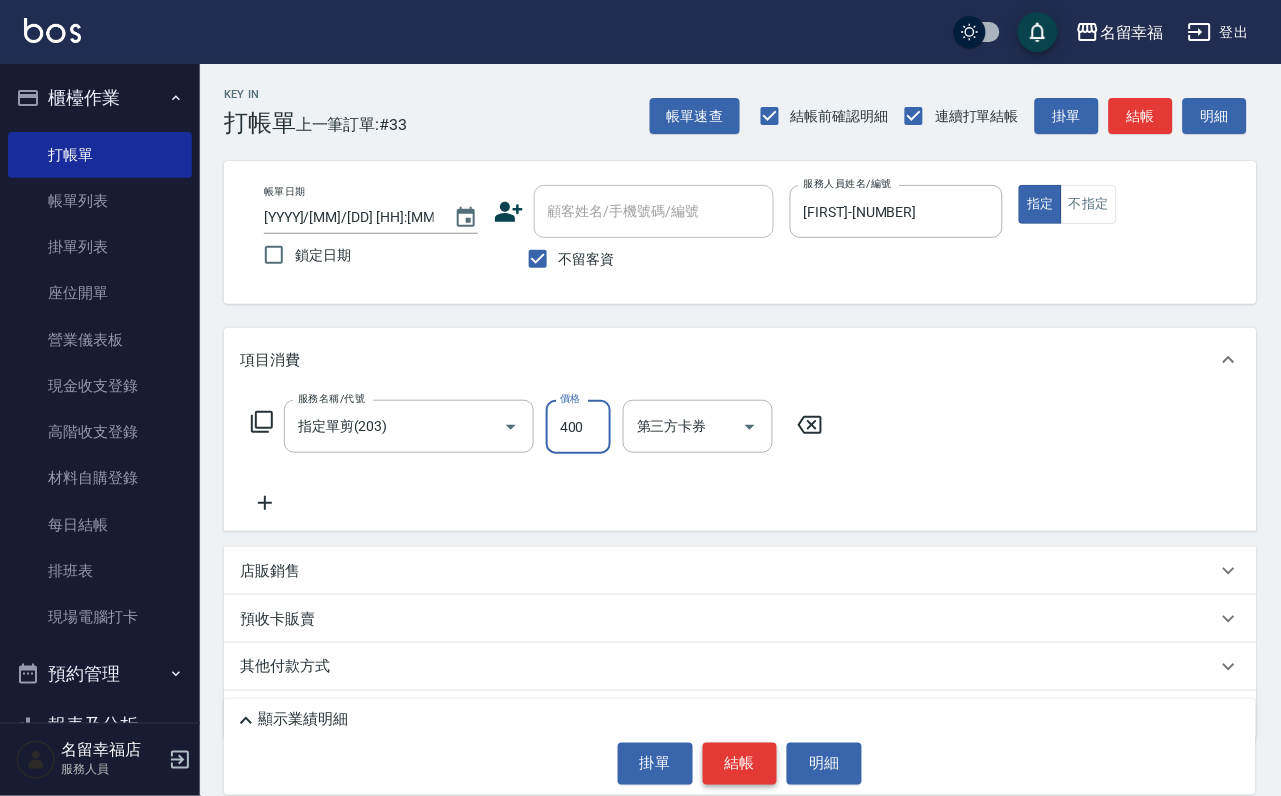 click on "結帳" at bounding box center (740, 764) 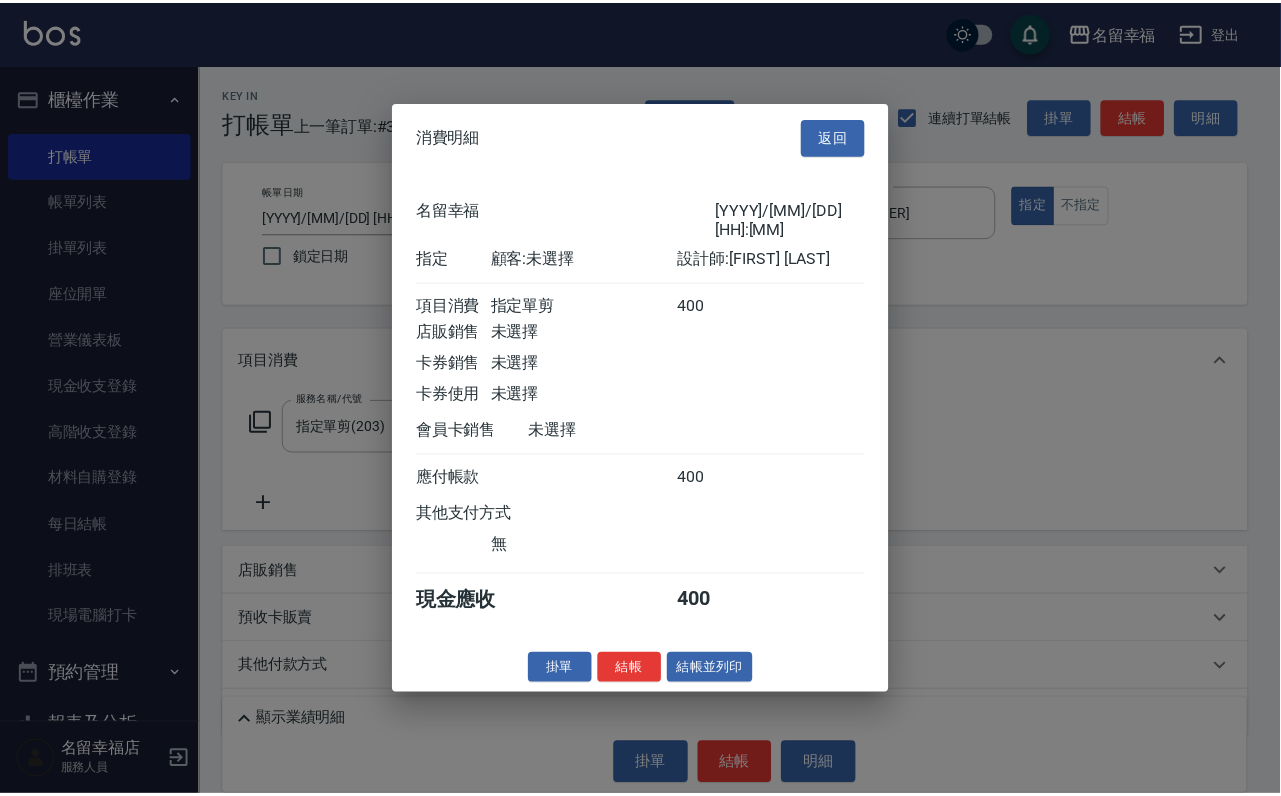 scroll, scrollTop: 247, scrollLeft: 0, axis: vertical 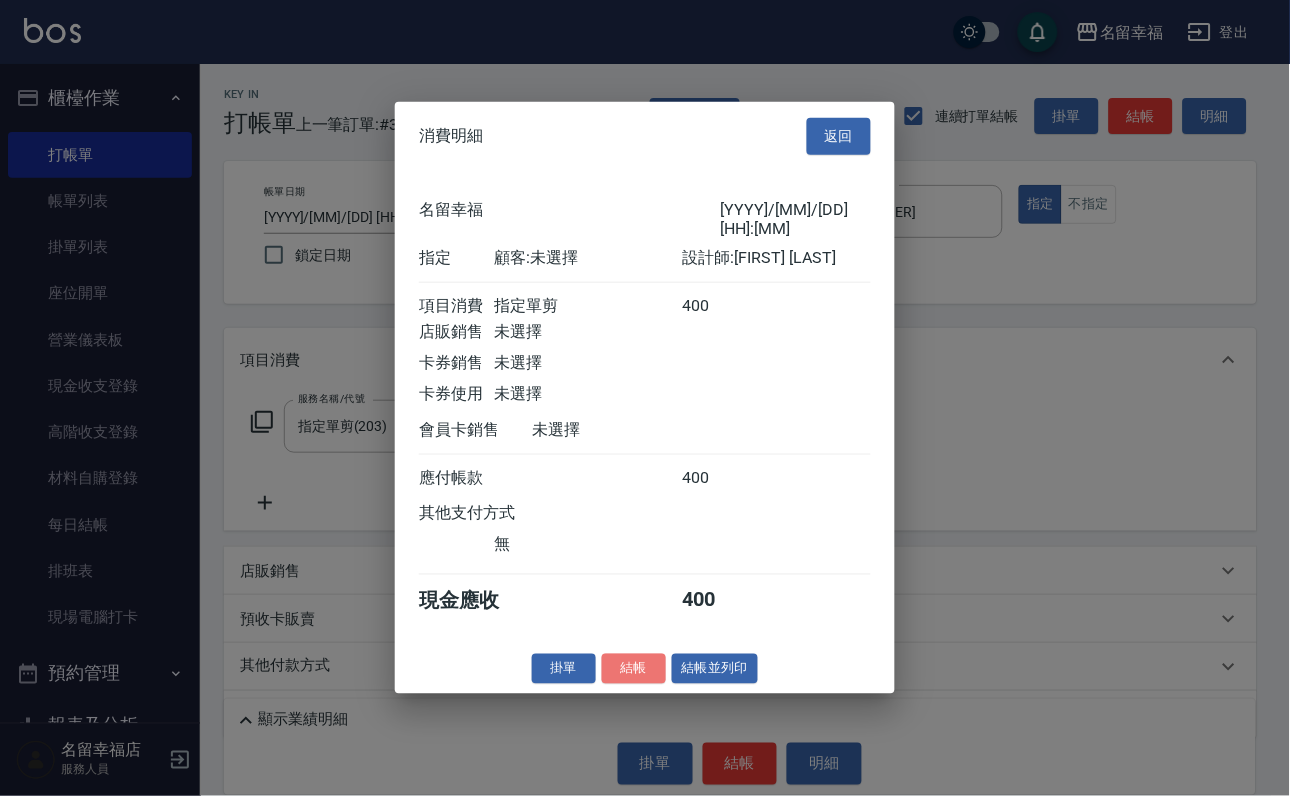 click on "結帳" at bounding box center [634, 668] 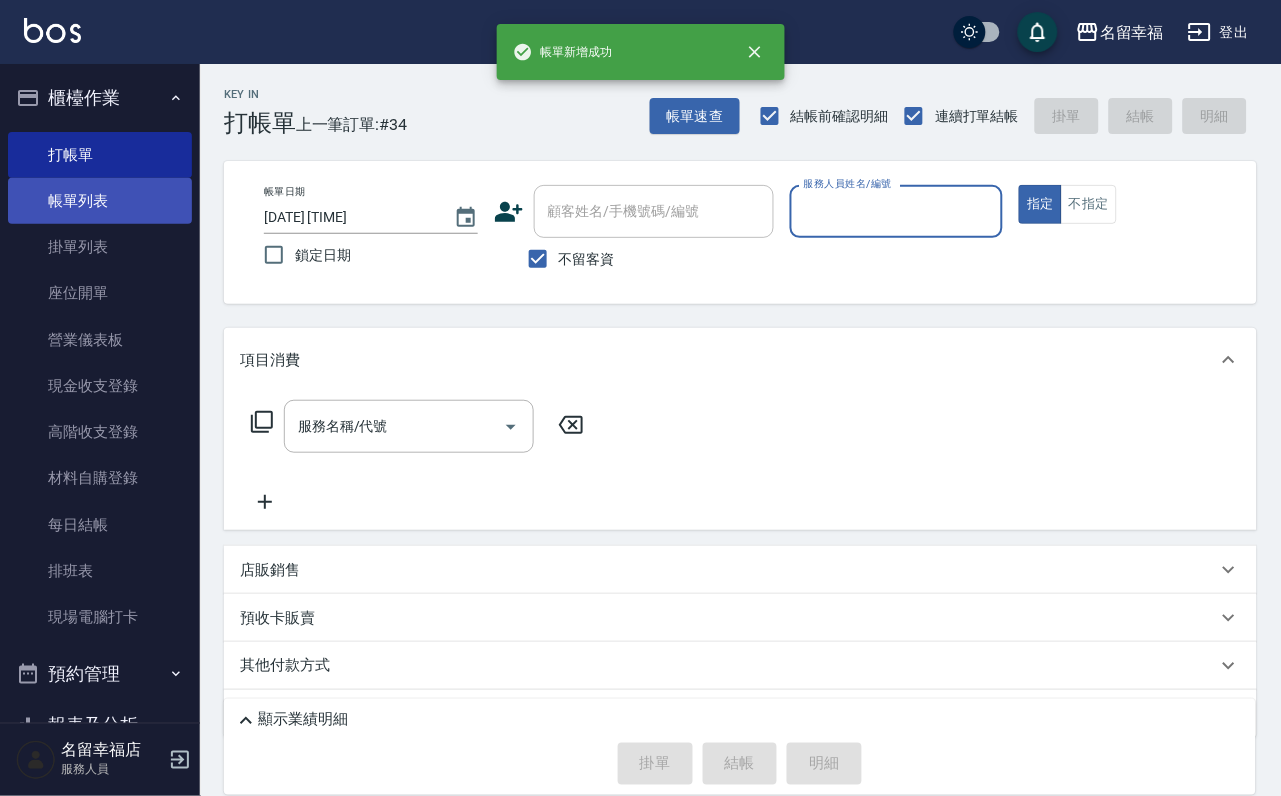 click on "帳單列表" at bounding box center [100, 201] 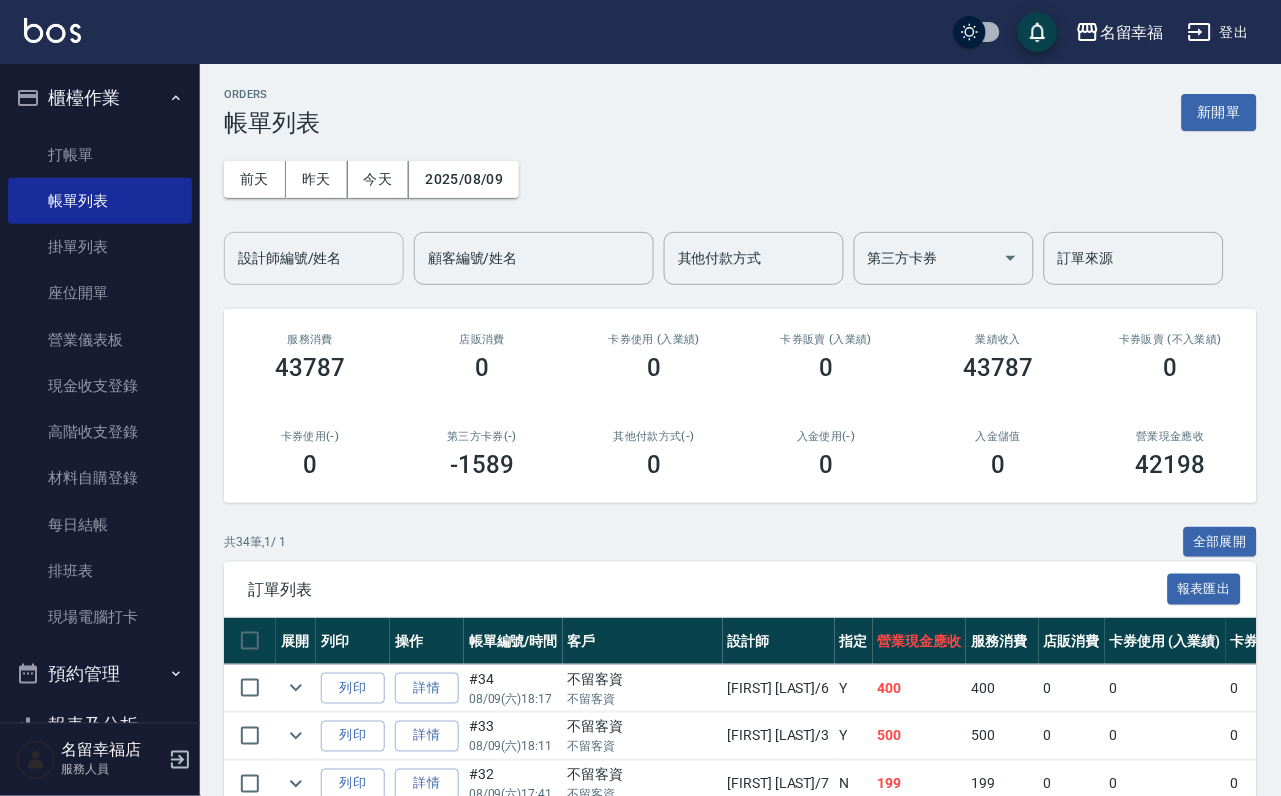 click on "設計師編號/姓名" at bounding box center (314, 258) 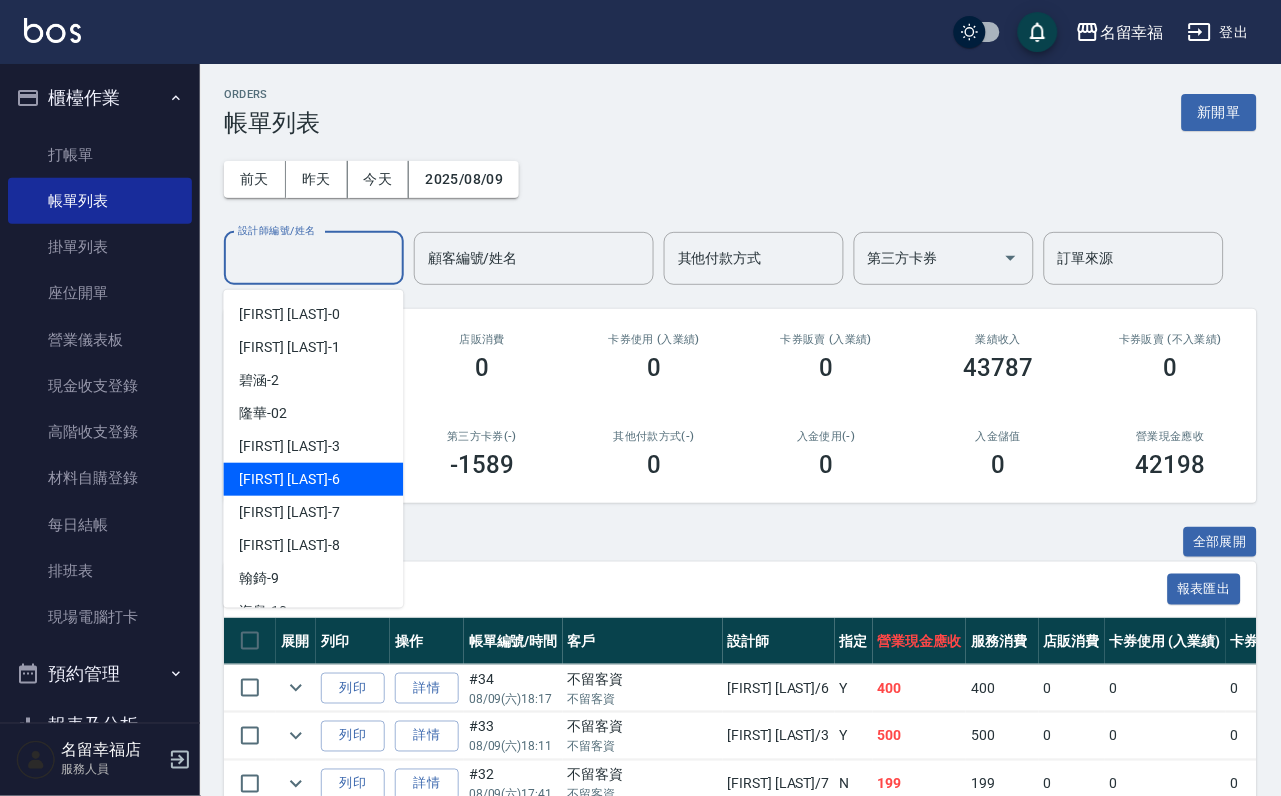 click on "[FIRST] -[NUMBER]" at bounding box center [314, 479] 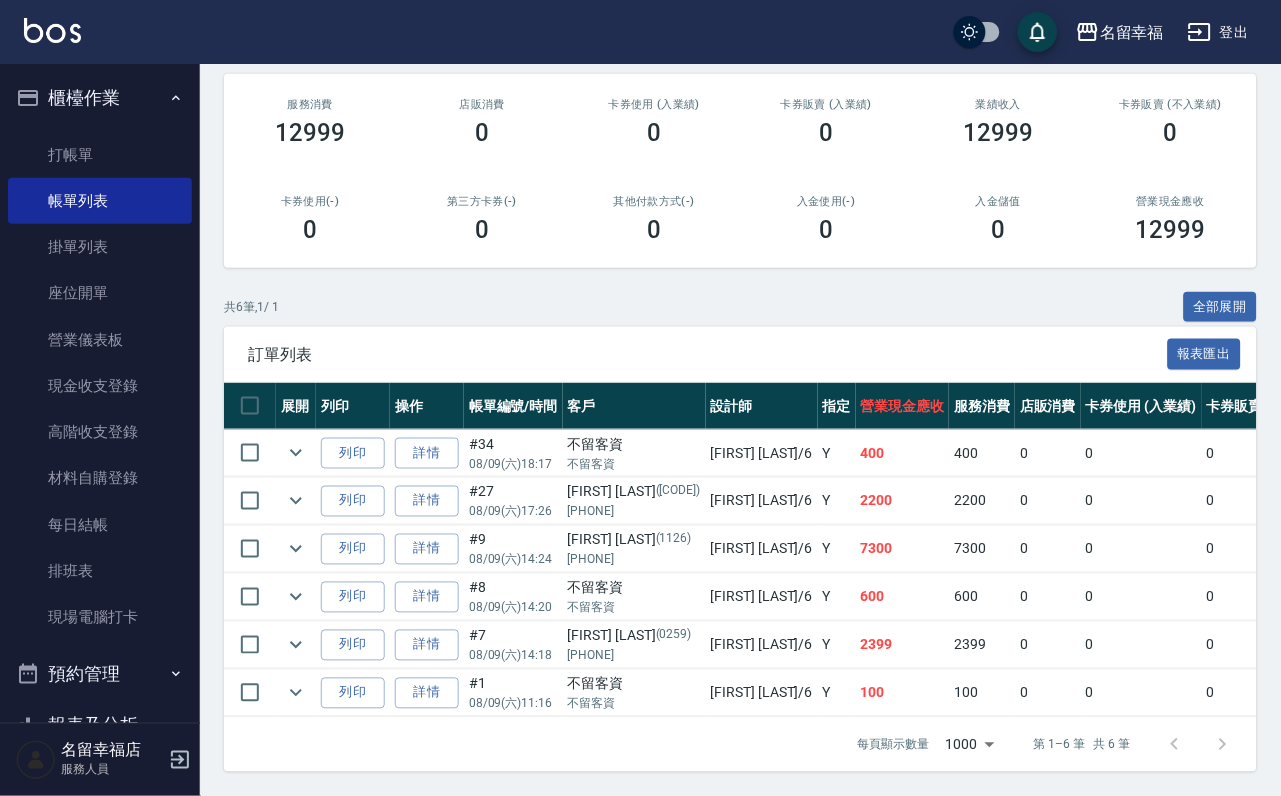 scroll, scrollTop: 0, scrollLeft: 0, axis: both 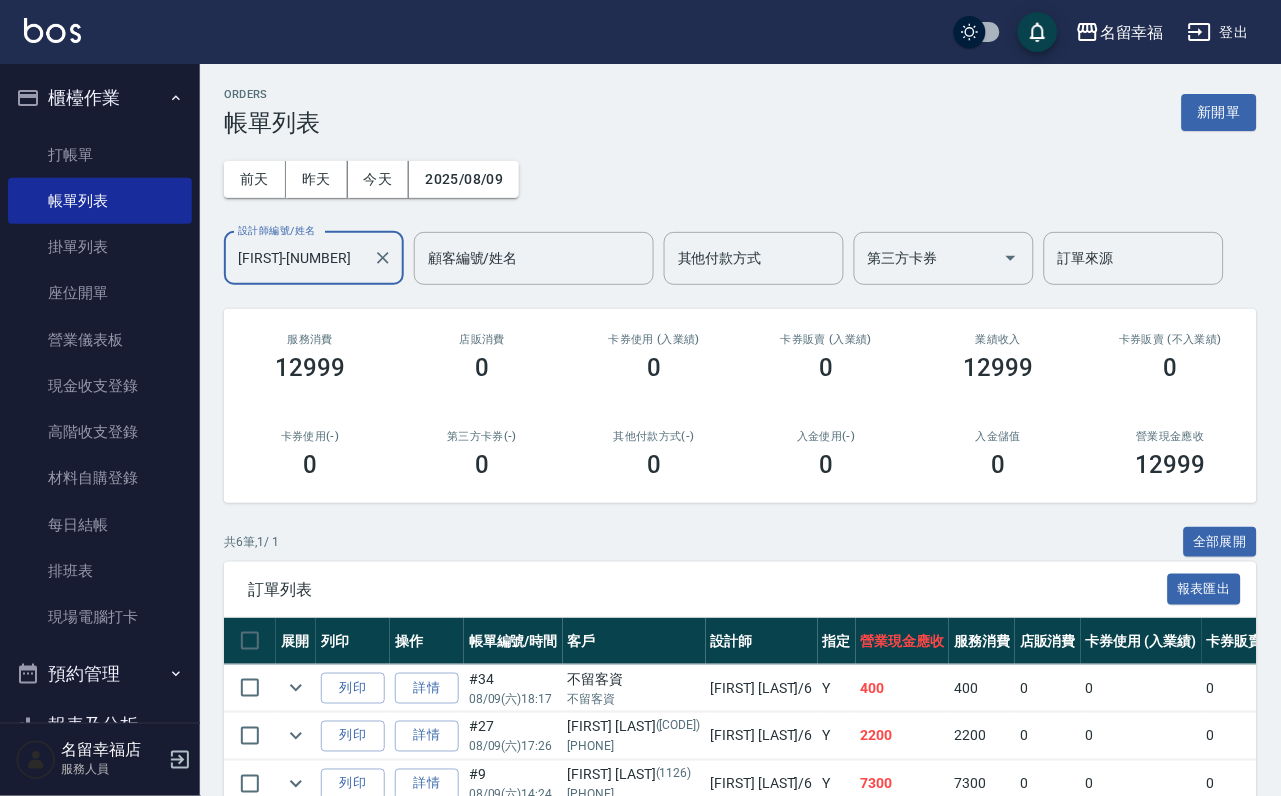 click on "[FIRST]-[NUMBER]" at bounding box center [299, 258] 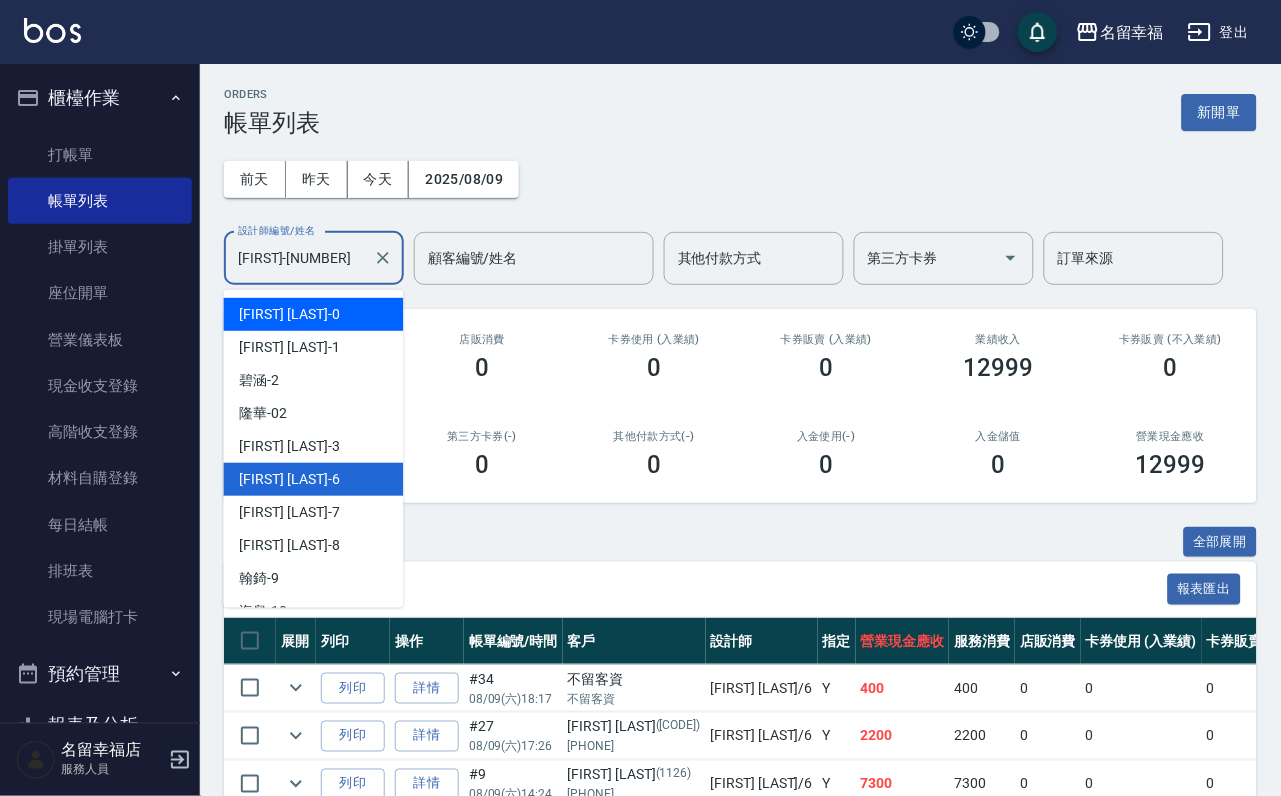 click on "小靜 -0" at bounding box center (314, 314) 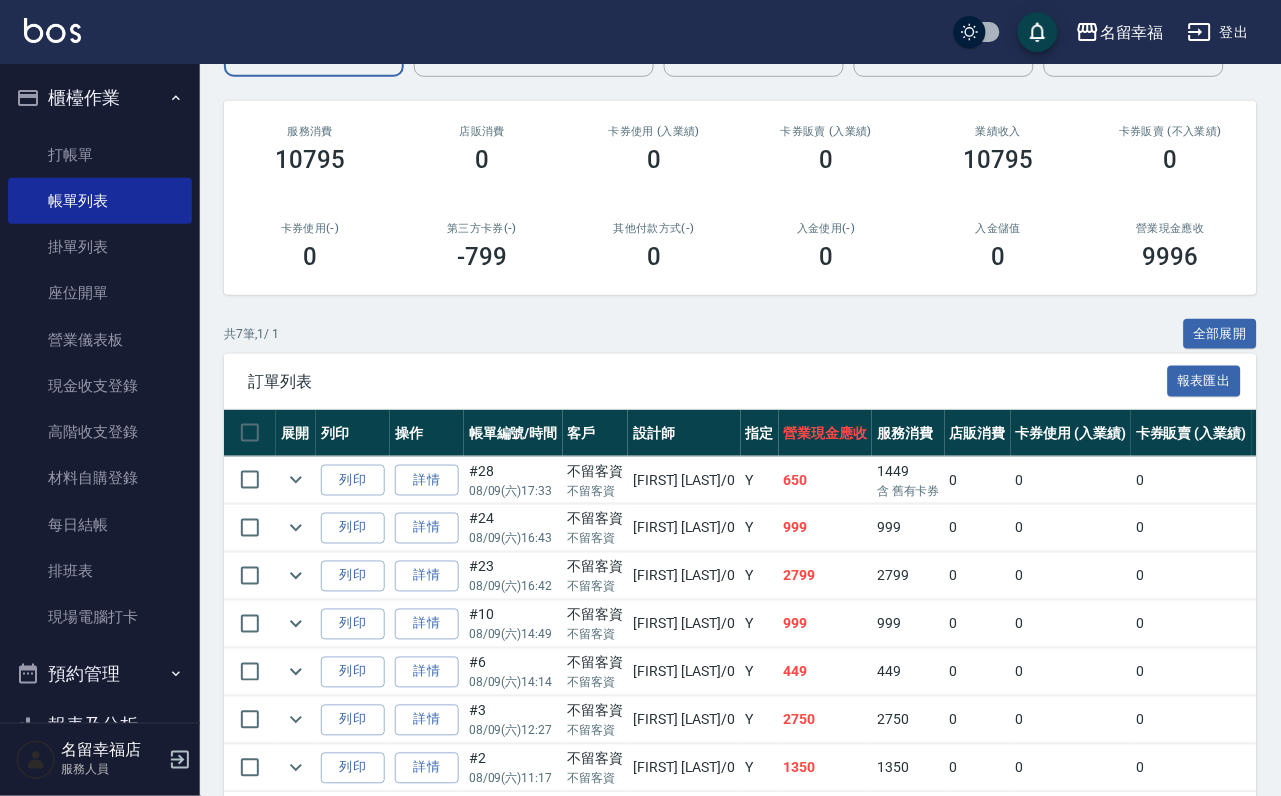 scroll, scrollTop: 150, scrollLeft: 0, axis: vertical 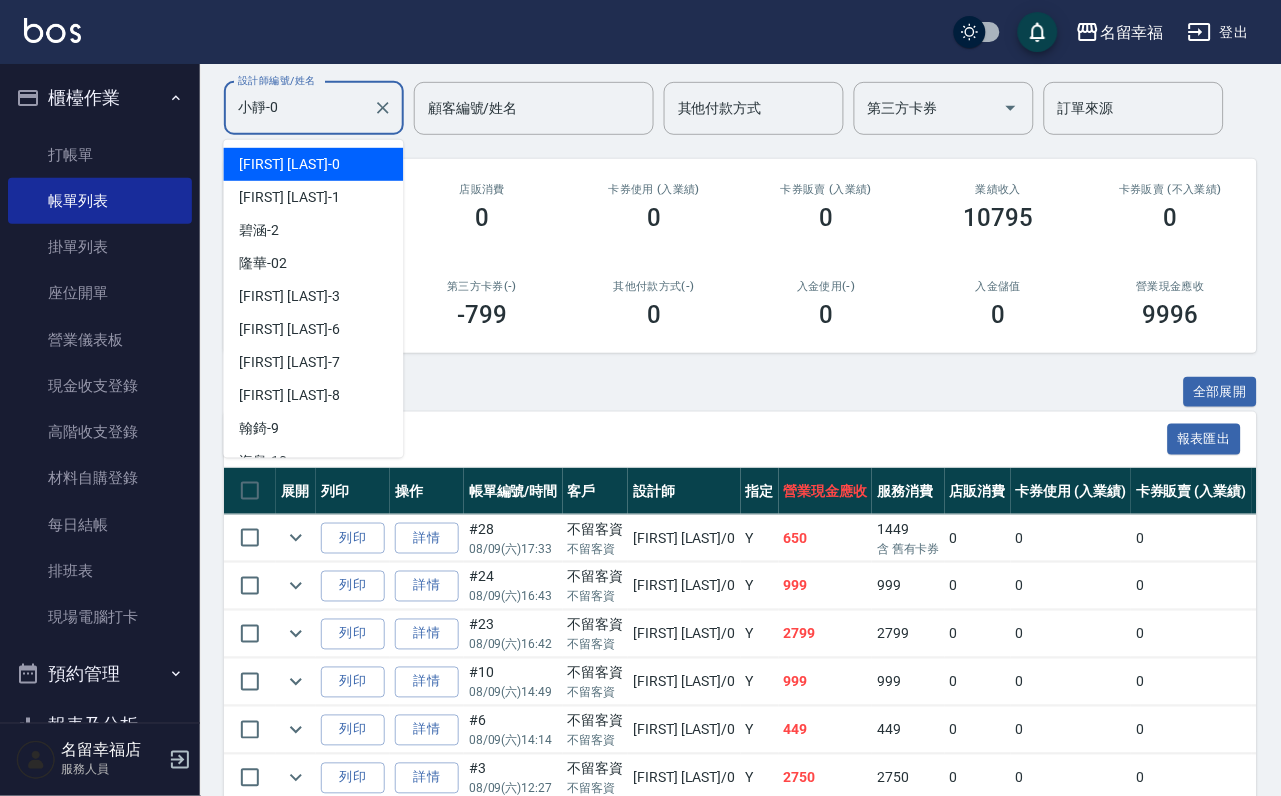 click on "小靜-0" at bounding box center [299, 108] 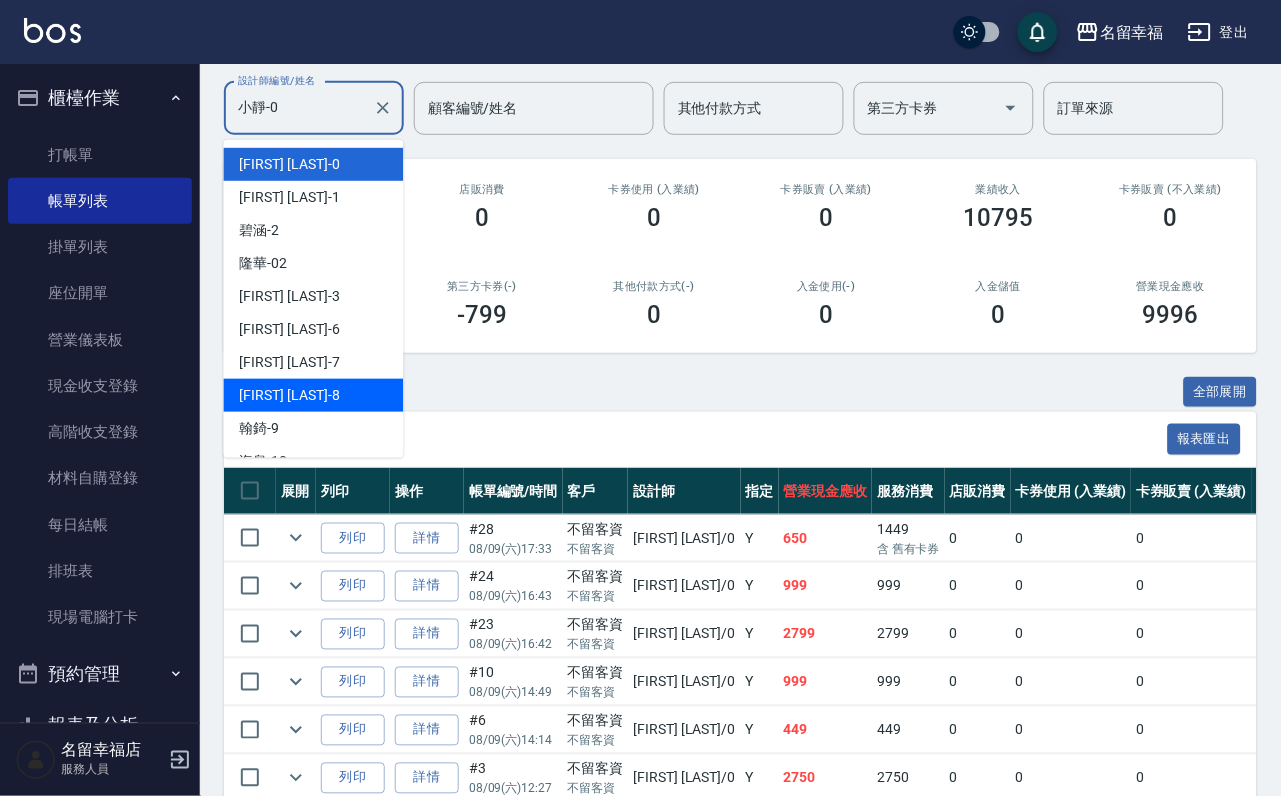 click on "[FIRST] - [NUMBER]" at bounding box center (314, 395) 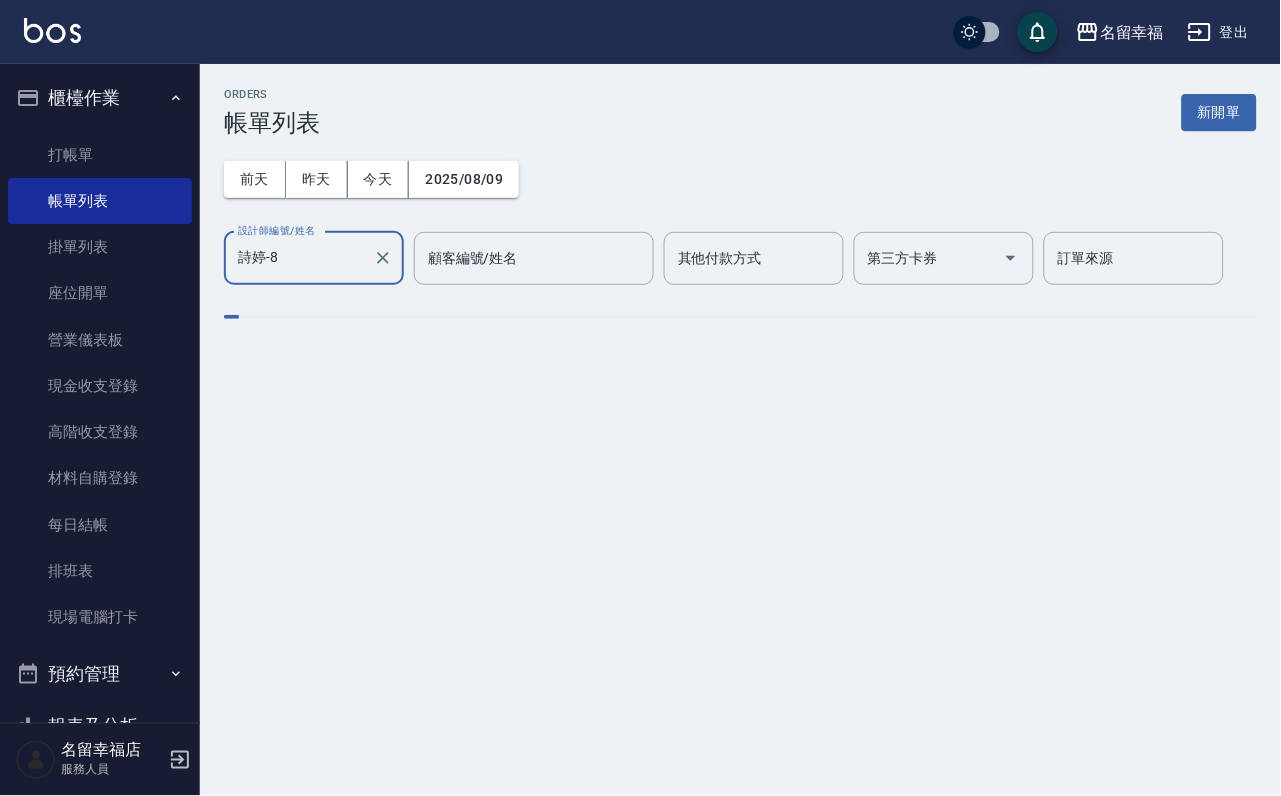 scroll, scrollTop: 0, scrollLeft: 0, axis: both 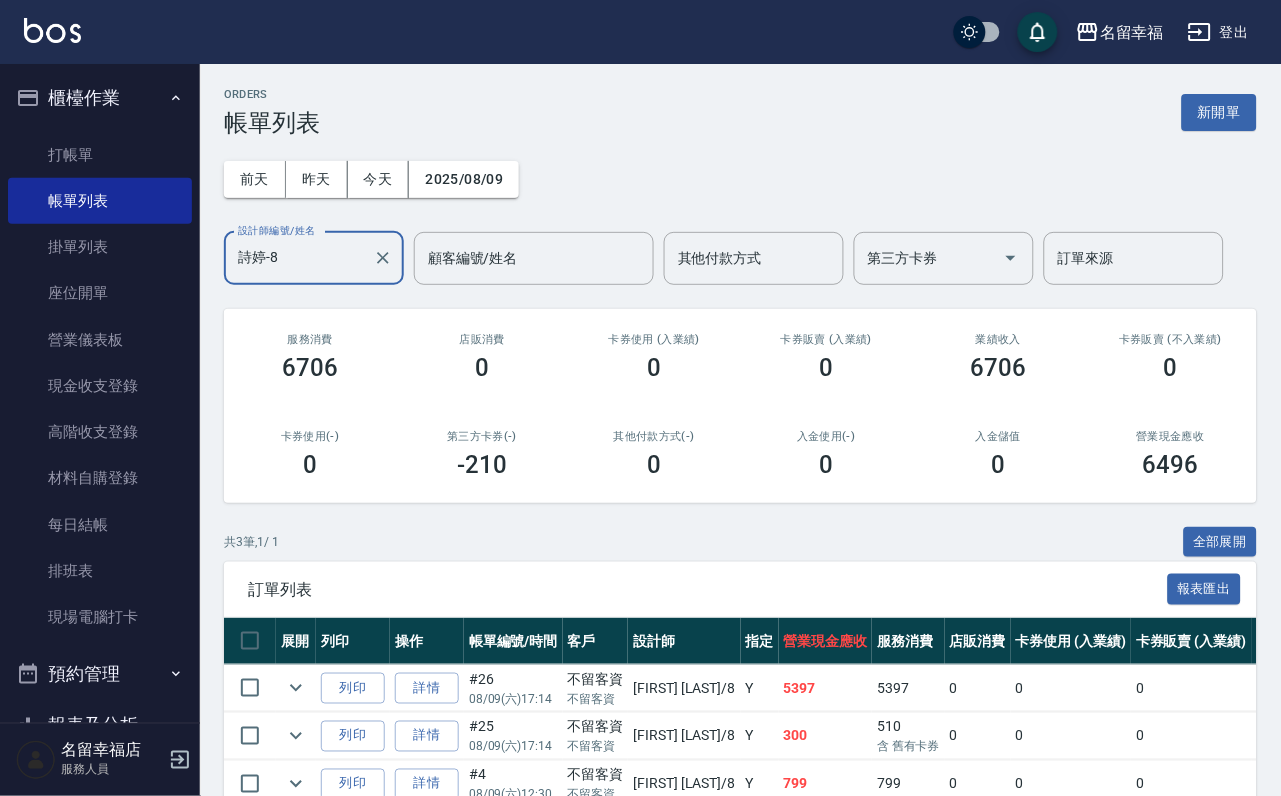 click on "設計師編號/姓名" at bounding box center (277, 230) 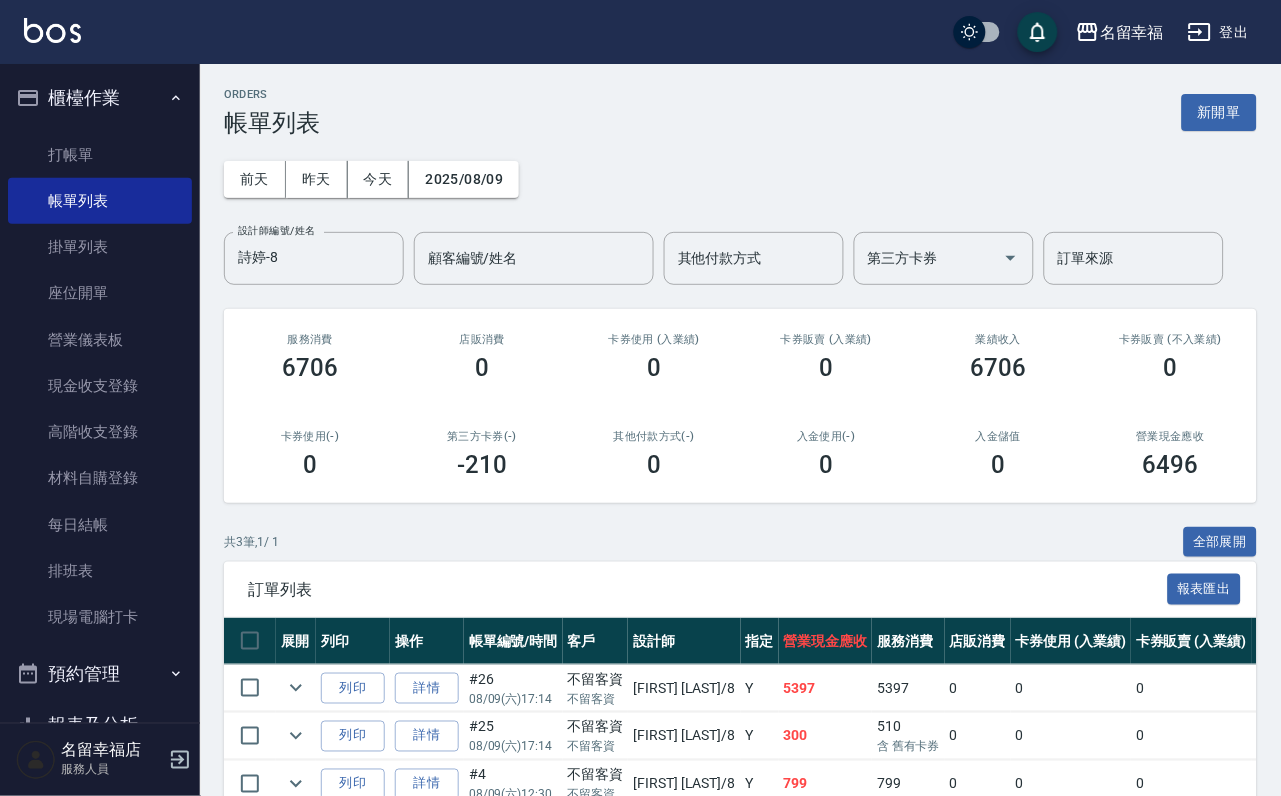 click on "打帳單 帳單列表 掛單列表 座位開單 營業儀表板 現金收支登錄 高階收支登錄 材料自購登錄 每日結帳 排班表 現場電腦打卡" at bounding box center [100, 386] 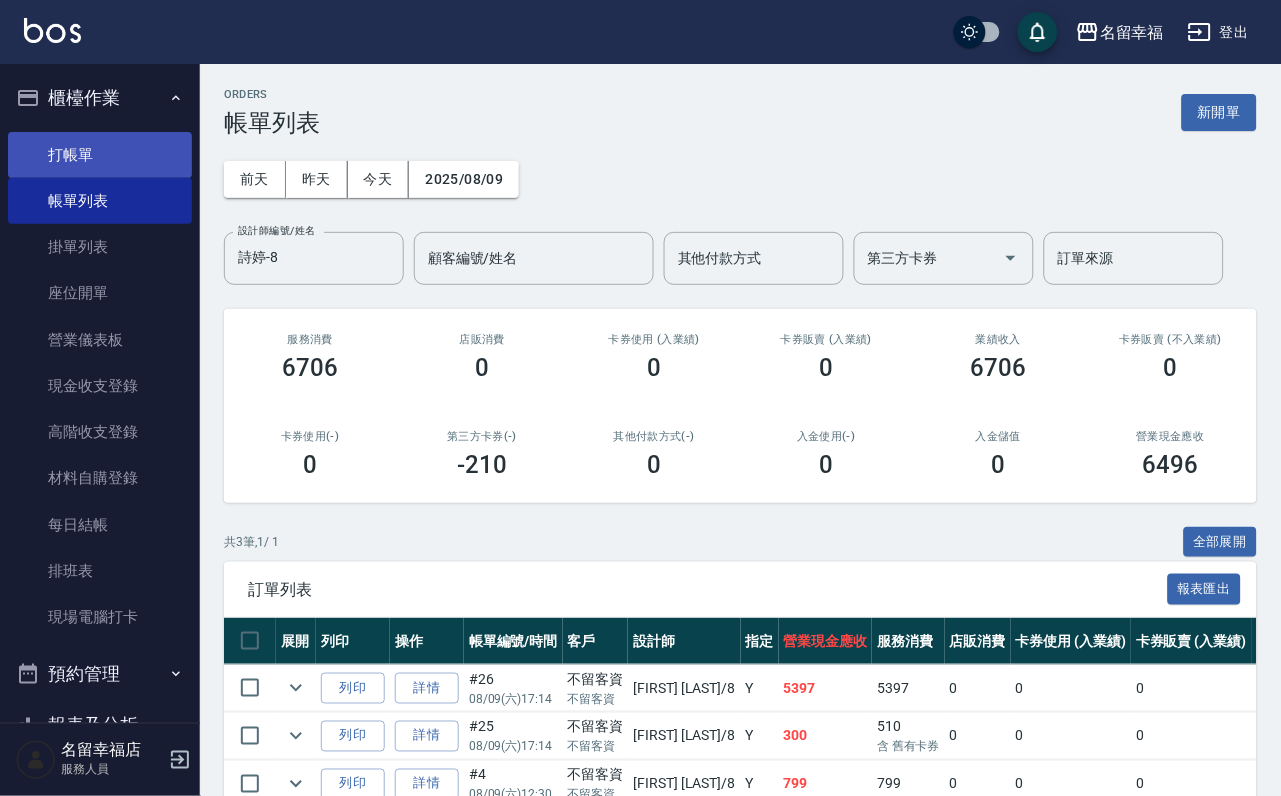 click on "打帳單" at bounding box center [100, 155] 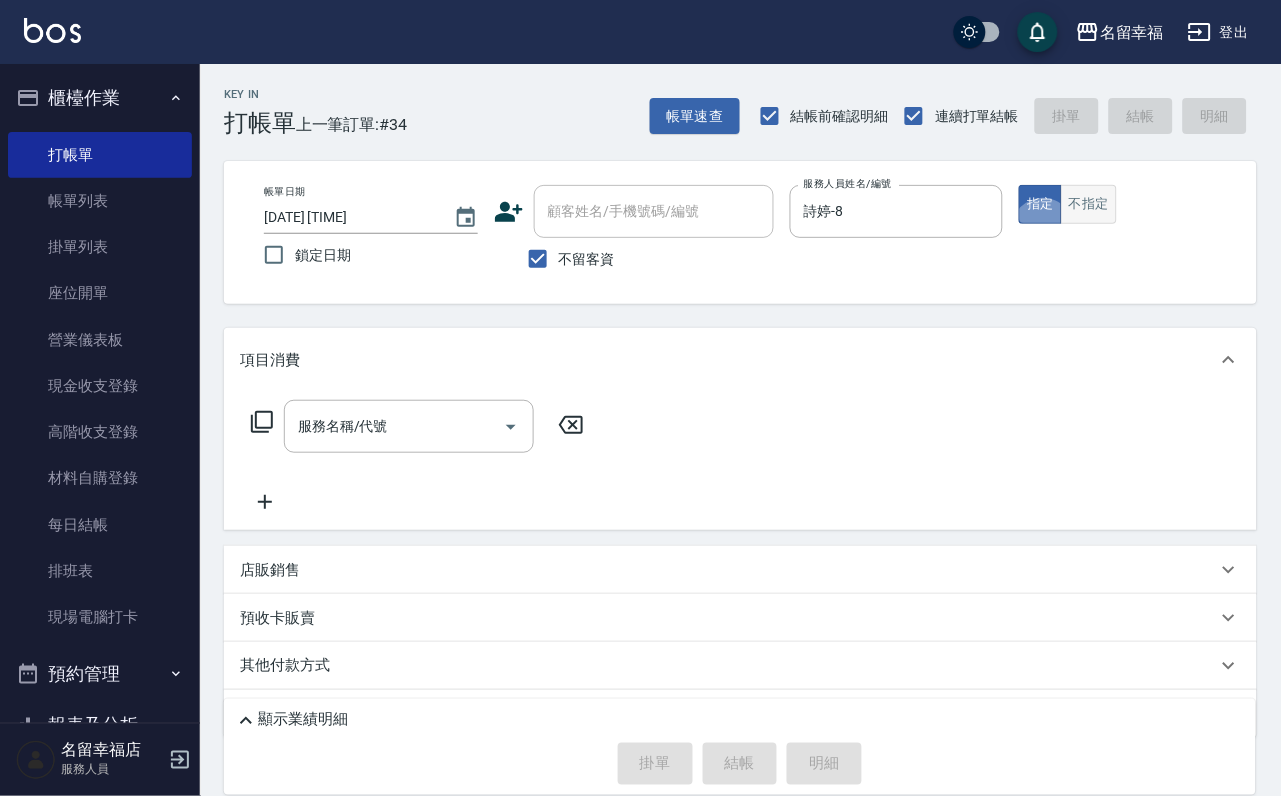 click on "不指定" at bounding box center (1089, 204) 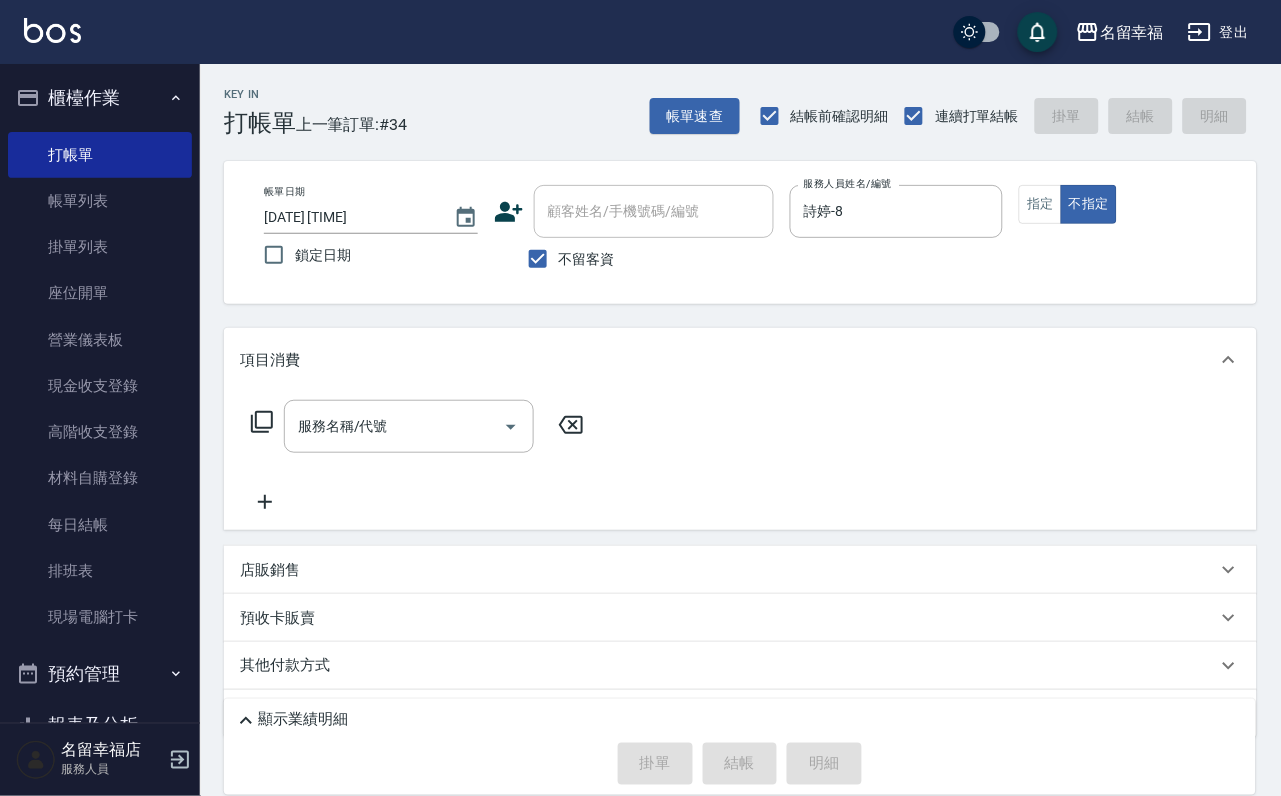 click 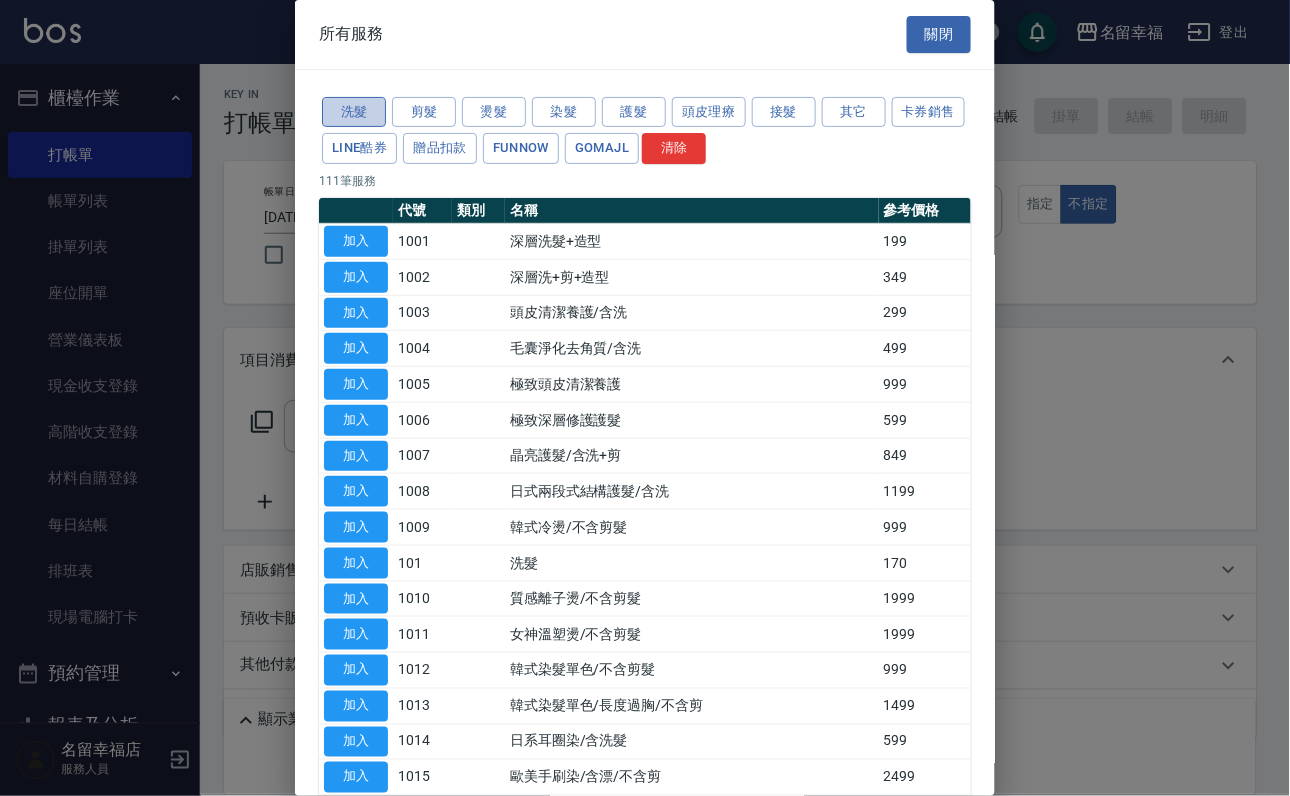 click on "洗髮" at bounding box center (354, 112) 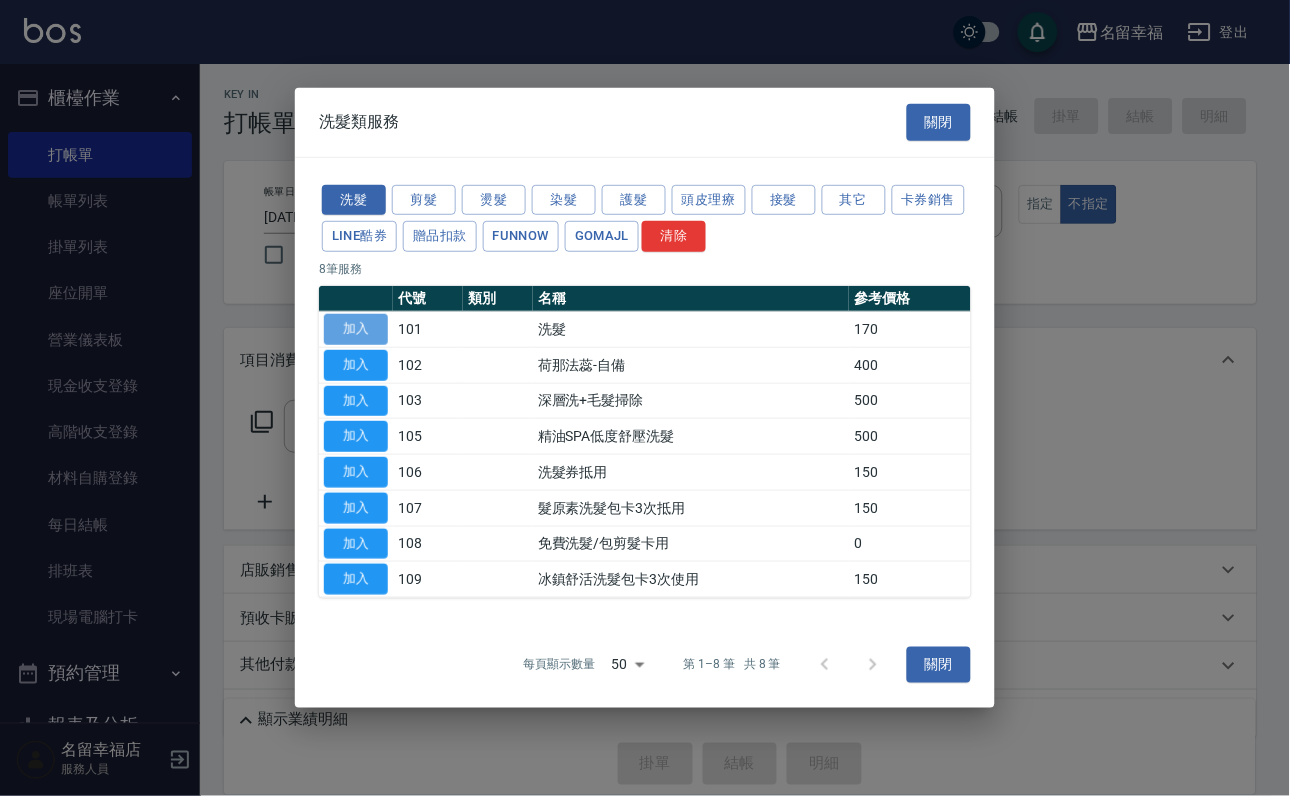 click on "加入" at bounding box center [356, 329] 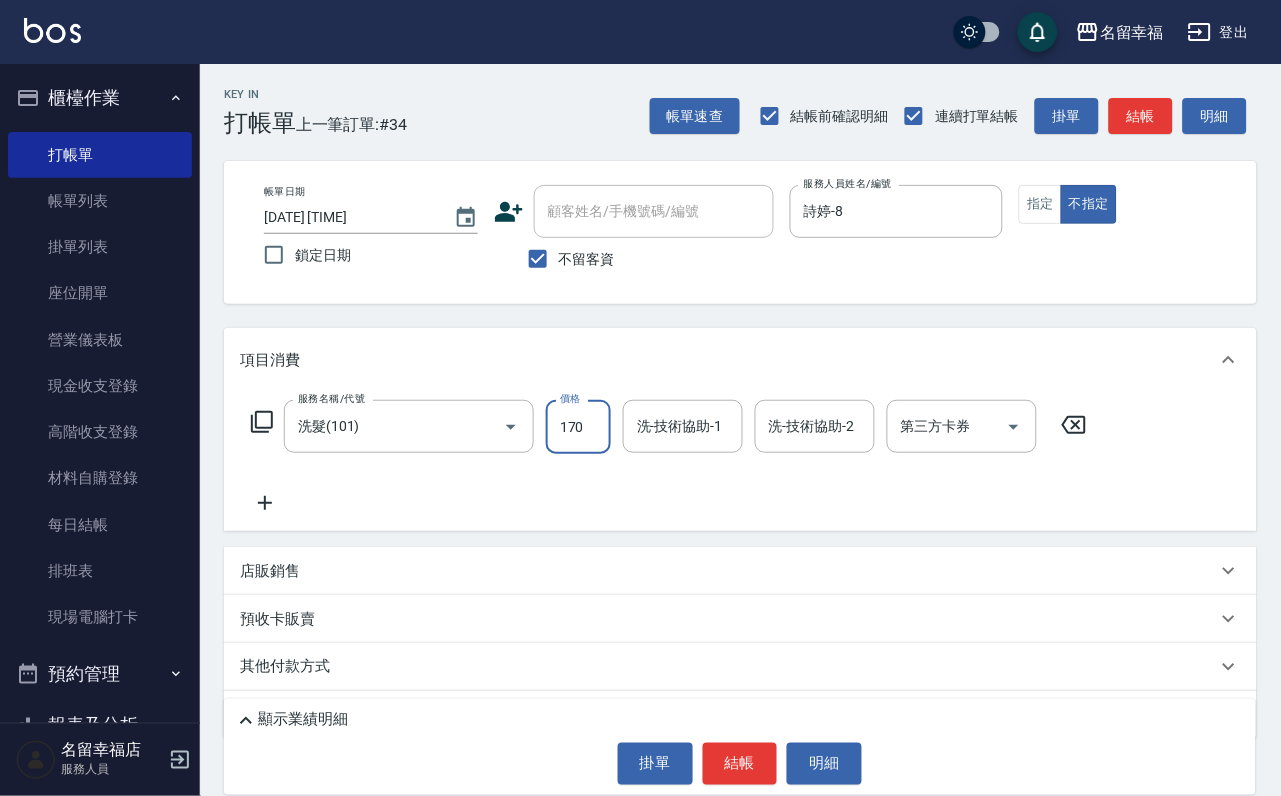 click on "170" at bounding box center (578, 427) 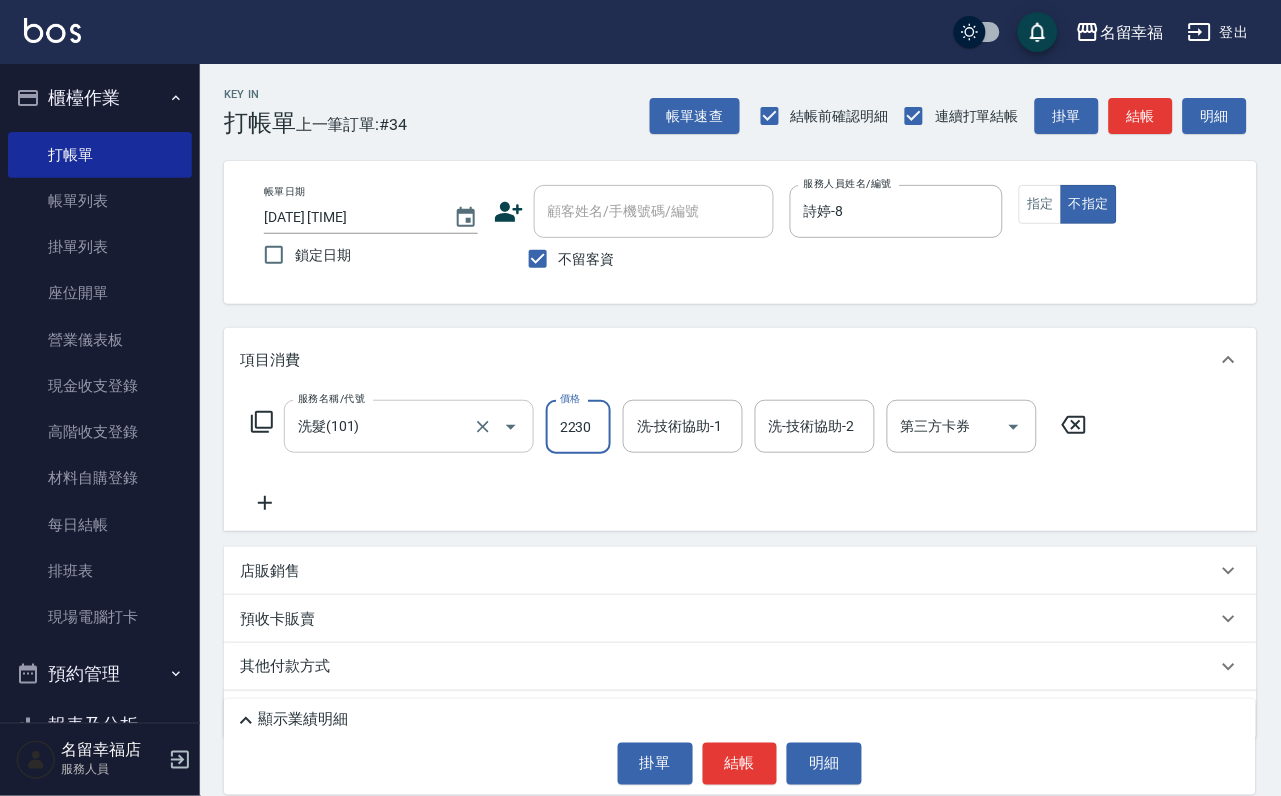 scroll, scrollTop: 0, scrollLeft: 1, axis: horizontal 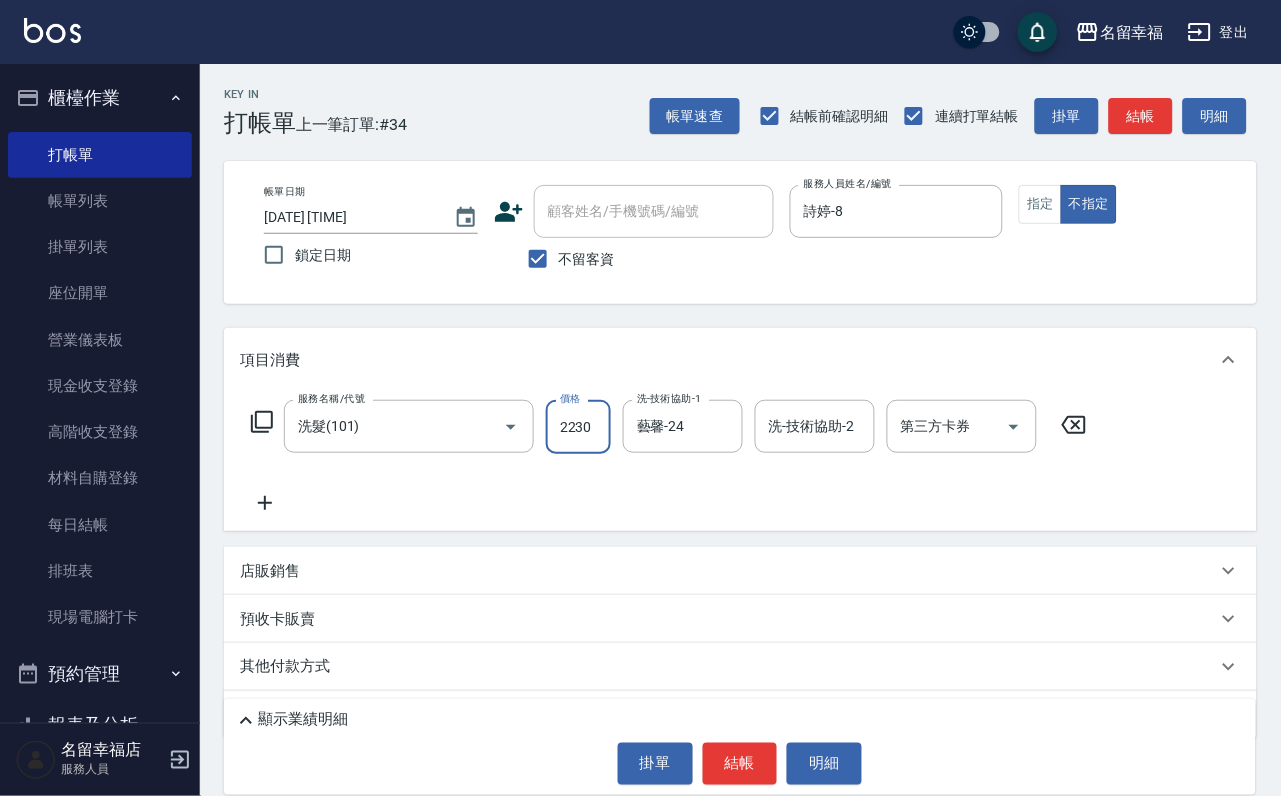 click on "2230" at bounding box center [578, 427] 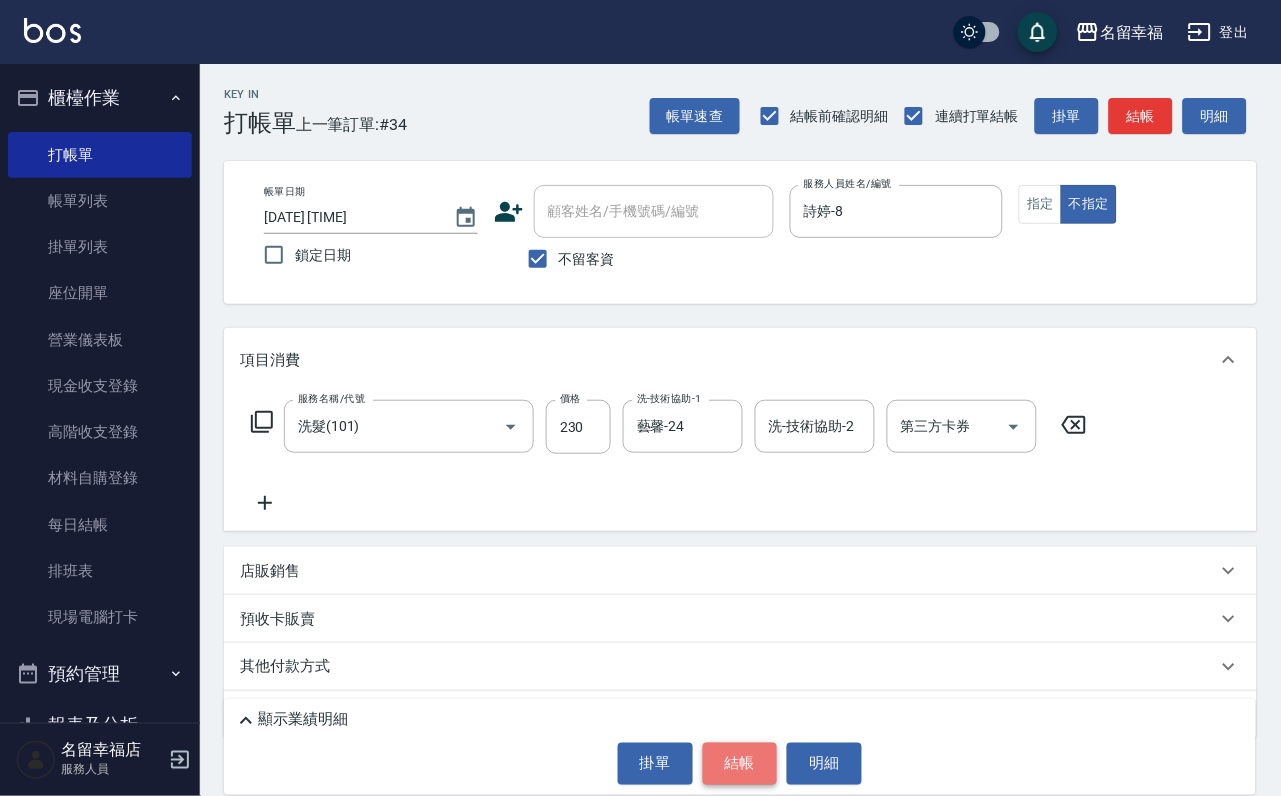 click on "結帳" at bounding box center [740, 764] 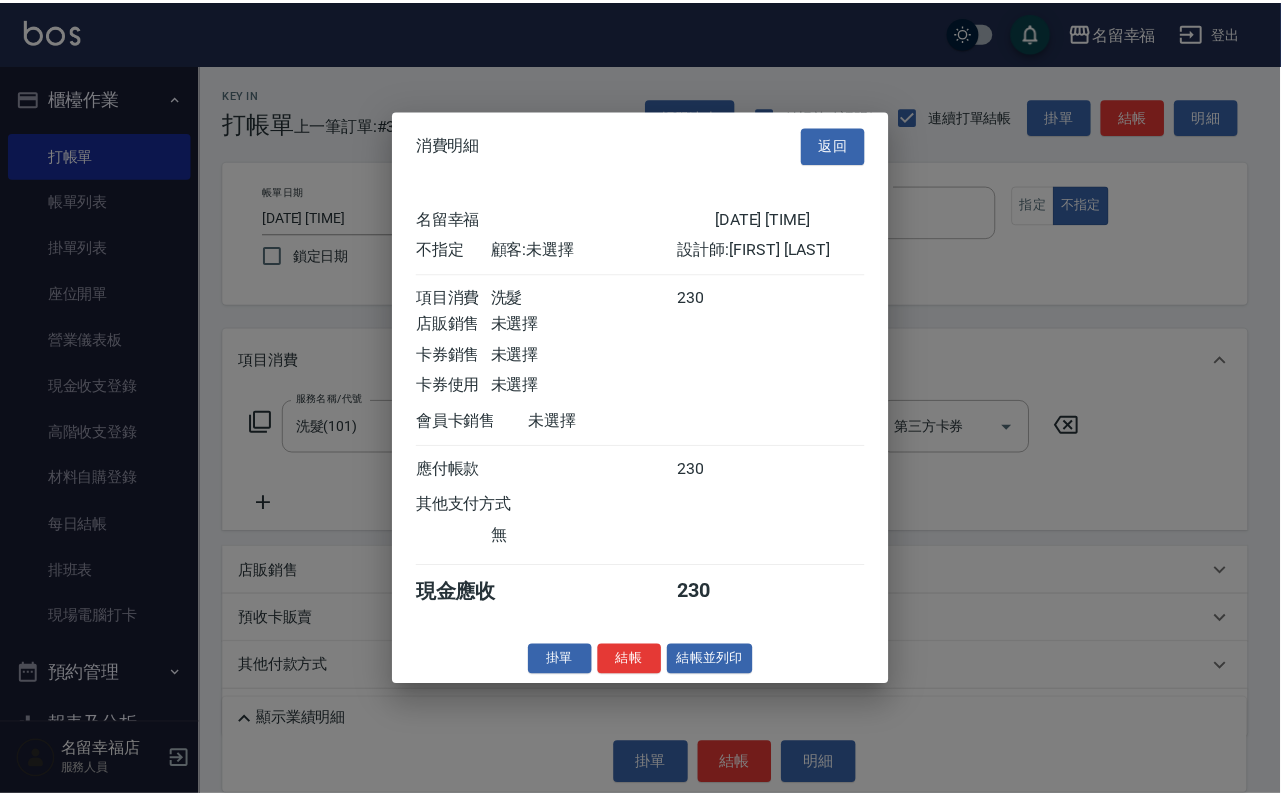 scroll, scrollTop: 284, scrollLeft: 0, axis: vertical 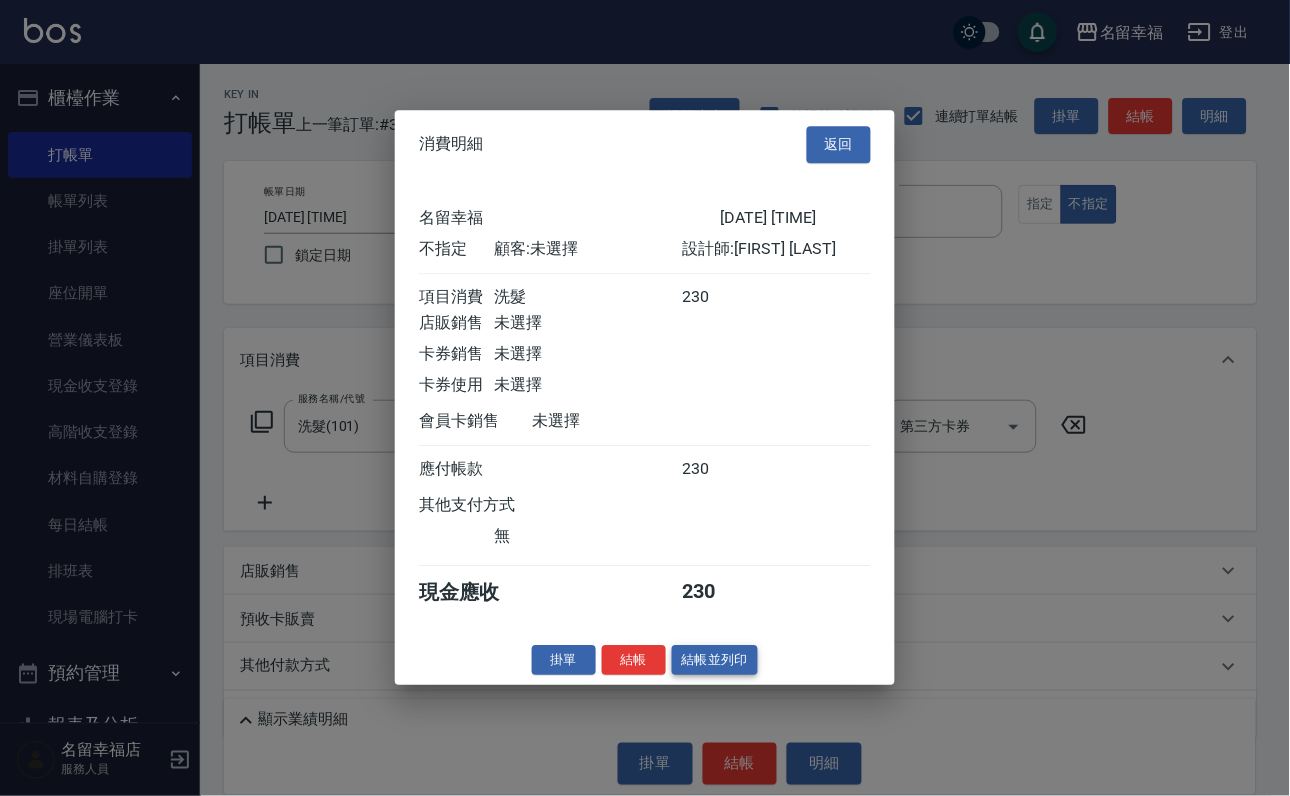 click on "結帳並列印" at bounding box center [715, 660] 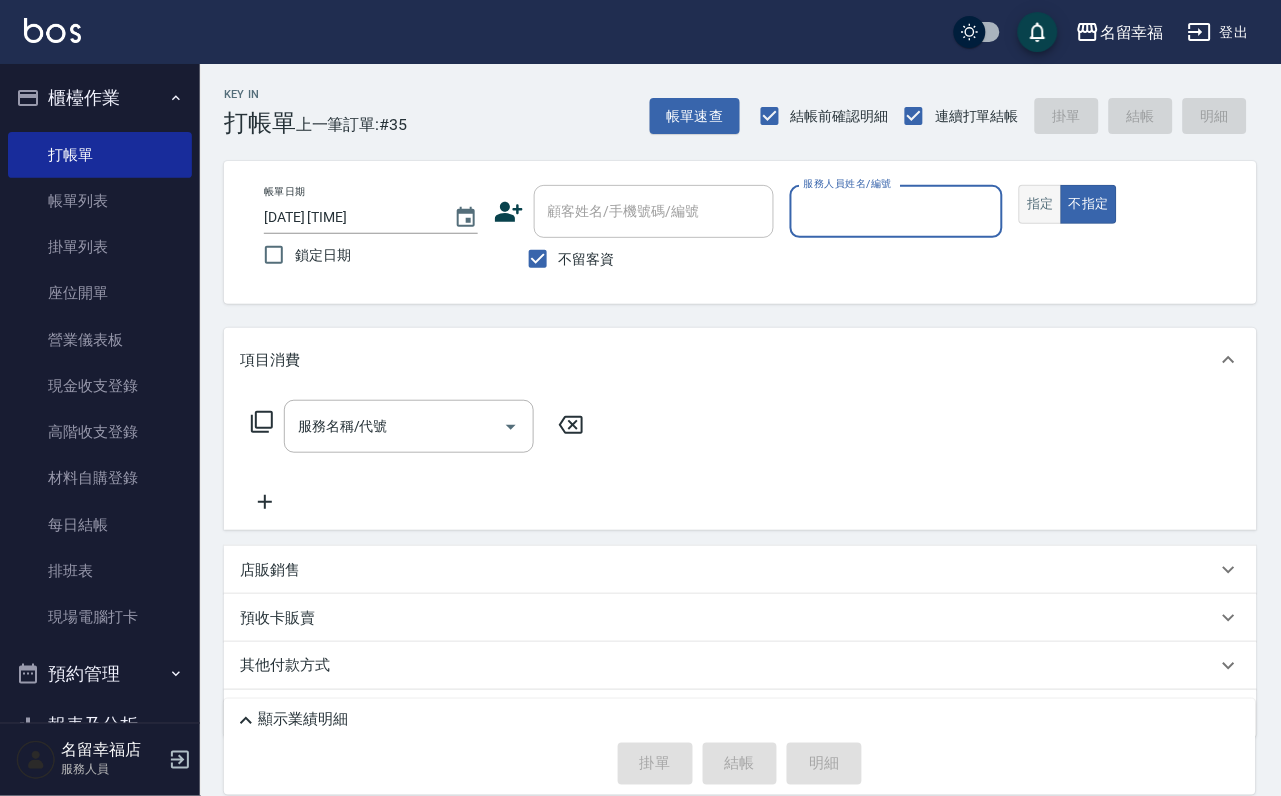 click on "指定" at bounding box center (1040, 204) 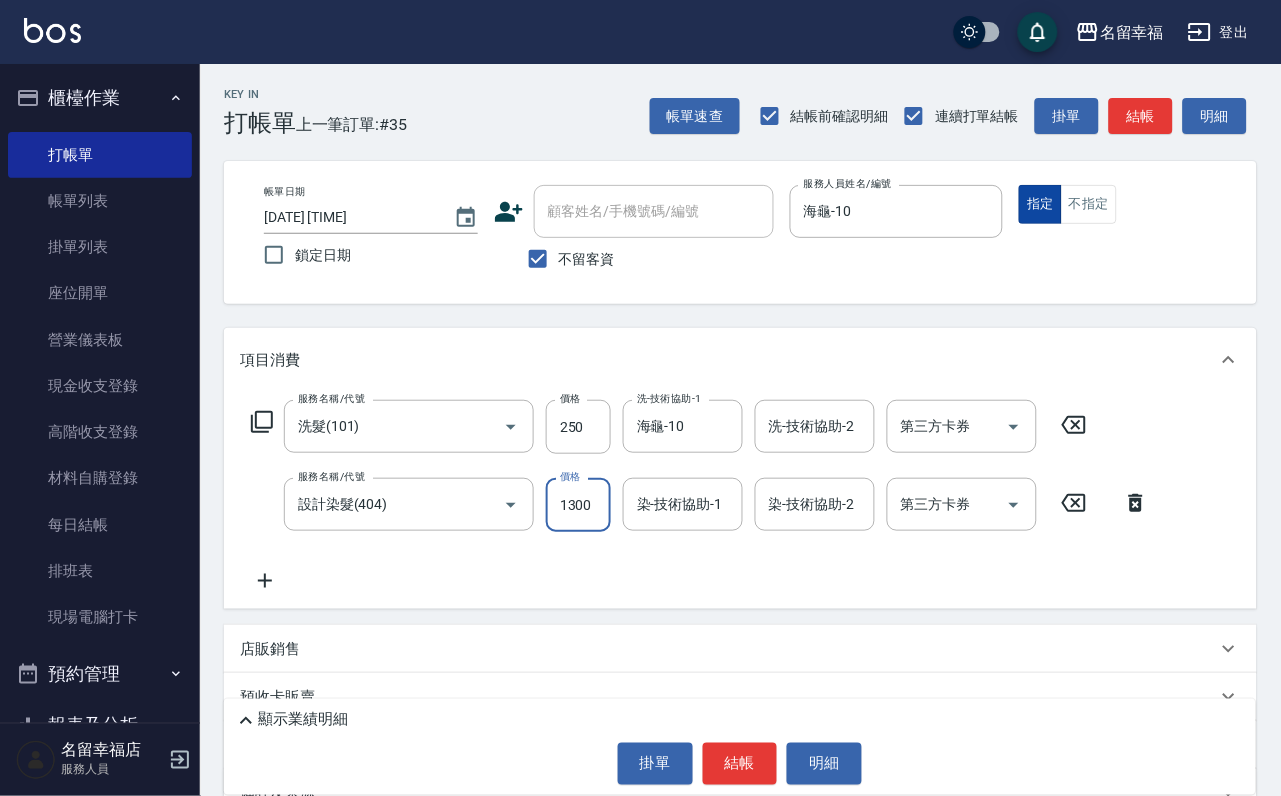 scroll, scrollTop: 0, scrollLeft: 1, axis: horizontal 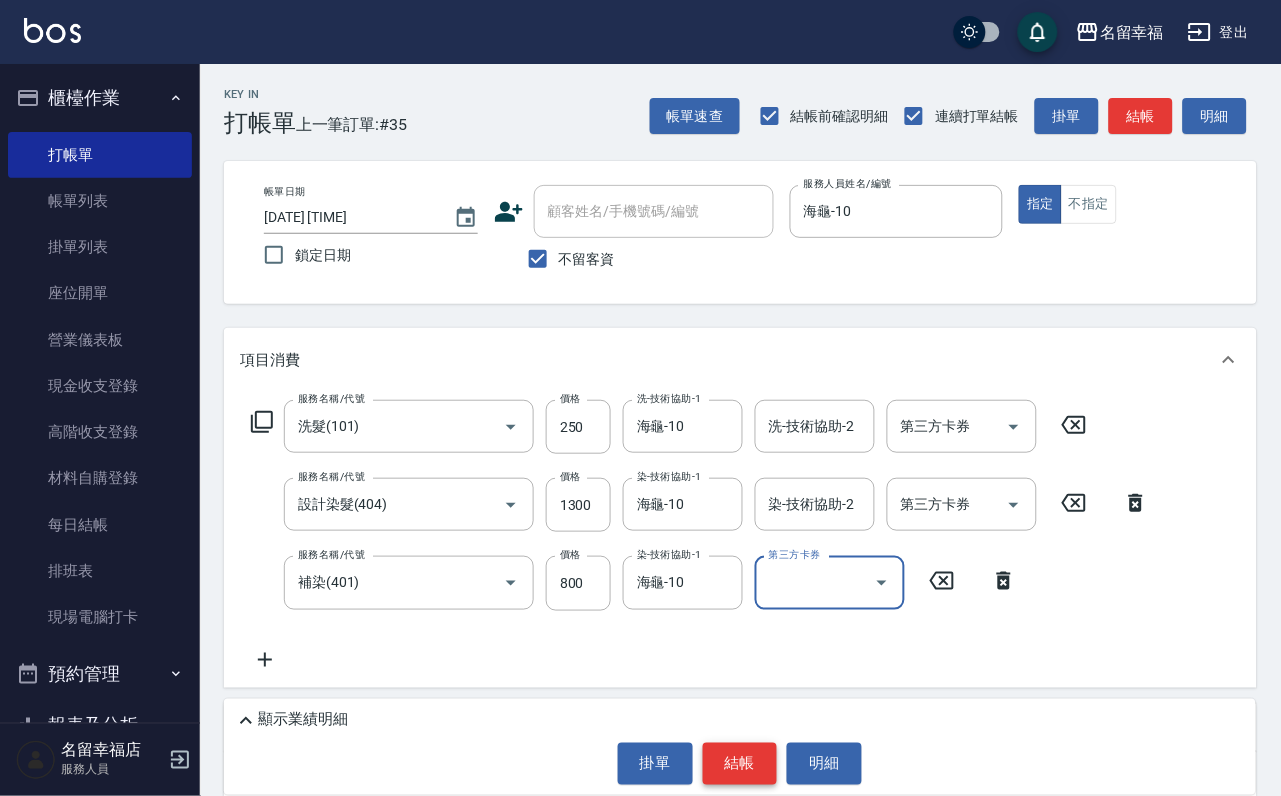 click on "結帳" at bounding box center (740, 764) 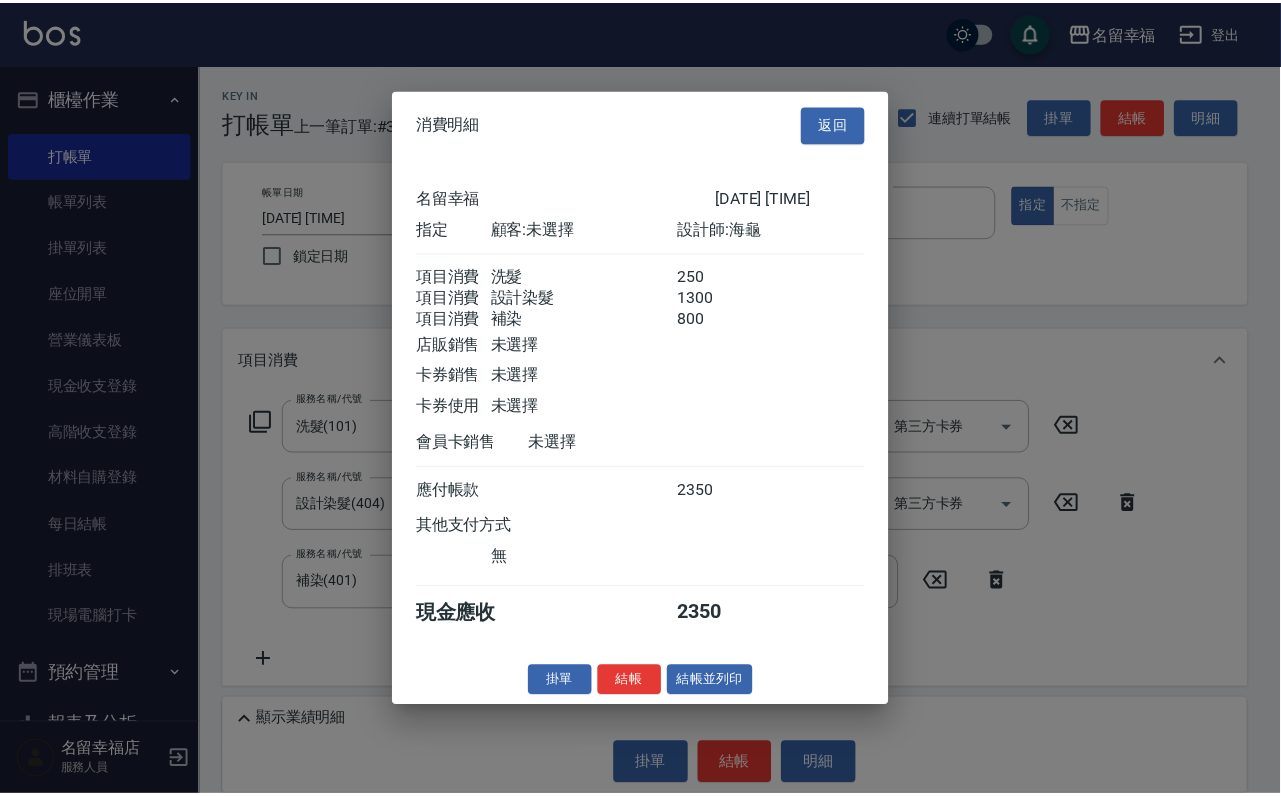 scroll, scrollTop: 396, scrollLeft: 0, axis: vertical 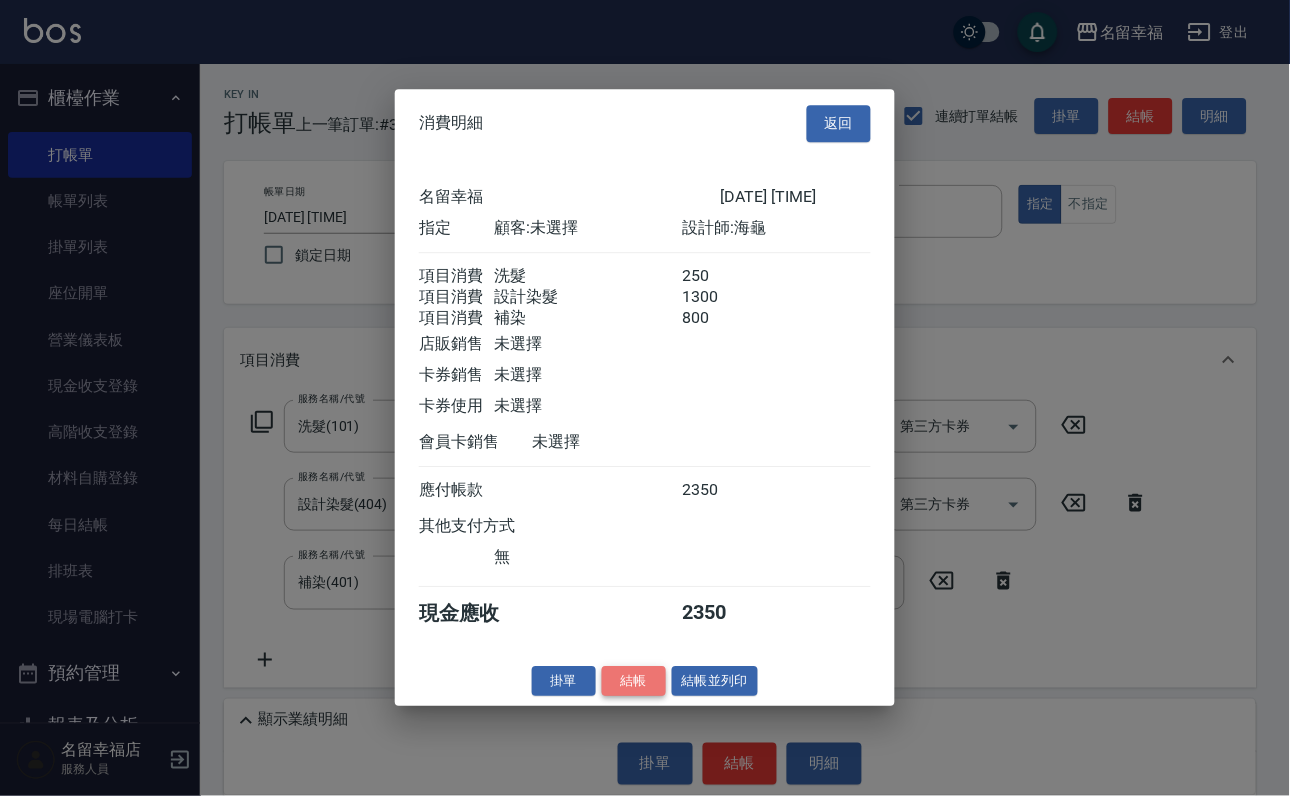 click on "結帳" at bounding box center [634, 681] 